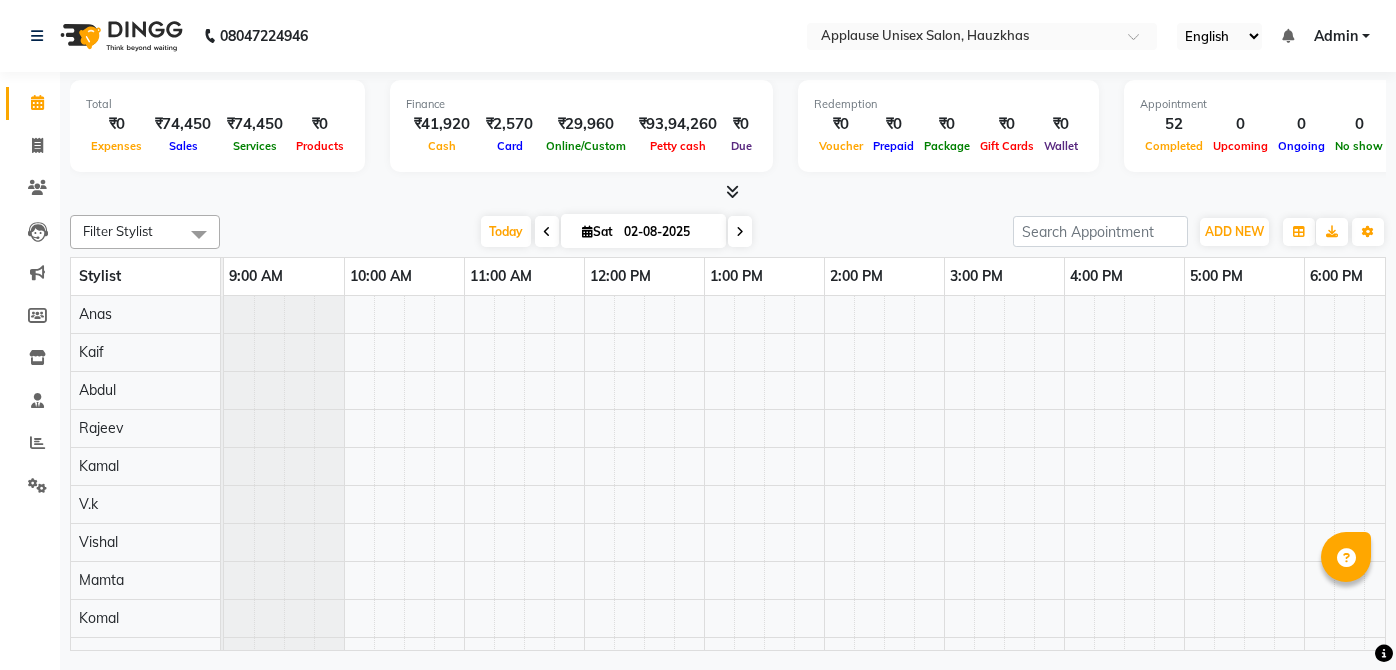 scroll, scrollTop: 0, scrollLeft: 0, axis: both 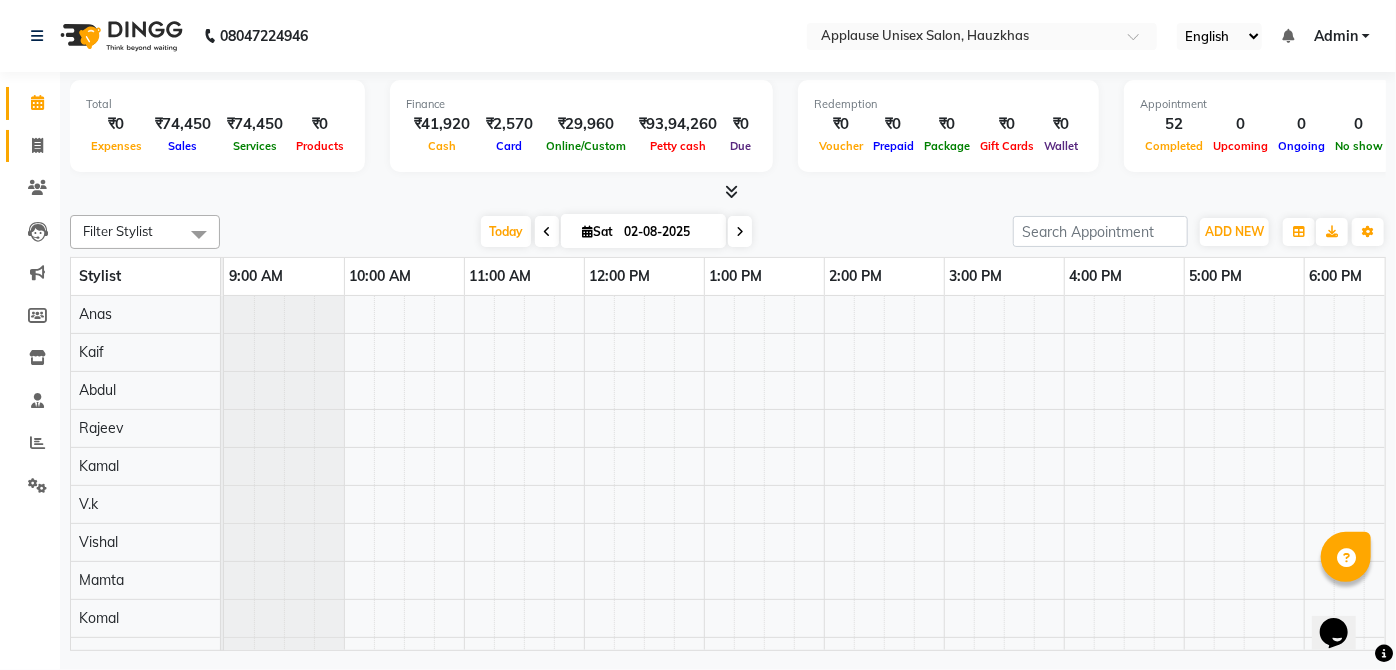 click 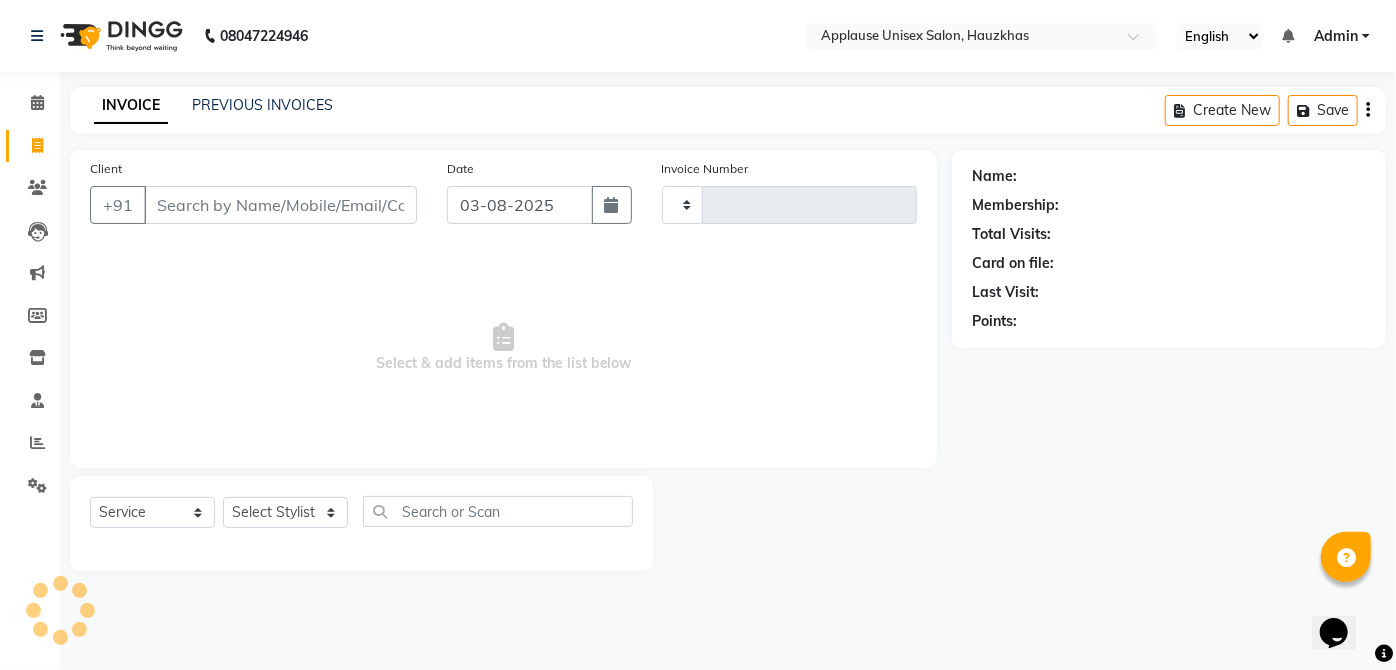 type on "2807" 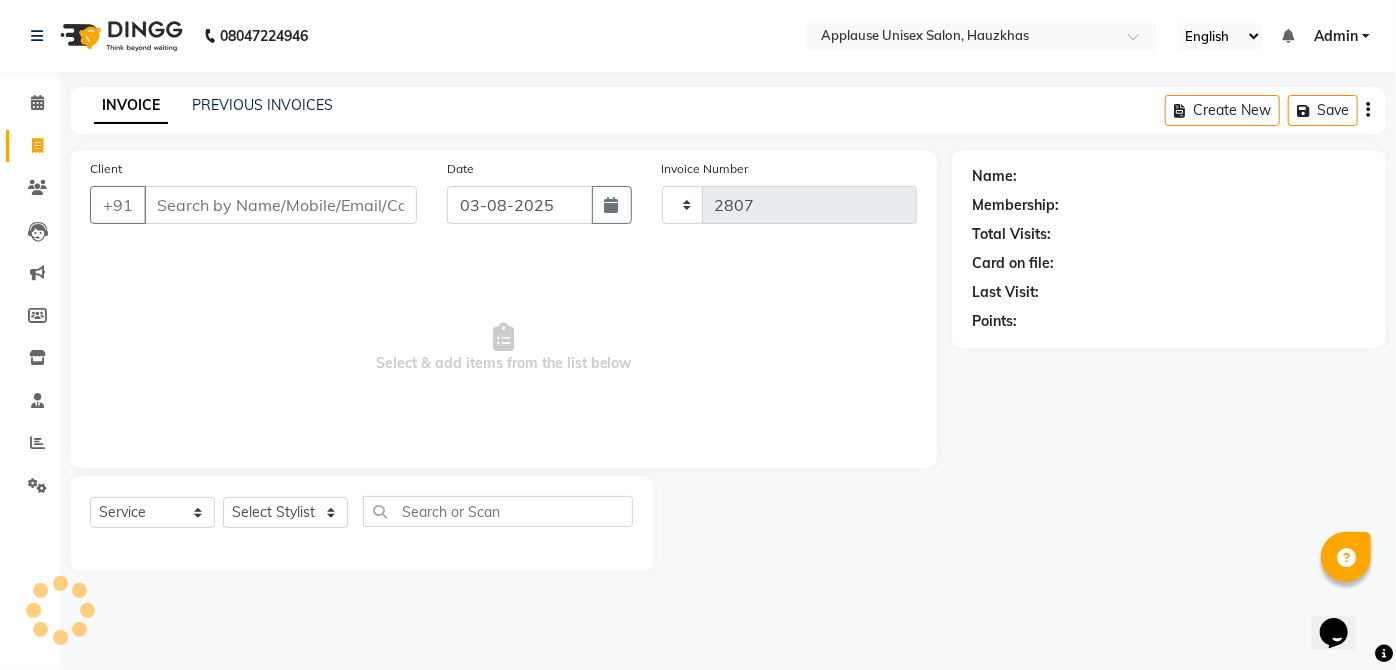 select on "5082" 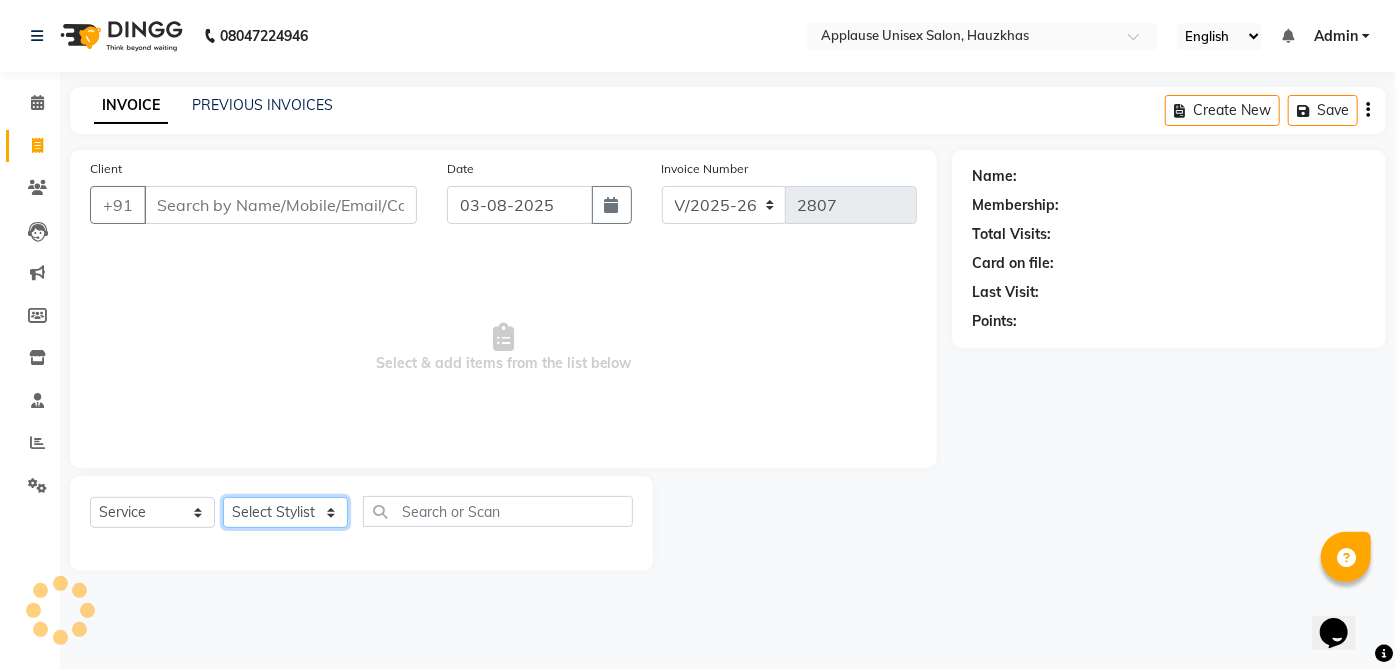 click on "Select Stylist" 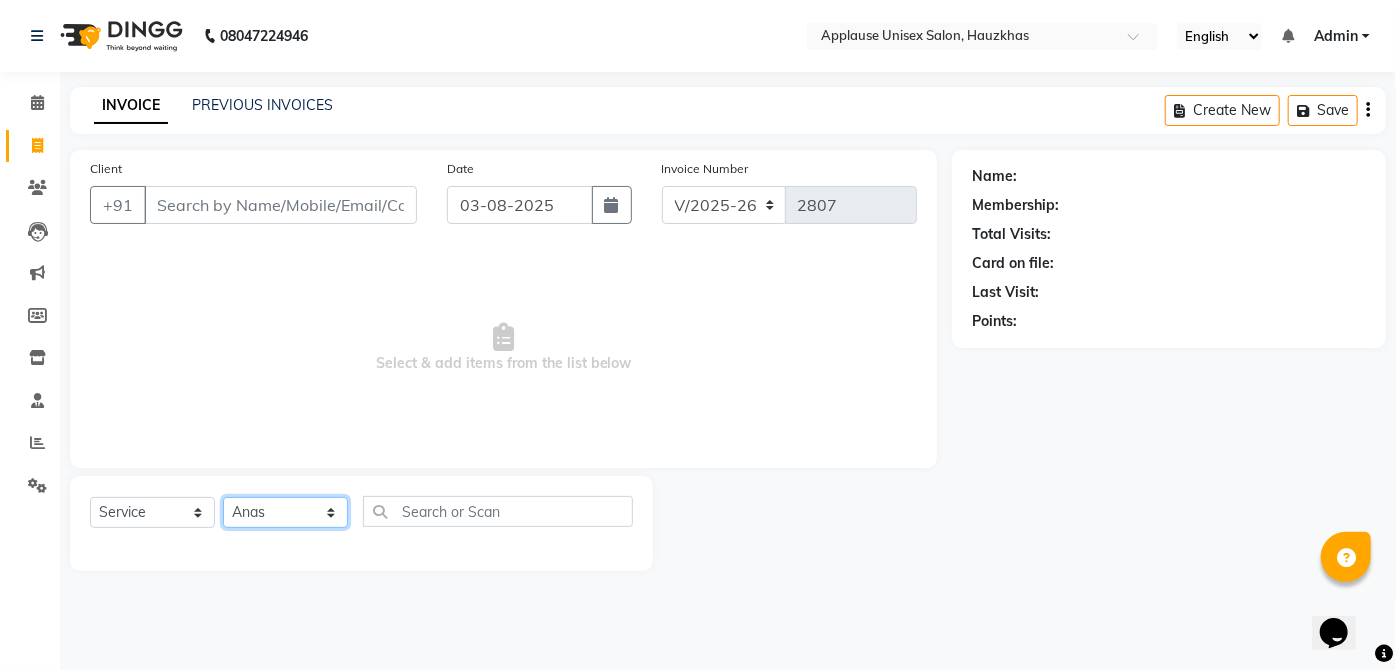 click on "Select Stylist [FIRST] [FIRST] [FIRST] [FIRST] [FIRST] [FIRST] [FIRST] [FIRST] [FIRST] [FIRST] [FIRST] [FIRST] [FIRST] [FIRST] [FIRST] [FIRST] [FIRST] [FIRST] [FIRST]" 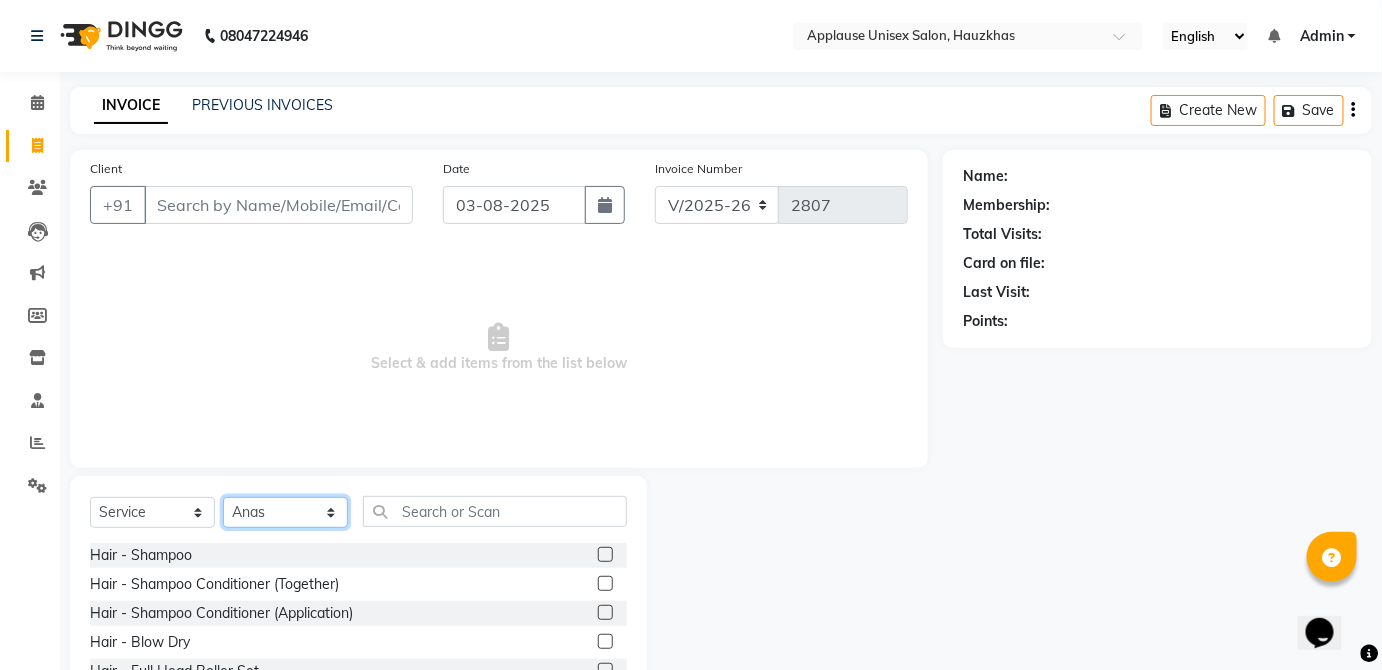 click on "Select Stylist [FIRST] [FIRST] [FIRST] [FIRST] [FIRST] [FIRST] [FIRST] [FIRST] [FIRST] [FIRST] [FIRST] [FIRST] [FIRST] [FIRST] [FIRST] [FIRST] [FIRST] [FIRST] [FIRST]" 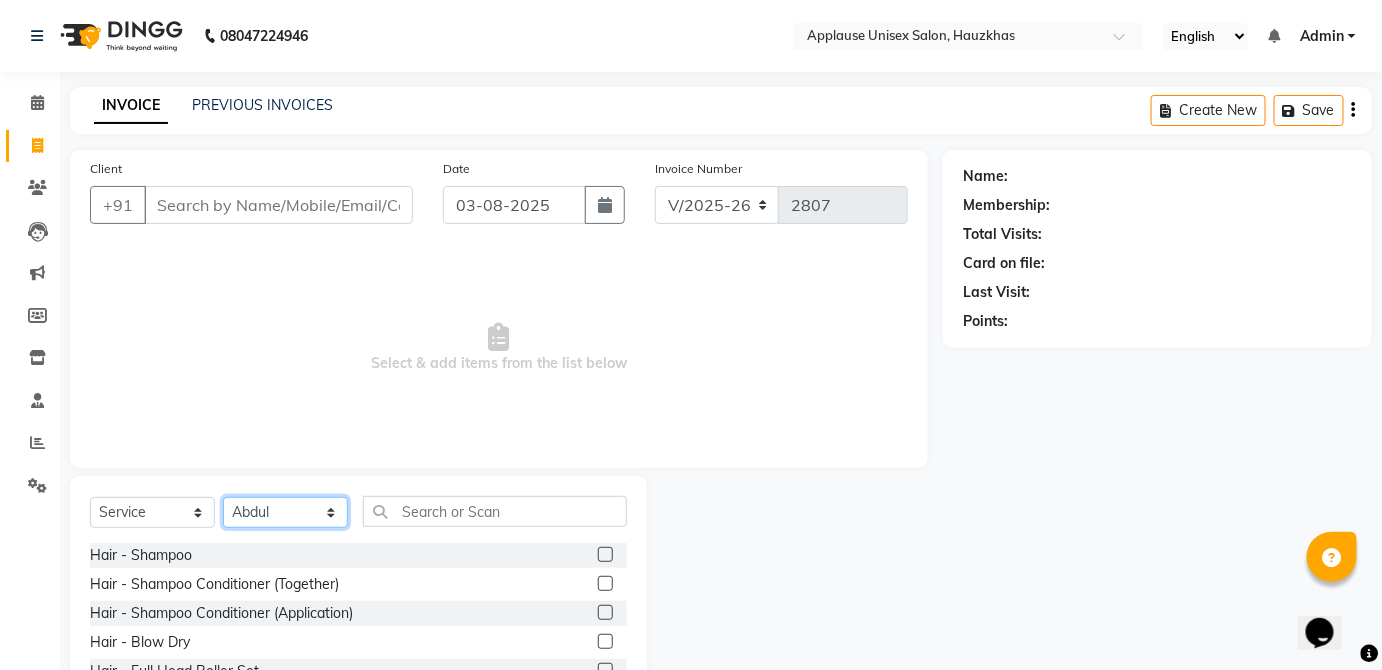 click on "Select Stylist [FIRST] [FIRST] [FIRST] [FIRST] [FIRST] [FIRST] [FIRST] [FIRST] [FIRST] [FIRST] [FIRST] [FIRST] [FIRST] [FIRST] [FIRST] [FIRST] [FIRST] [FIRST] [FIRST]" 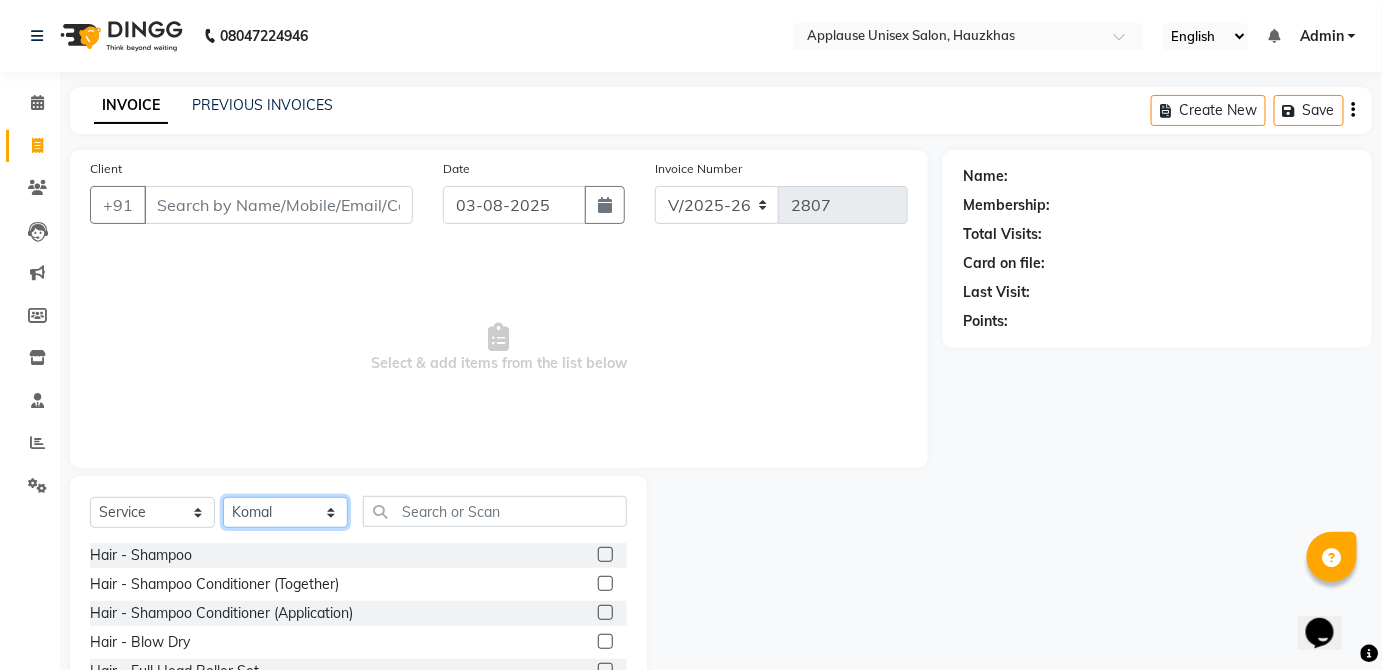 click on "Select Stylist [FIRST] [FIRST] [FIRST] [FIRST] [FIRST] [FIRST] [FIRST] [FIRST] [FIRST] [FIRST] [FIRST] [FIRST] [FIRST] [FIRST] [FIRST] [FIRST] [FIRST] [FIRST] [FIRST]" 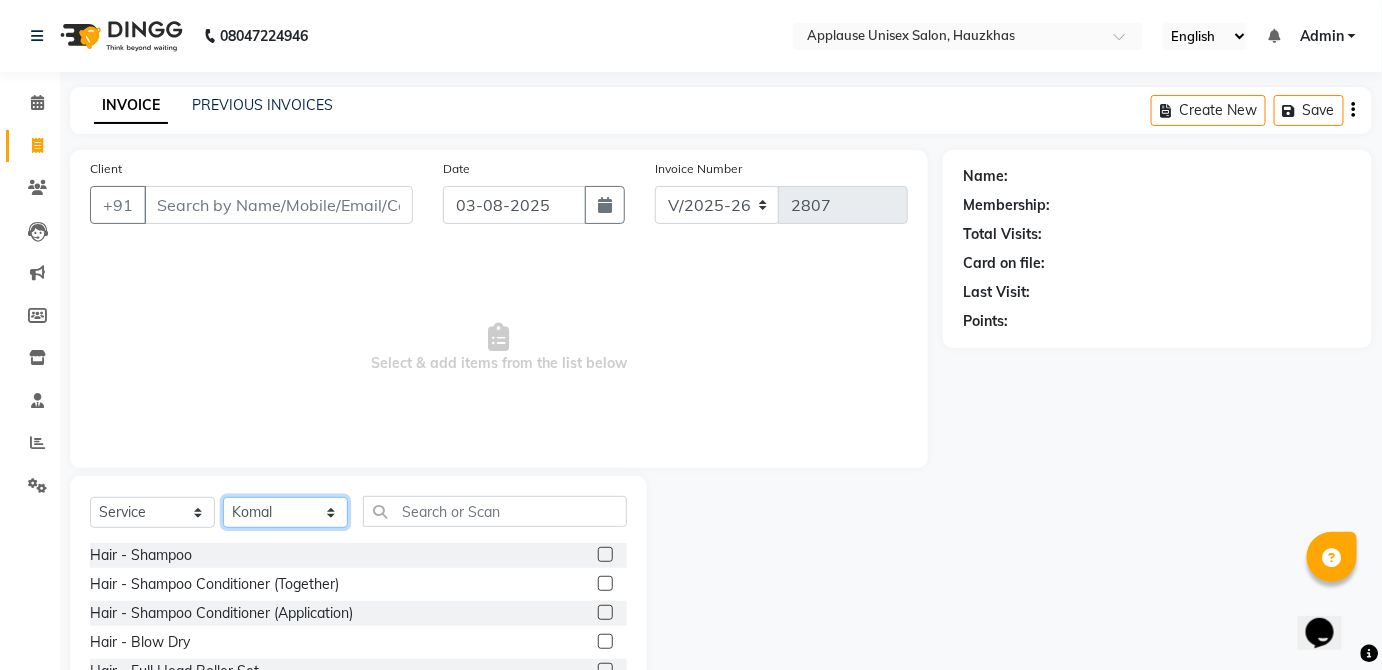 click on "Select Stylist [FIRST] [FIRST] [FIRST] [FIRST] [FIRST] [FIRST] [FIRST] [FIRST] [FIRST] [FIRST] [FIRST] [FIRST] [FIRST] [FIRST] [FIRST] [FIRST] [FIRST] [FIRST] [FIRST]" 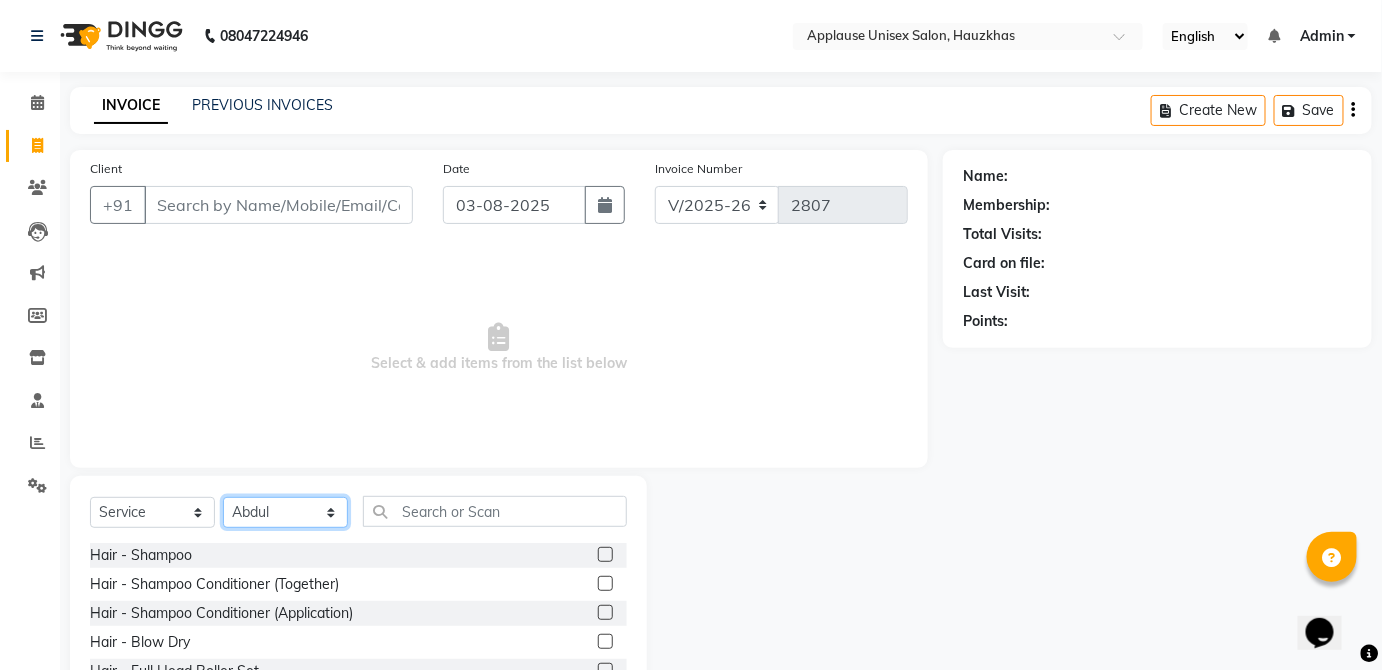 click on "Select Stylist [FIRST] [FIRST] [FIRST] [FIRST] [FIRST] [FIRST] [FIRST] [FIRST] [FIRST] [FIRST] [FIRST] [FIRST] [FIRST] [FIRST] [FIRST] [FIRST] [FIRST] [FIRST] [FIRST]" 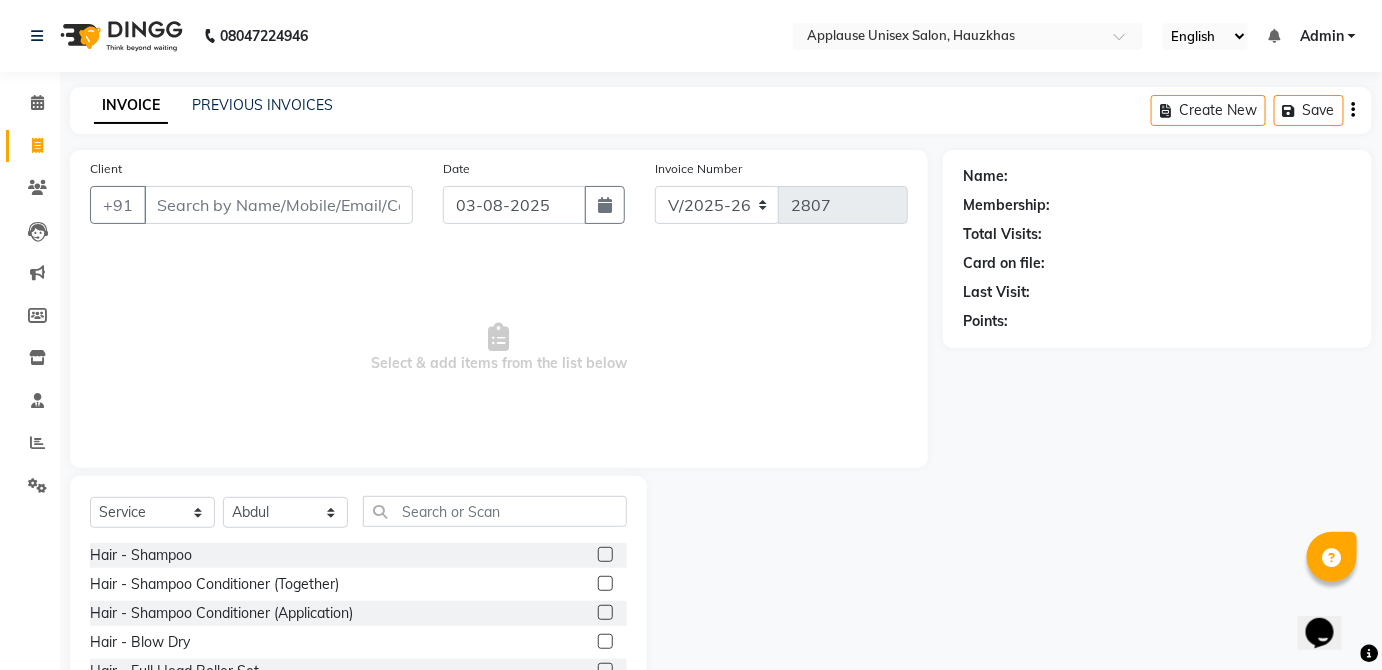 click on "Select Service Product Membership Package Voucher Prepaid Gift Card Select Stylist [FIRST] [FIRST] [FIRST] [FIRST] [FIRST] [FIRST] [FIRST] [FIRST] [FIRST] [FIRST] [FIRST] [FIRST] [FIRST] [FIRST] [FIRST] [FIRST] [FIRST] [FIRST] [FIRST] Hair - Shampoo Hair - Shampoo Conditioner (Together) Hair - Shampoo Conditioner (Application) Hair - Blow Dry Hair - Full Head Roller Set Hair - Ironing Hair - Smoothening Hair - Rebonding Hair - Keratin Treatment Hair - Perming Hair - Hair Do Hair - Iron Curls Hair - Blow Dry + Ironing Touch Up Hair -Botox Olaplex Shampoo & Conditioner Flat Brush GK Hair Shampoo Majirel hair color Foot Massage shoulder massage Cut & Finish - Trim Ladies One Length Cut & Finish - Hair Cut Ladies Cut & Finish - Hair Cut Gents Cut & Finish - Change Of Style Gents Cut & Finish - Hair Cut Boy Cut & Finish - Hair Cut Girl Cut & Finish - Fringe Trim Cut & Finish - Split Ends Cut & Finish - Shave Reg. Cut & Finish - Shave Deluxe Cut & Finish - Beard Spa" 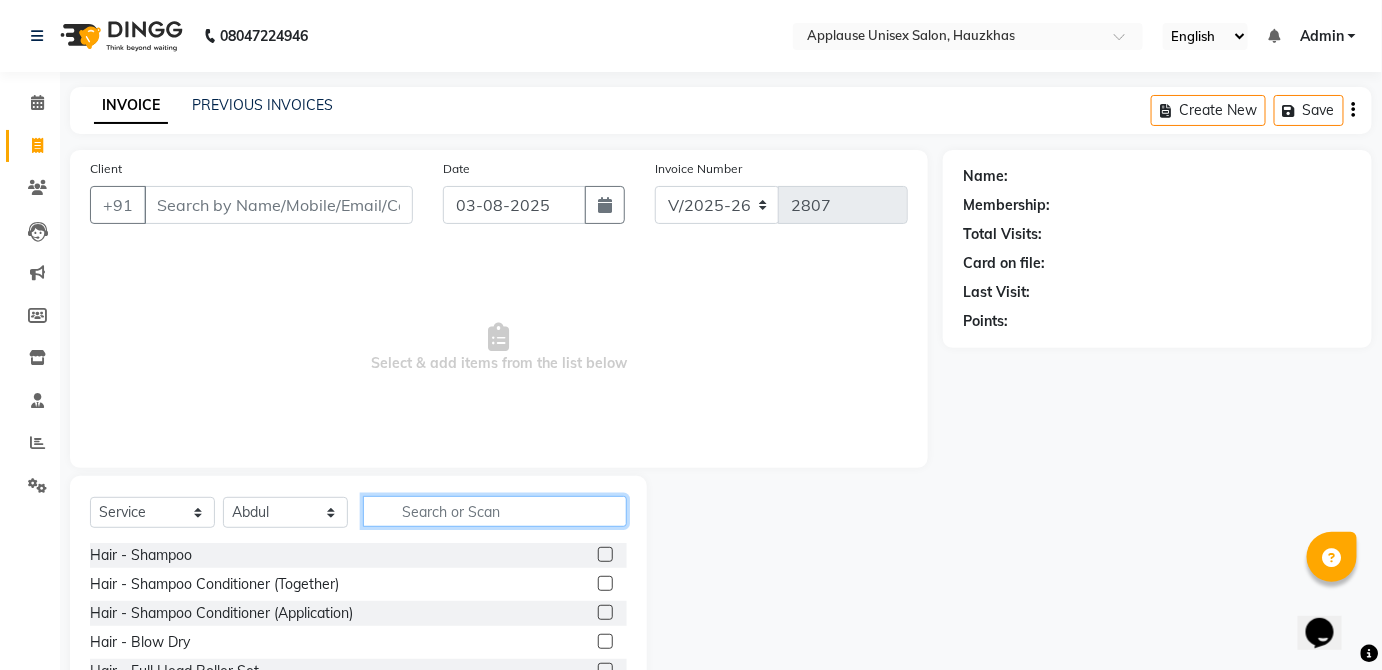 click 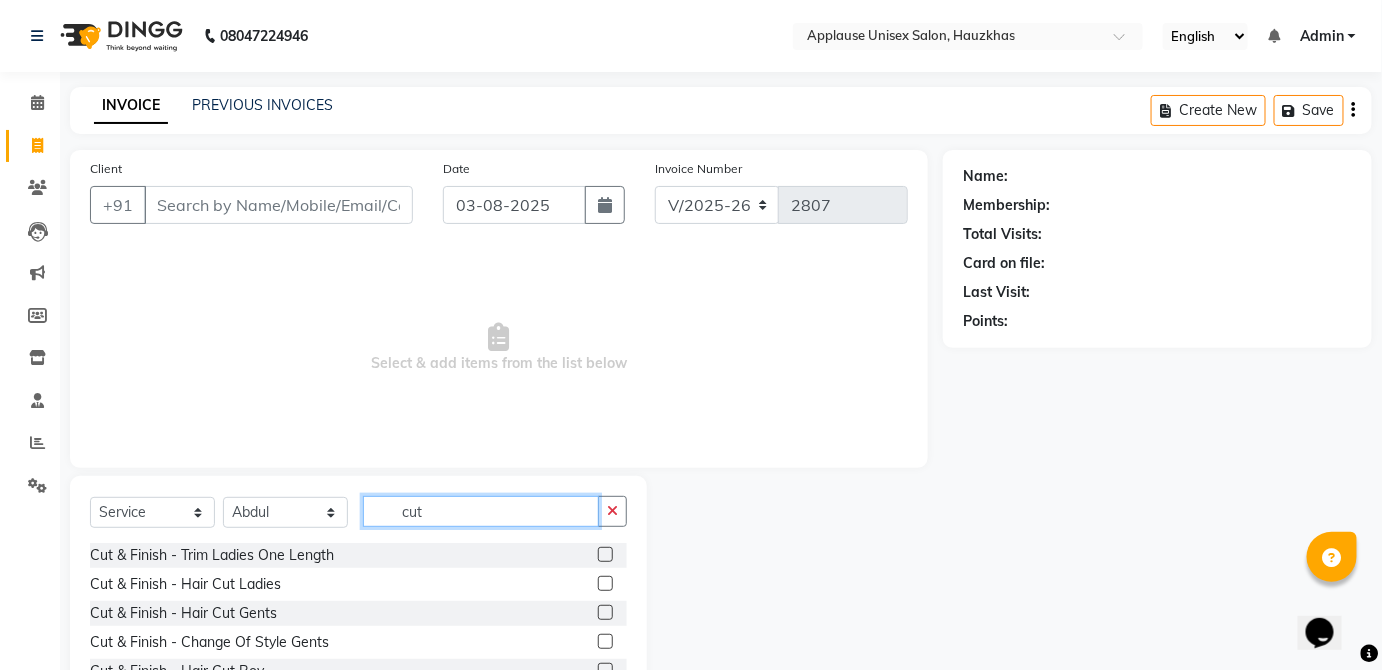 type on "cut" 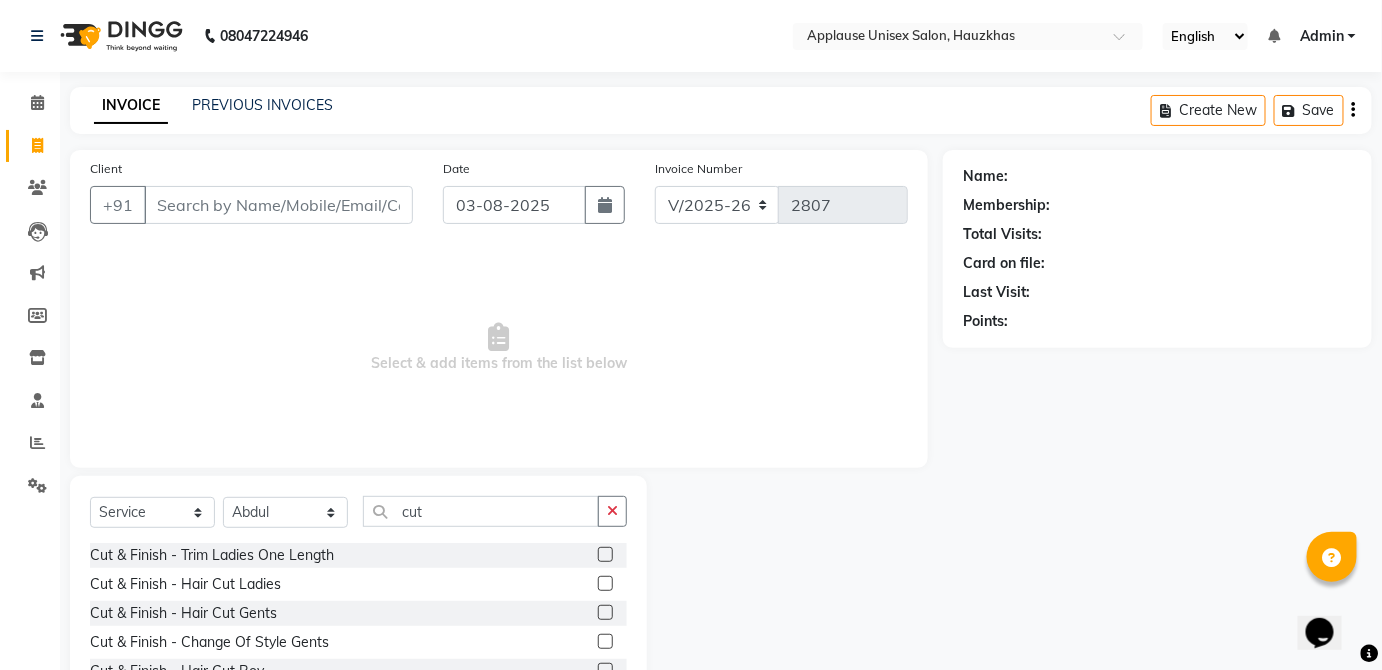 click 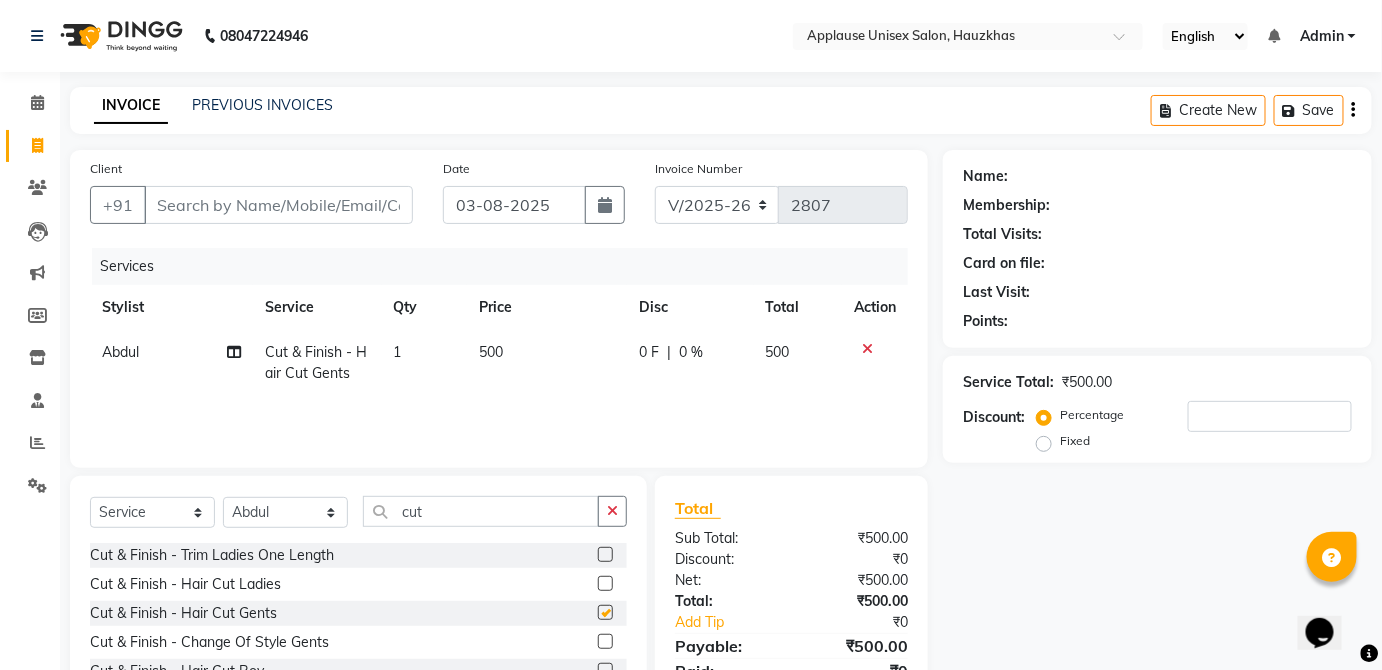 click on "0 F | 0 %" 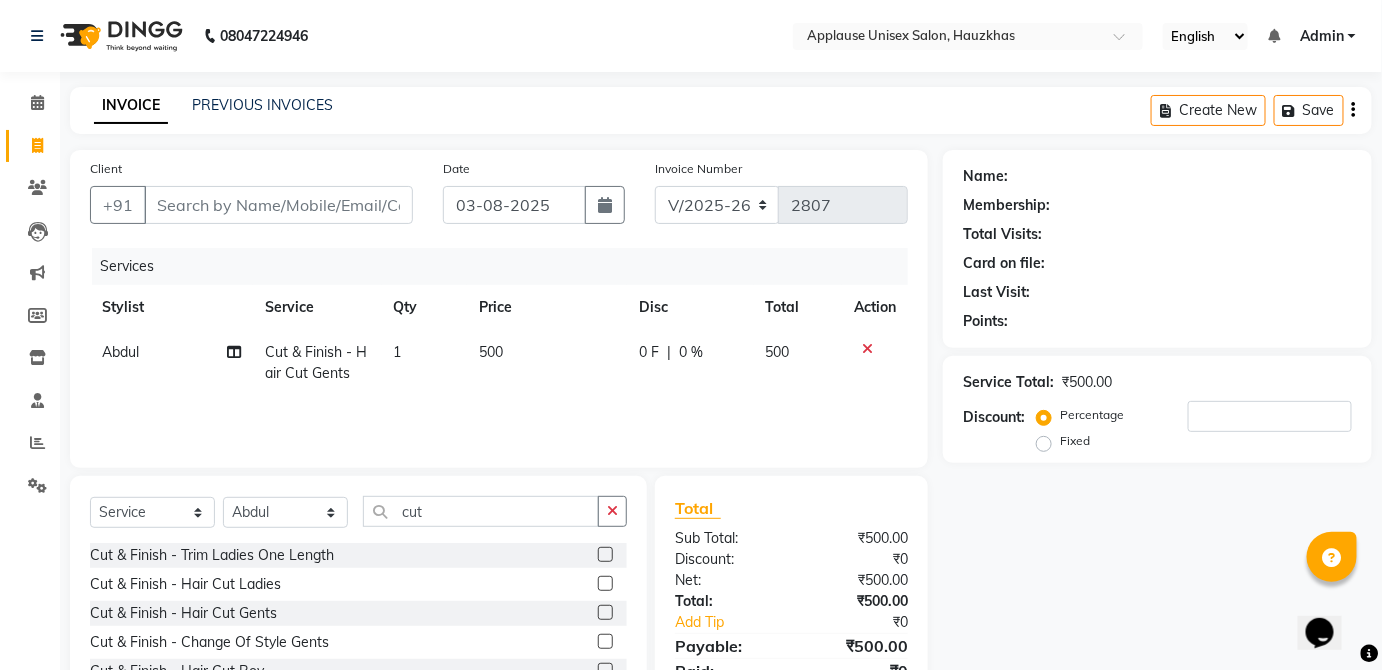 checkbox on "false" 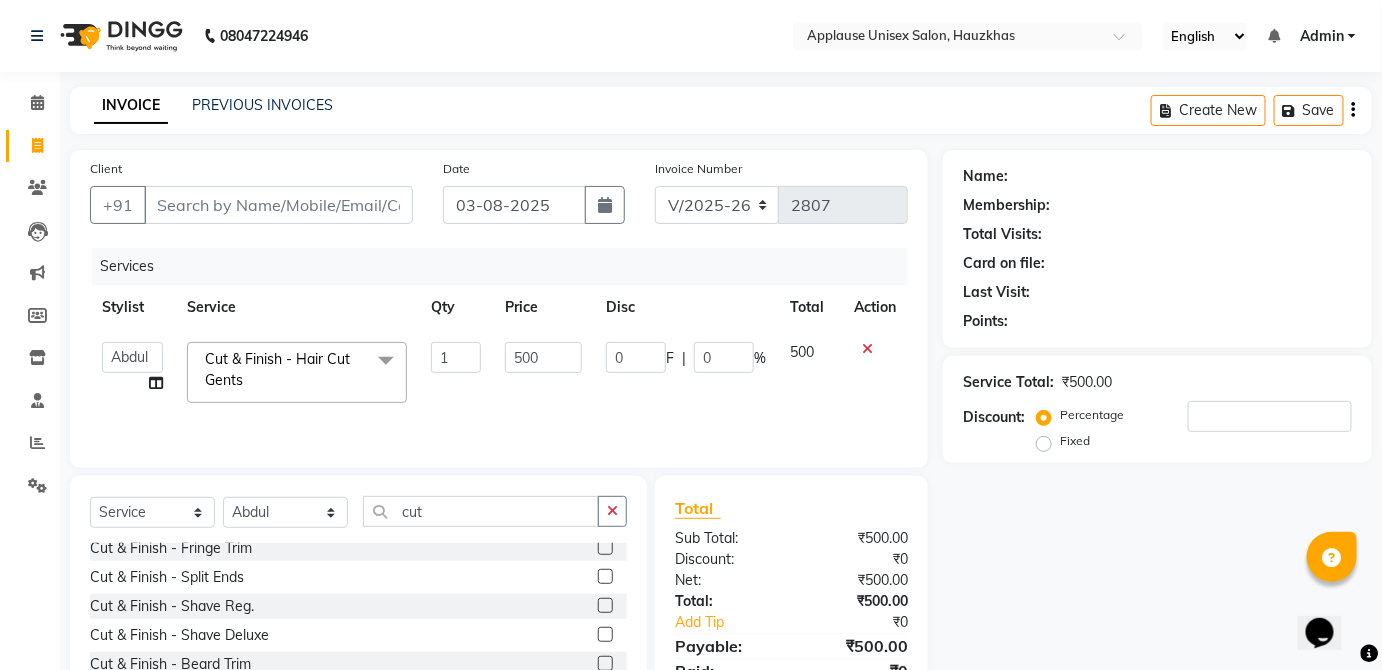 scroll, scrollTop: 205, scrollLeft: 0, axis: vertical 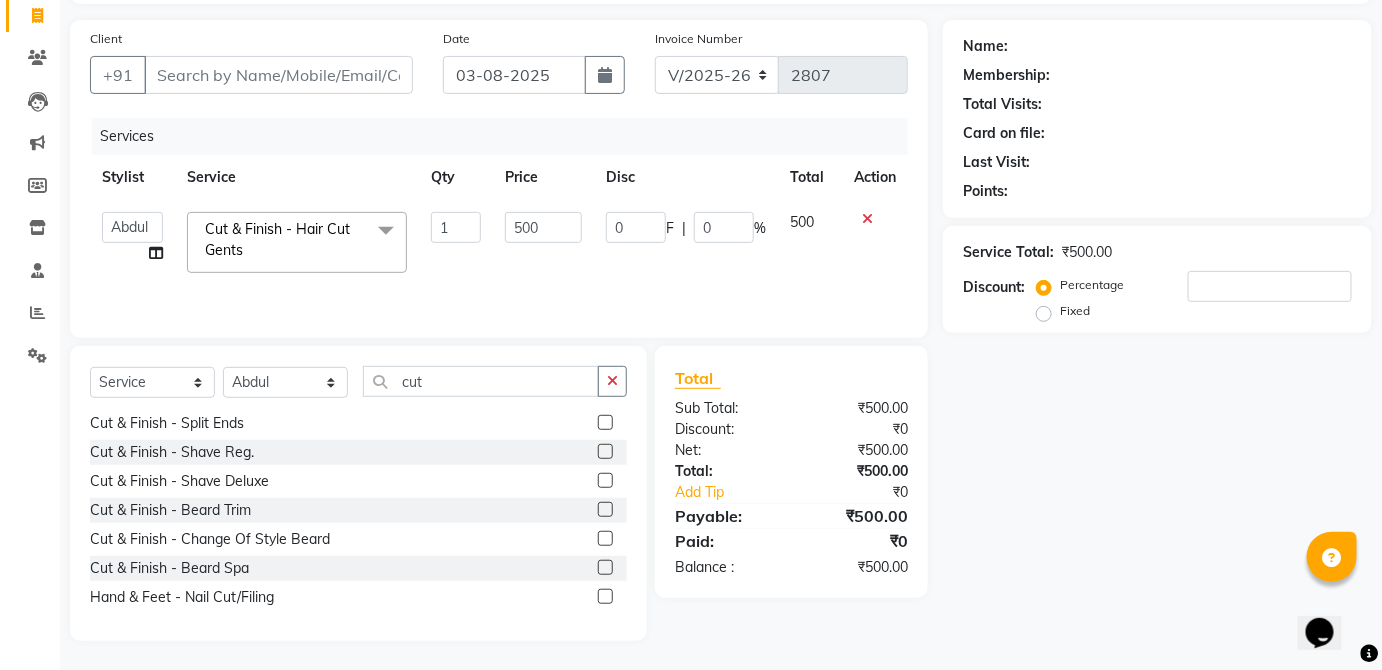 click 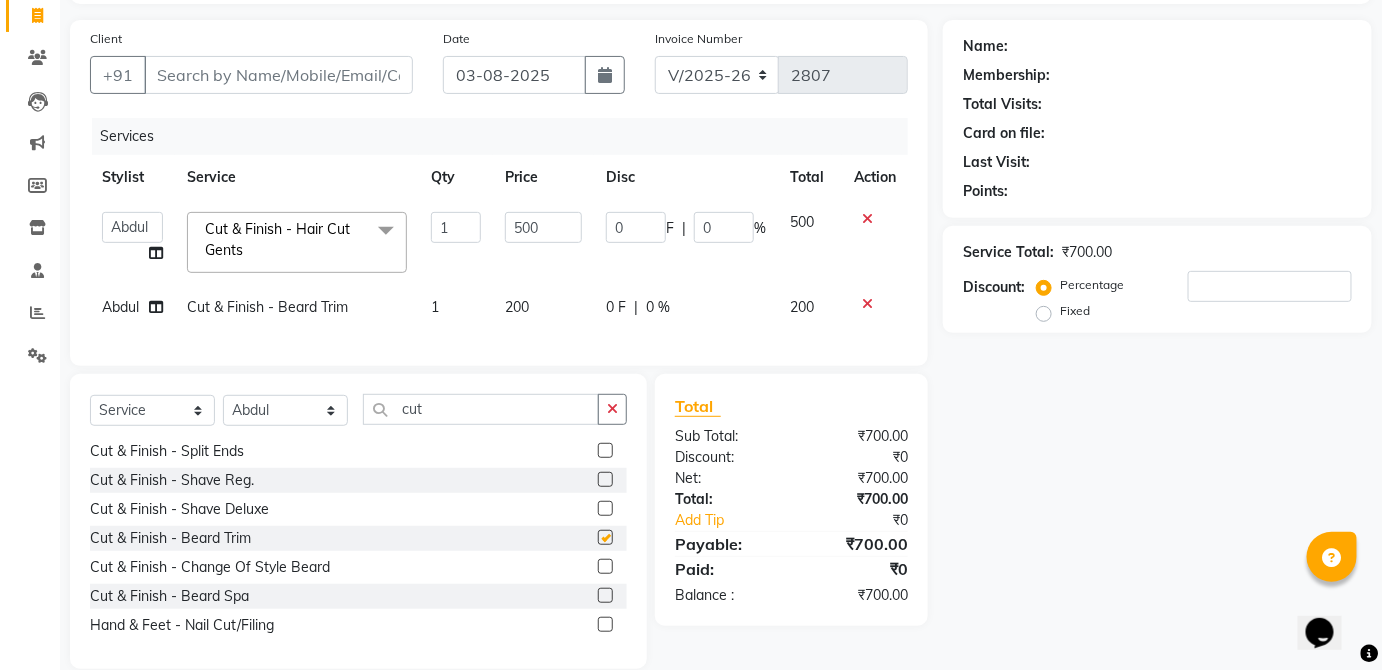 checkbox on "false" 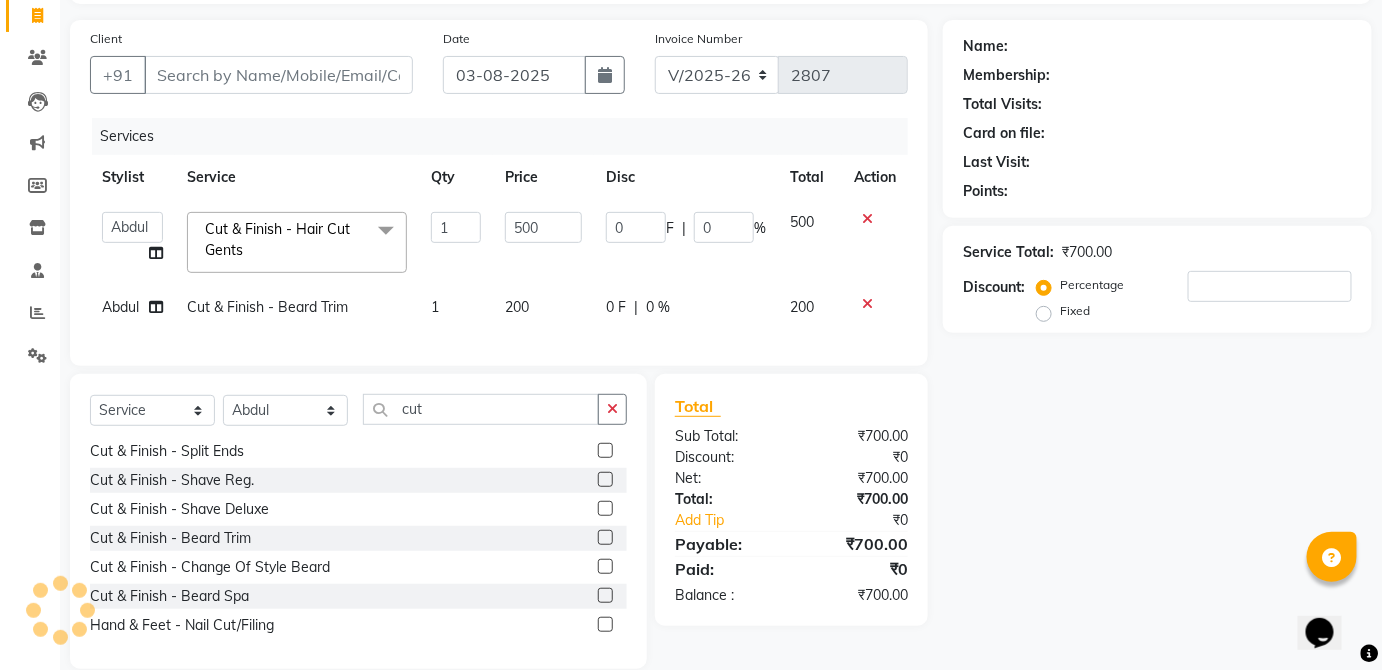 click on "200" 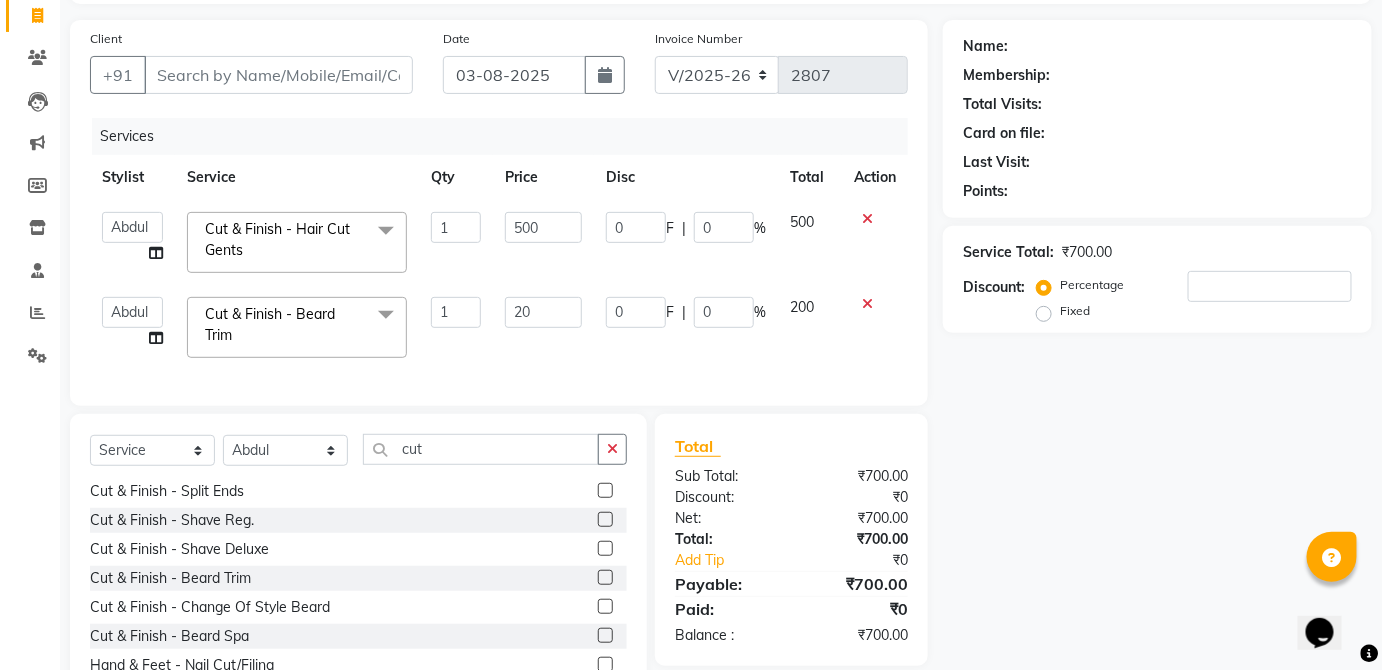 type on "2" 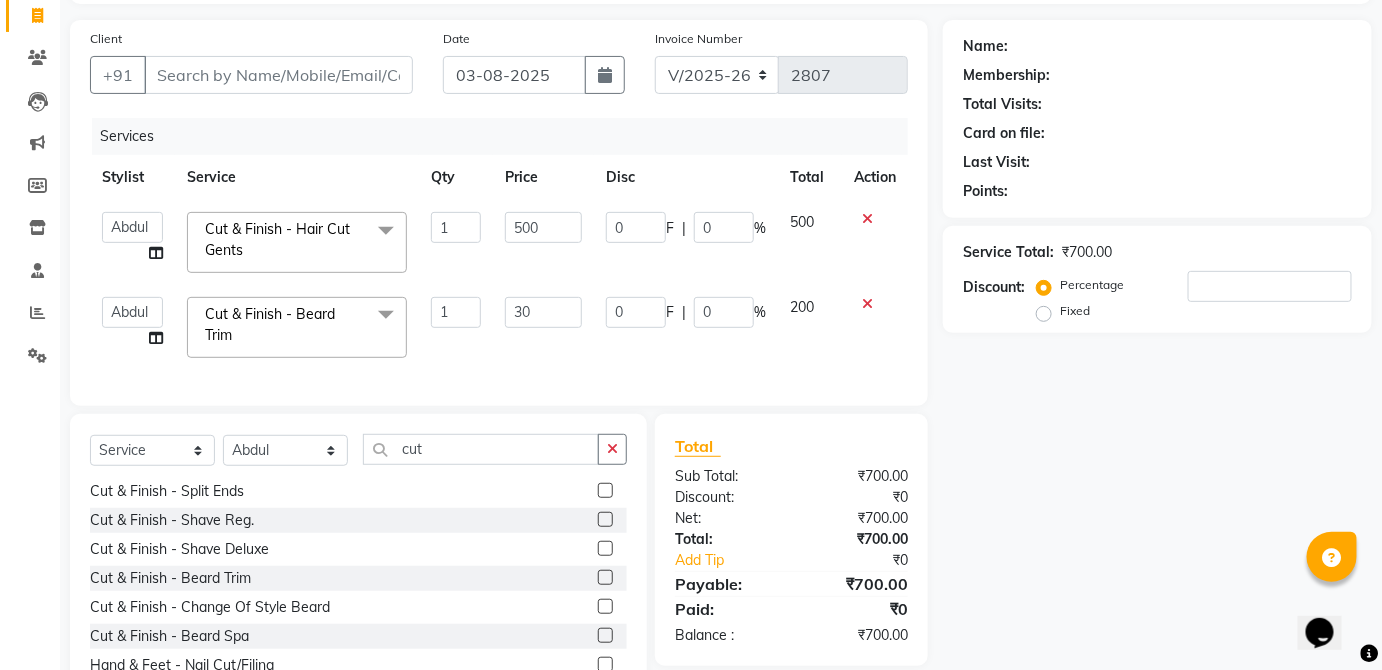 type on "300" 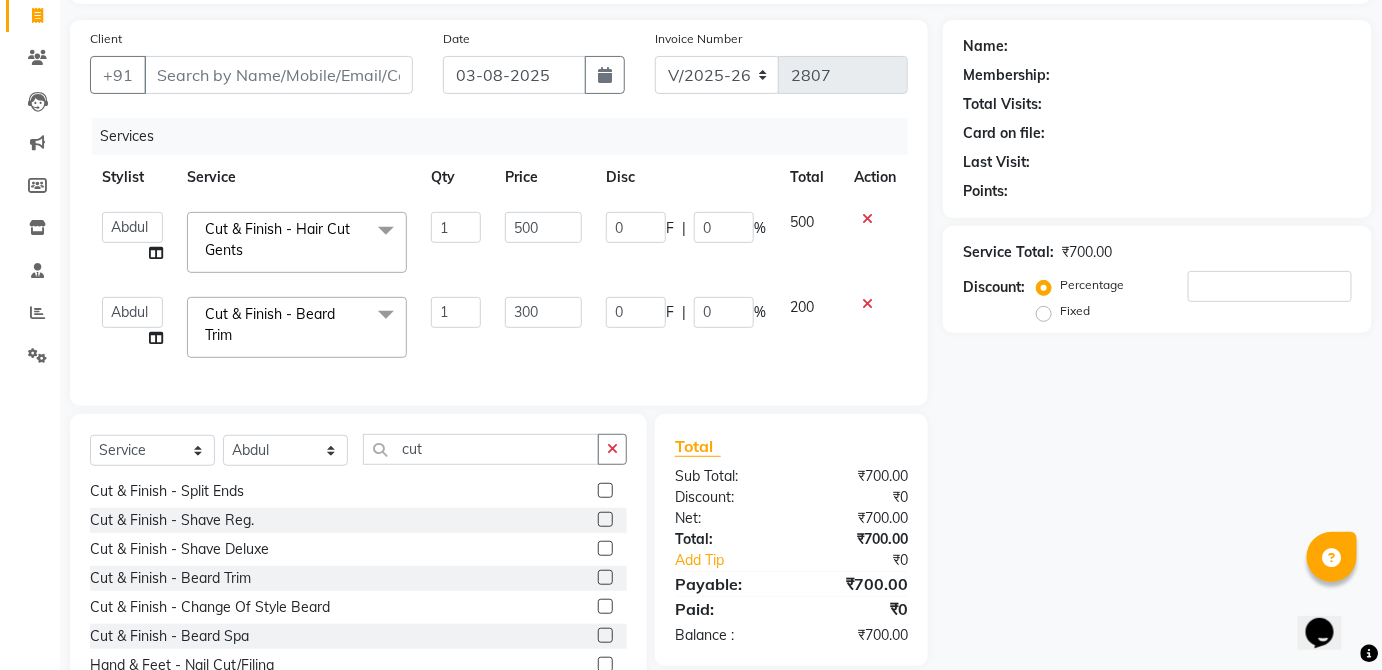 click on "200" 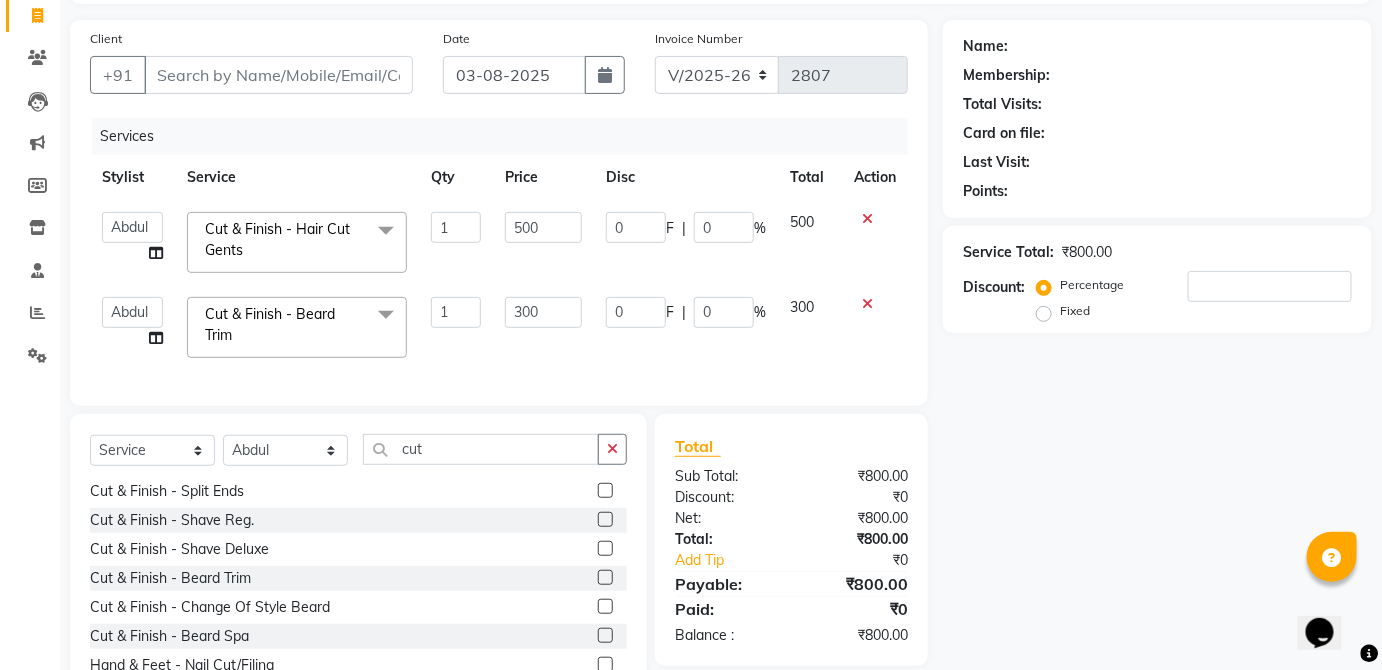 scroll, scrollTop: 0, scrollLeft: 0, axis: both 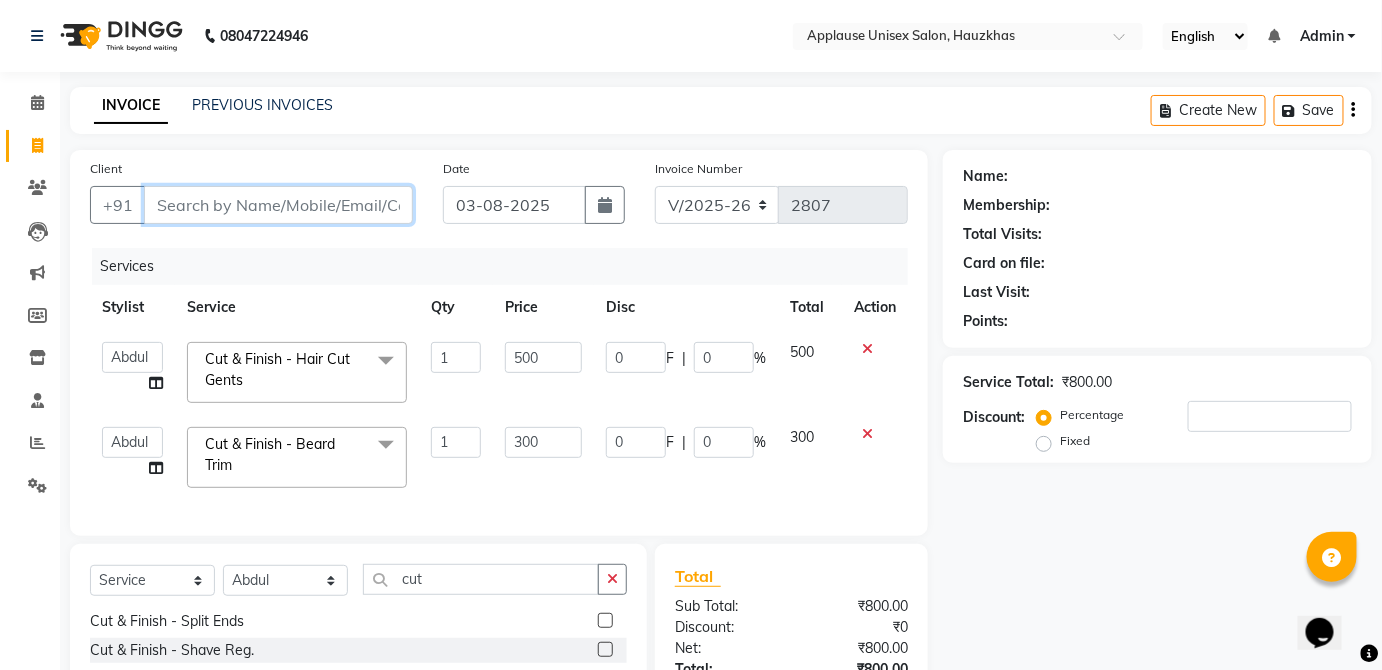 click on "Client" at bounding box center (278, 205) 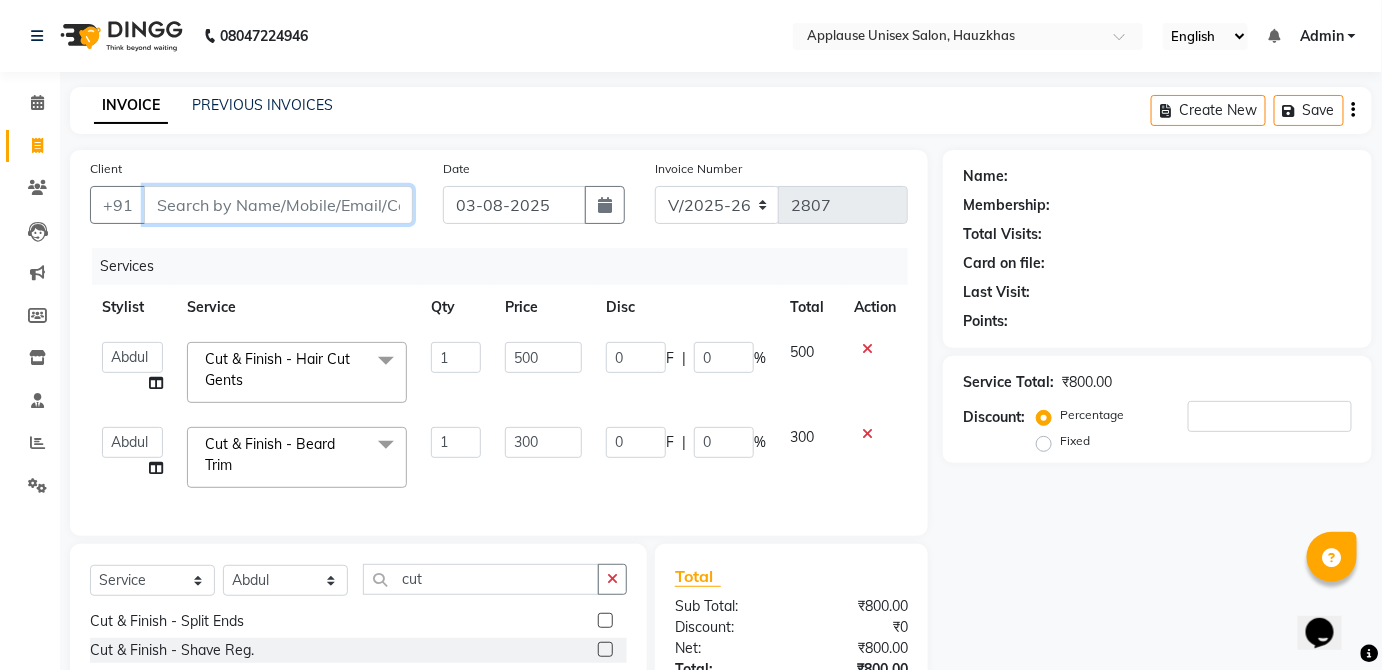 type on "s" 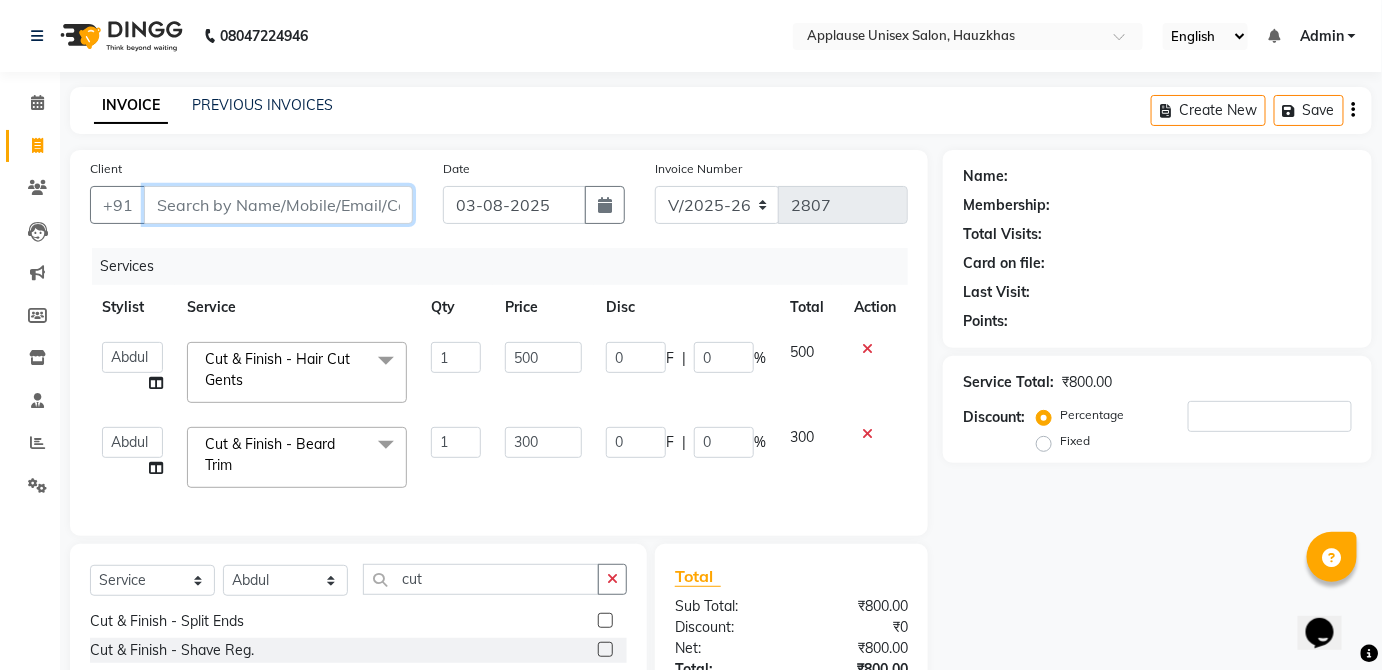 type on "0" 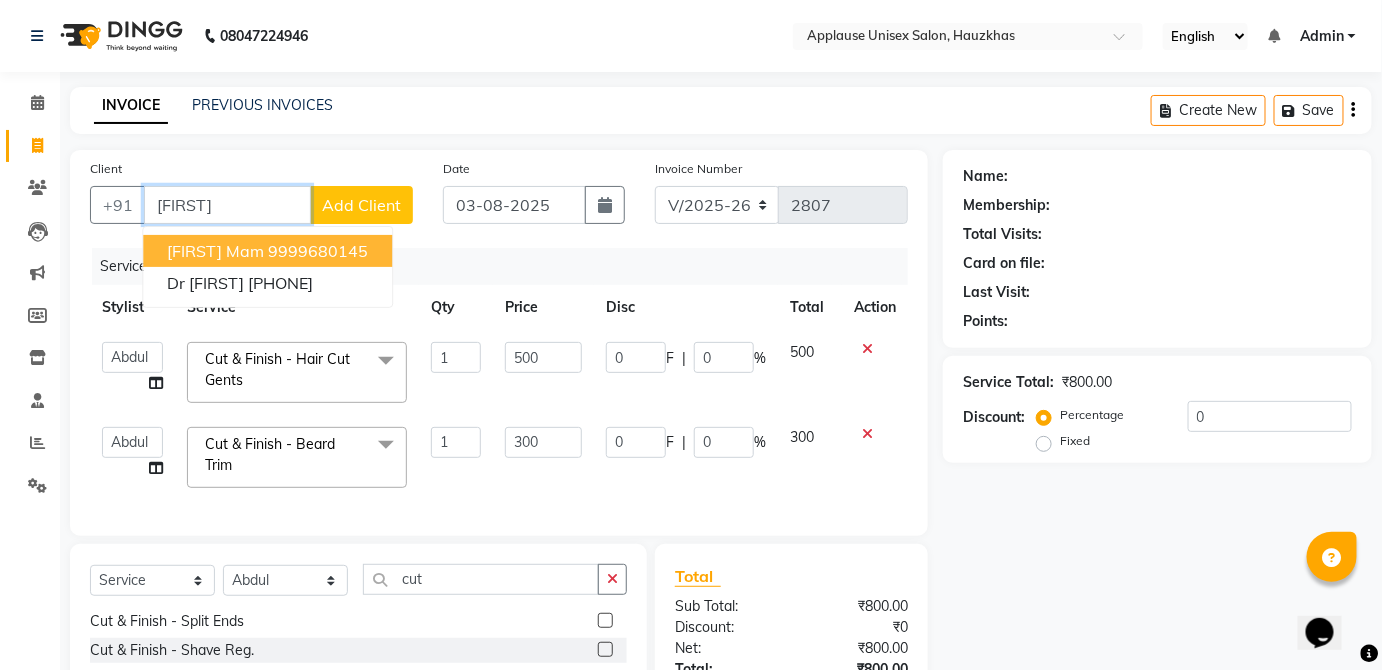click on "shomiya mam  9999680145" at bounding box center [267, 251] 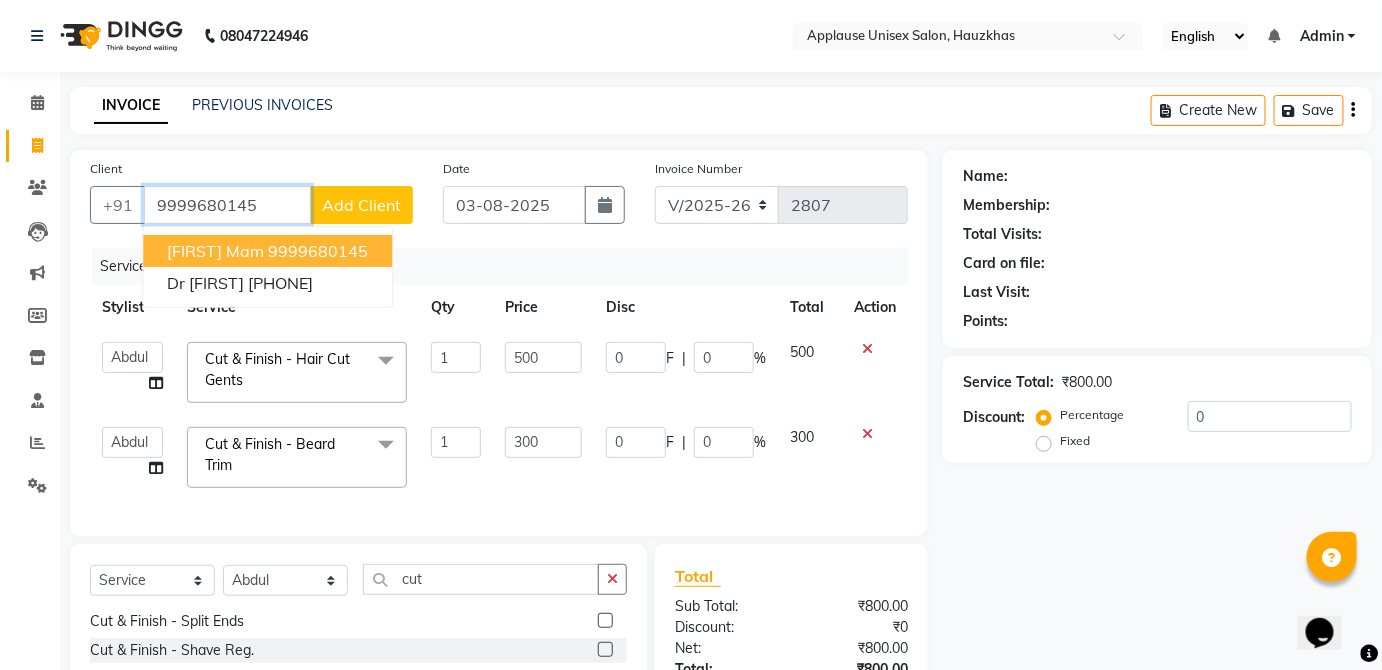 type on "9999680145" 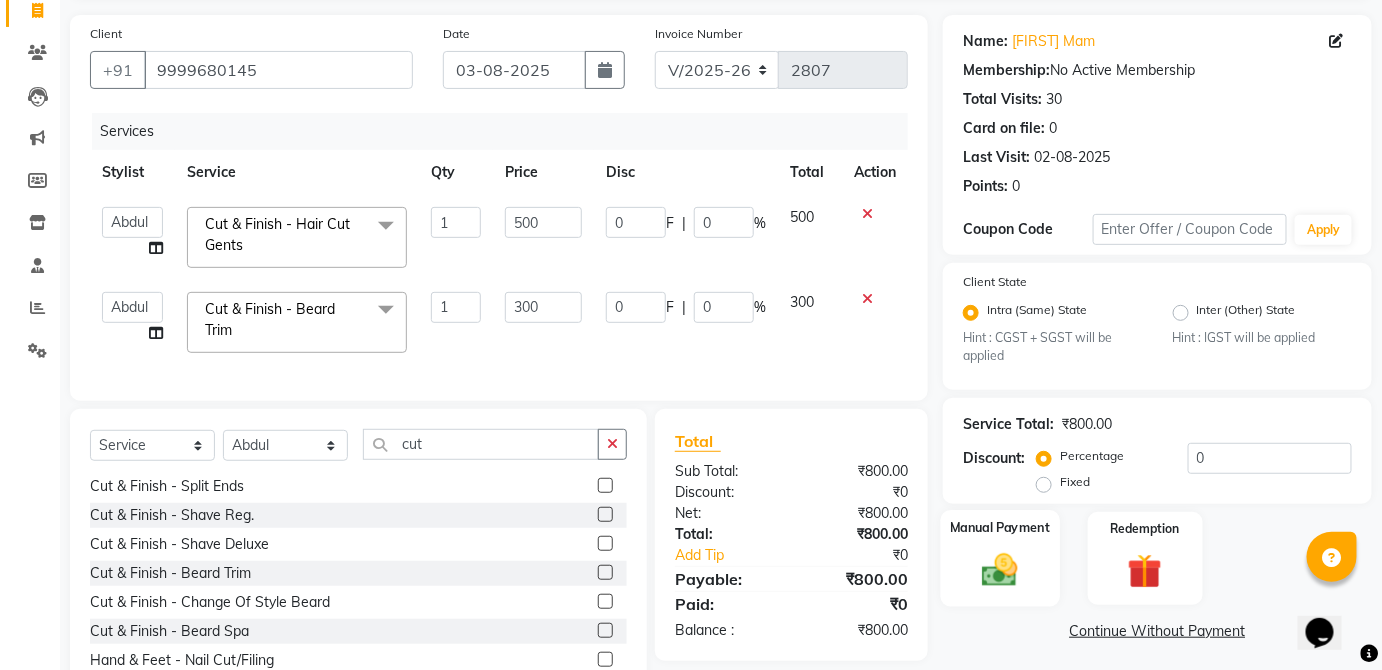 click on "Manual Payment" 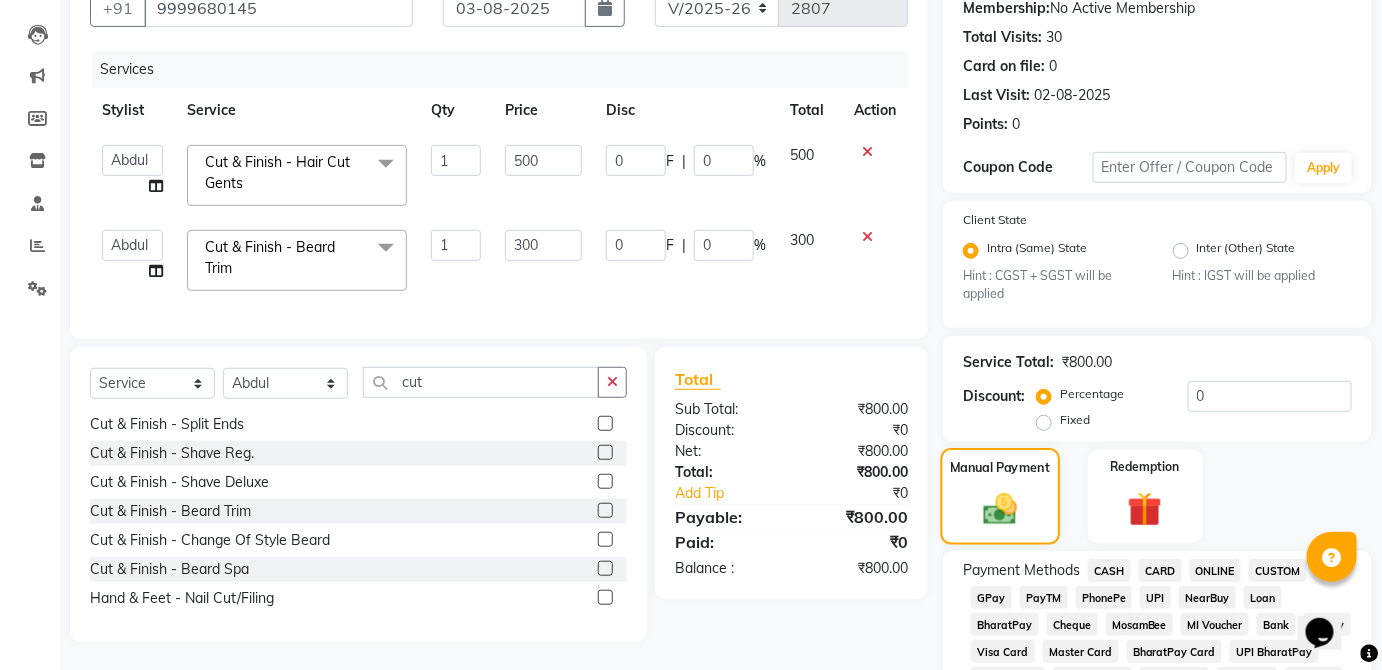 scroll, scrollTop: 204, scrollLeft: 0, axis: vertical 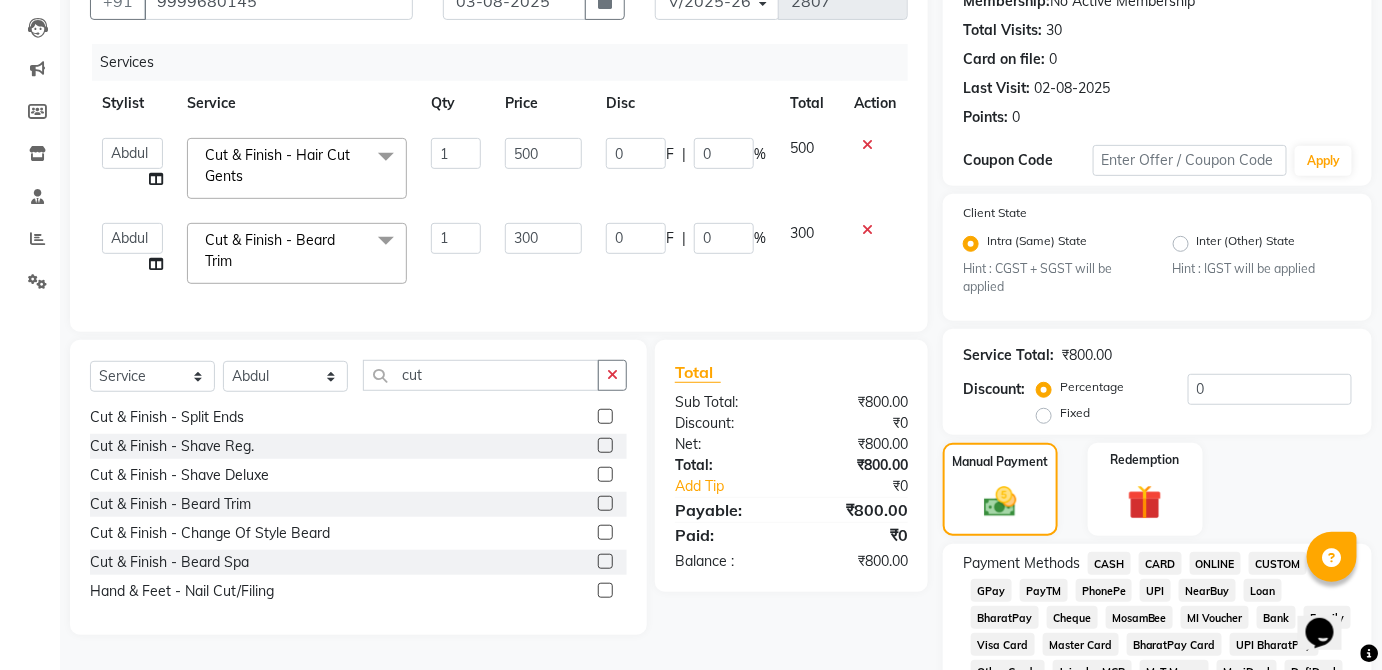 click on "CASH" 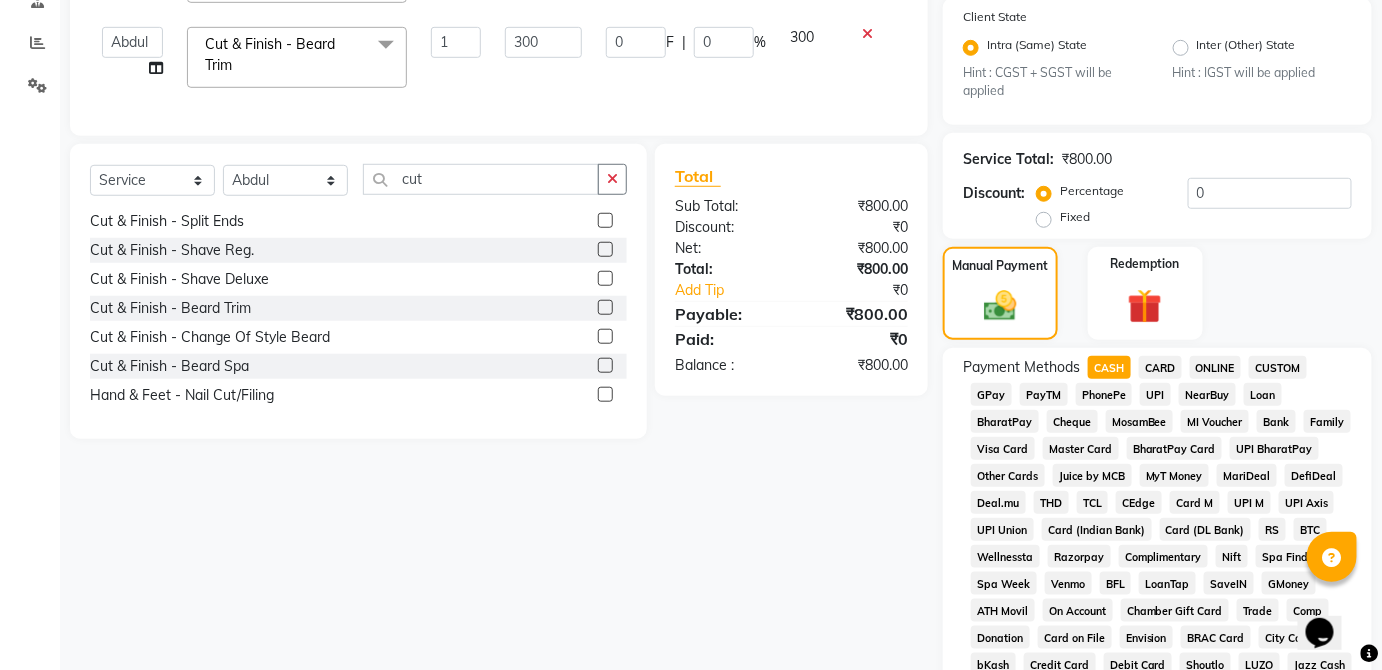scroll, scrollTop: 943, scrollLeft: 0, axis: vertical 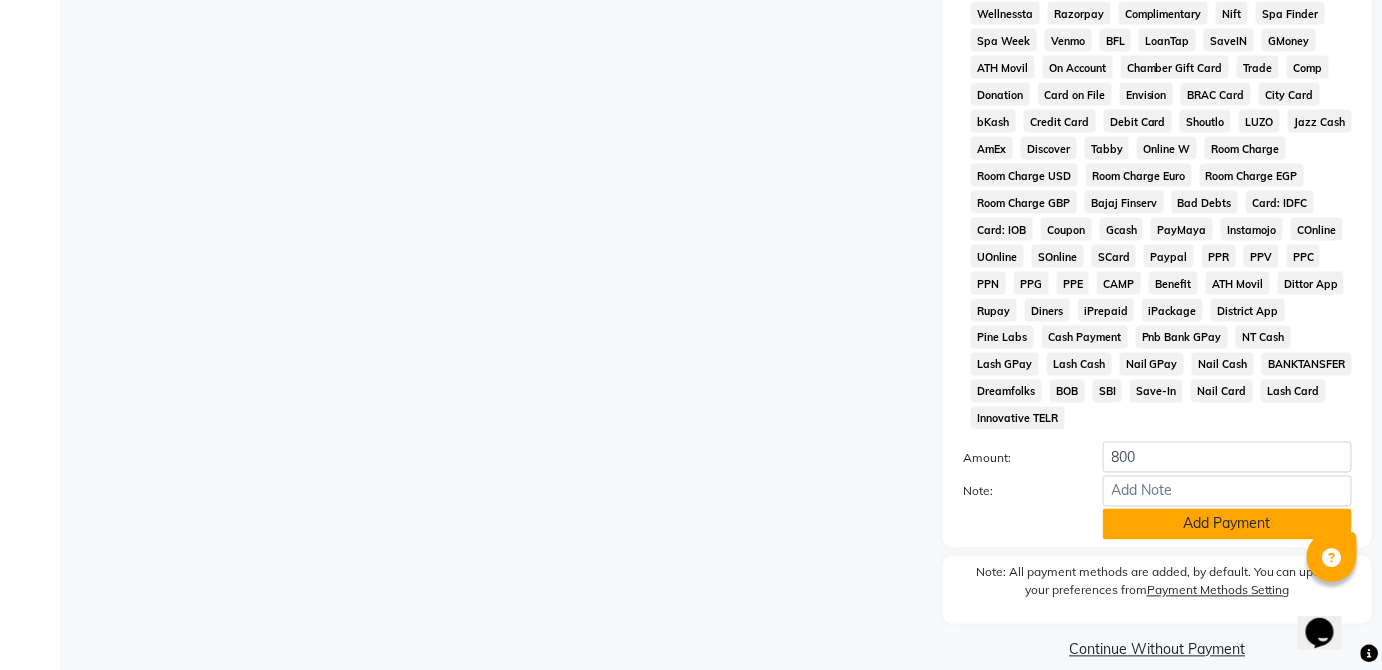 click on "Add Payment" 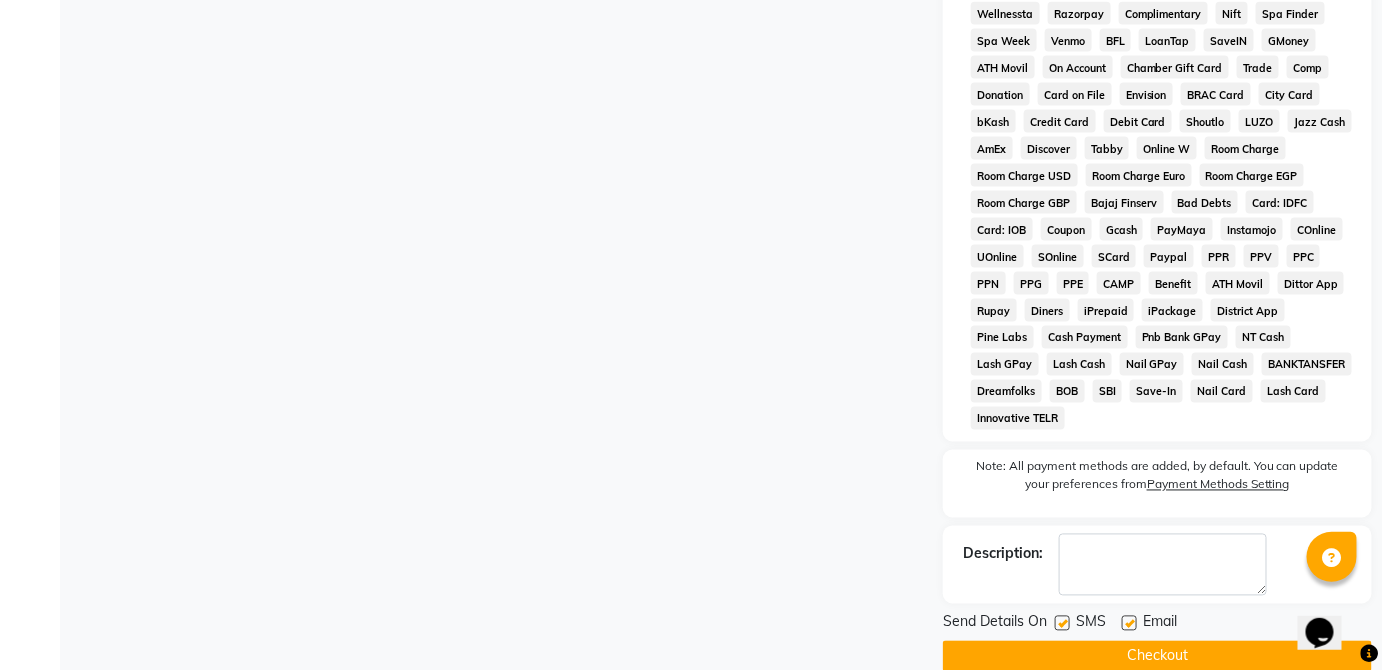 click on "Checkout" 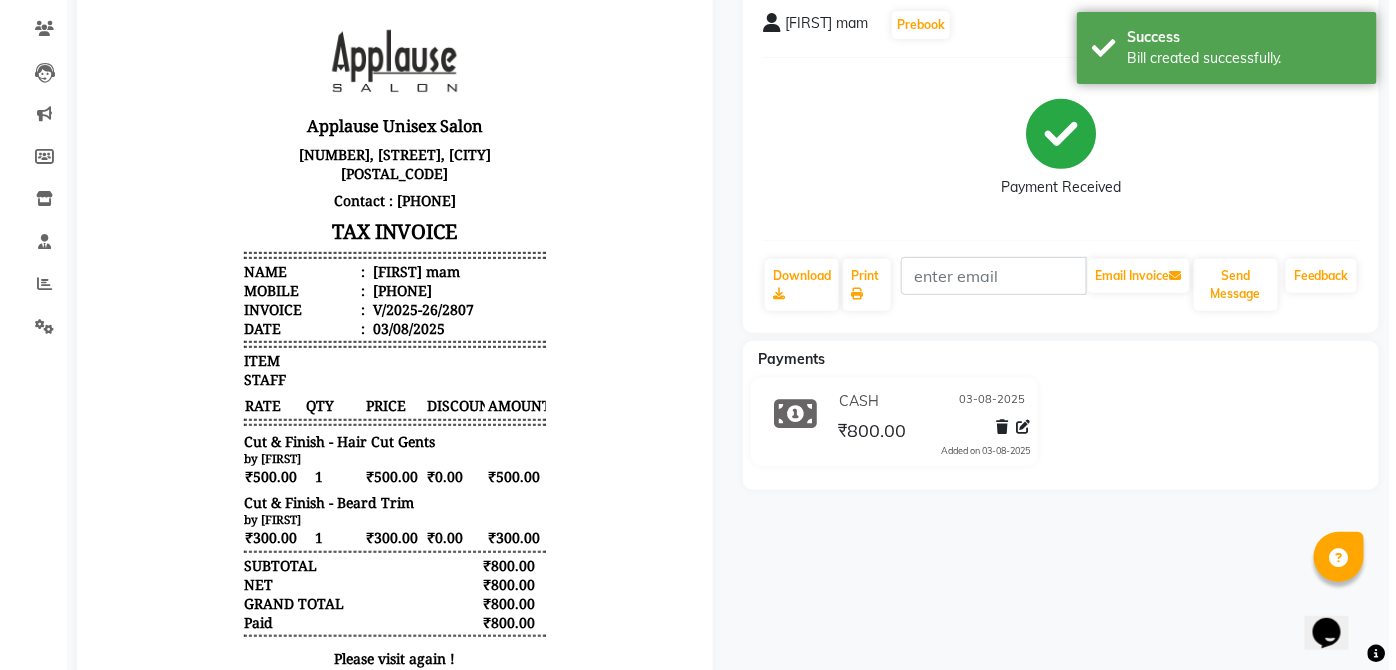 scroll, scrollTop: 0, scrollLeft: 0, axis: both 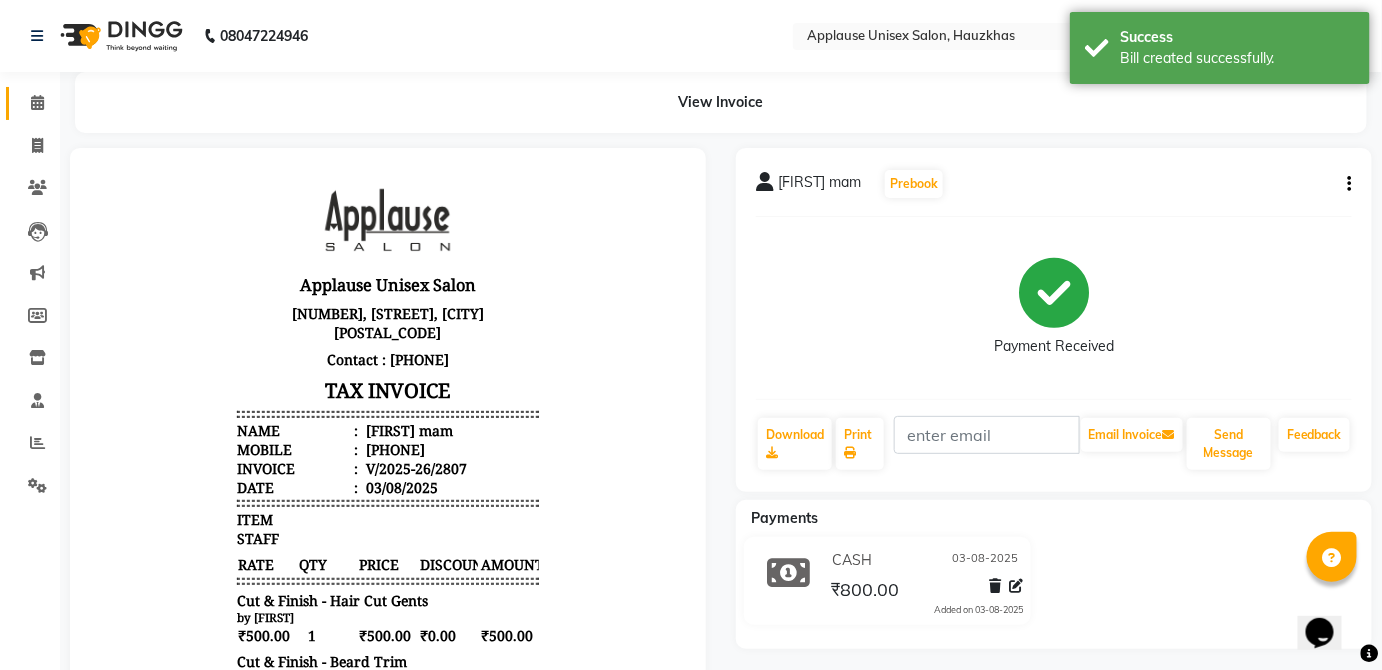 click 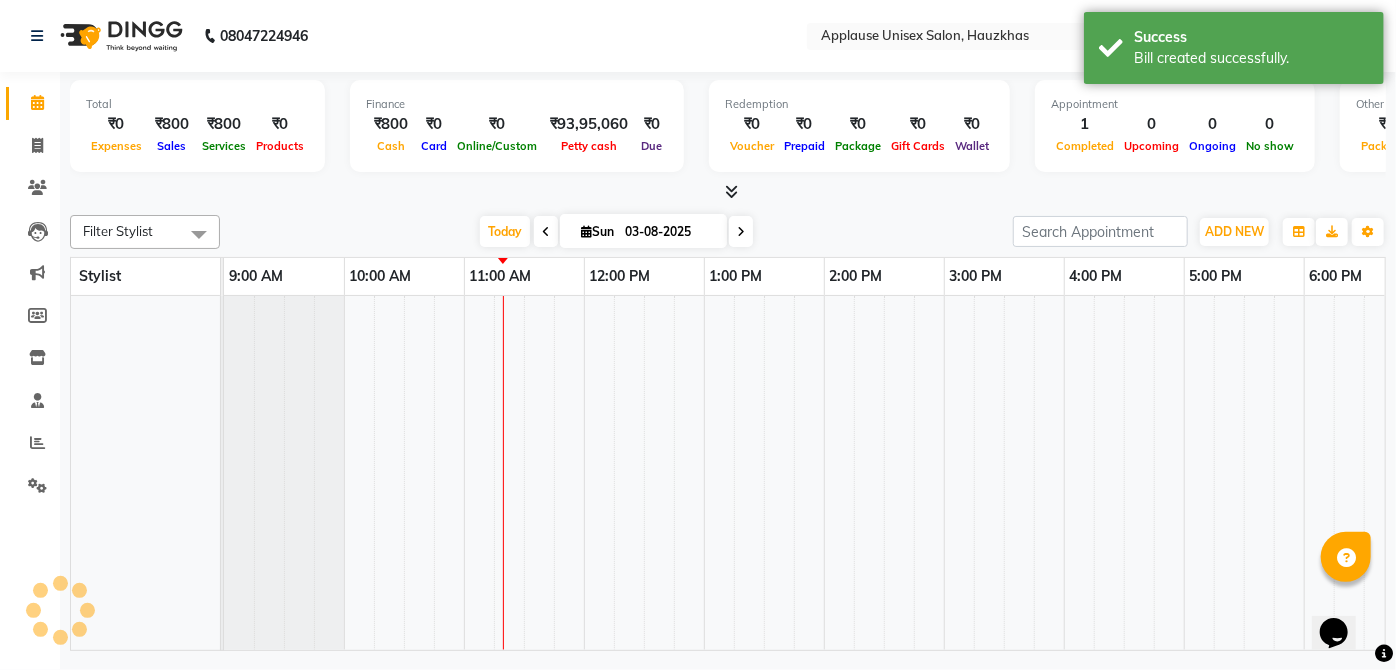 scroll, scrollTop: 0, scrollLeft: 0, axis: both 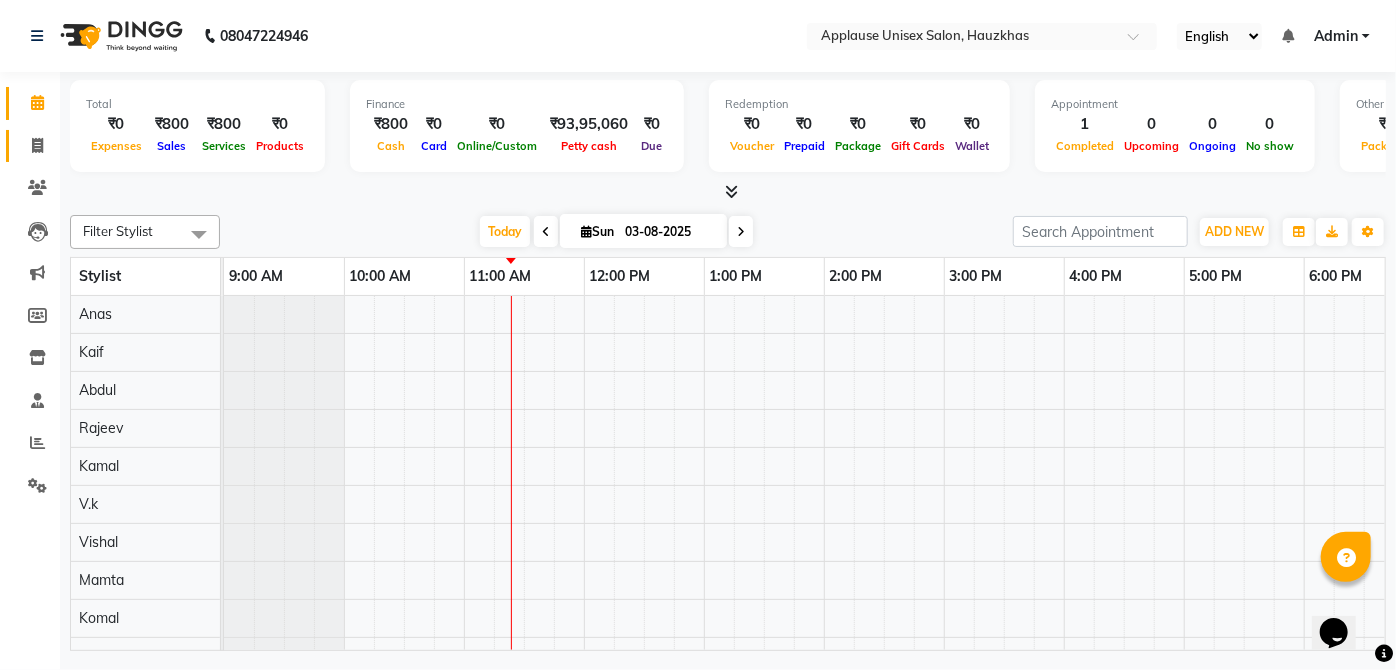 click on "Invoice" 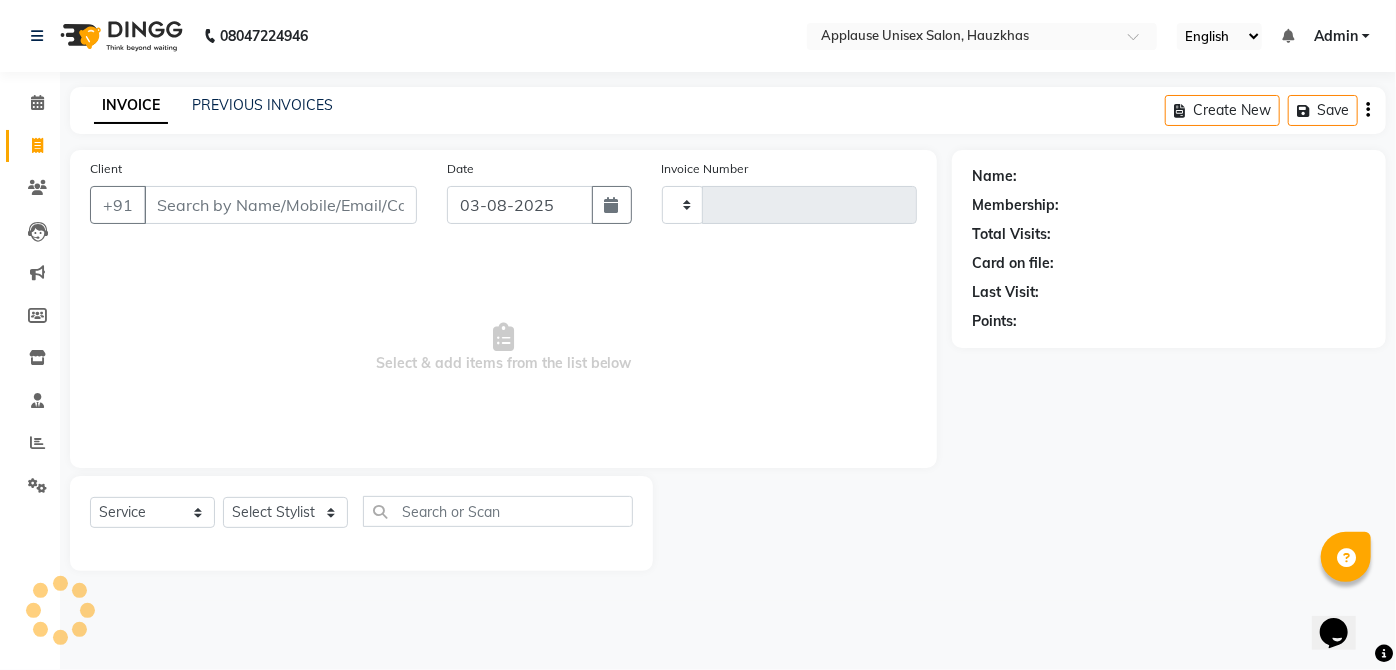 type on "2808" 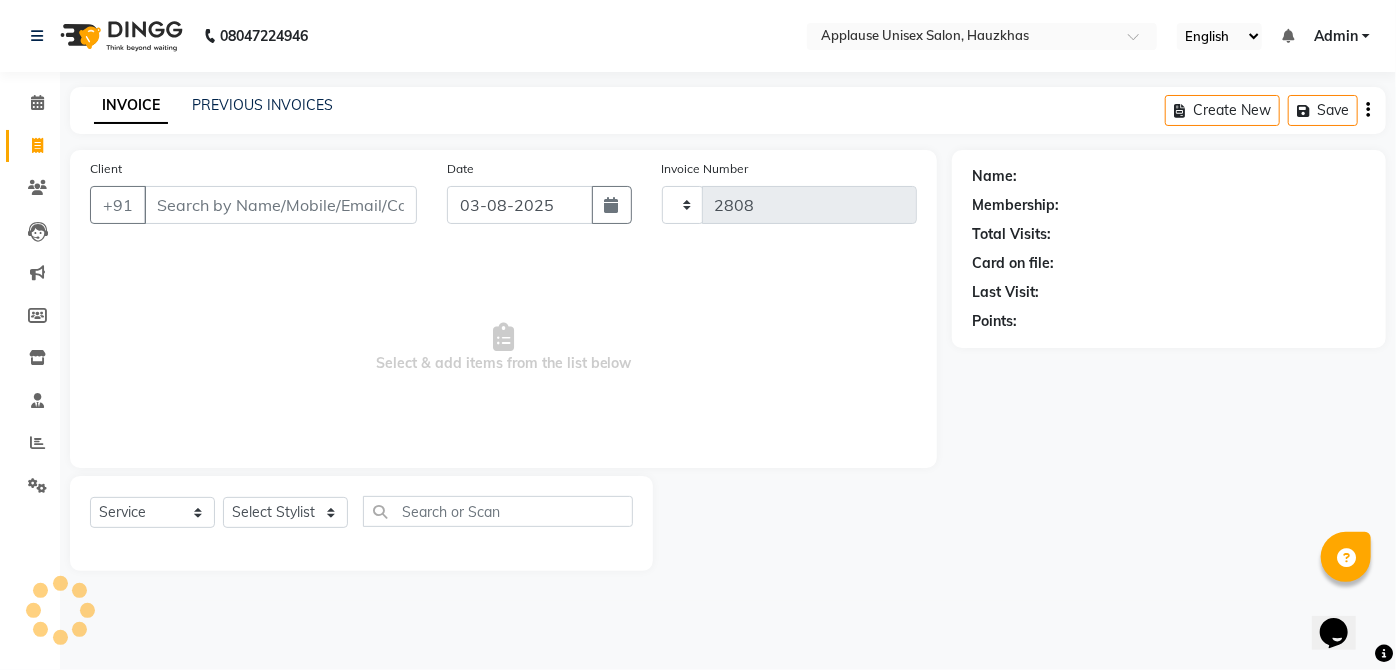 select on "5082" 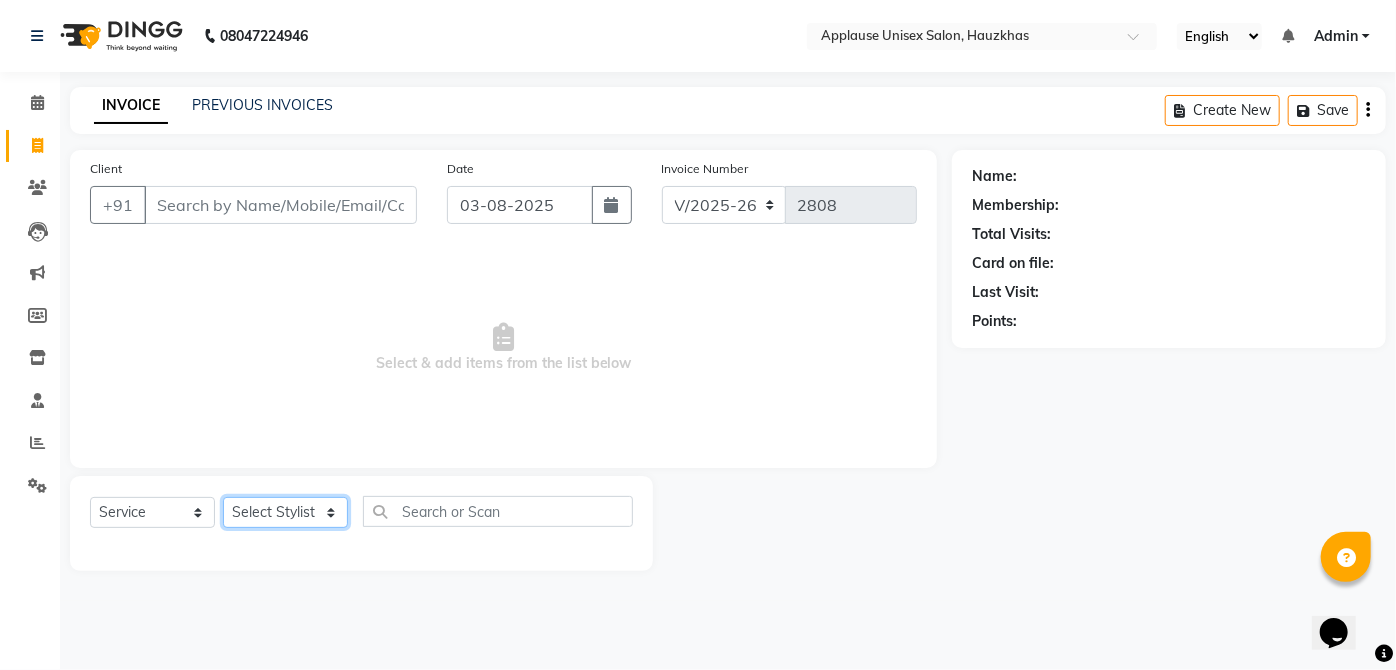 click on "Select Stylist" 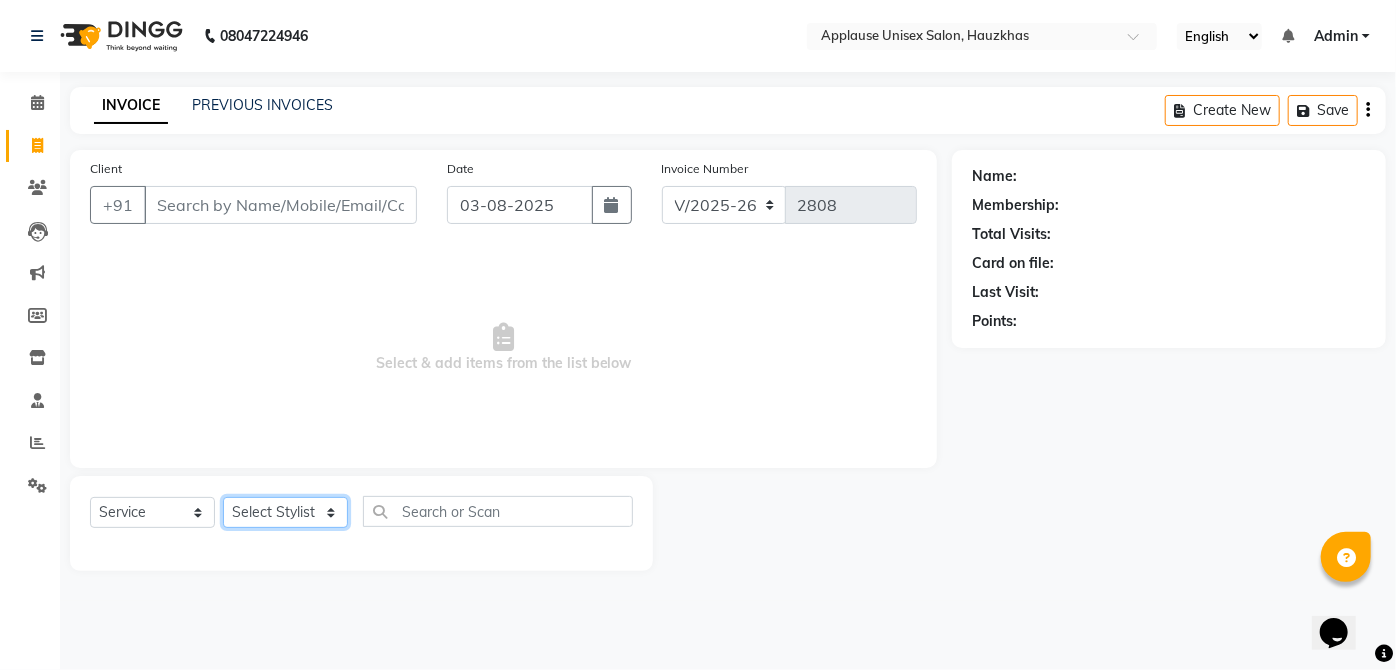 select on "32127" 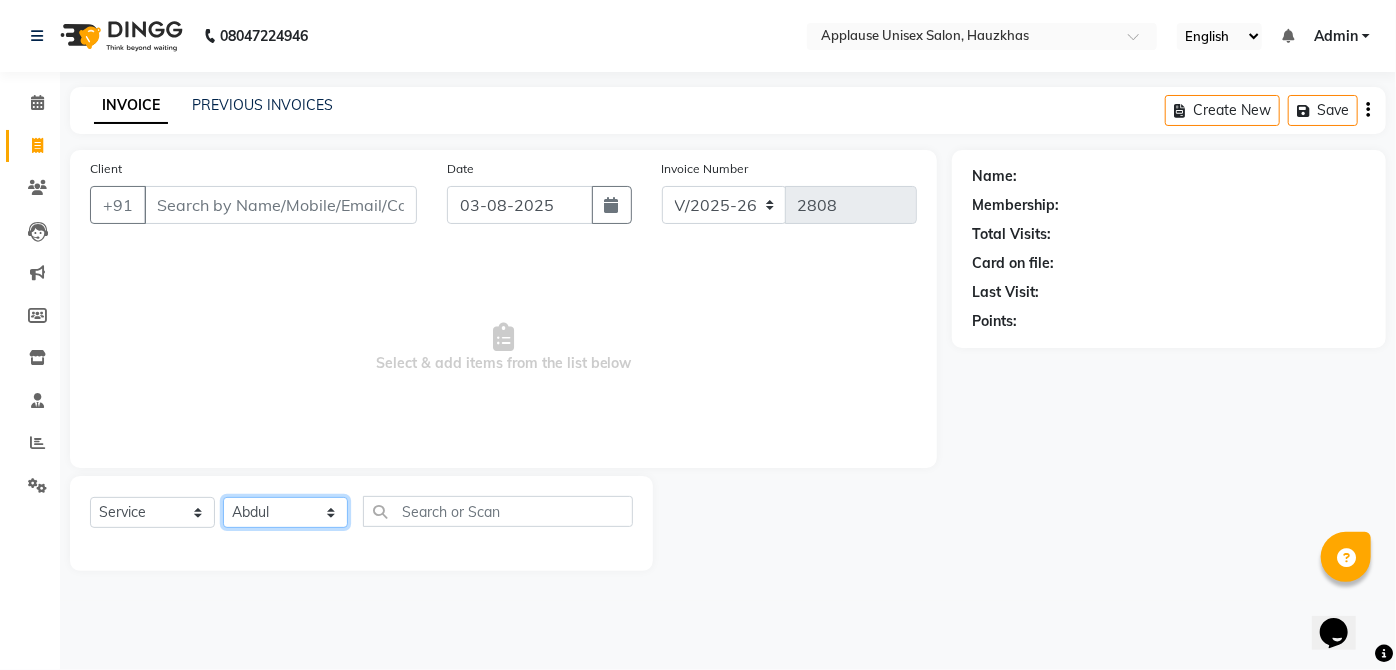 click on "Select Stylist Abdul Anas Arti Aruna Asif faisal guri heena Kaif Kamal Karan Komal laxmi Mamta Manager Mohsin nitin rahul Rajeev Rashid saif sangeeta sangeeta sharukh Vishal V.k" 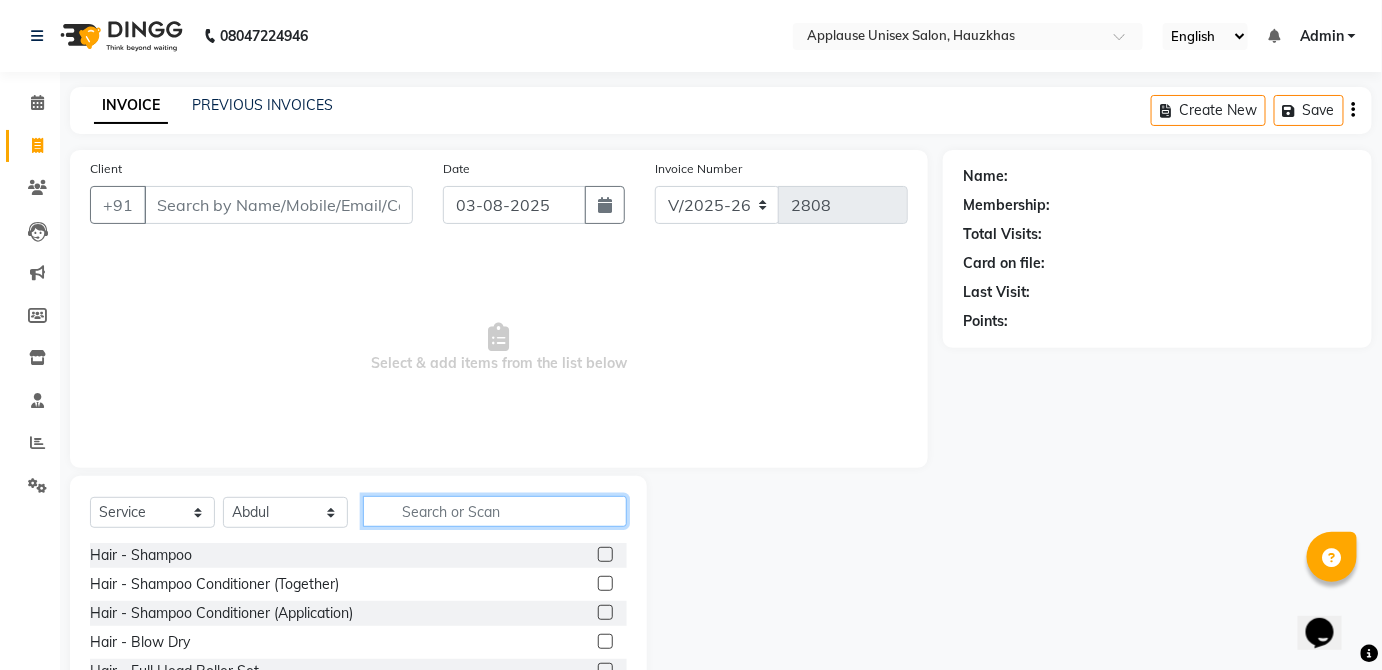 click 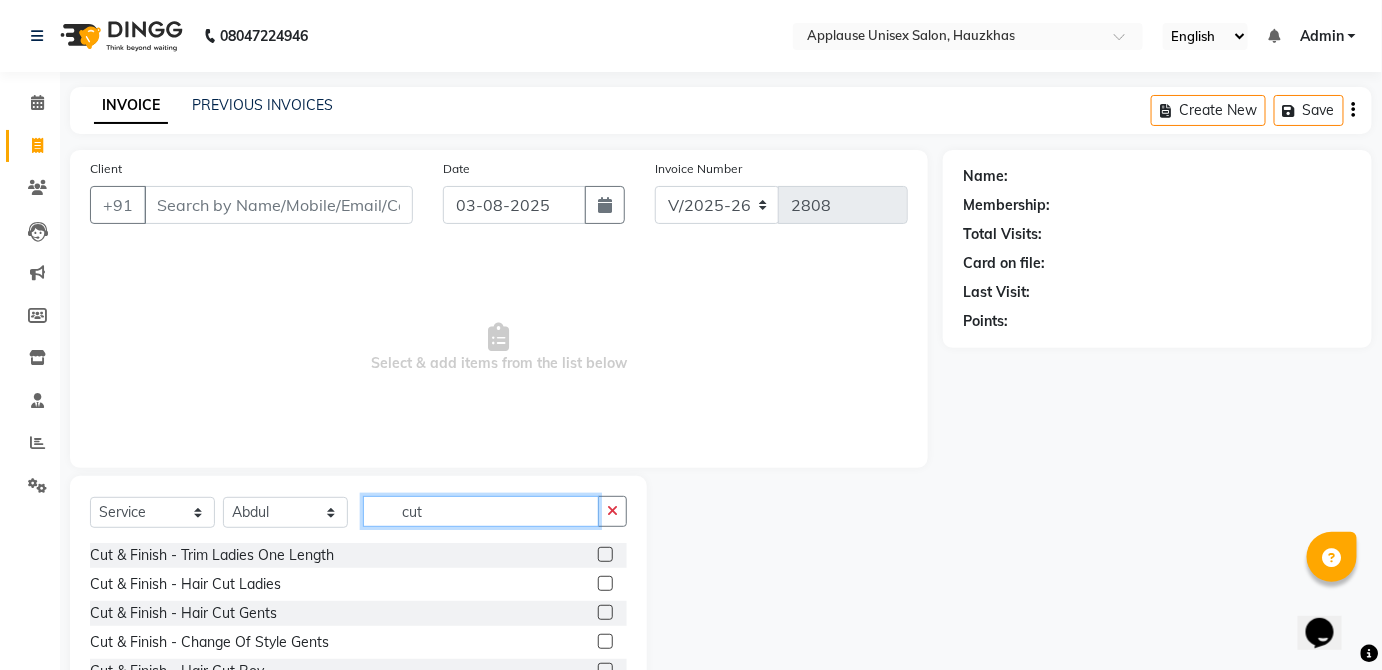 type on "cut" 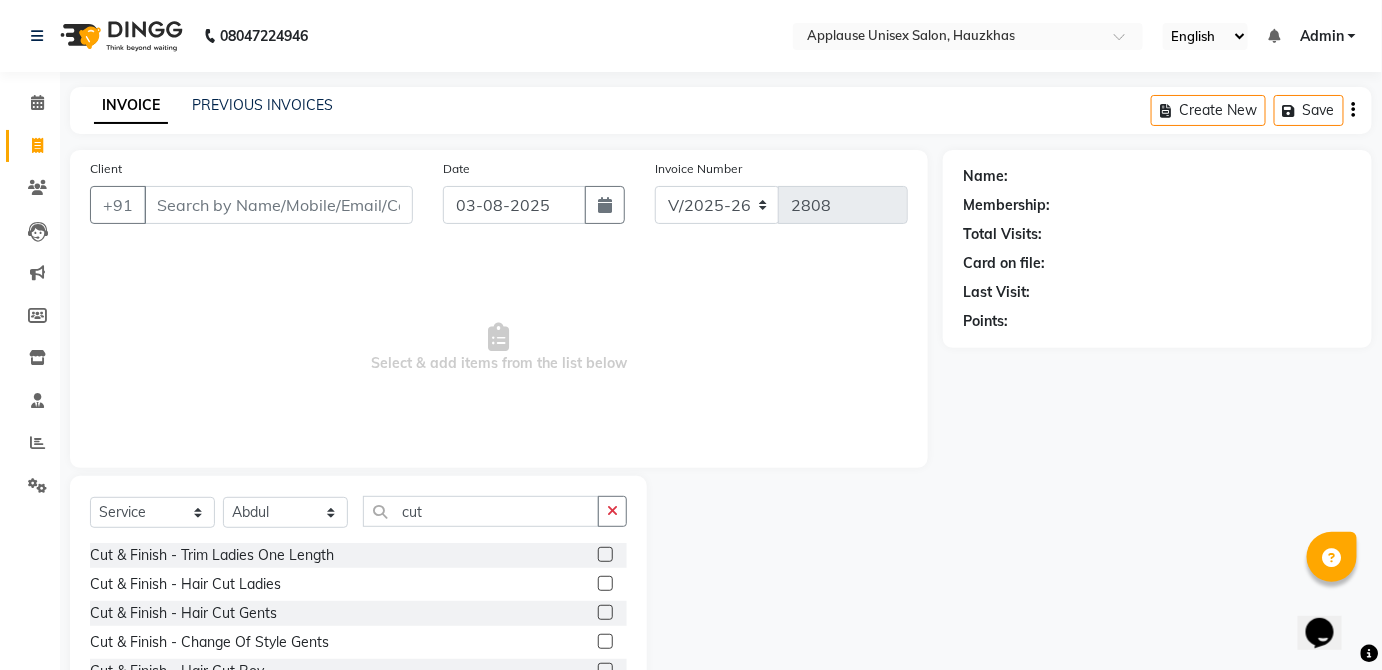 click 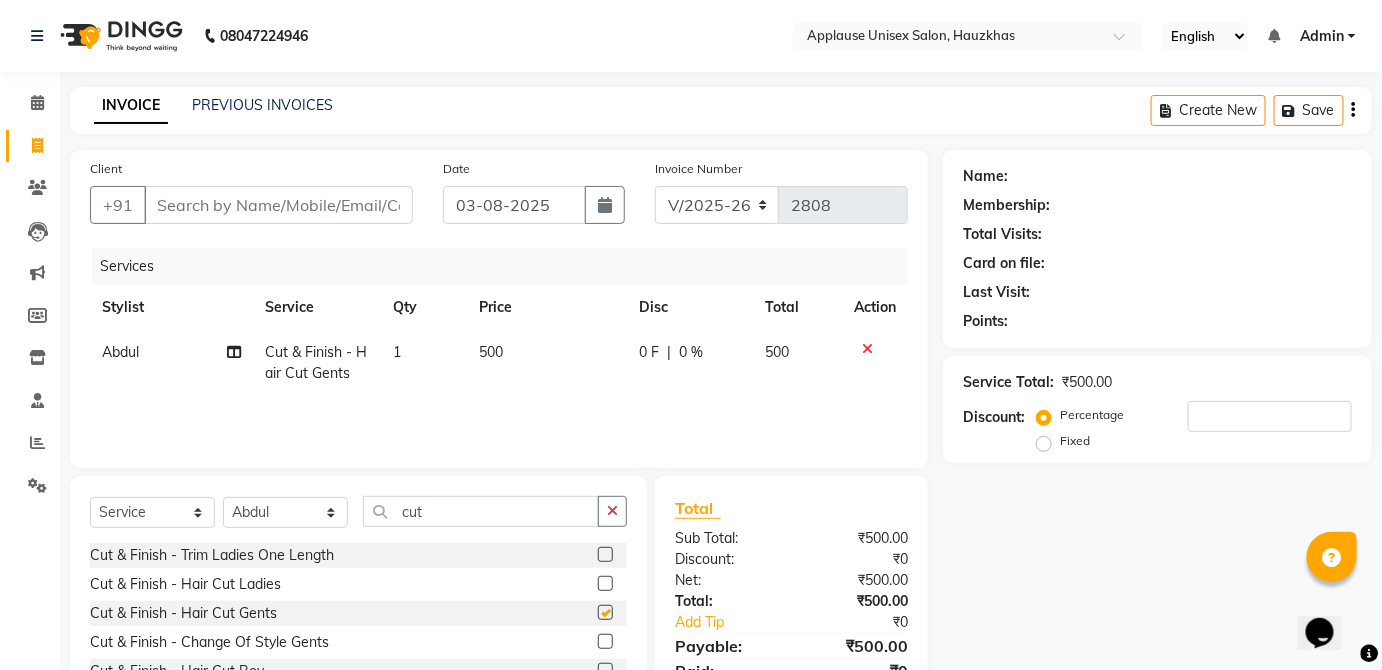 click on "0 F | 0 %" 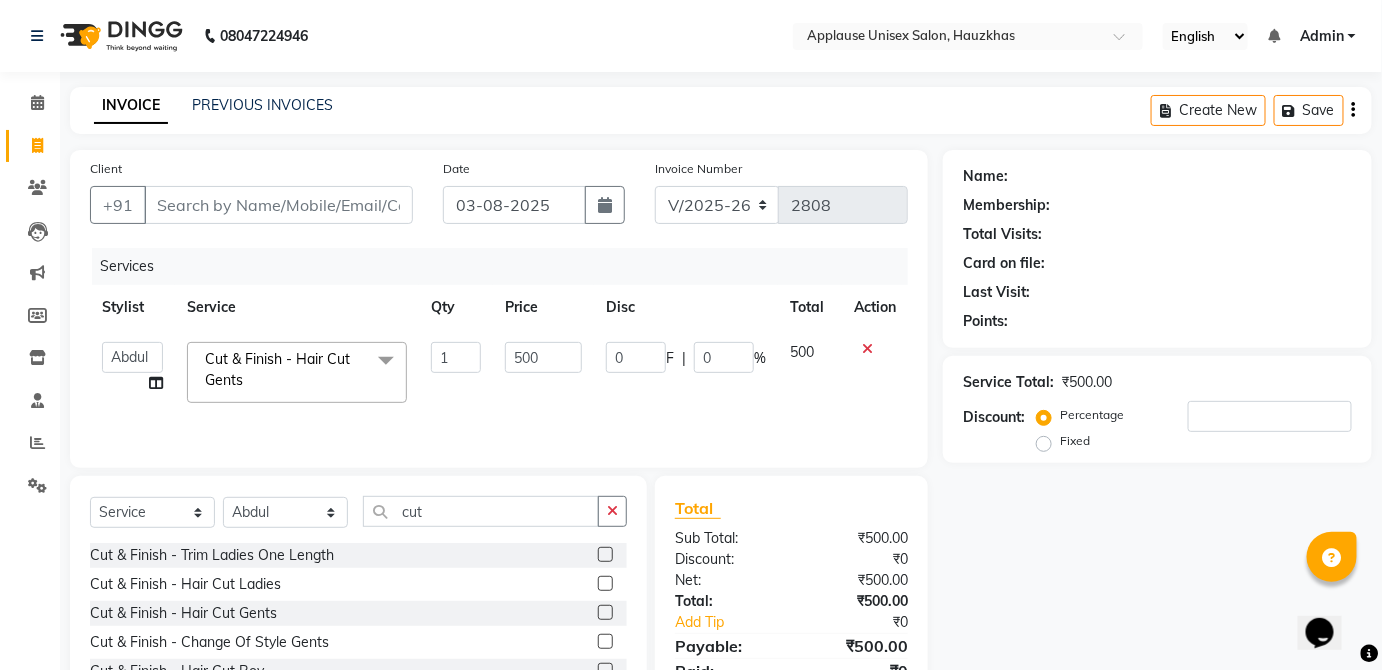 checkbox on "false" 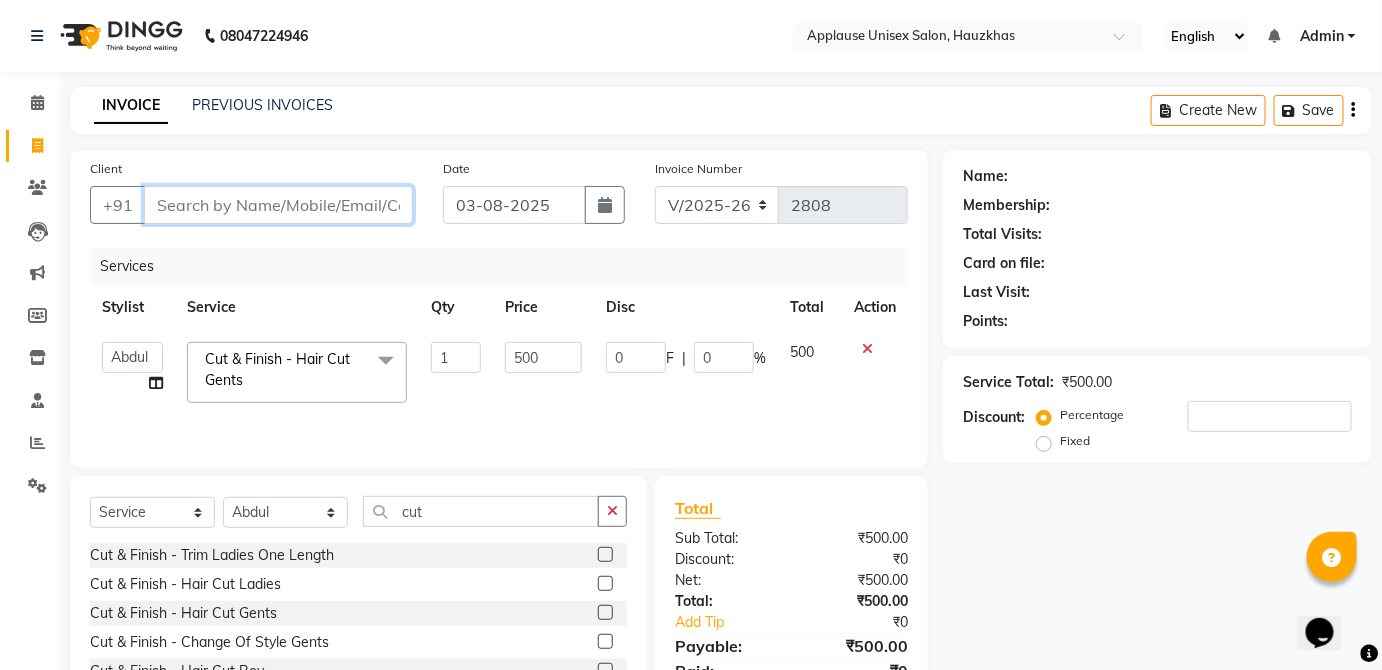 click on "Client" at bounding box center [278, 205] 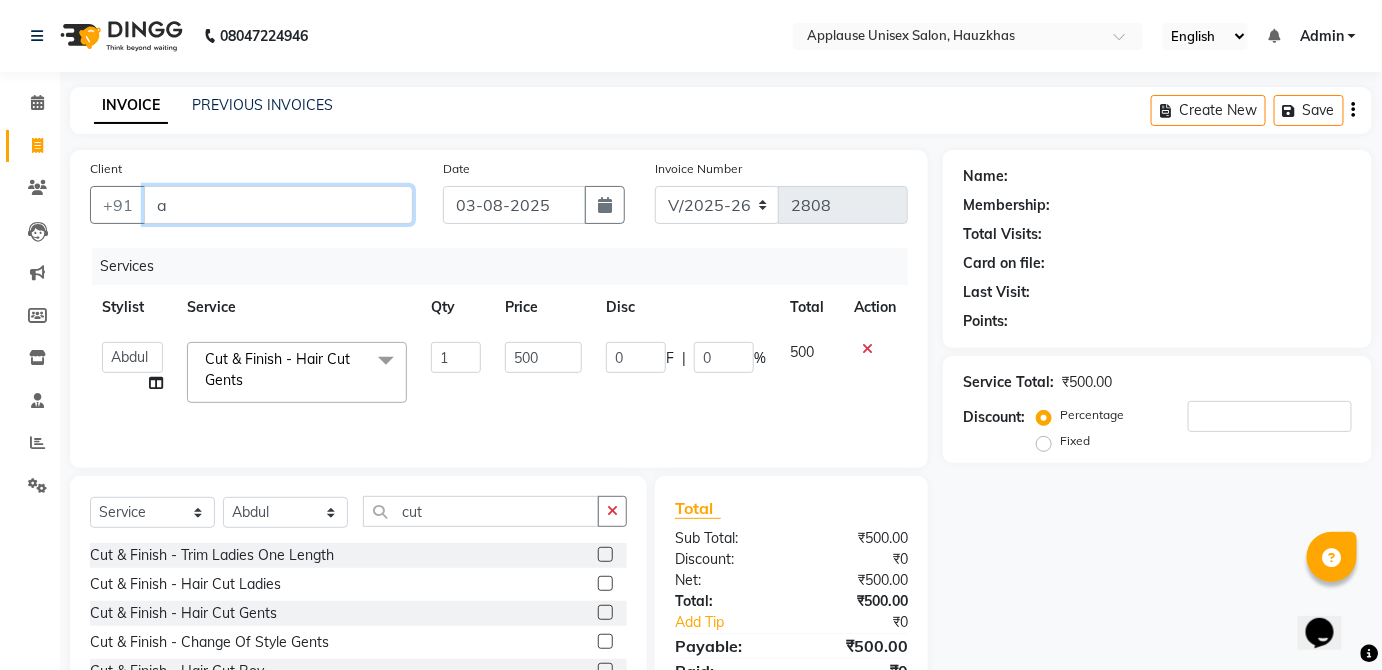 type on "0" 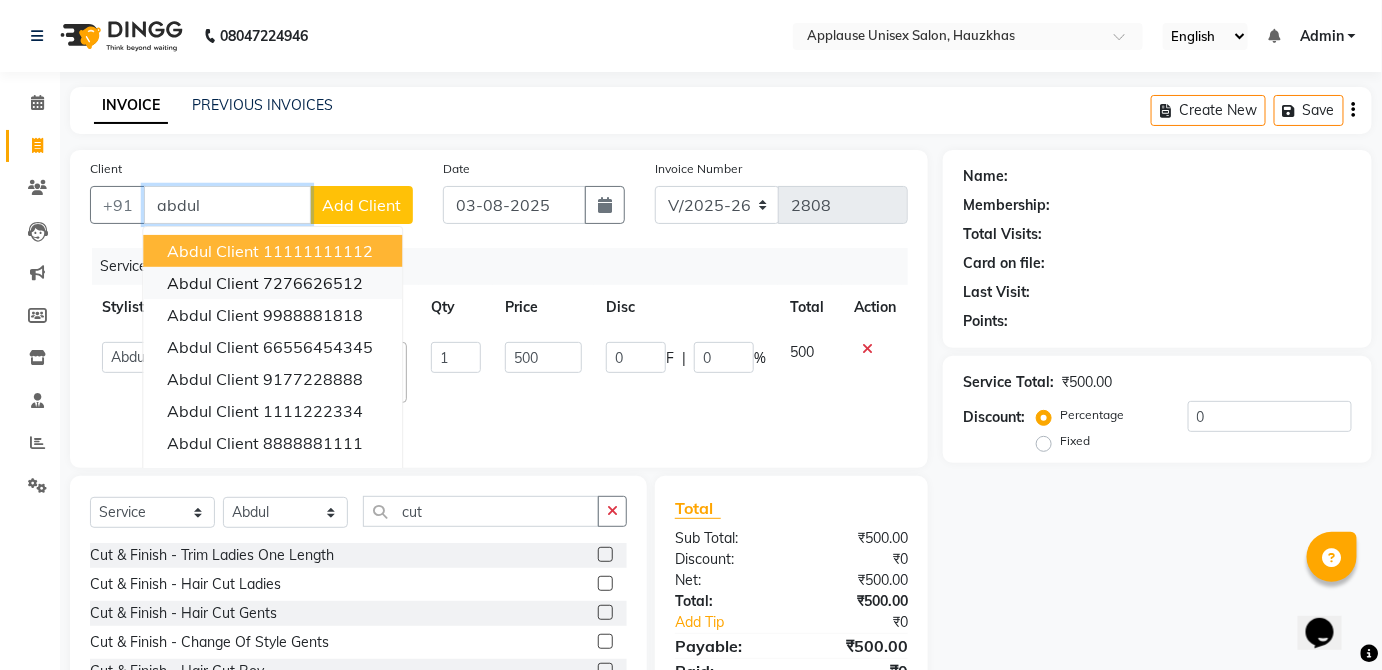 click on "Abdul client  7276626512" at bounding box center (272, 283) 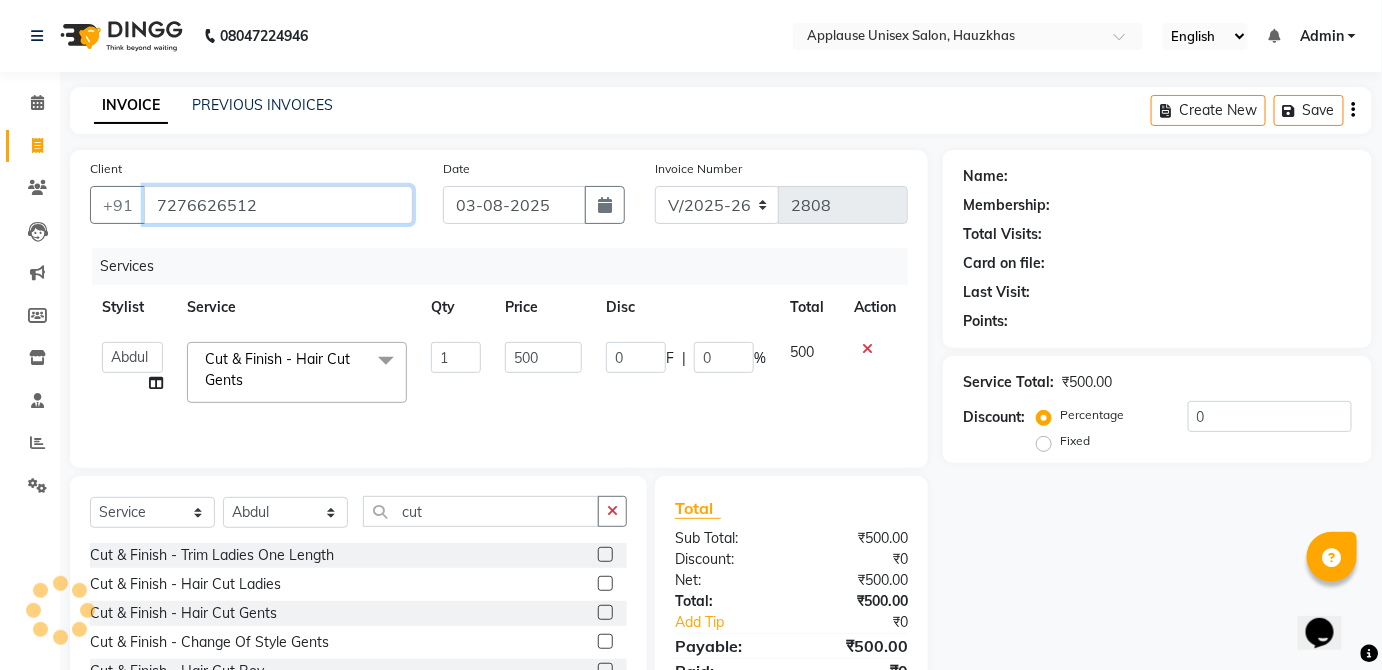 type on "7276626512" 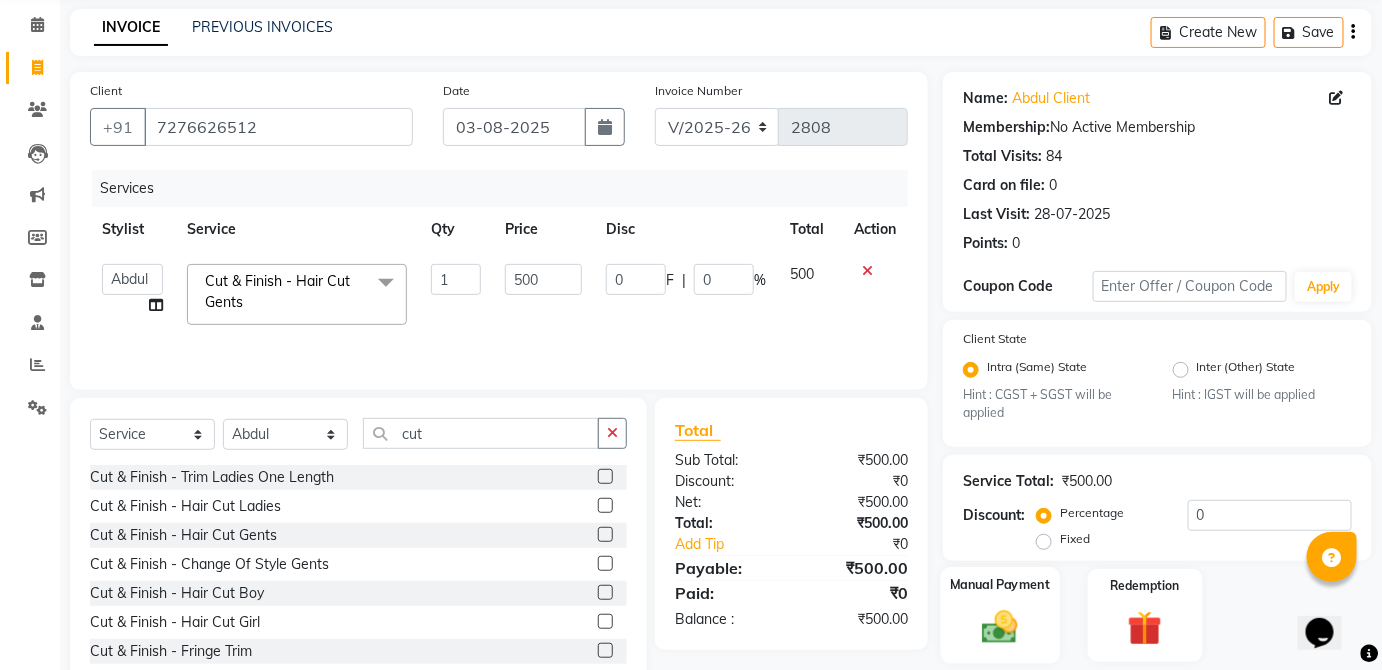 click on "Manual Payment" 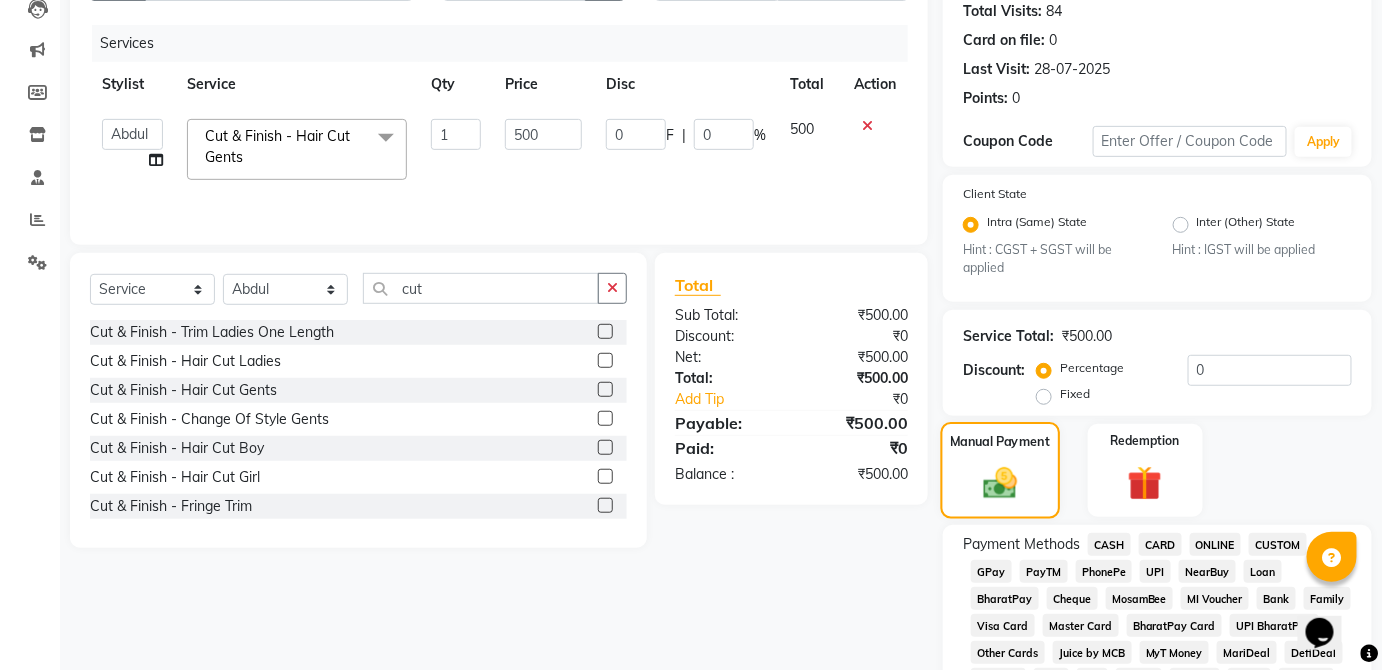 scroll, scrollTop: 245, scrollLeft: 0, axis: vertical 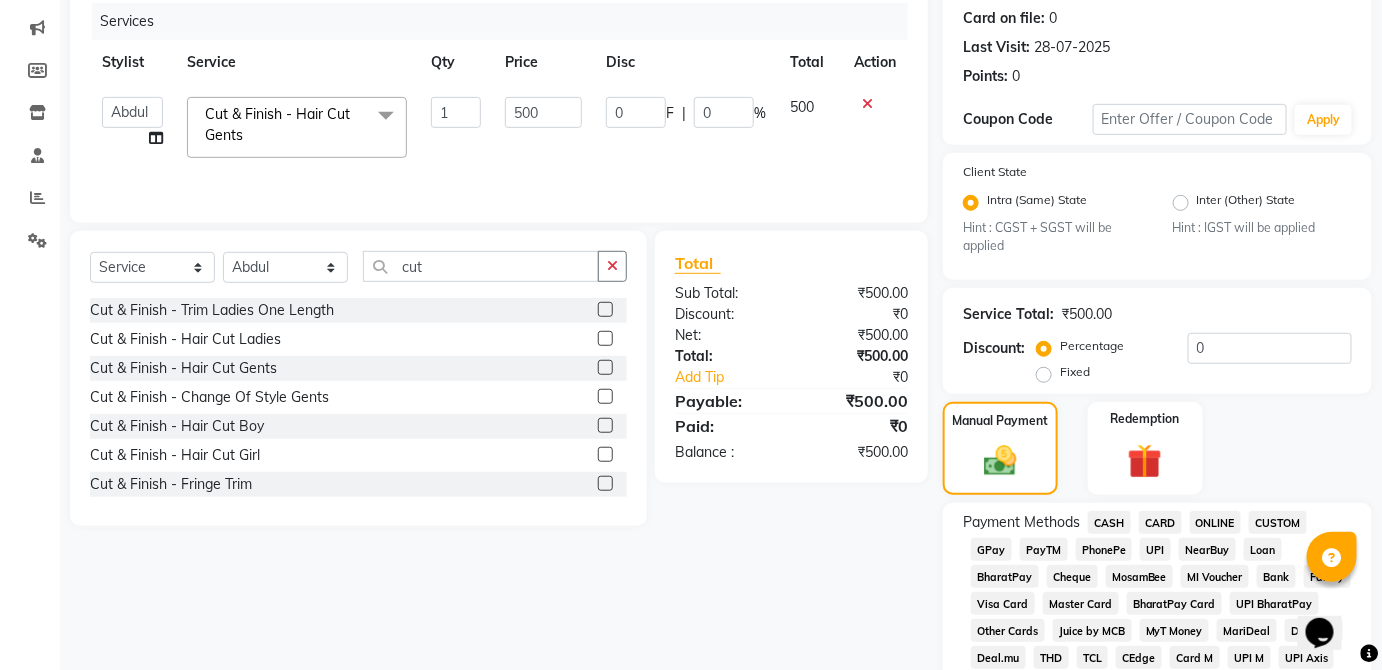 click on "UPI" 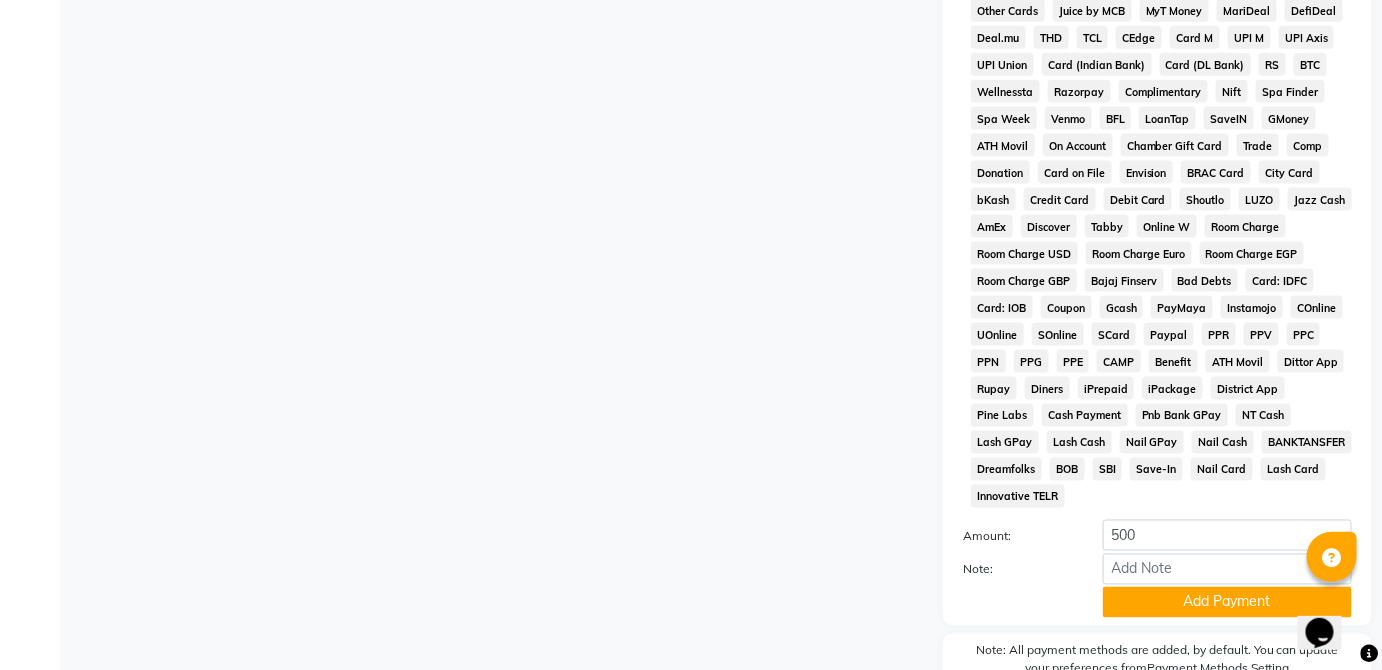 scroll, scrollTop: 943, scrollLeft: 0, axis: vertical 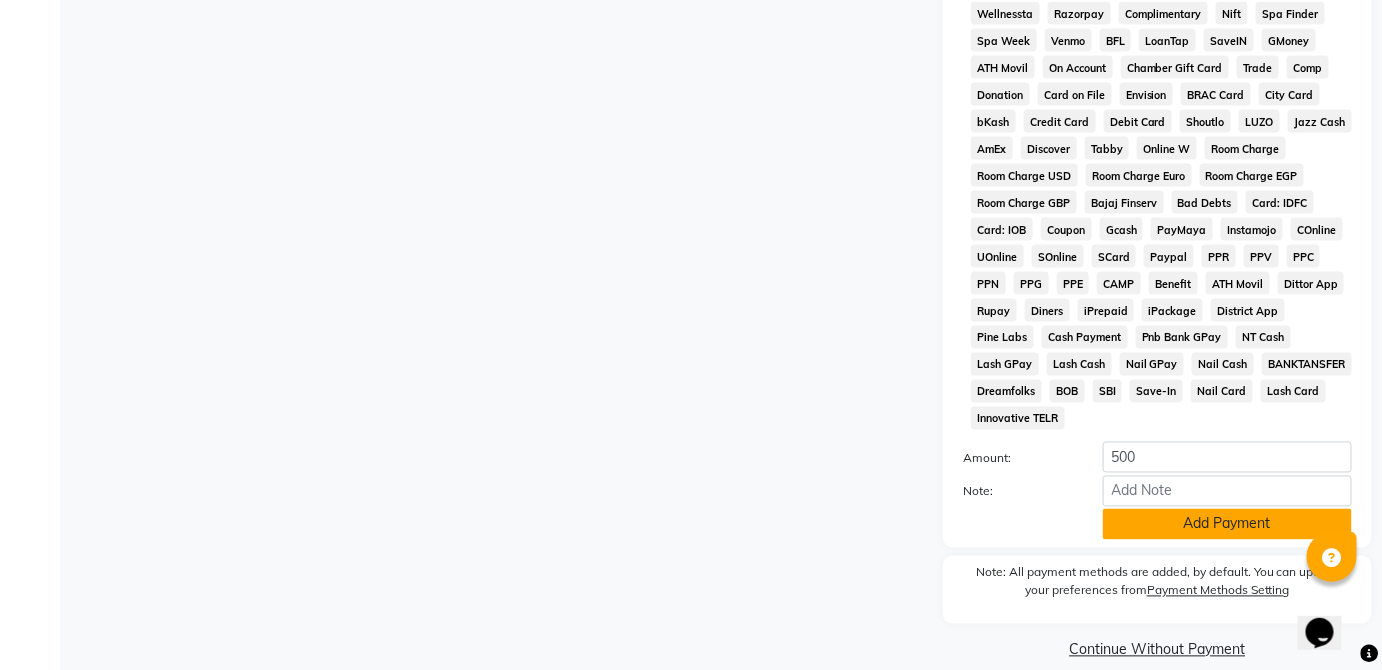 click on "Add Payment" 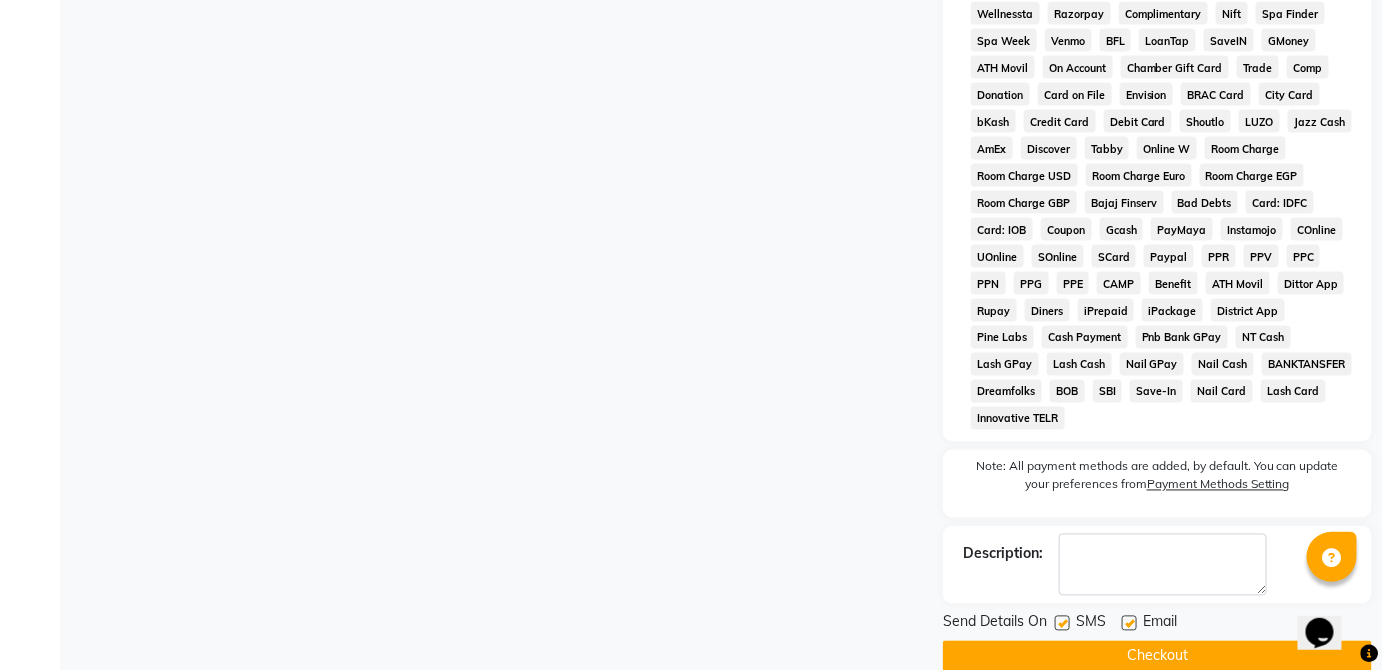 click on "Checkout" 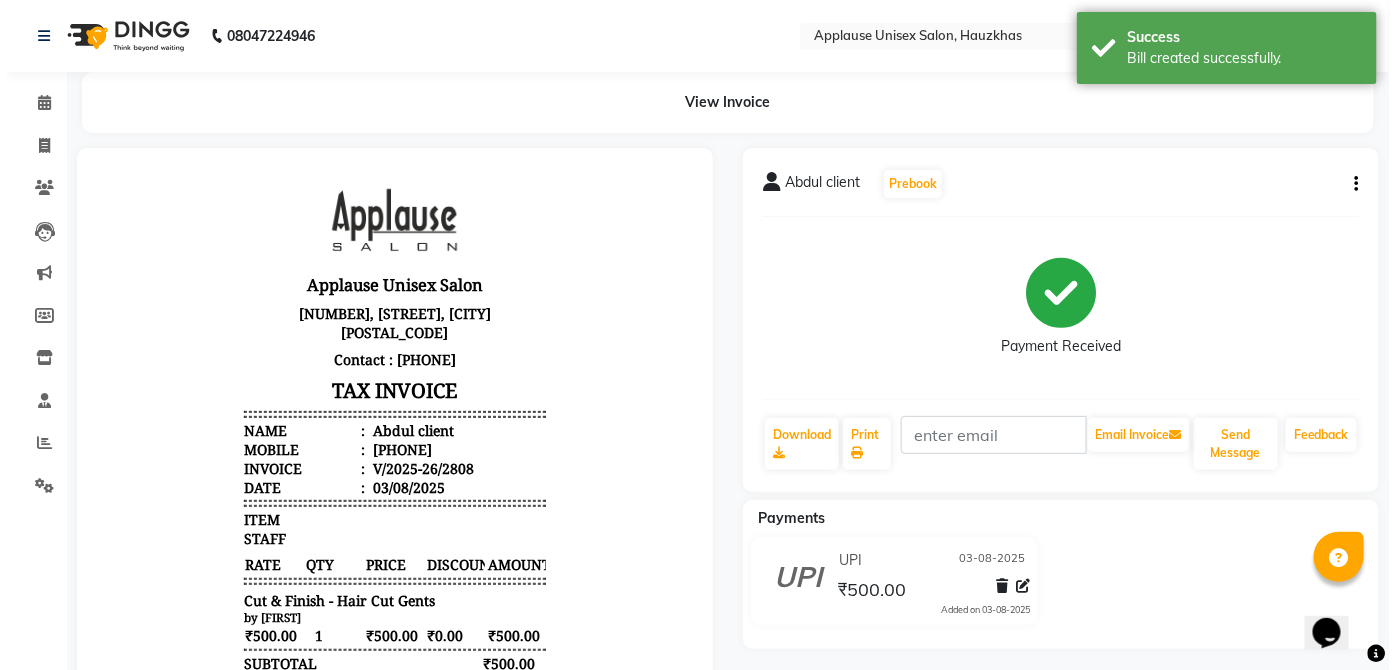 scroll, scrollTop: 0, scrollLeft: 0, axis: both 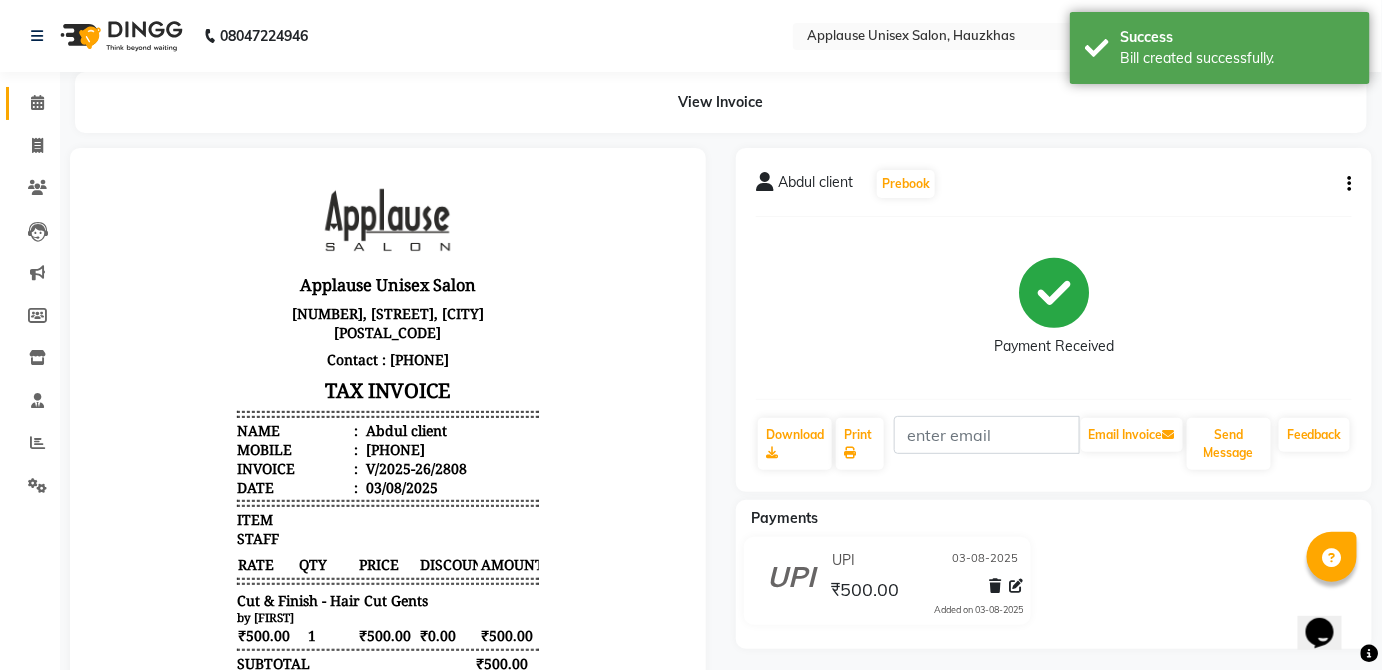 click on "Calendar" 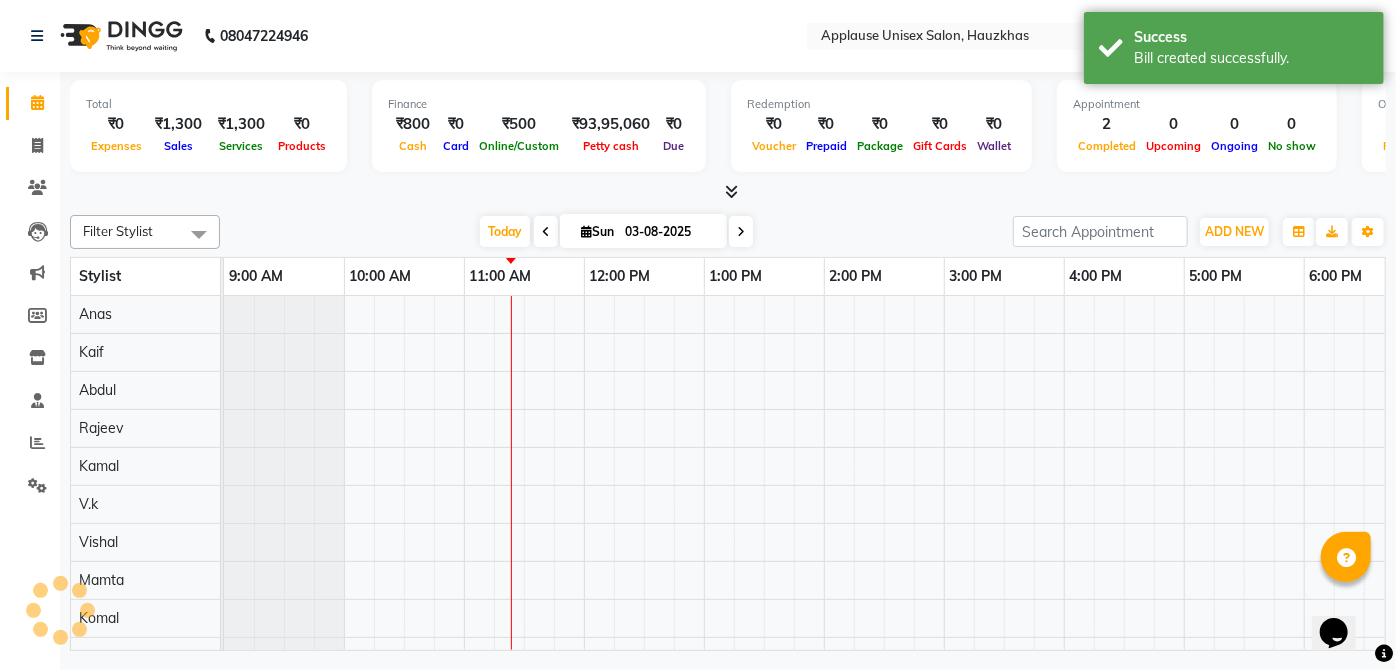 scroll, scrollTop: 0, scrollLeft: 0, axis: both 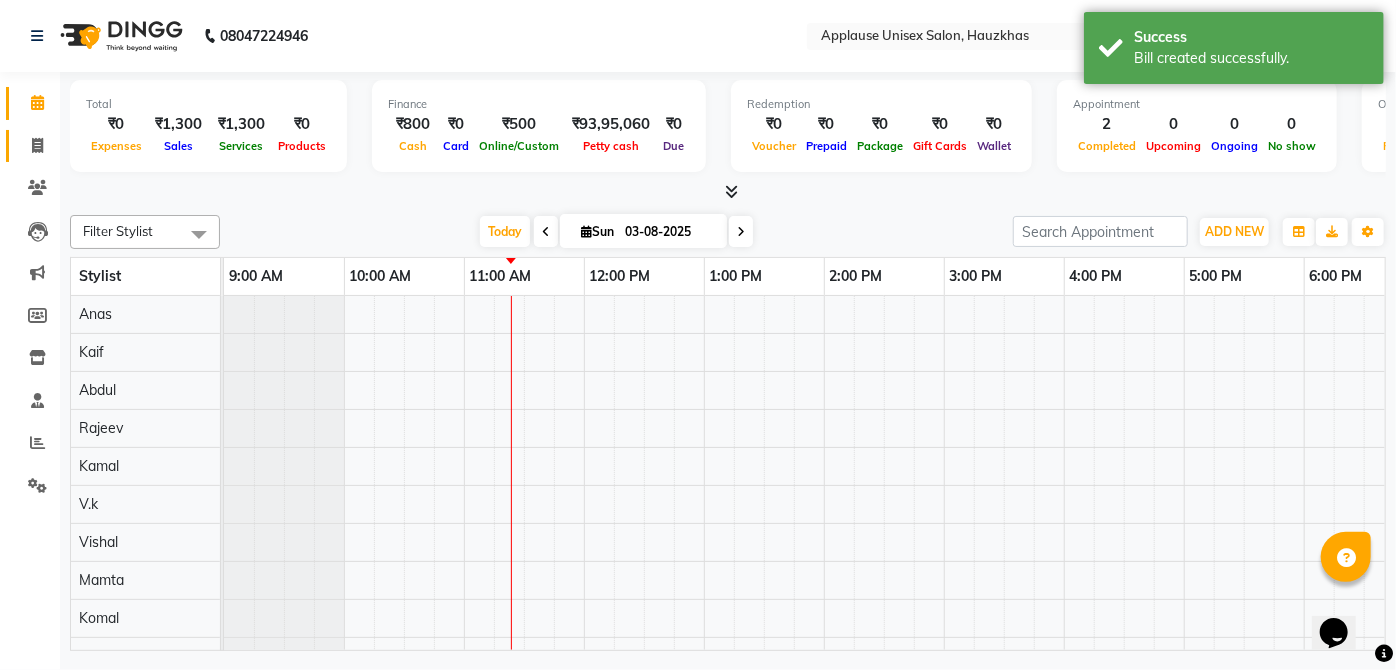 click 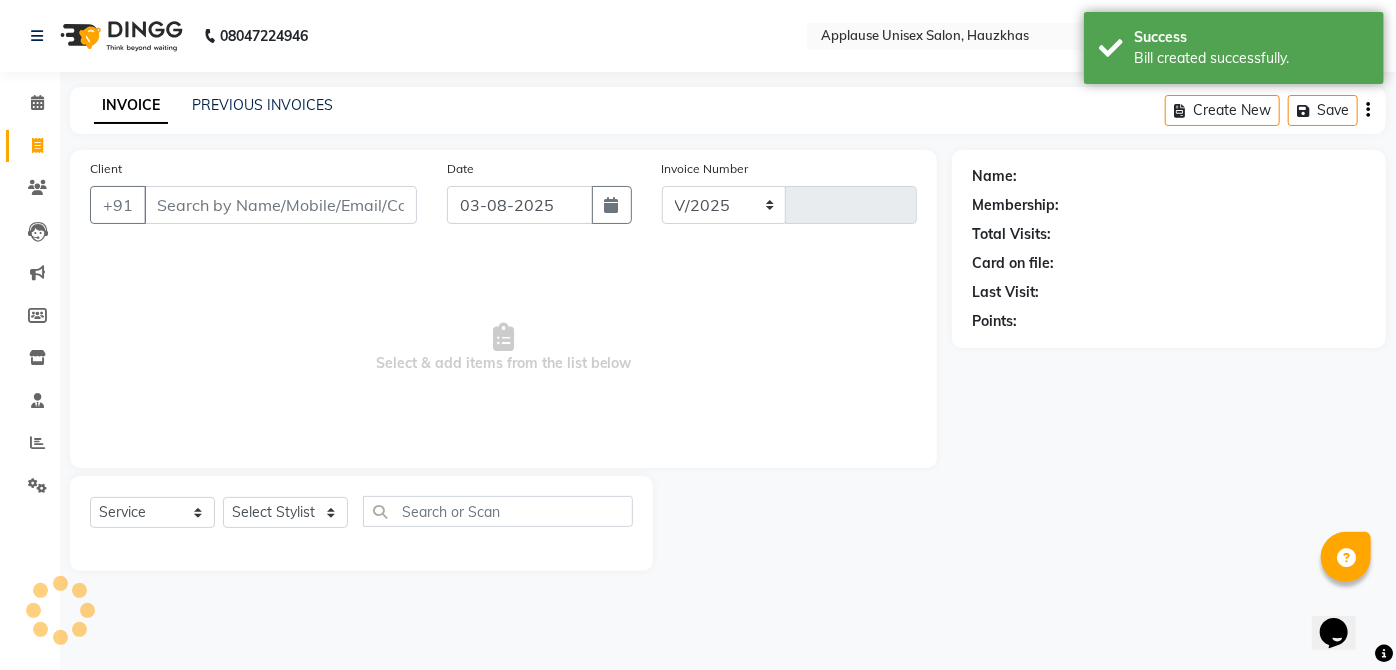 select on "5082" 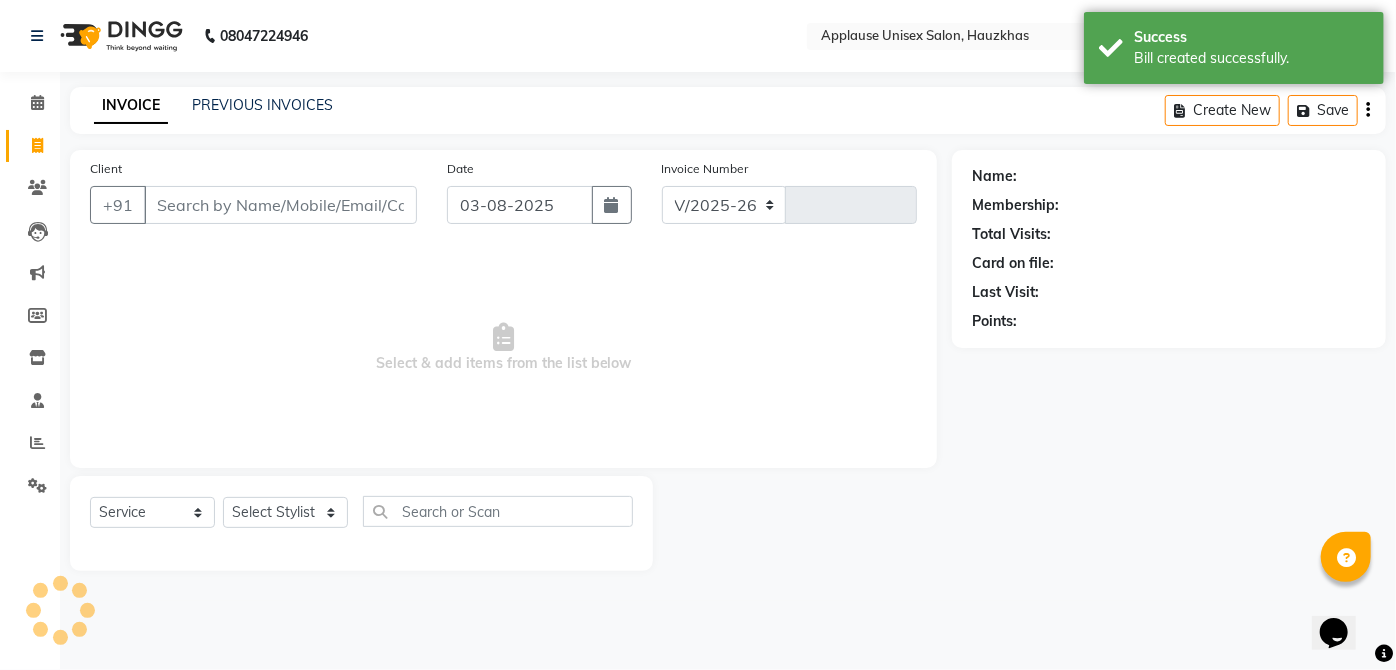 type on "2809" 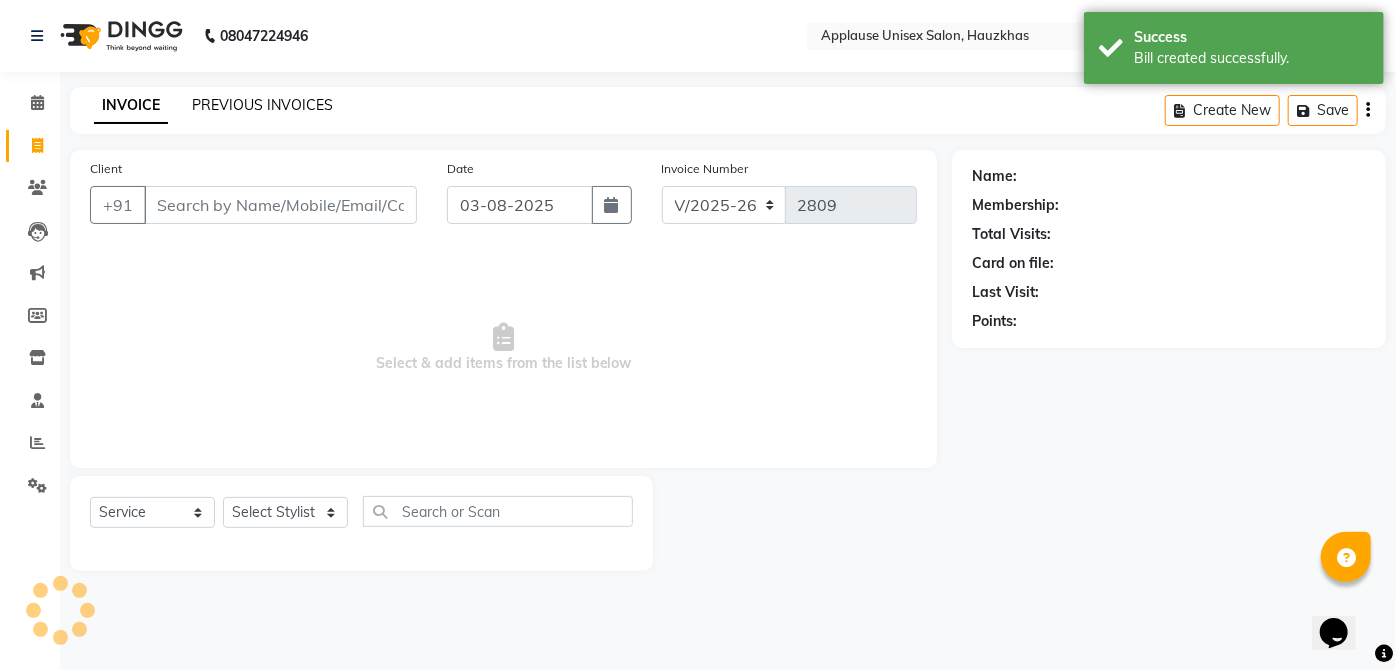 click on "PREVIOUS INVOICES" 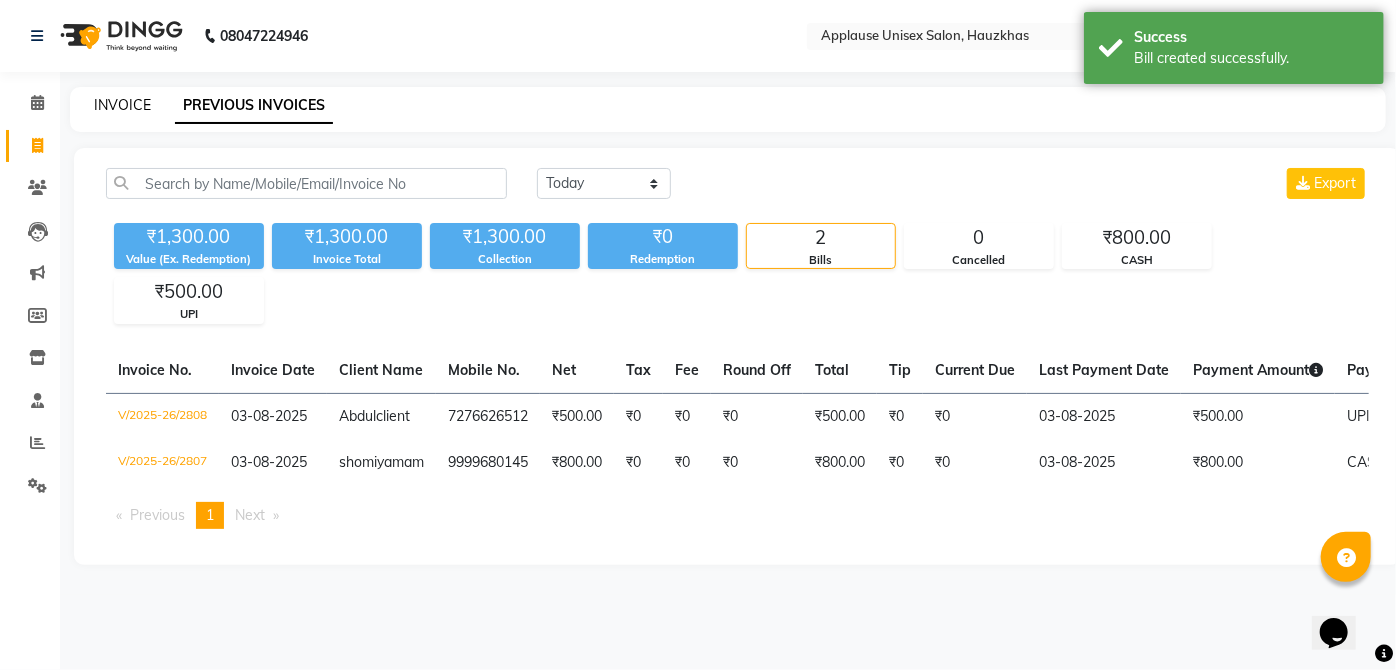 click on "INVOICE" 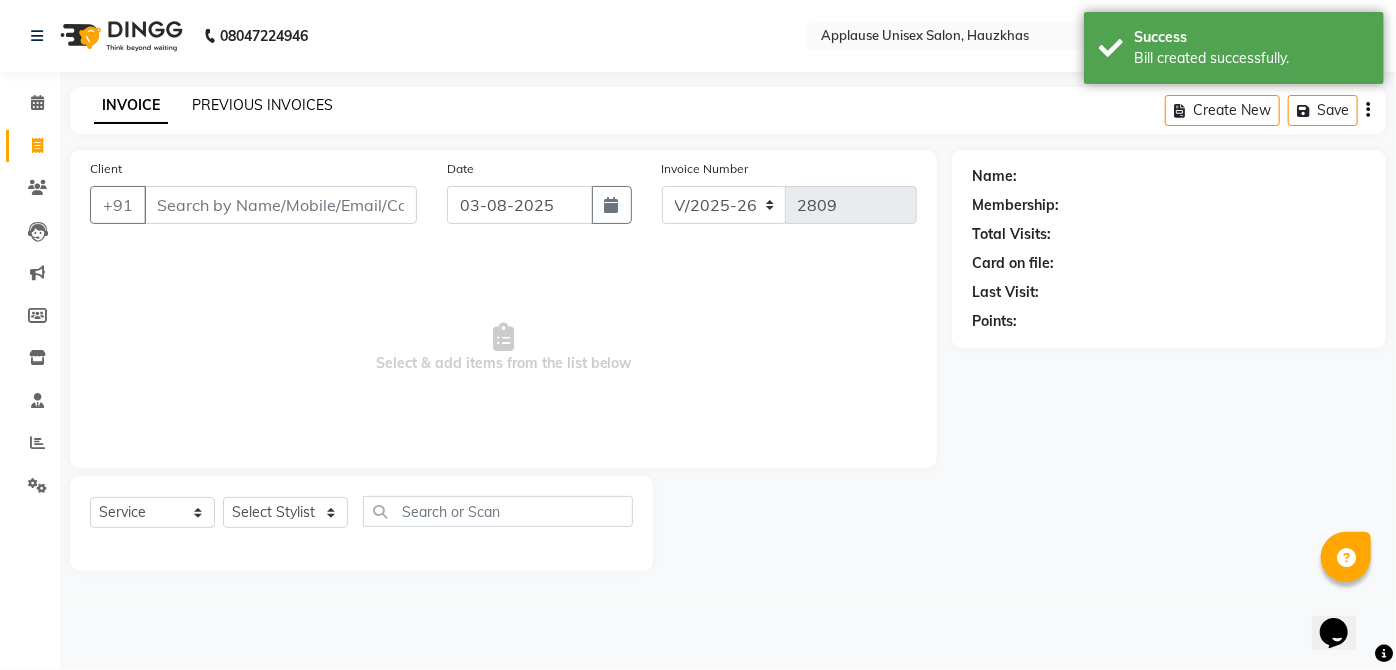click on "PREVIOUS INVOICES" 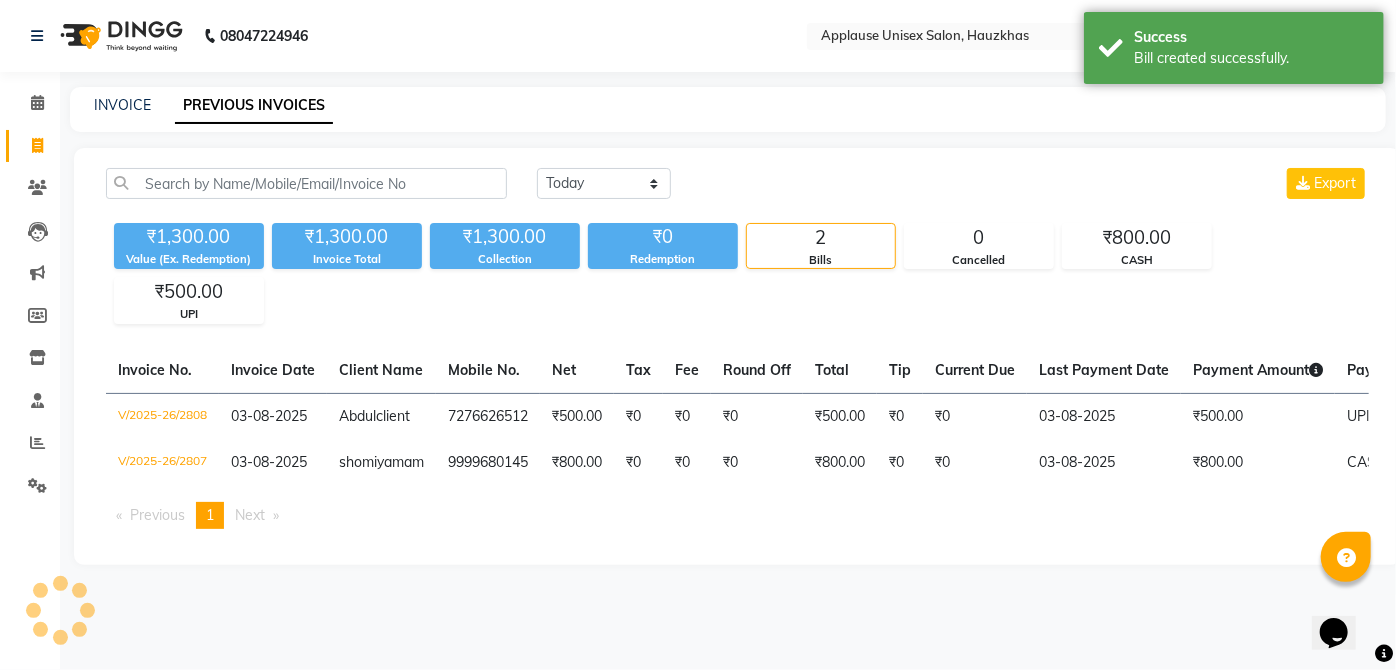 click on "08047224946 Select Location × Applause Unisex Salon, Hauzkhas English ENGLISH Español العربية मराठी हिंदी ગુજરાતી தமிழ் 中文 Notifications nothing to show Admin Manage Profile Change Password Sign out  Version:3.15.11  ☀ Applause Unisex Salon, Hauzkhas  Calendar  Invoice  Clients  Leads   Marketing  Members  Inventory  Staff  Reports  Settings Completed InProgress Upcoming Dropped Tentative Check-In Confirm Bookings Generate Report Segments Page Builder INVOICE PREVIOUS INVOICES Today Yesterday Custom Range Export ₹1,300.00 Value (Ex. Redemption) ₹1,300.00 Invoice Total  ₹1,300.00 Collection ₹0 Redemption 2 Bills 0 Cancelled ₹800.00 CASH ₹500.00 UPI  Invoice No.   Invoice Date   Client Name   Mobile No.   Net   Tax   Fee   Round Off   Total   Tip   Current Due   Last Payment Date   Payment Amount   Payment Methods   Cancel Reason   Status   V/2025-26/2808  03-08-2025 Abdul  client 7276626512 ₹500.00 ₹0  ₹0  ₹0 ₹500.00 ₹0 -" at bounding box center [698, 335] 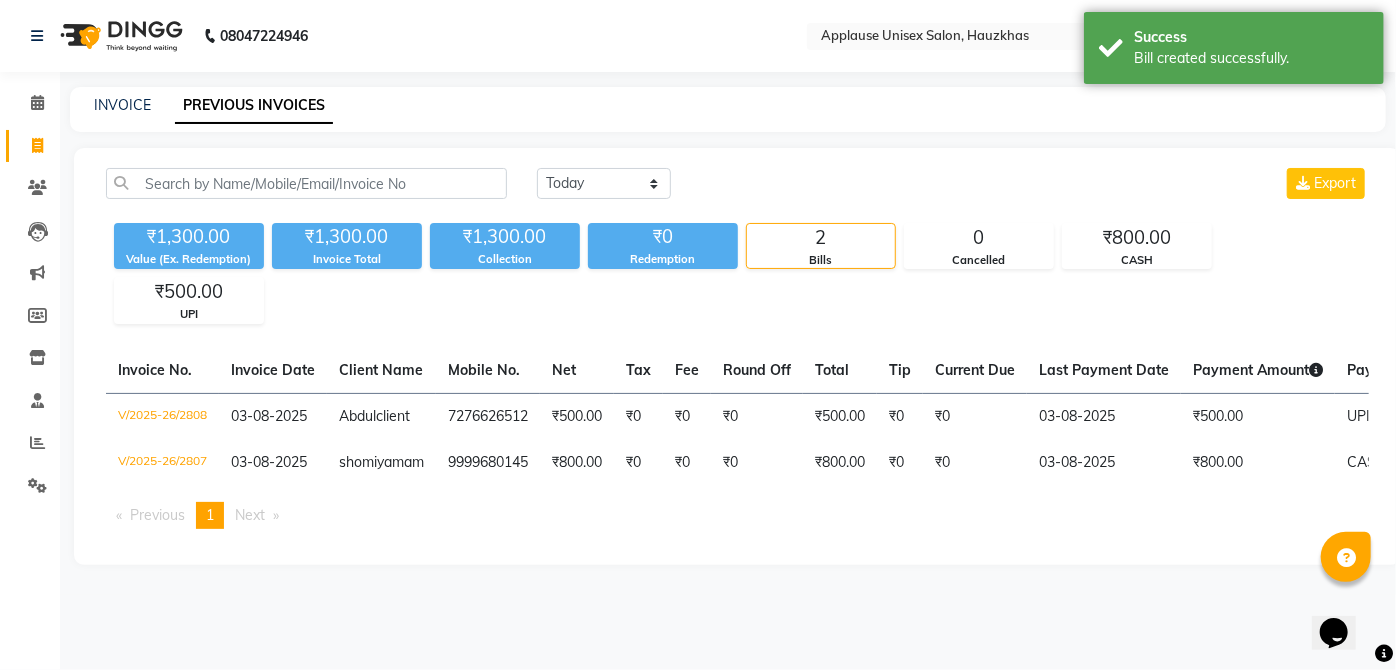 click on "08047224946 Select Location × Applause Unisex Salon, Hauzkhas English ENGLISH Español العربية मराठी हिंदी ગુજરાતી தமிழ் 中文 Notifications nothing to show Admin Manage Profile Change Password Sign out  Version:3.15.11  ☀ Applause Unisex Salon, Hauzkhas  Calendar  Invoice  Clients  Leads   Marketing  Members  Inventory  Staff  Reports  Settings Completed InProgress Upcoming Dropped Tentative Check-In Confirm Bookings Generate Report Segments Page Builder INVOICE PREVIOUS INVOICES Today Yesterday Custom Range Export ₹1,300.00 Value (Ex. Redemption) ₹1,300.00 Invoice Total  ₹1,300.00 Collection ₹0 Redemption 2 Bills 0 Cancelled ₹800.00 CASH ₹500.00 UPI  Invoice No.   Invoice Date   Client Name   Mobile No.   Net   Tax   Fee   Round Off   Total   Tip   Current Due   Last Payment Date   Payment Amount   Payment Methods   Cancel Reason   Status   V/2025-26/2808  03-08-2025 Abdul  client 7276626512 ₹500.00 ₹0  ₹0  ₹0 ₹500.00 ₹0 -" at bounding box center (698, 335) 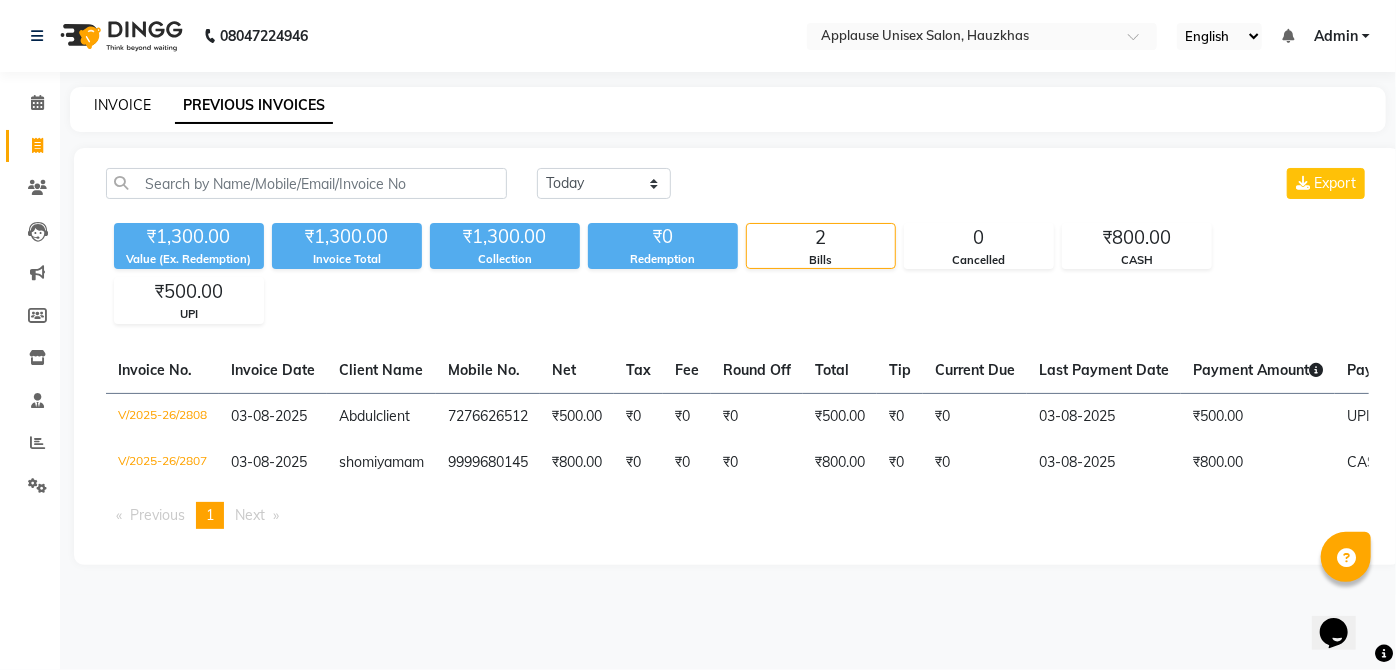 click on "INVOICE" 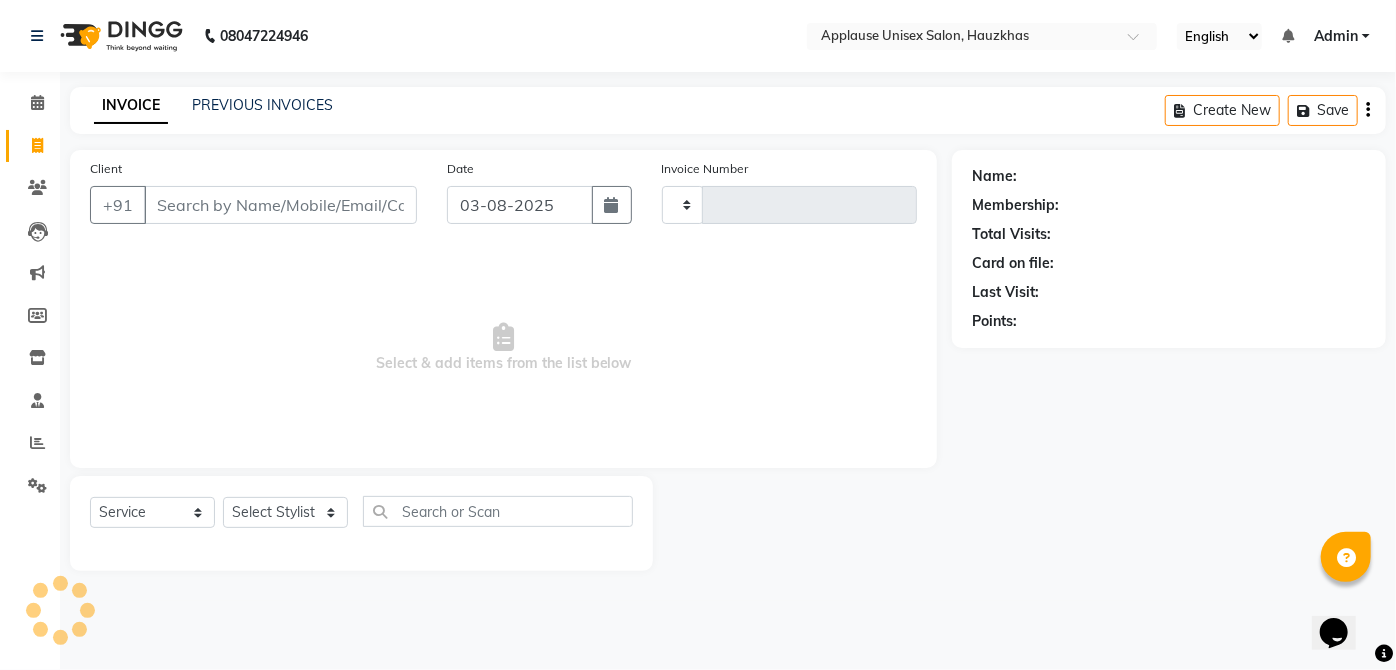 type on "2809" 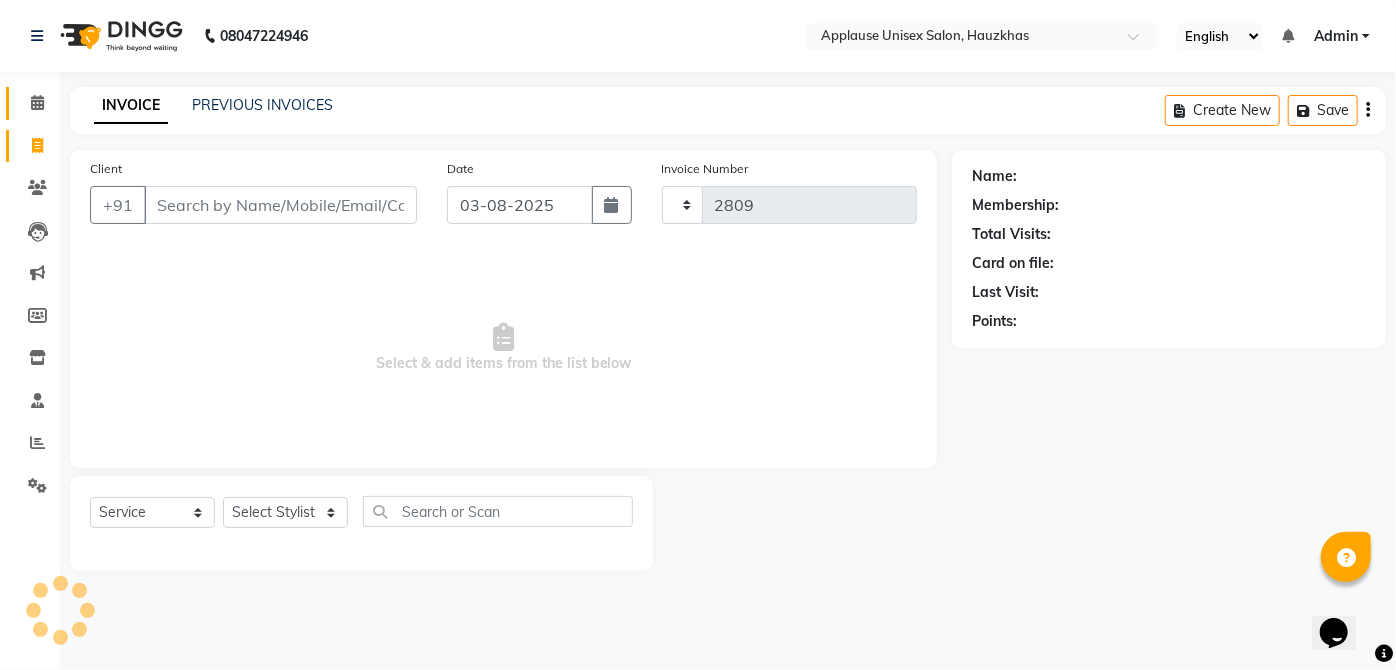 click on "Calendar" 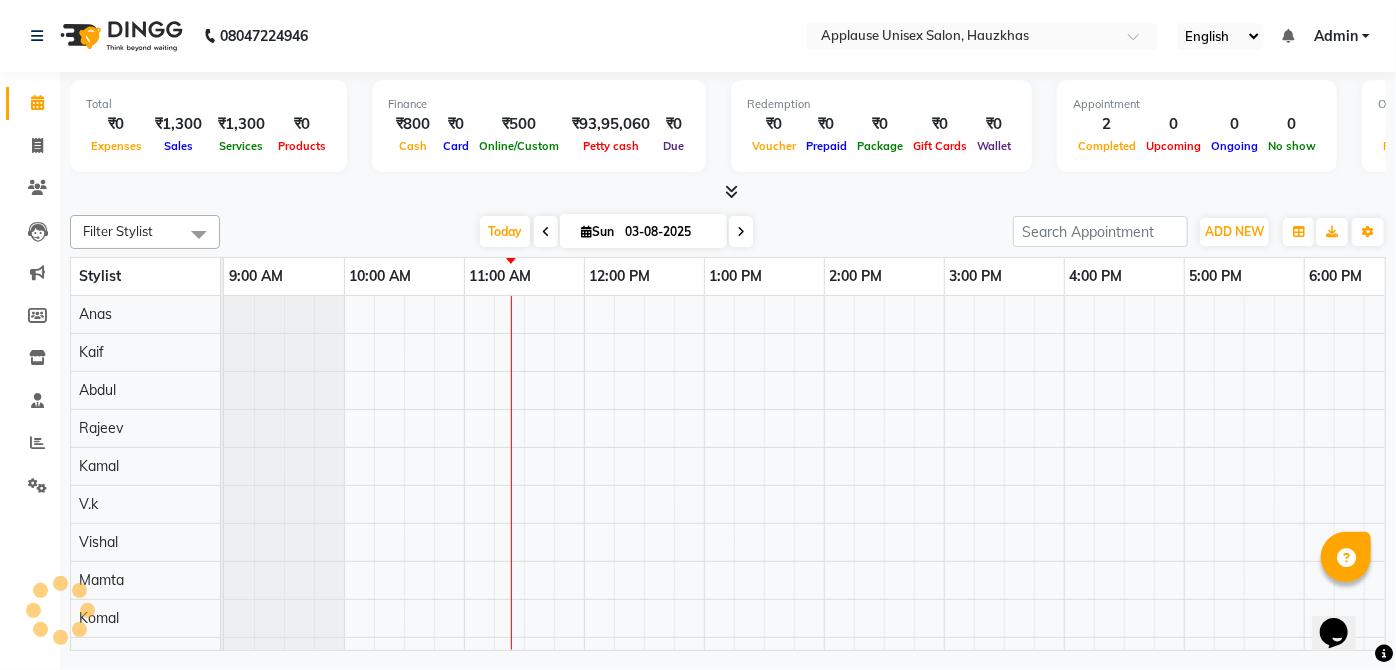 scroll, scrollTop: 0, scrollLeft: 0, axis: both 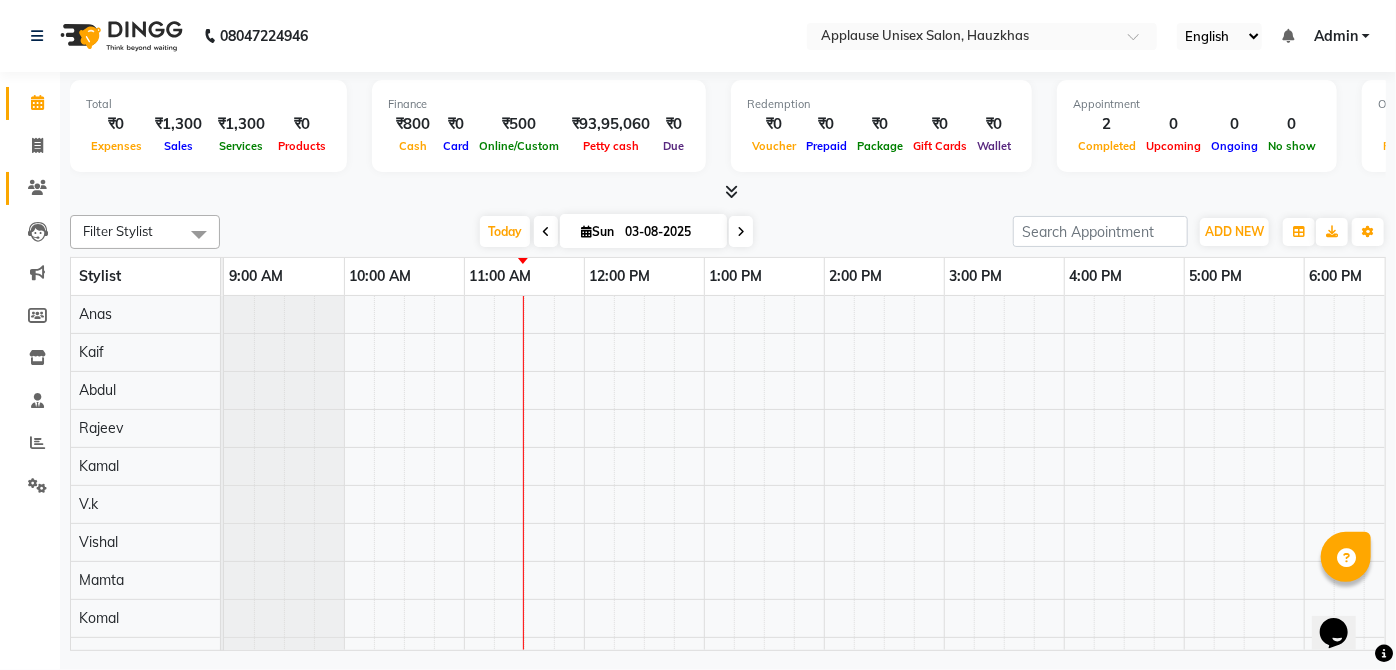 click 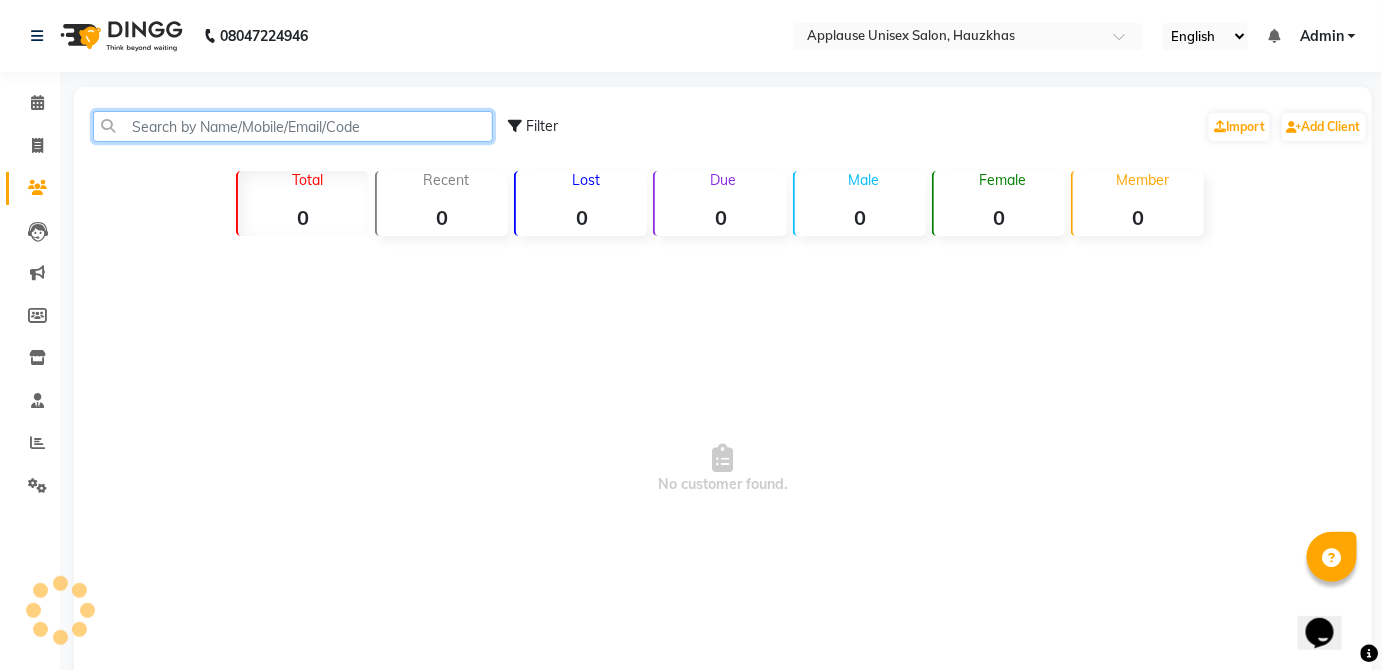 click 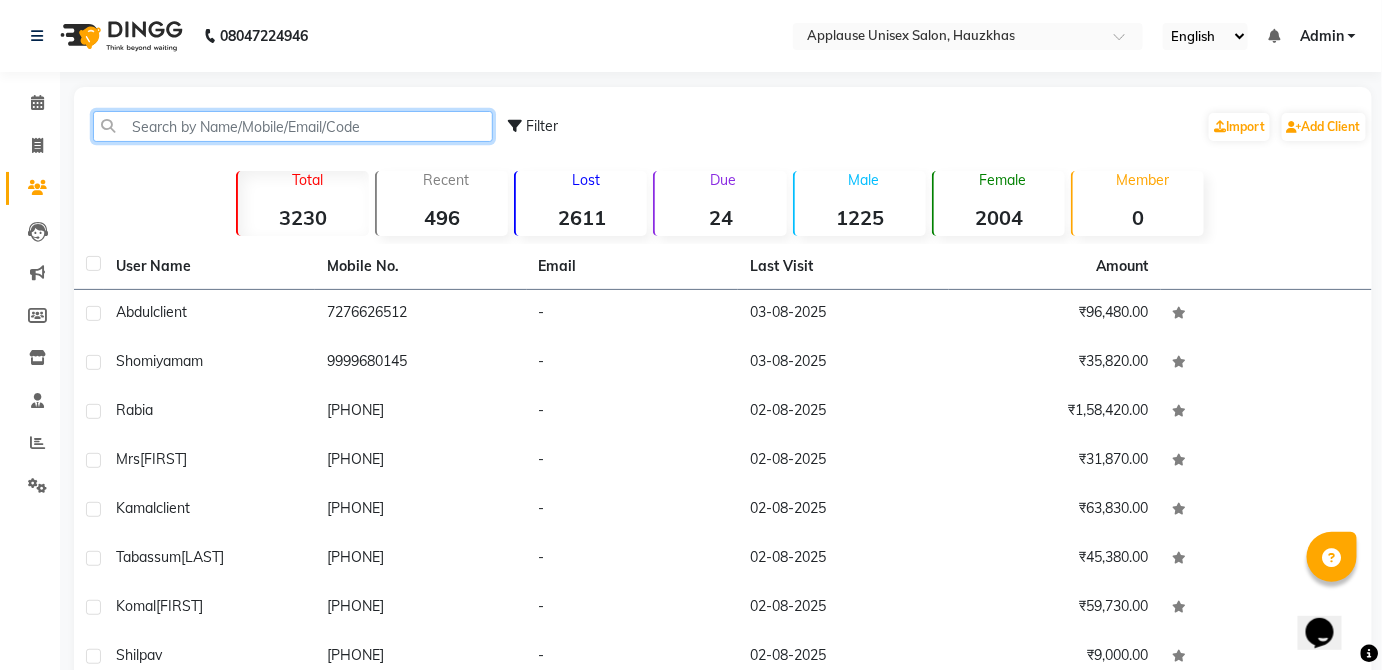 type on "a" 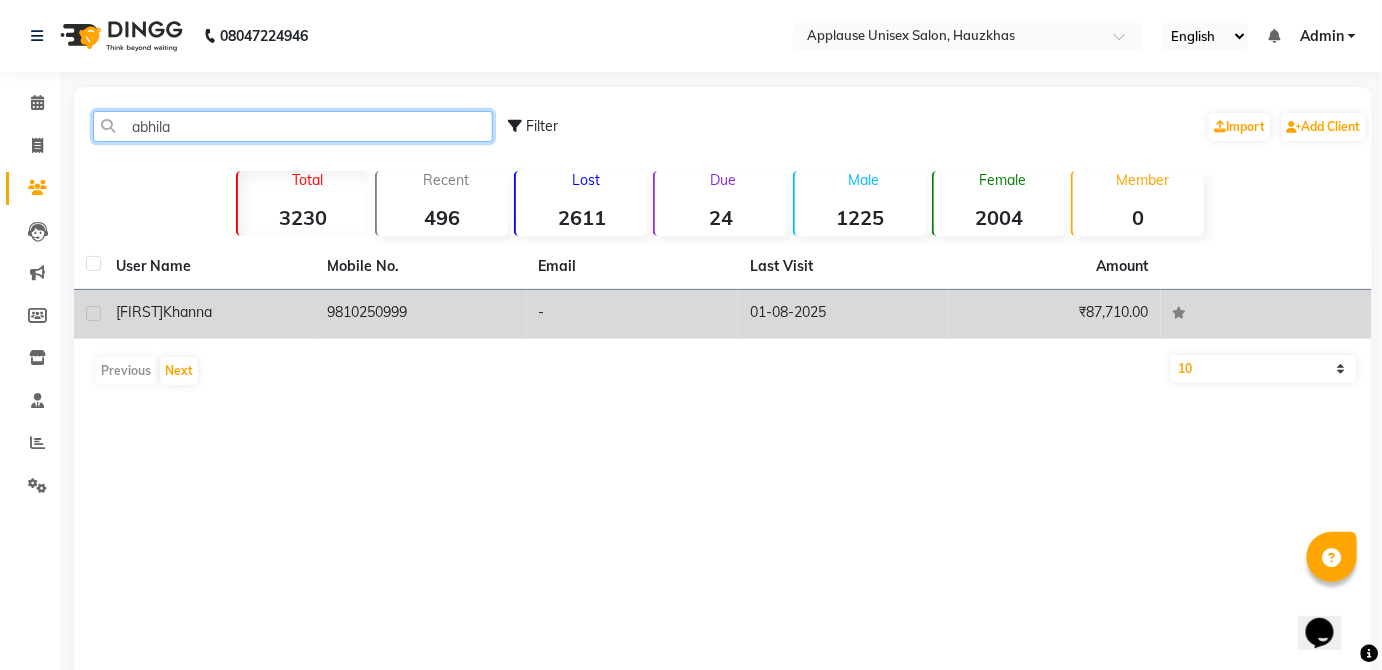 type on "abhila" 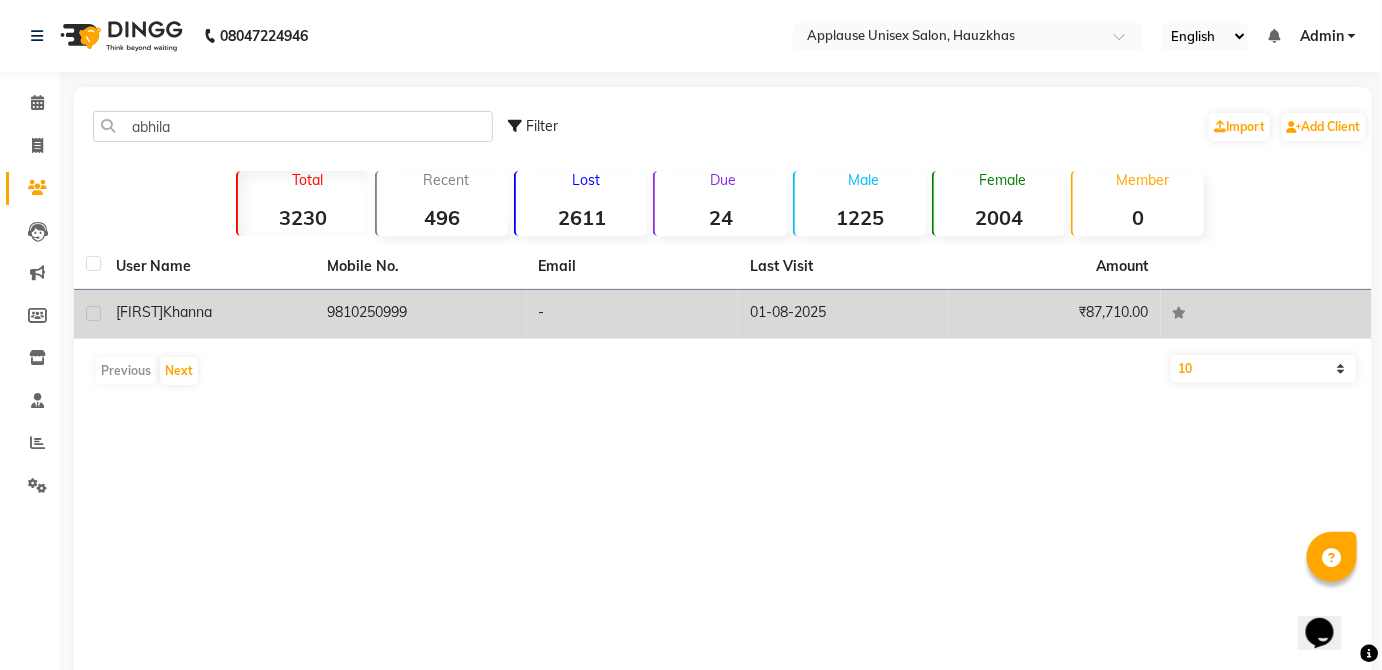 click on "-" 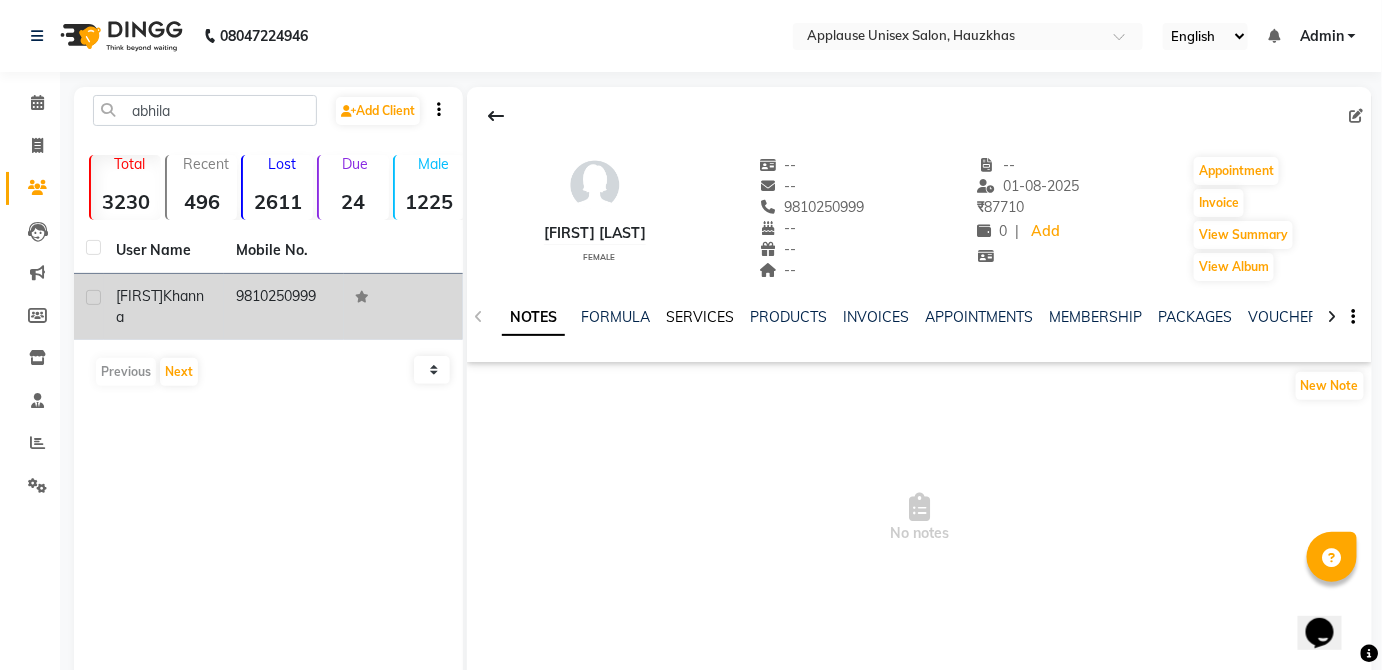 click on "SERVICES" 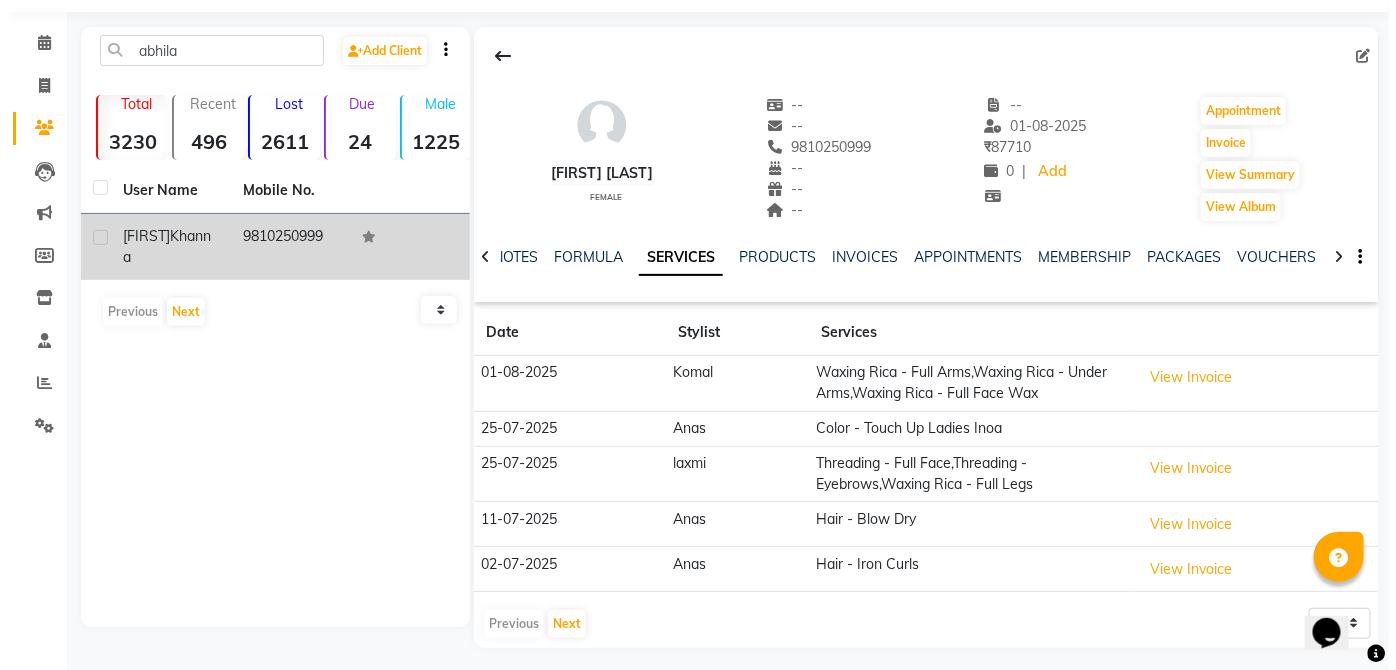 scroll, scrollTop: 0, scrollLeft: 0, axis: both 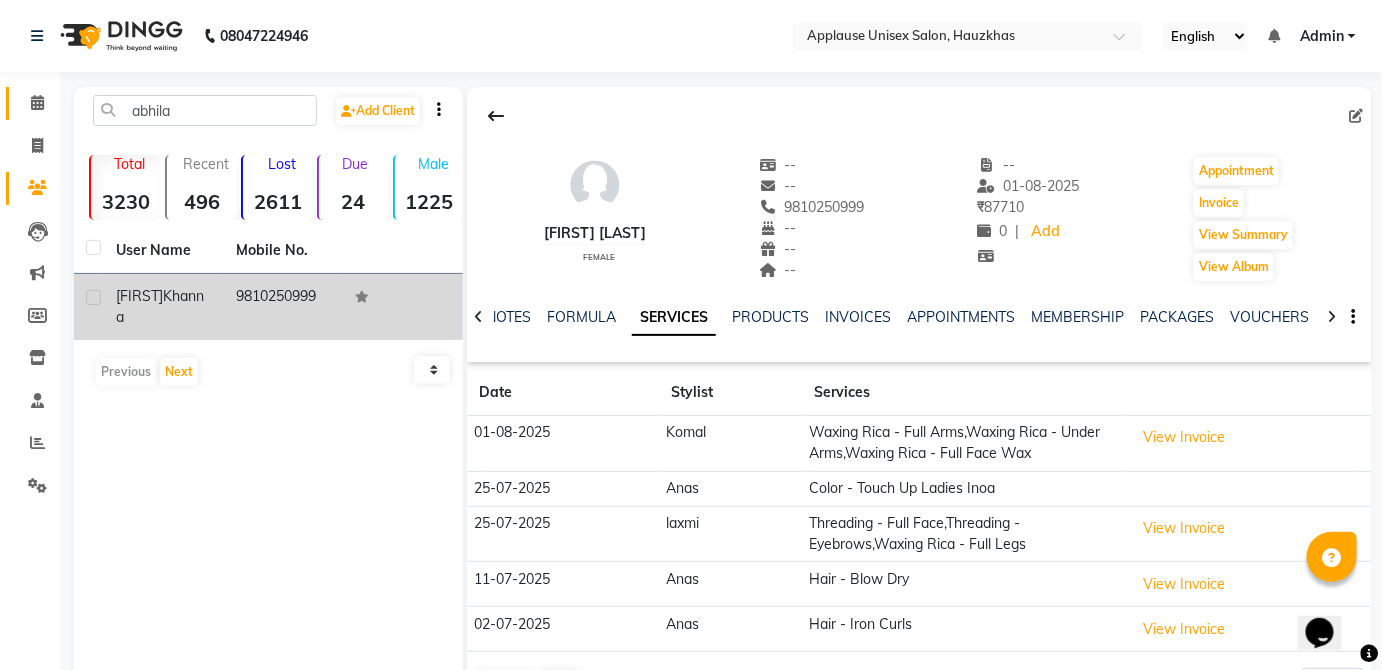 click 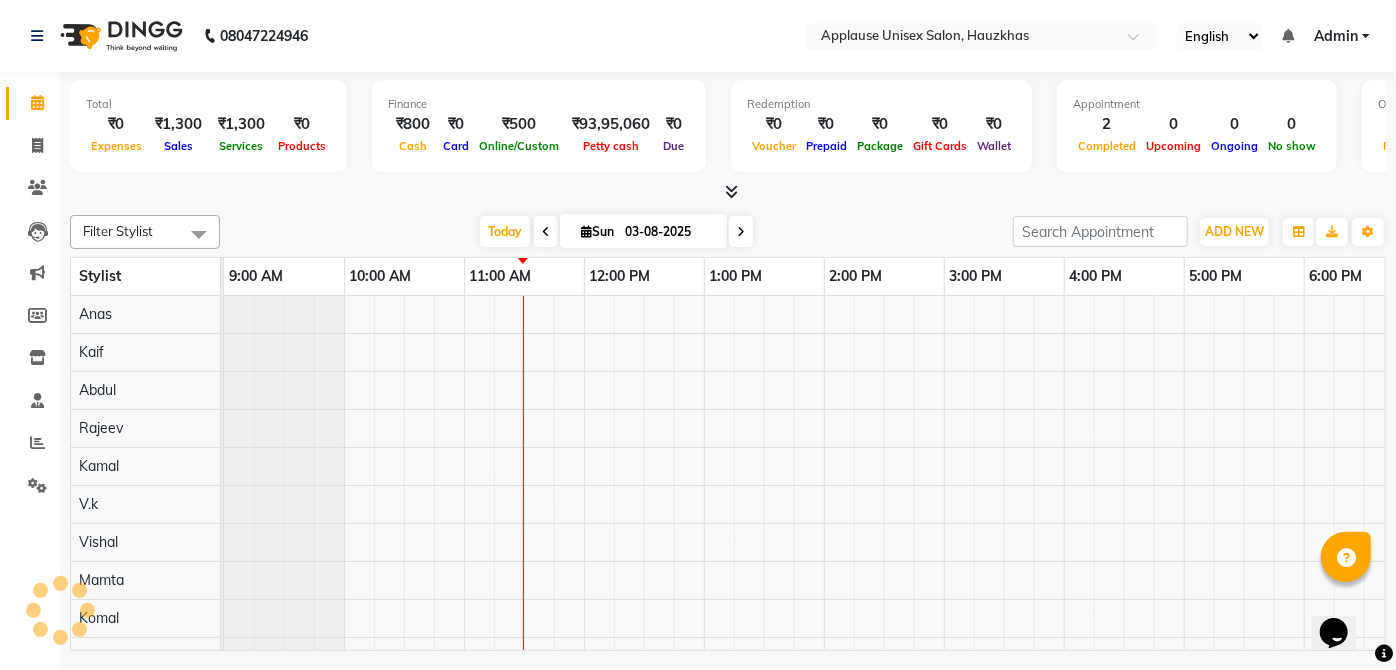 scroll, scrollTop: 0, scrollLeft: 0, axis: both 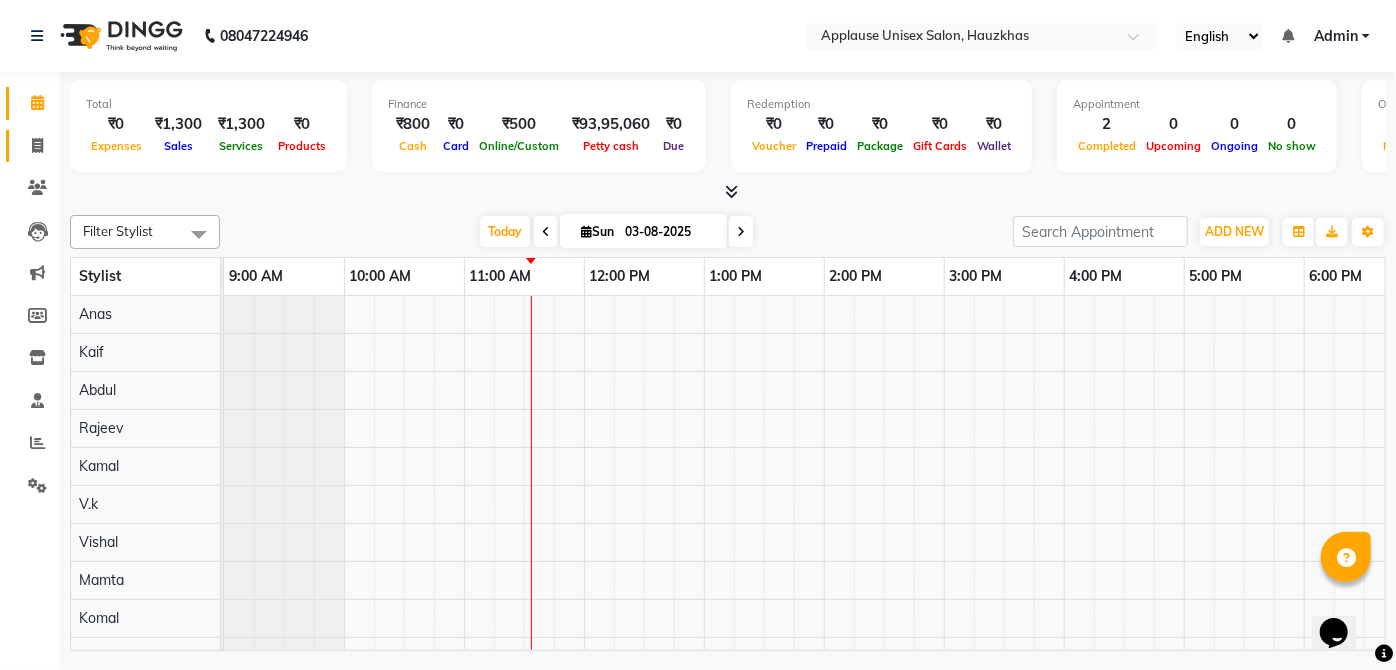 click on "Invoice" 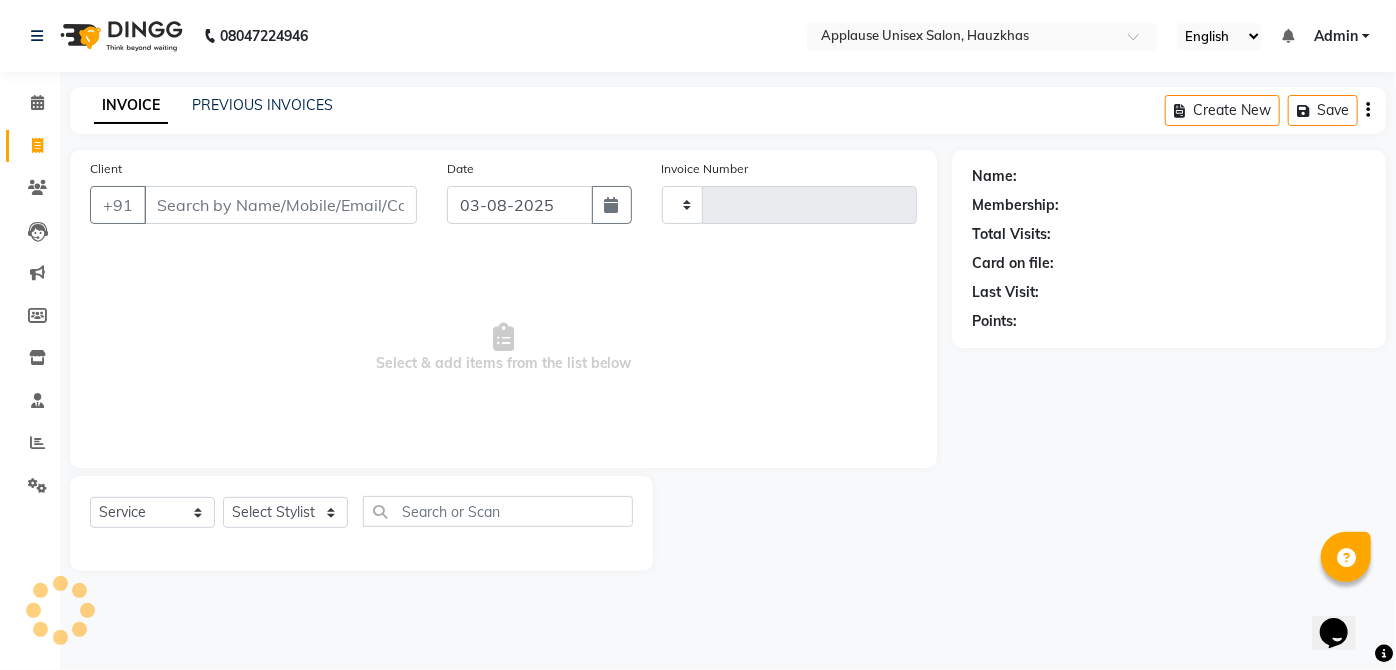 type on "2809" 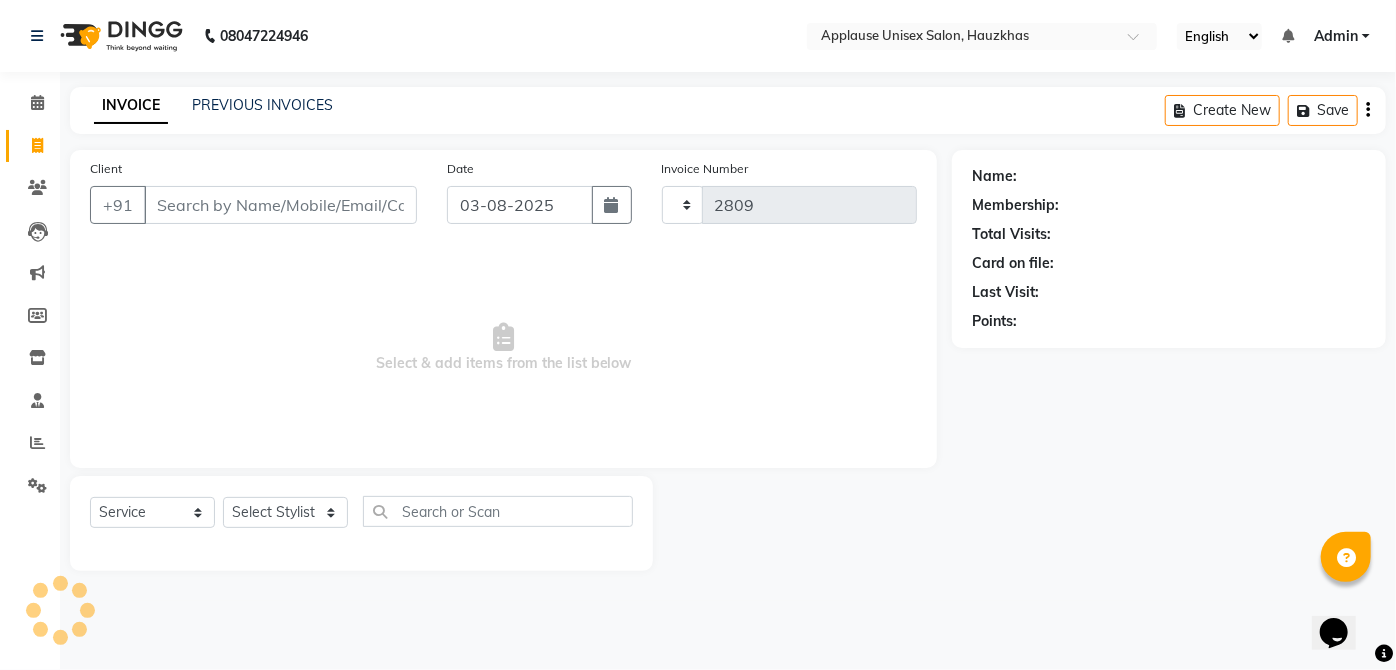 select on "5082" 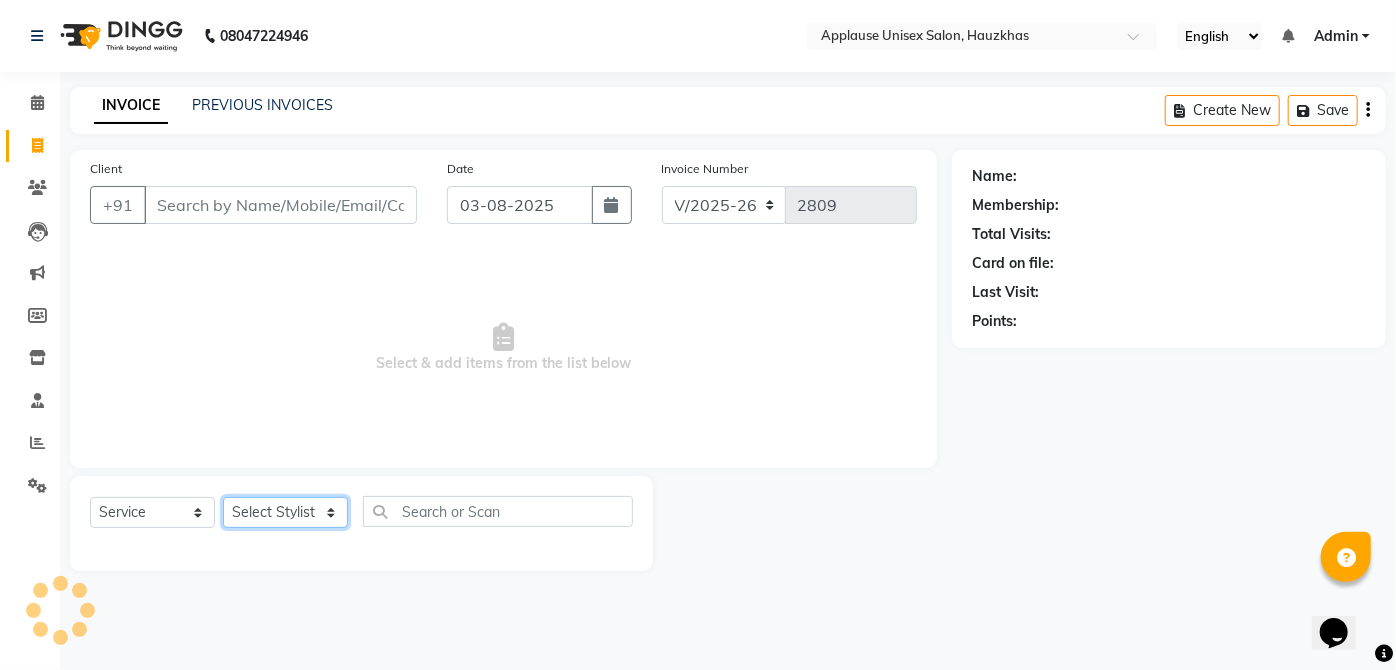 click on "Select Stylist Abdul Anas Arti Aruna Asif faisal guri heena Kaif Kamal Karan Komal laxmi Mamta Manager Mohsin nitin rahul Rajeev Rashid saif sangeeta sangeeta sharukh Vishal V.k" 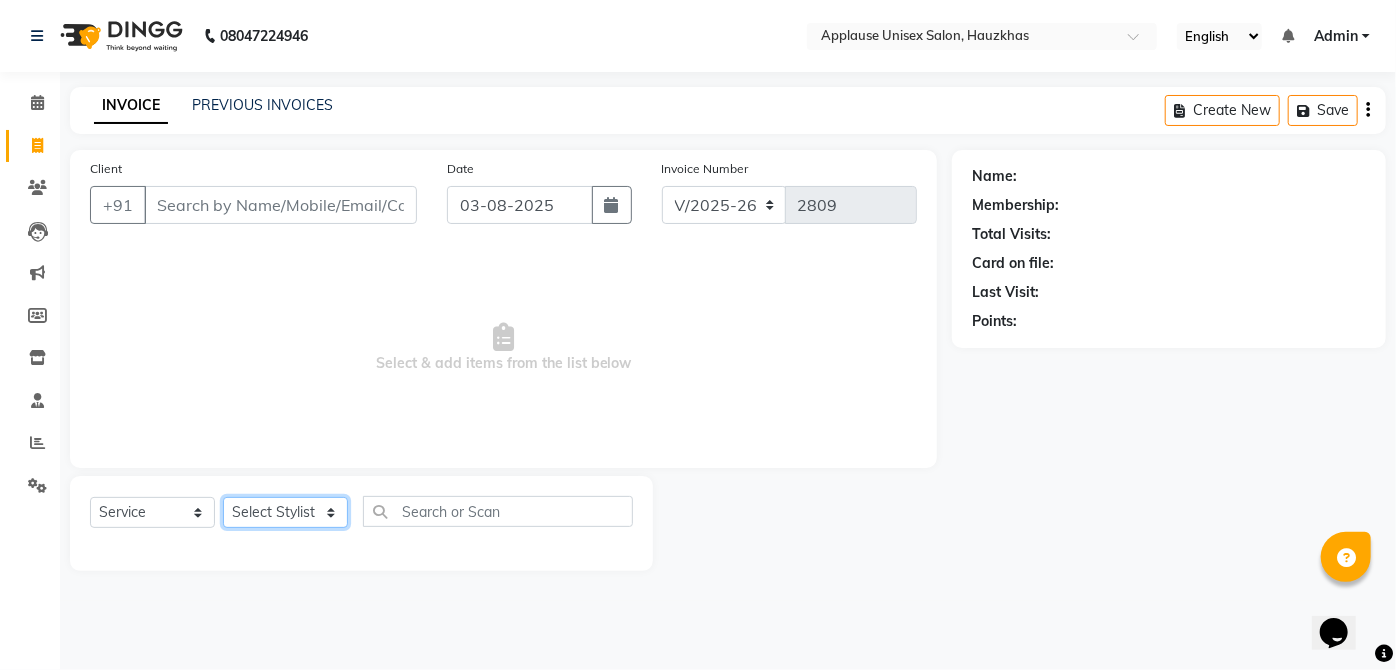 select on "32126" 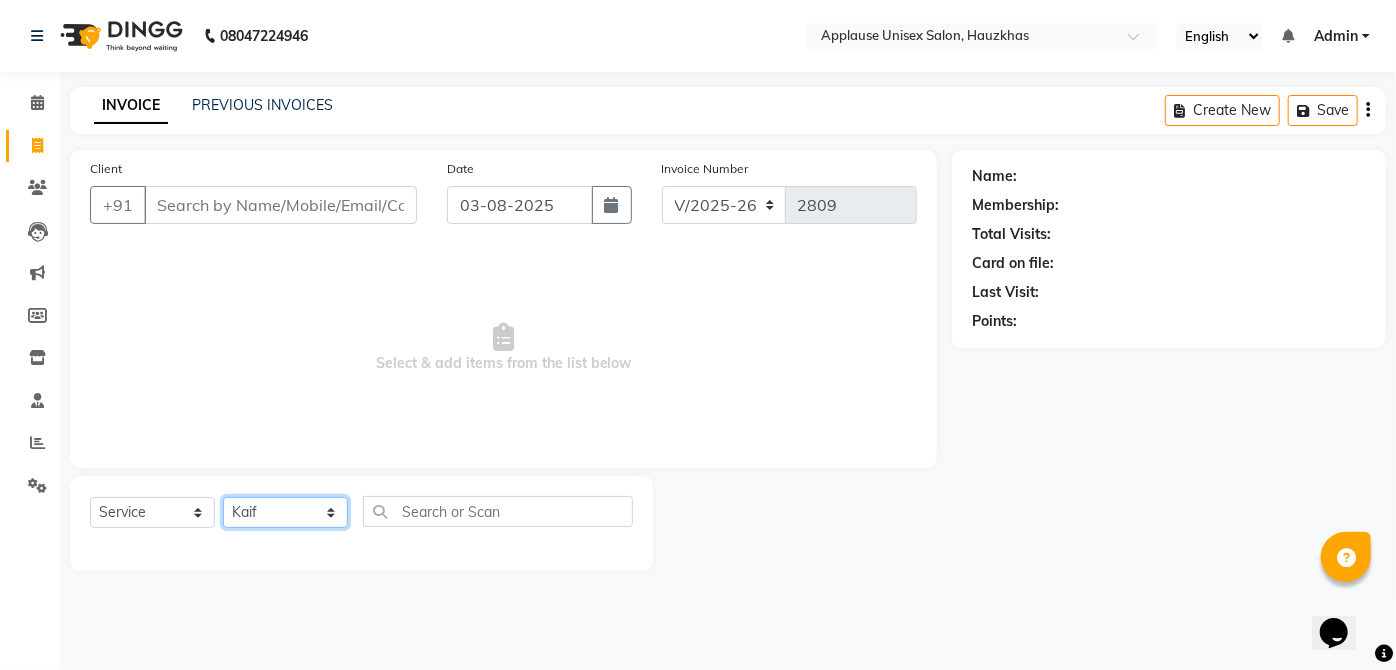 click on "Select Stylist Abdul Anas Arti Aruna Asif faisal guri heena Kaif Kamal Karan Komal laxmi Mamta Manager Mohsin nitin rahul Rajeev Rashid saif sangeeta sangeeta sharukh Vishal V.k" 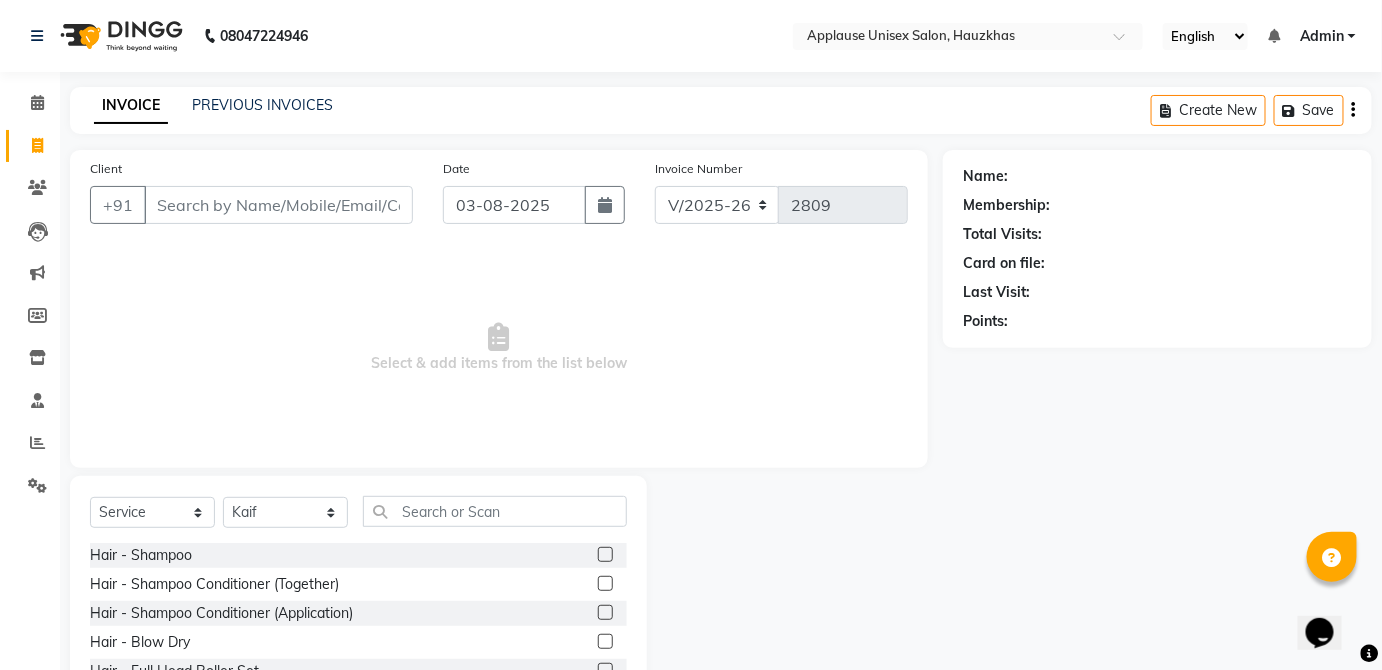 click 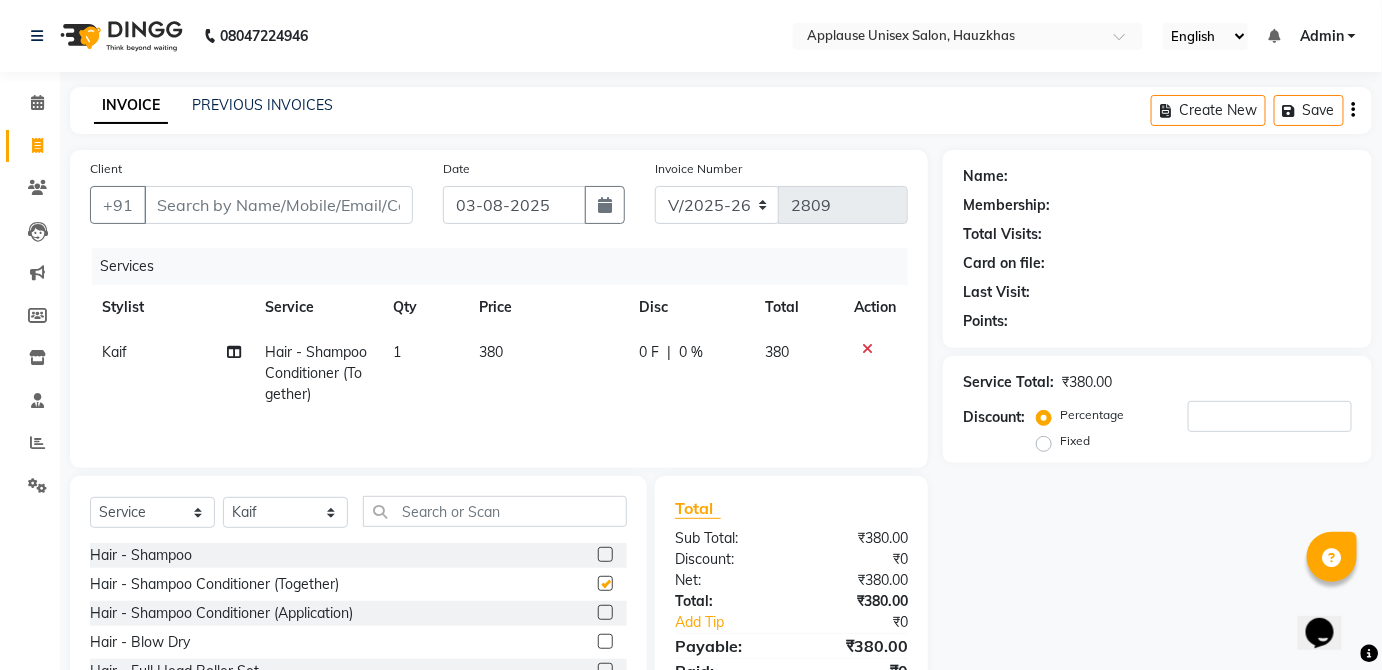 click on "380" 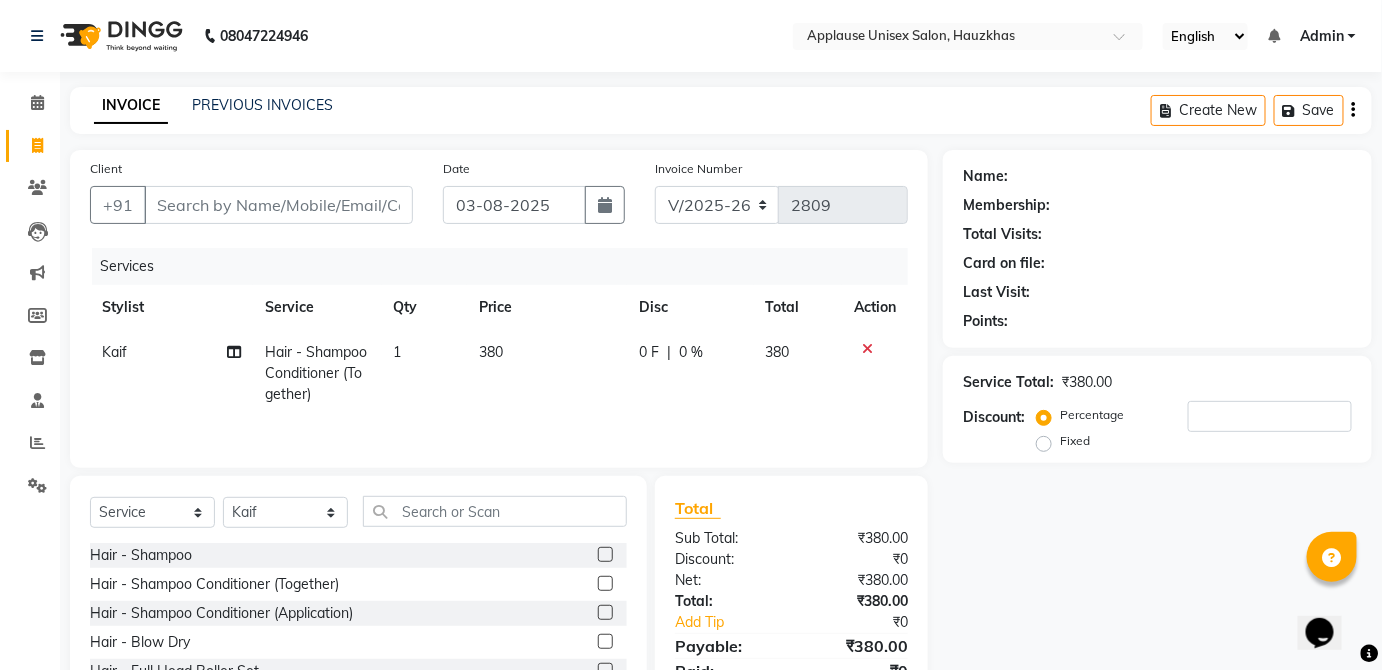 select on "32126" 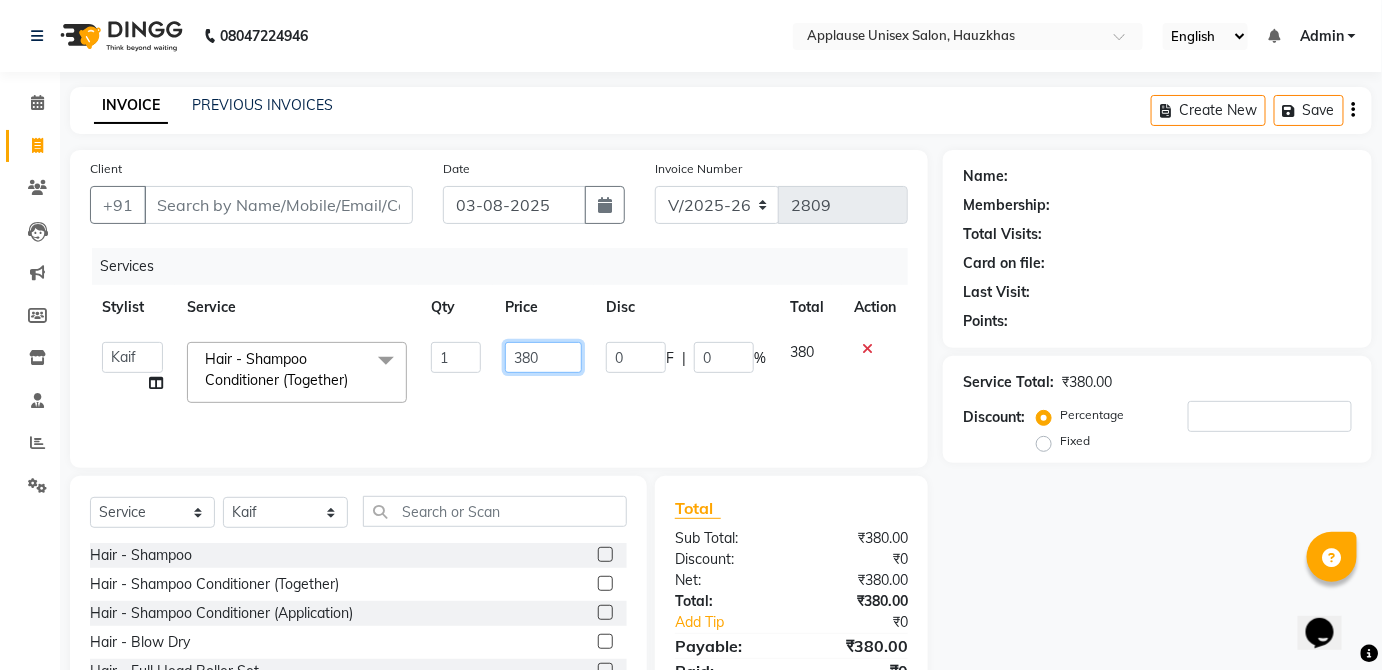 click on "380" 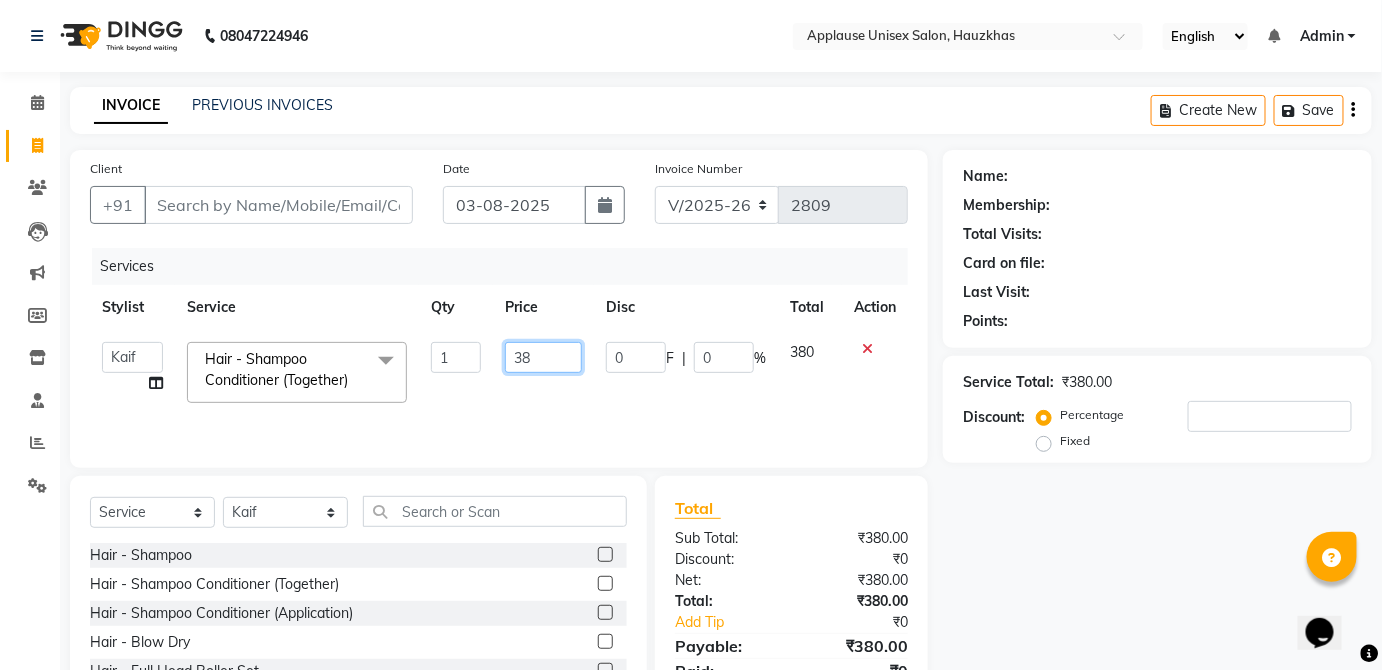 type on "3" 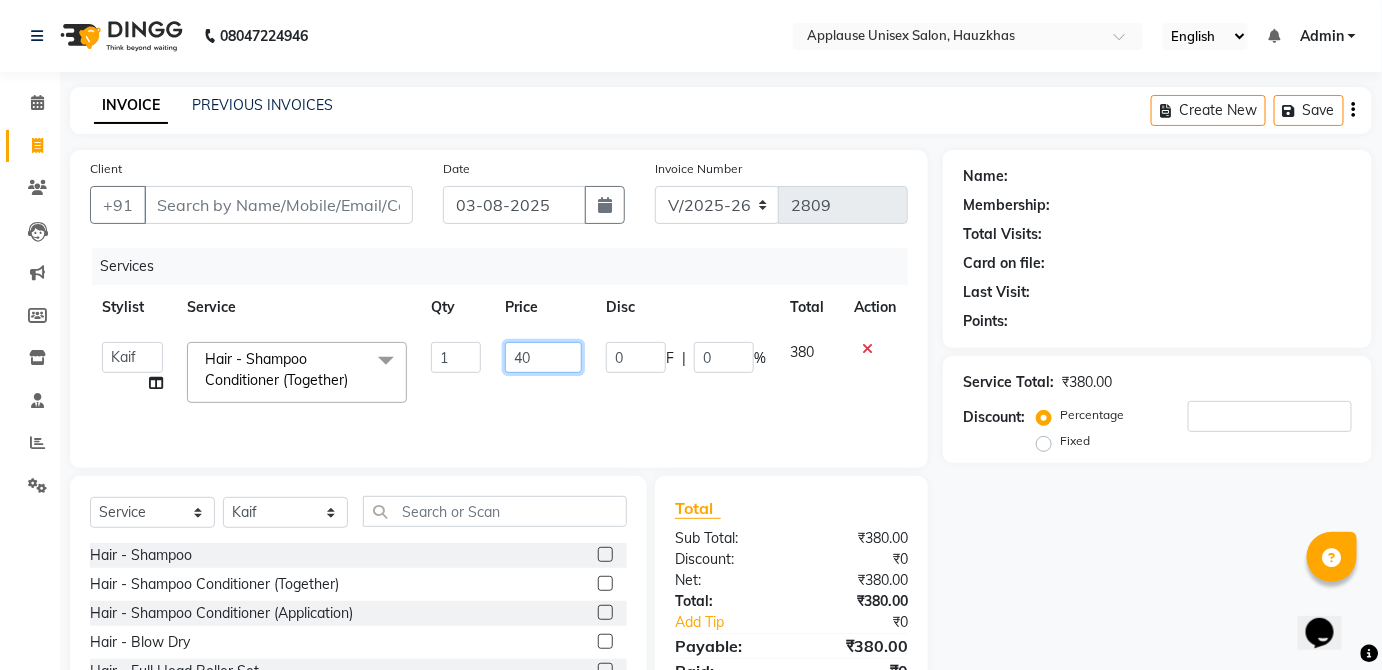 type on "400" 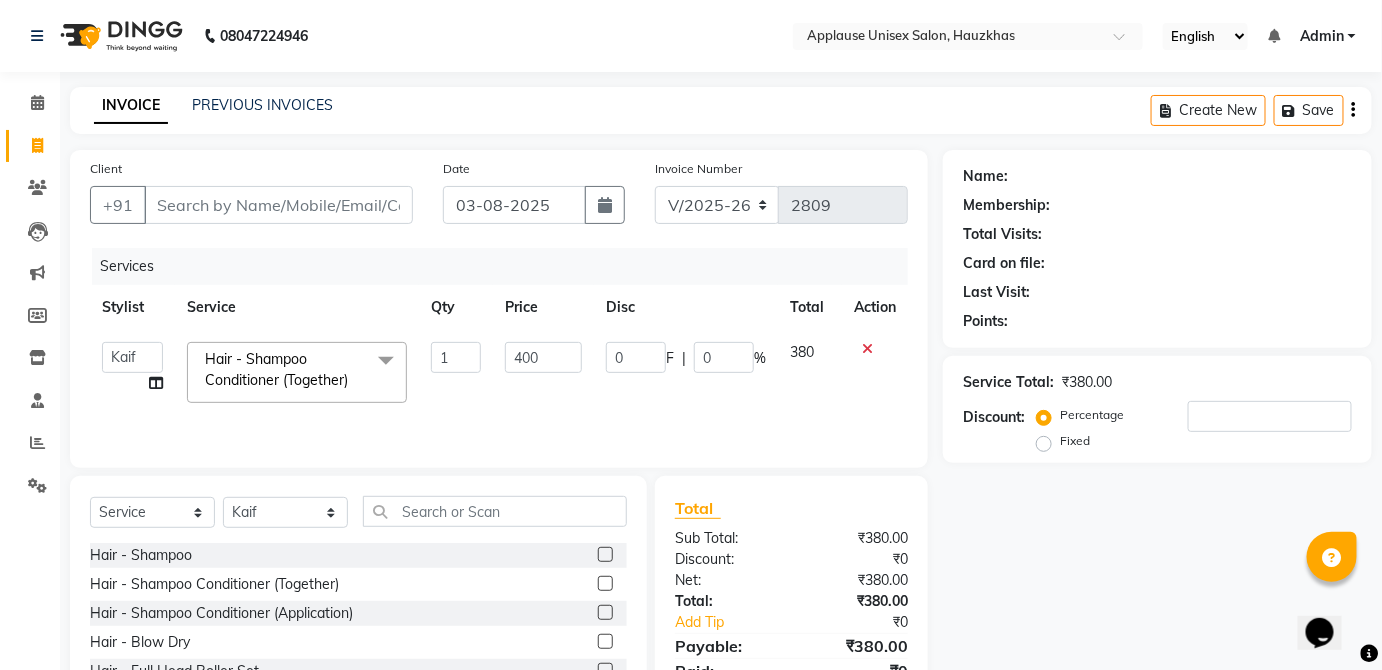 click on "380" 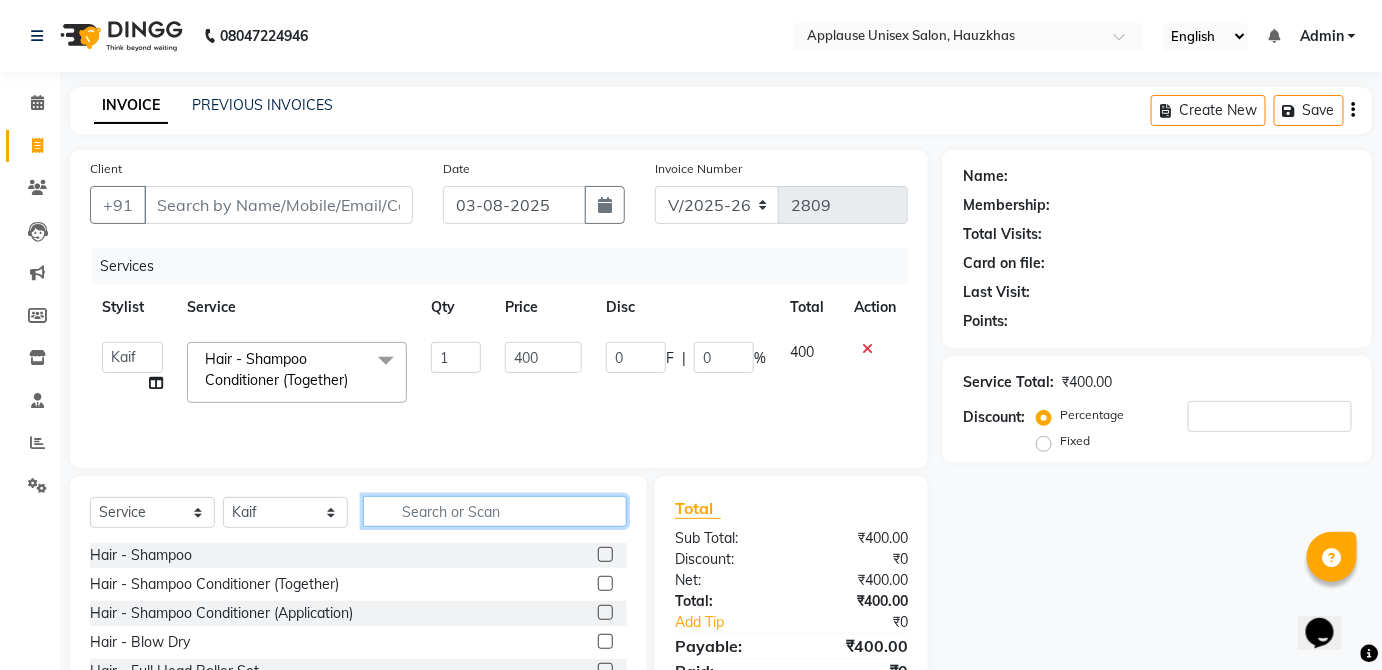 click 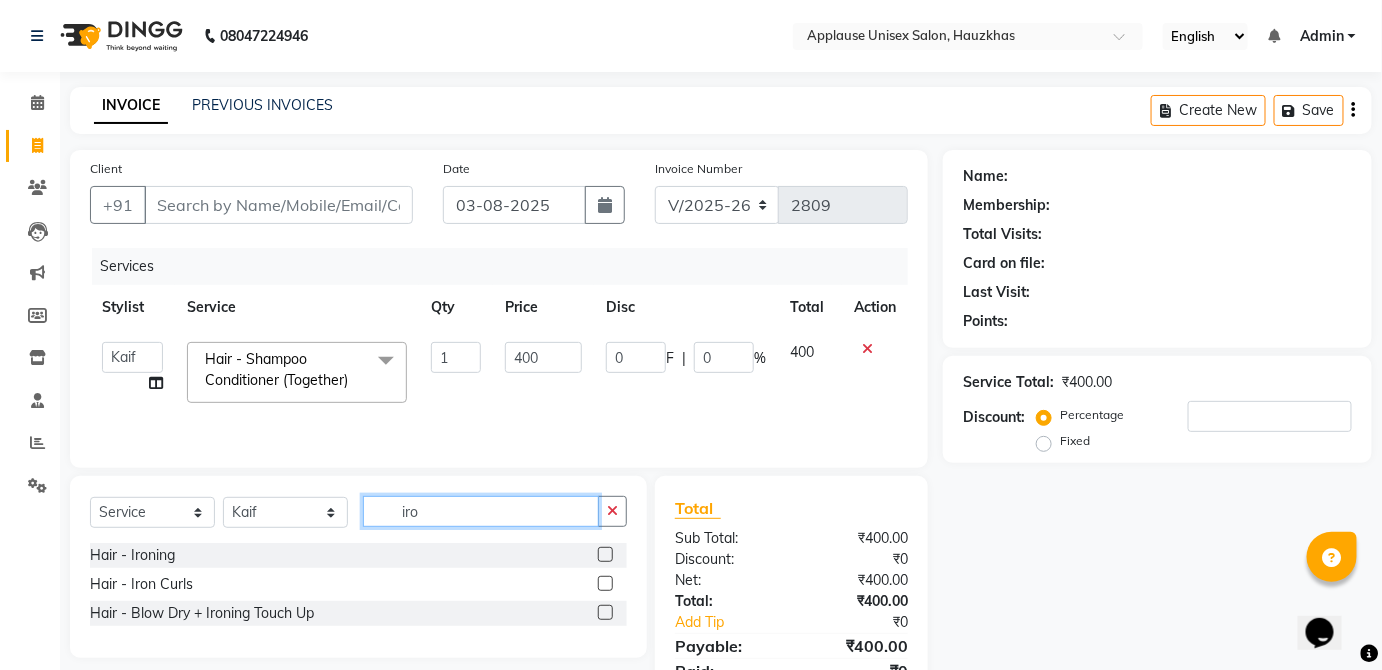 type on "iro" 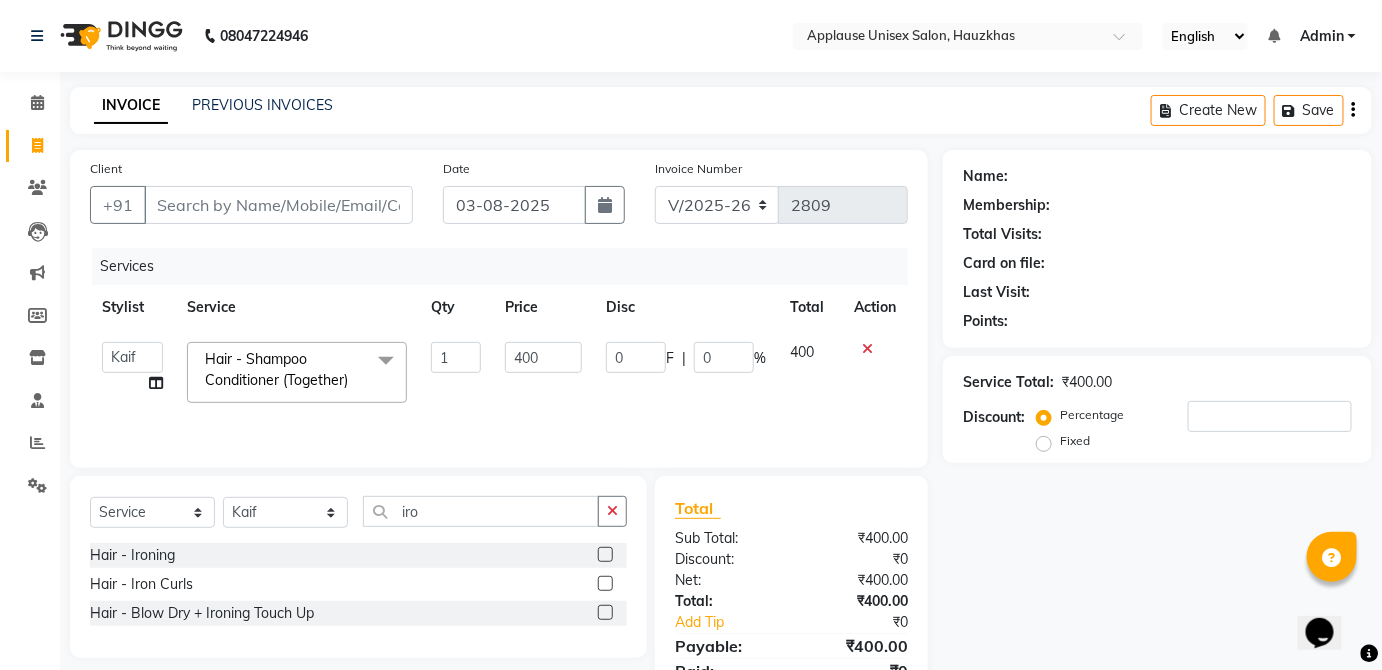 click 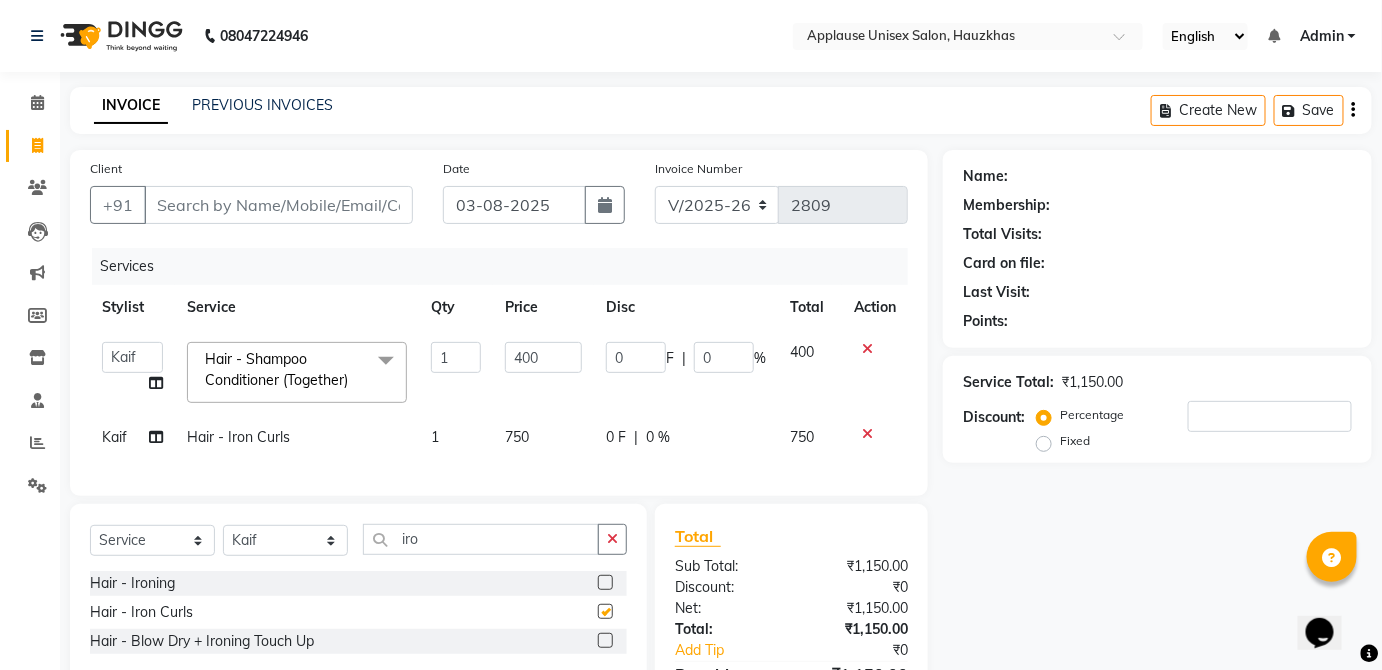 click on "750" 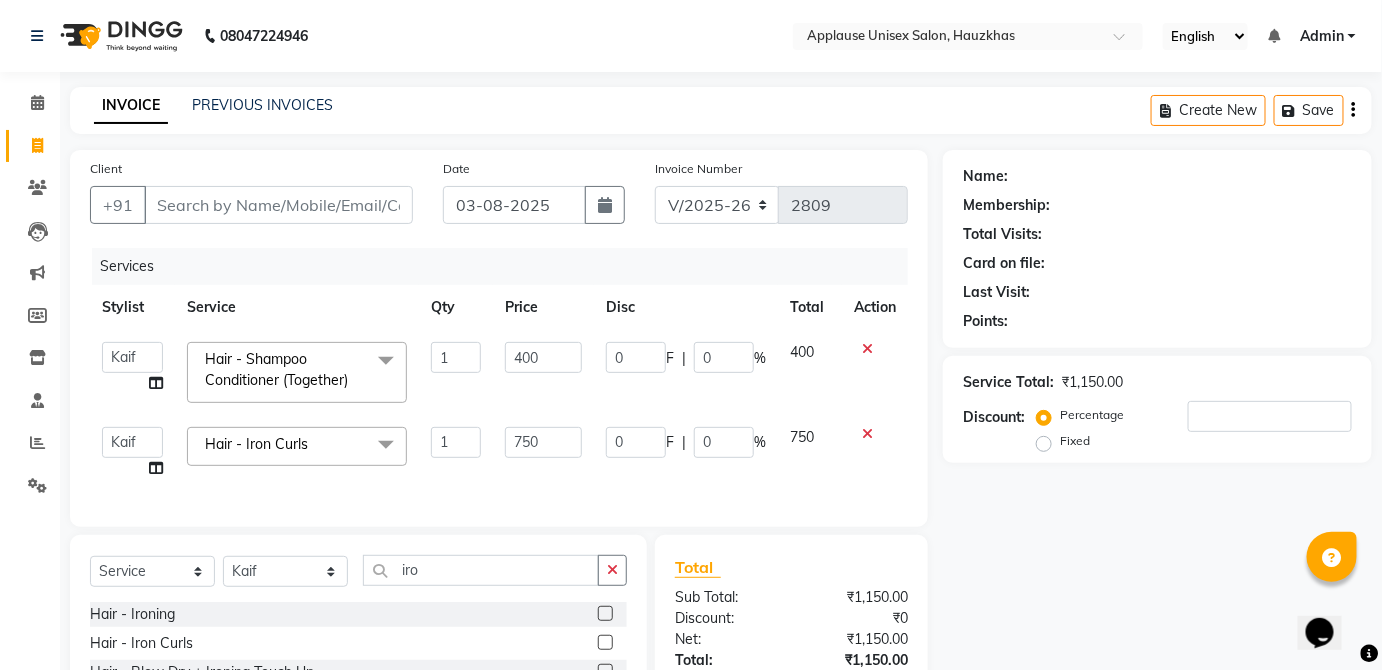 checkbox on "false" 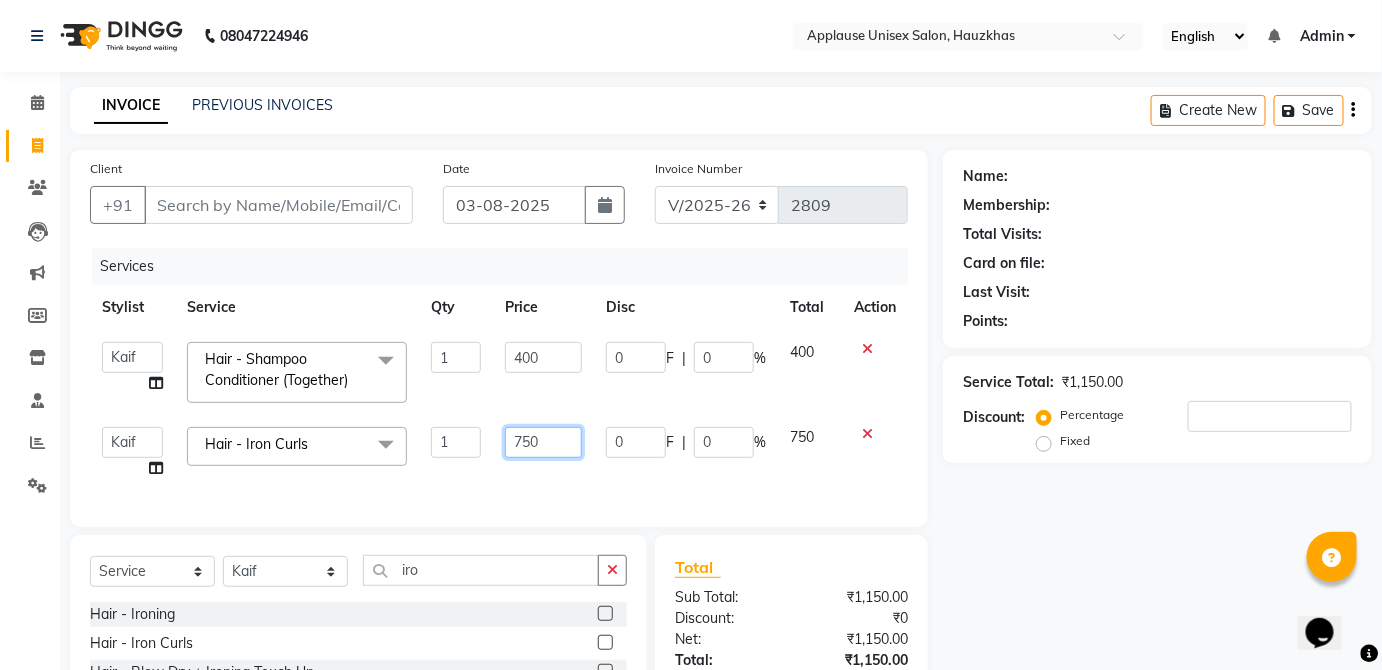 click on "750" 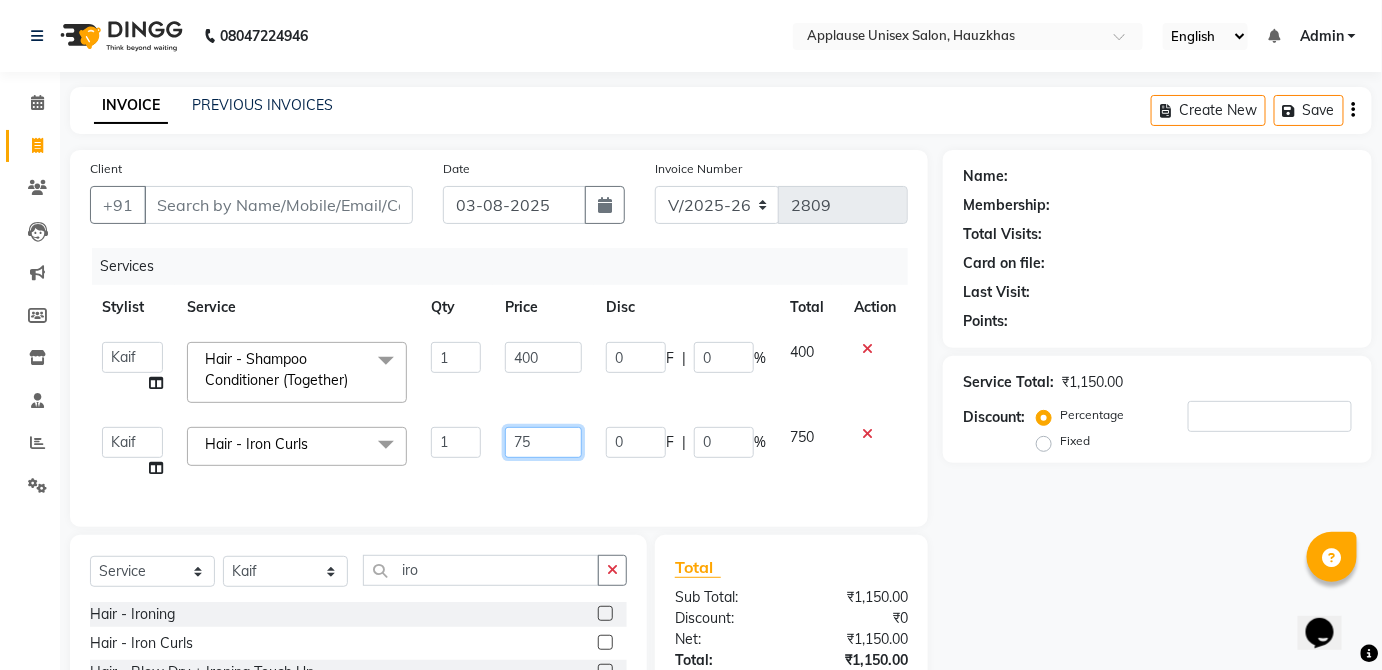 type on "7" 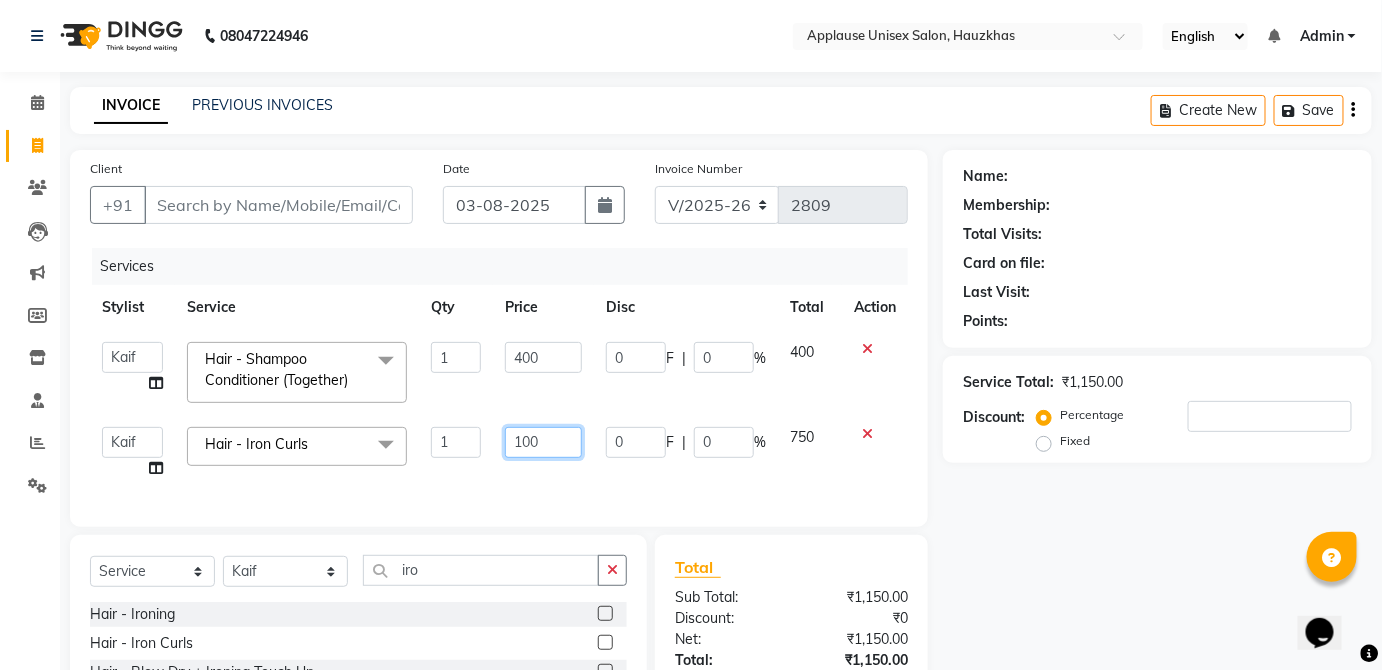 type on "1000" 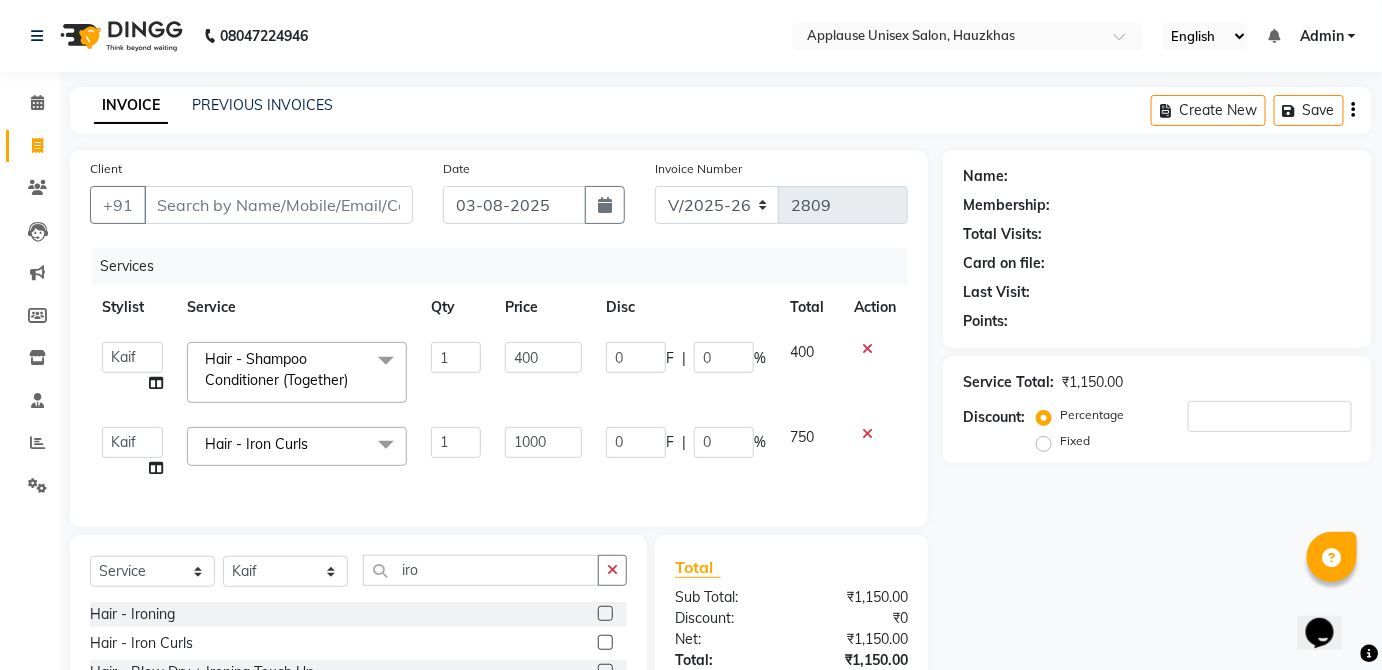 click on "750" 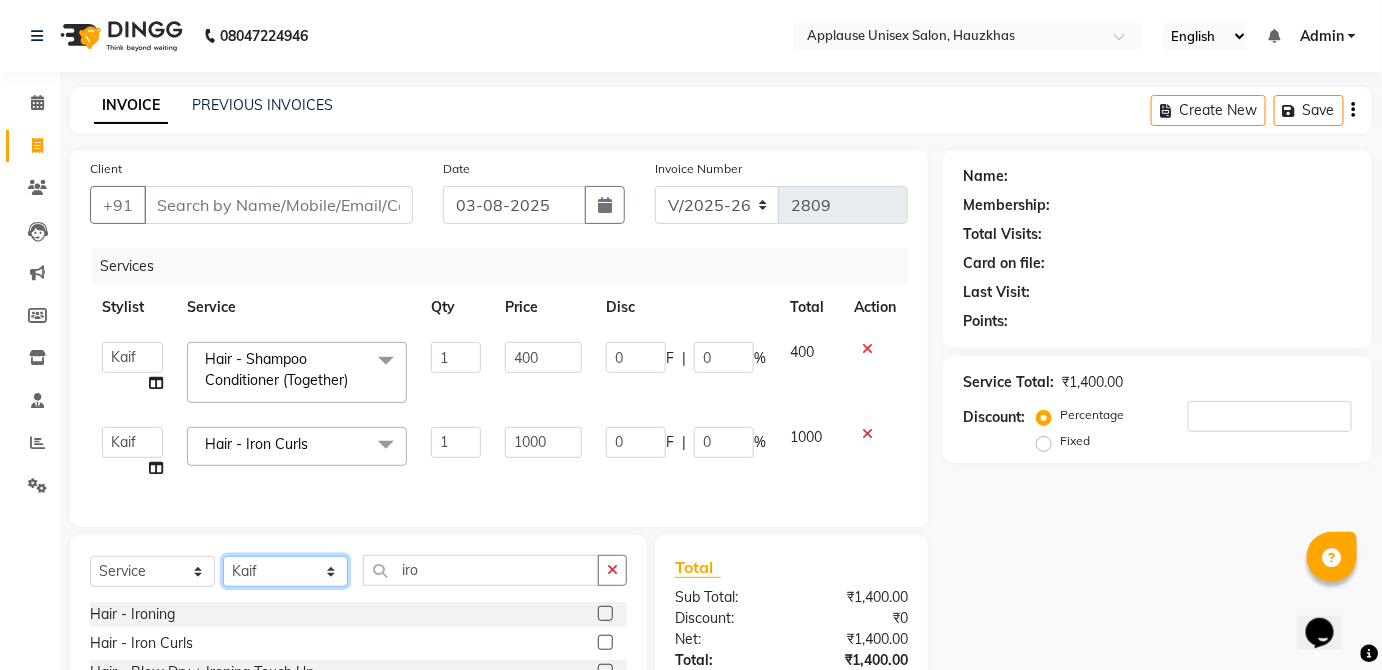 click on "Select Stylist Abdul Anas Arti Aruna Asif faisal guri heena Kaif Kamal Karan Komal laxmi Mamta Manager Mohsin nitin rahul Rajeev Rashid saif sangeeta sangeeta sharukh Vishal V.k" 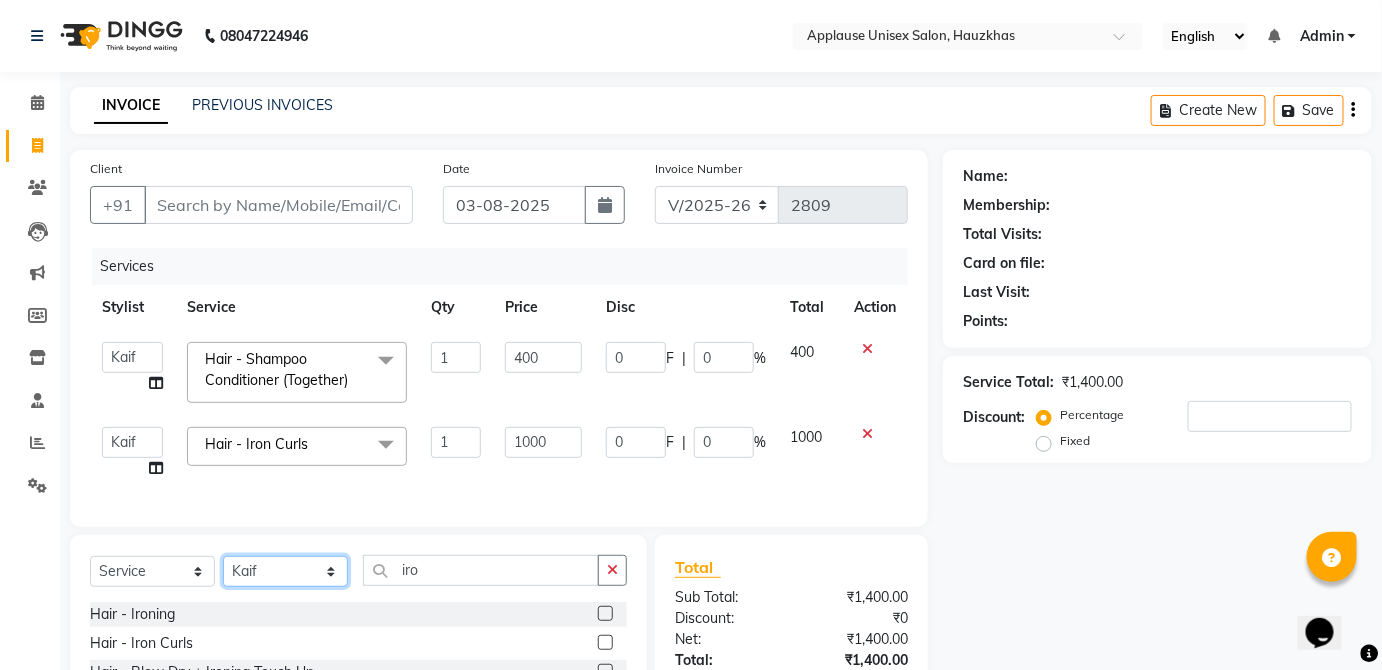 select on "38123" 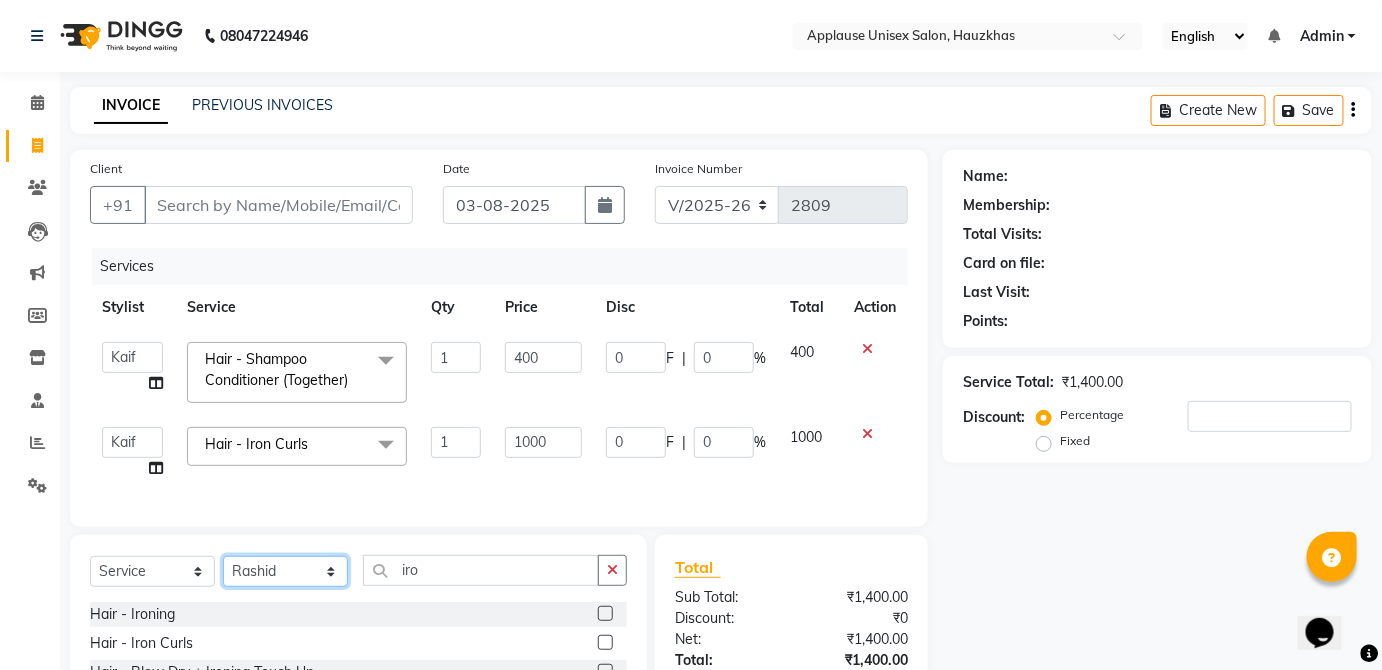 click on "Select Stylist Abdul Anas Arti Aruna Asif faisal guri heena Kaif Kamal Karan Komal laxmi Mamta Manager Mohsin nitin rahul Rajeev Rashid saif sangeeta sangeeta sharukh Vishal V.k" 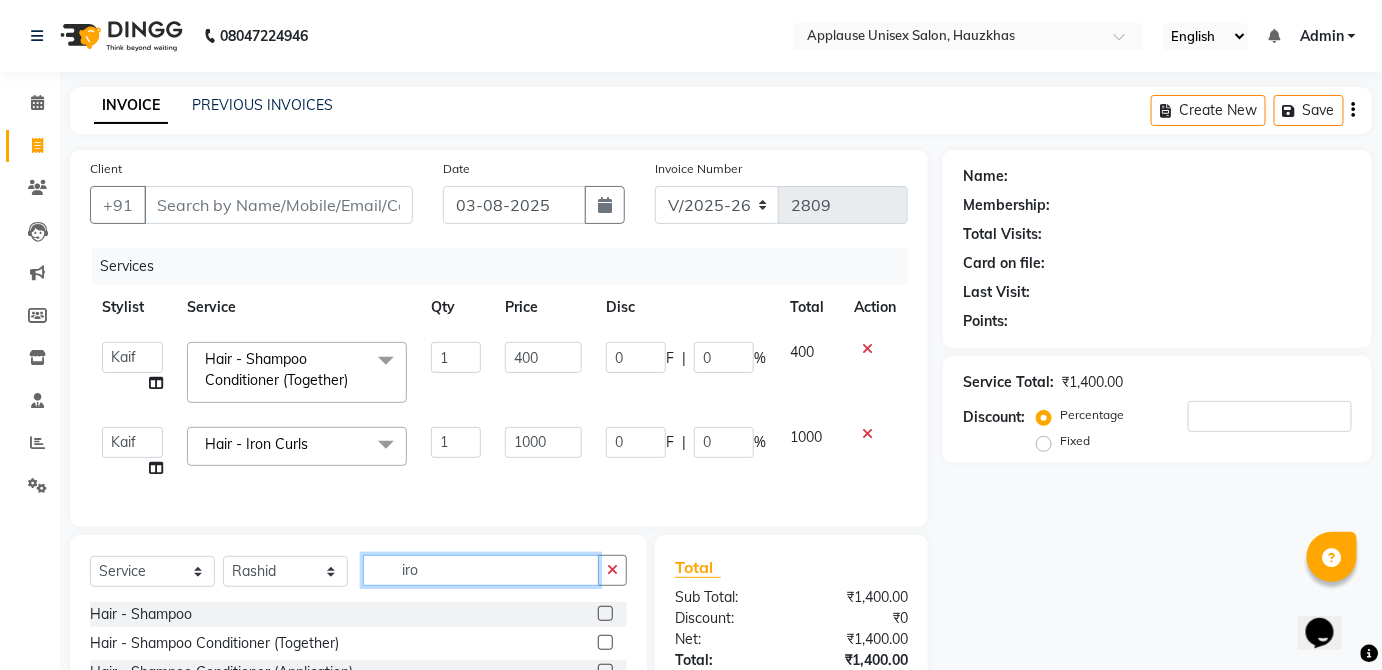 click on "iro" 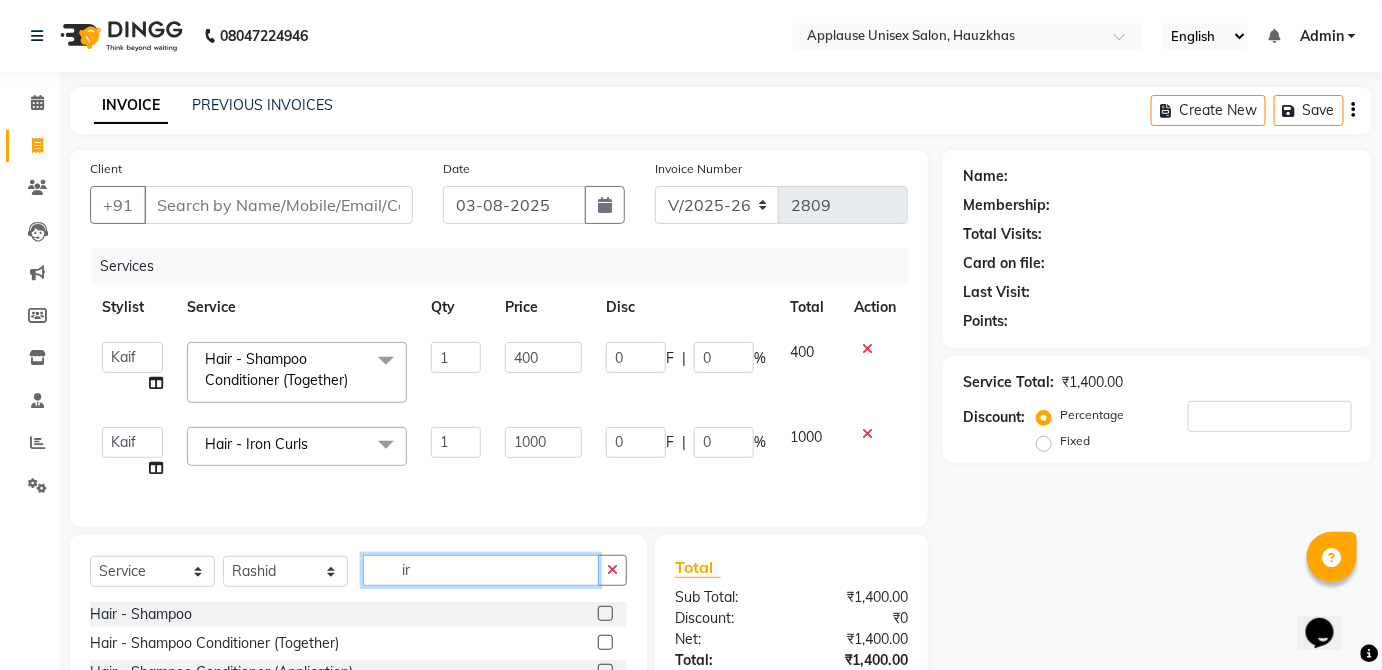 type on "iro" 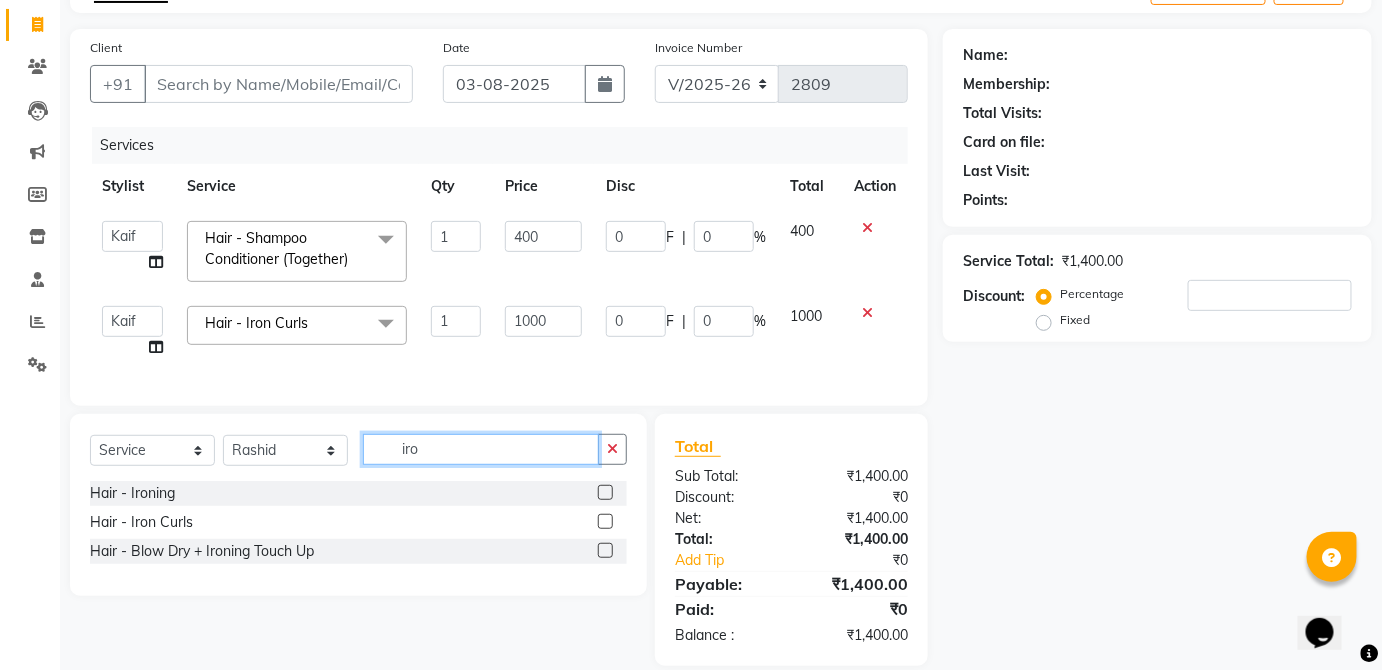 scroll, scrollTop: 125, scrollLeft: 0, axis: vertical 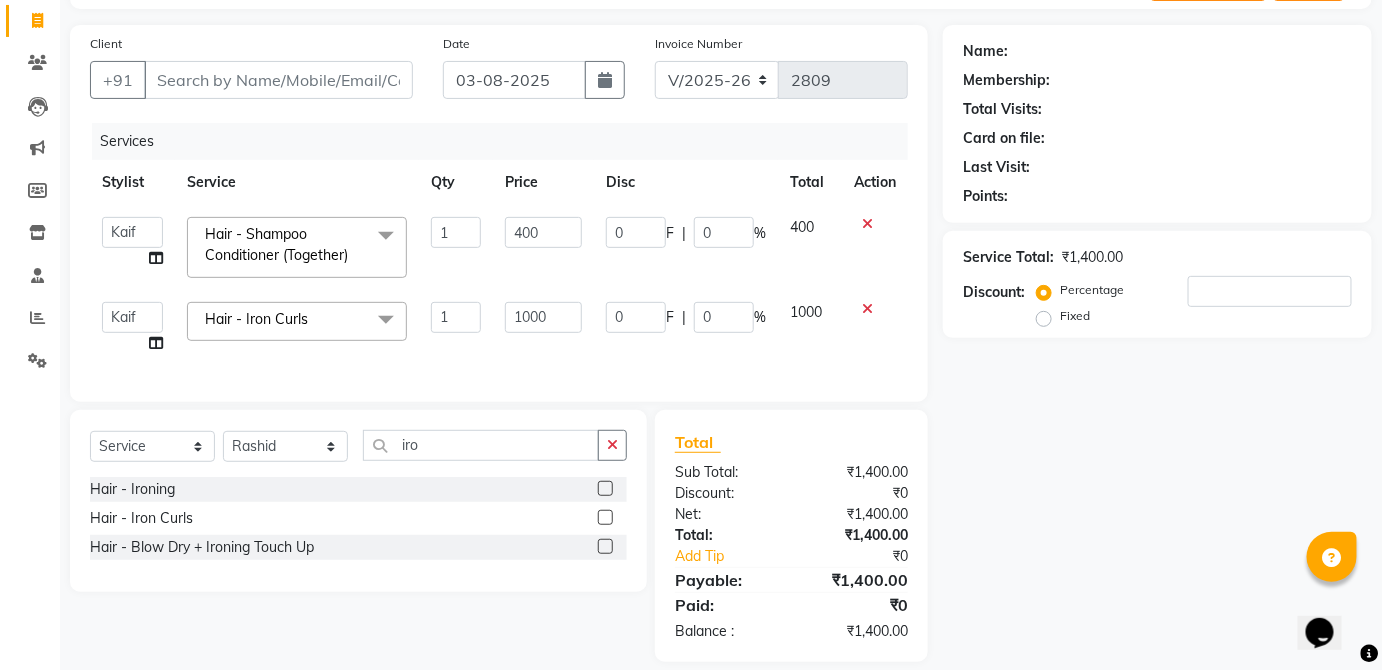 click 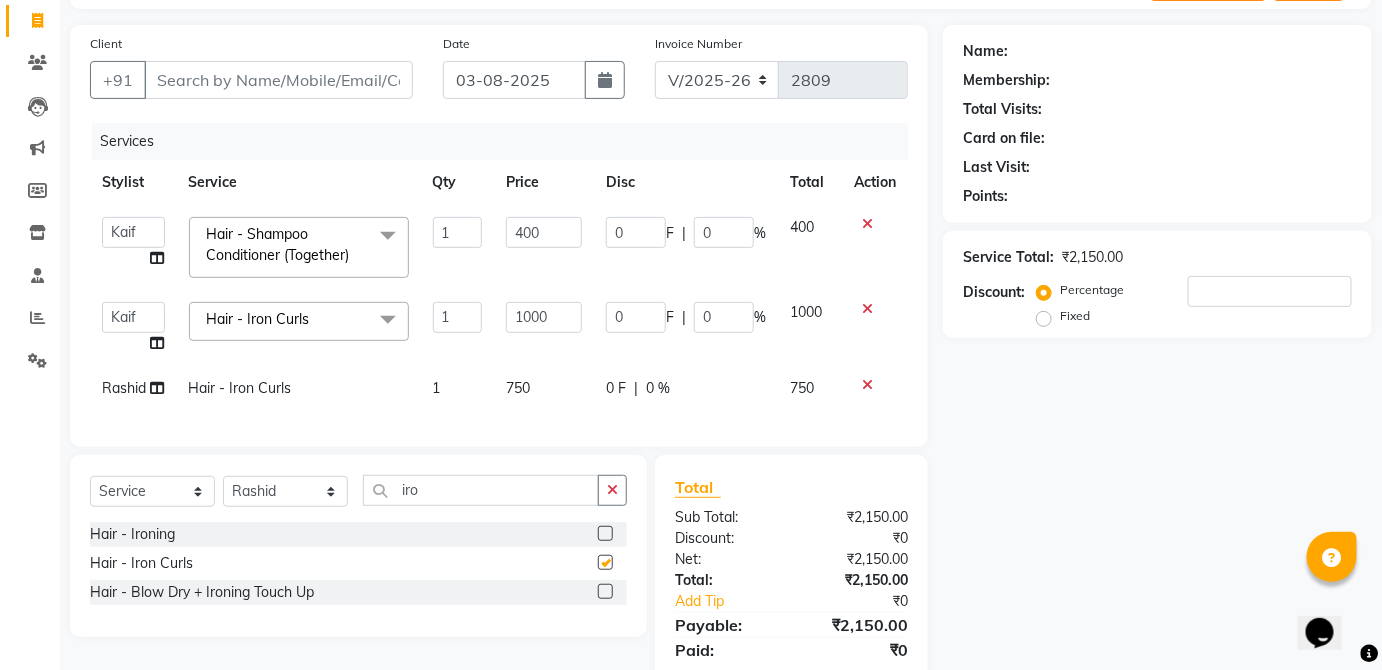 click on "0 F | 0 %" 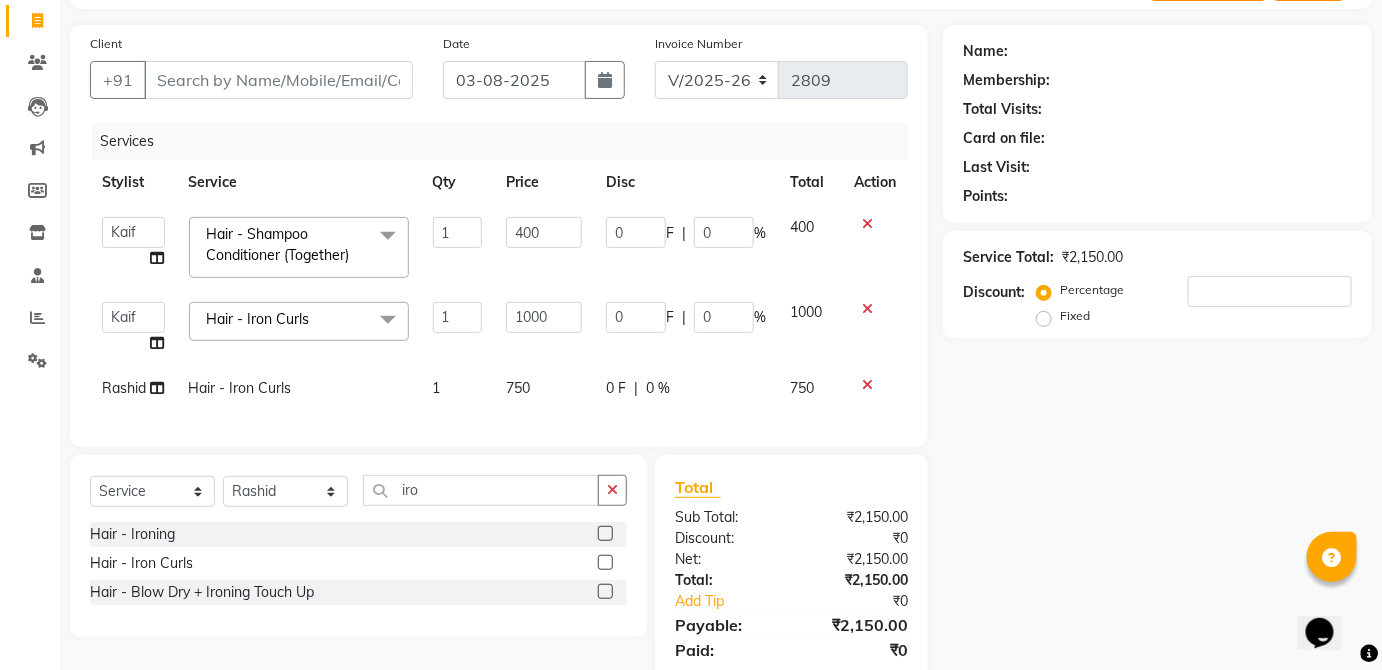checkbox on "false" 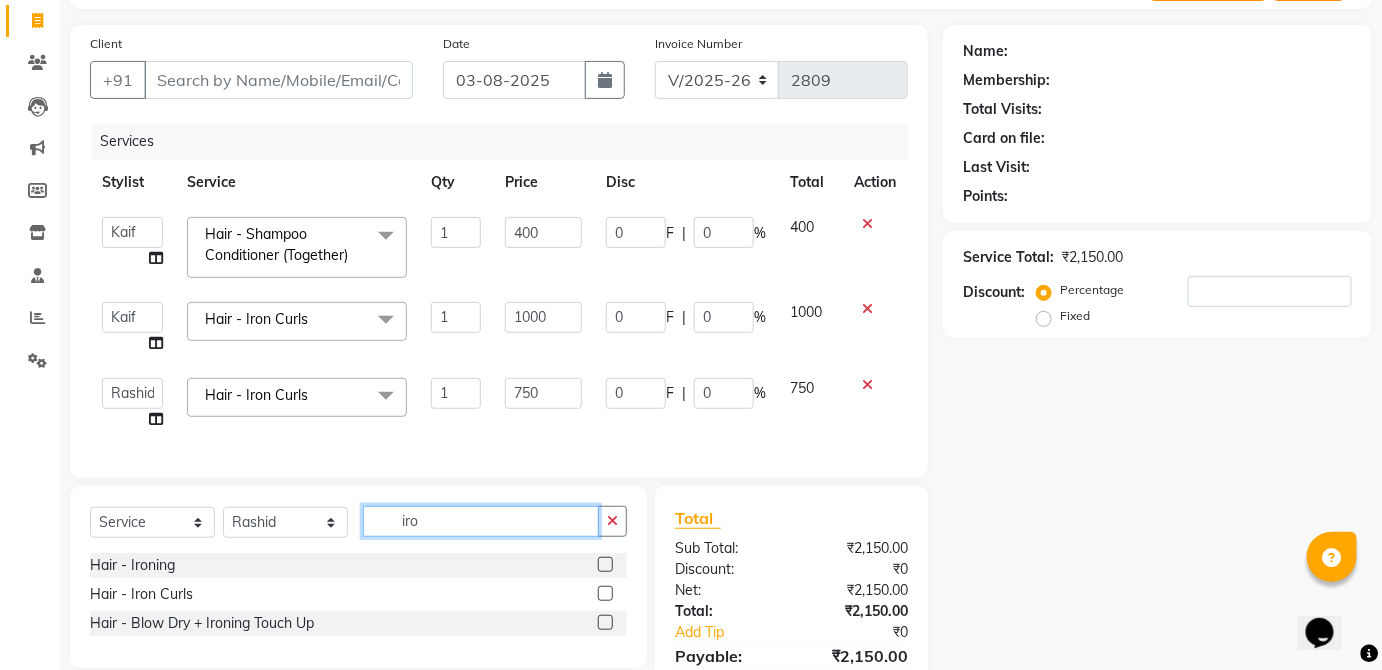 click on "iro" 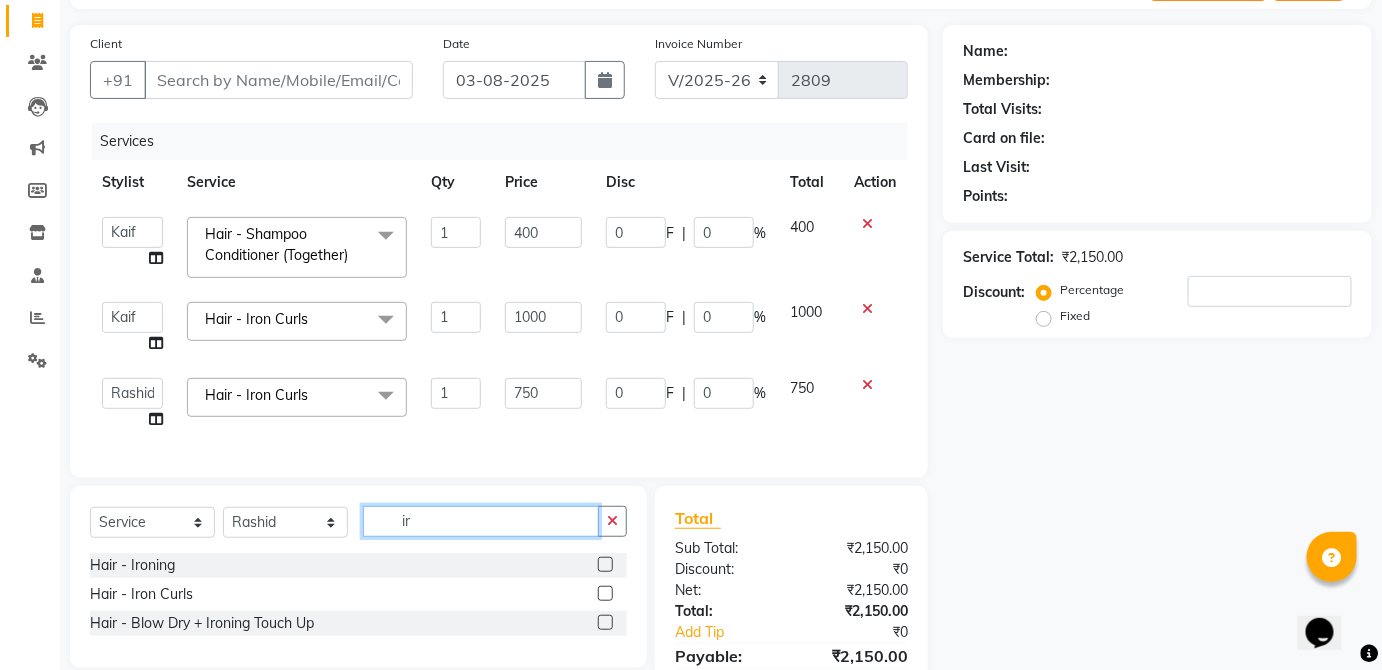 type on "i" 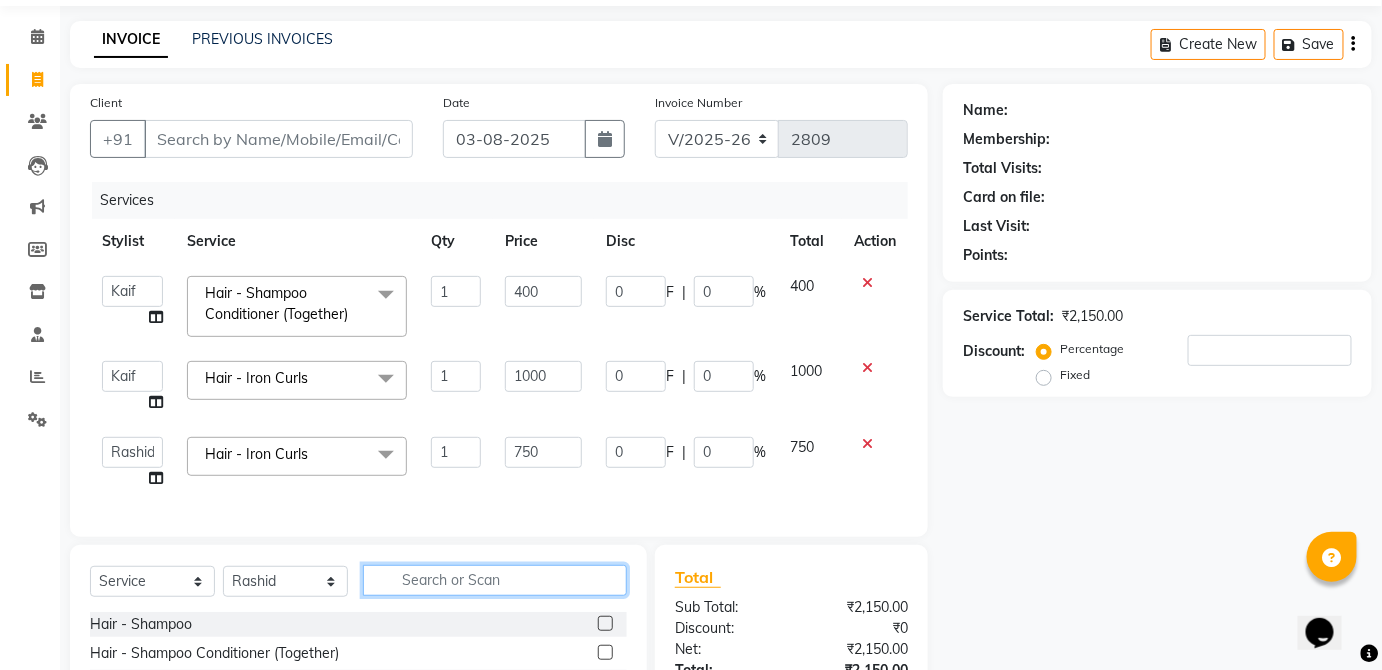 scroll, scrollTop: 65, scrollLeft: 0, axis: vertical 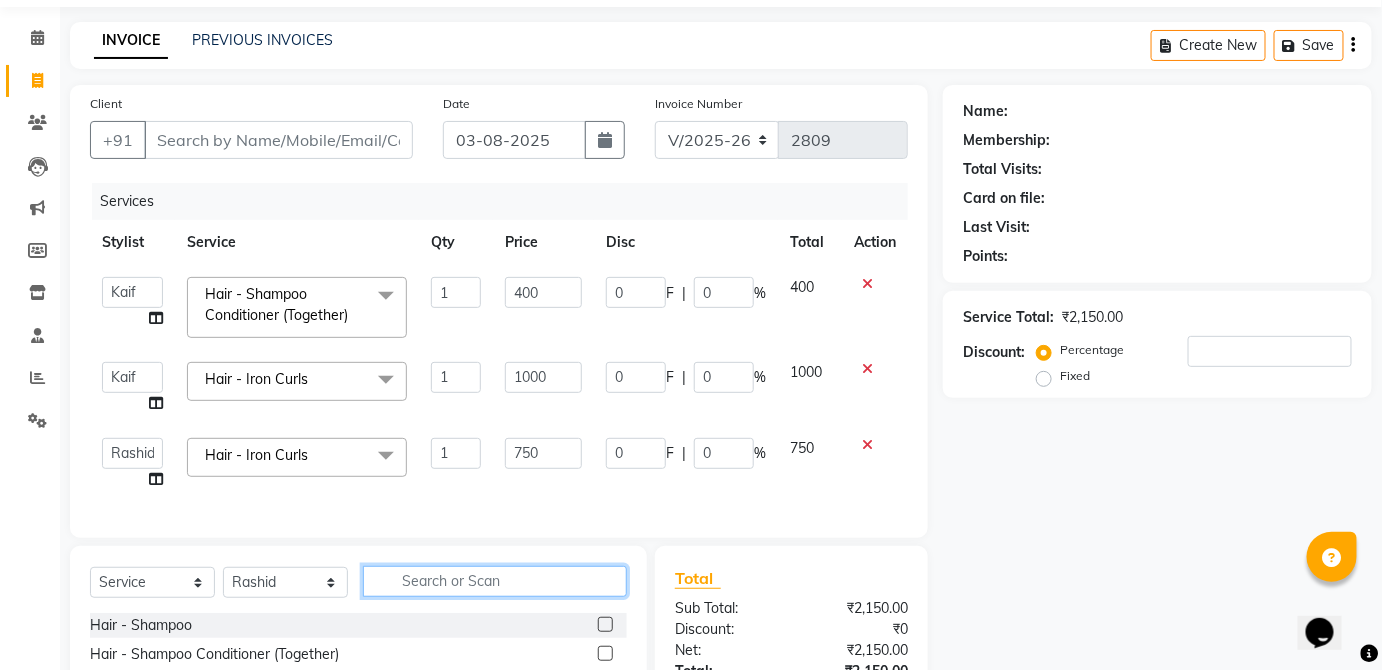 type 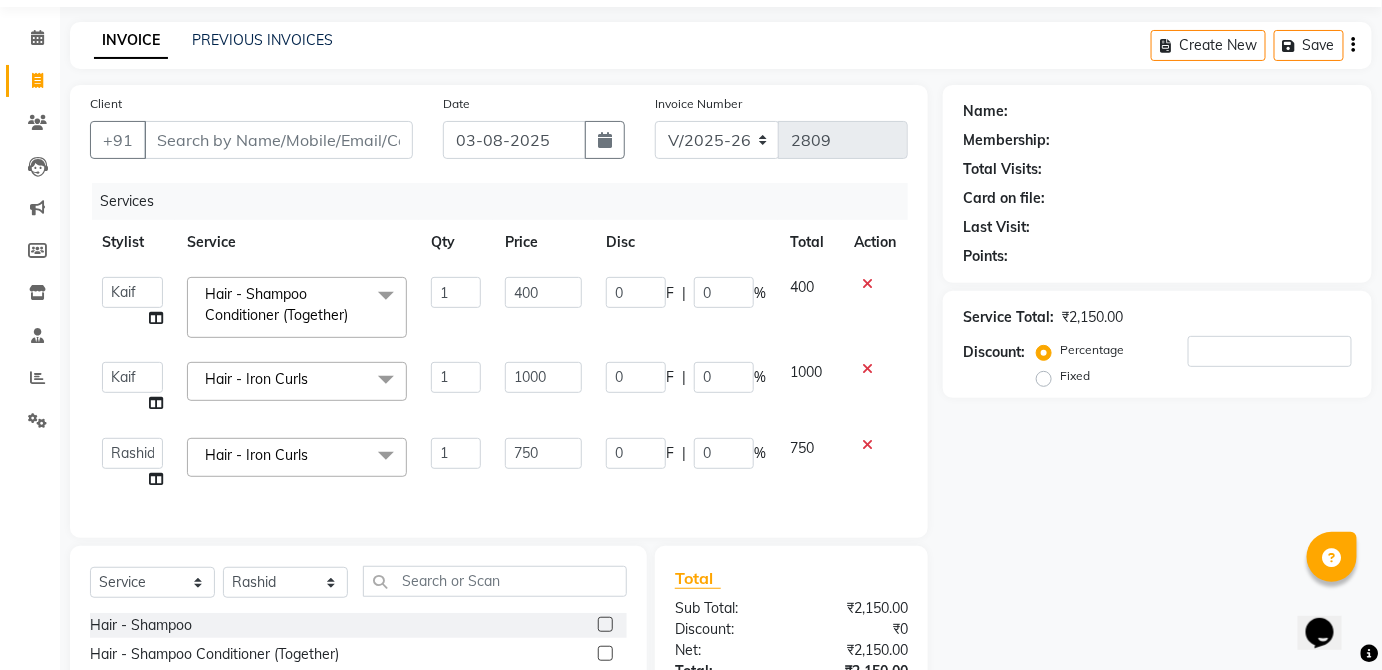 click on "Fixed" 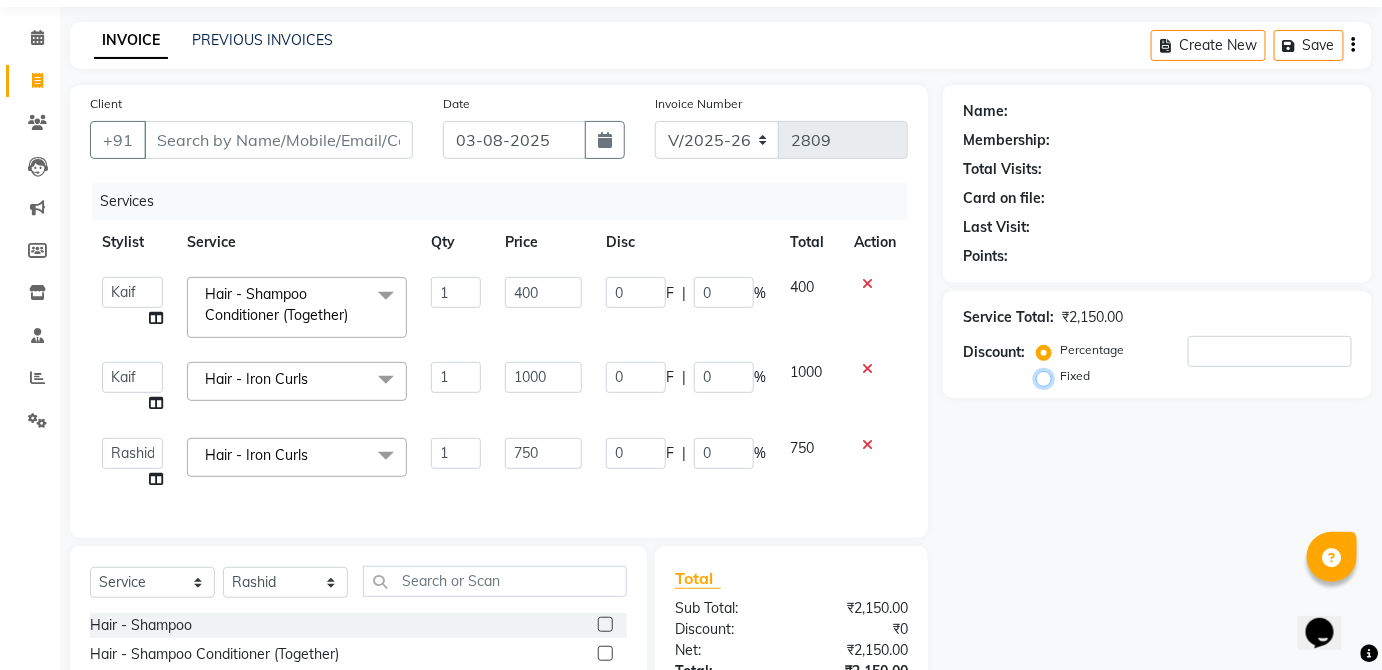 click on "Fixed" at bounding box center [1048, 376] 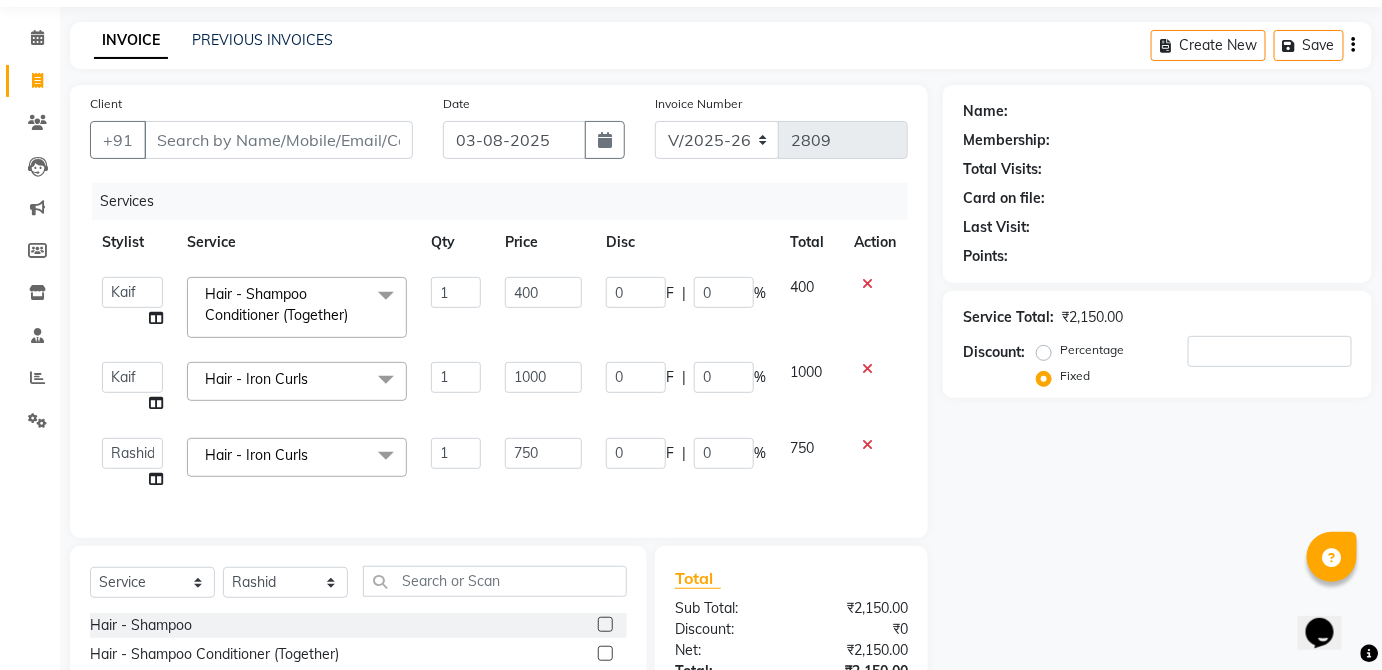 click on "Percentage" 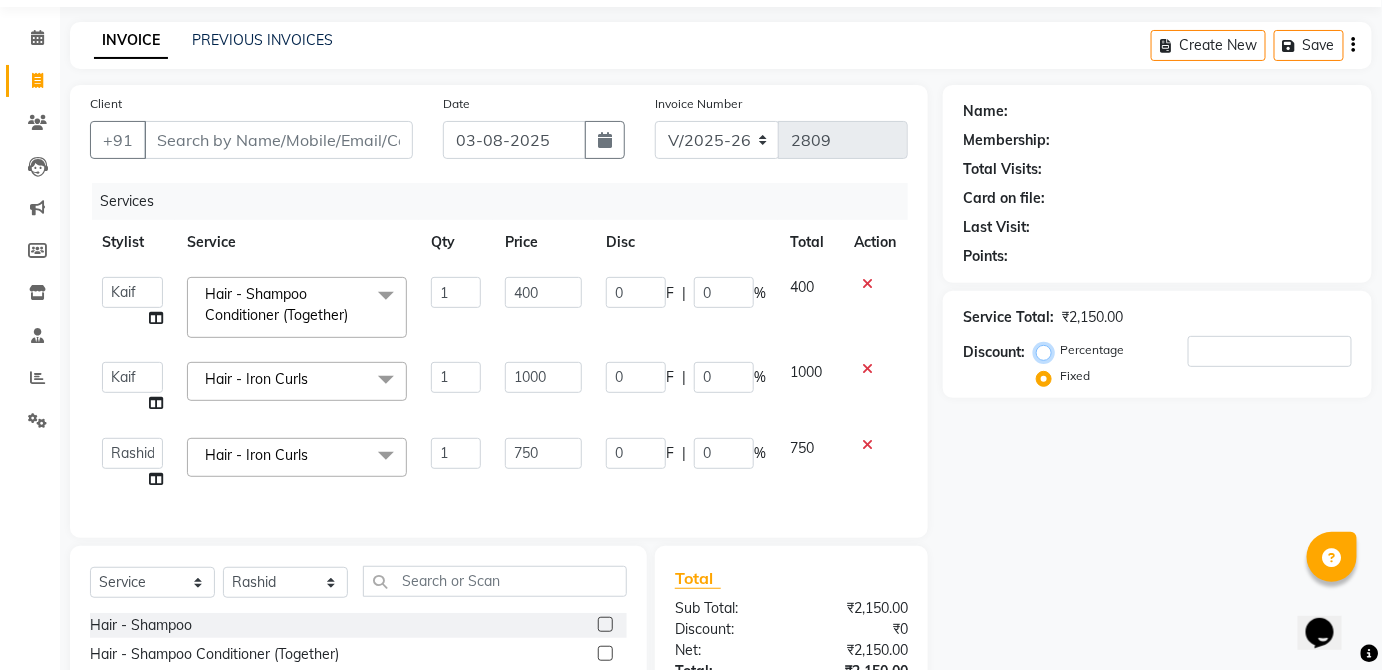 click on "Percentage" at bounding box center [1048, 350] 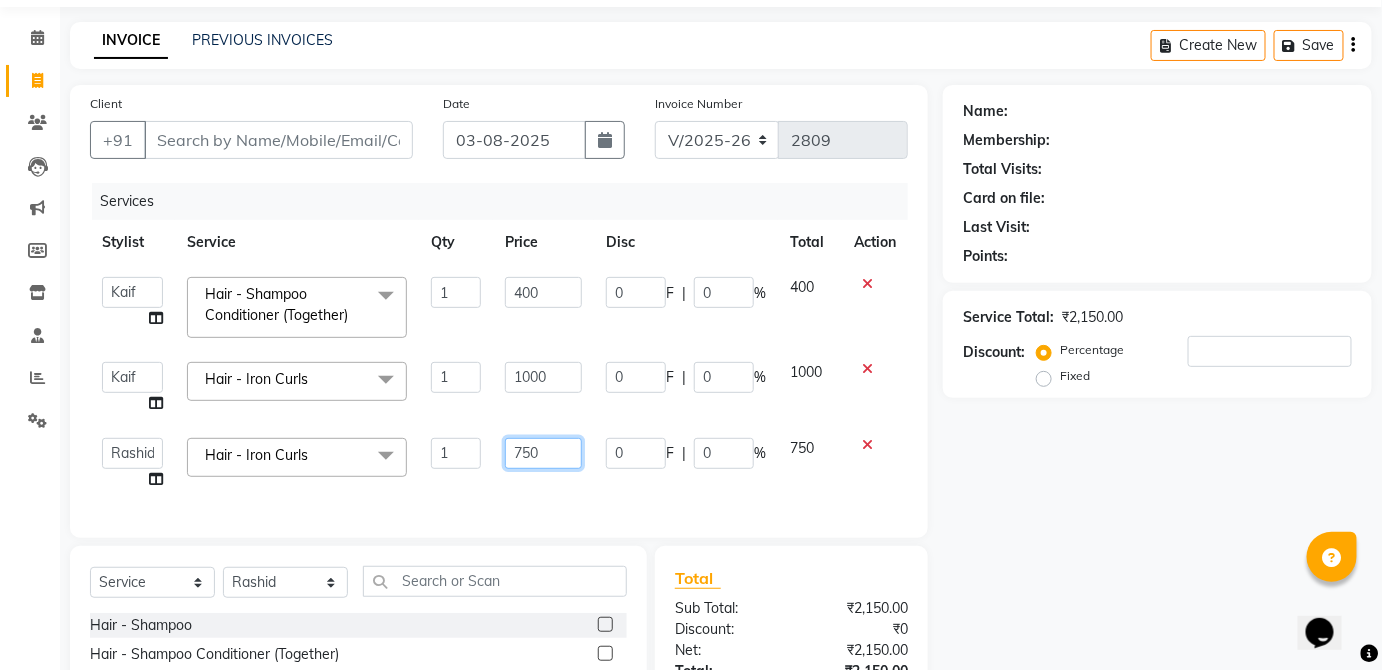 click on "750" 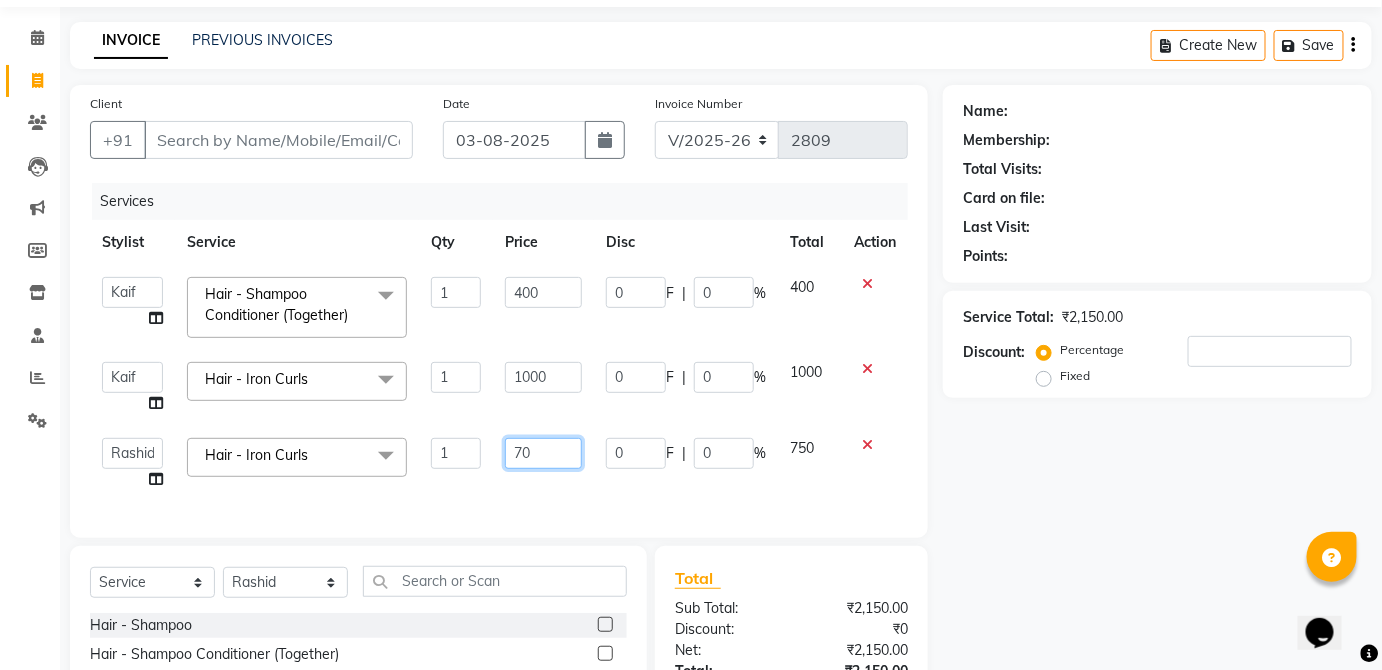 type on "700" 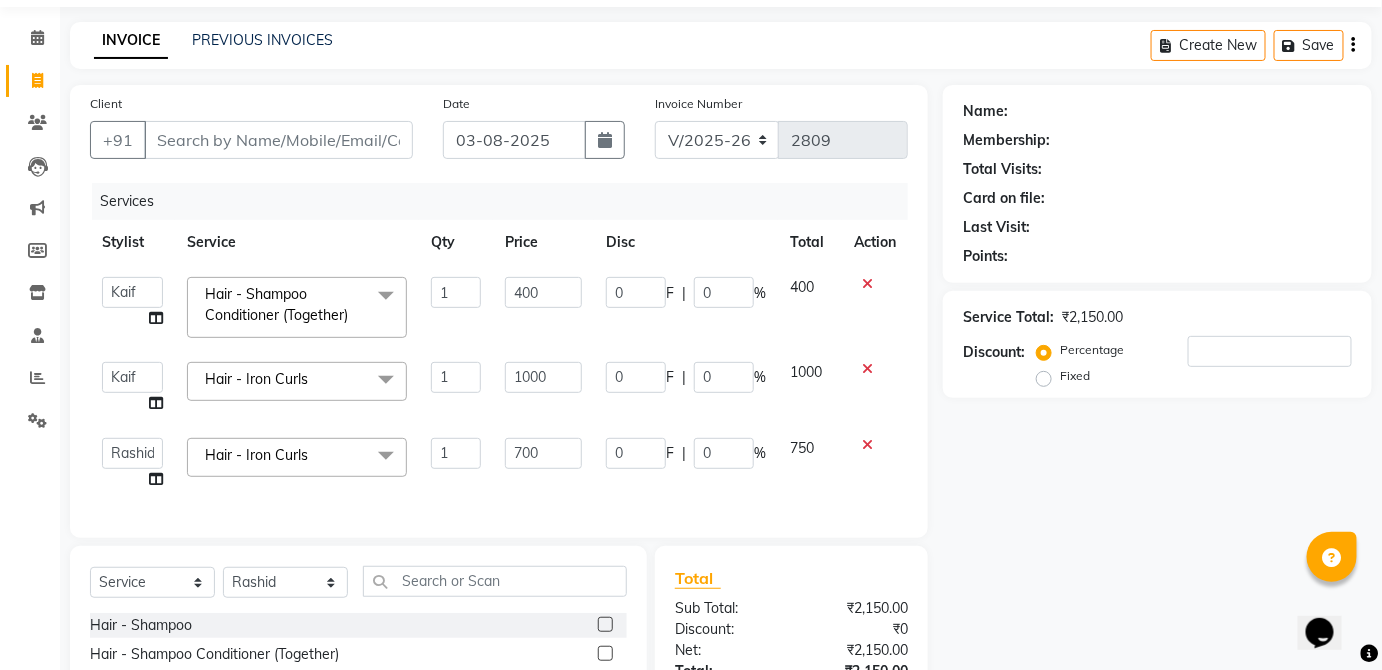 click on "750" 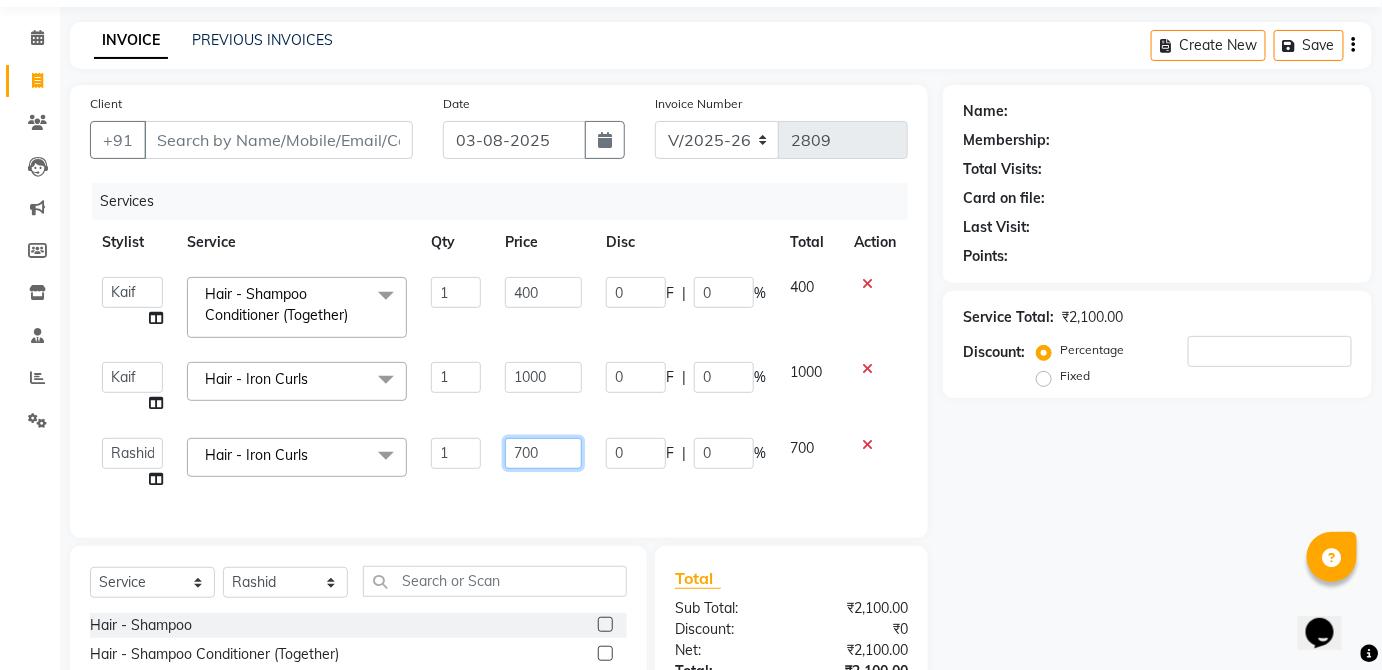 click on "700" 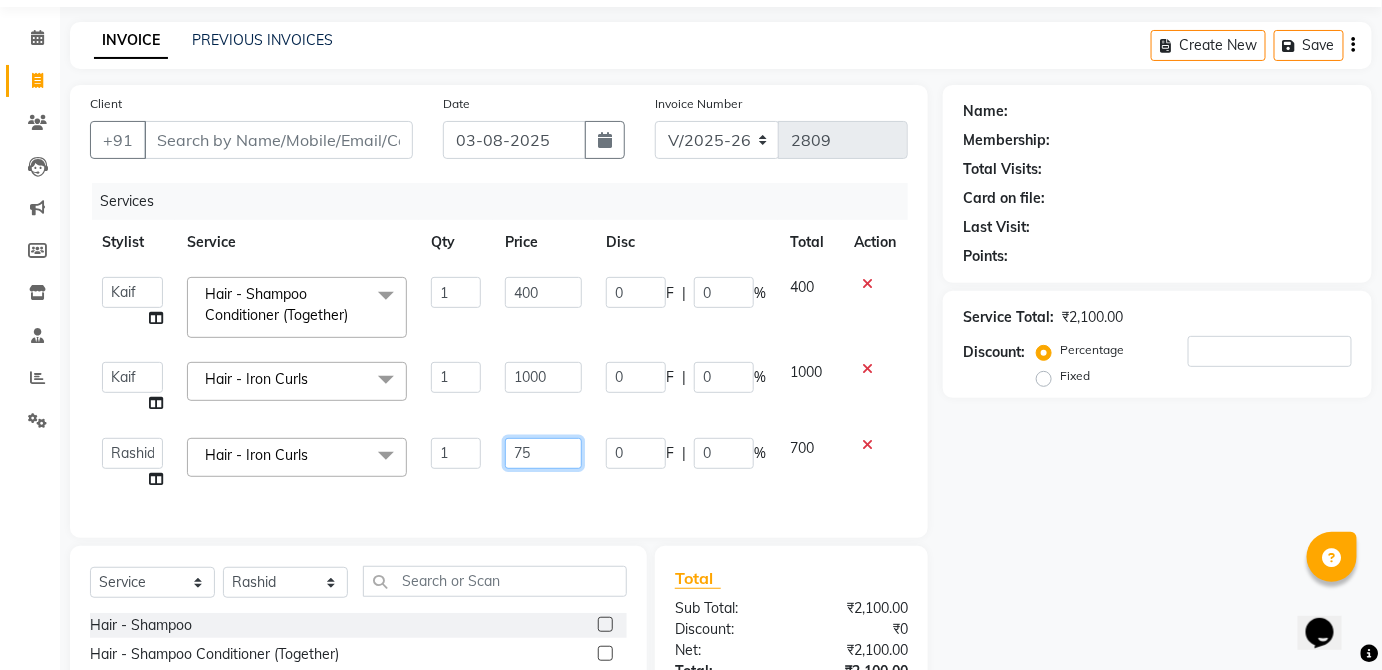 type on "750" 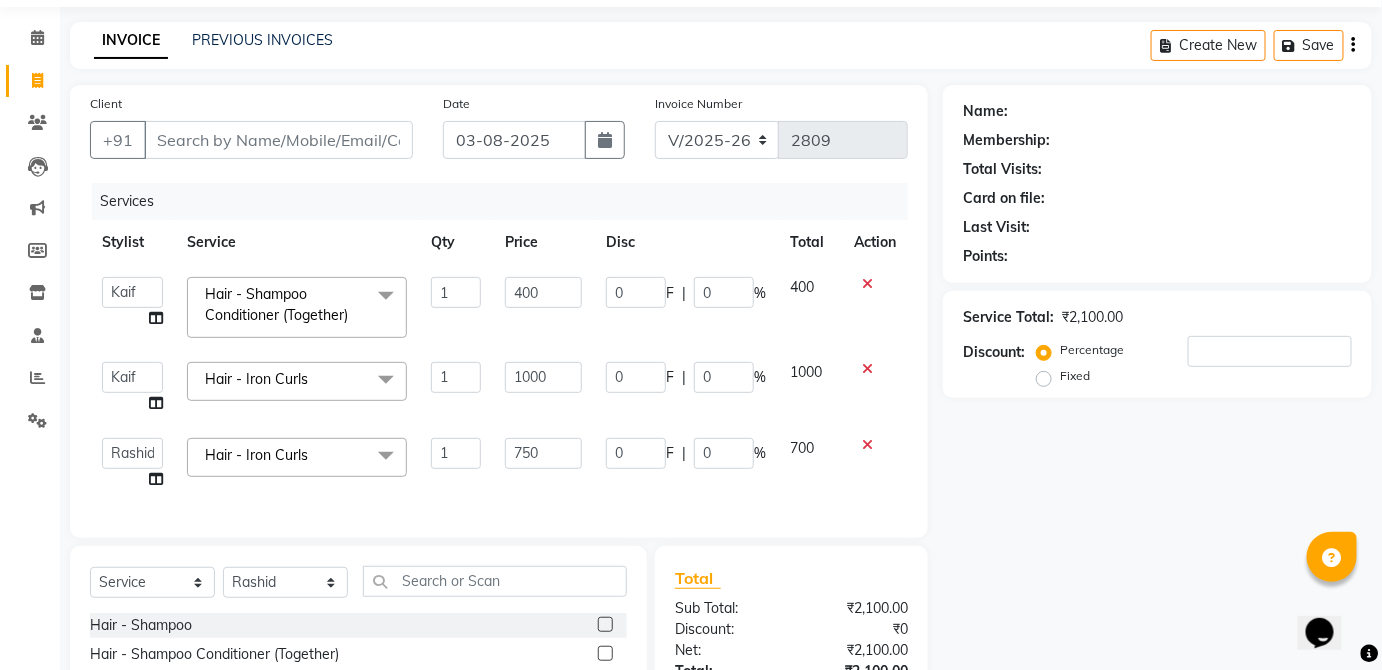 click on "700" 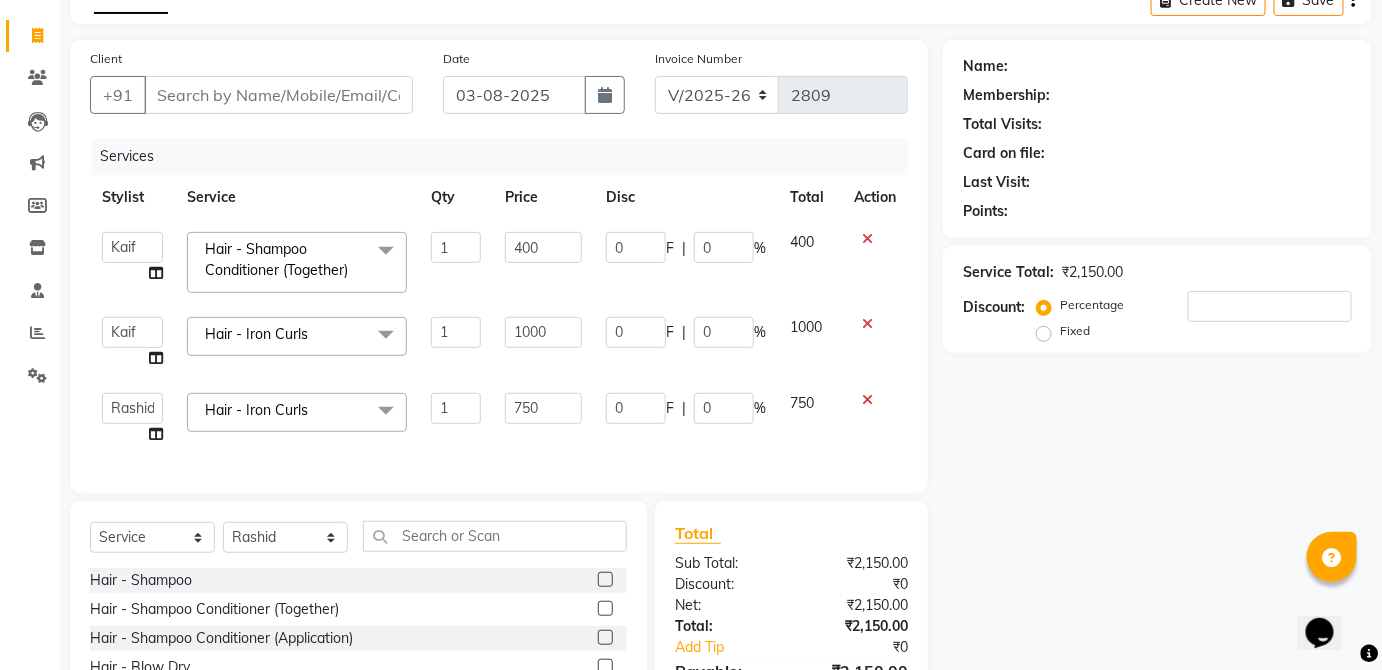 scroll, scrollTop: 114, scrollLeft: 0, axis: vertical 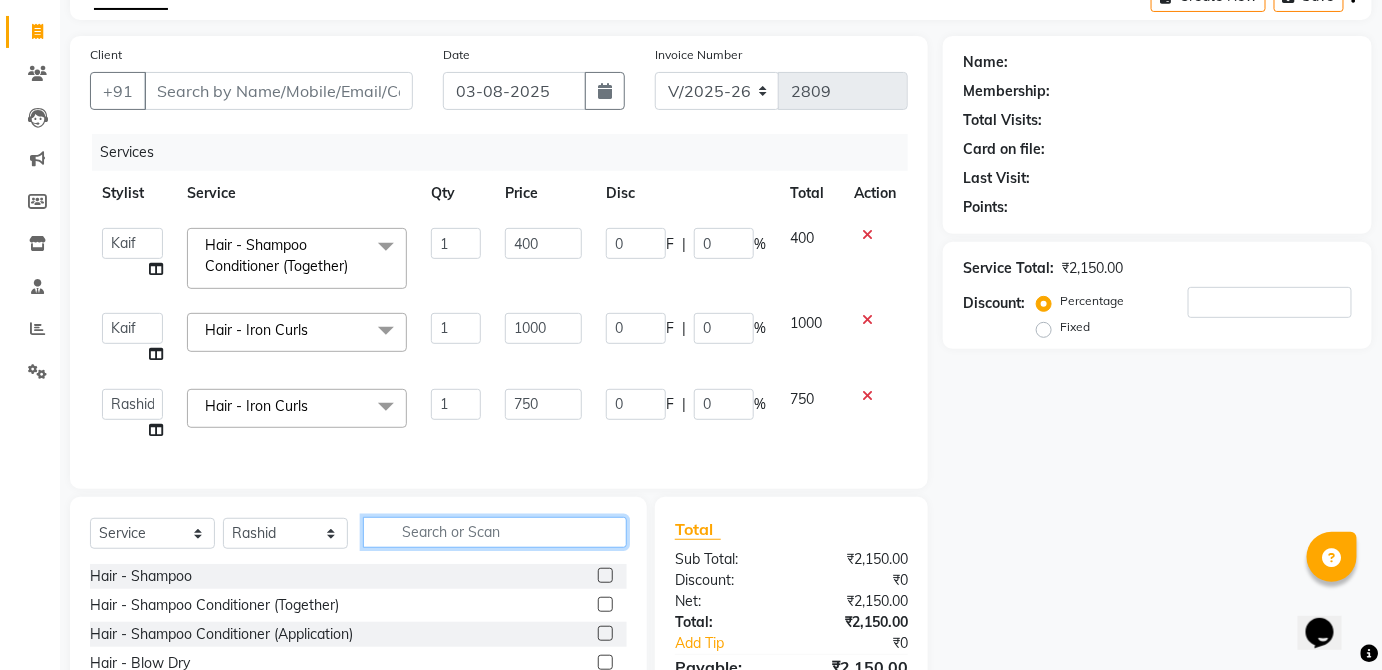 click 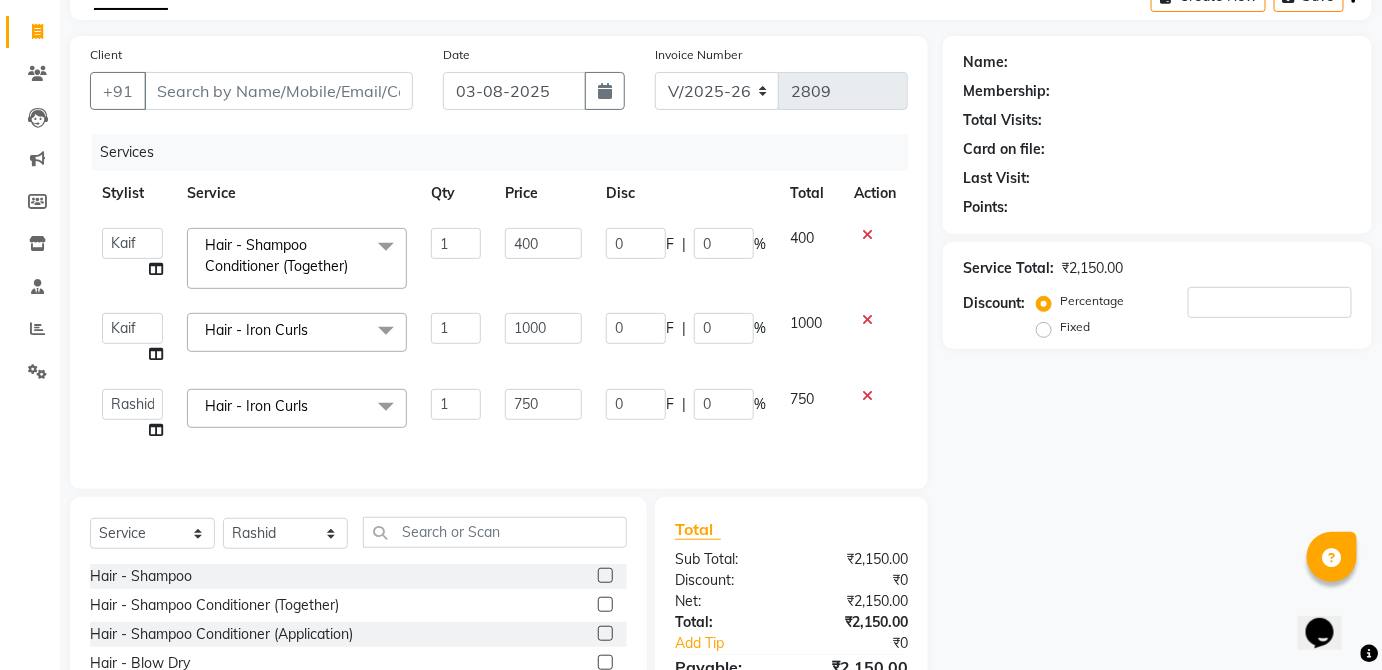 click on "Fixed" 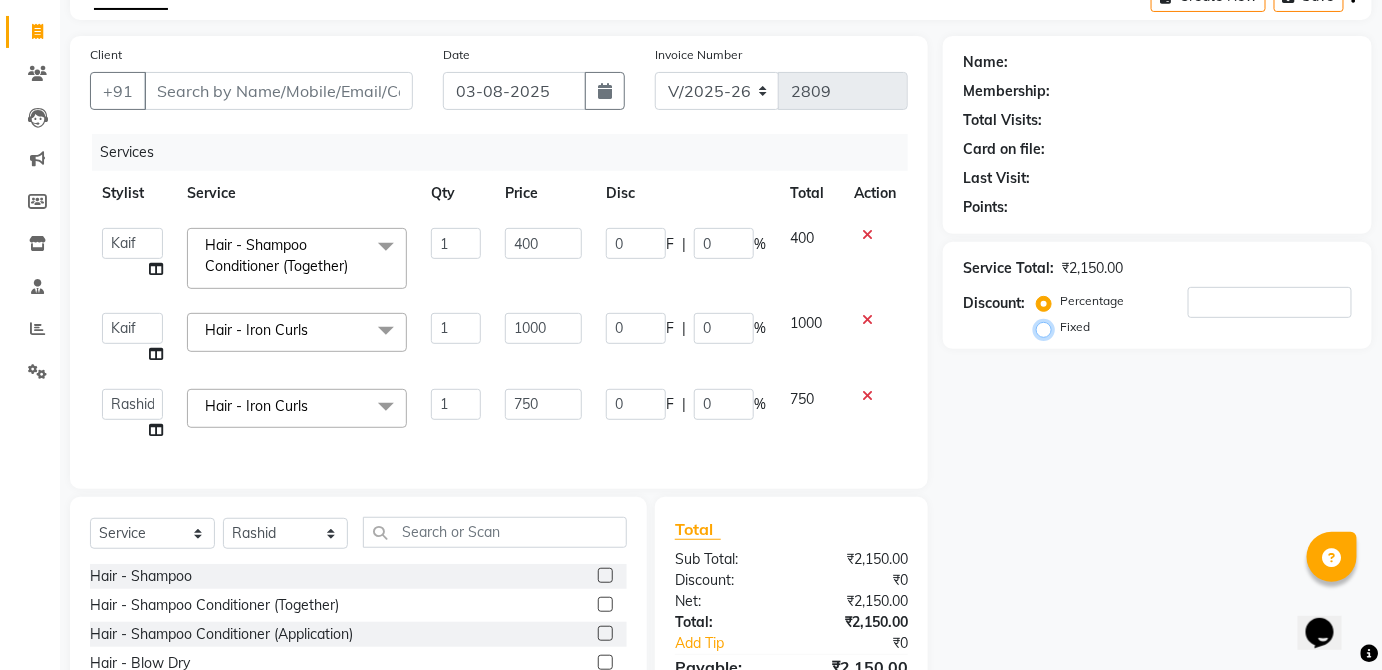 click on "Fixed" at bounding box center [1048, 327] 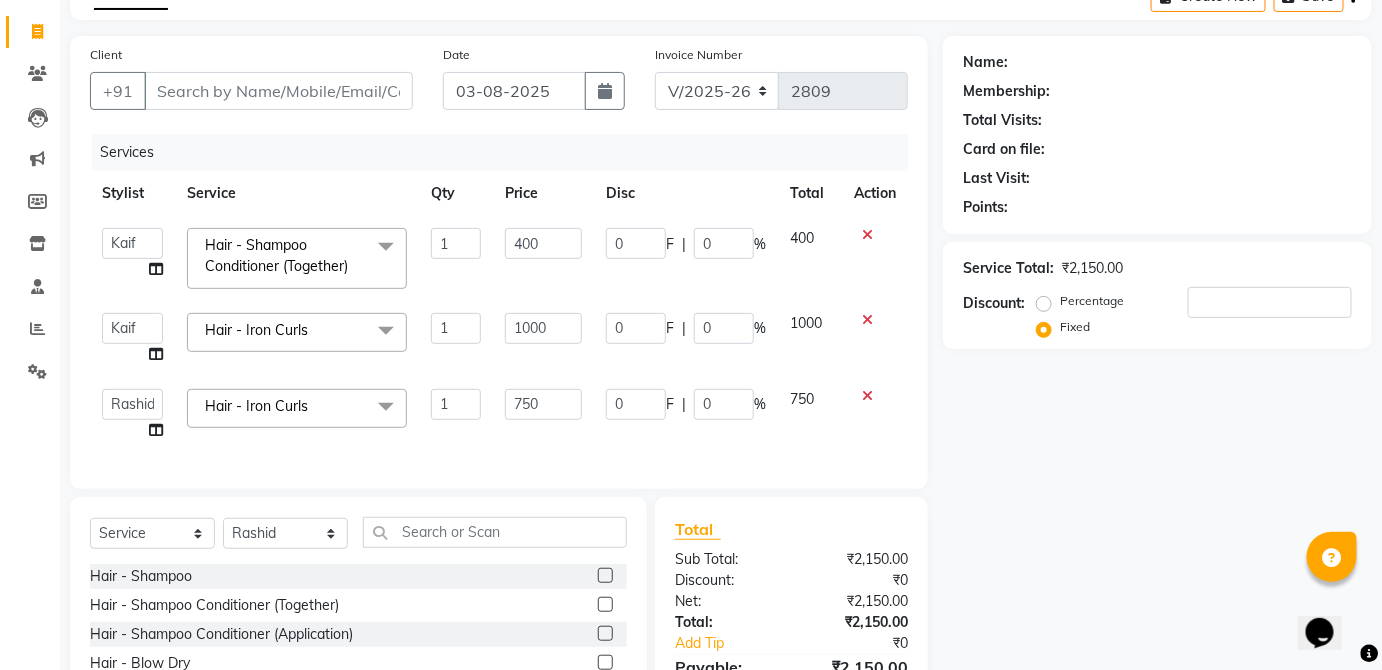 click on "Percentage" 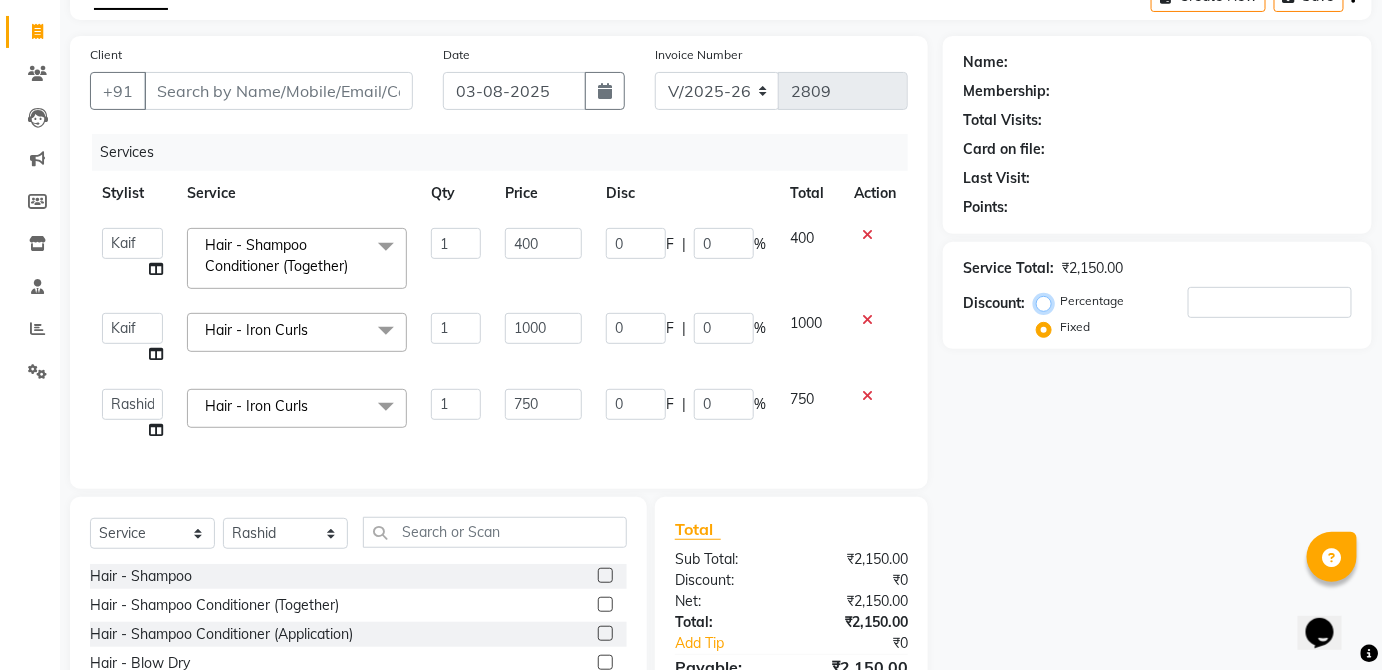 click on "Percentage" at bounding box center (1048, 301) 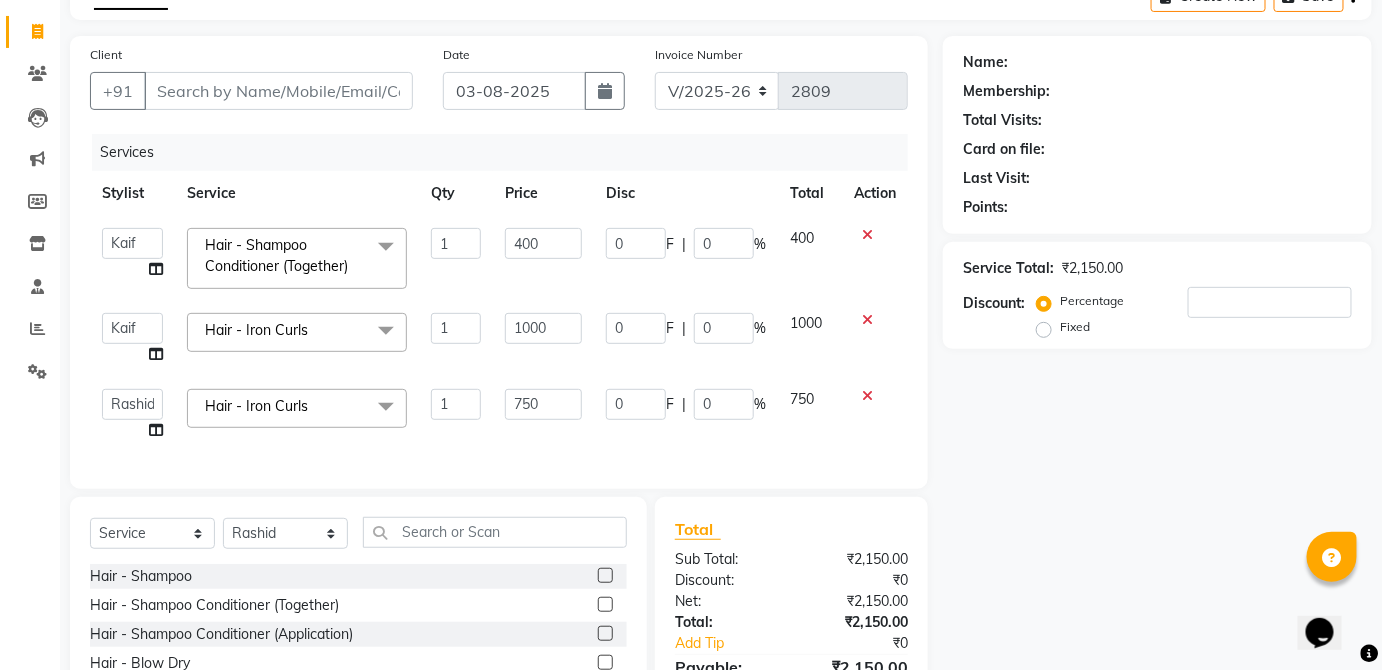 click on "Name: Membership: Total Visits: Card on file: Last Visit:  Points:  Service Total:  ₹2,150.00  Discount:  Percentage   Fixed" 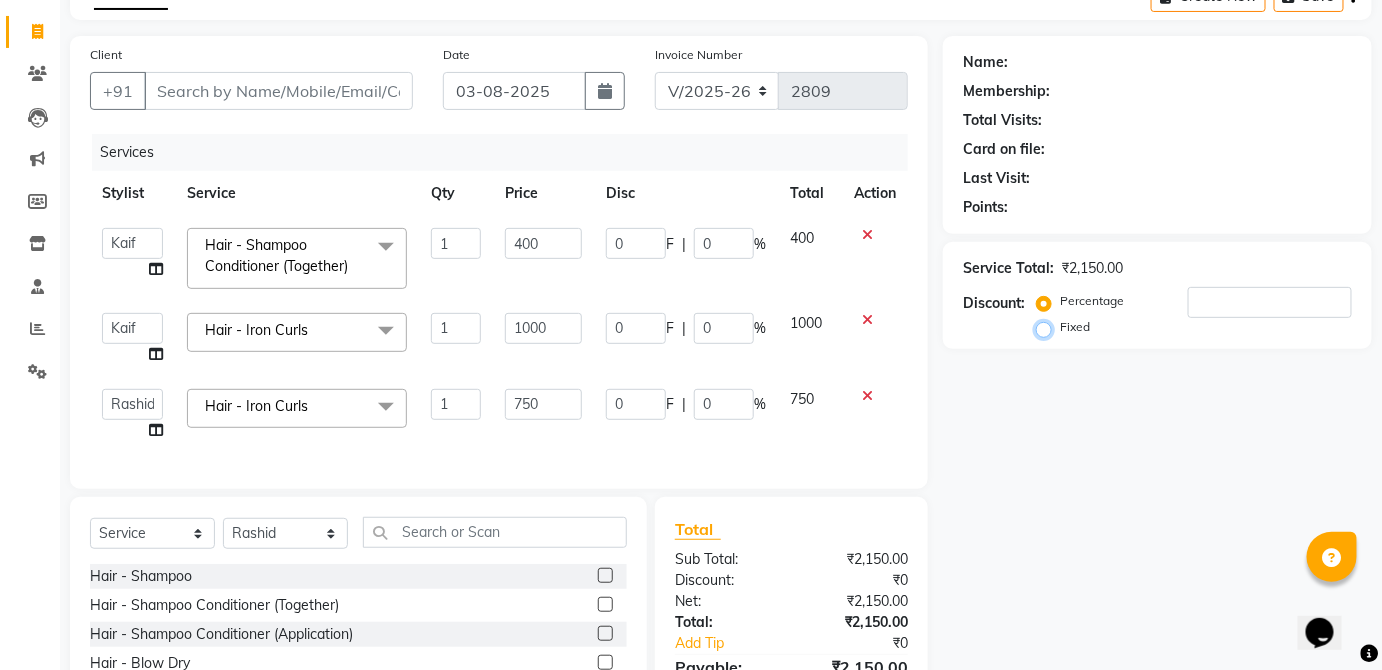 click on "Fixed" at bounding box center (1048, 327) 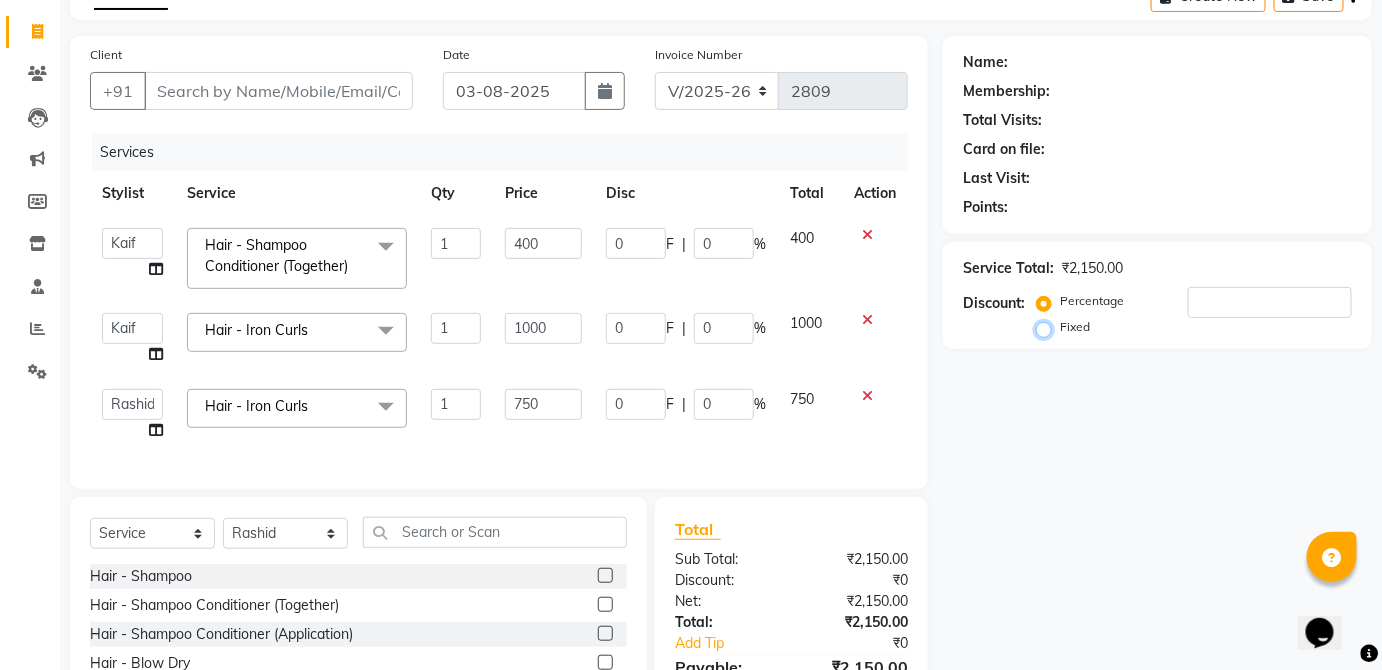 radio on "true" 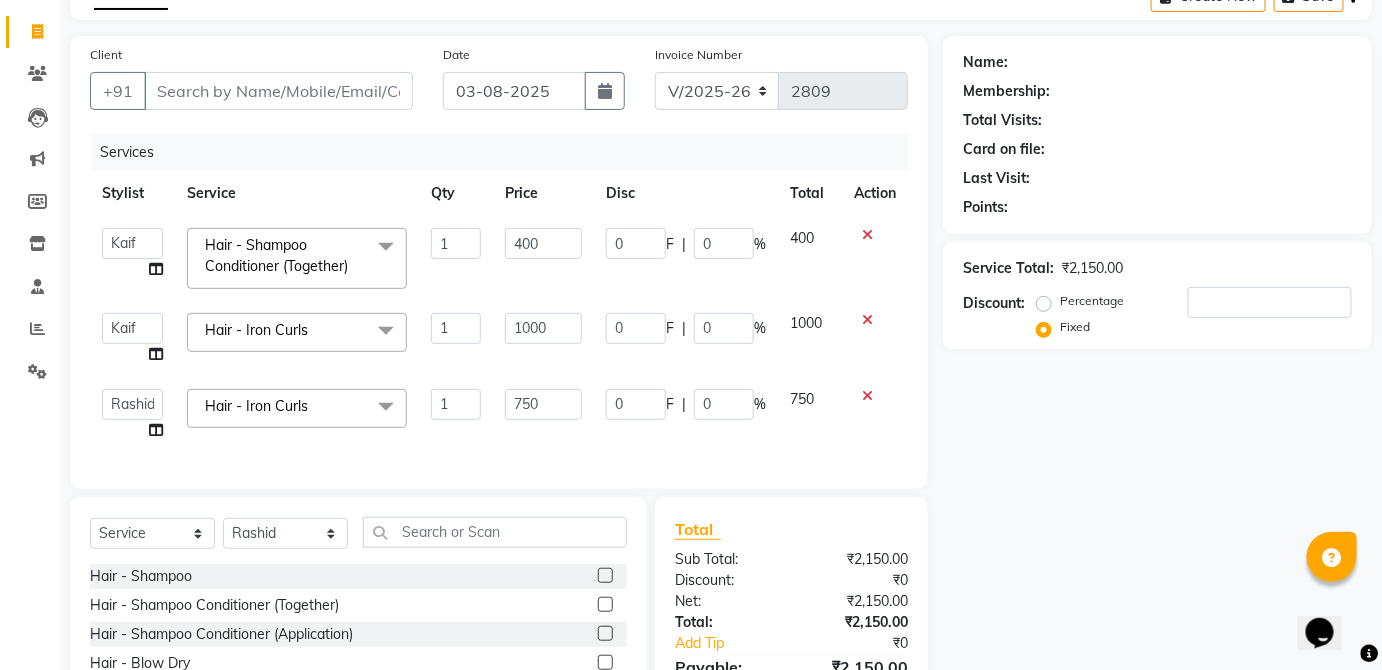 click on "Percentage" 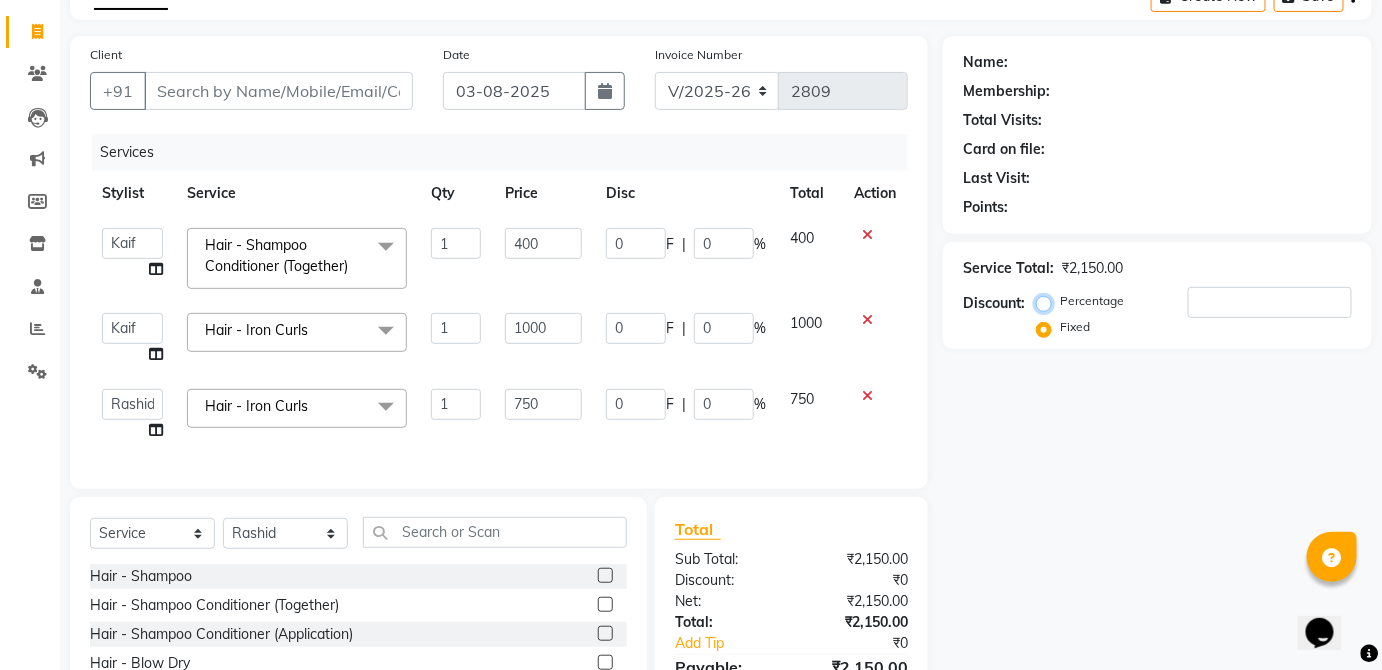 click on "Percentage" at bounding box center [1048, 301] 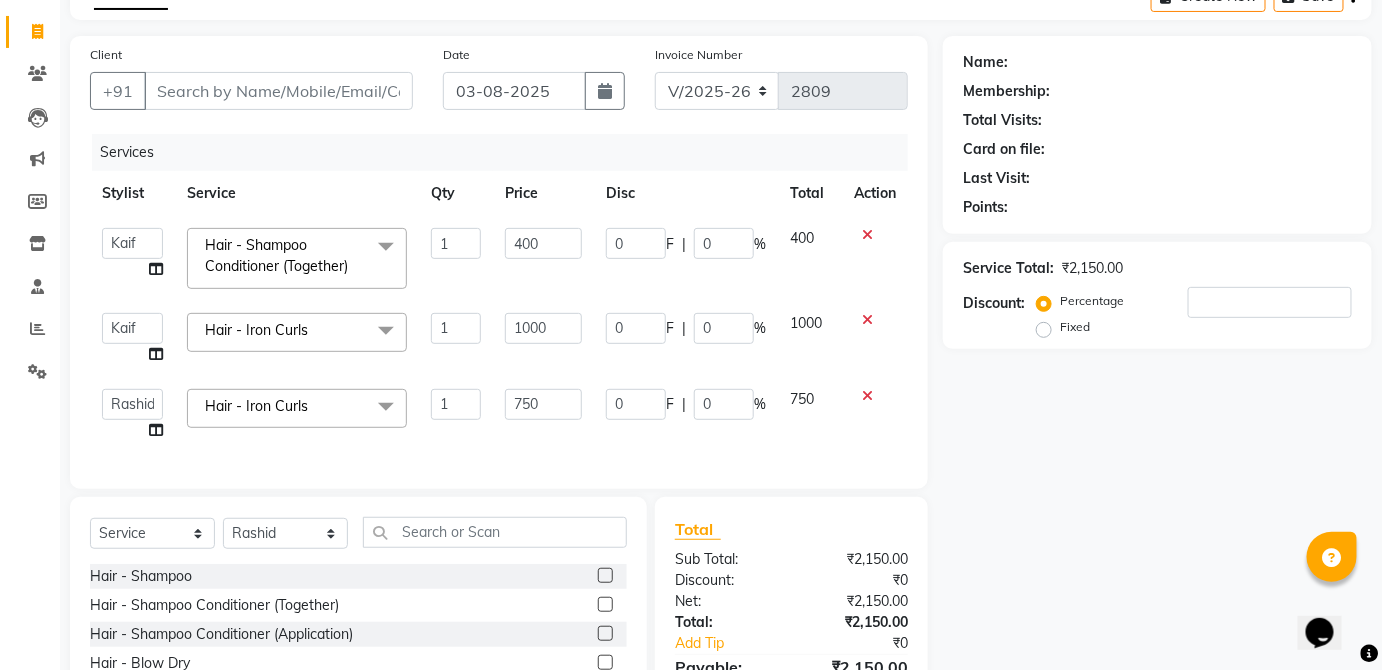 click on "Percentage   Fixed" 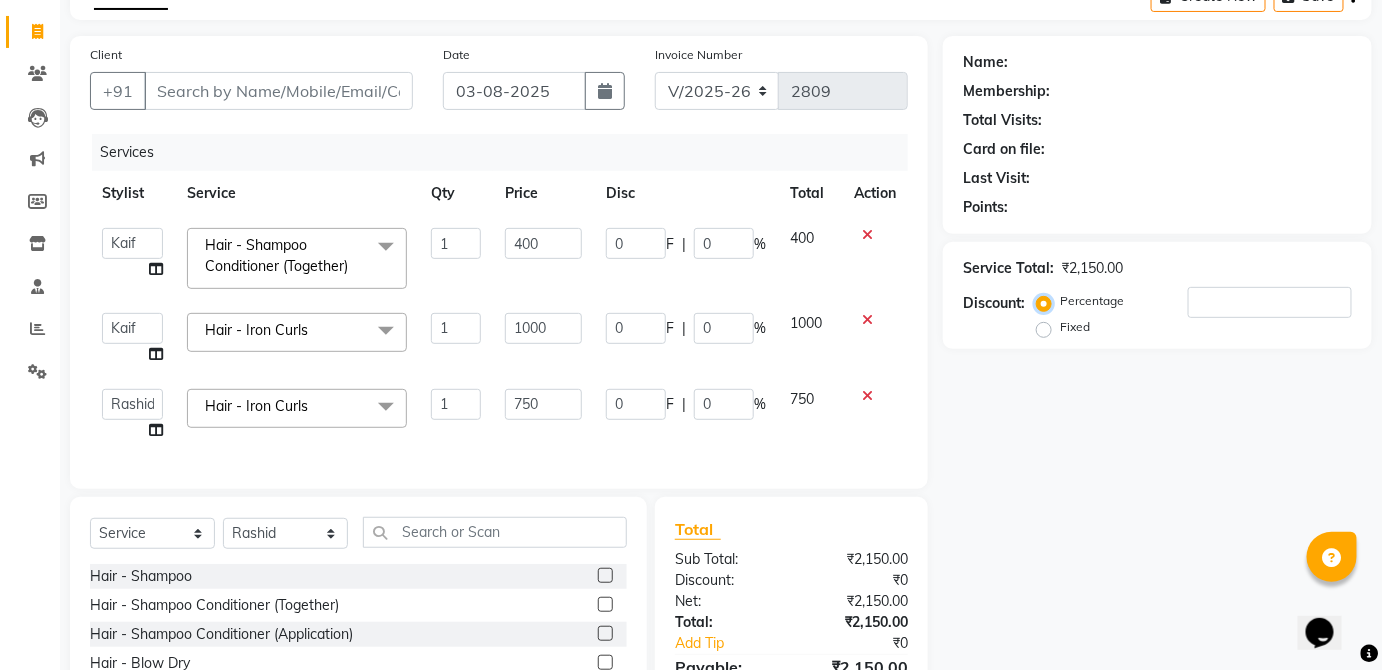 click on "Percentage" at bounding box center (1048, 301) 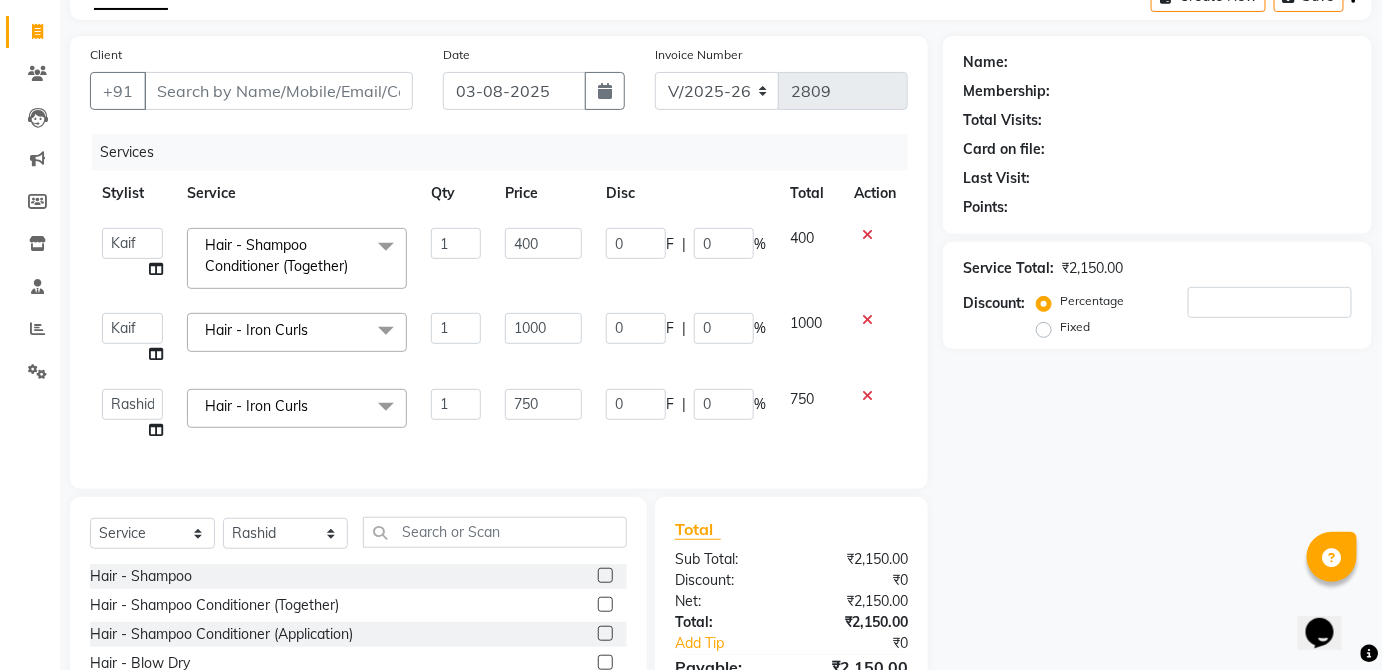 click on "Percentage   Fixed" 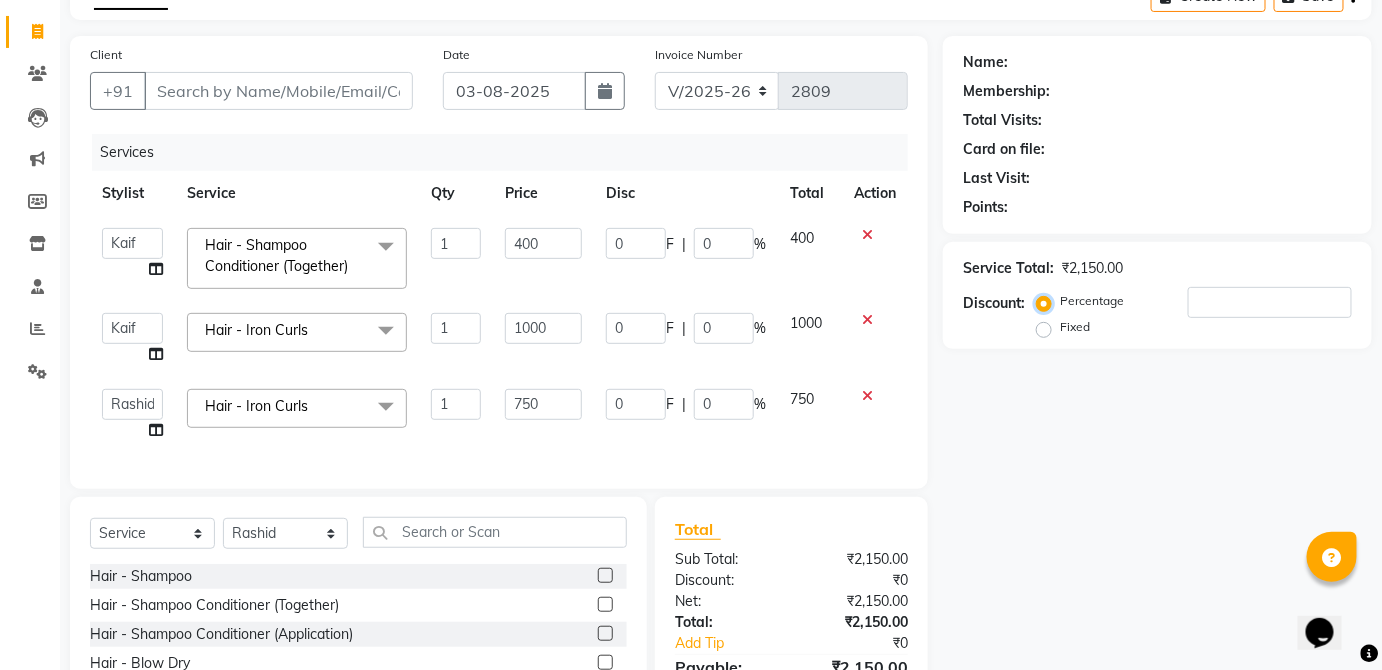 click on "Percentage" at bounding box center (1048, 301) 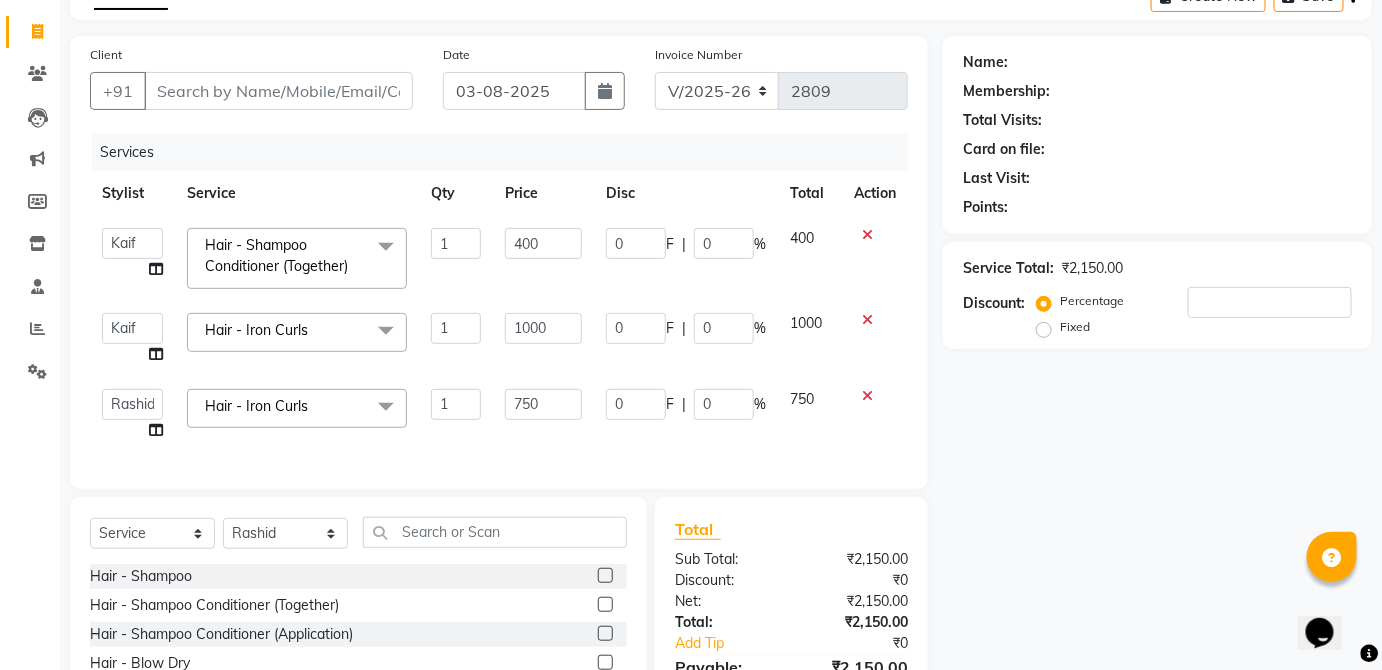 click on "Fixed" 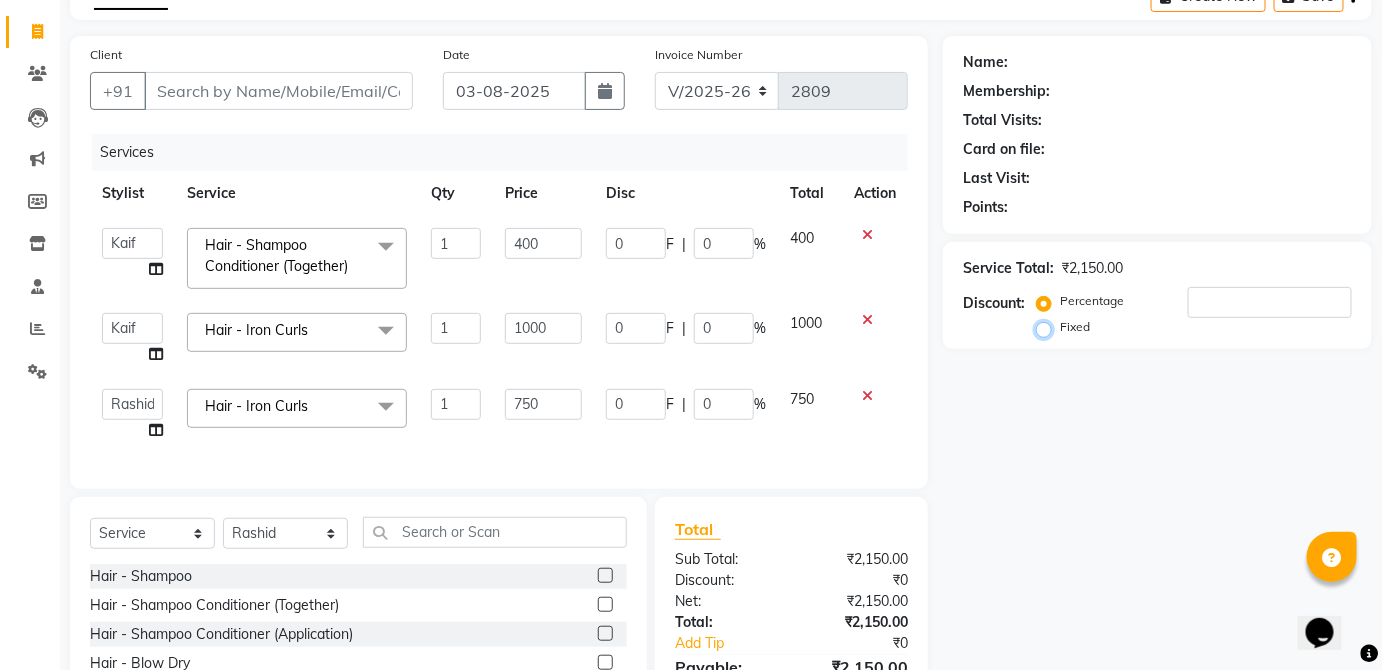 click on "Fixed" at bounding box center [1048, 327] 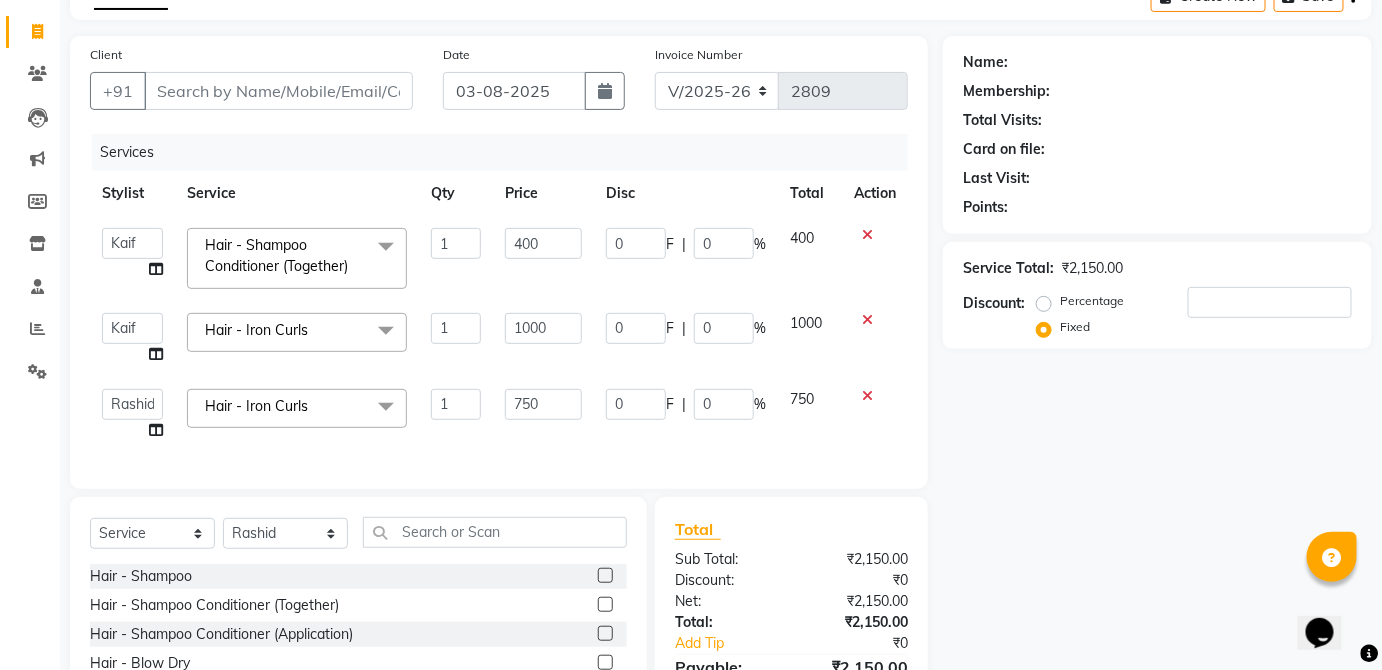 click on "Percentage" 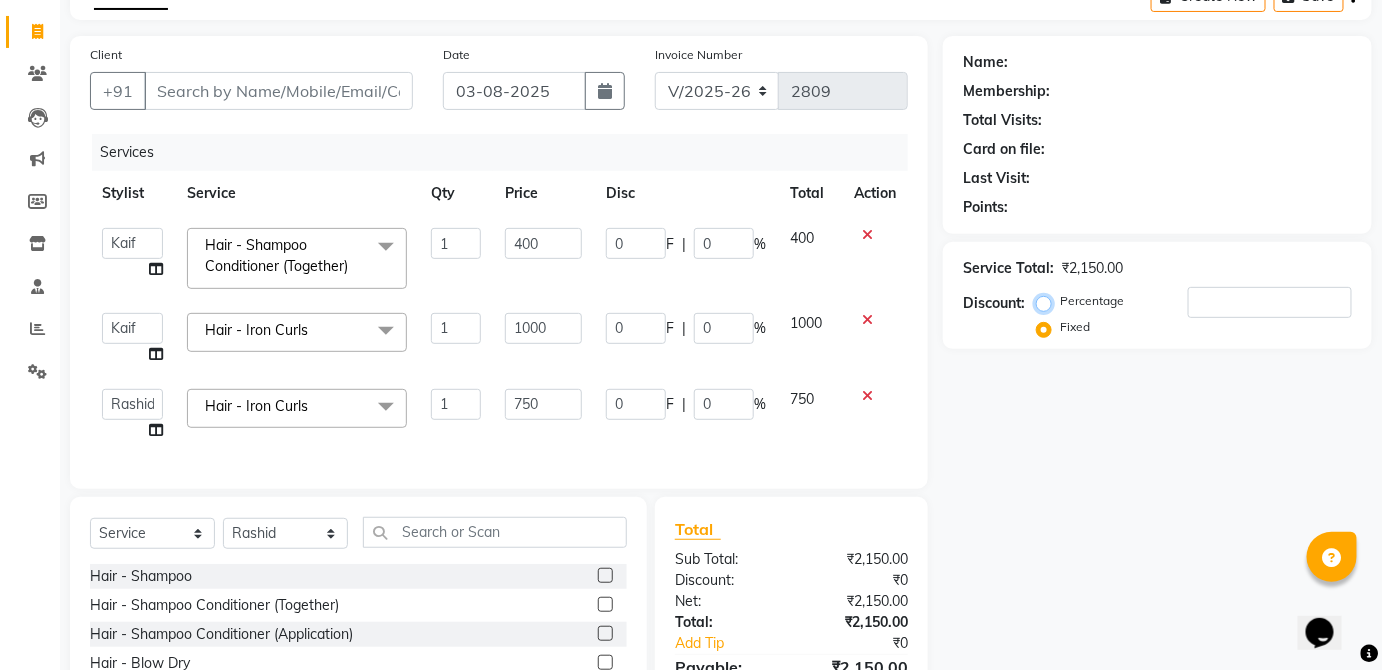 click on "Percentage" at bounding box center (1048, 301) 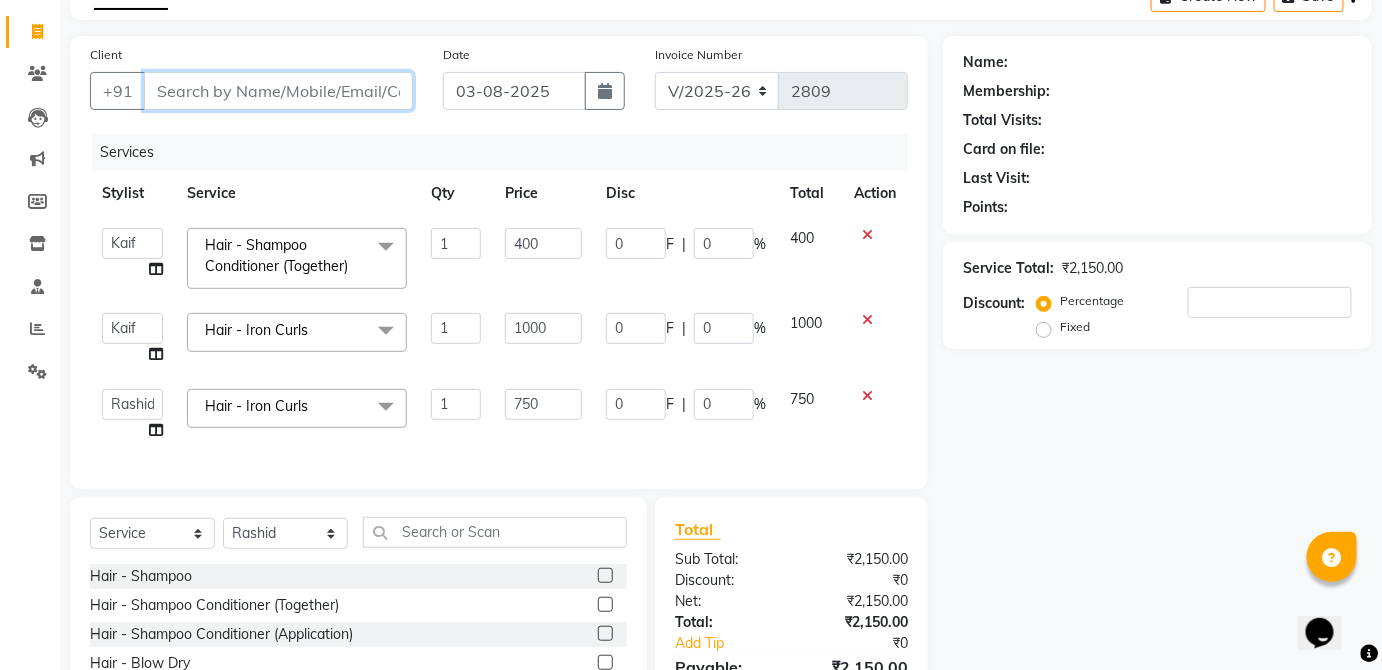 click on "Client" at bounding box center (278, 91) 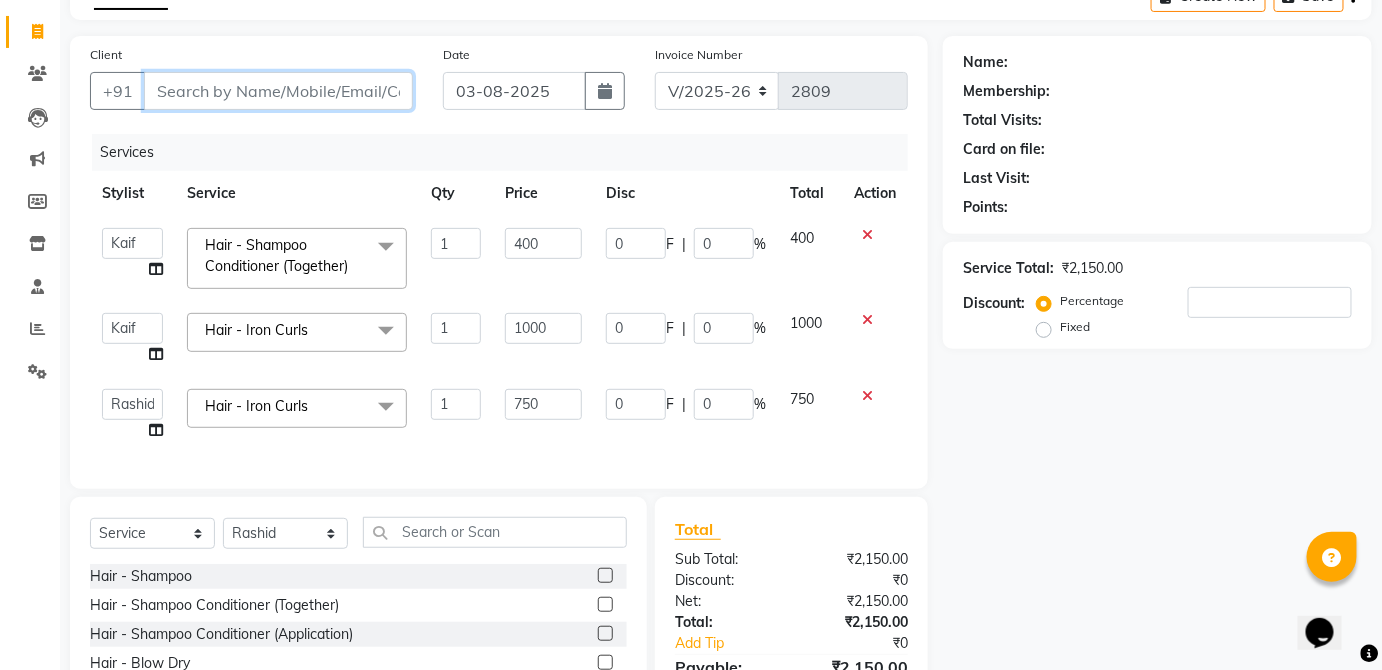 type on "k" 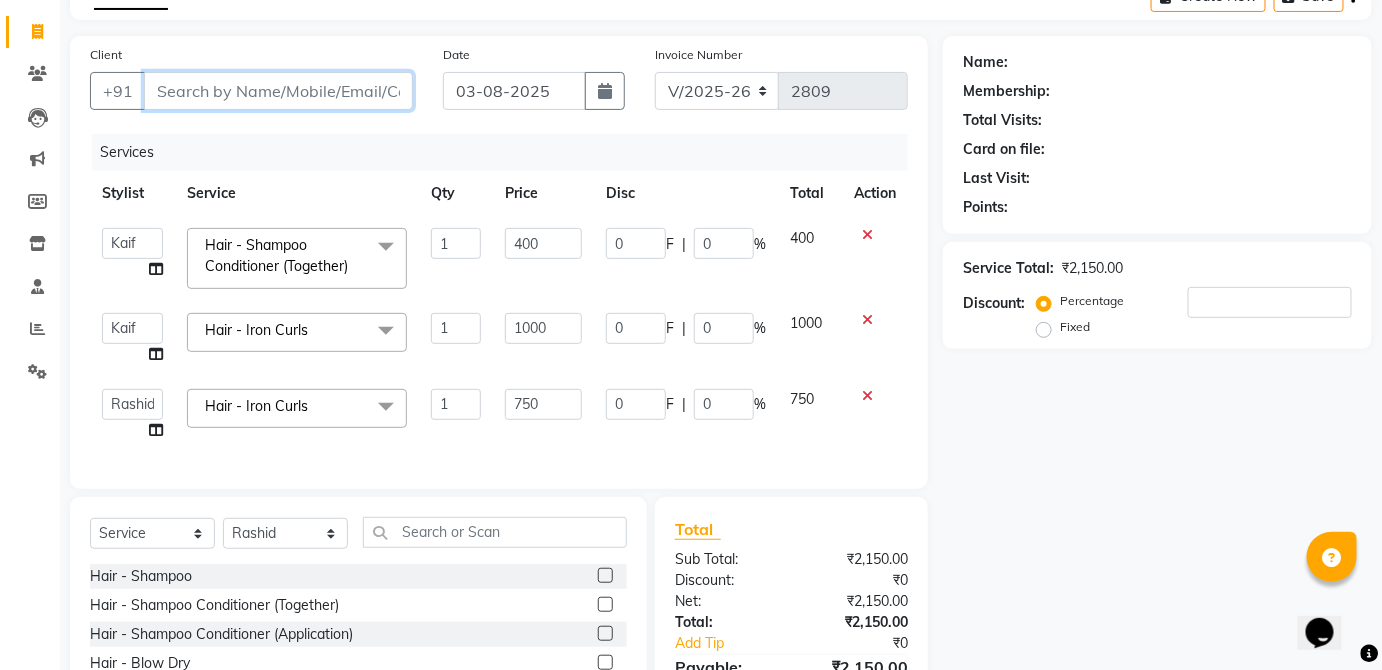 type on "0" 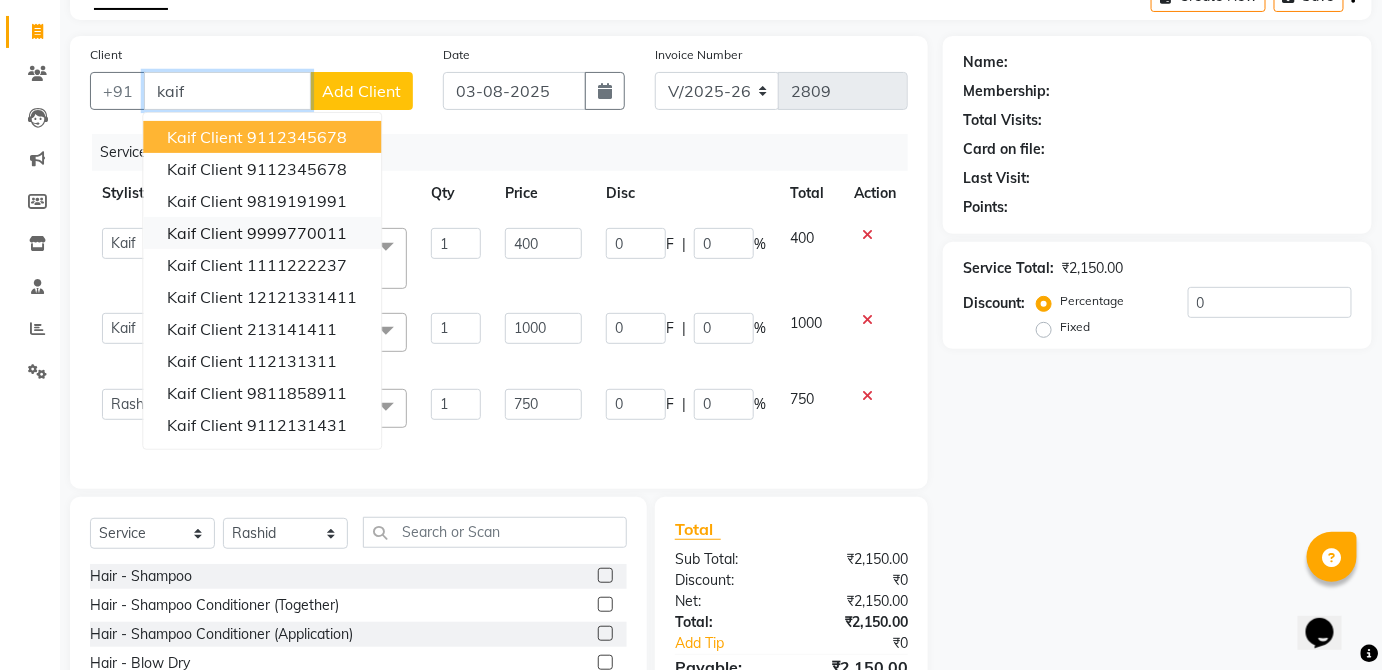 click on "9999770011" at bounding box center (297, 233) 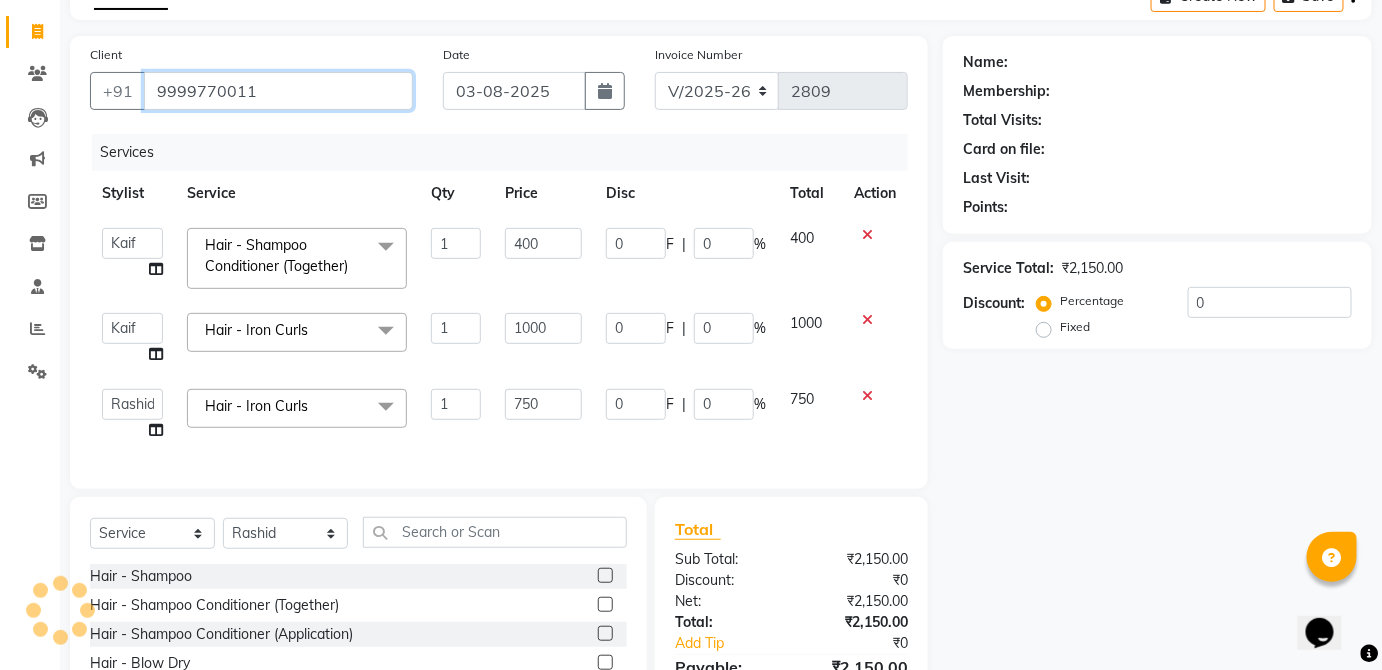 type on "9999770011" 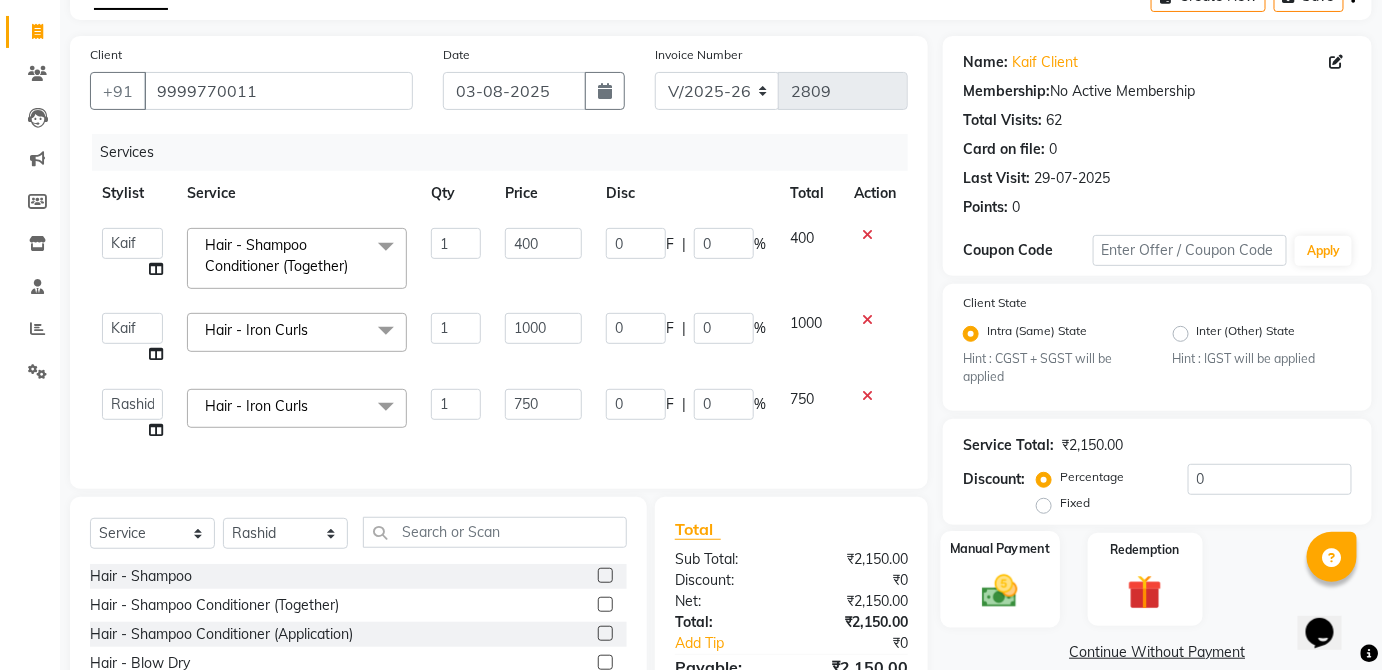 click on "Manual Payment" 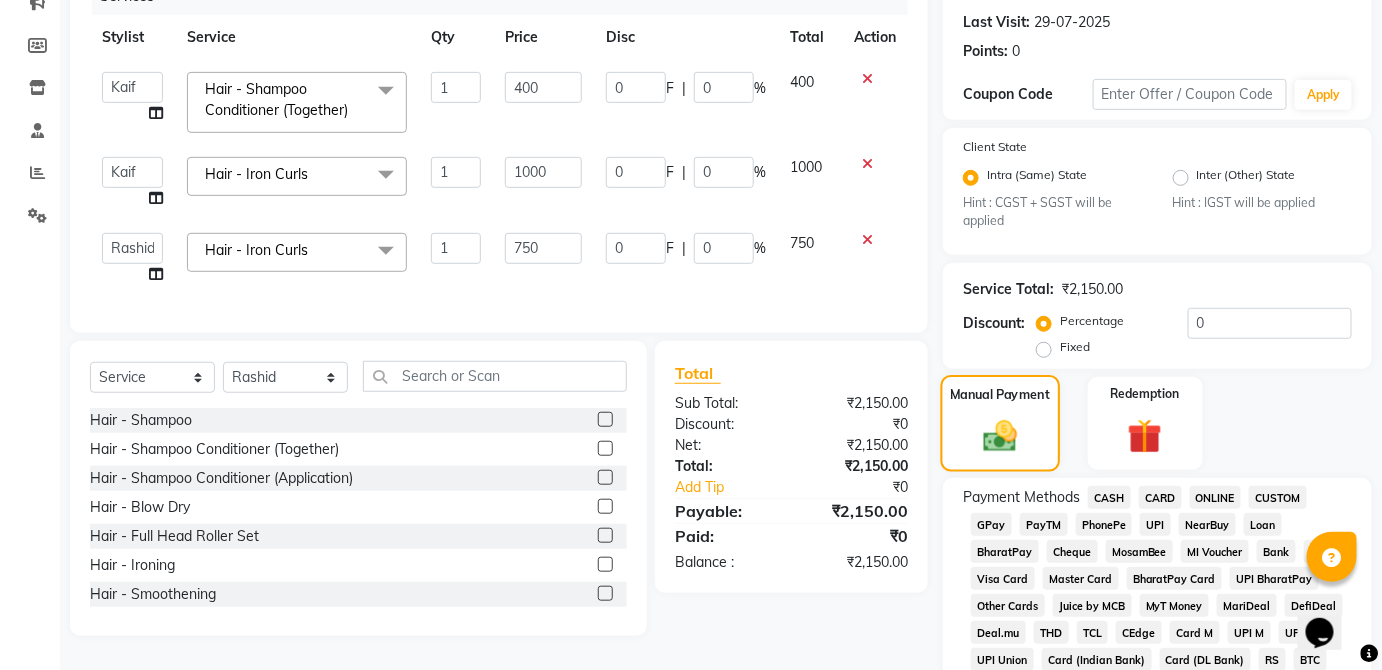 scroll, scrollTop: 279, scrollLeft: 0, axis: vertical 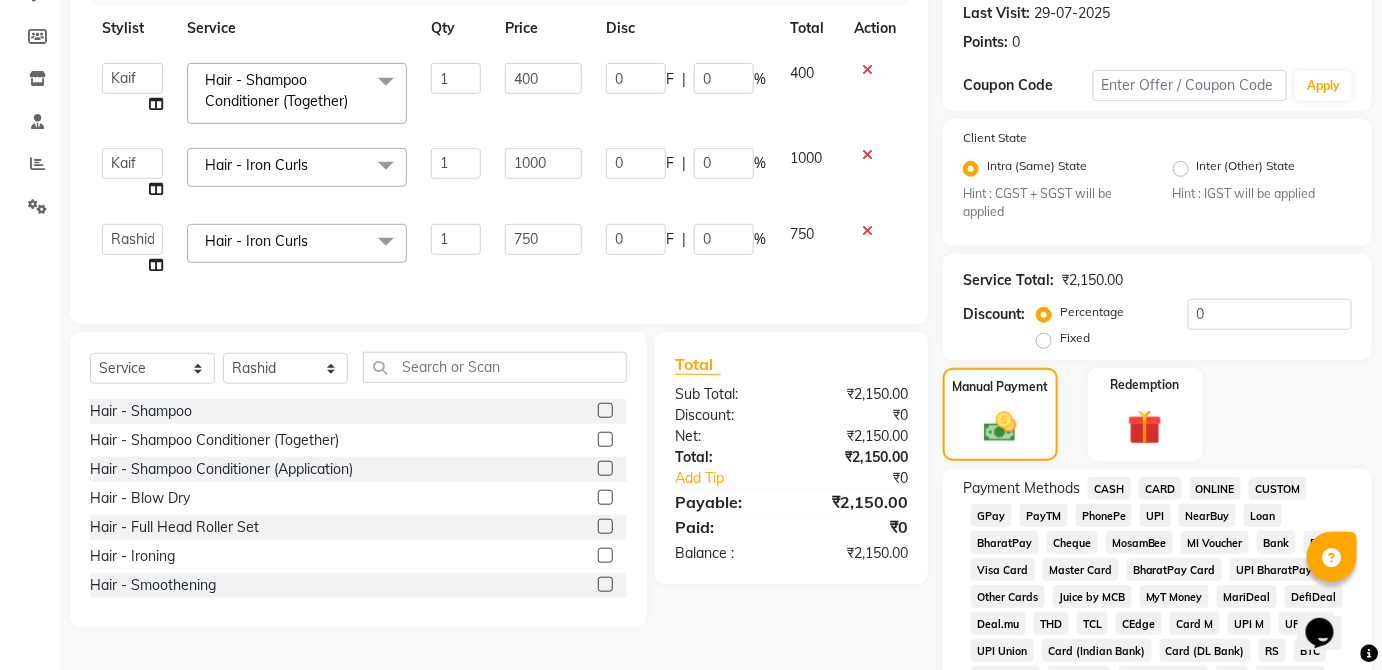 click on "UPI" 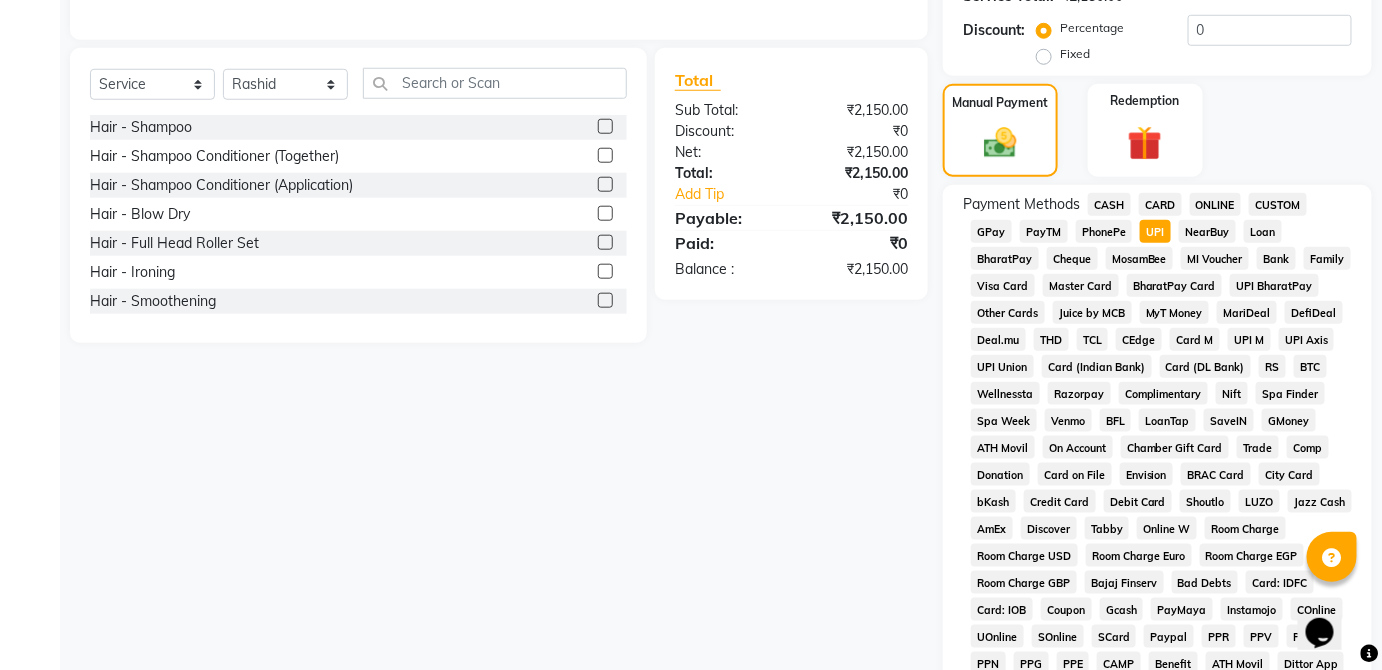scroll, scrollTop: 943, scrollLeft: 0, axis: vertical 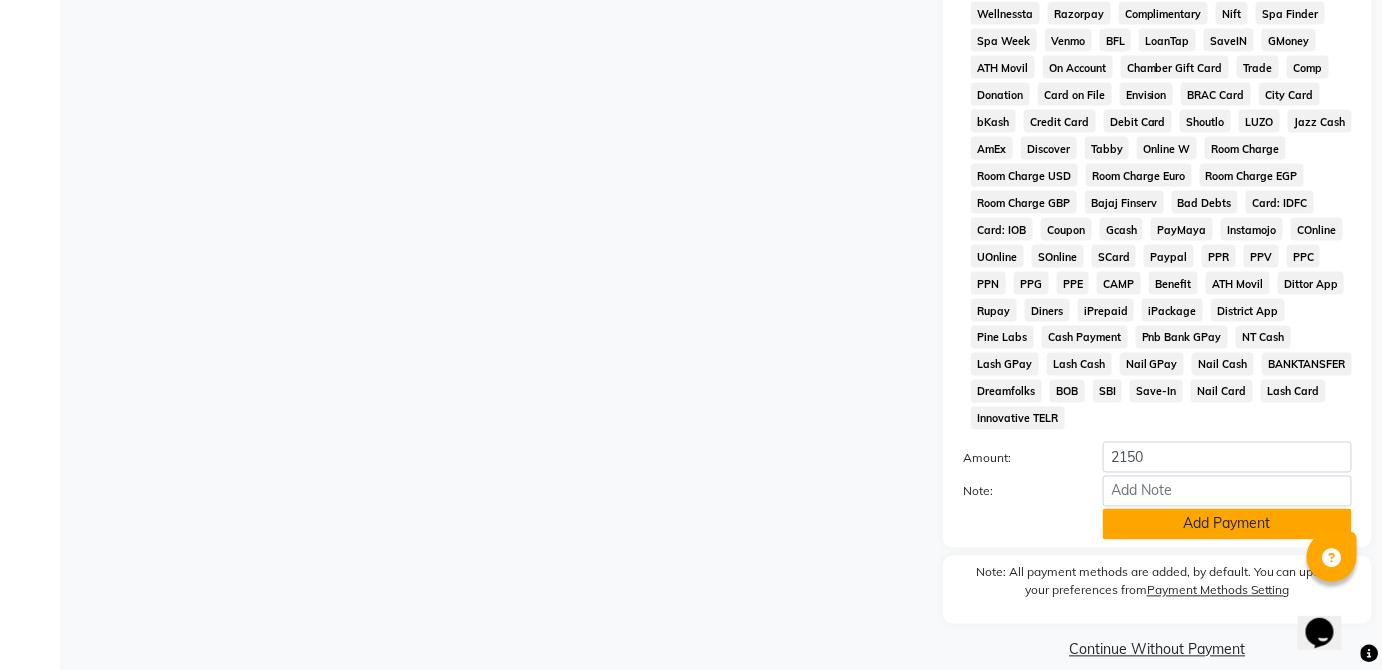 click on "Add Payment" 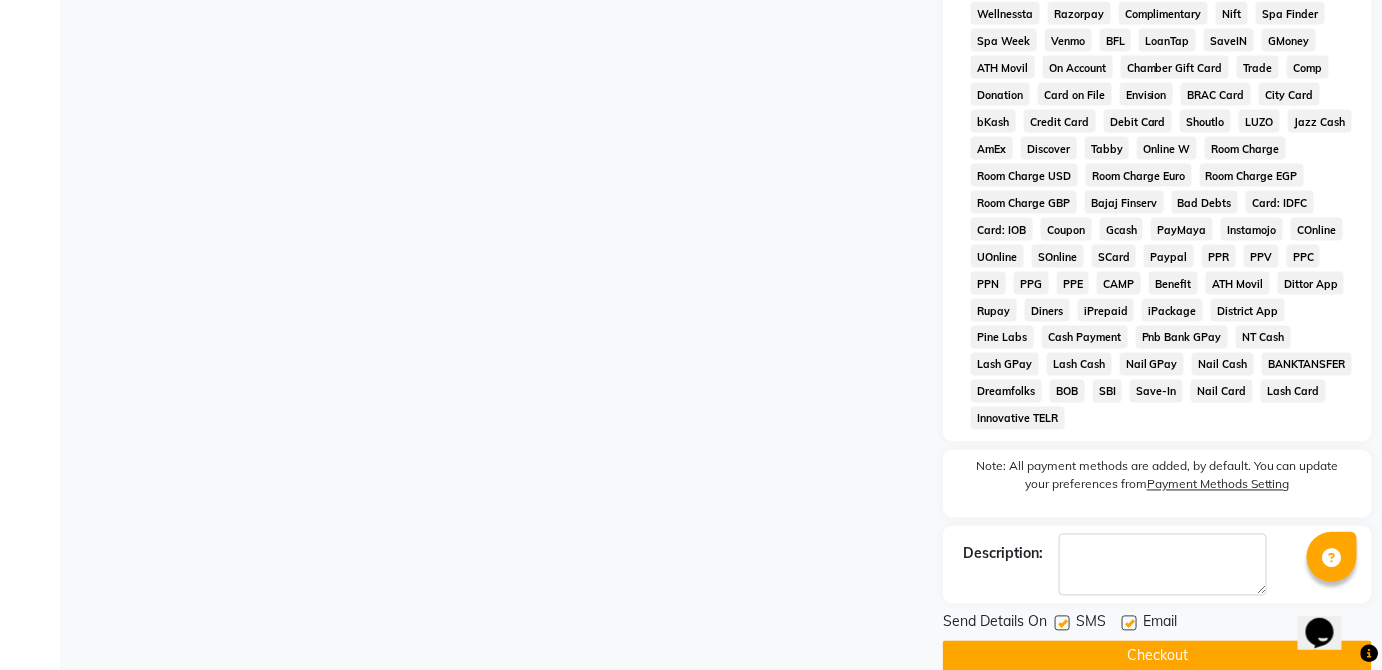 click on "Checkout" 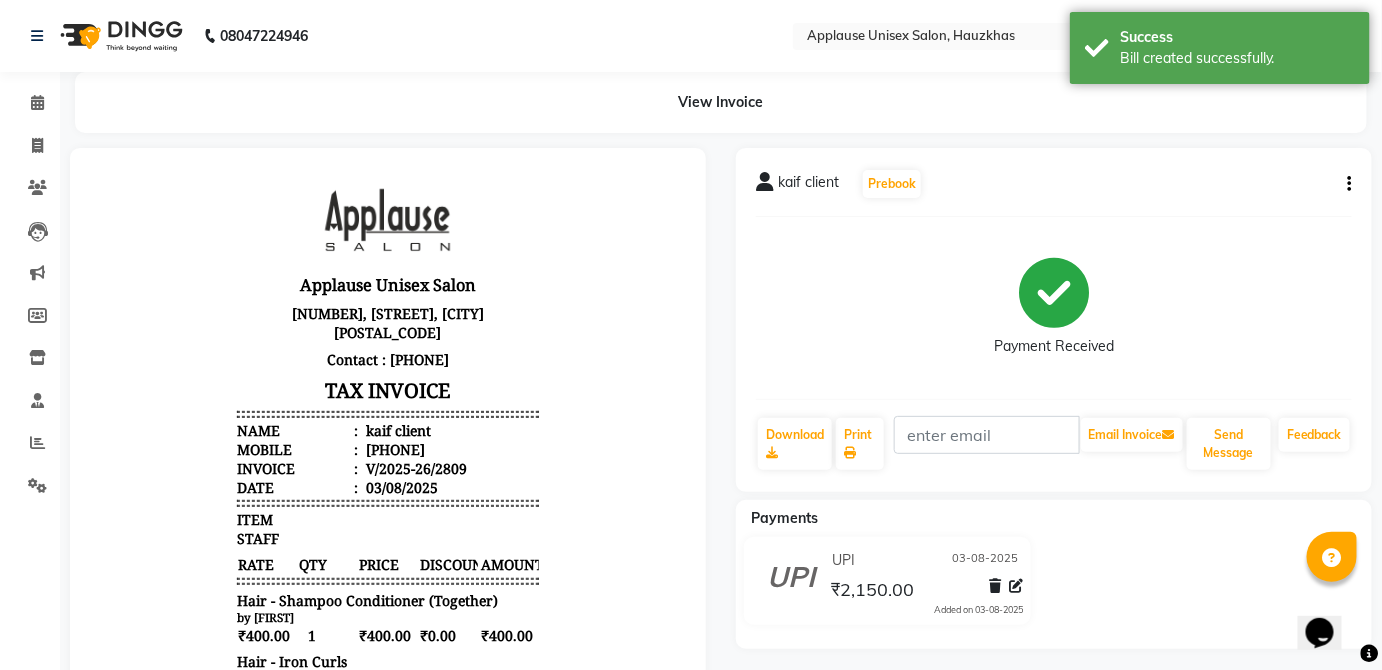 scroll, scrollTop: 0, scrollLeft: 0, axis: both 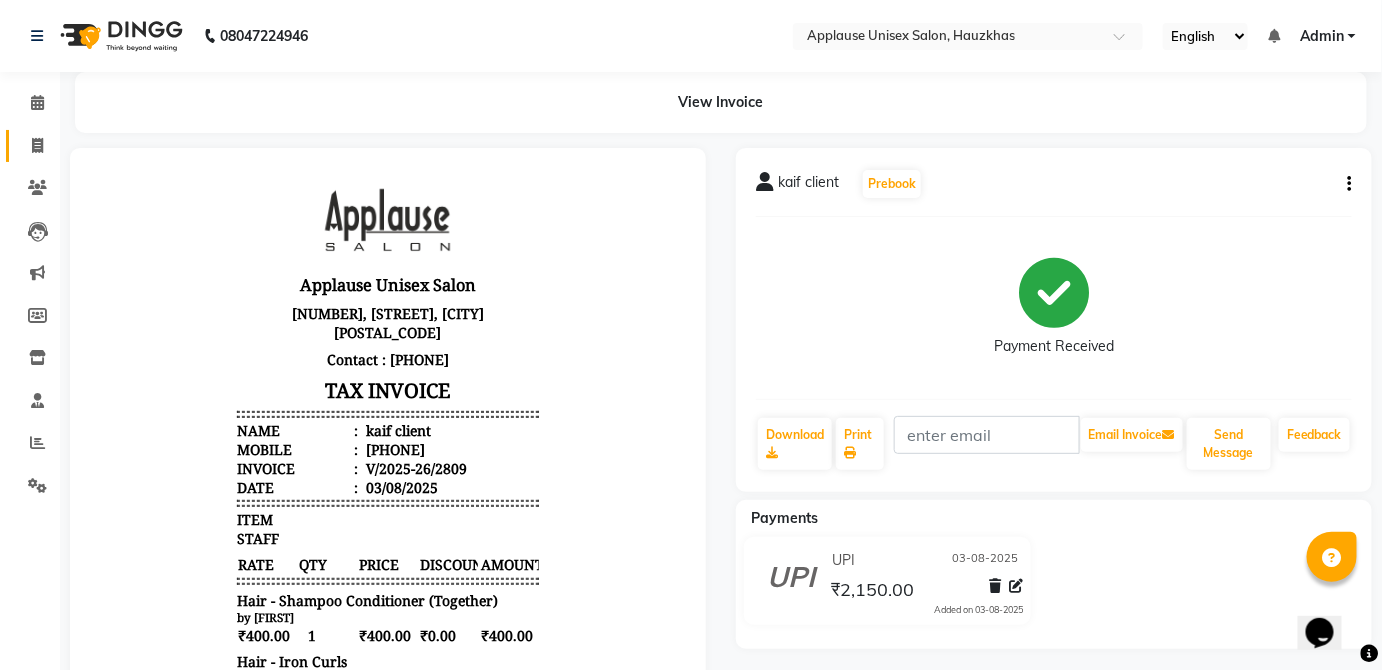 click 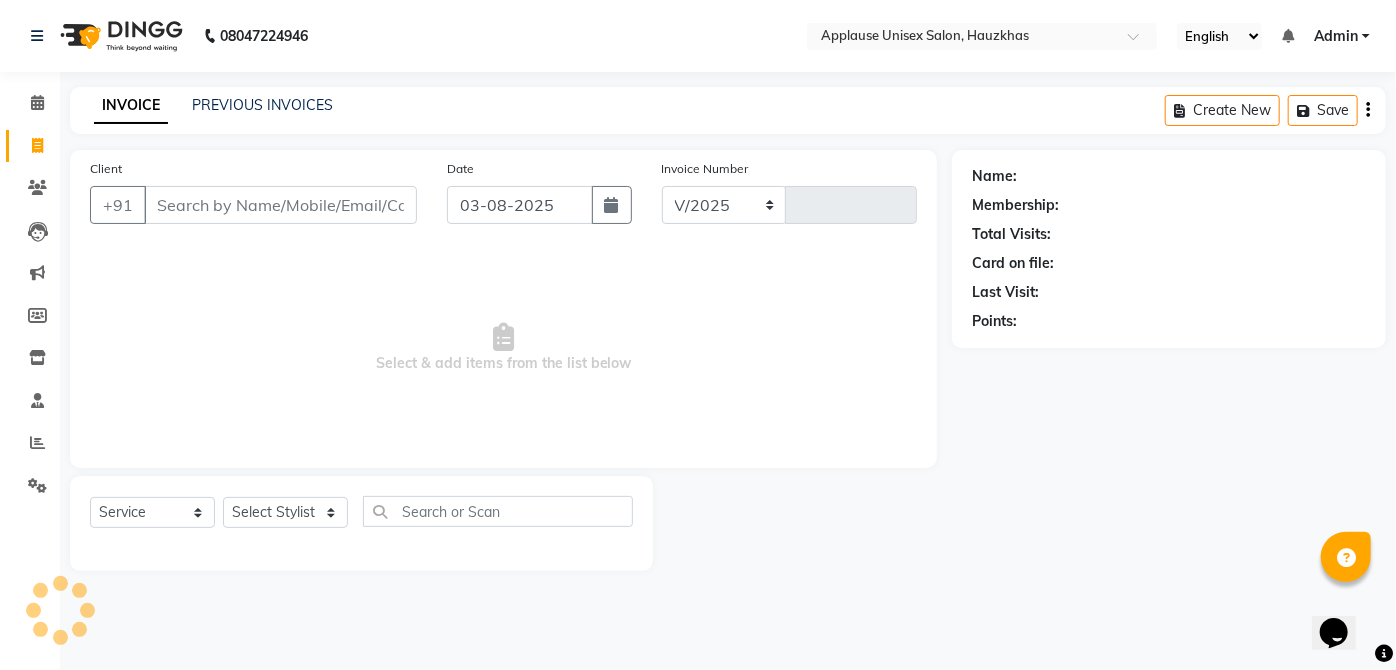 select on "5082" 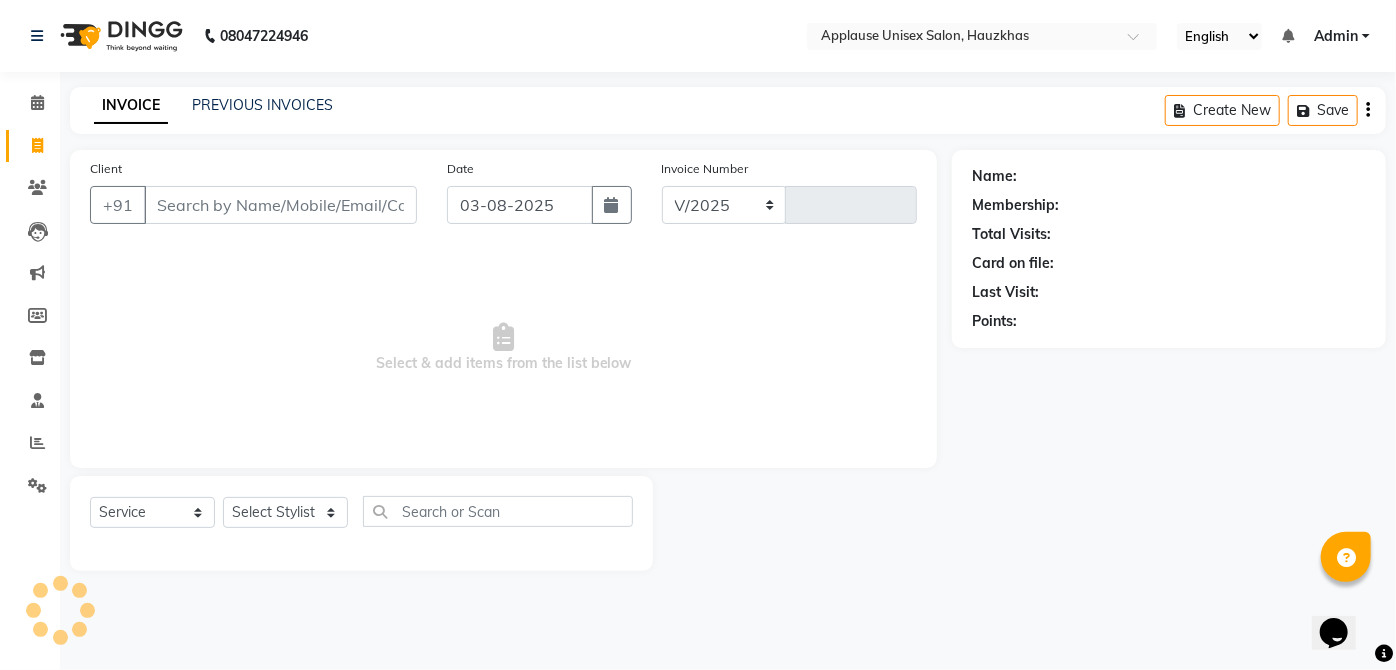 type on "2810" 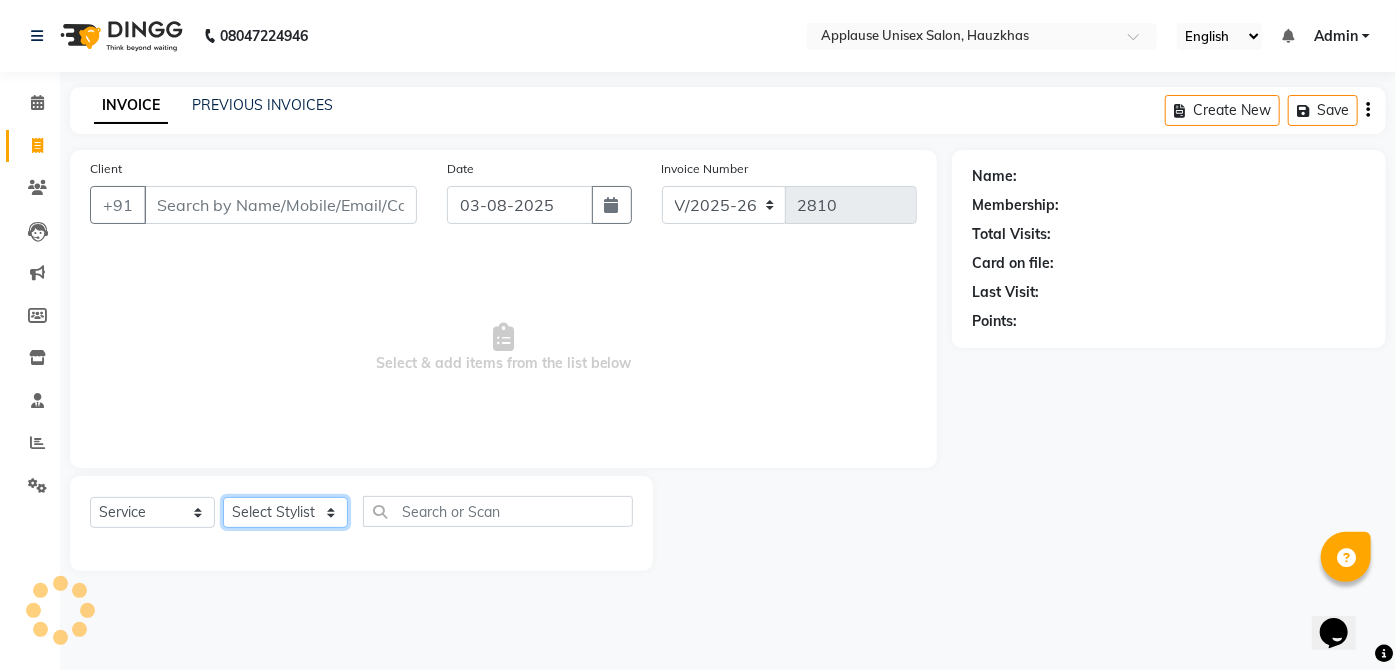 click on "Select Stylist" 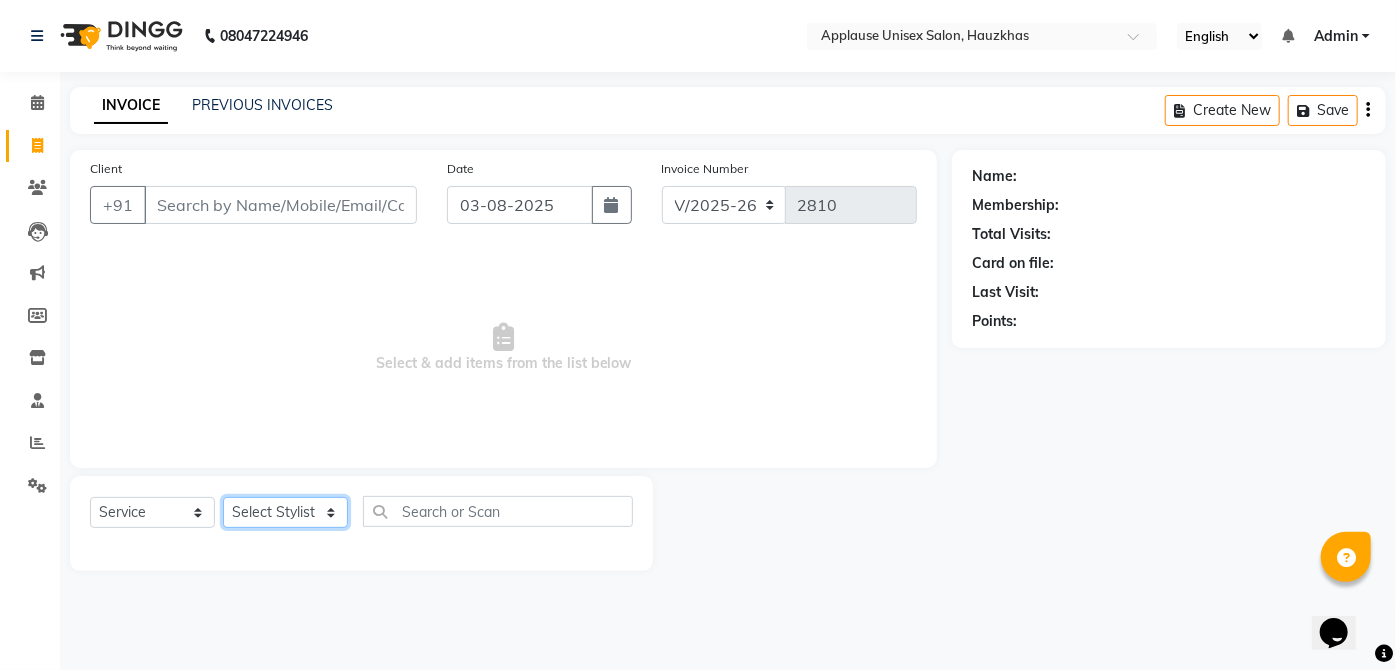 select on "84502" 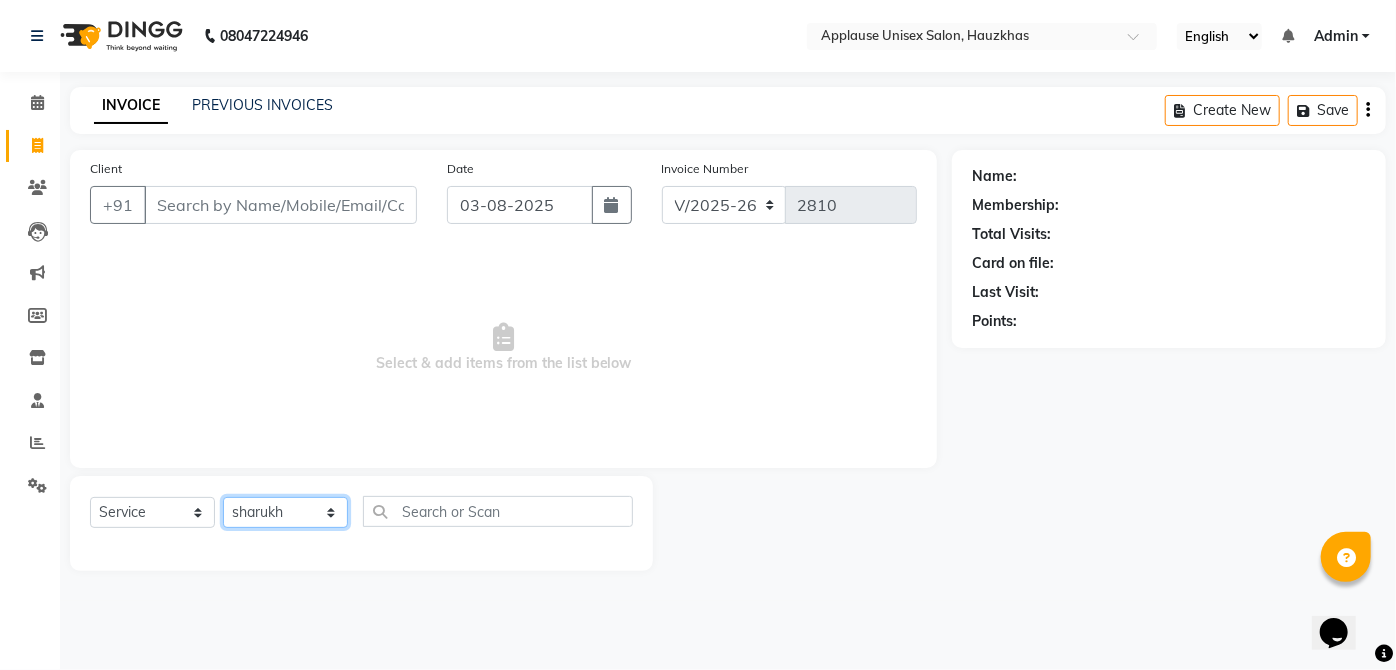 click on "Select Stylist Abdul Anas Arti Aruna Asif faisal guri heena Kaif Kamal Karan Komal laxmi Mamta Manager Mohsin nitin rahul Rajeev Rashid saif sangeeta sangeeta sharukh Vishal V.k" 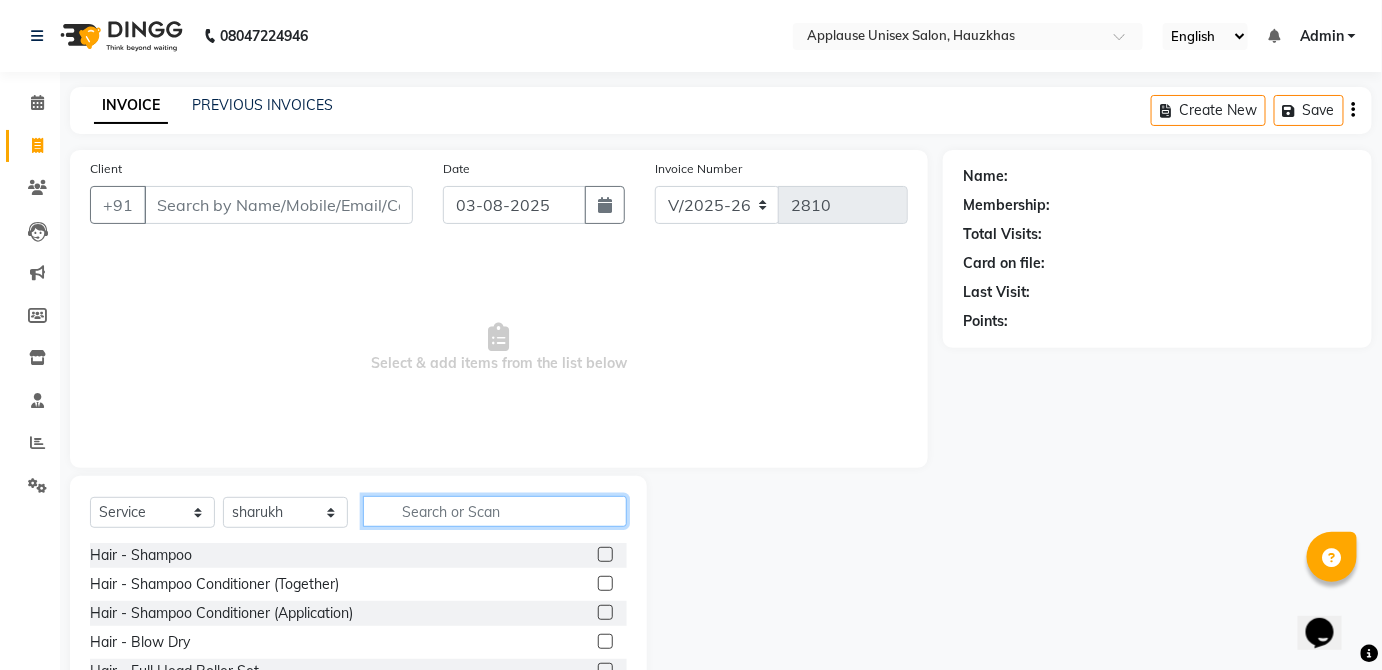 click 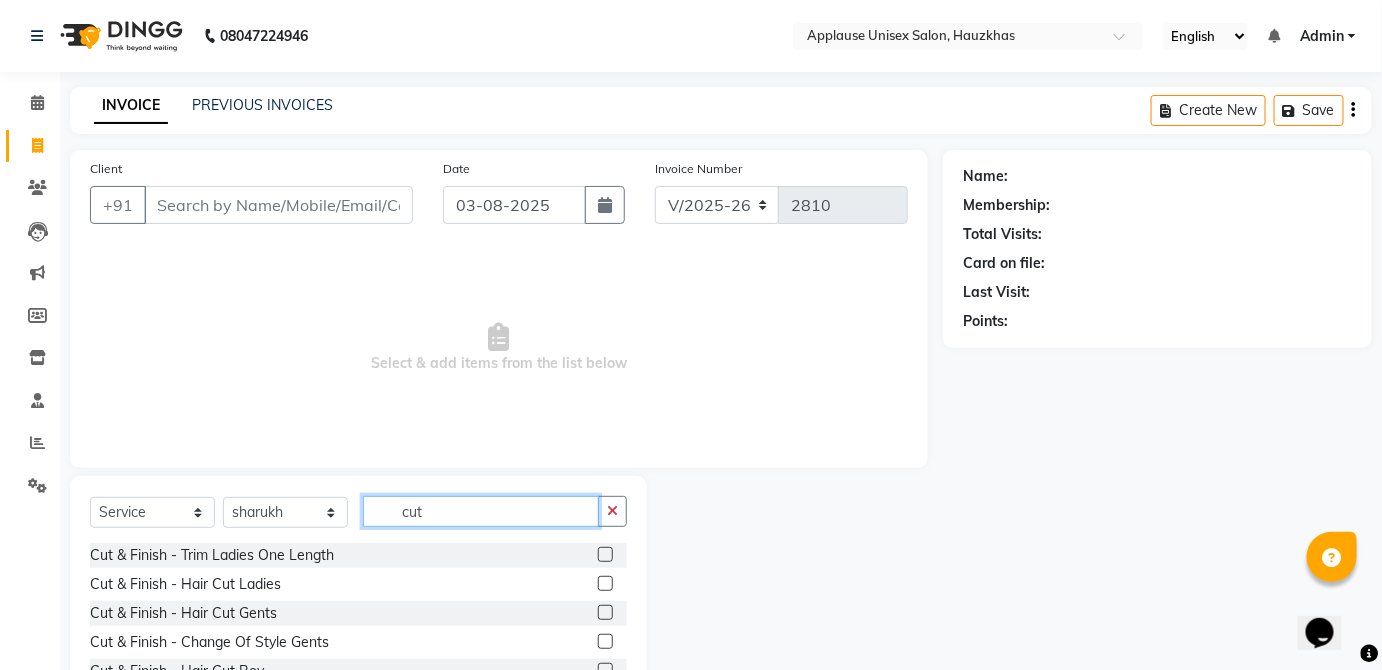 type on "cut" 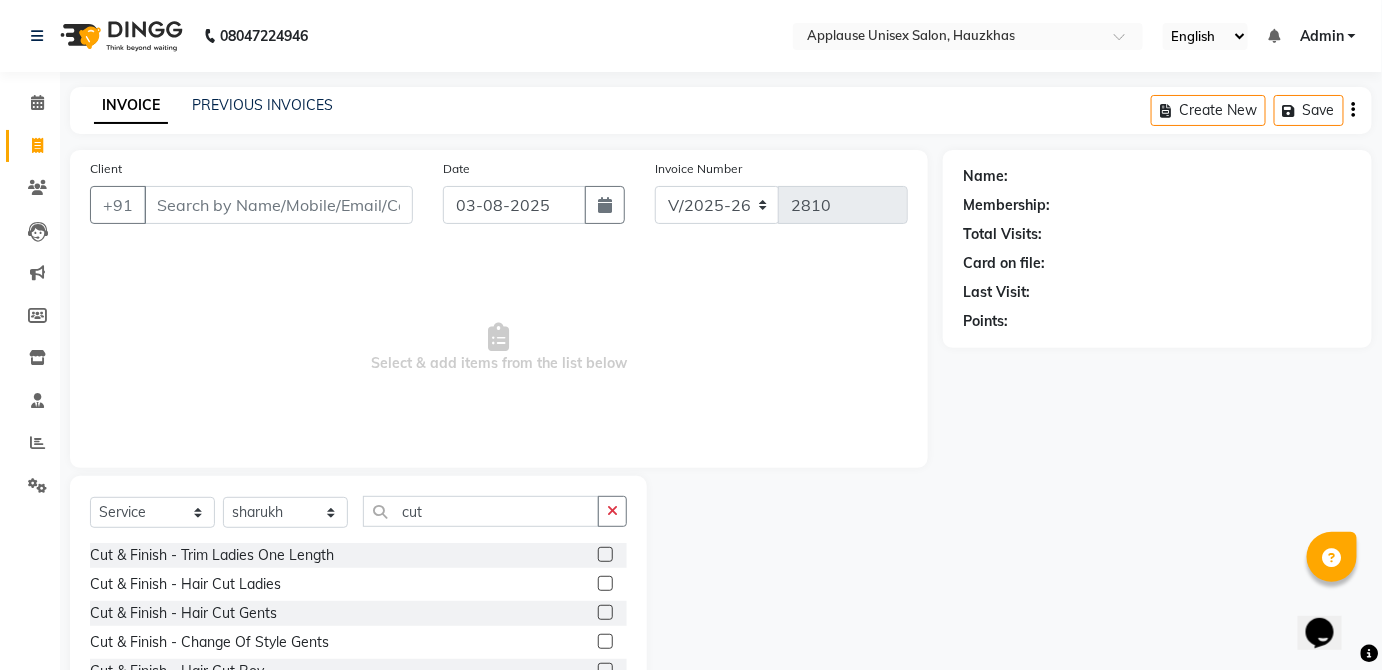 click 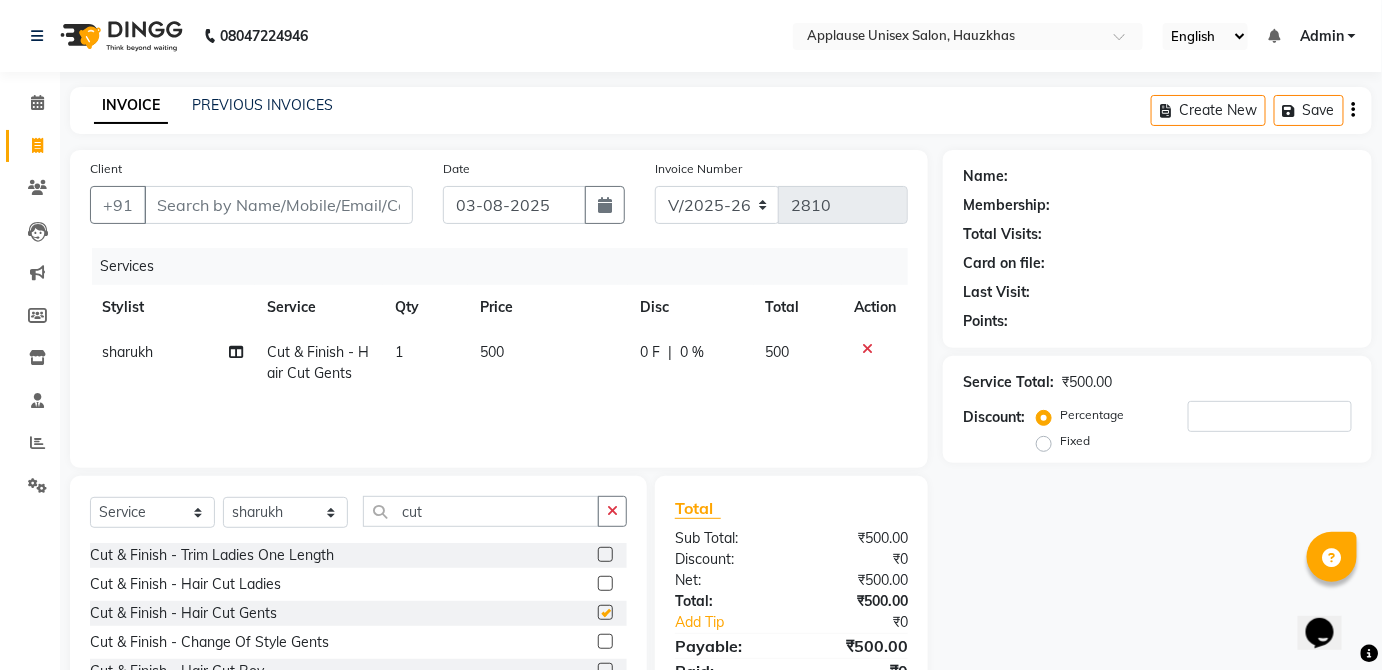 click on "0 F | 0 %" 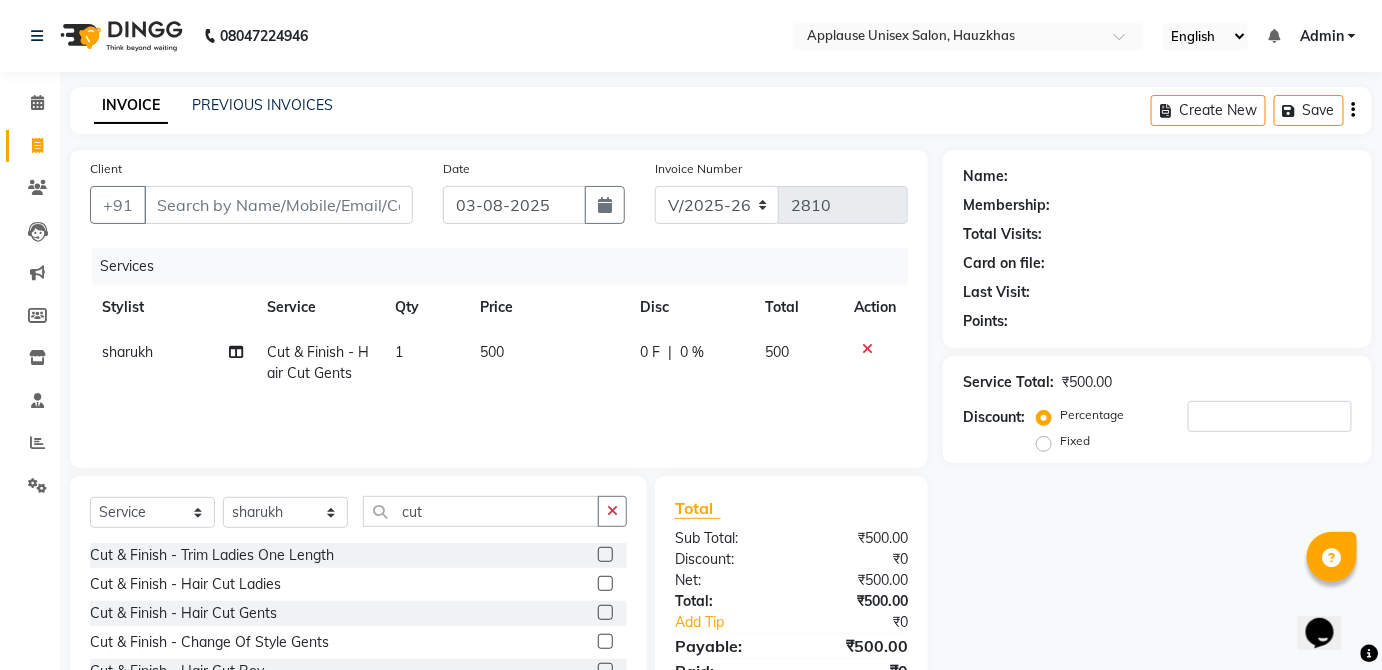 checkbox on "false" 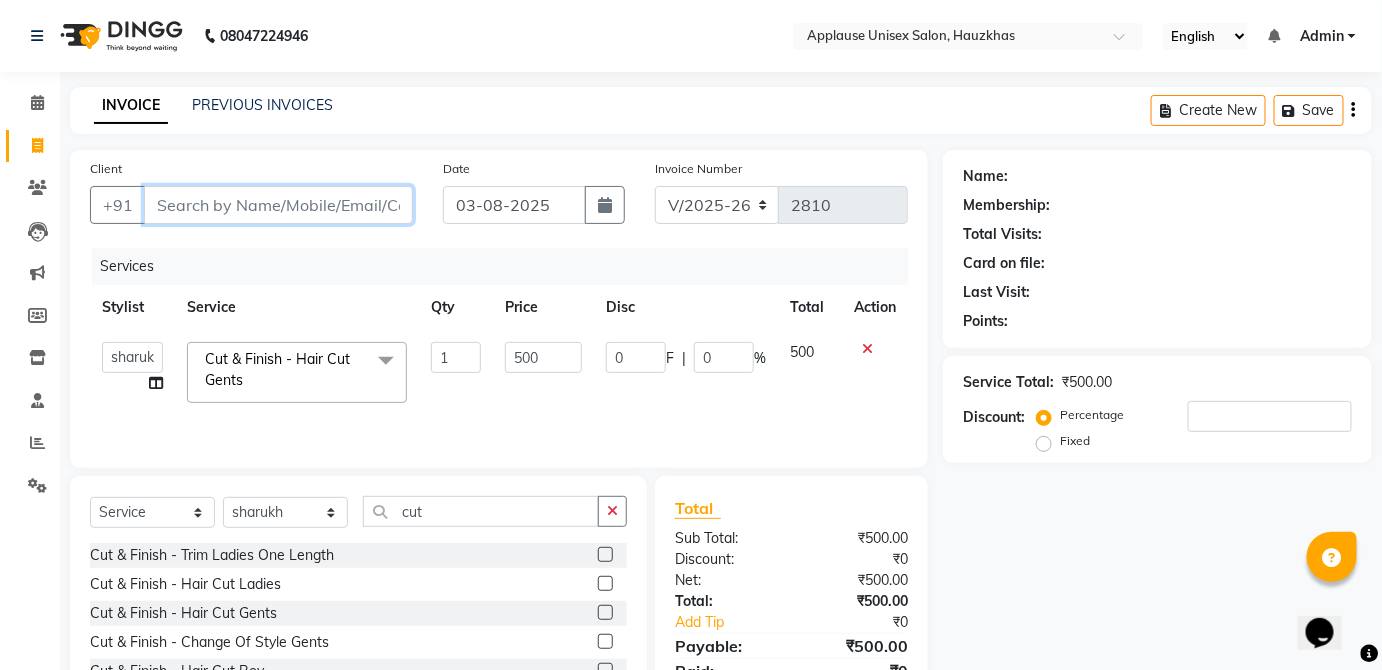 click on "Client" at bounding box center (278, 205) 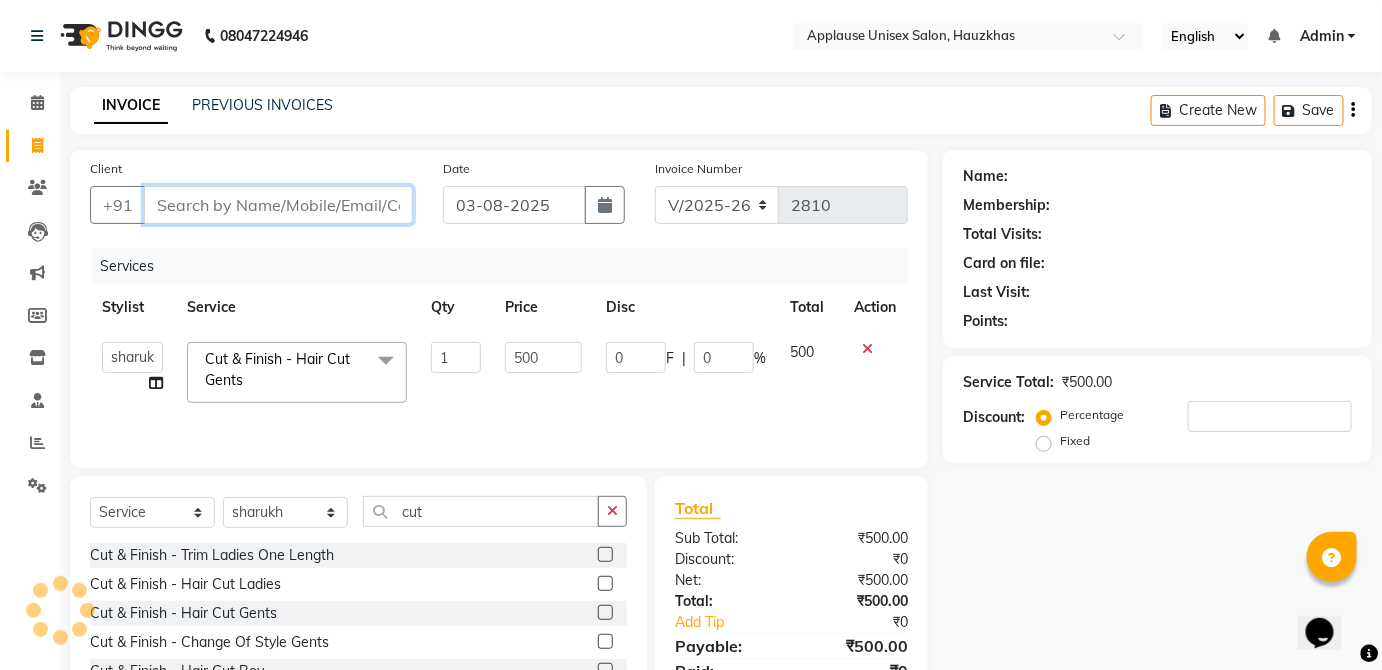 type on "s" 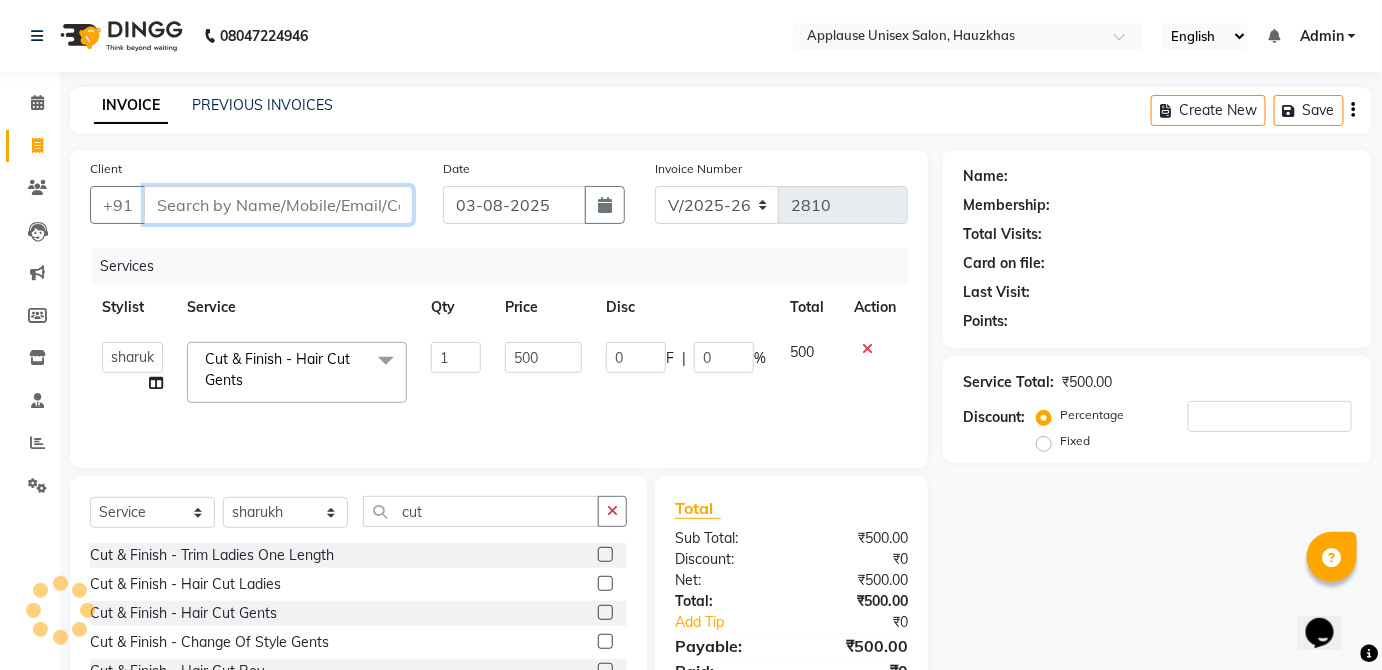 type on "0" 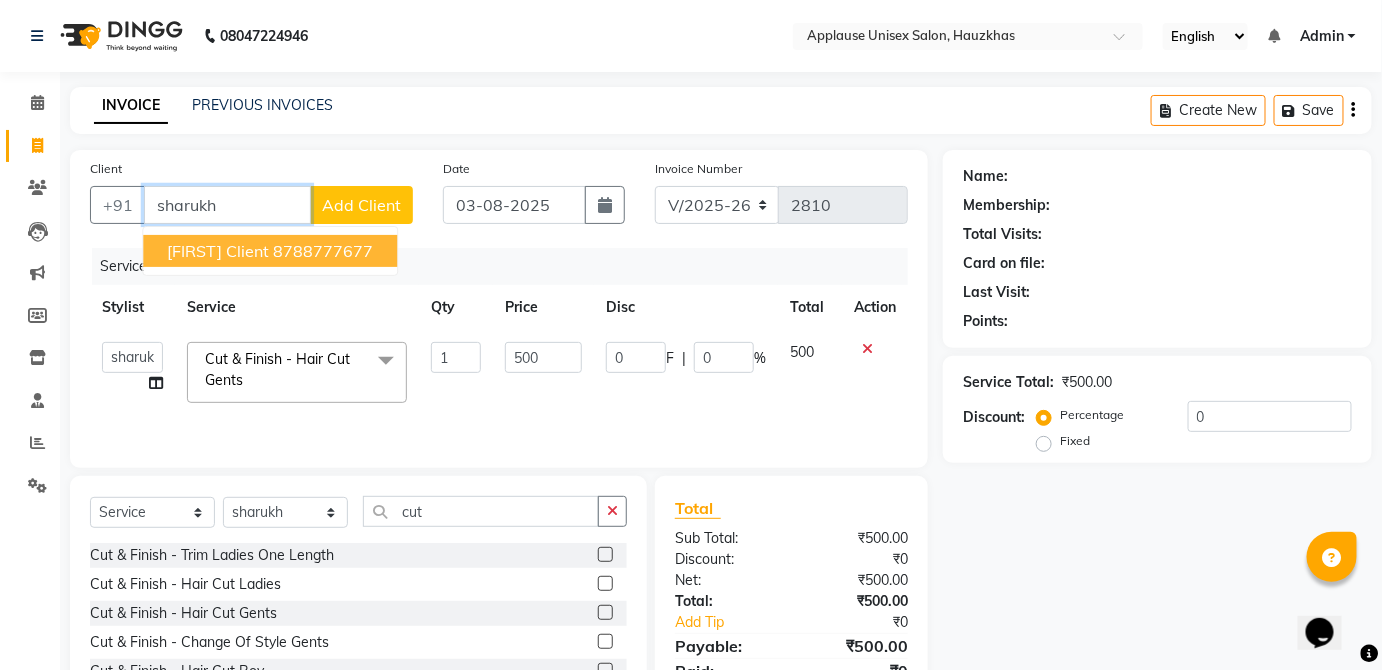 click on "sharukh client  8788777677" at bounding box center (270, 251) 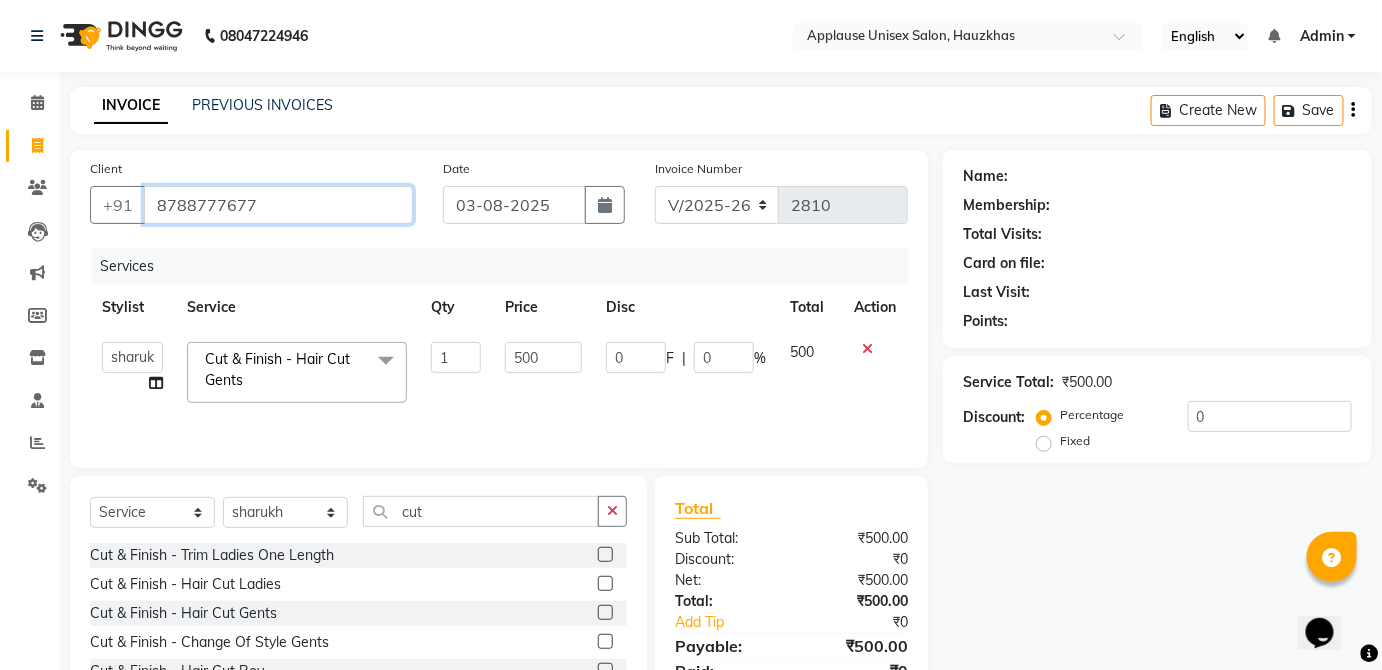 type on "8788777677" 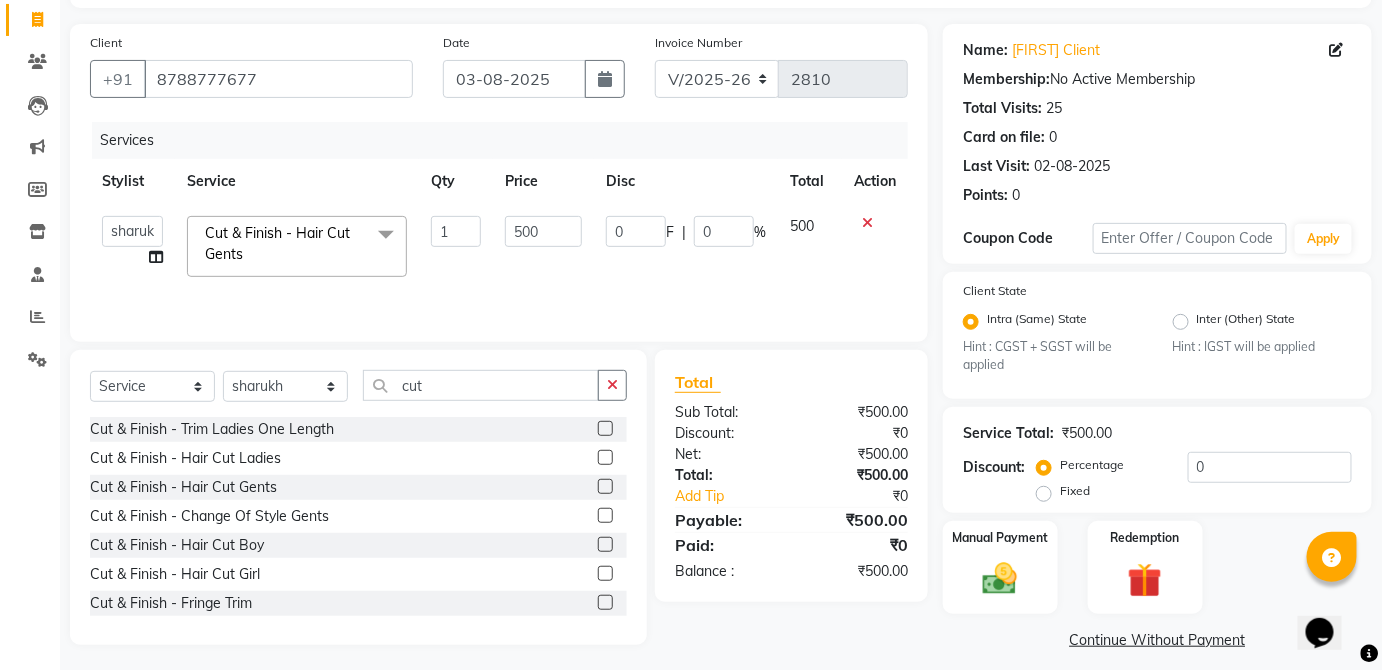 scroll, scrollTop: 140, scrollLeft: 0, axis: vertical 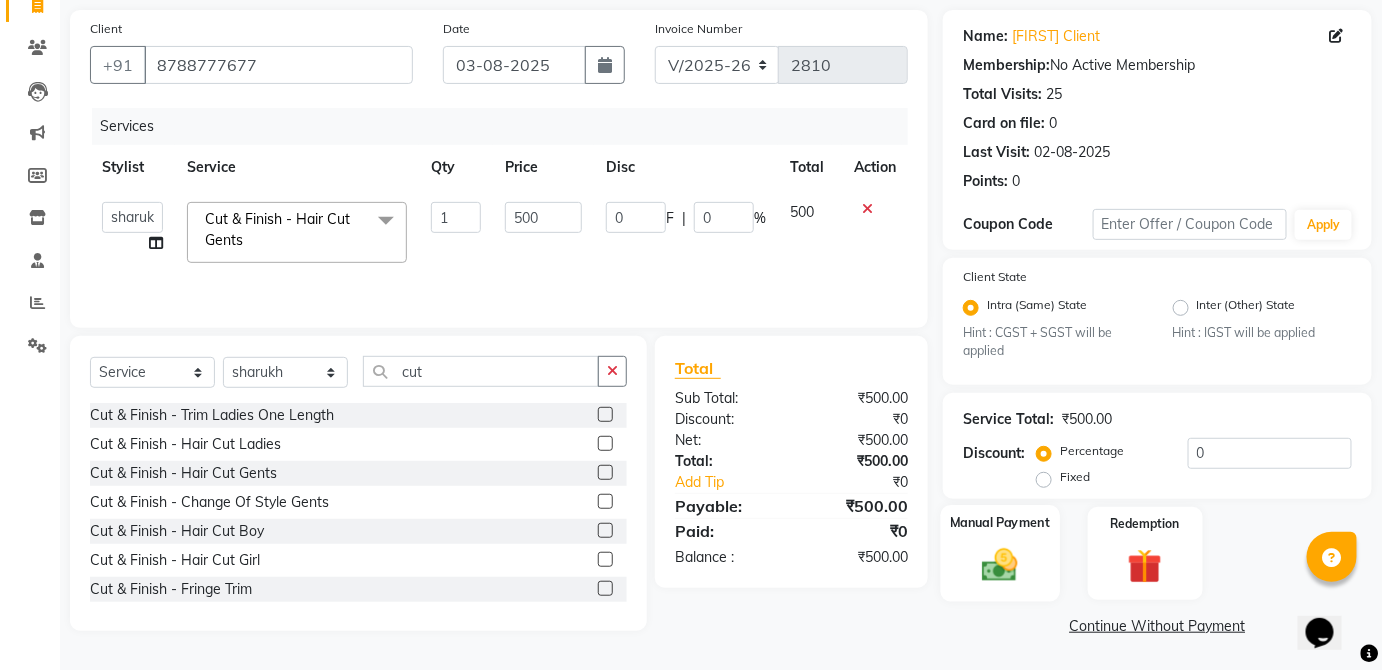 click 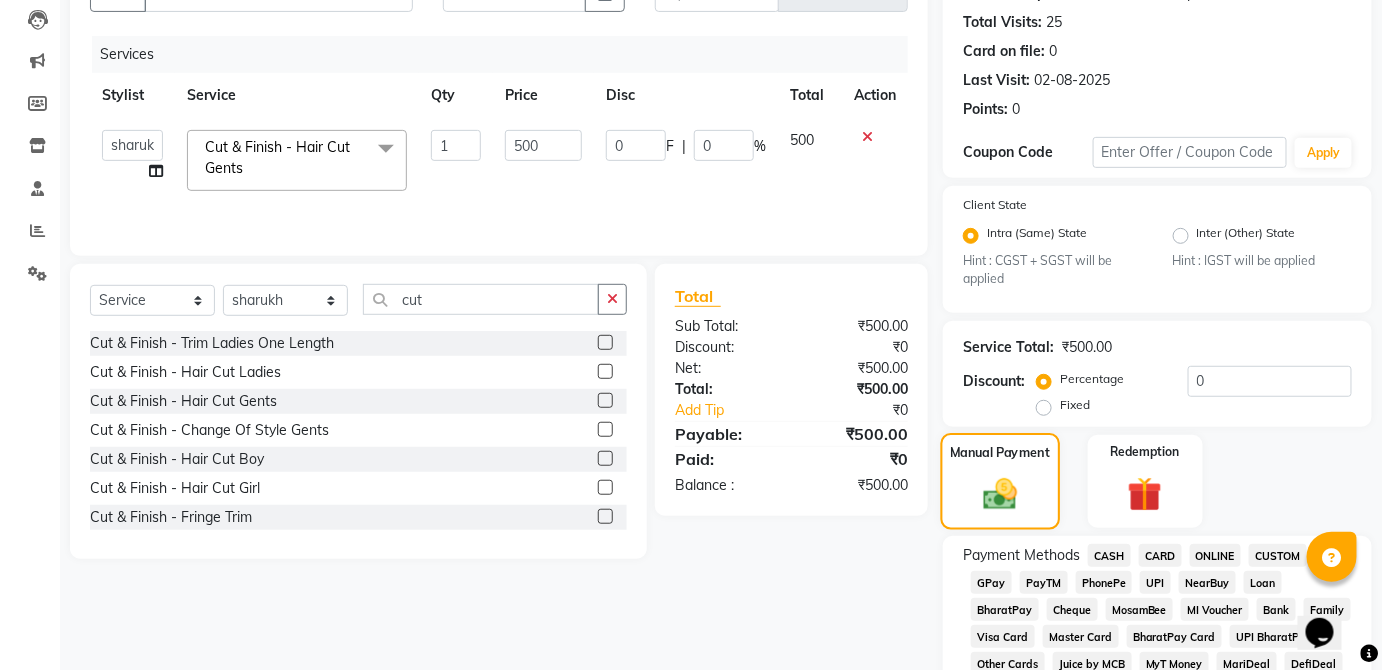scroll, scrollTop: 218, scrollLeft: 0, axis: vertical 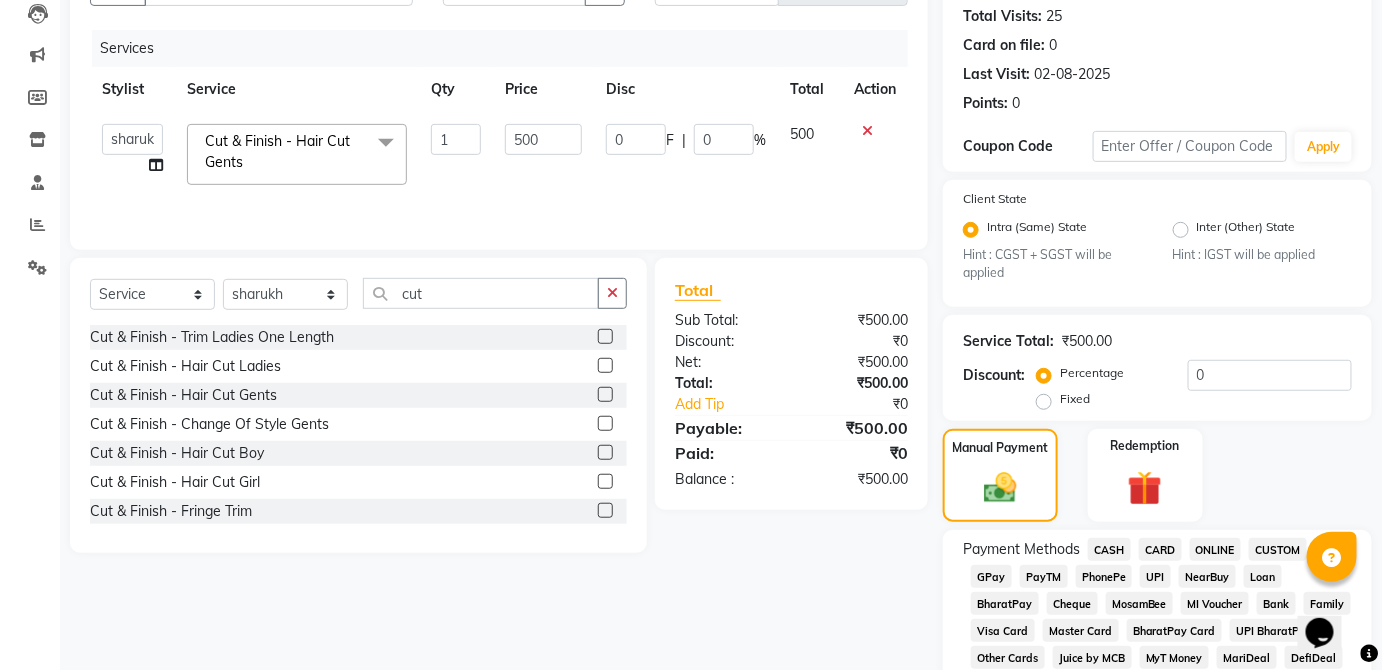 click on "CASH" 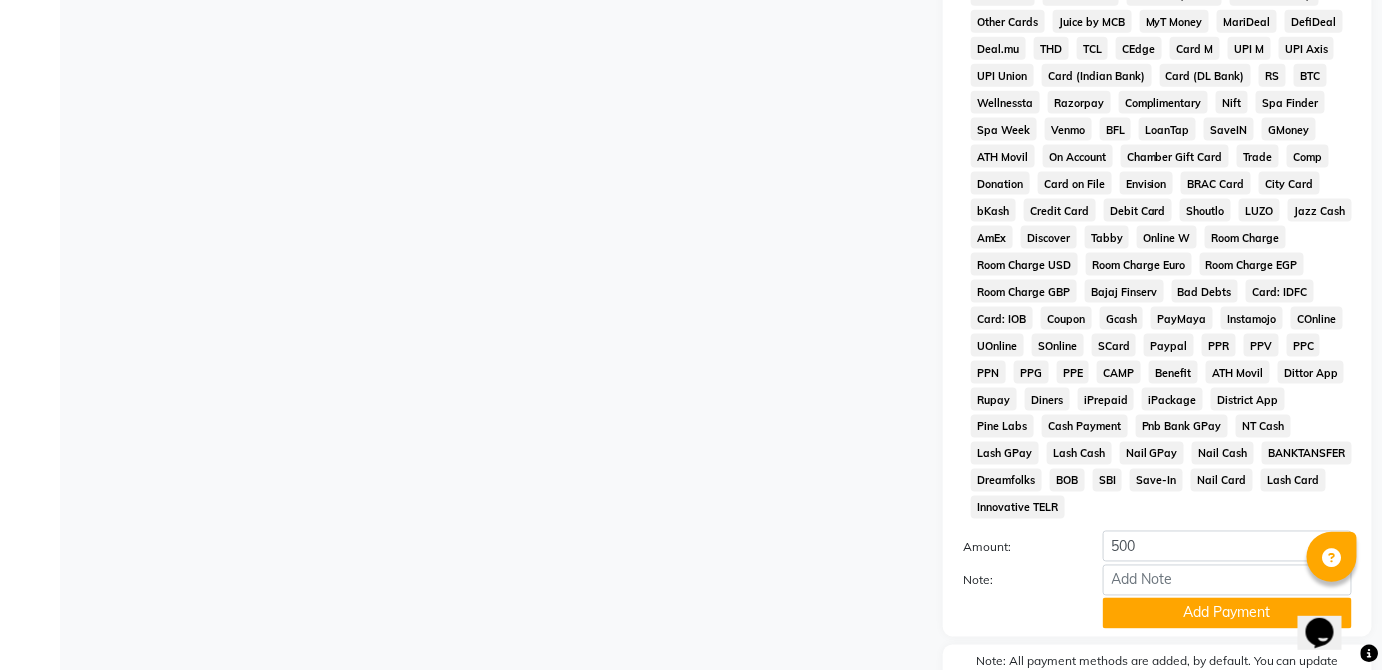 scroll, scrollTop: 943, scrollLeft: 0, axis: vertical 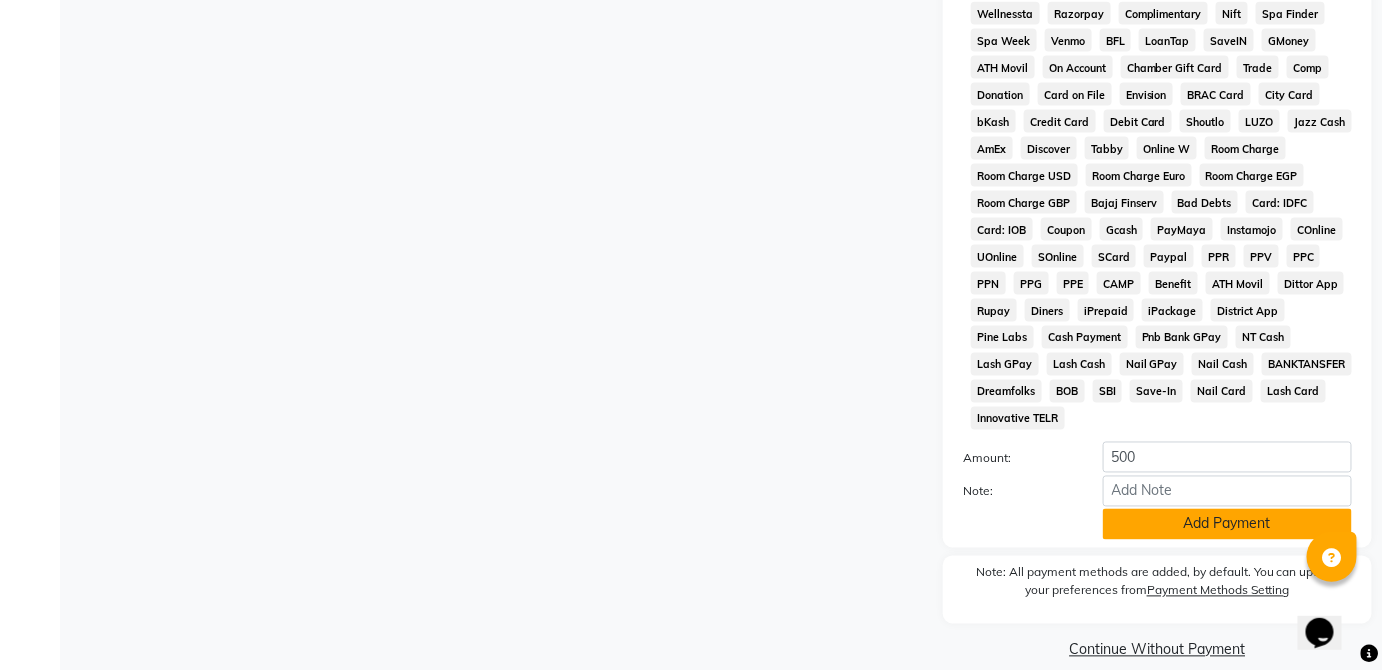 click on "Add Payment" 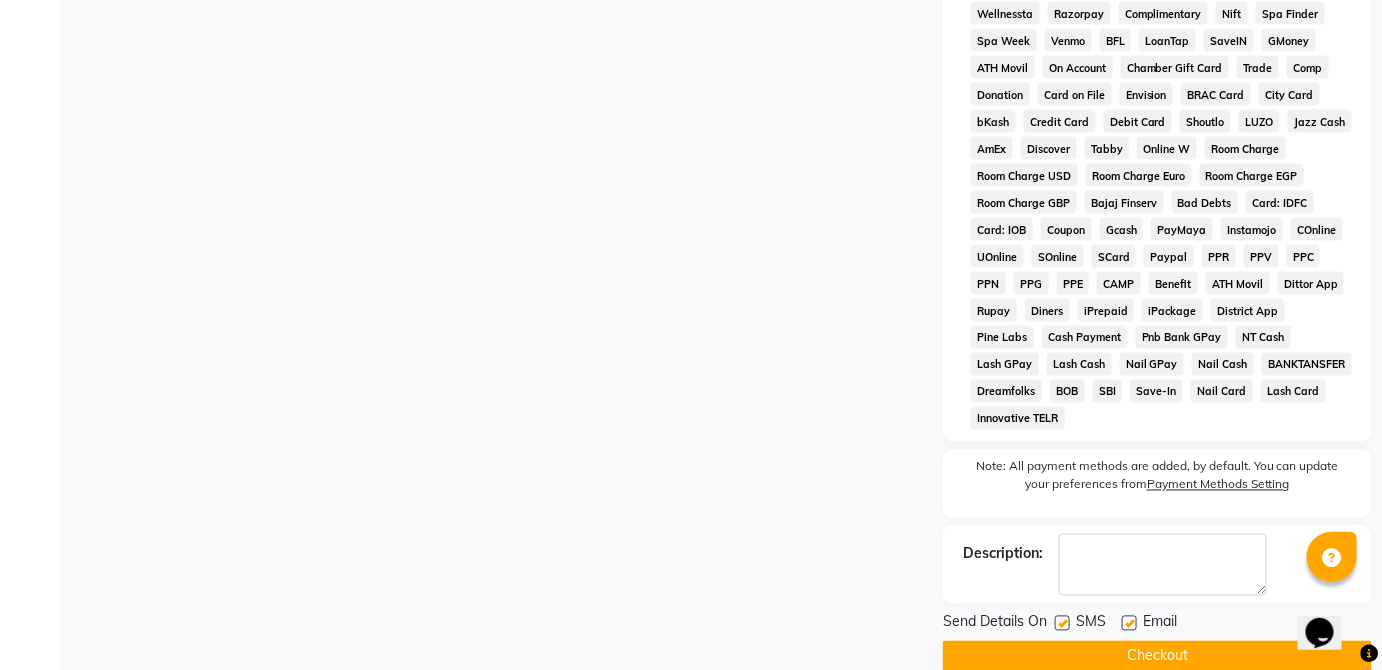 click on "Checkout" 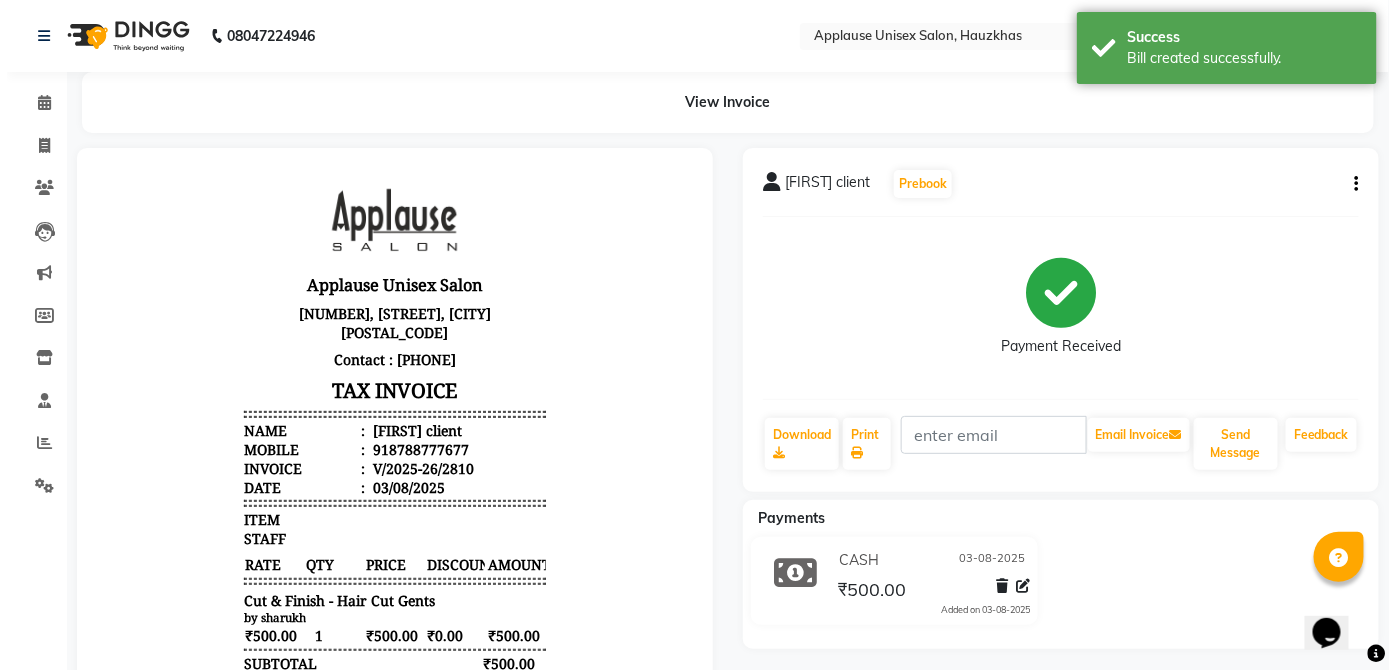 scroll, scrollTop: 0, scrollLeft: 0, axis: both 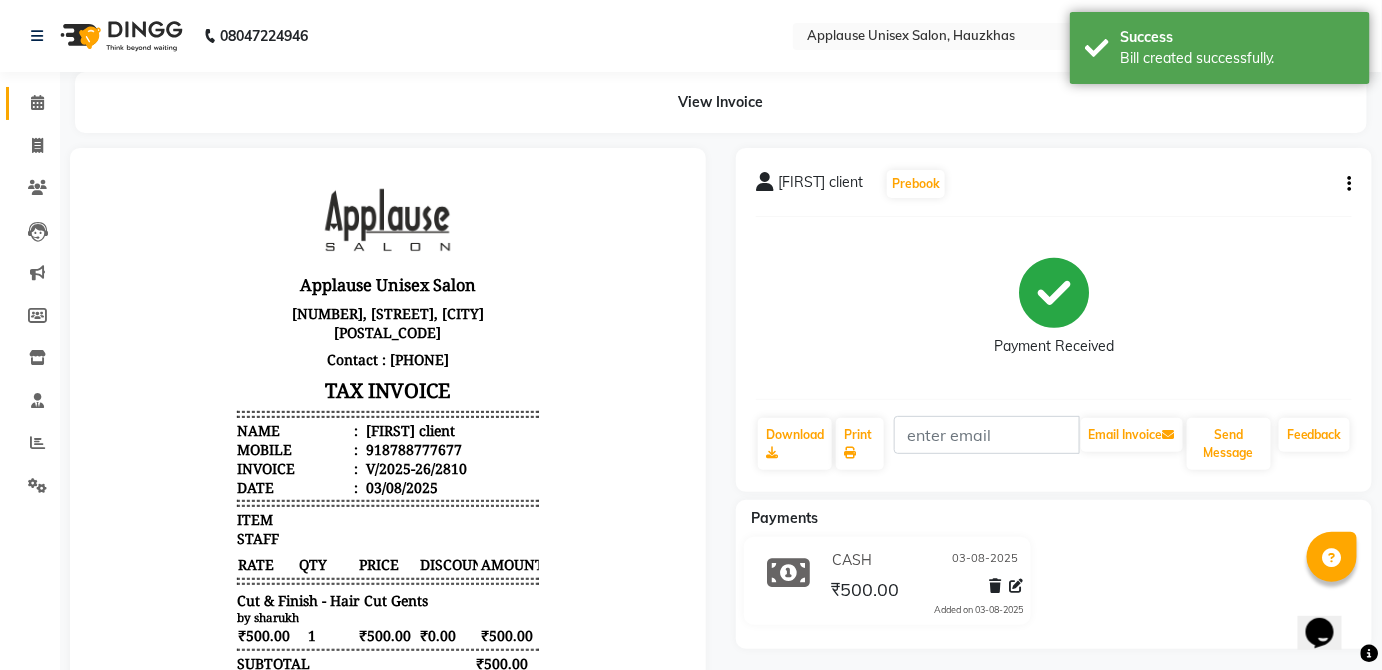 click 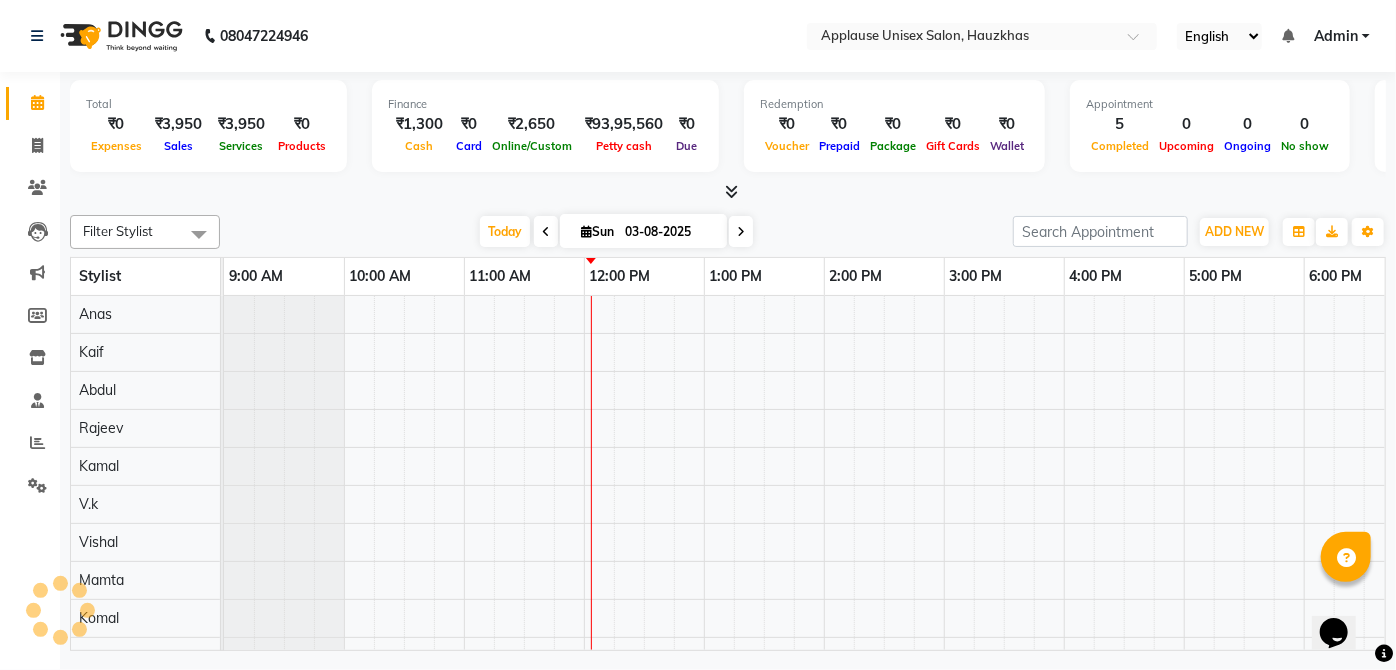 scroll, scrollTop: 0, scrollLeft: 0, axis: both 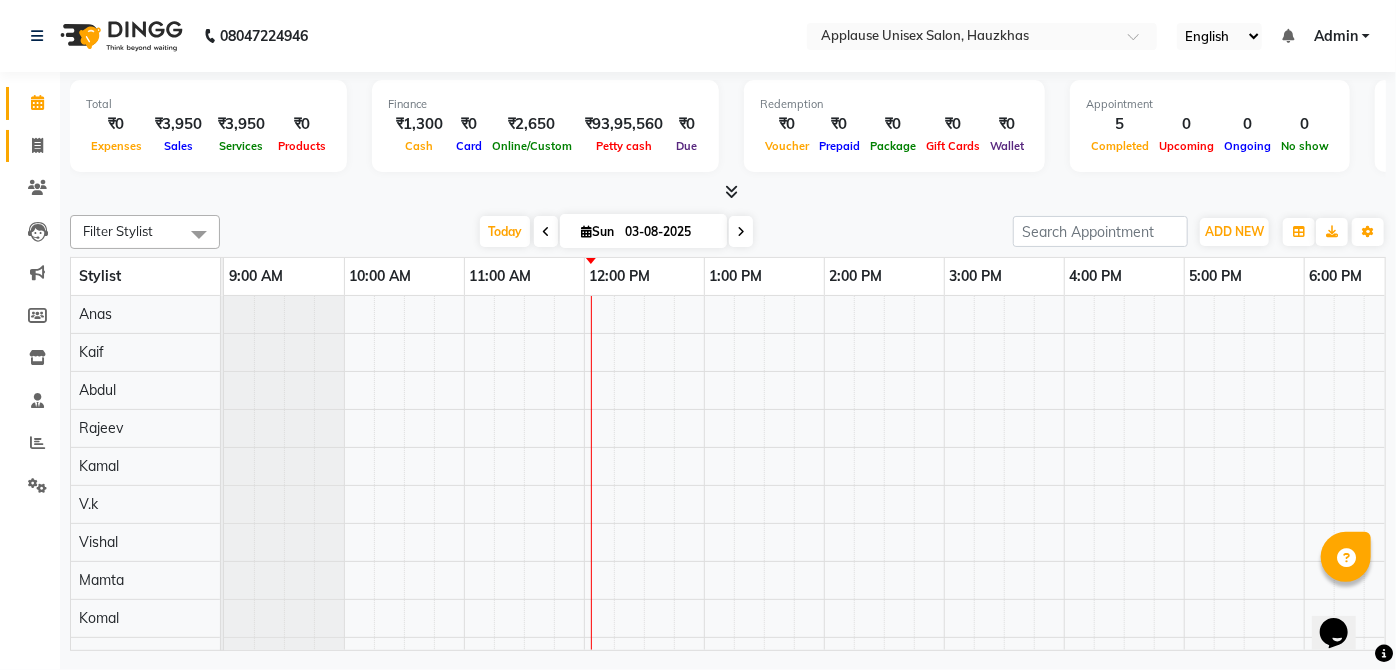 click 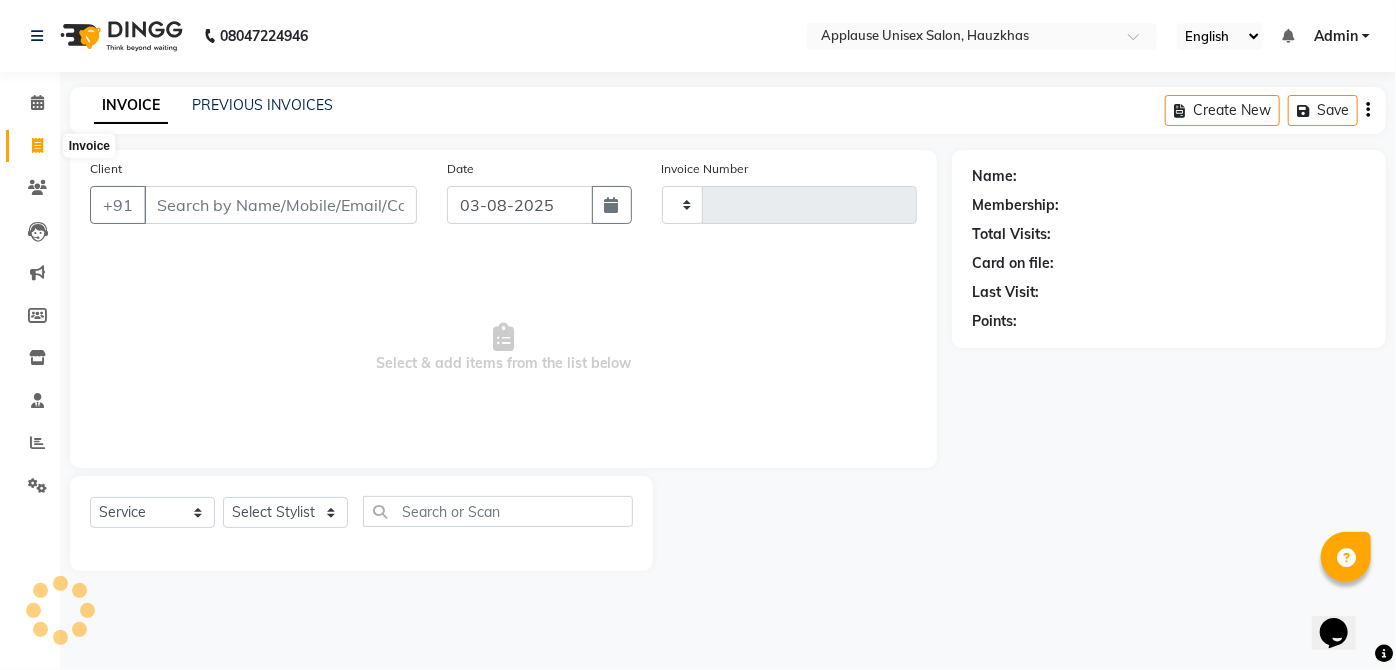 type on "2811" 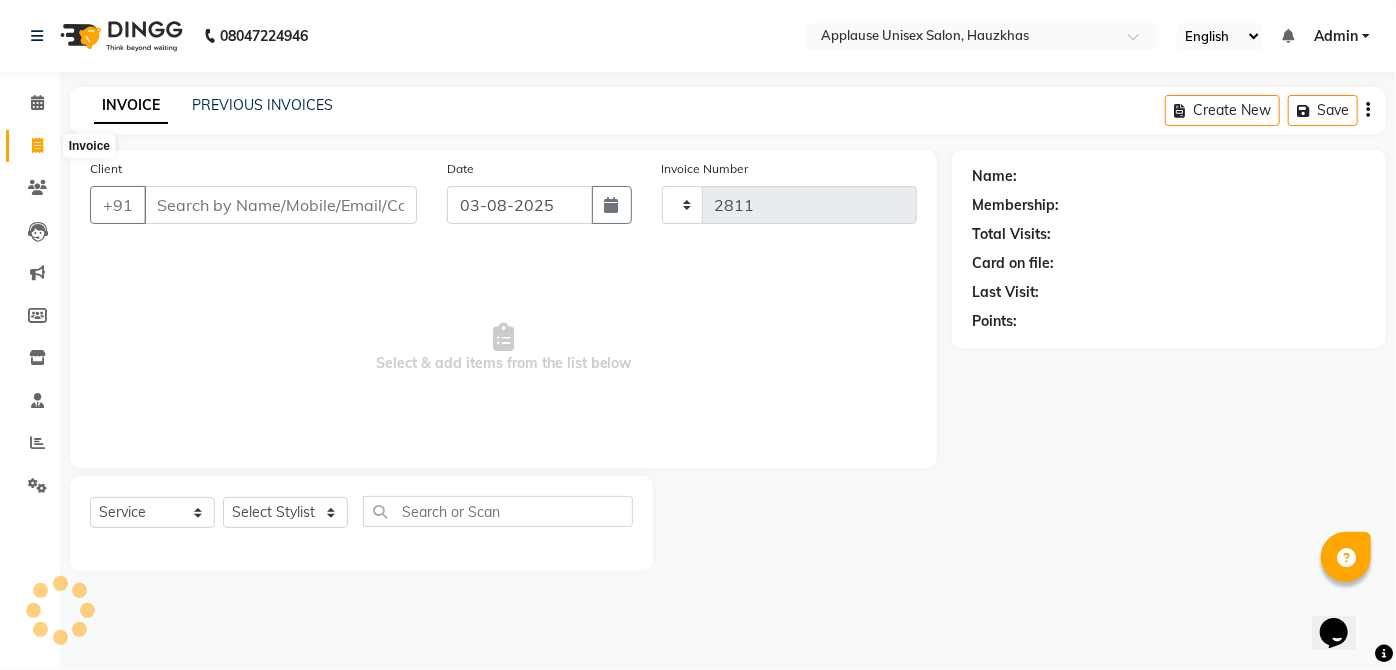select on "5082" 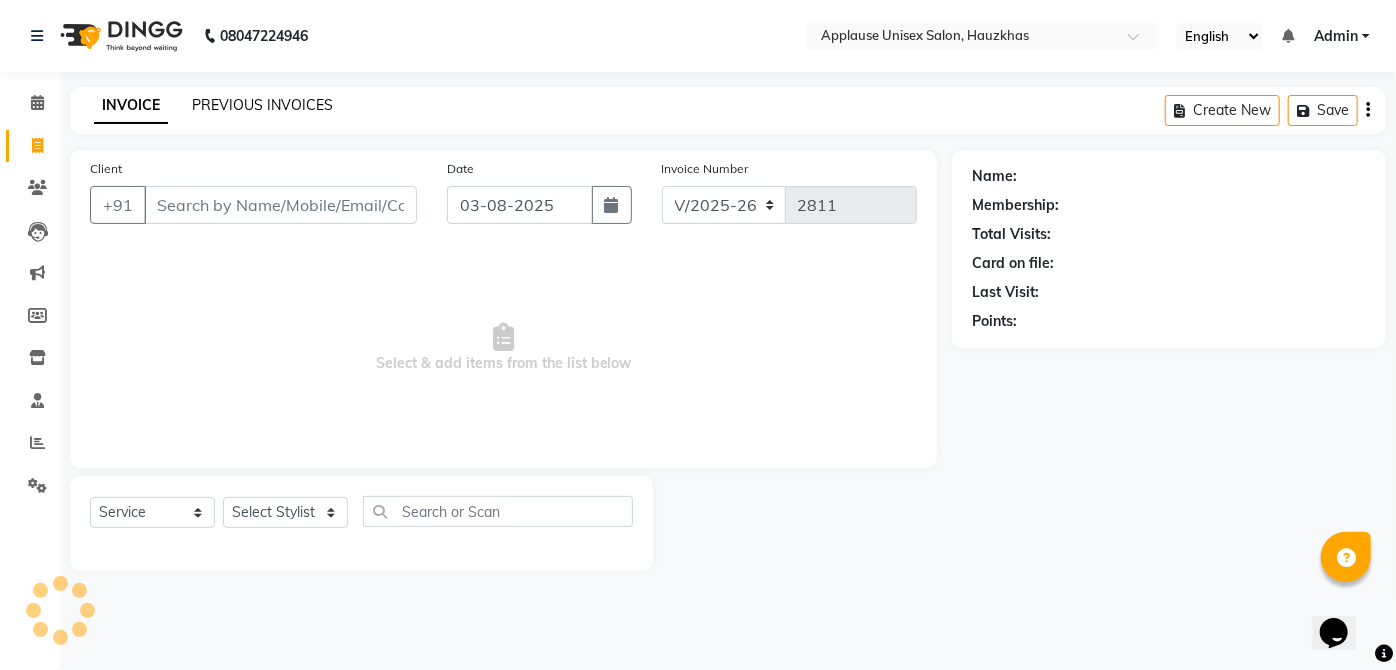 click on "PREVIOUS INVOICES" 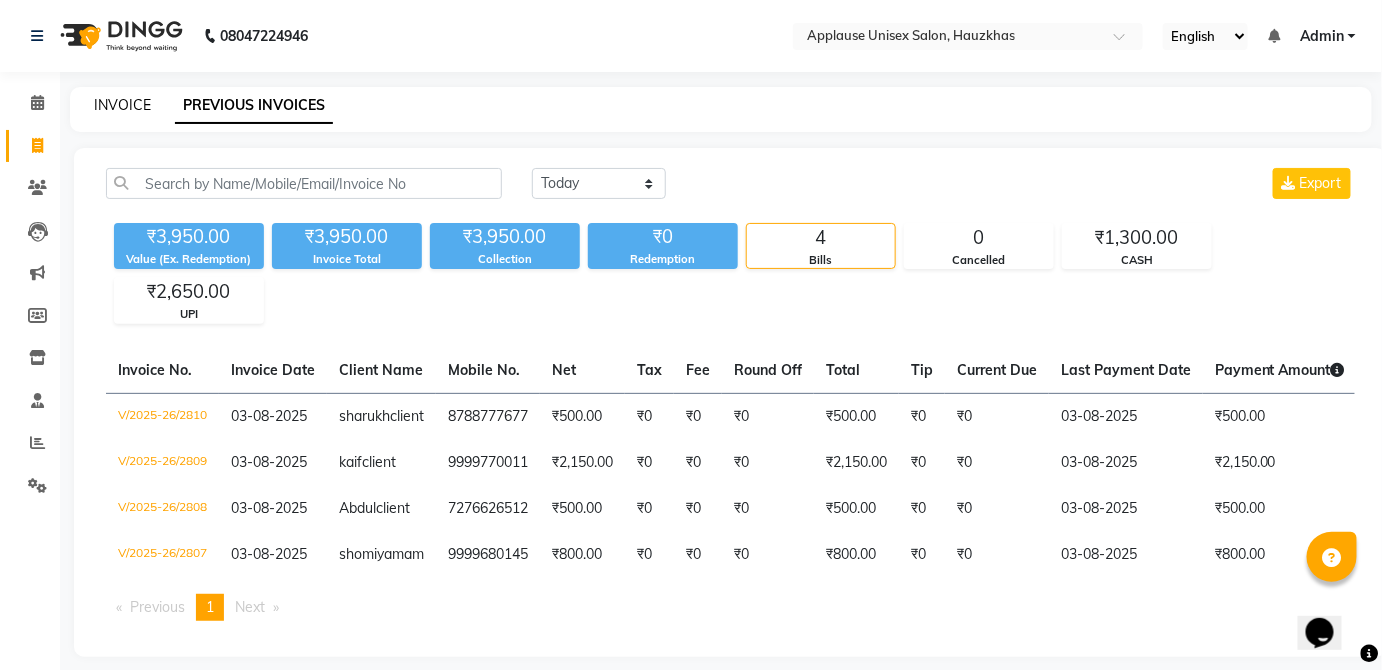 click on "INVOICE" 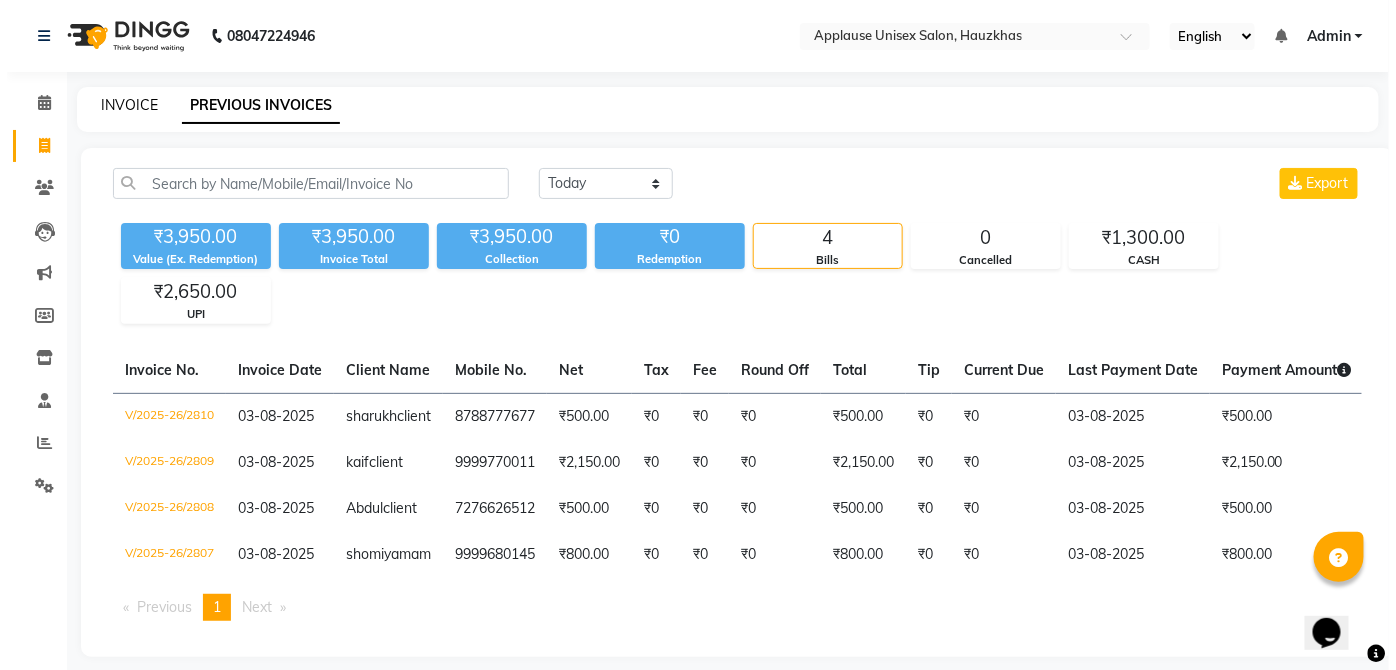 select on "5082" 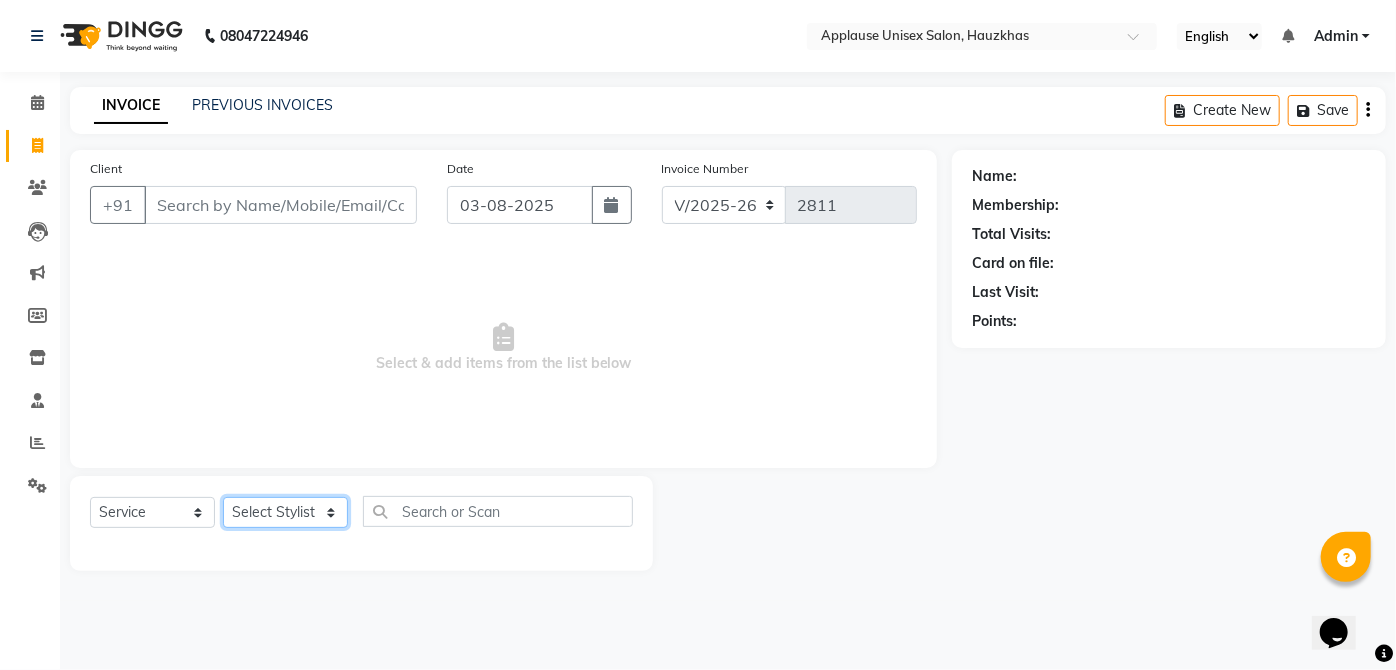 click on "Select Stylist Abdul Anas Arti Aruna Asif faisal guri heena Kaif Kamal Karan Komal laxmi Mamta Manager Mohsin nitin rahul Rajeev Rashid saif sangeeta sangeeta sharukh Vishal V.k" 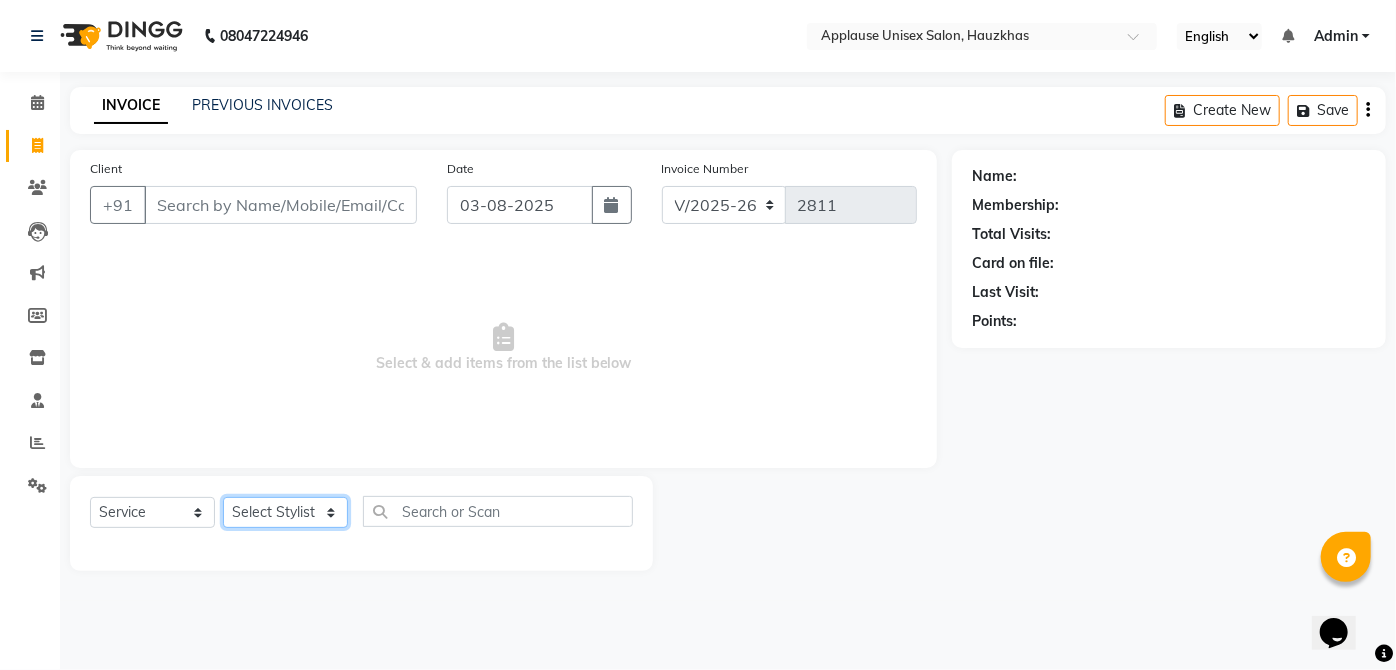select on "32126" 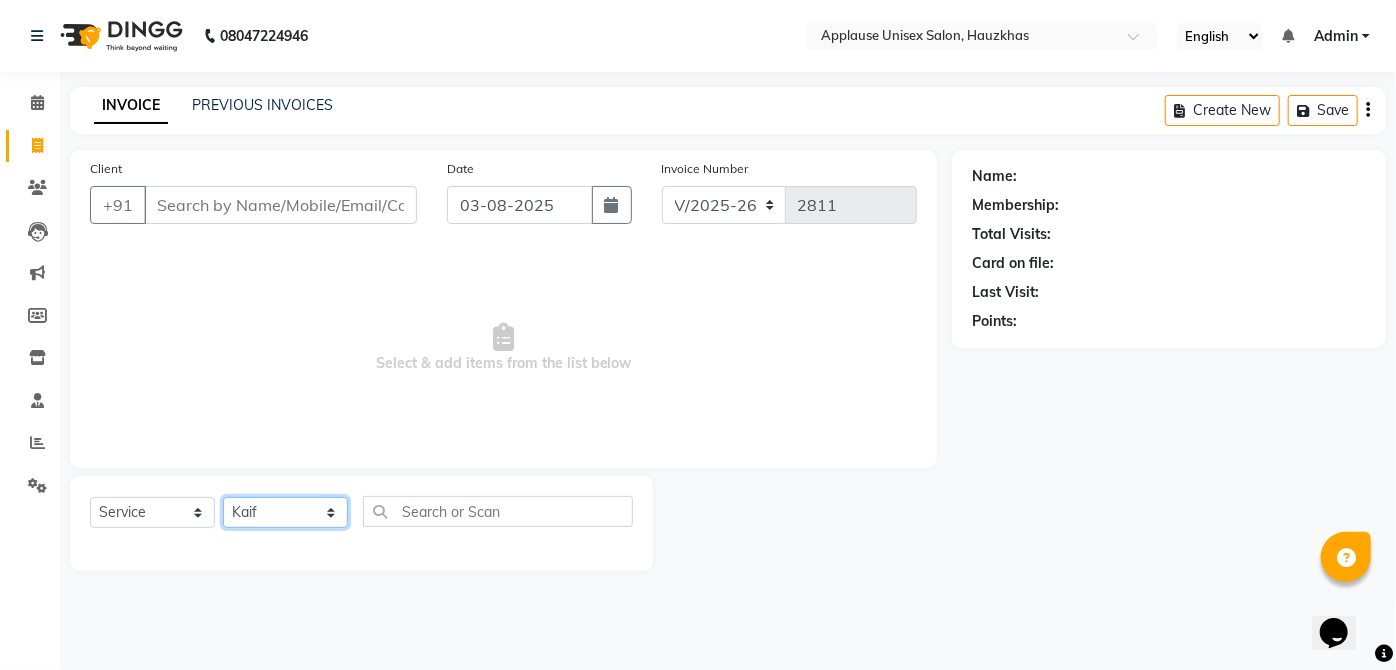 click on "Select Stylist Abdul Anas Arti Aruna Asif faisal guri heena Kaif Kamal Karan Komal laxmi Mamta Manager Mohsin nitin rahul Rajeev Rashid saif sangeeta sangeeta sharukh Vishal V.k" 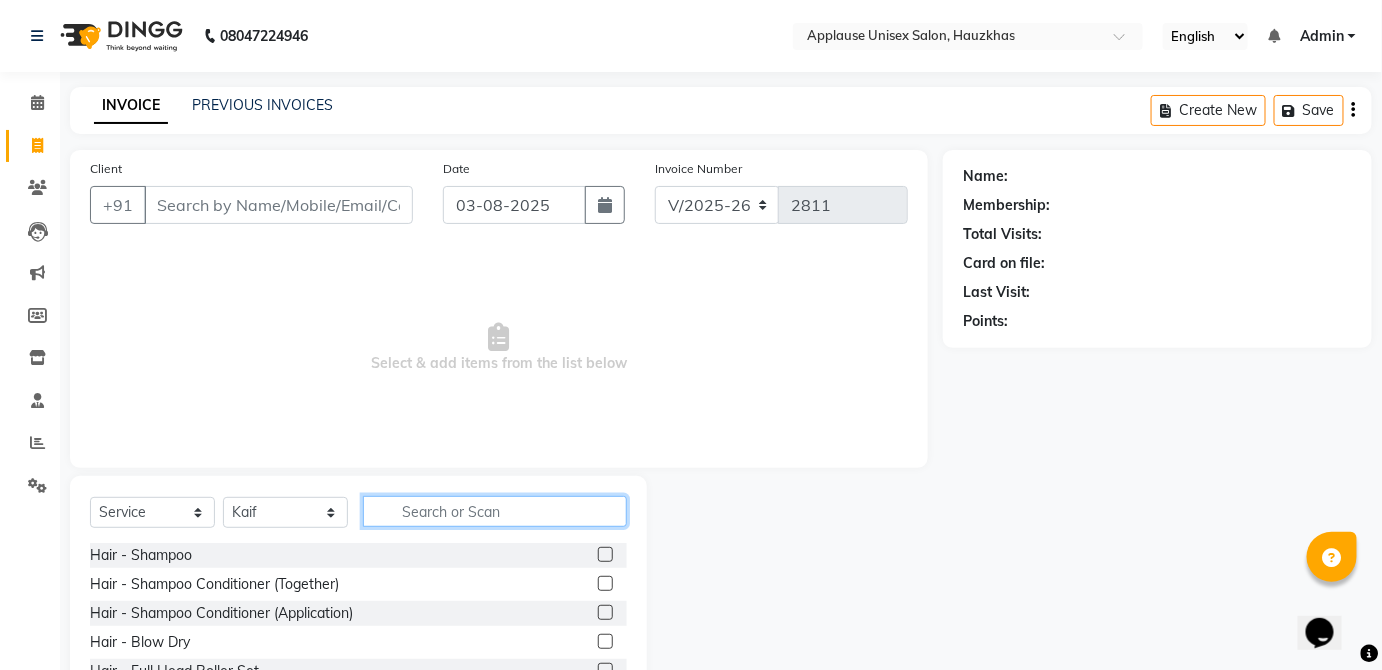 click 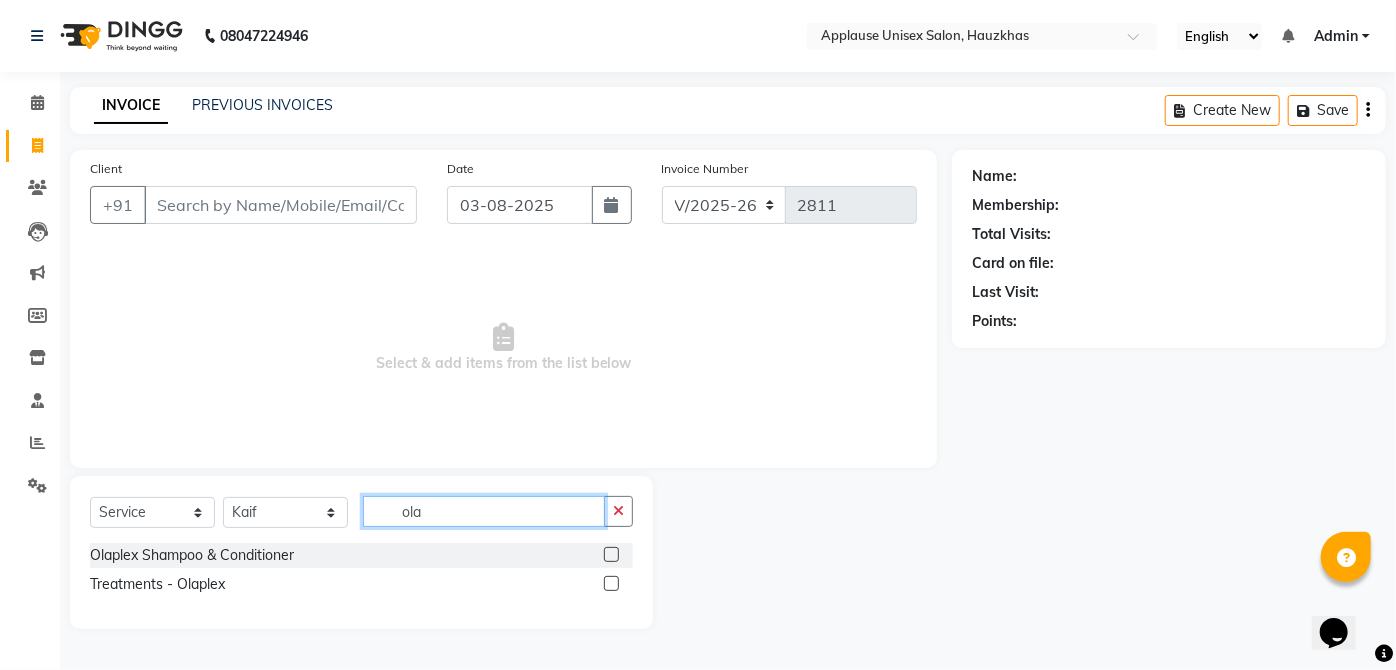 type on "ola" 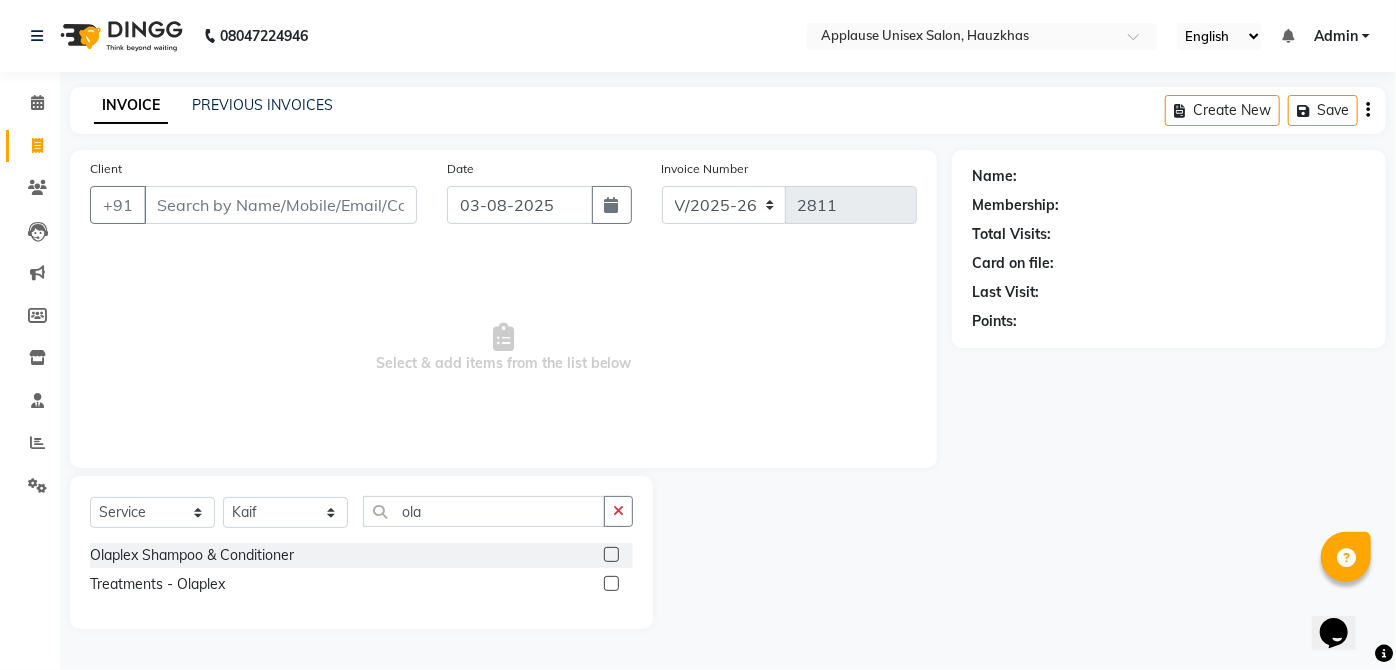 click on "Select  Service  Product  Membership  Package Voucher Prepaid Gift Card  Select Stylist  Abdul Anas Arti Aruna Asif faisal guri heena  Kaif Kamal Karan Komal laxmi Mamta Manager Mohsin nitin rahul  Rajeev Rashid saif sangeeta sangeeta sharukh Vishal V.k ola Olaplex Shampoo & Conditioner  Treatments - Olaplex" 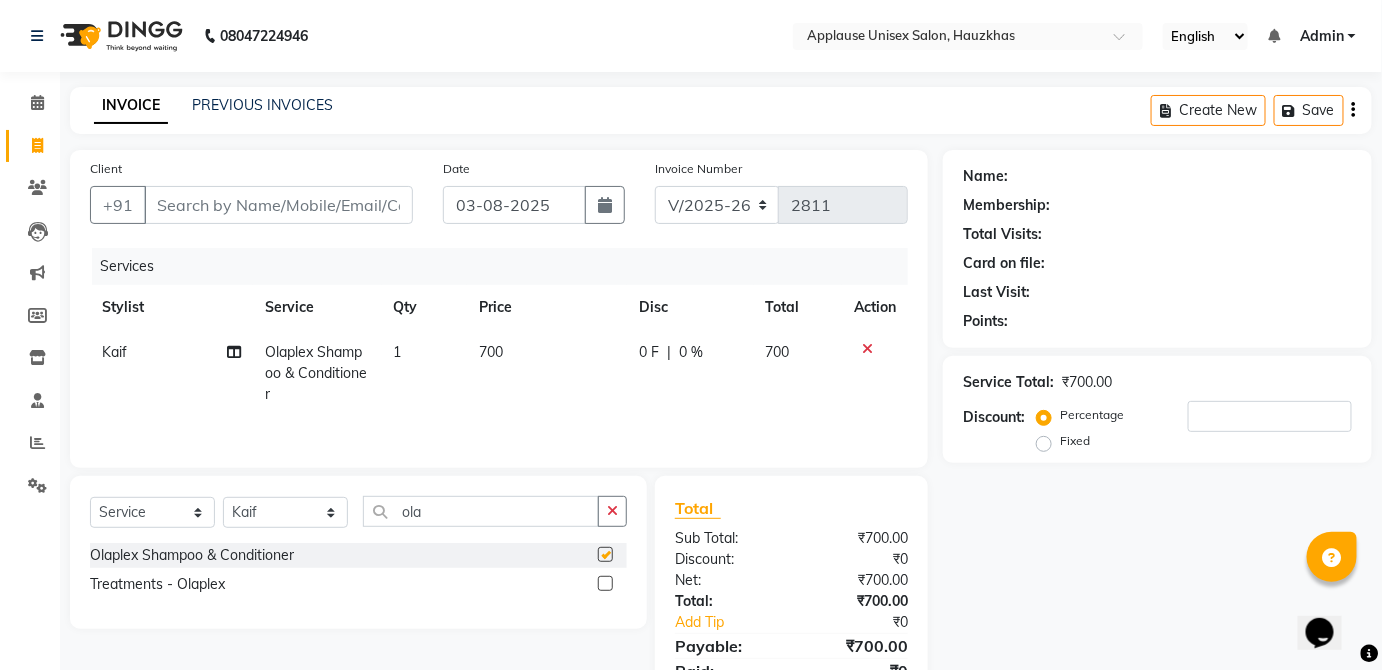 checkbox on "false" 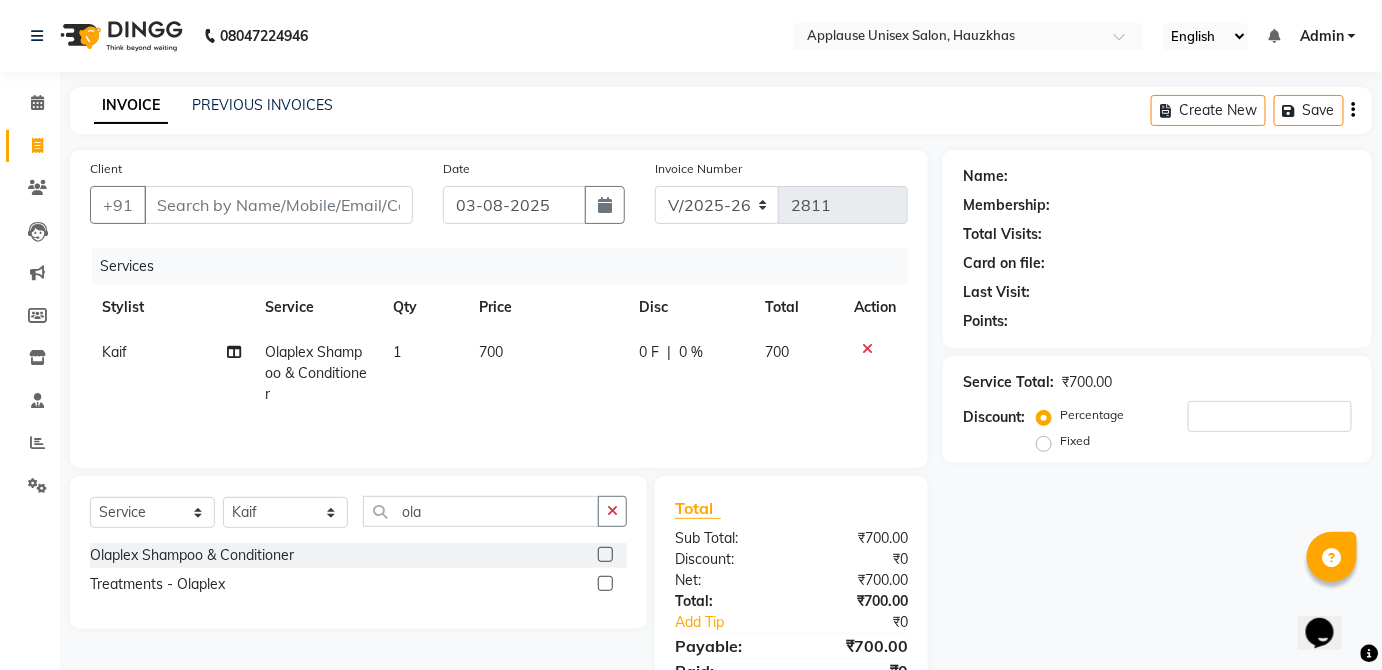 click on "700" 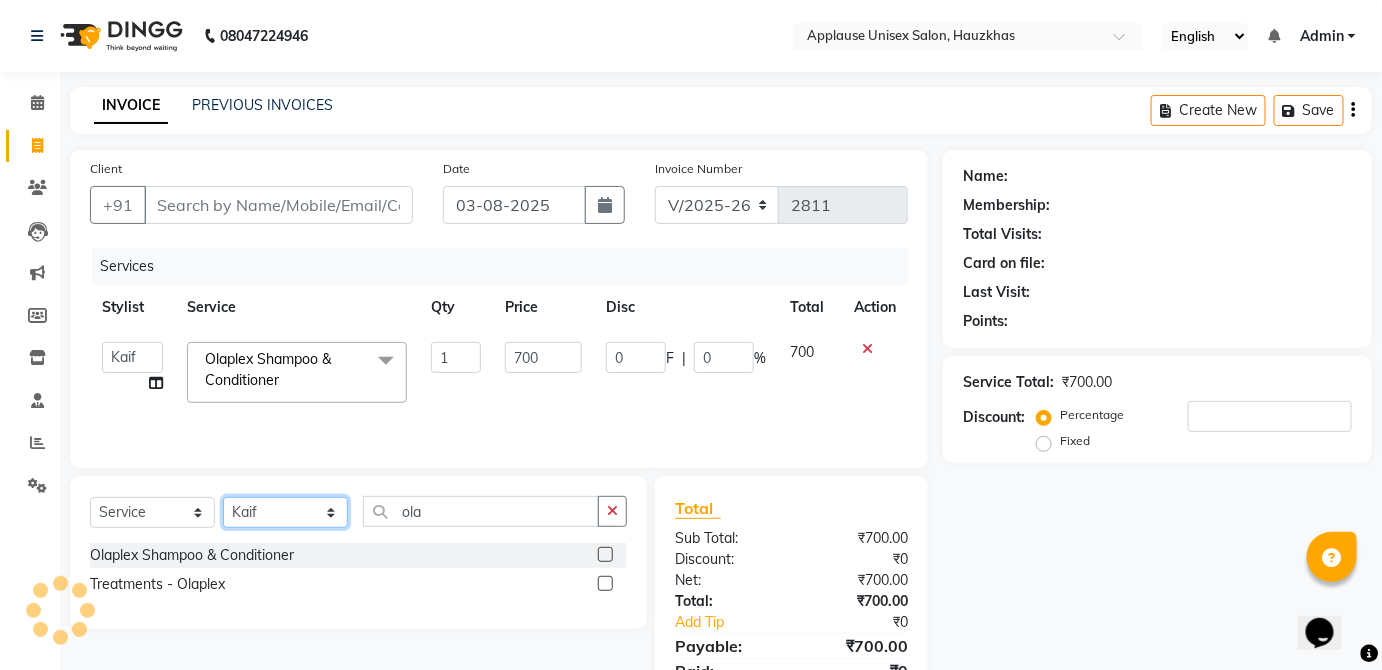 click on "Select Stylist Abdul Anas Arti Aruna Asif faisal guri heena Kaif Kamal Karan Komal laxmi Mamta Manager Mohsin nitin rahul Rajeev Rashid saif sangeeta sangeeta sharukh Vishal V.k" 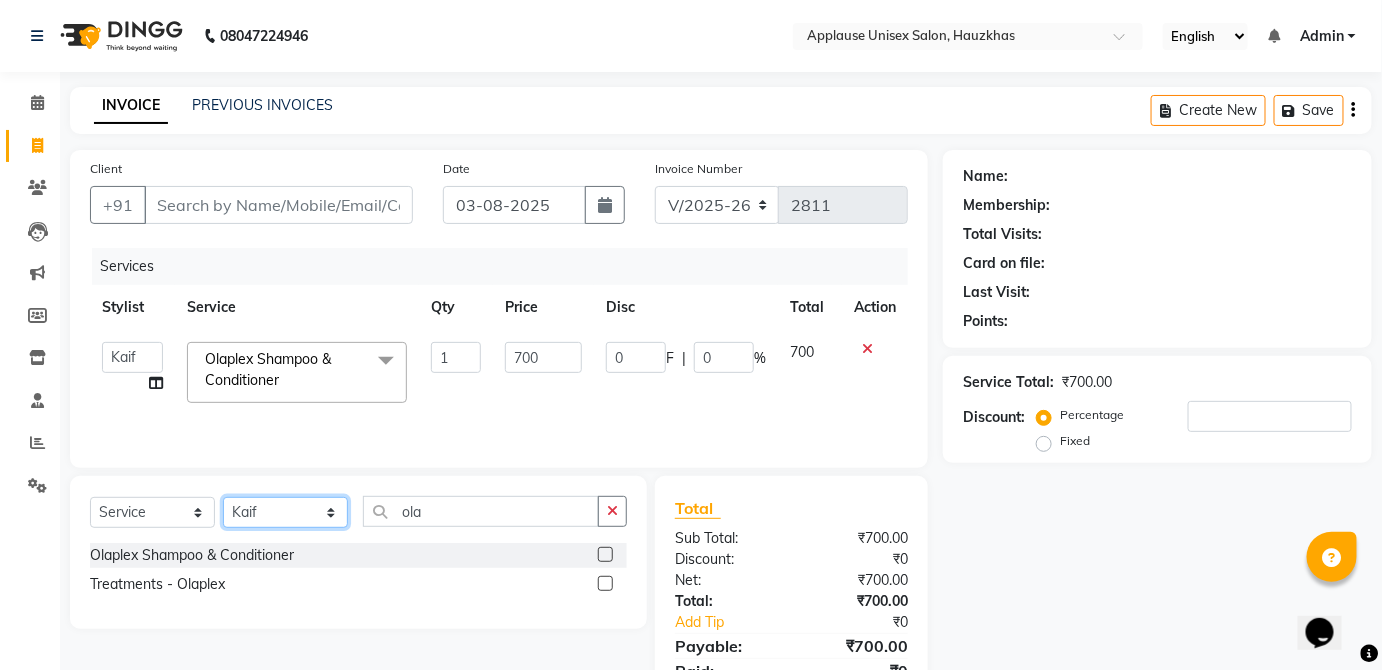 select on "32127" 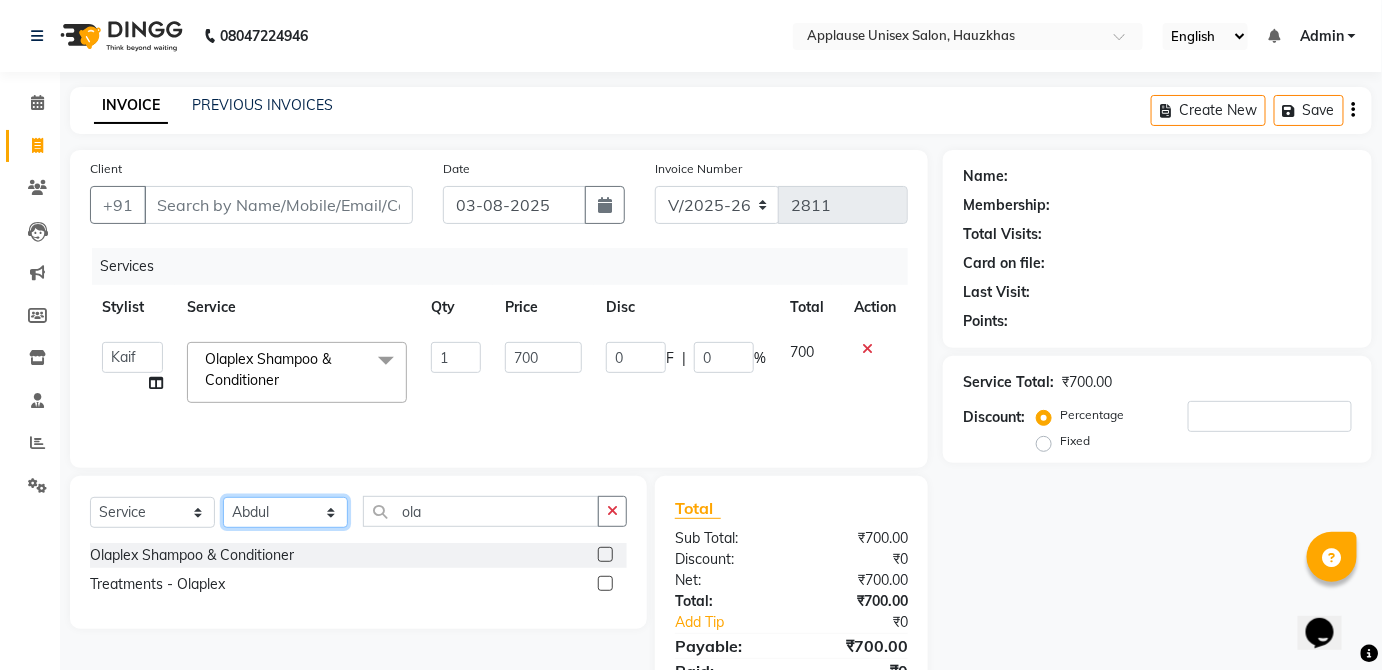 click on "Select Stylist Abdul Anas Arti Aruna Asif faisal guri heena Kaif Kamal Karan Komal laxmi Mamta Manager Mohsin nitin rahul Rajeev Rashid saif sangeeta sangeeta sharukh Vishal V.k" 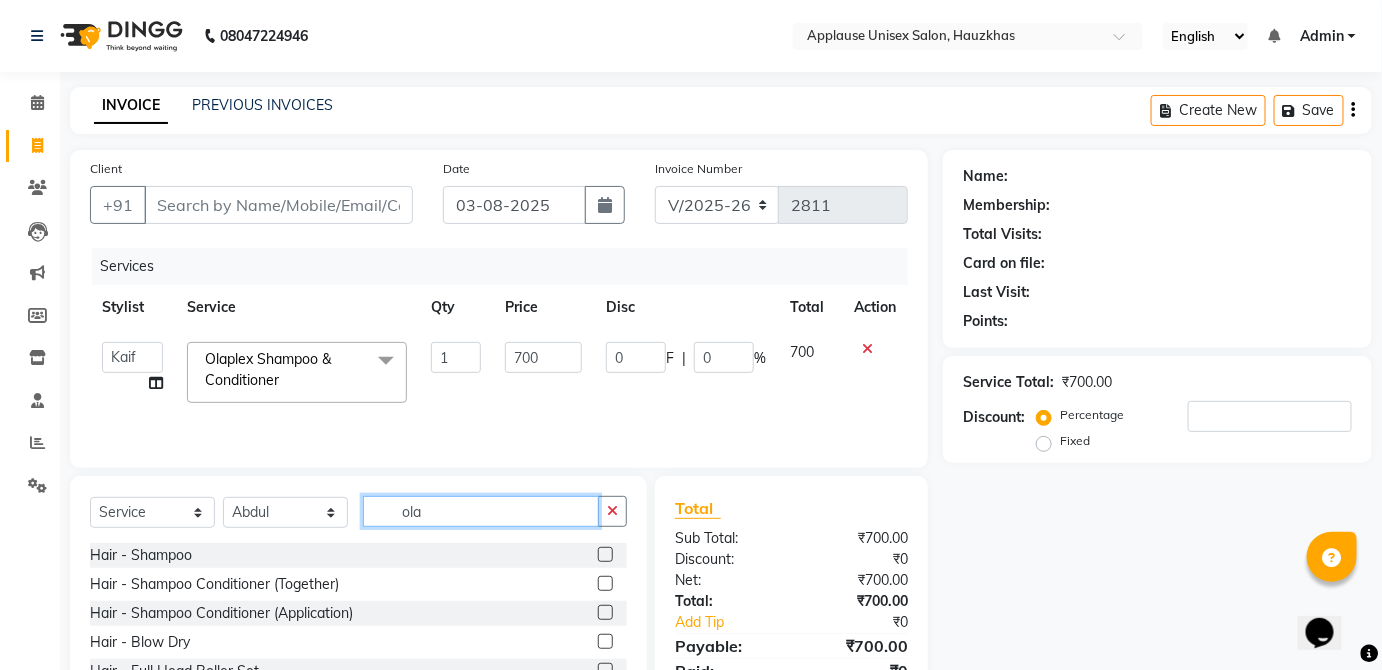 click on "ola" 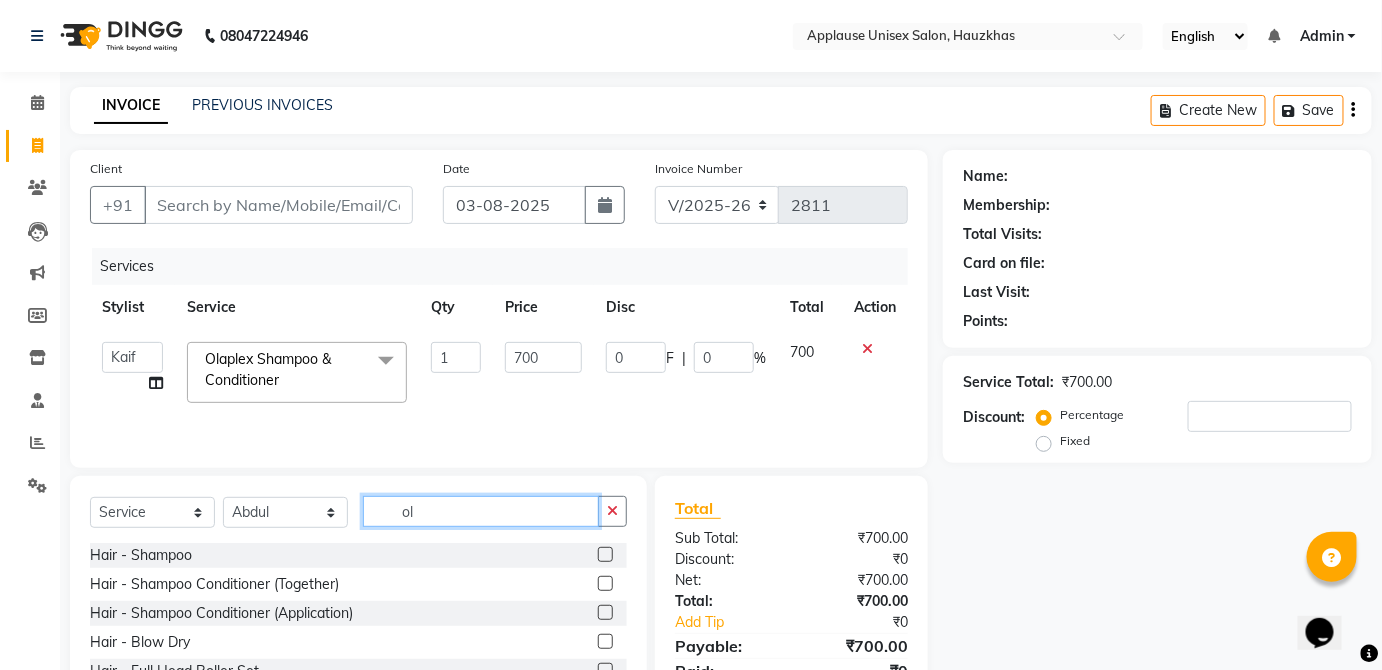type on "o" 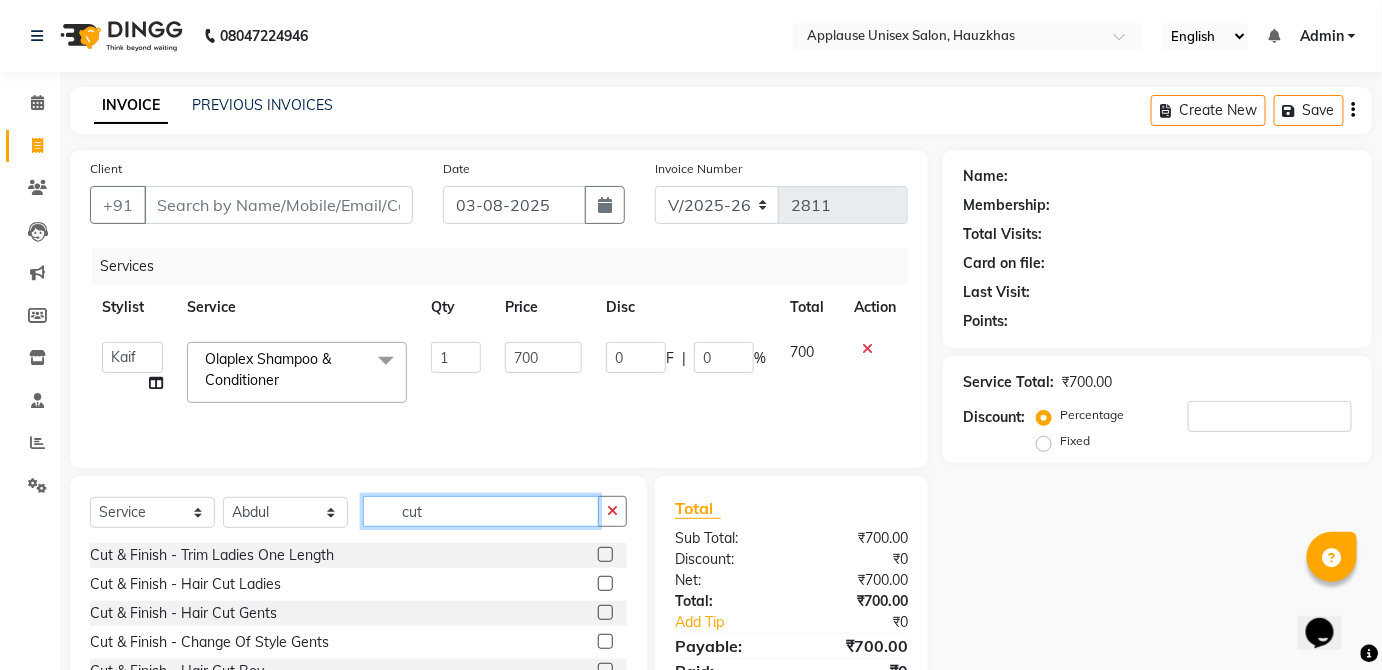 type on "cut" 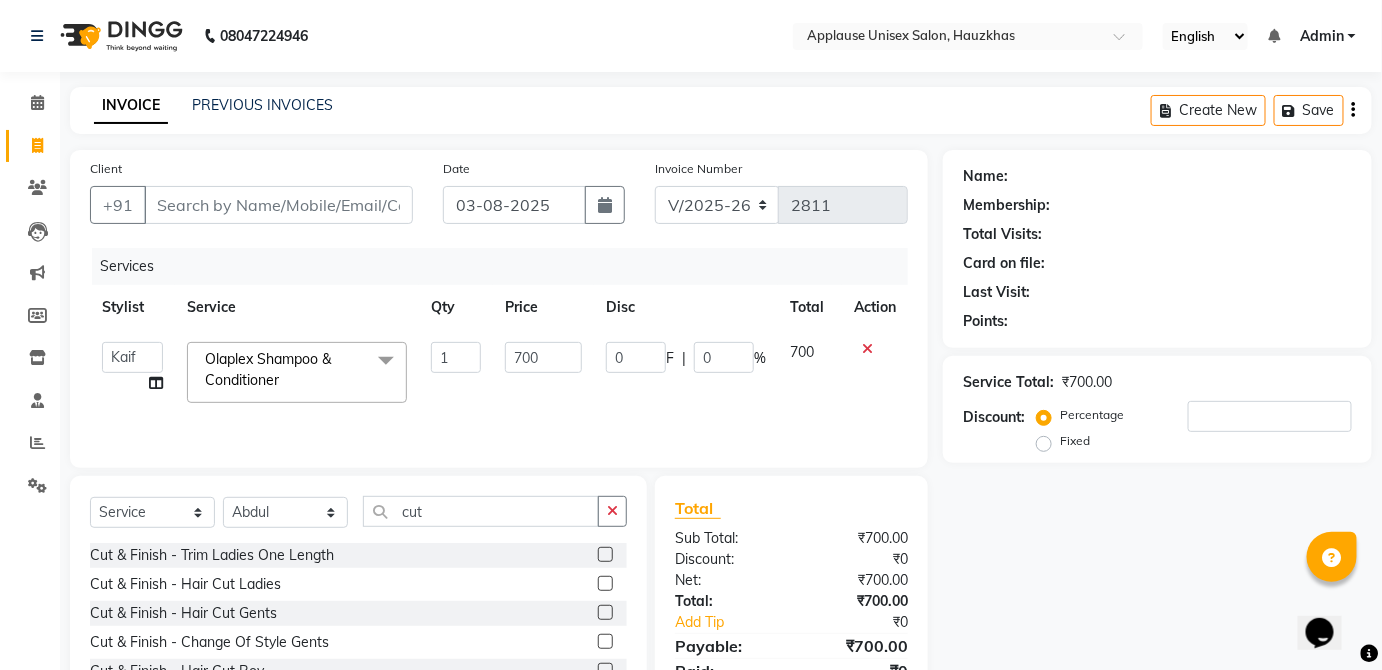 click 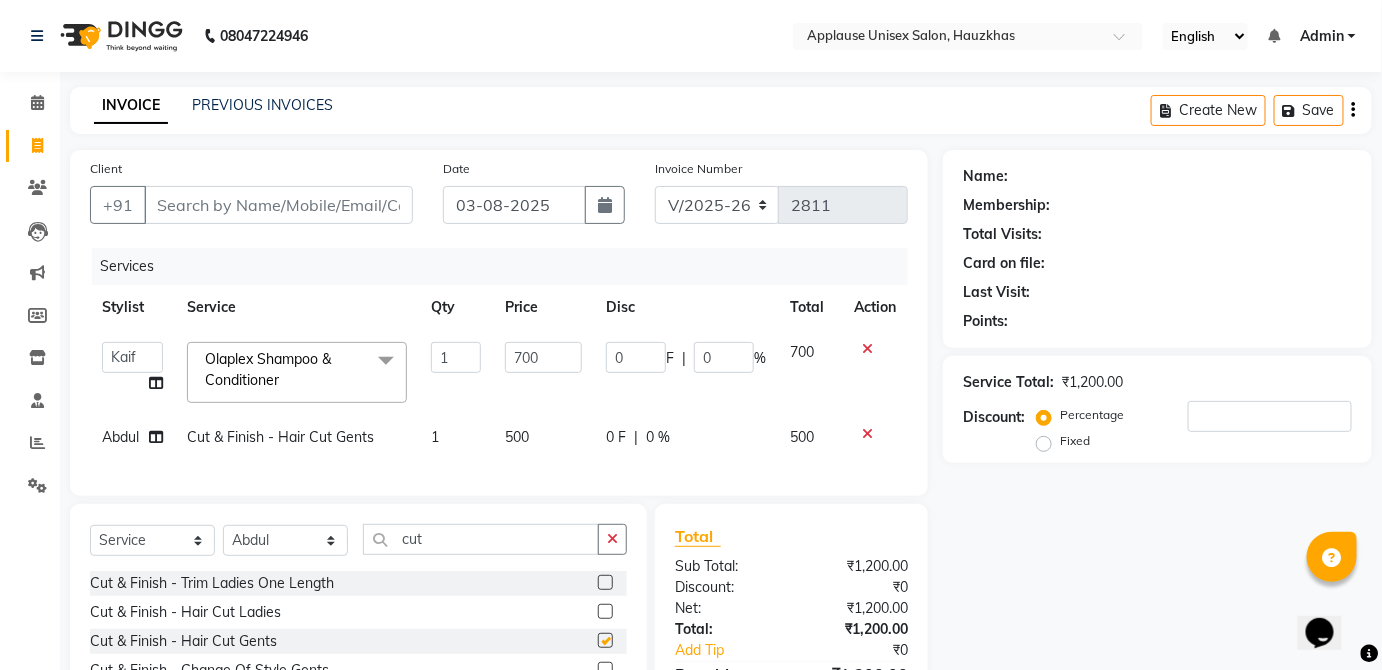 click on "0 F | 0 %" 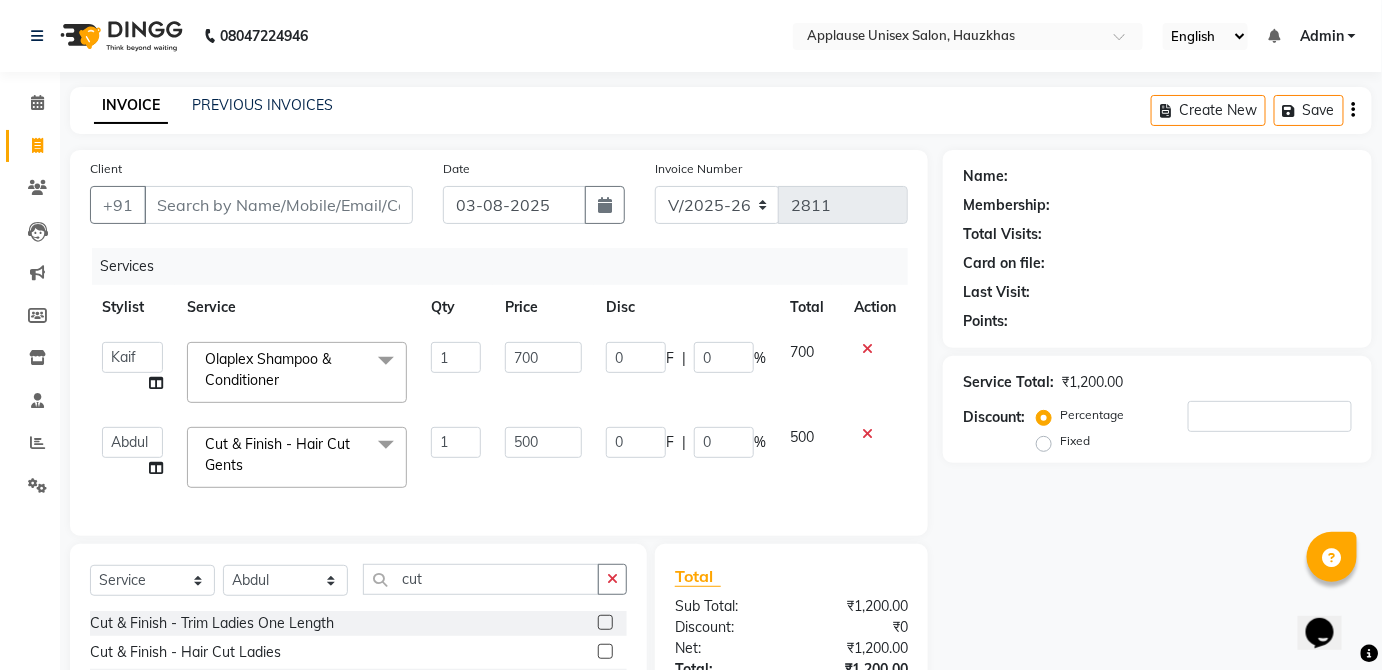 checkbox on "false" 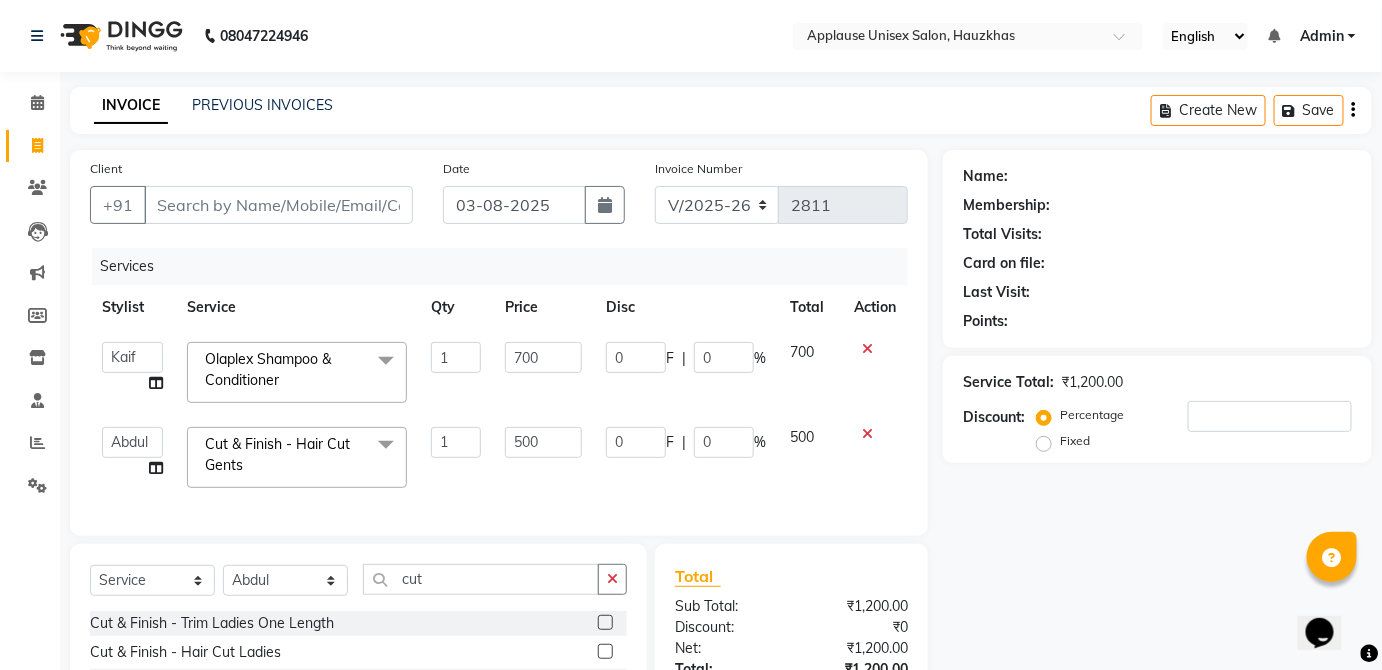 scroll, scrollTop: 0, scrollLeft: 0, axis: both 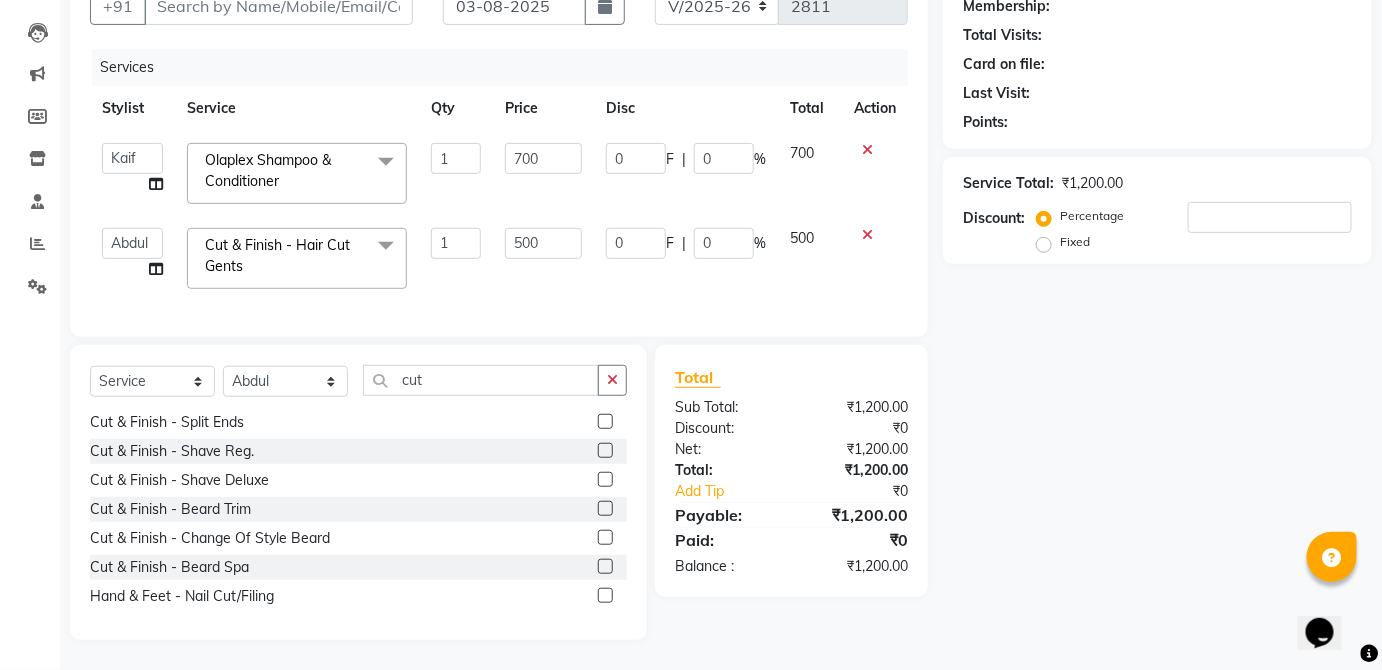 click 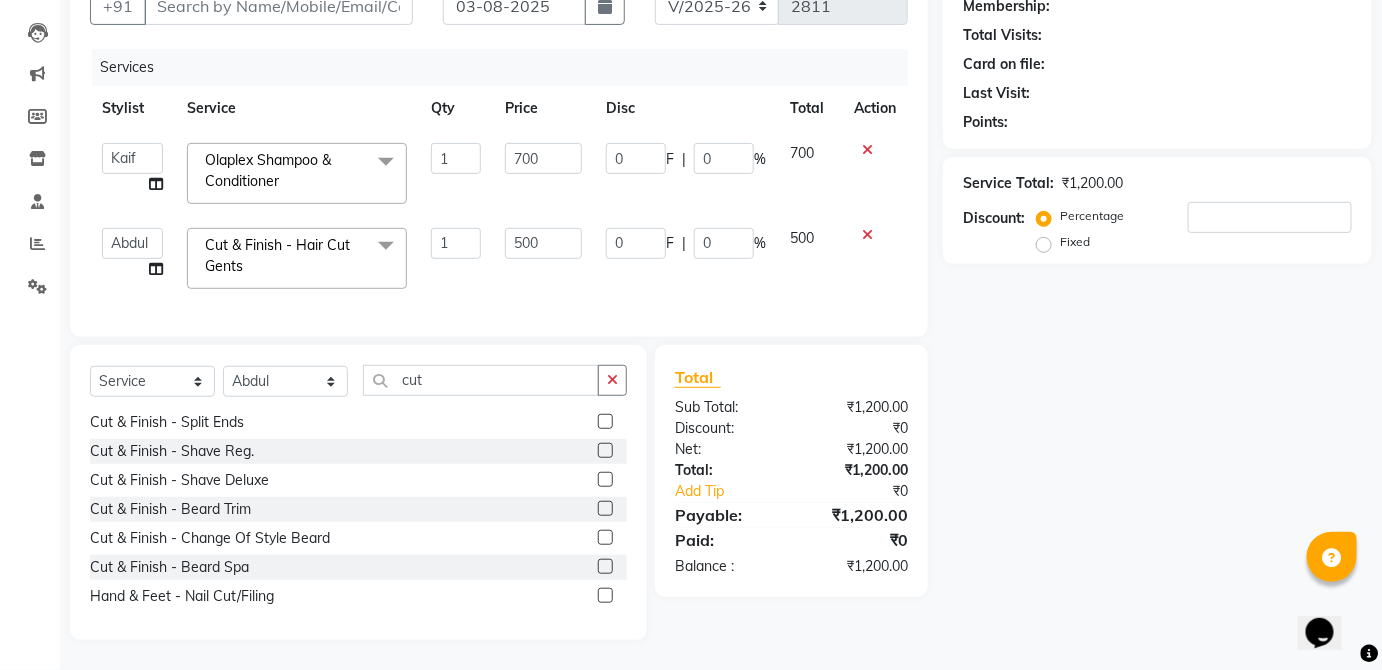 click at bounding box center [604, 509] 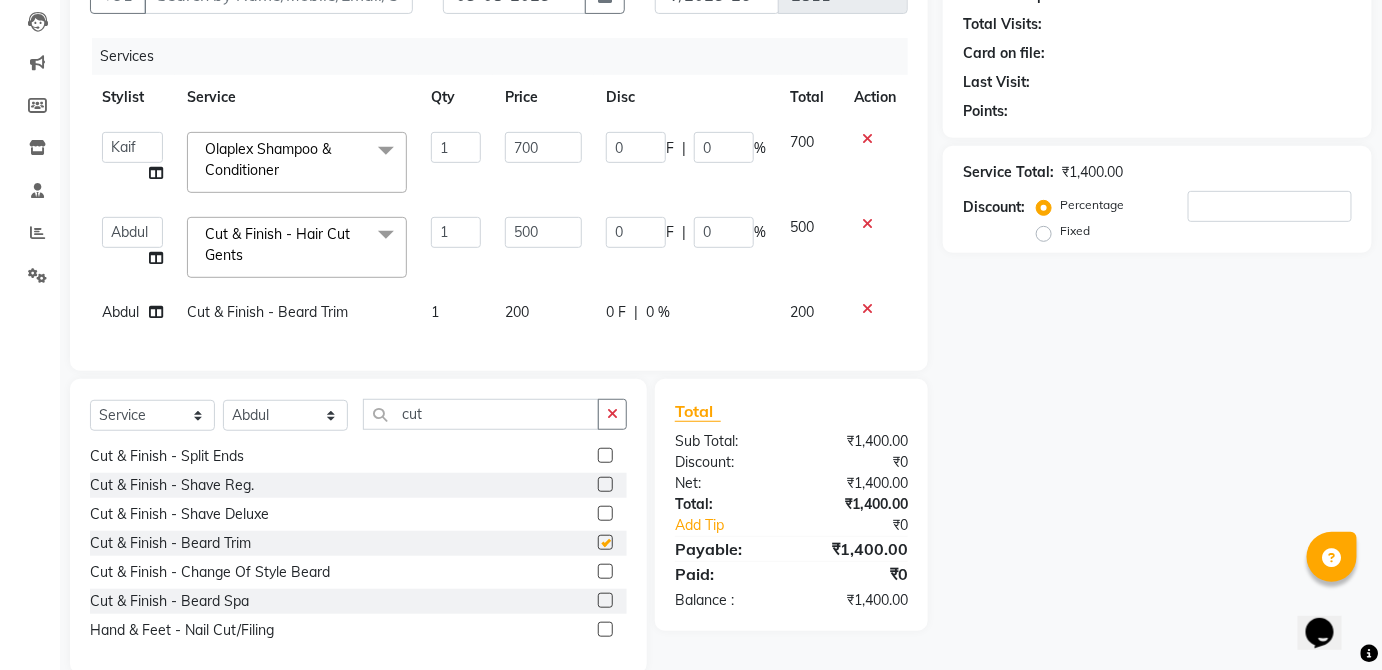 checkbox on "false" 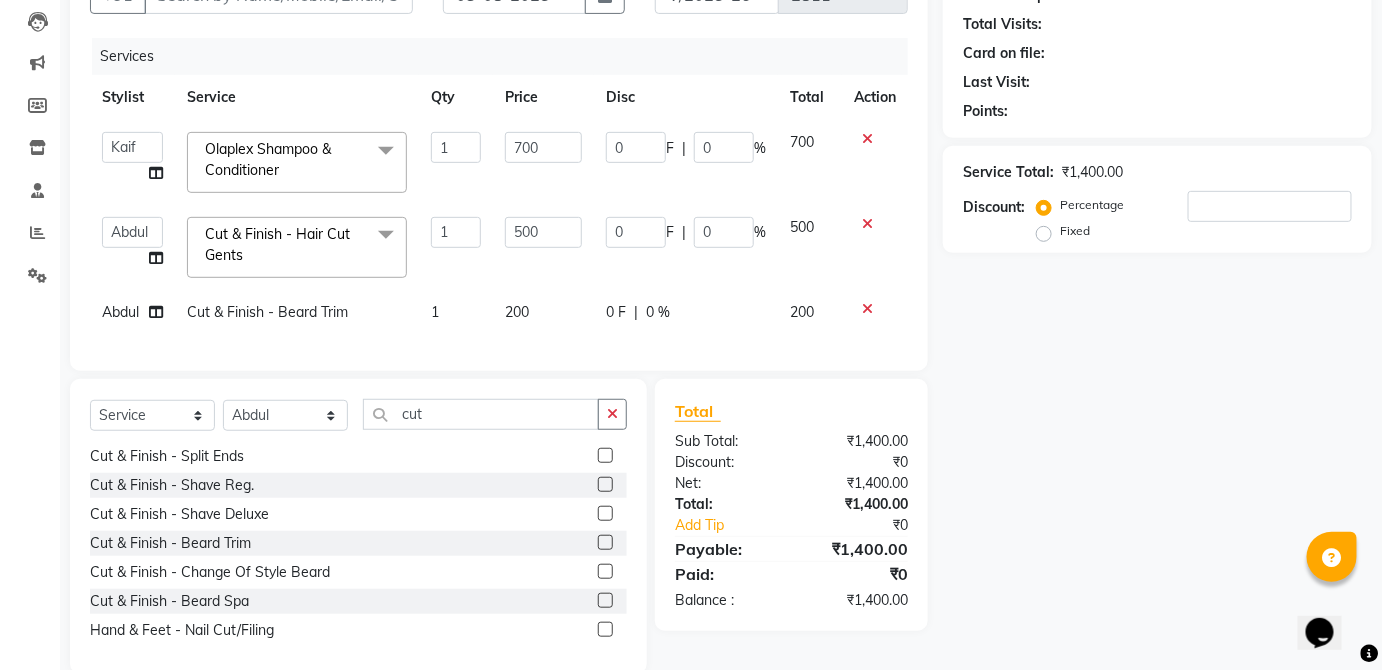 click on "200" 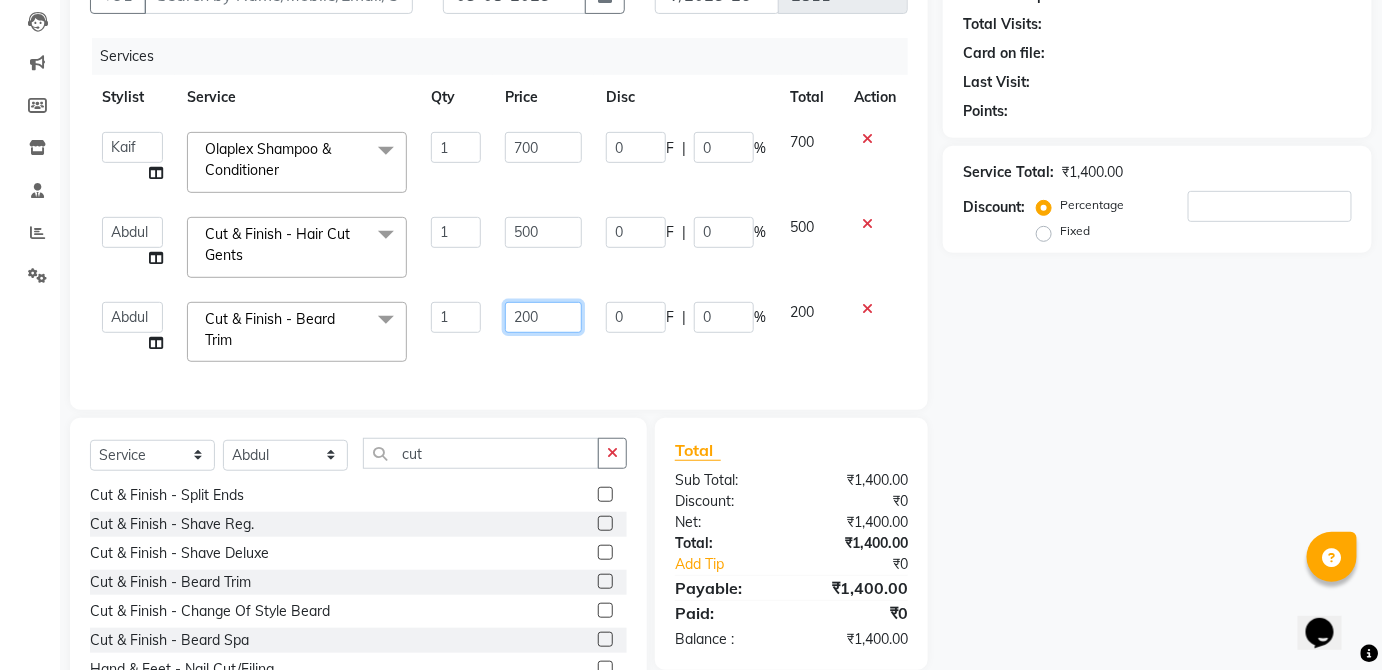 click on "200" 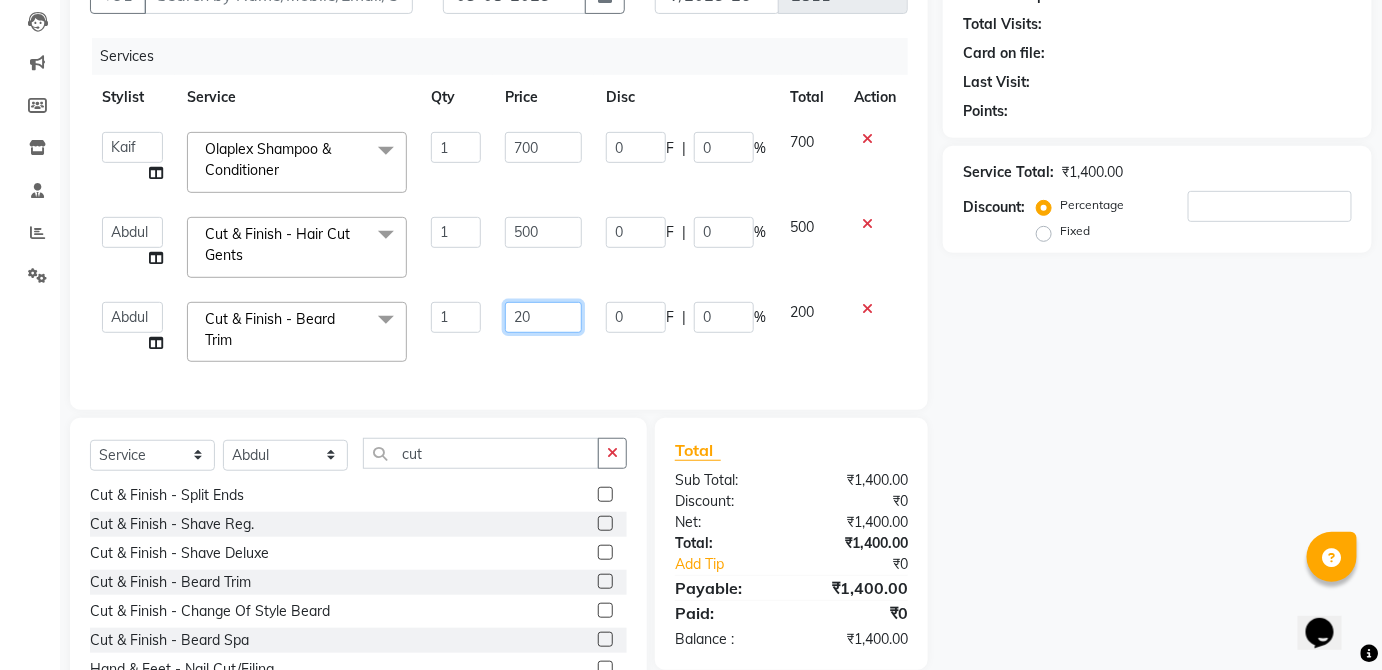 type on "2" 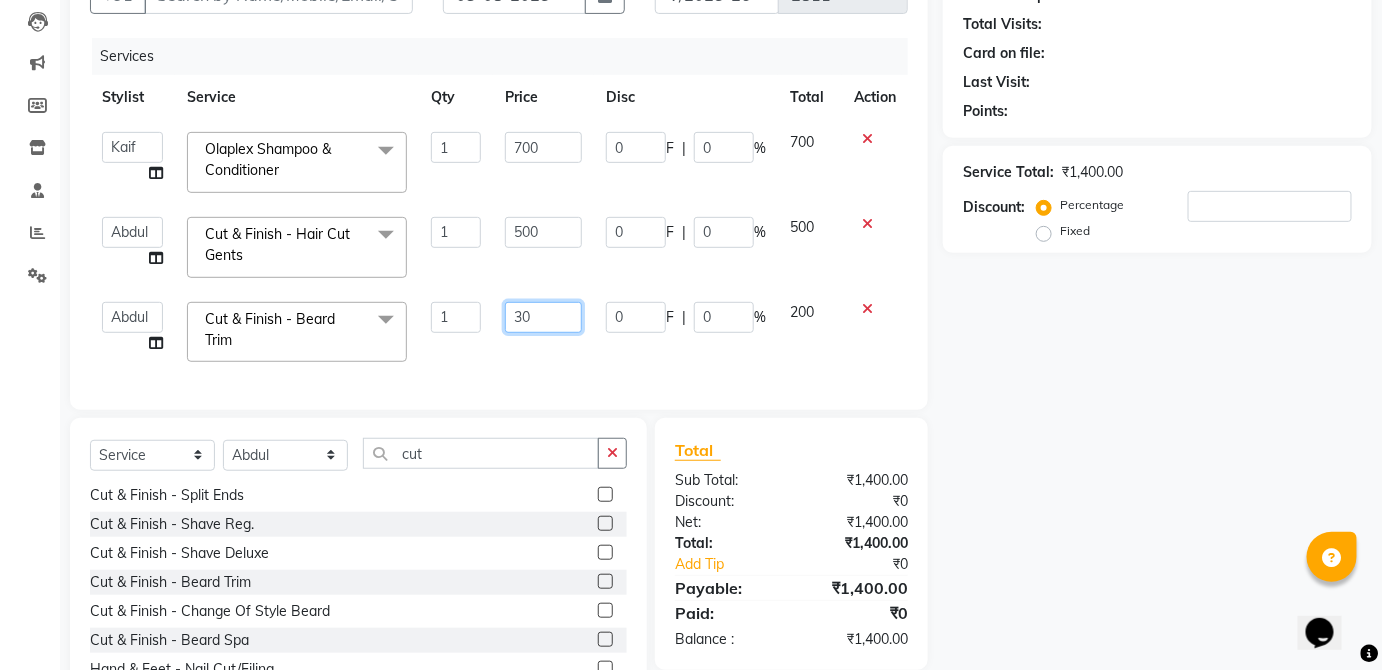 type on "300" 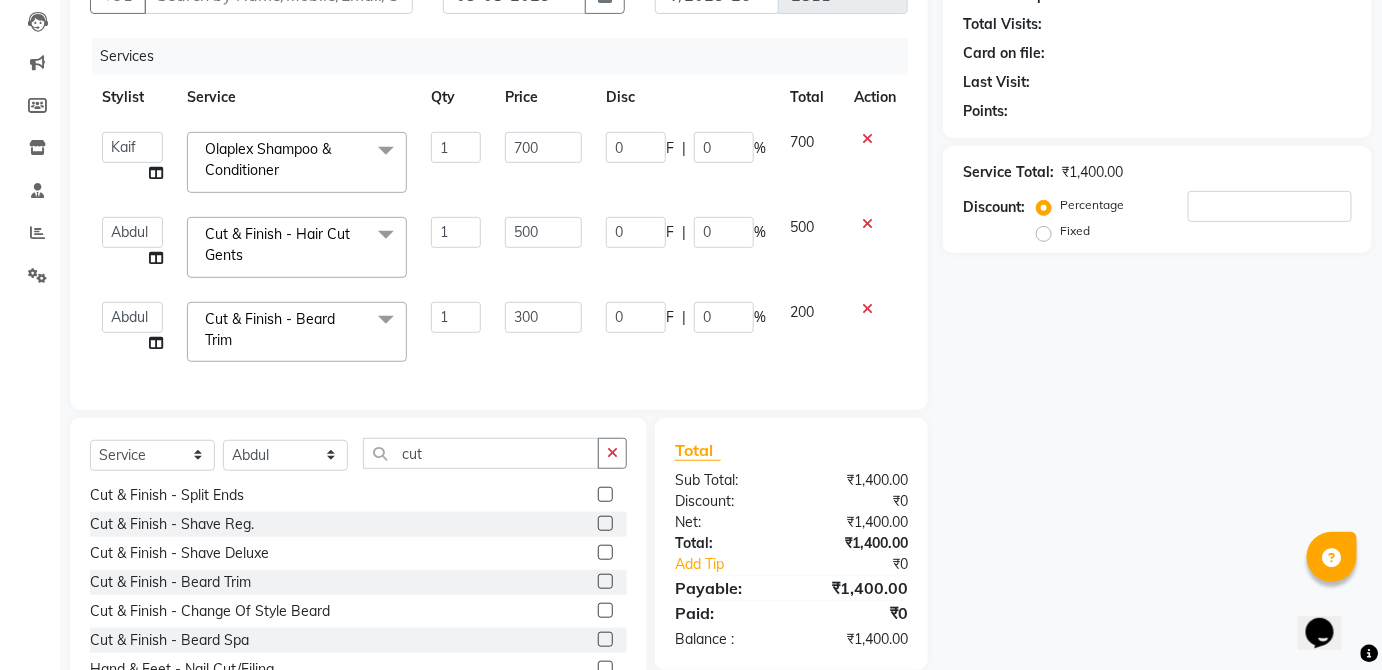click on "200" 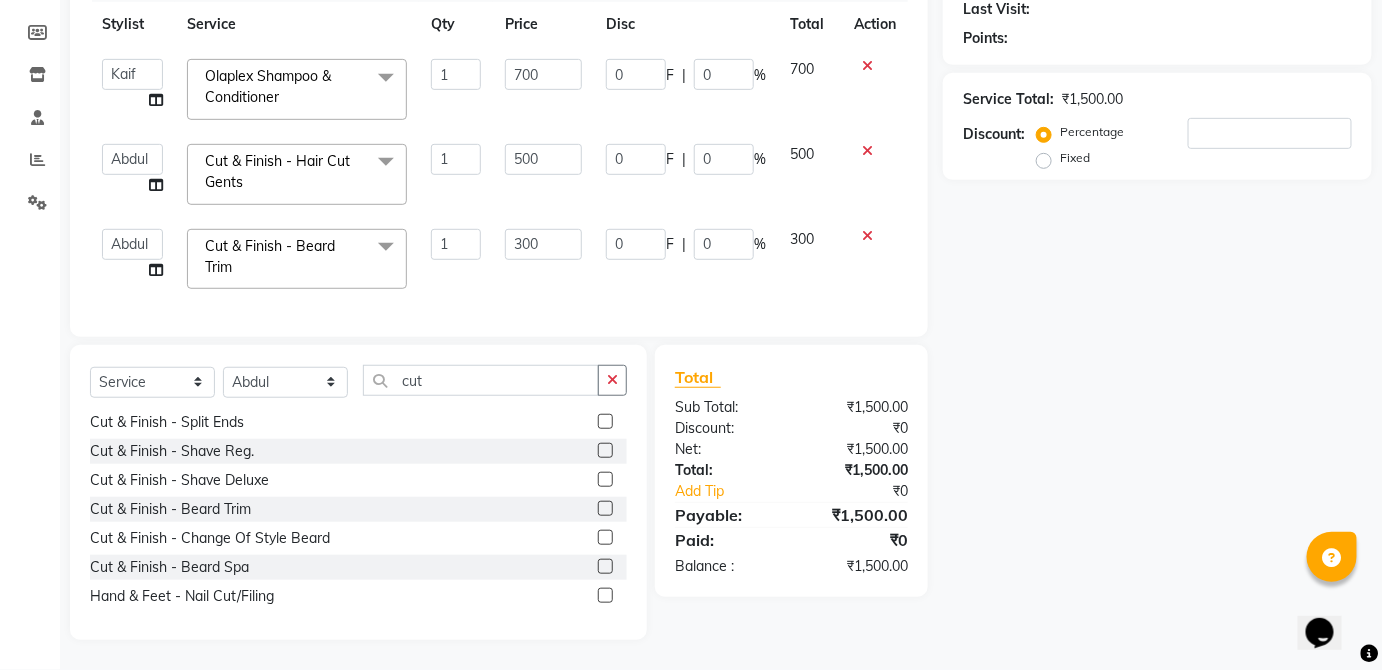 scroll, scrollTop: 0, scrollLeft: 0, axis: both 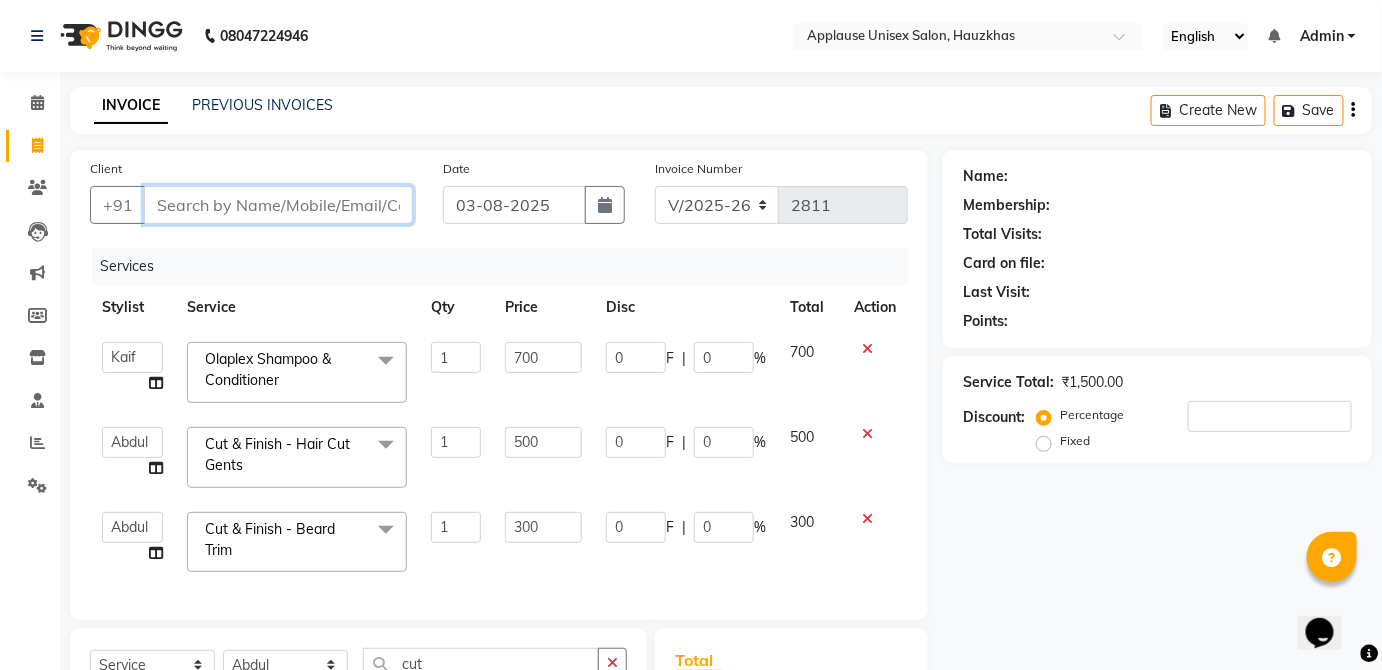 click on "Client" at bounding box center (278, 205) 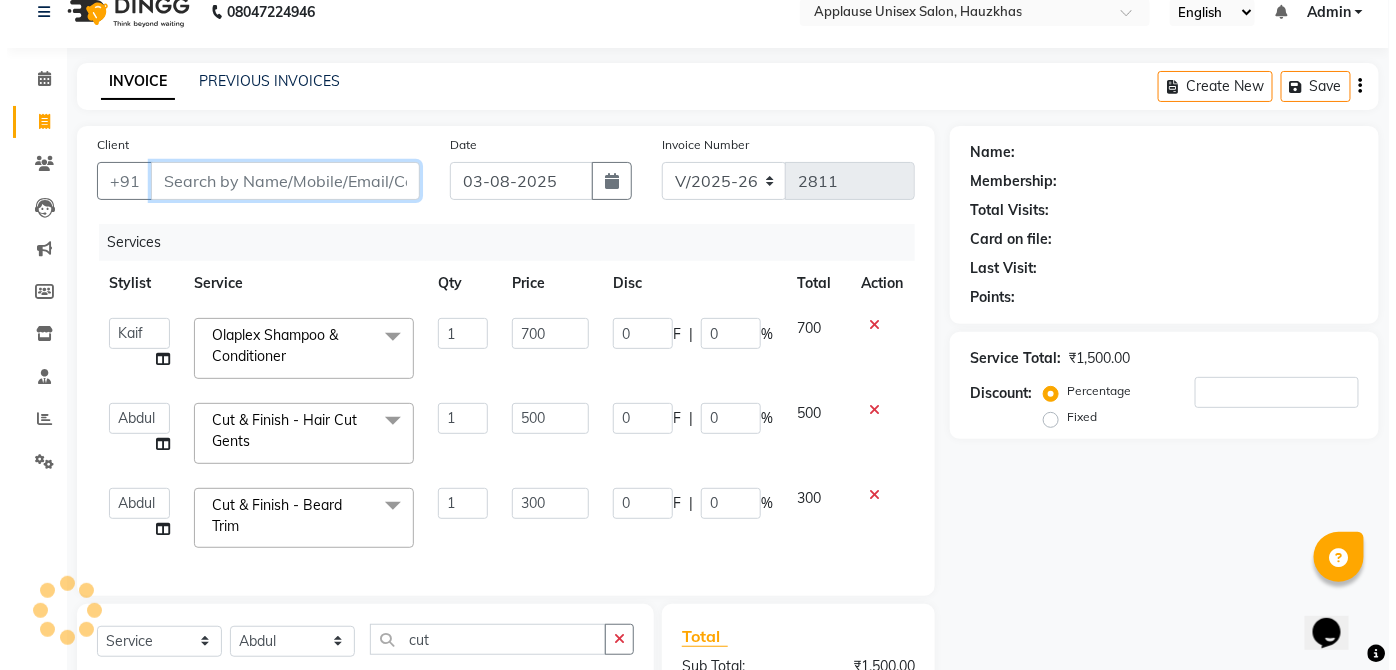 scroll, scrollTop: 0, scrollLeft: 0, axis: both 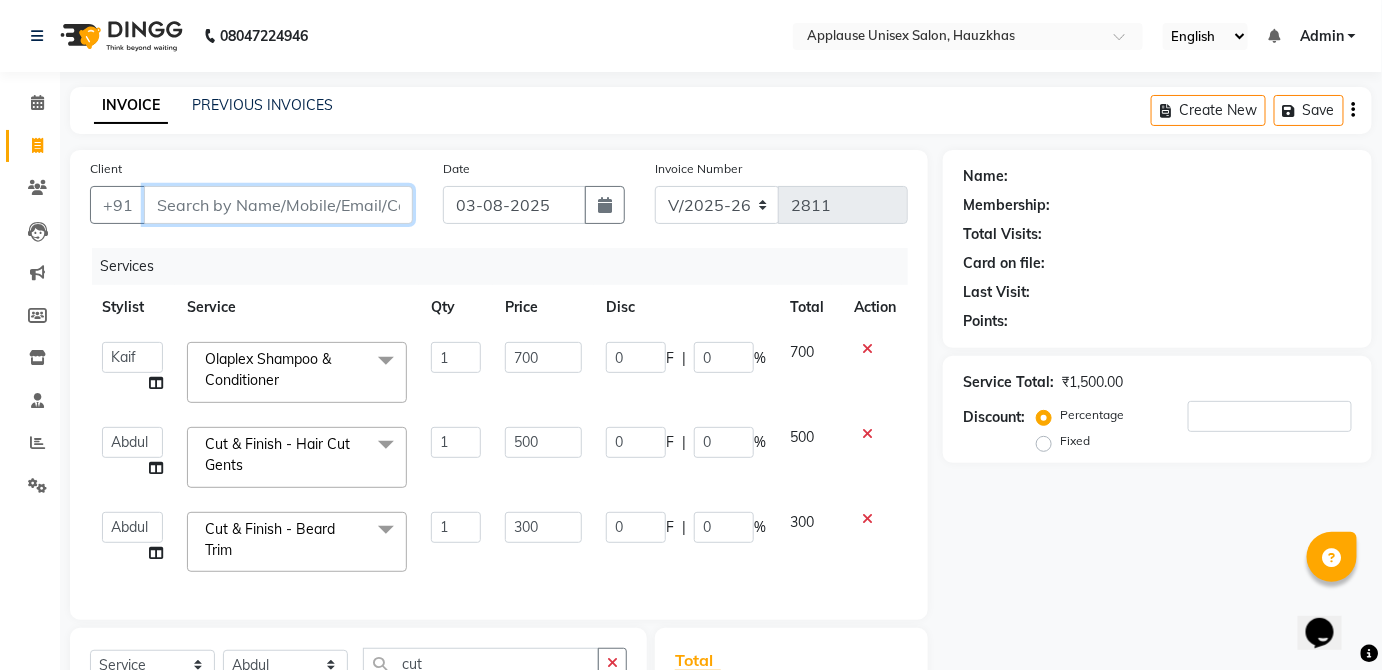 click on "Client" at bounding box center (278, 205) 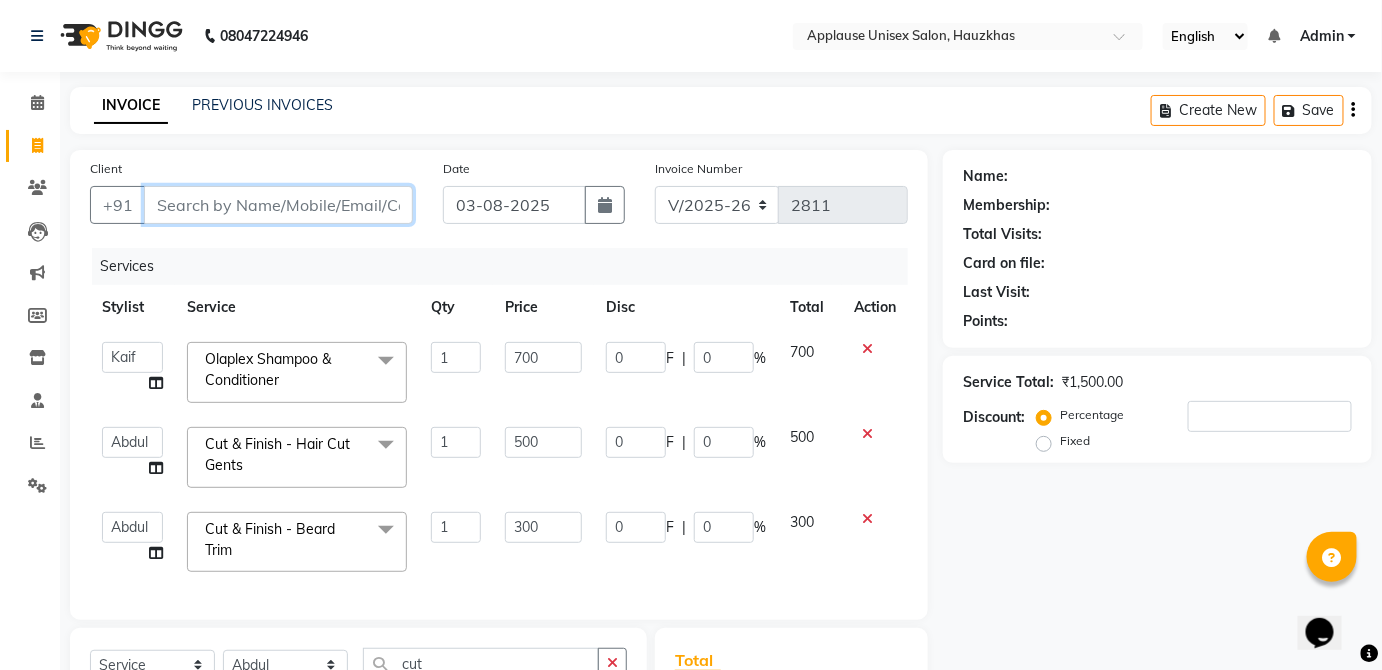 type on "9" 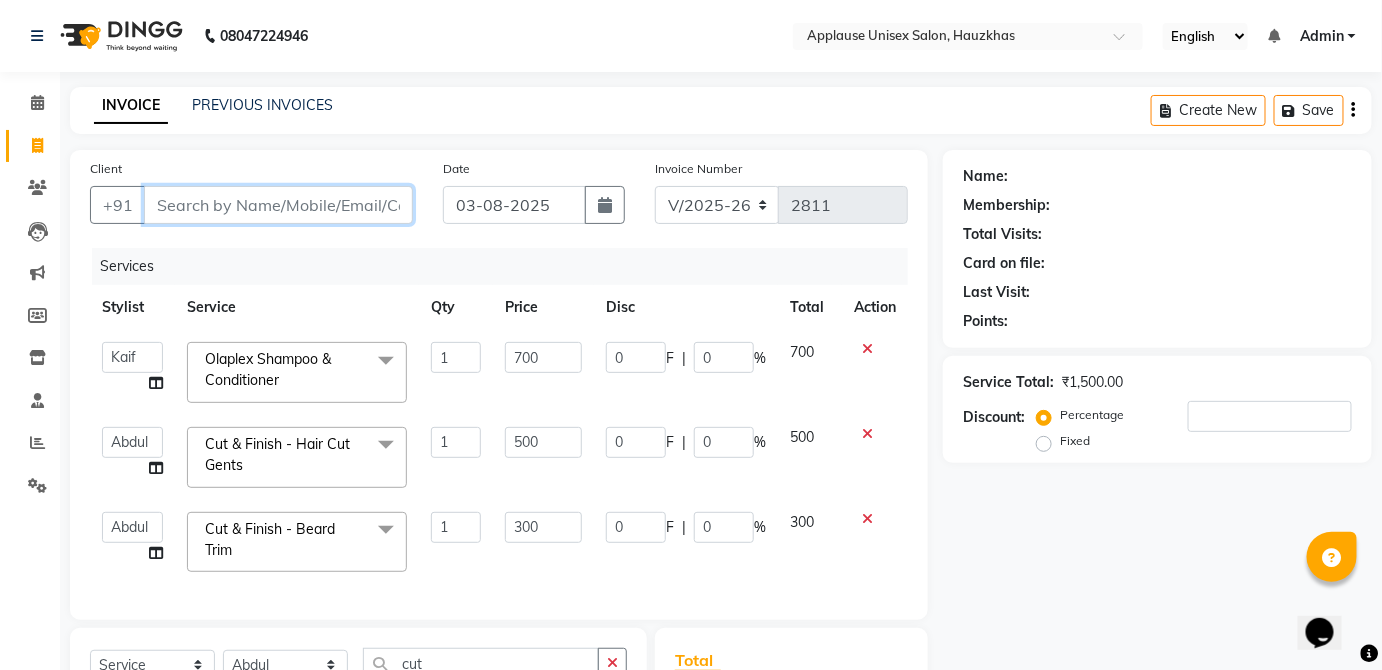 type on "0" 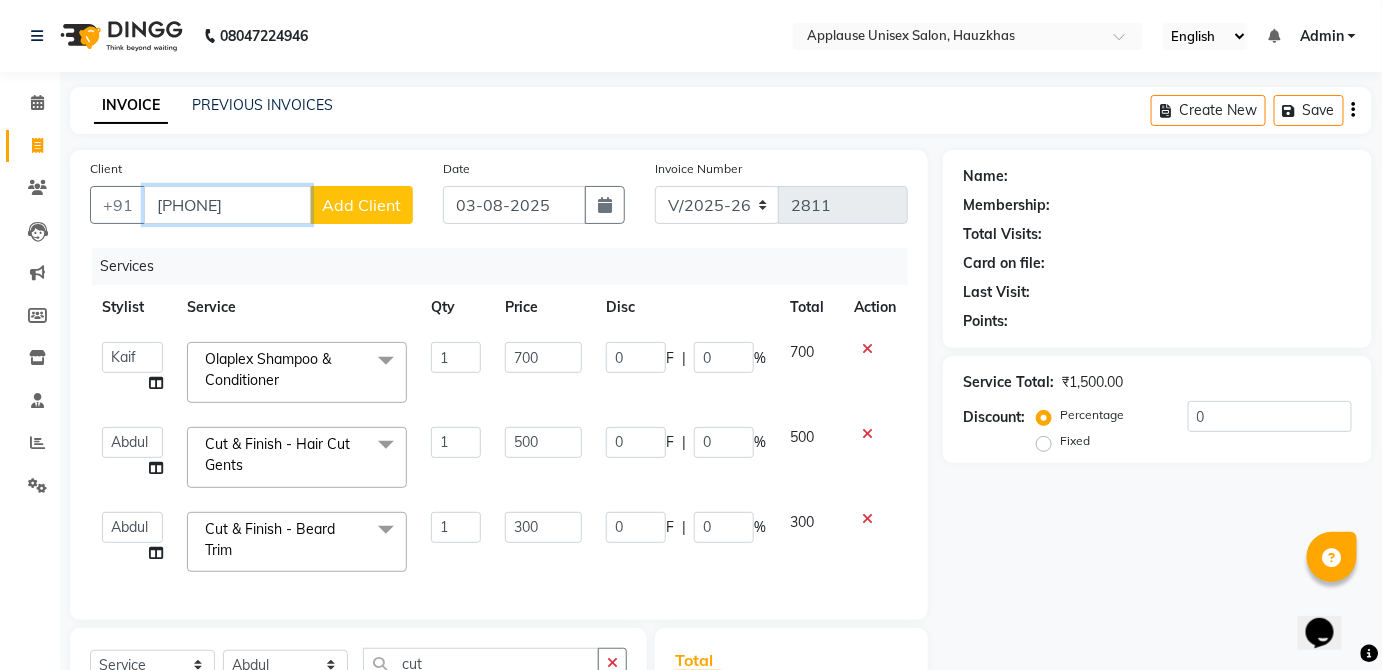 type on "[PHONE]" 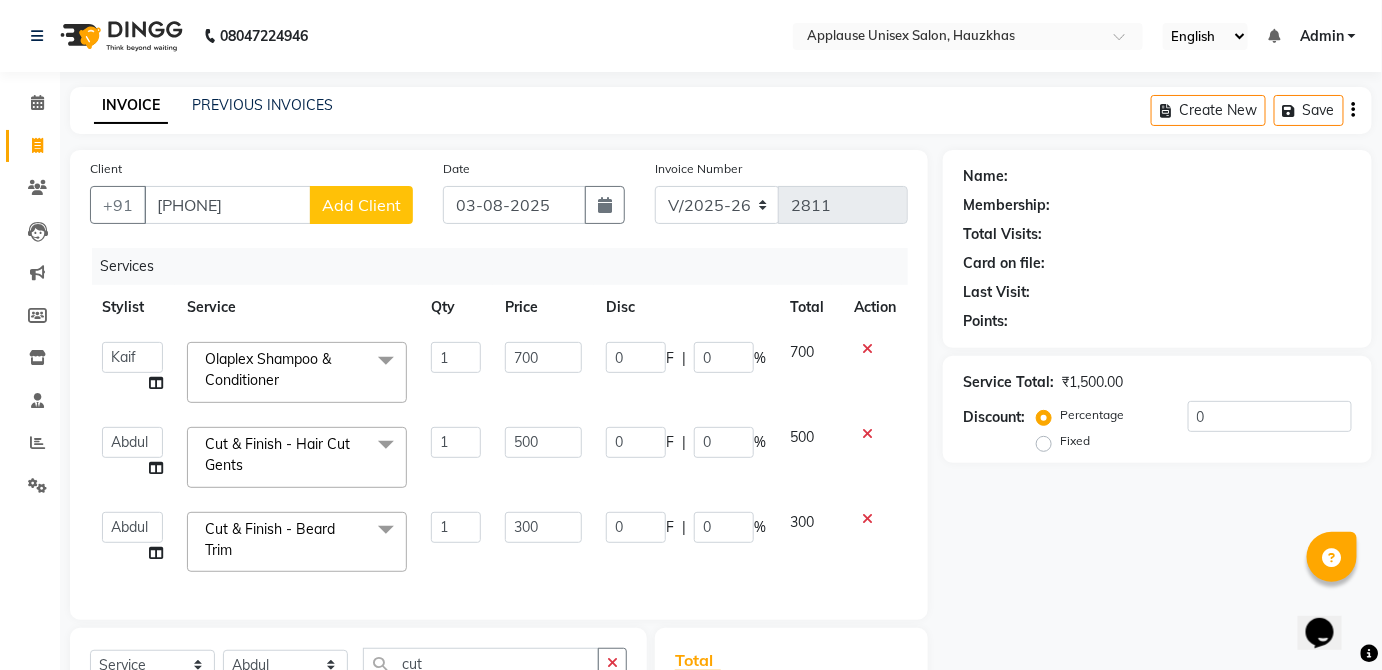 click on "Add Client" 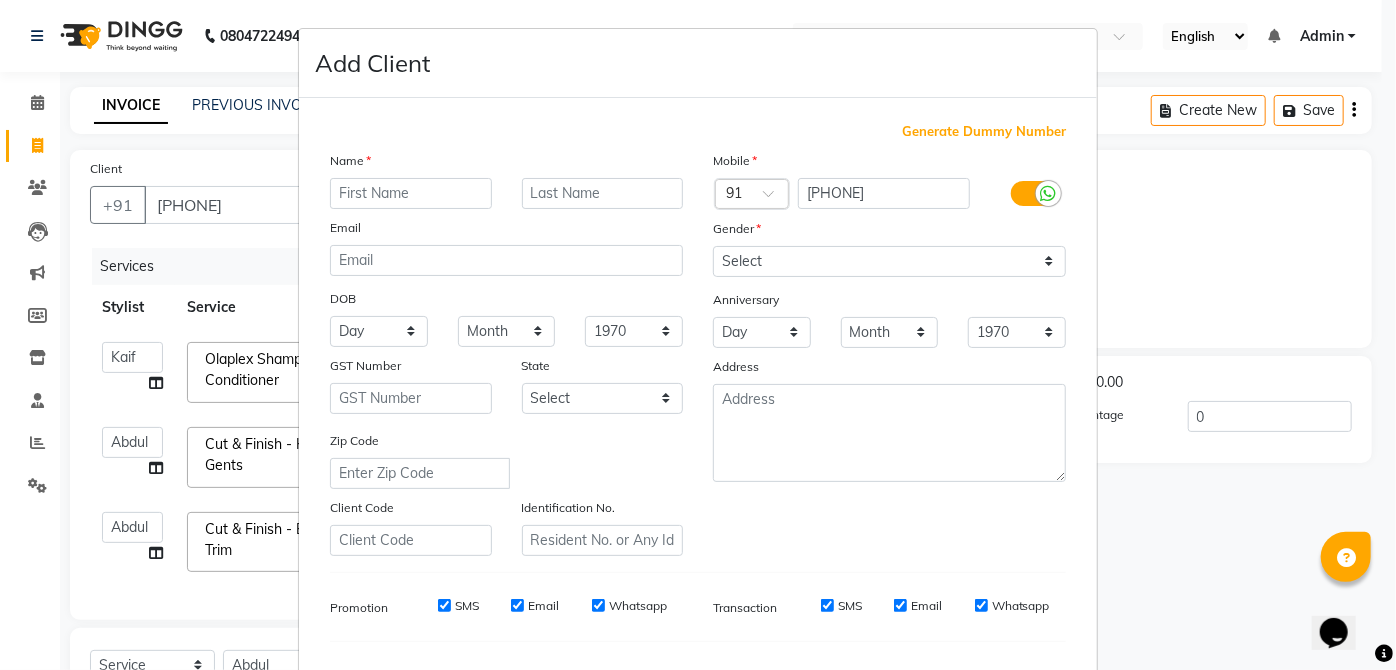 click at bounding box center (411, 193) 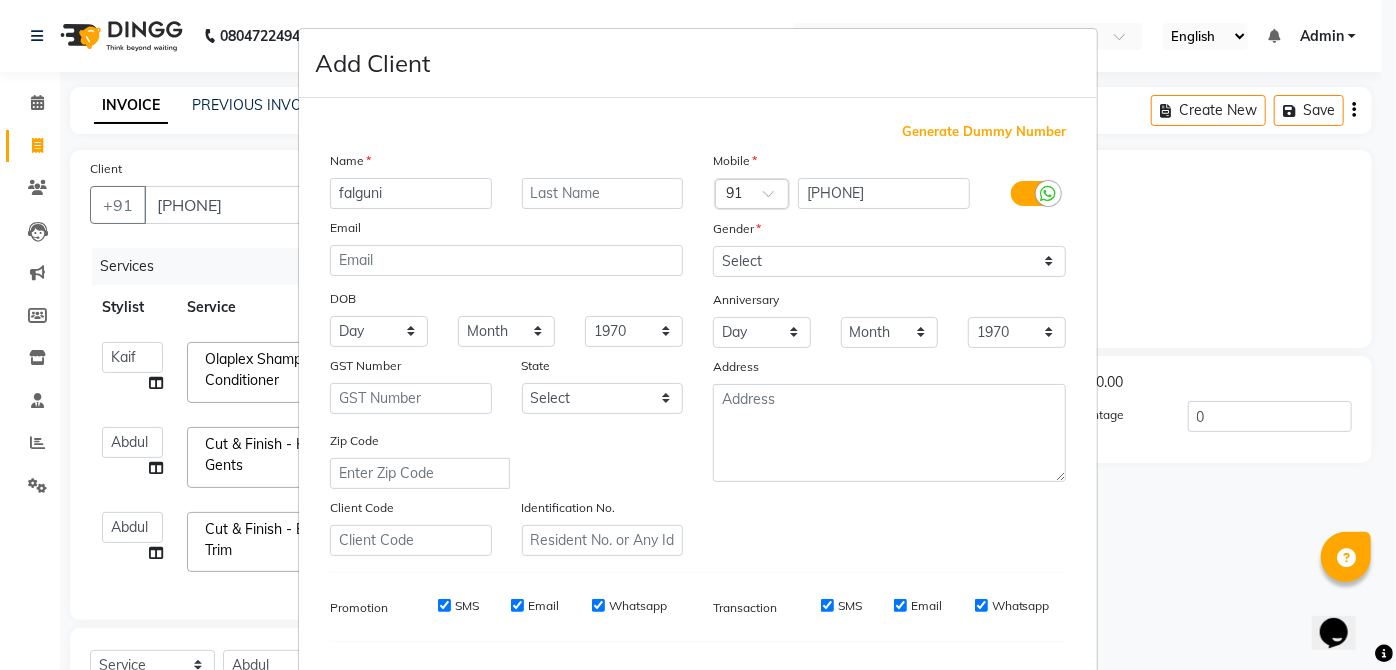 type on "falguni" 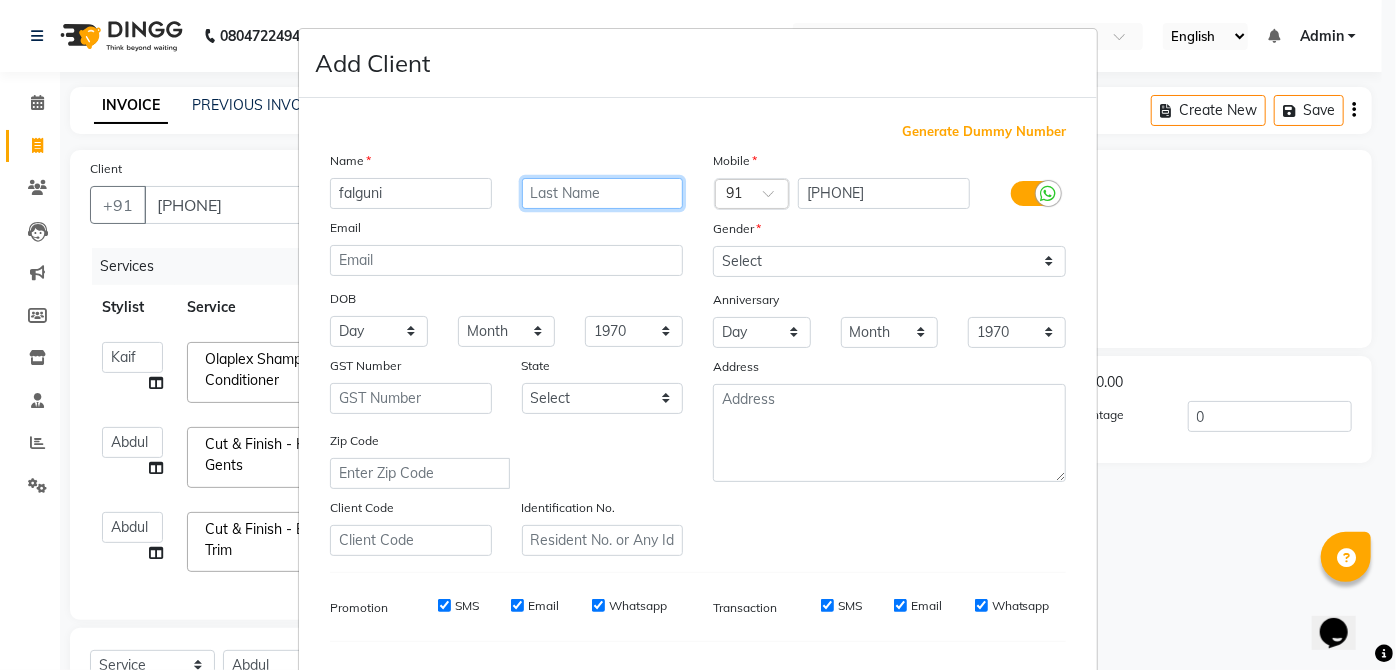 click at bounding box center [603, 193] 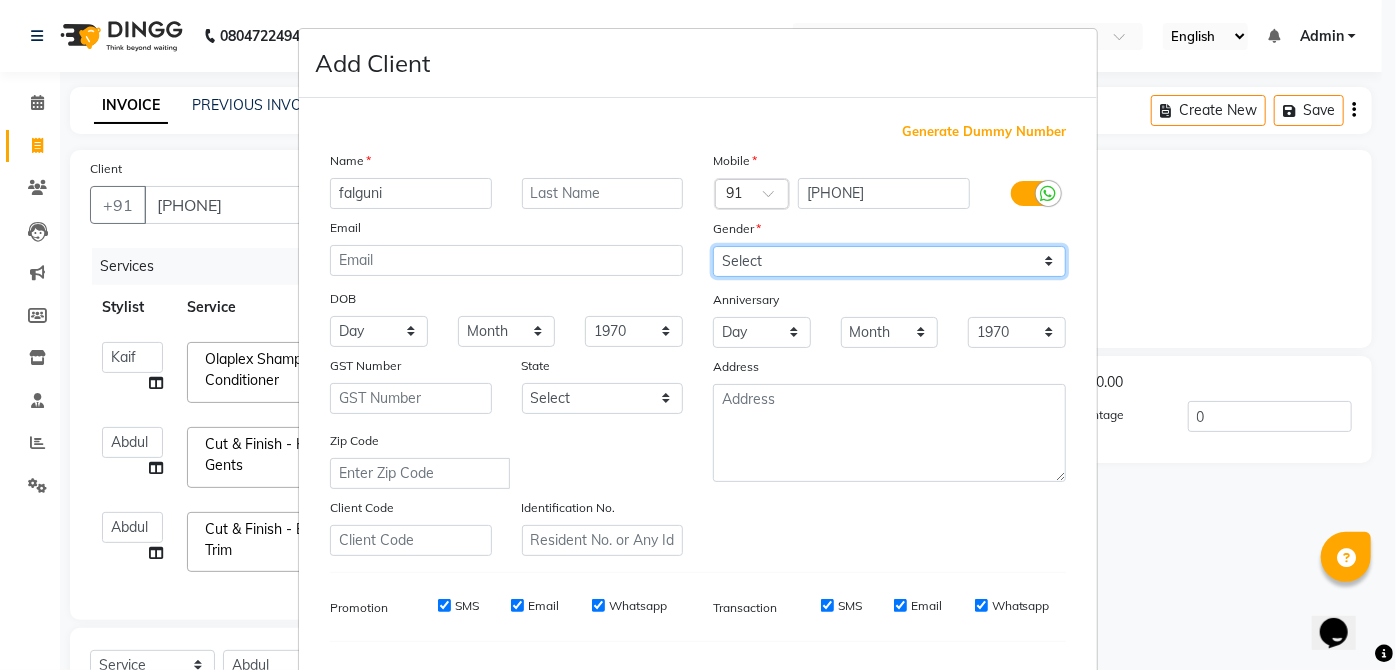 click on "Select Male Female Other Prefer Not To Say" at bounding box center (889, 261) 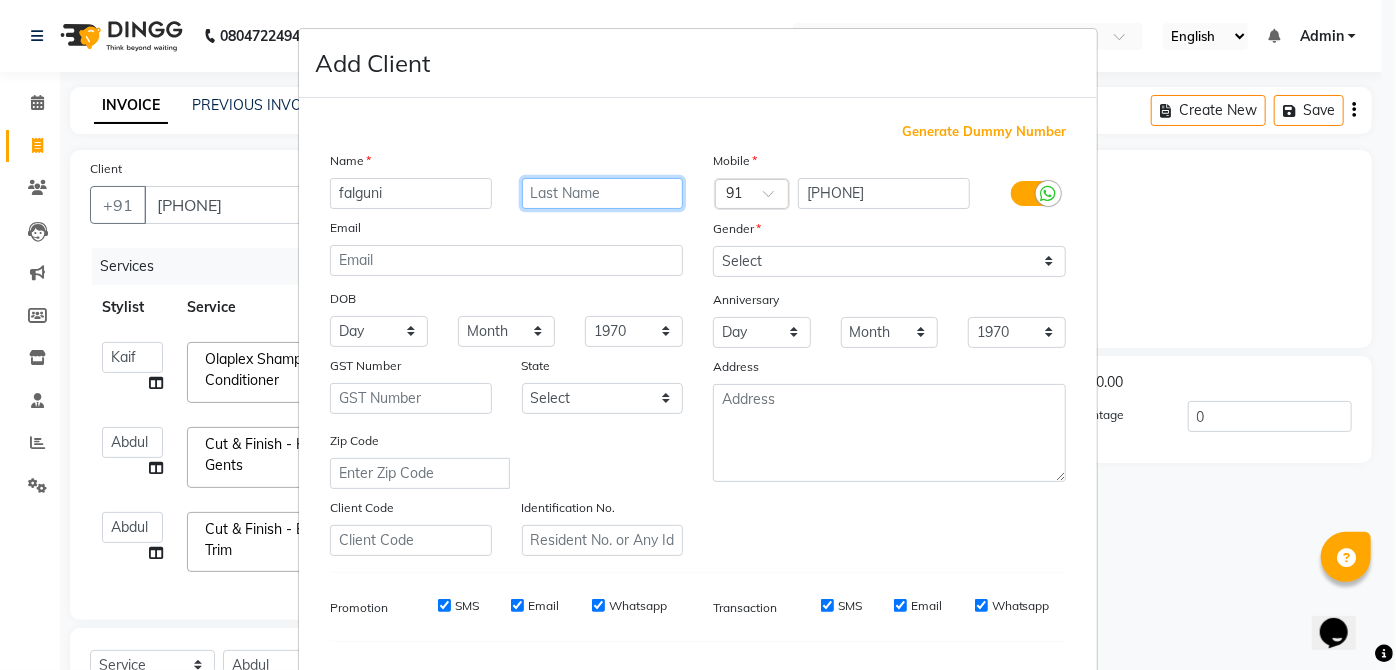 click at bounding box center (603, 193) 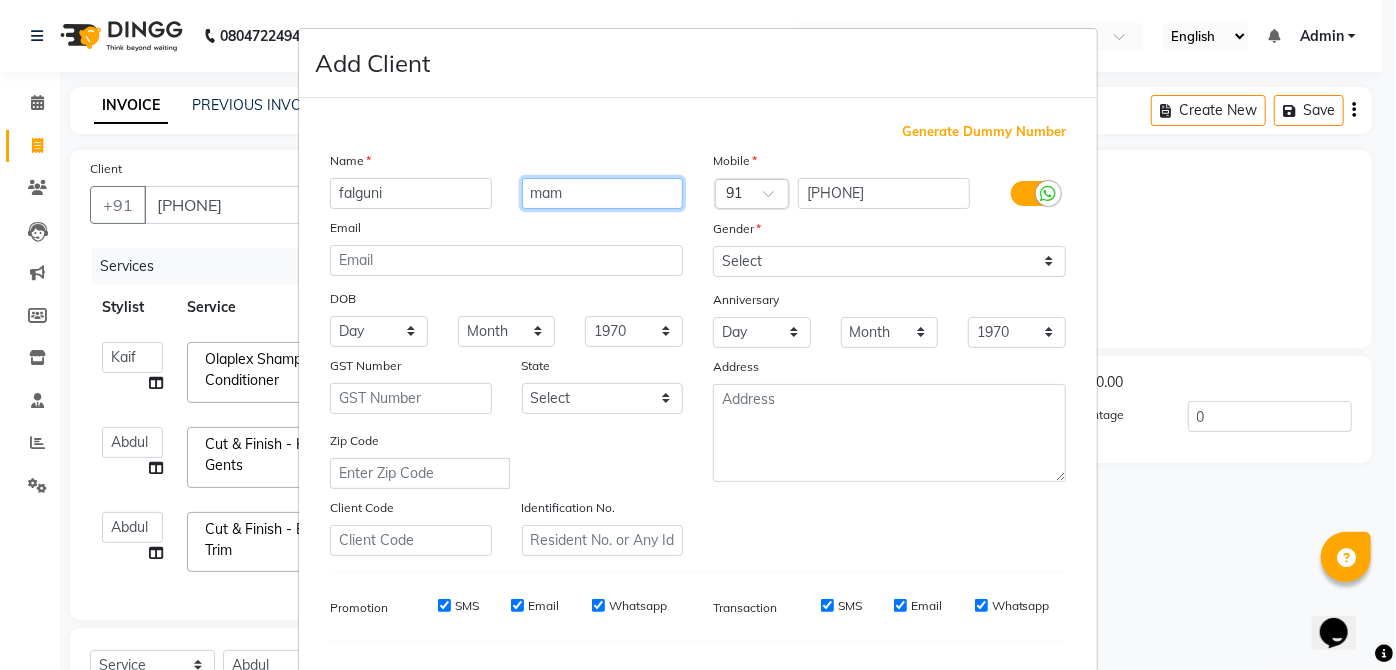 type on "mam" 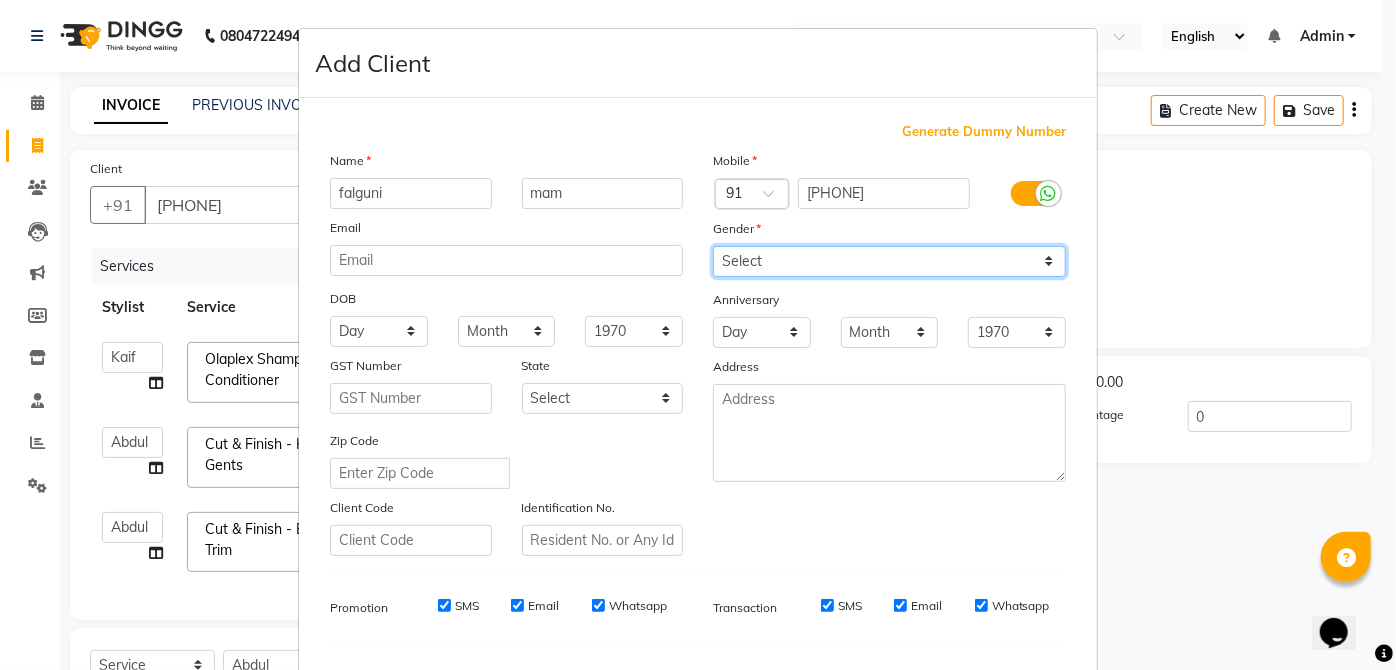 click on "Select Male Female Other Prefer Not To Say" at bounding box center (889, 261) 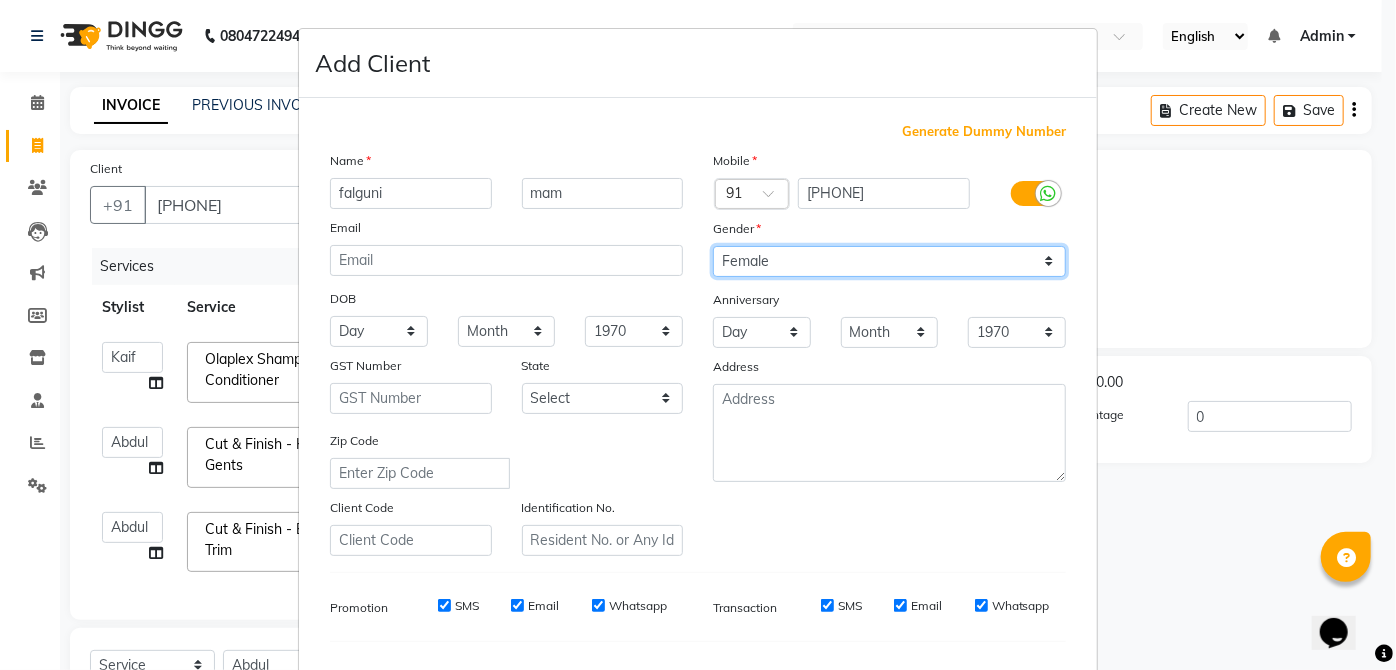 click on "Select Male Female Other Prefer Not To Say" at bounding box center [889, 261] 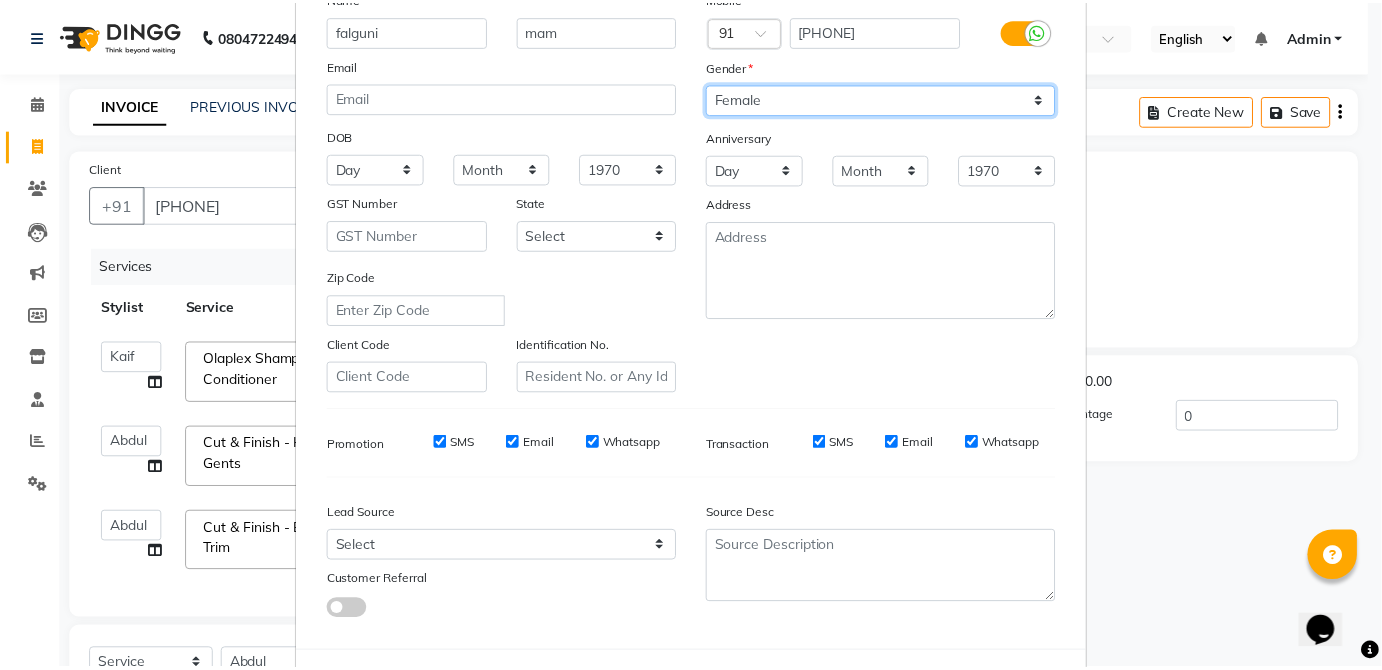 scroll, scrollTop: 251, scrollLeft: 0, axis: vertical 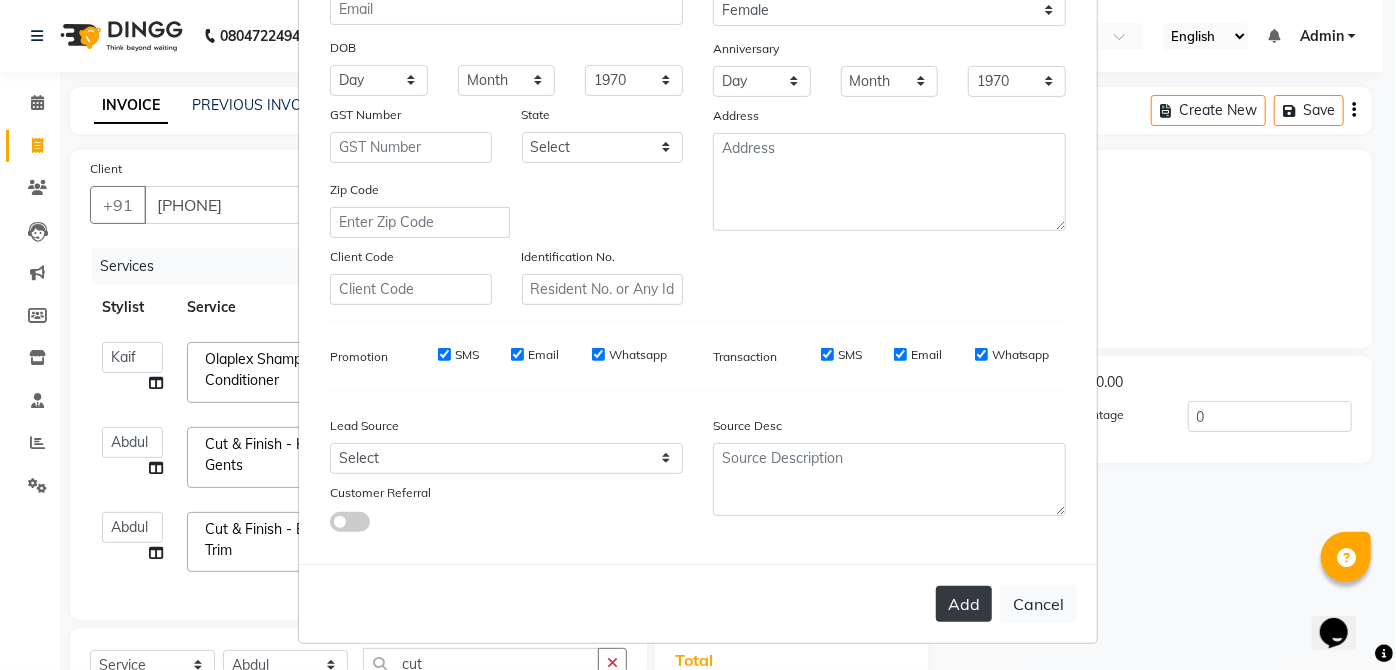 click on "Add" at bounding box center (964, 604) 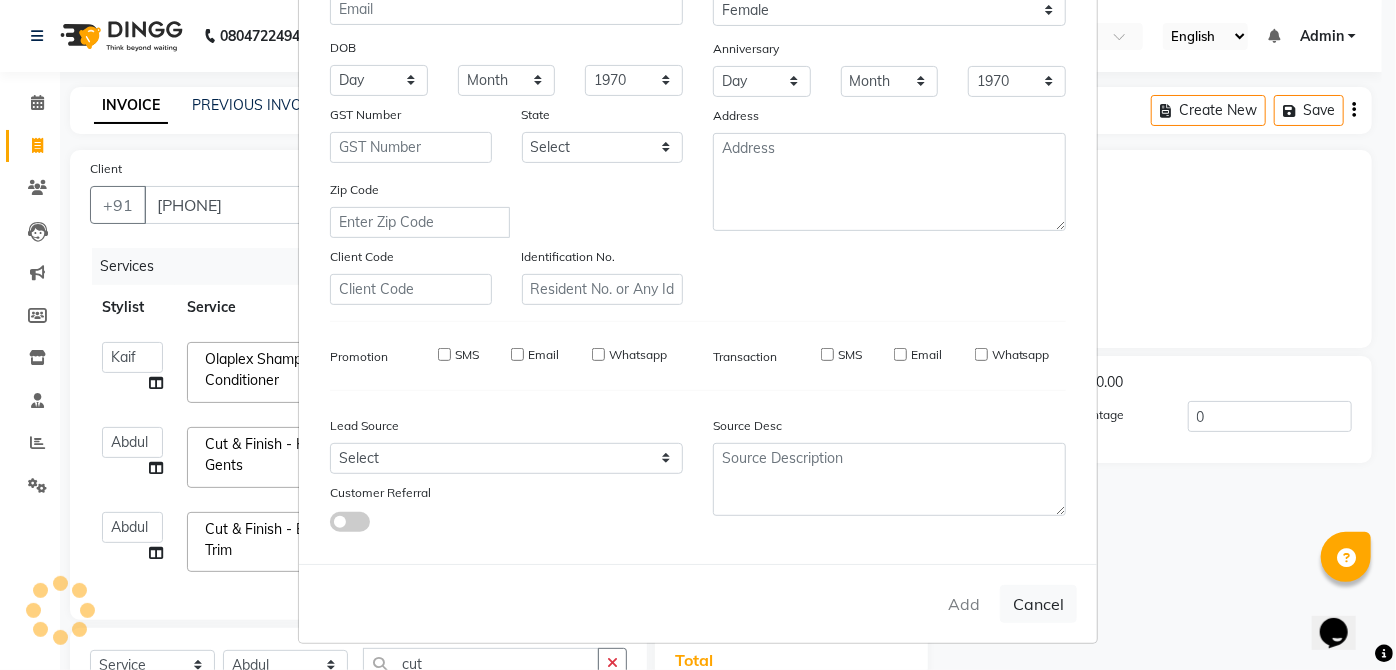 type 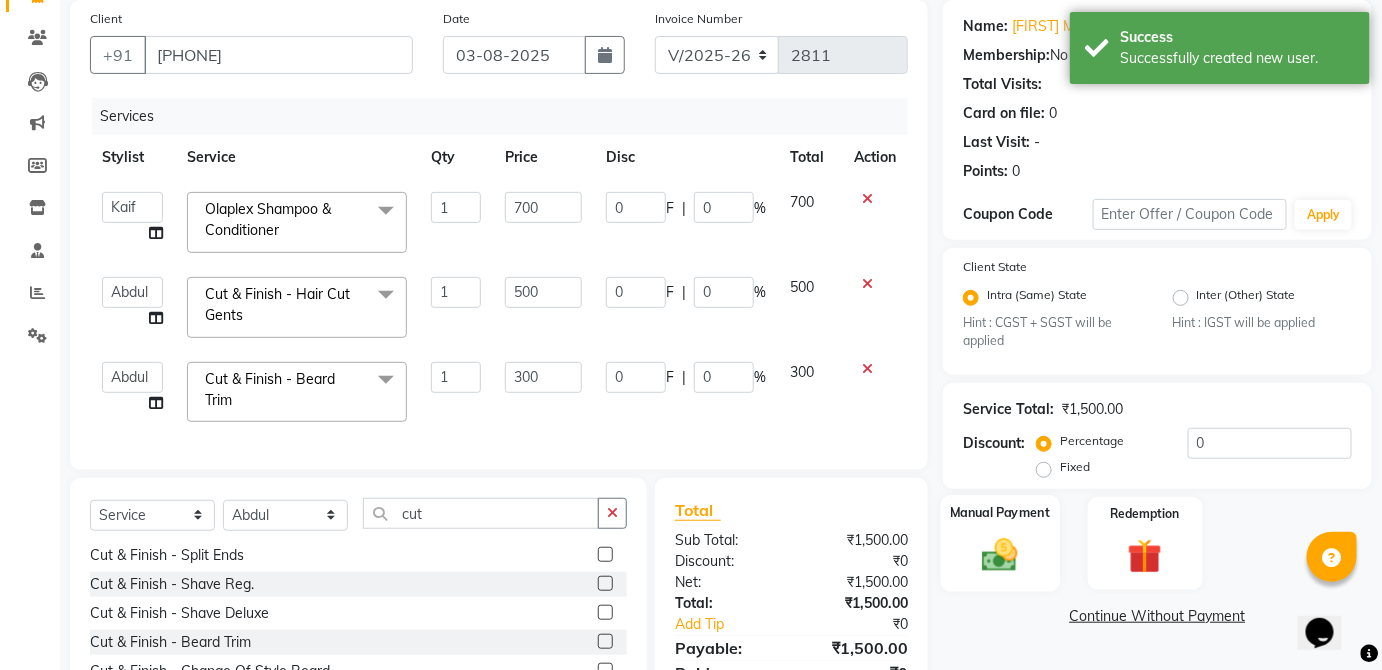 click on "Manual Payment" 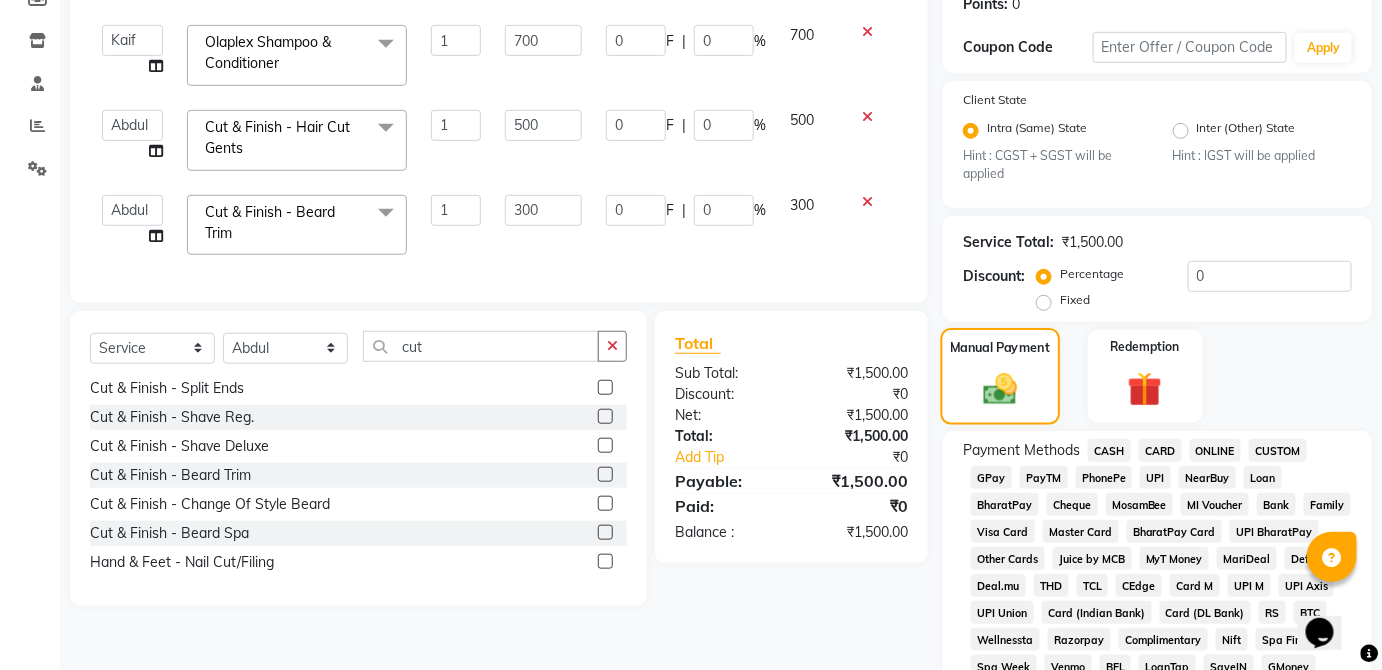 scroll, scrollTop: 283, scrollLeft: 0, axis: vertical 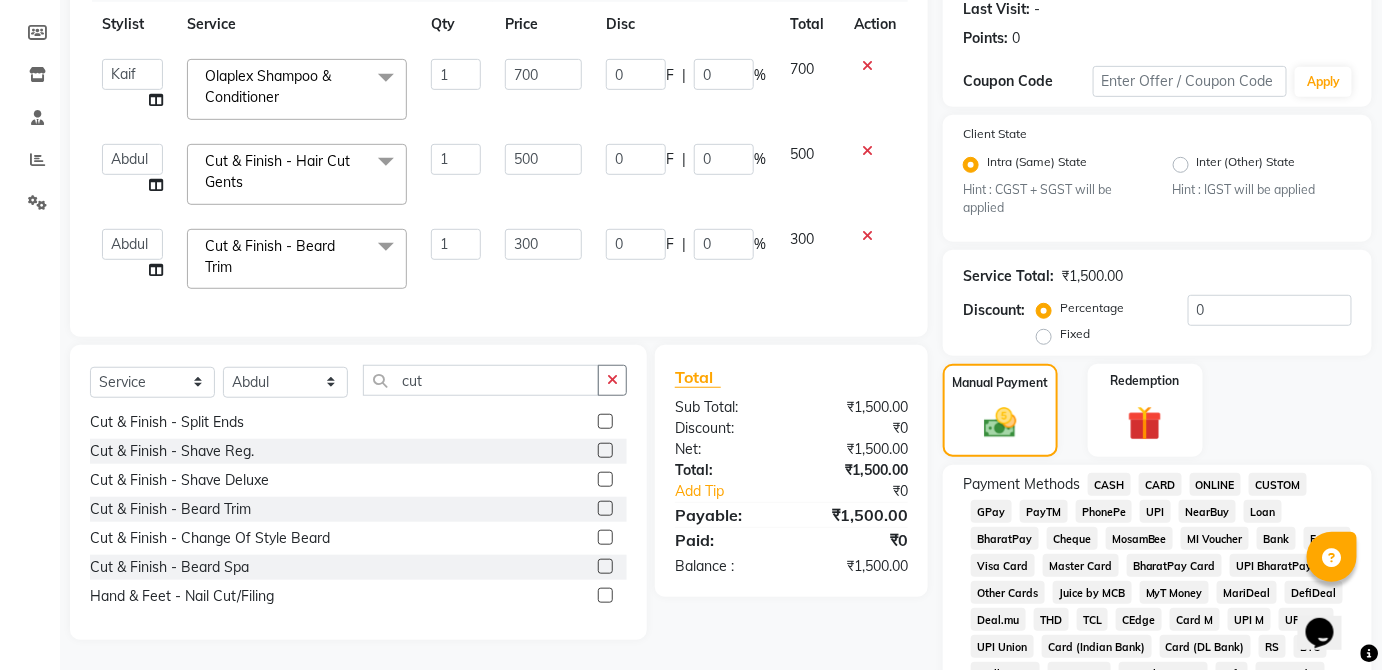 click on "UPI" 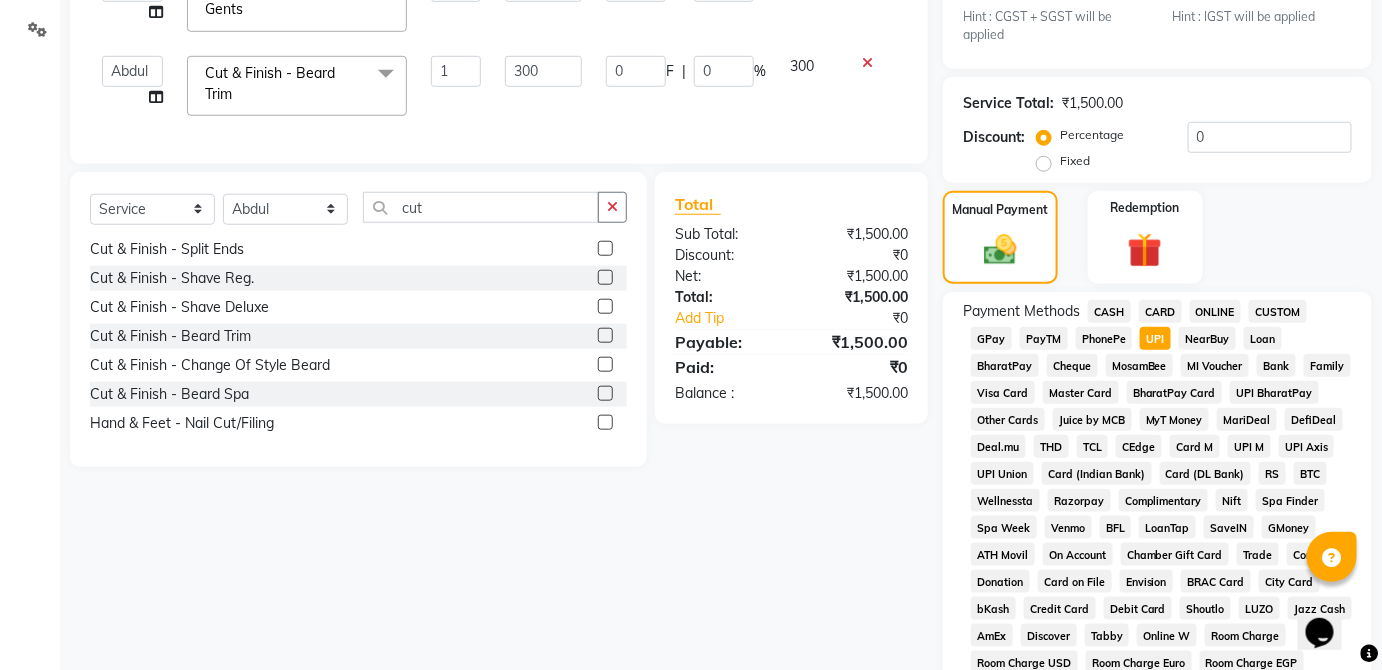 scroll, scrollTop: 943, scrollLeft: 0, axis: vertical 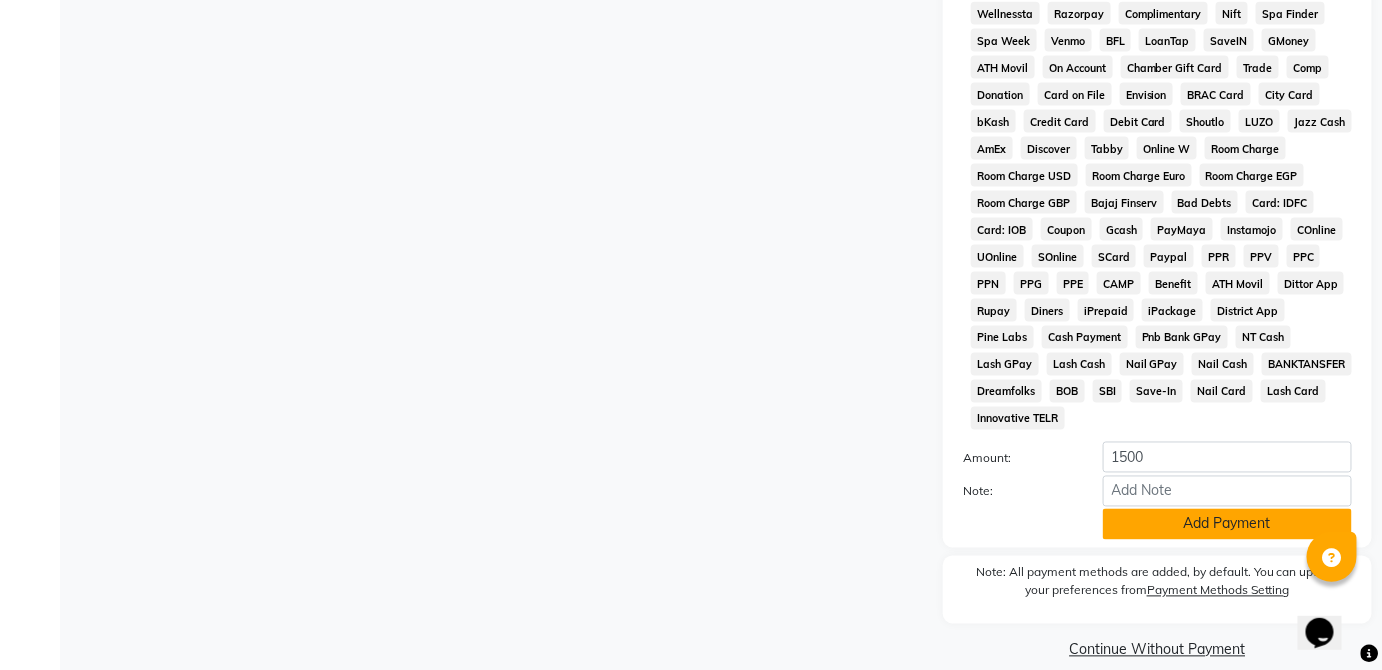 click on "Add Payment" 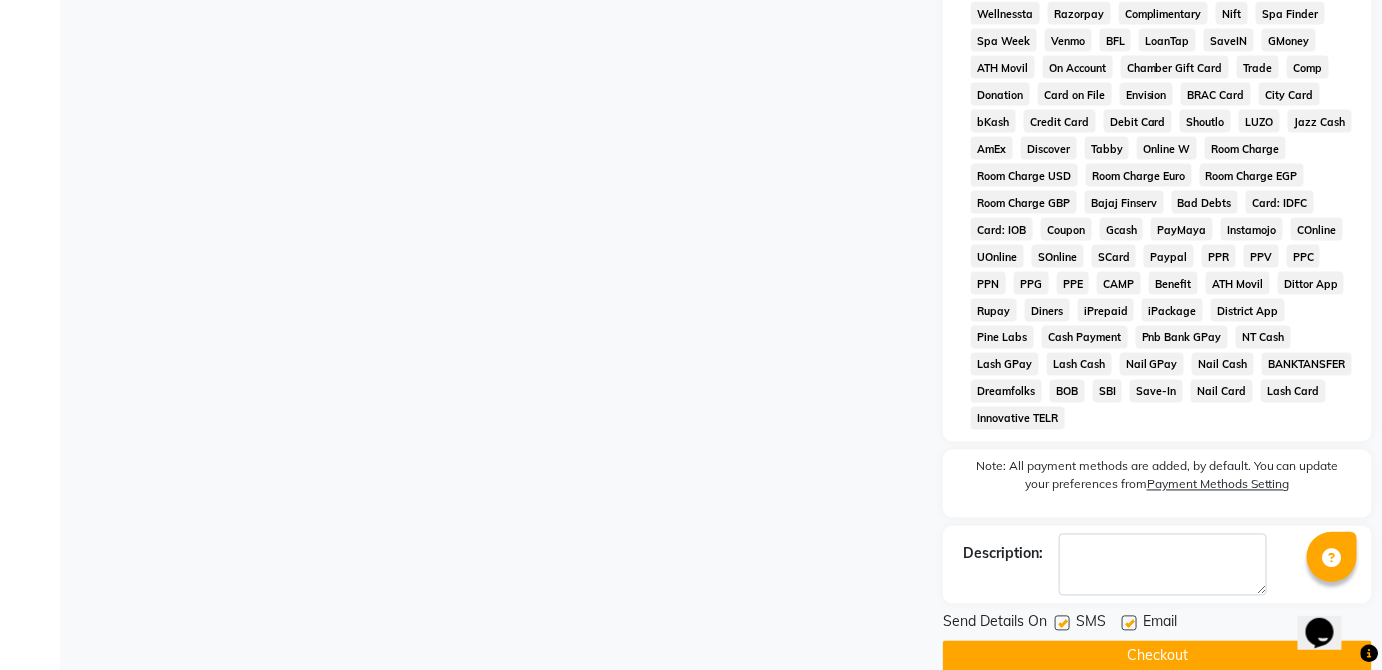 click on "Checkout" 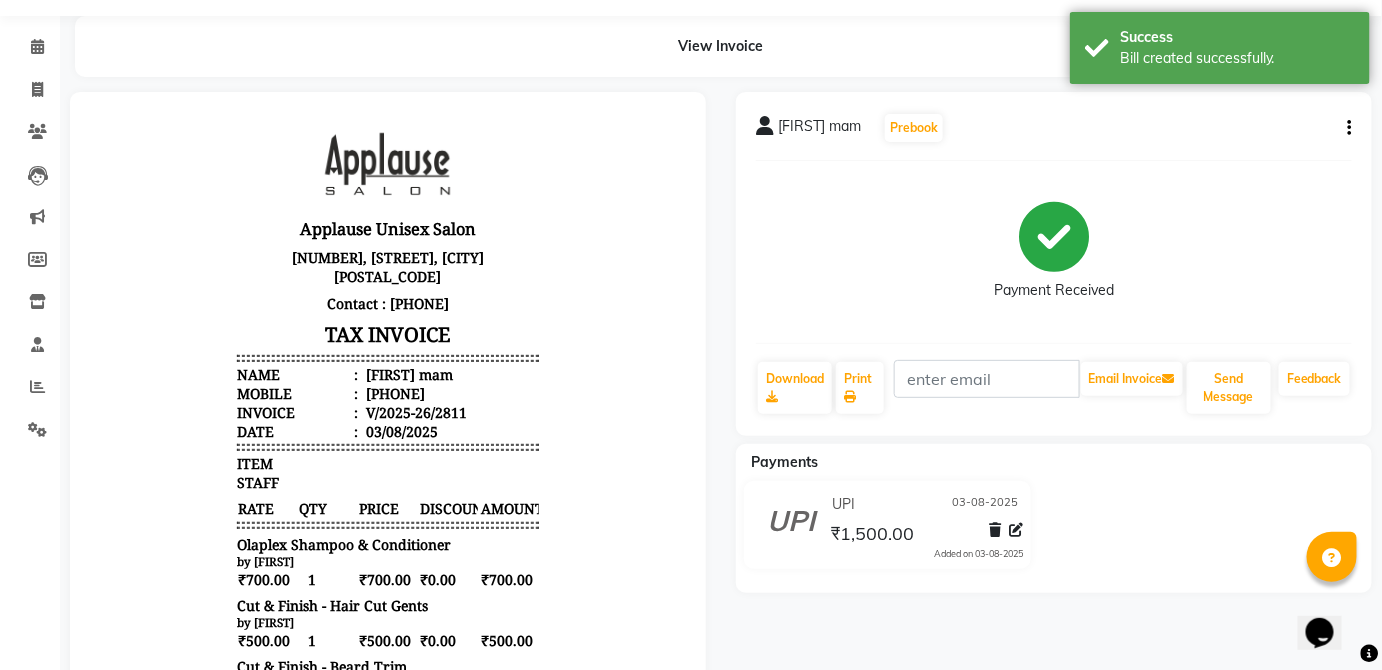scroll, scrollTop: 0, scrollLeft: 0, axis: both 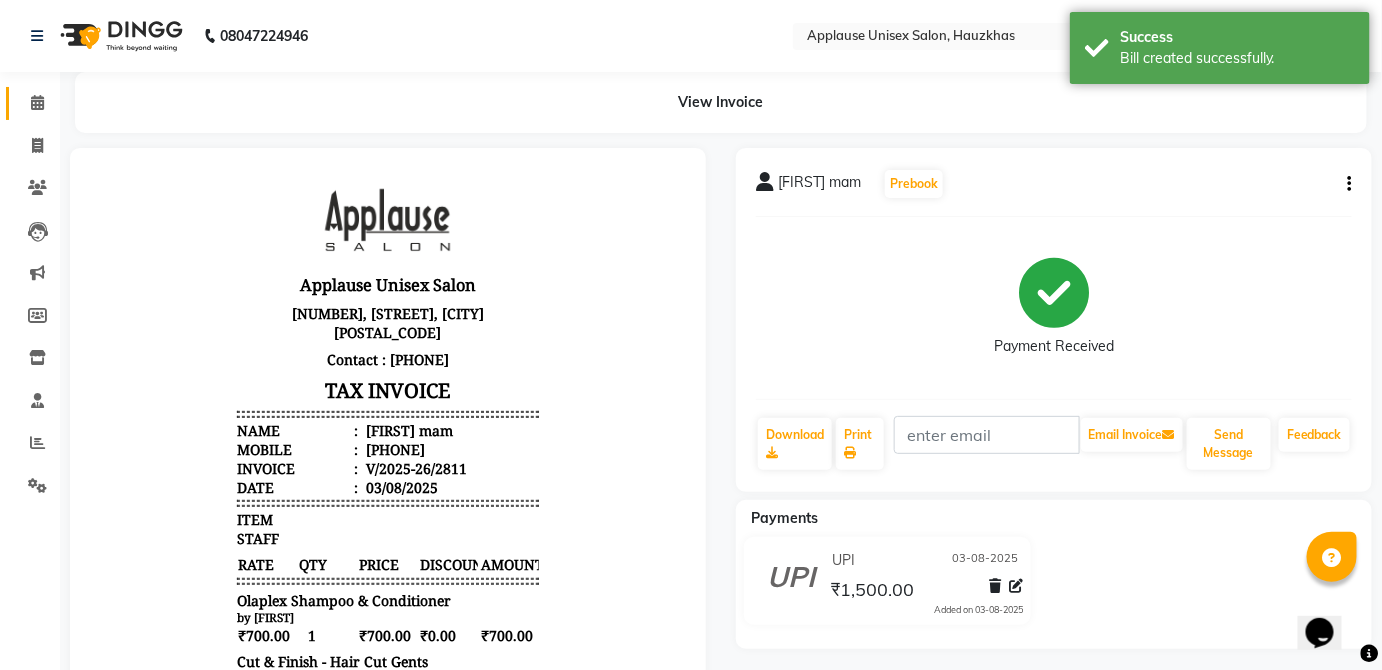 click on "Calendar" 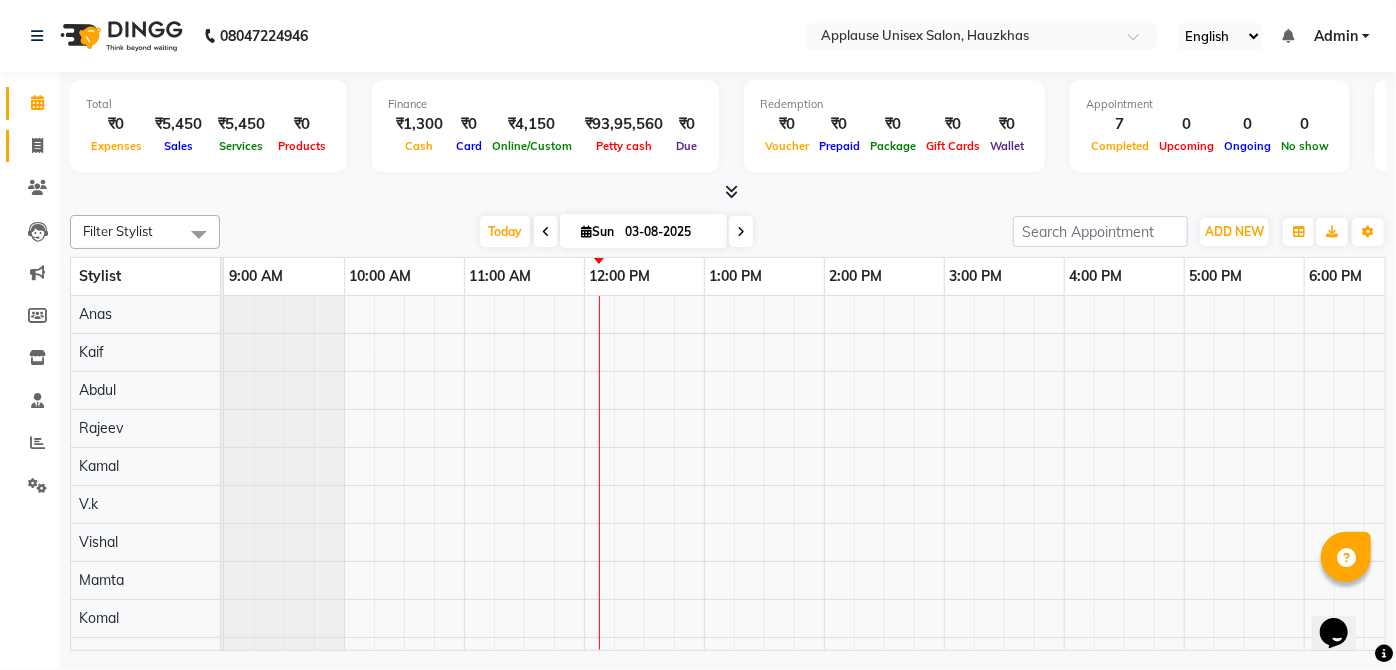 click on "Invoice" 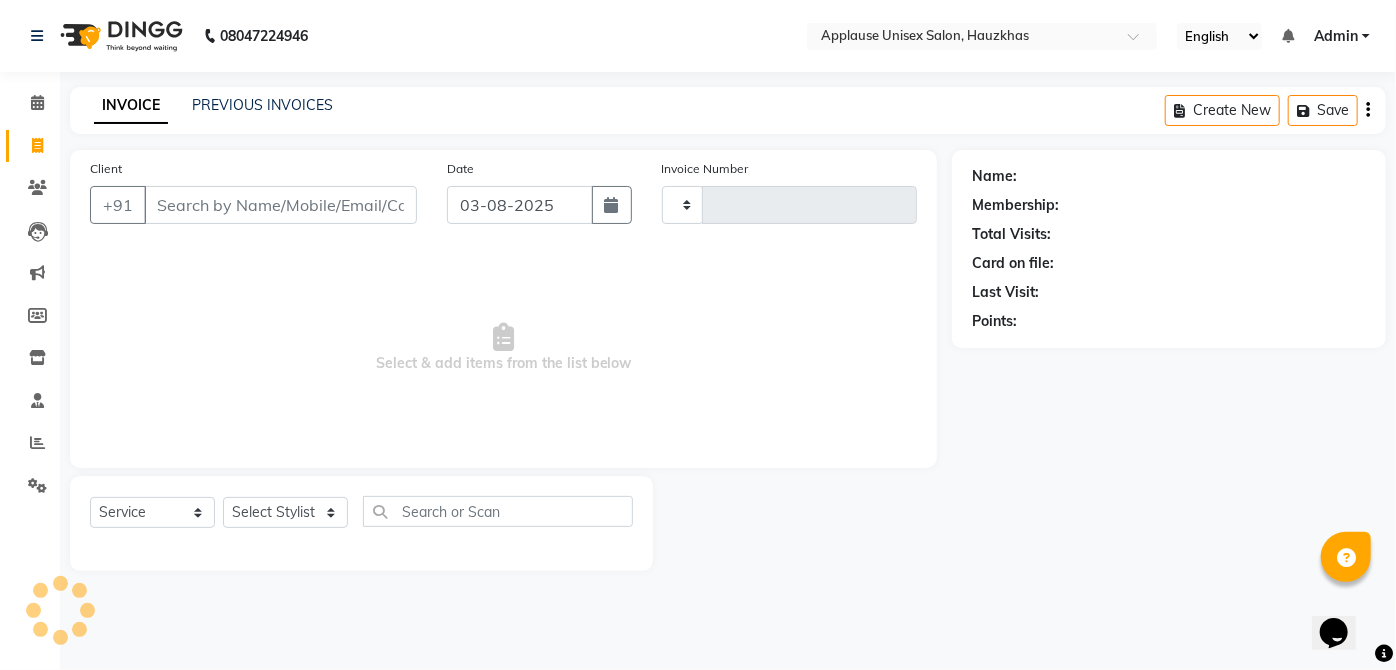 type on "2812" 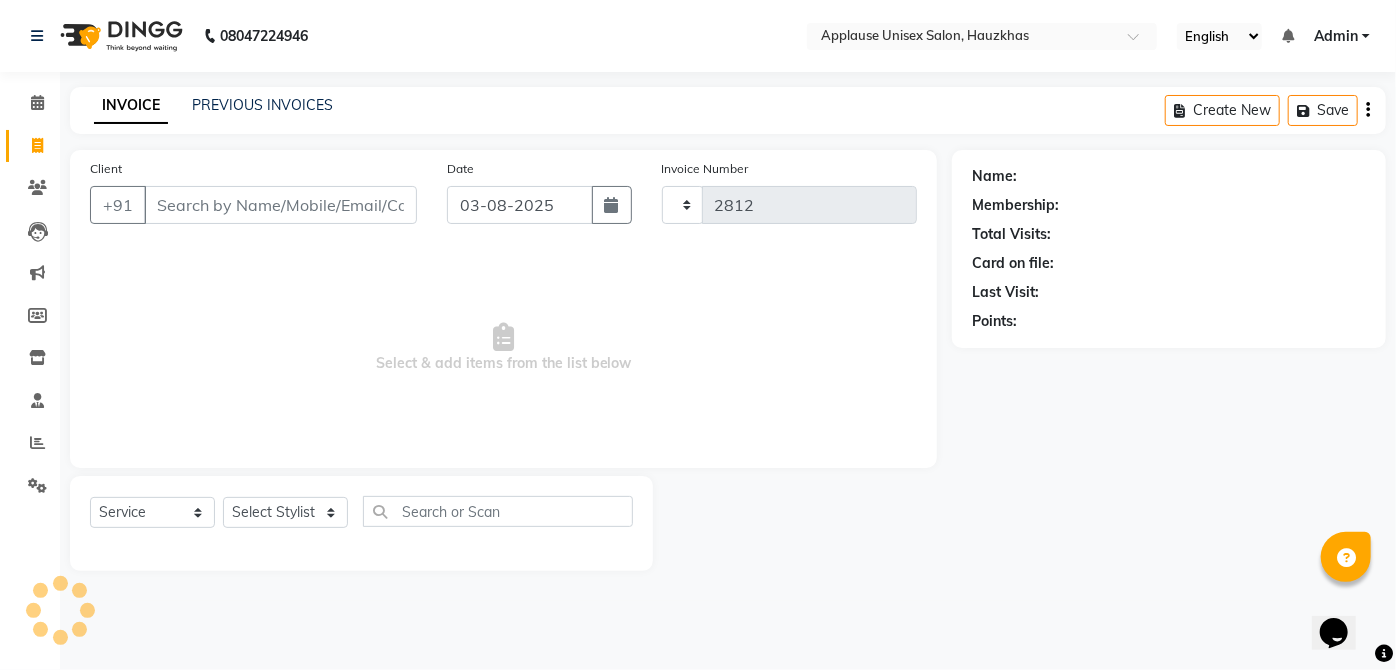 select on "5082" 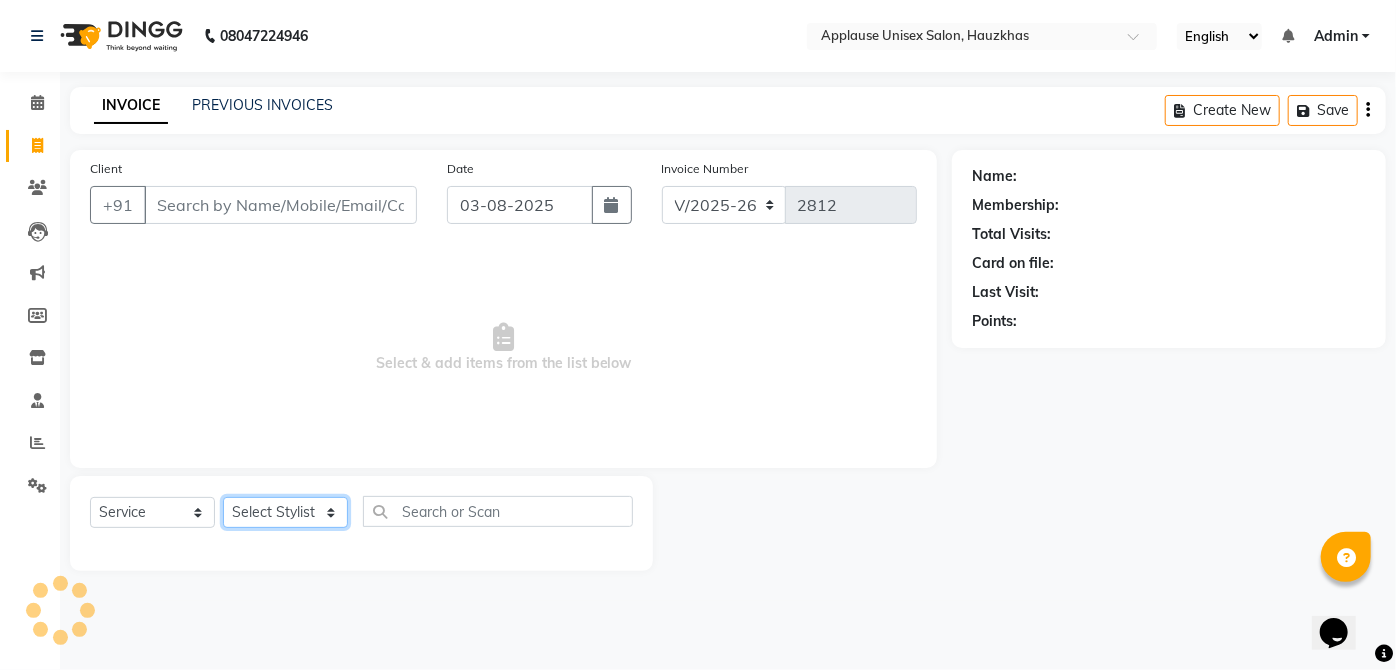 click on "Select Stylist Abdul Anas Arti Aruna Asif faisal guri heena Kaif Kamal Karan Komal laxmi Mamta Manager Mohsin nitin rahul Rajeev Rashid saif sangeeta sangeeta sharukh Vishal V.k" 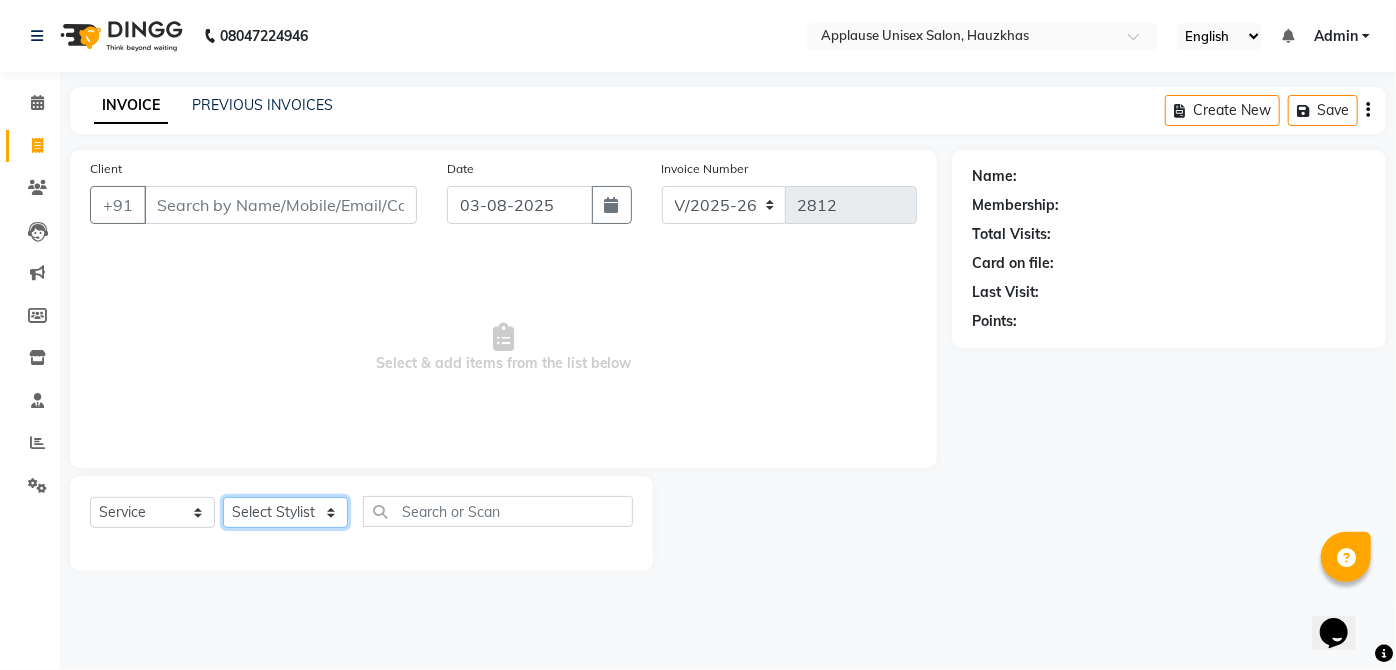 select on "32130" 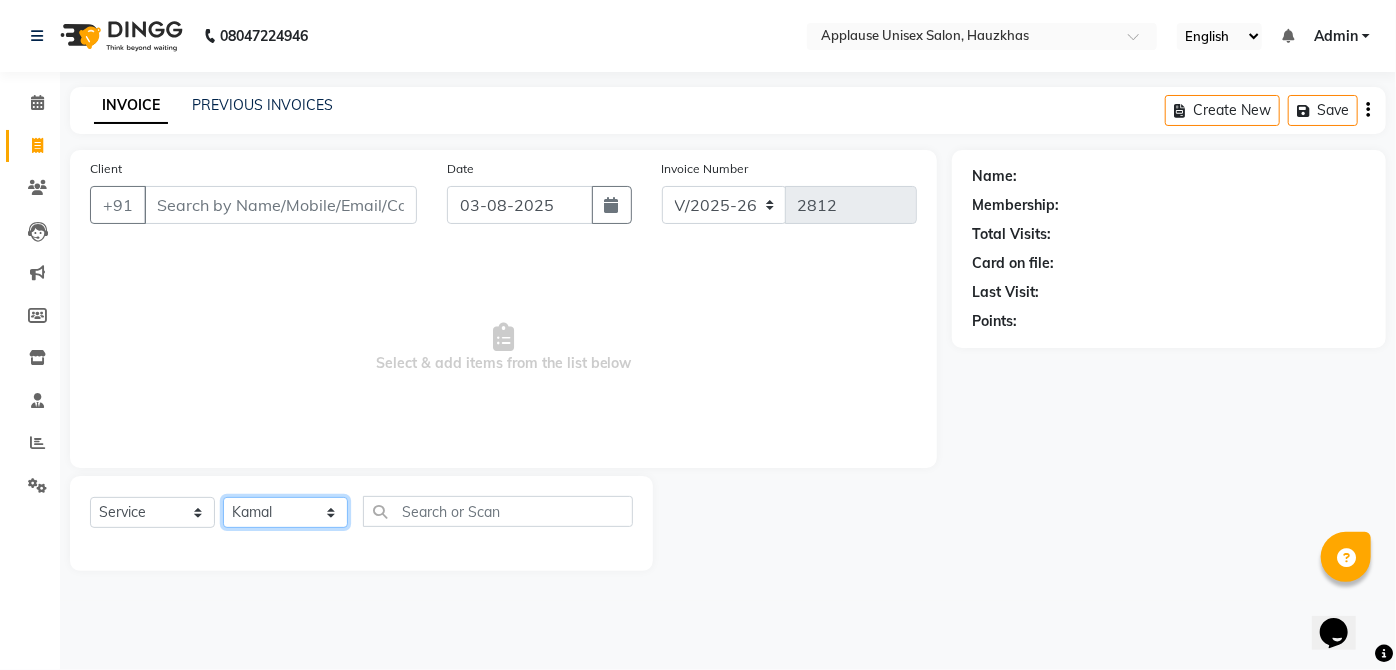 click on "Select Stylist Abdul Anas Arti Aruna Asif faisal guri heena Kaif Kamal Karan Komal laxmi Mamta Manager Mohsin nitin rahul Rajeev Rashid saif sangeeta sangeeta sharukh Vishal V.k" 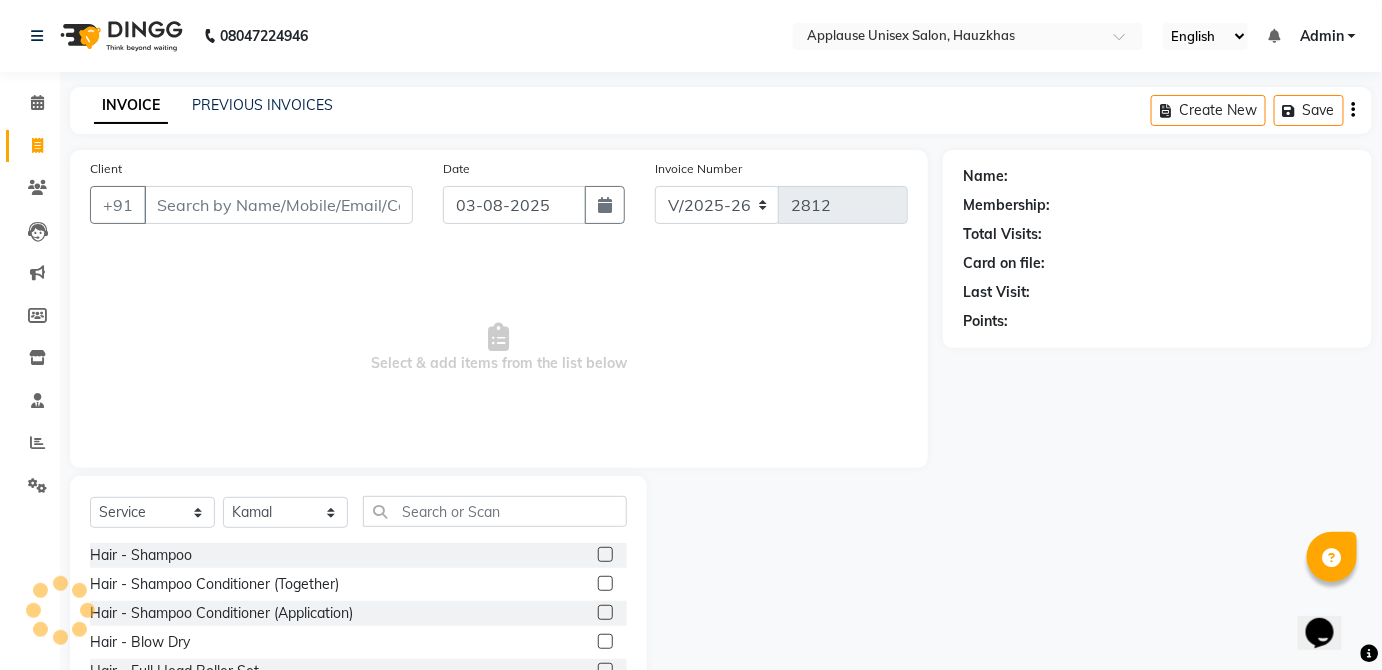 click 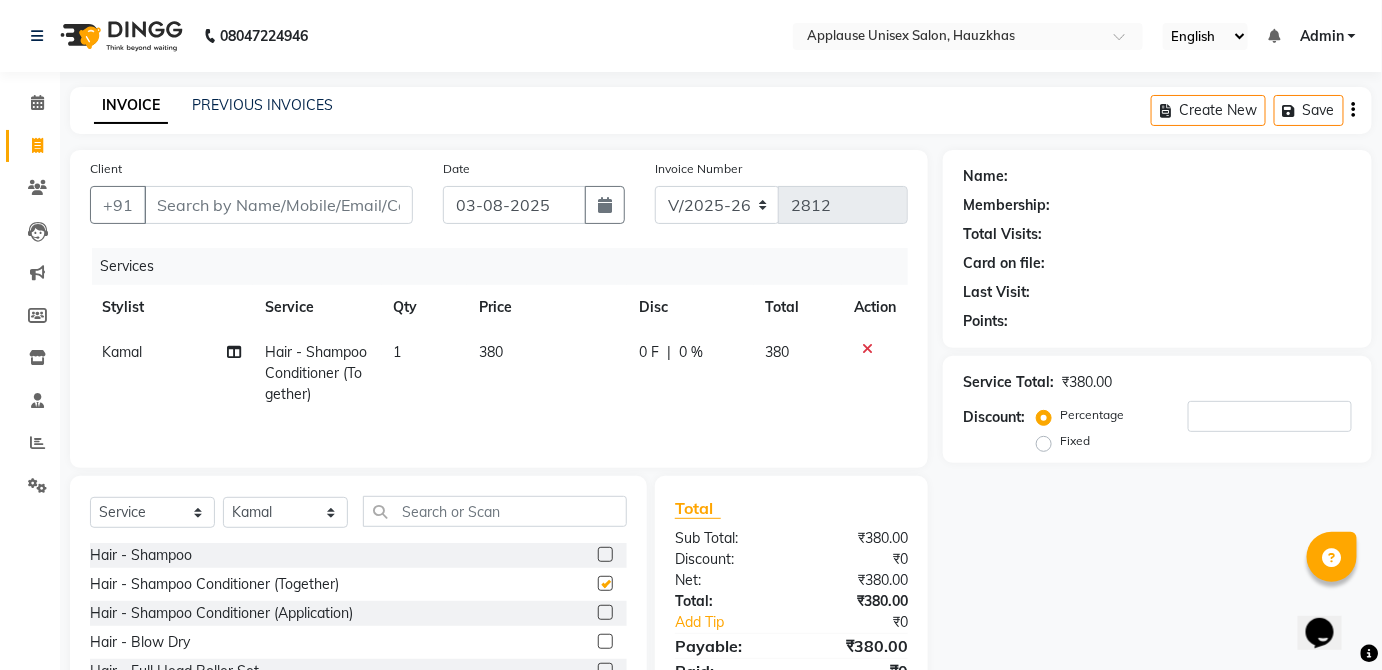 click on "380" 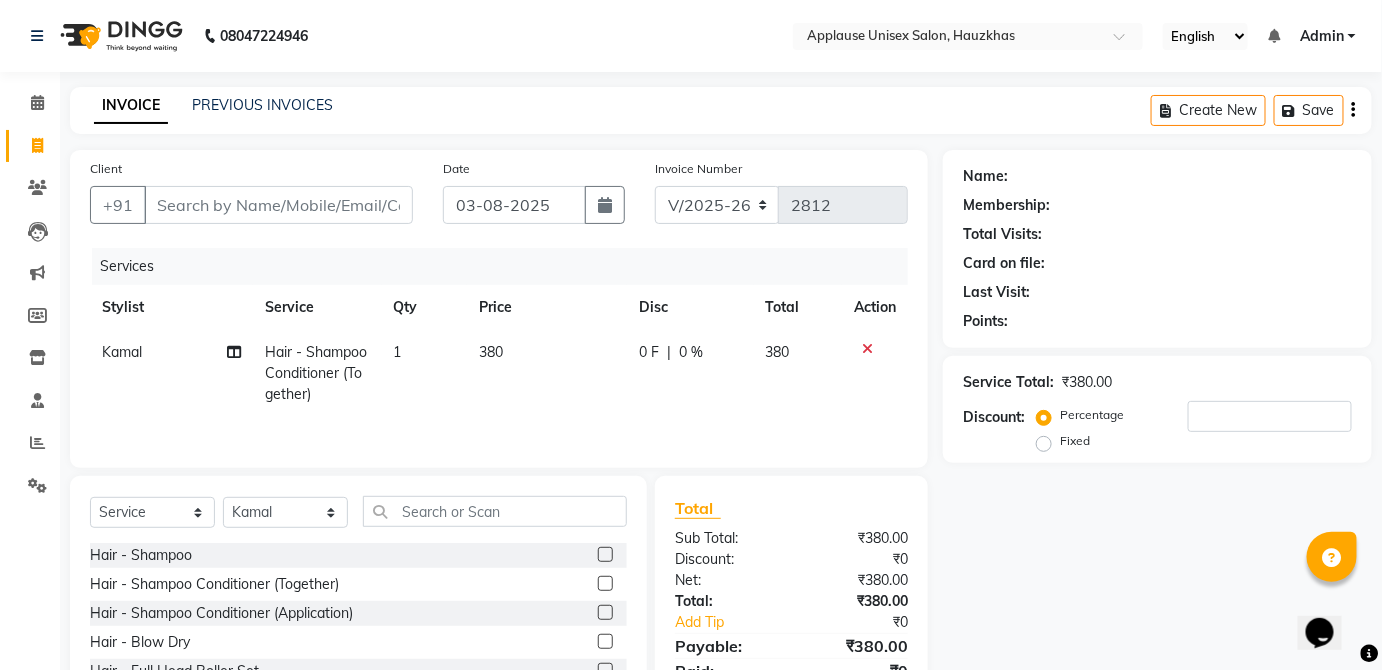 select on "32130" 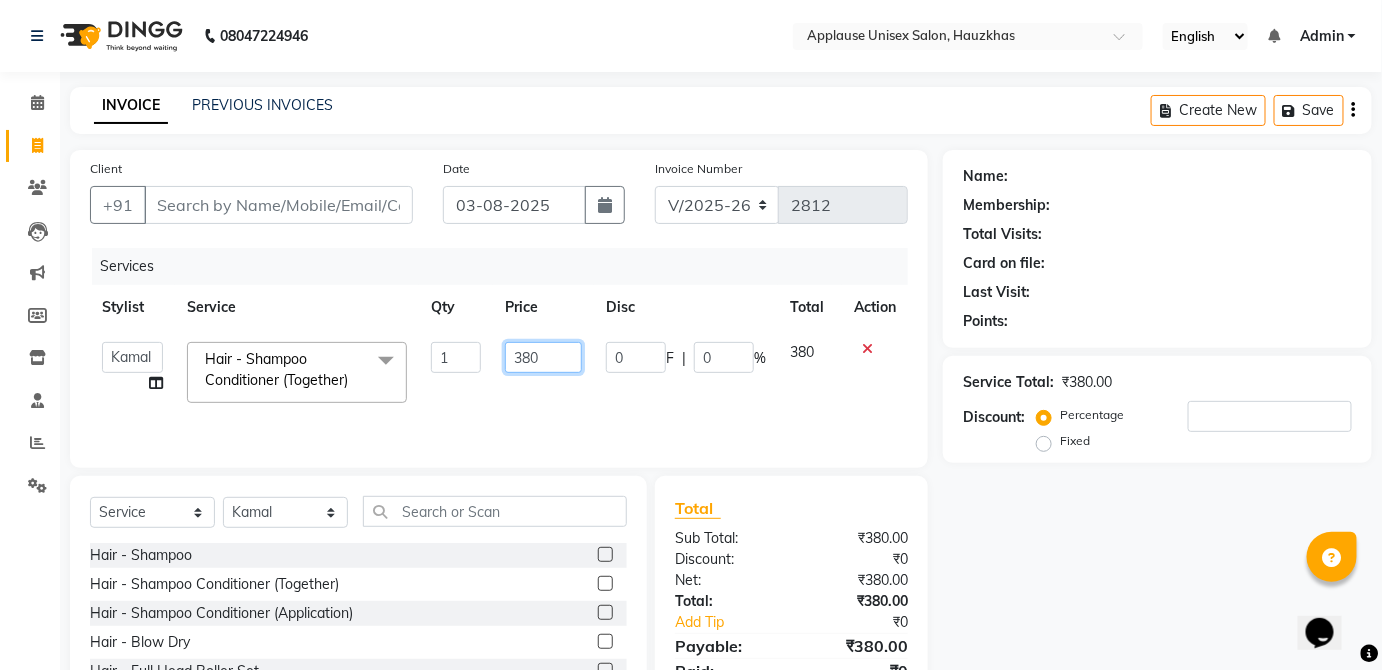 click on "380" 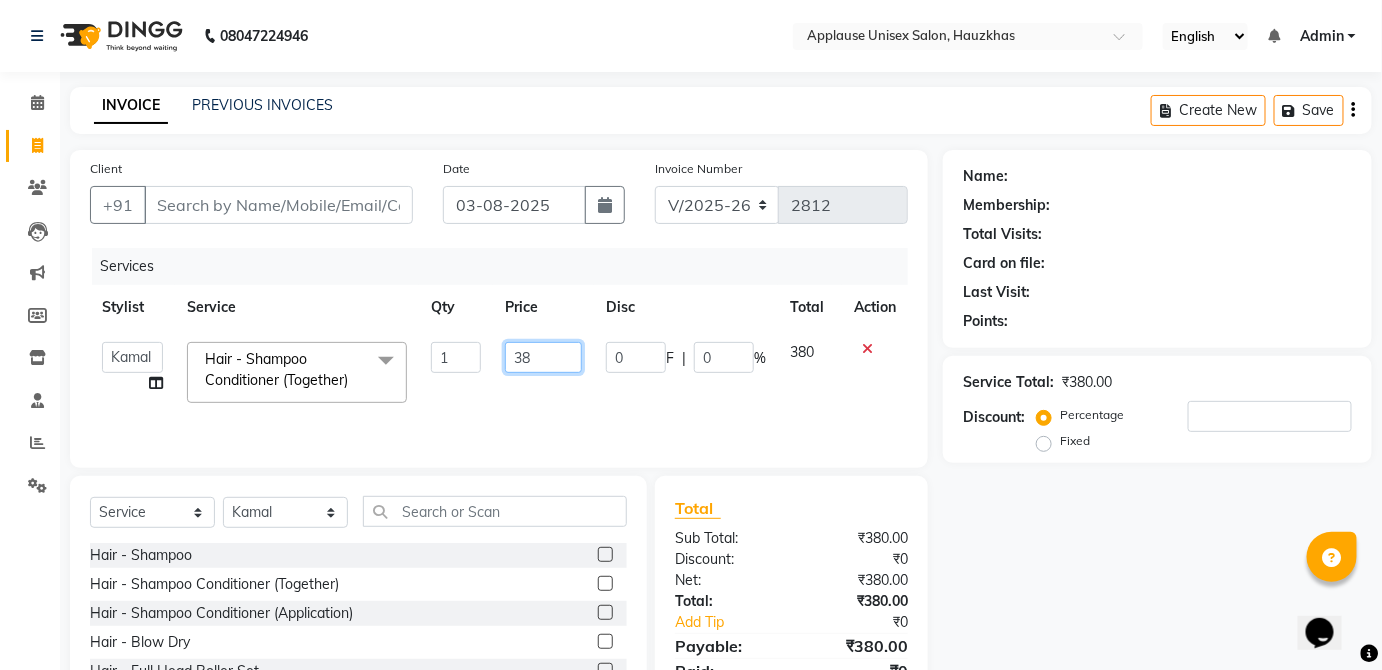type on "3" 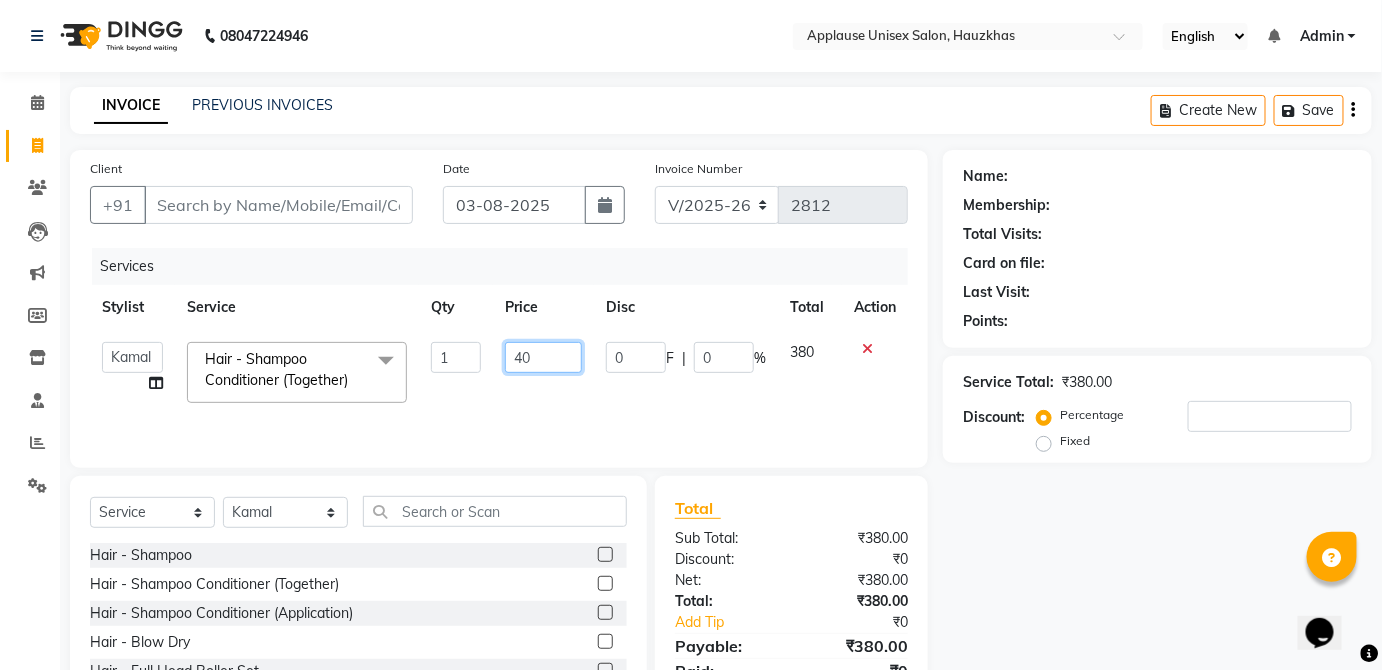 type on "400" 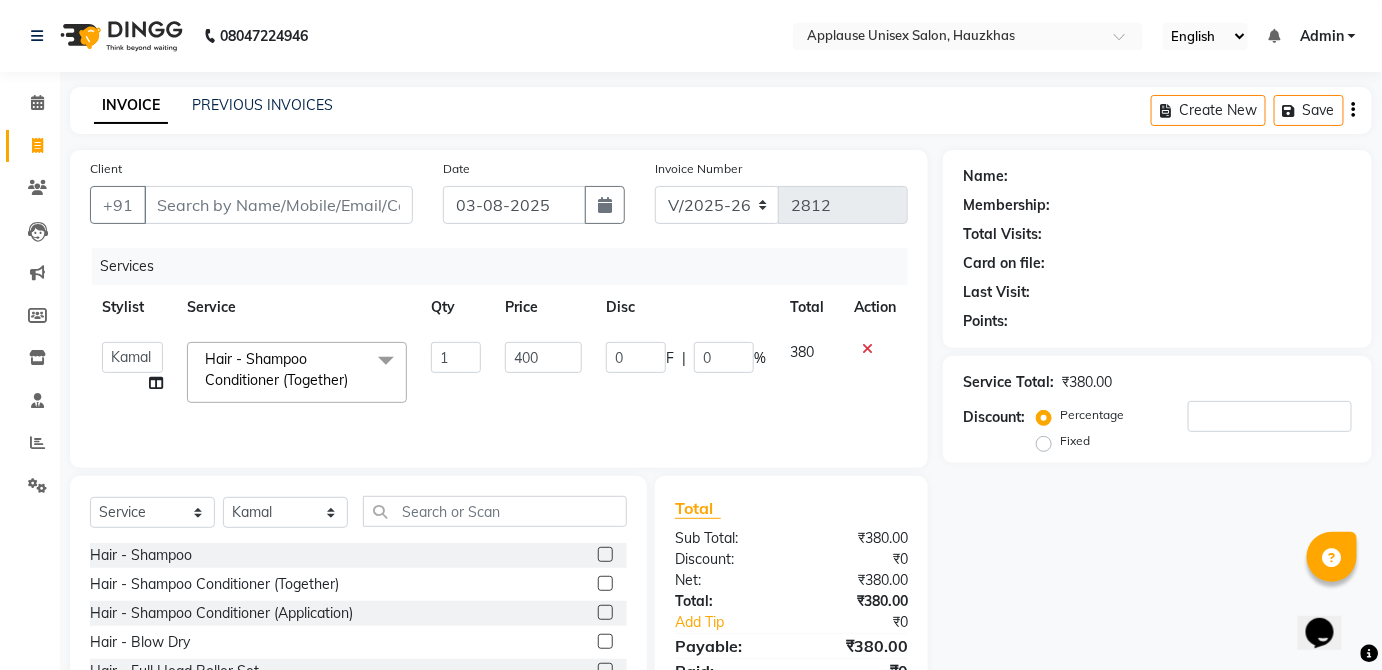 click on "380" 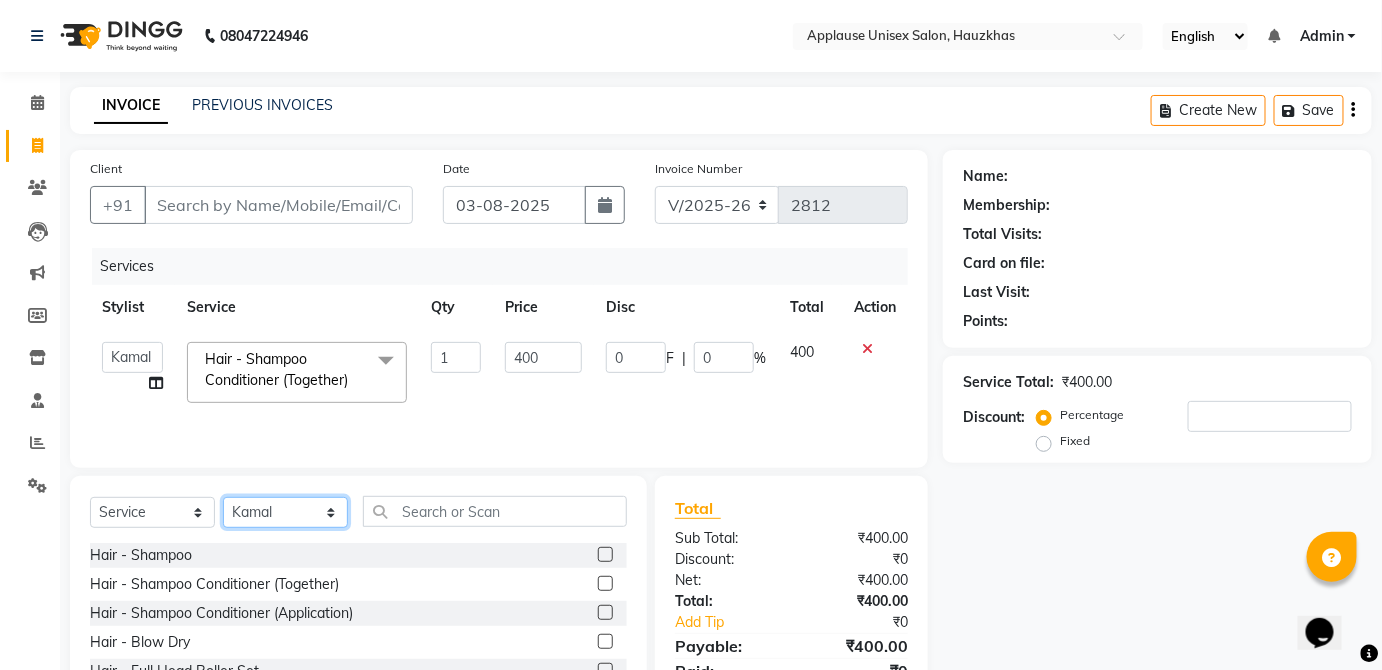 click on "Select Stylist Abdul Anas Arti Aruna Asif faisal guri heena Kaif Kamal Karan Komal laxmi Mamta Manager Mohsin nitin rahul Rajeev Rashid saif sangeeta sangeeta sharukh Vishal V.k" 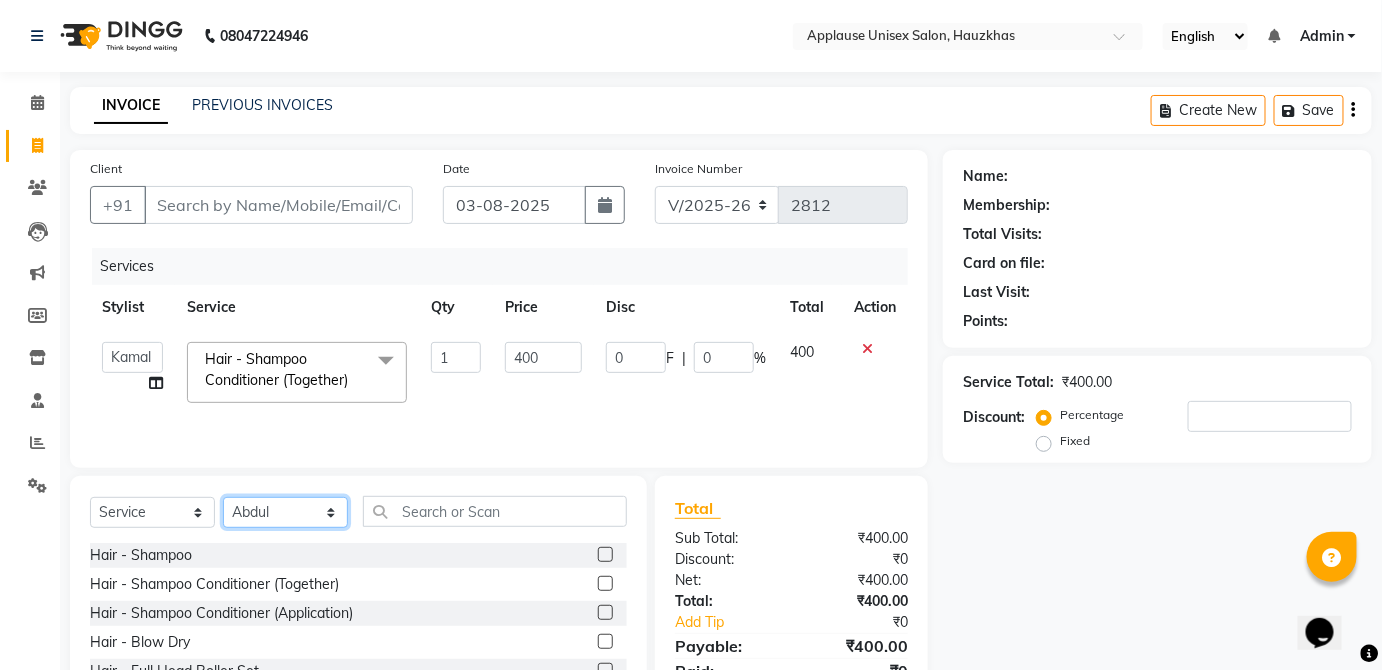 click on "Select Stylist Abdul Anas Arti Aruna Asif faisal guri heena Kaif Kamal Karan Komal laxmi Mamta Manager Mohsin nitin rahul Rajeev Rashid saif sangeeta sangeeta sharukh Vishal V.k" 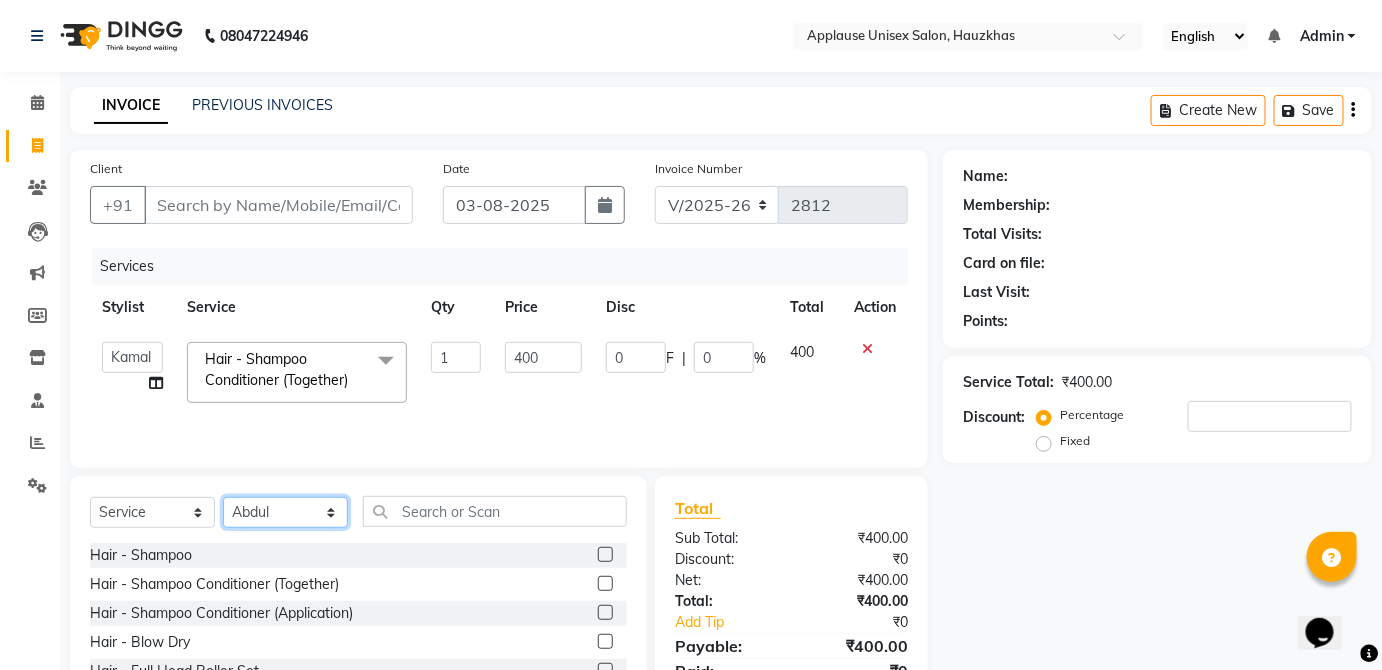 select on "84502" 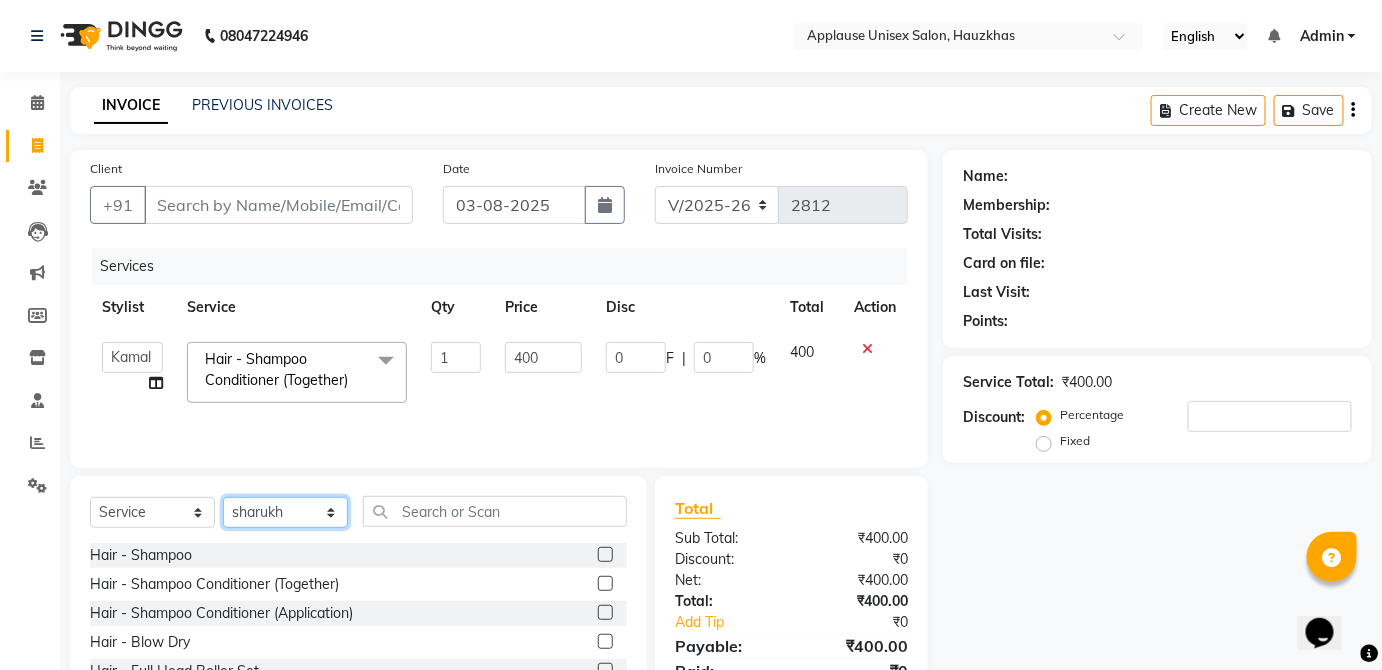 click on "Select Stylist Abdul Anas Arti Aruna Asif faisal guri heena Kaif Kamal Karan Komal laxmi Mamta Manager Mohsin nitin rahul Rajeev Rashid saif sangeeta sangeeta sharukh Vishal V.k" 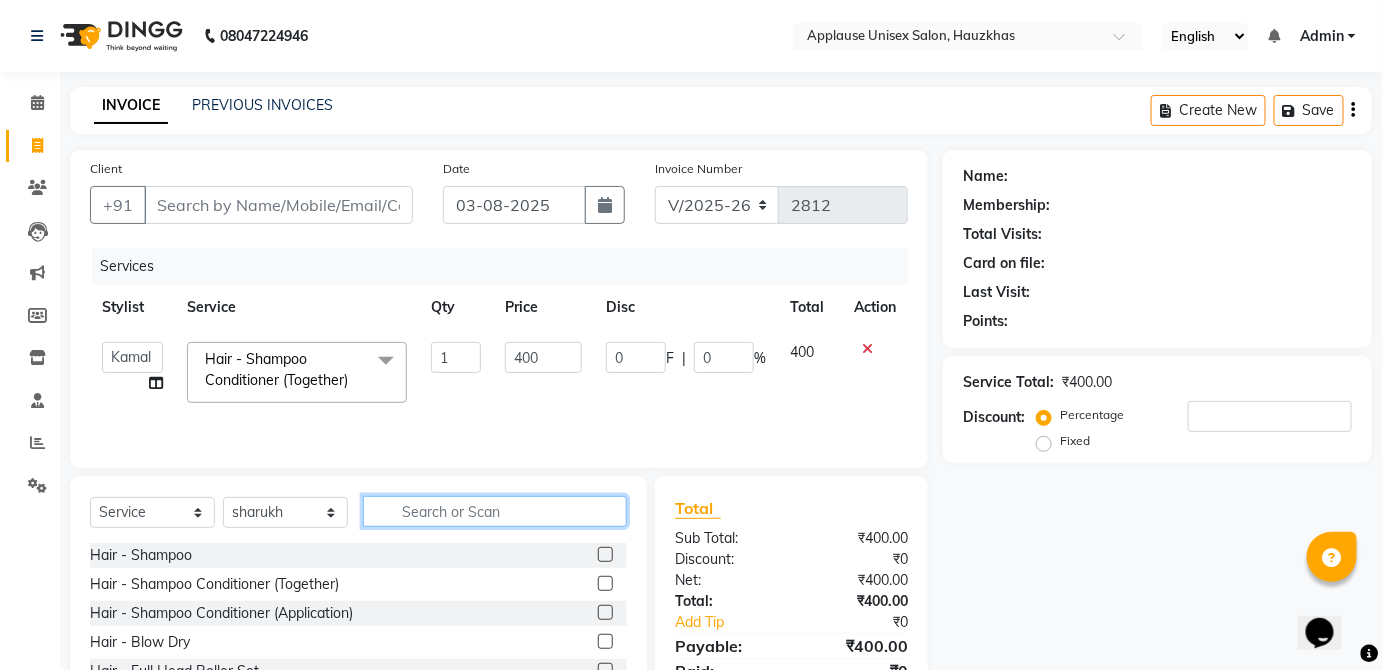 click 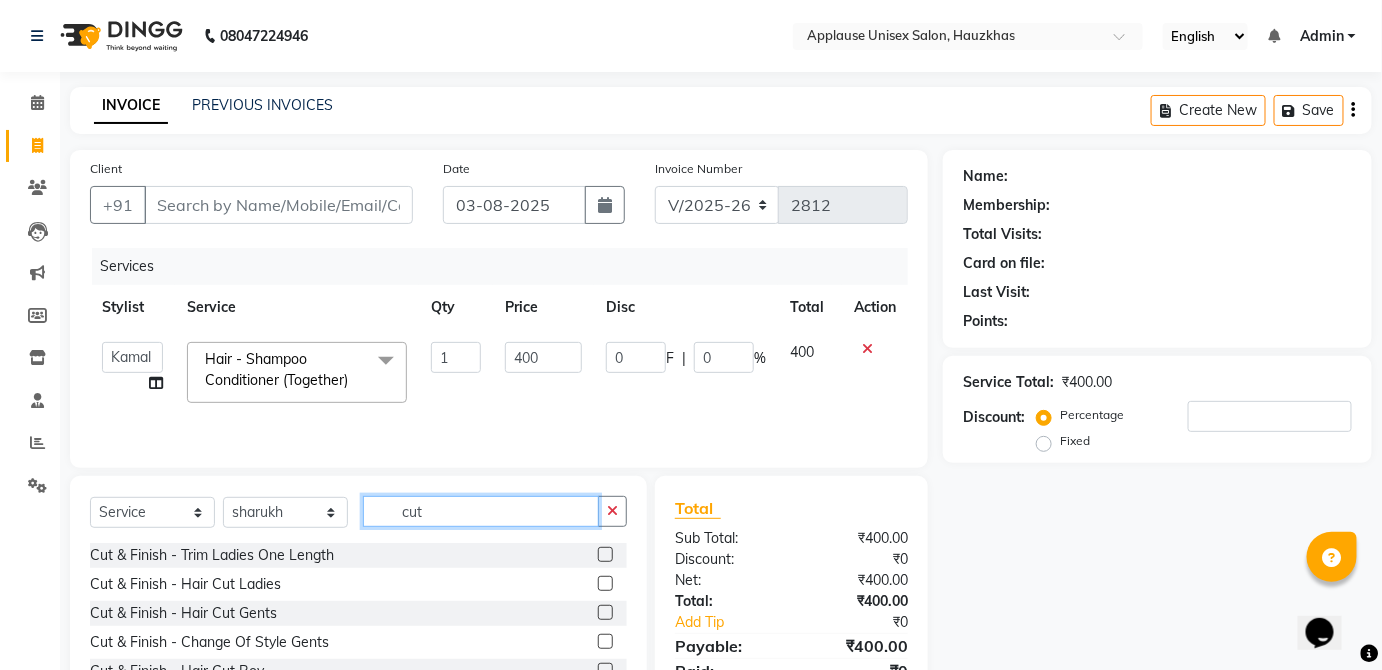 type on "cut" 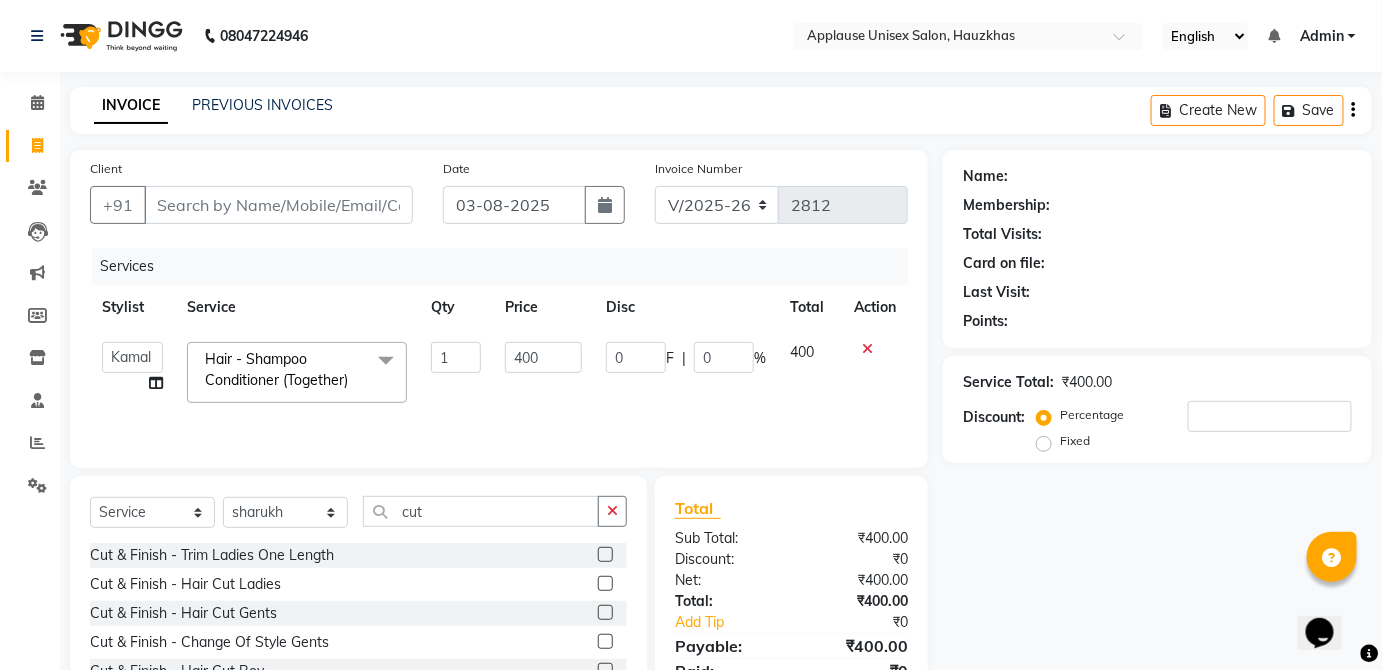 click 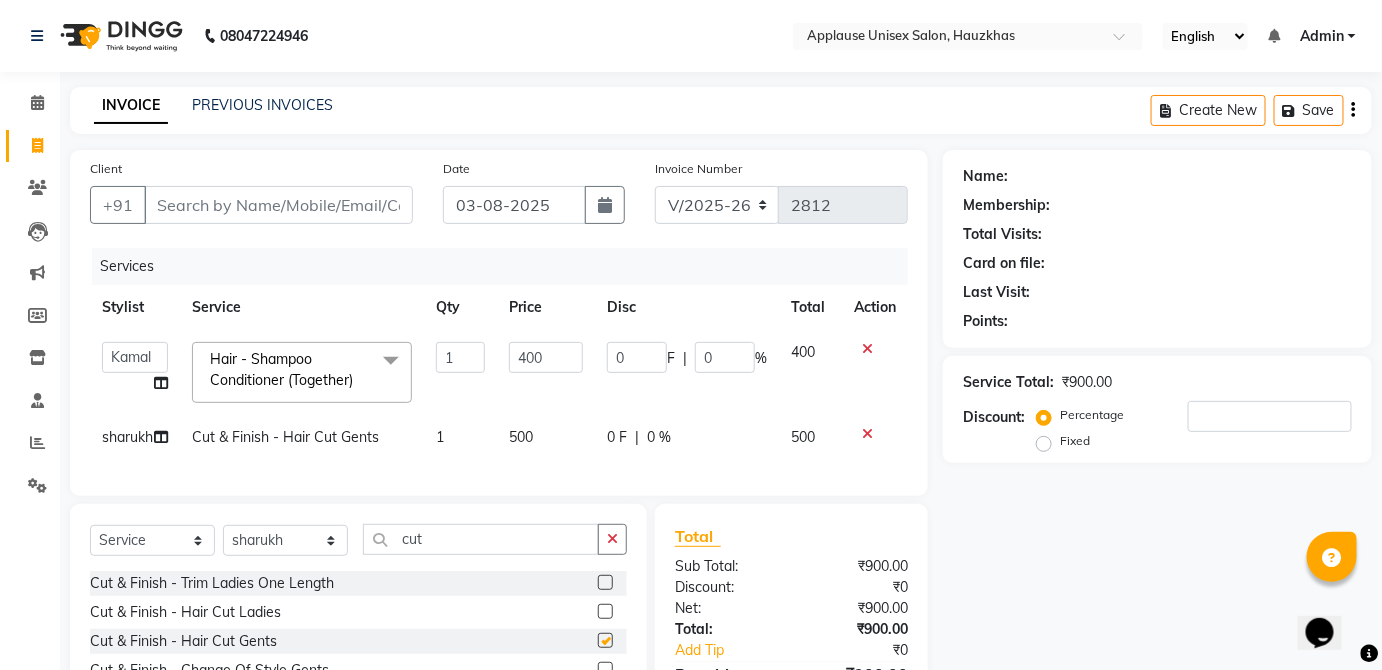 click on "0 F | 0 %" 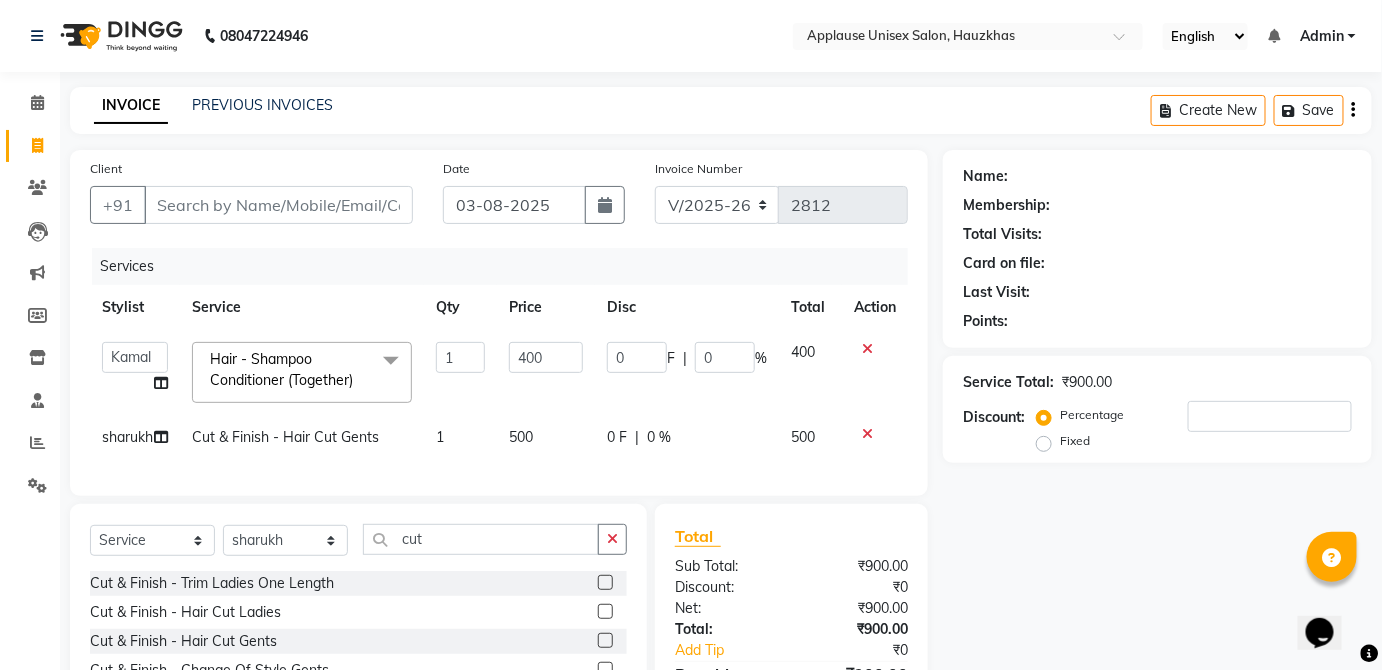 select on "84502" 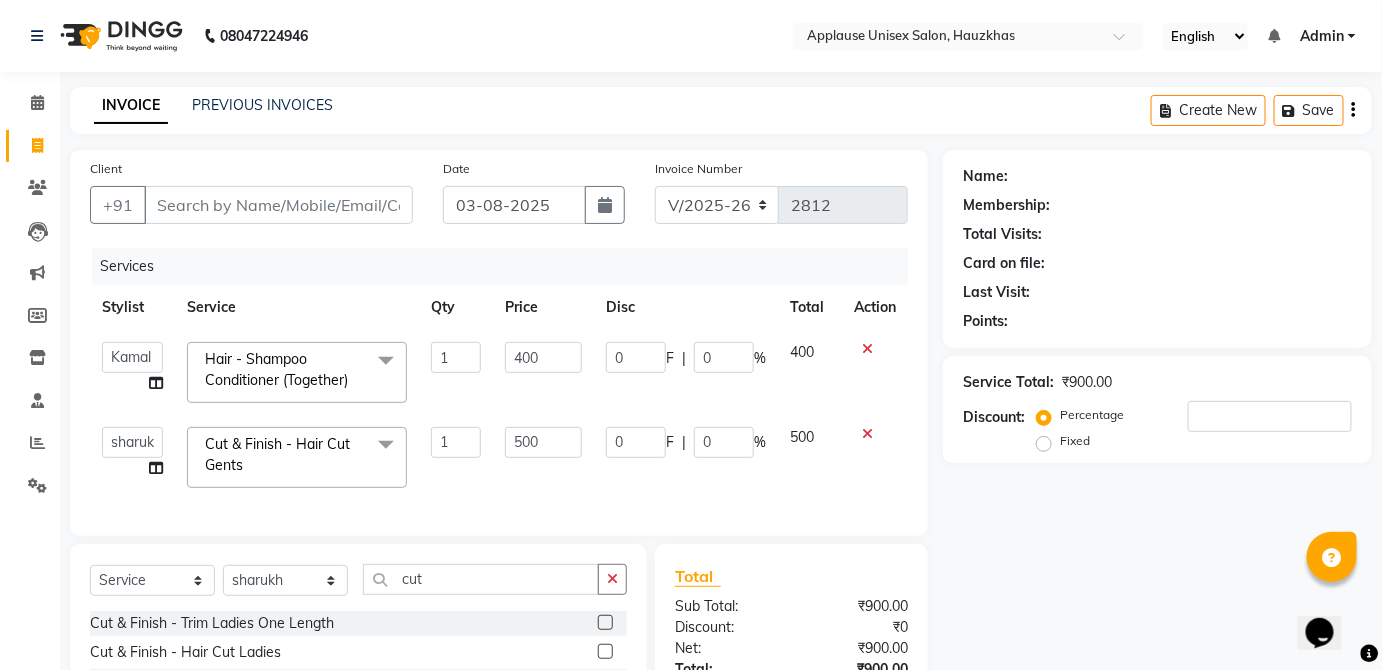 checkbox on "false" 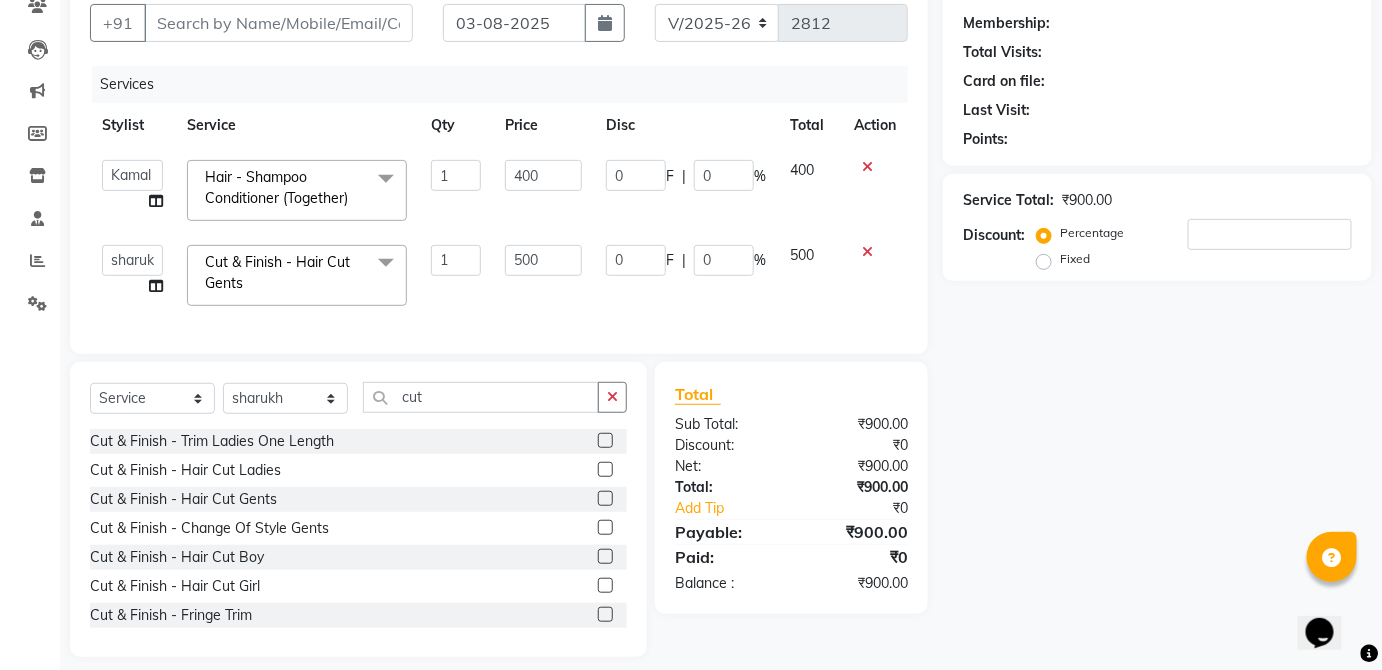 scroll, scrollTop: 210, scrollLeft: 0, axis: vertical 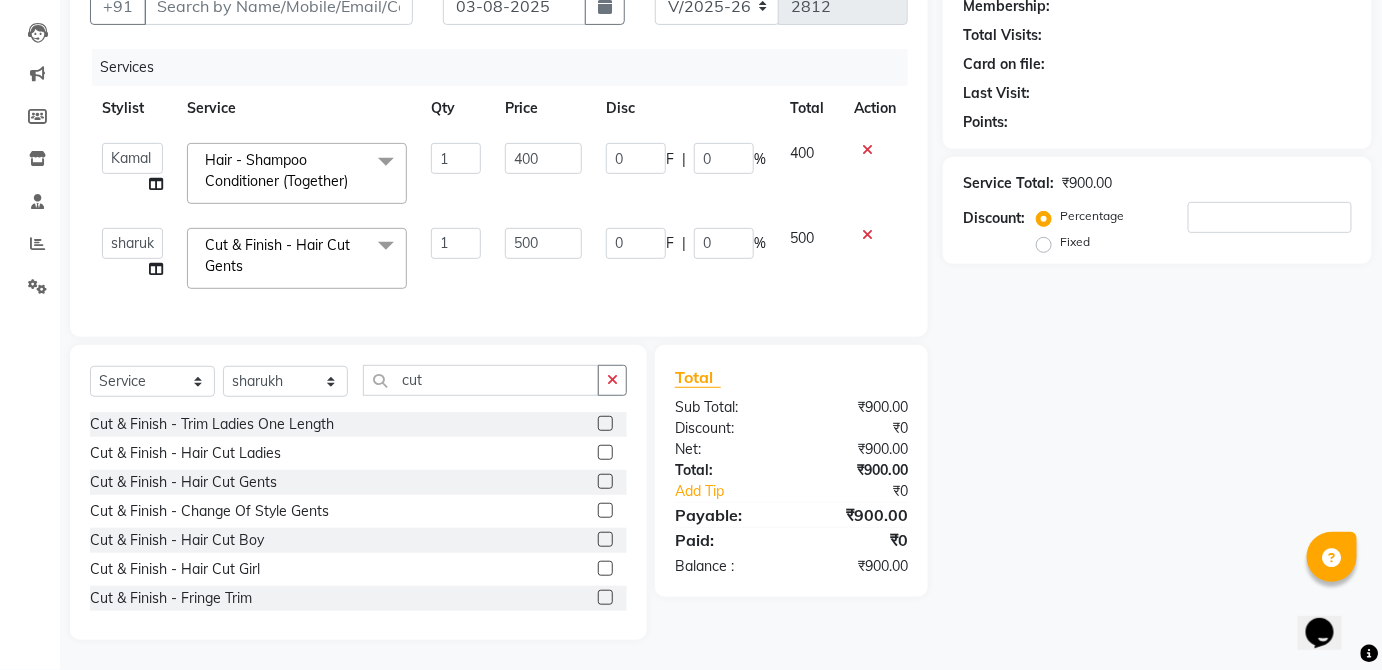 click on "Name: Membership: Total Visits: Card on file: Last Visit:  Points:  Service Total:  ₹900.00  Discount:  Percentage   Fixed" 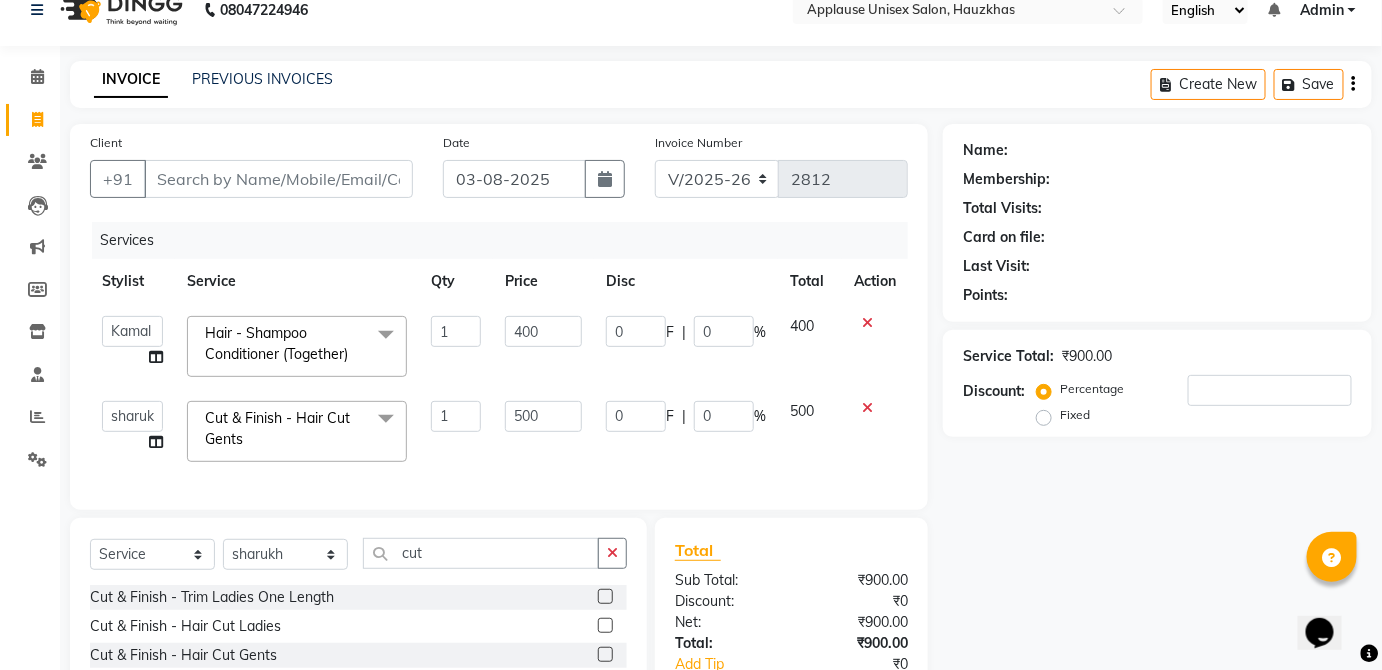 scroll, scrollTop: 0, scrollLeft: 0, axis: both 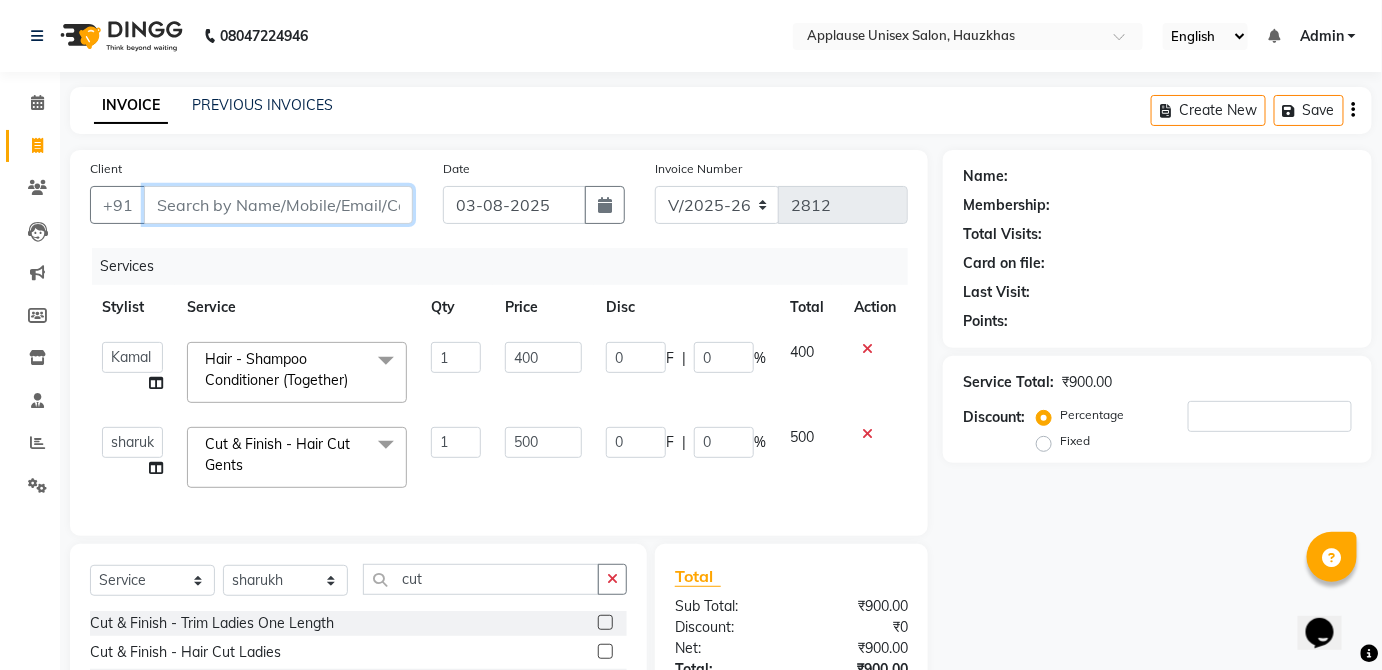 click on "Client" at bounding box center [278, 205] 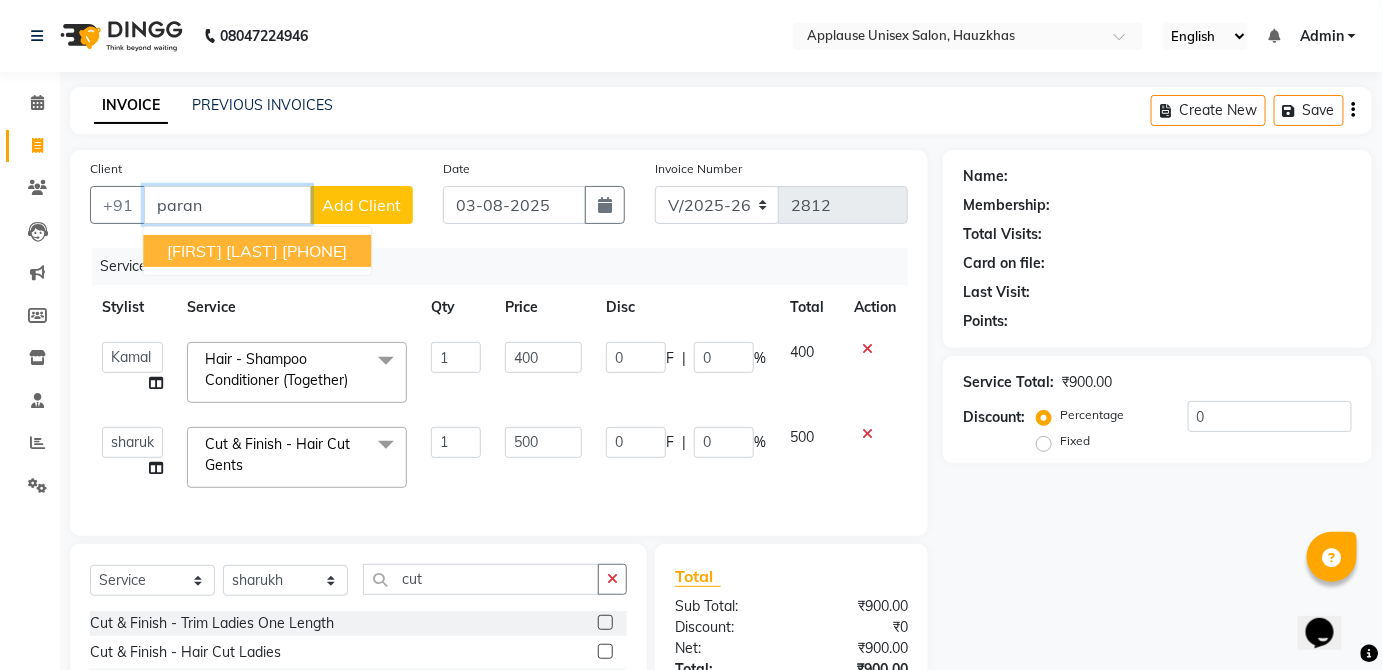 click on "parankit singh  9582474214" at bounding box center [257, 251] 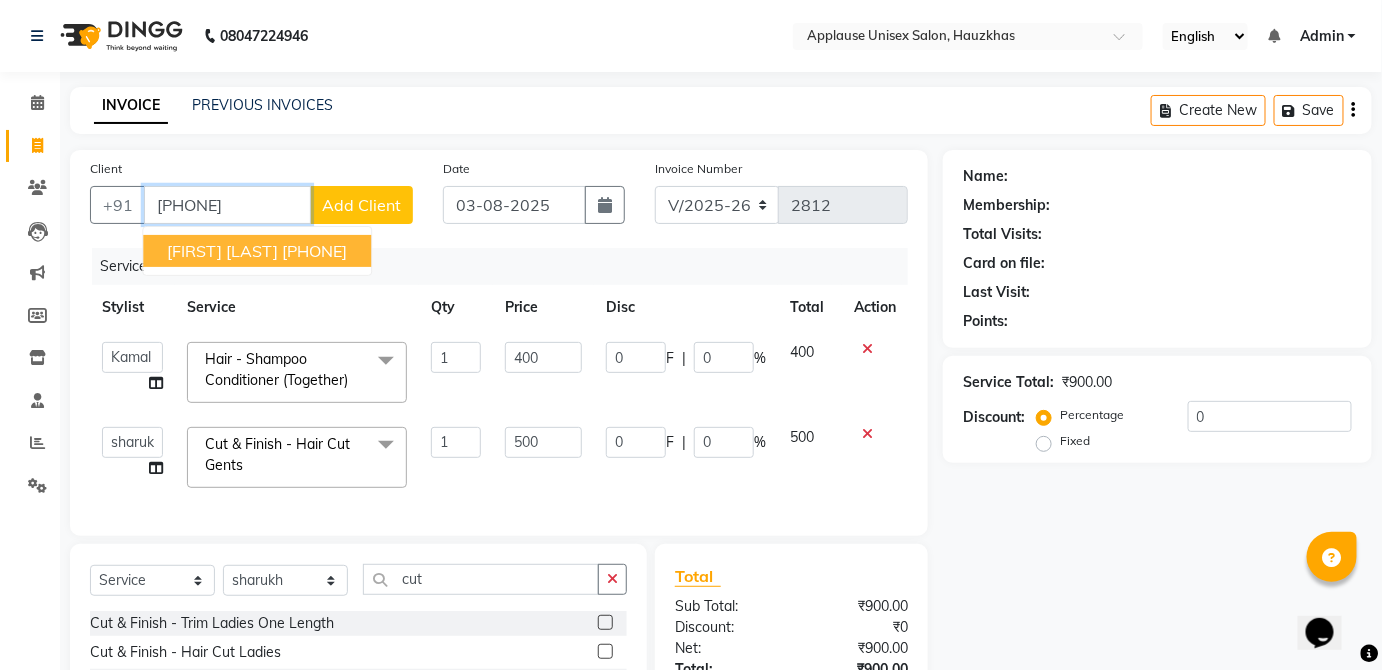 type on "[PHONE]" 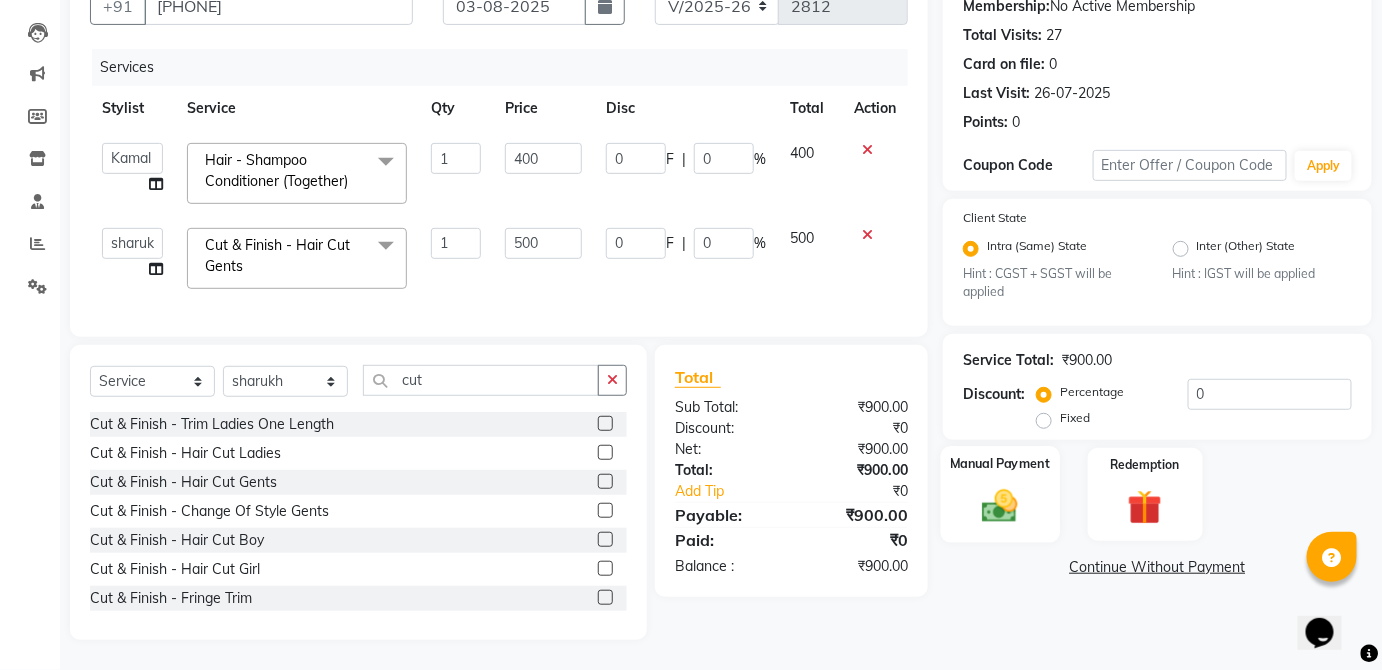 click 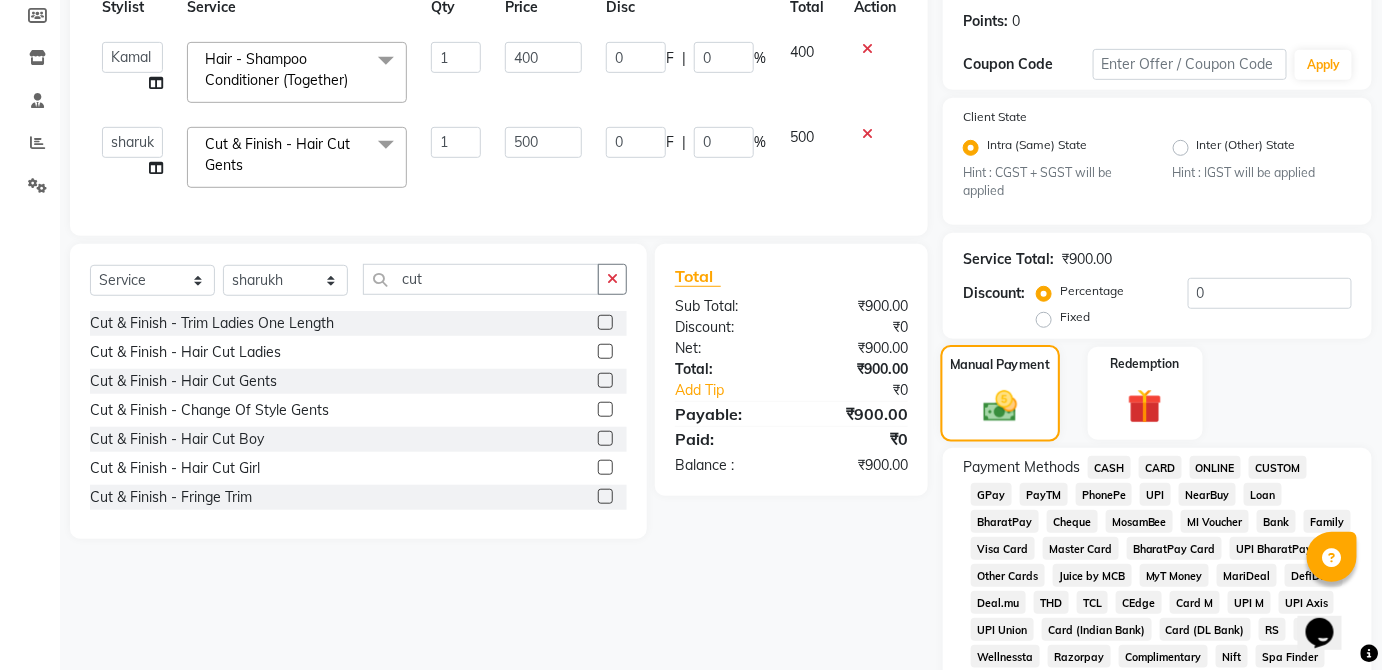 scroll, scrollTop: 309, scrollLeft: 0, axis: vertical 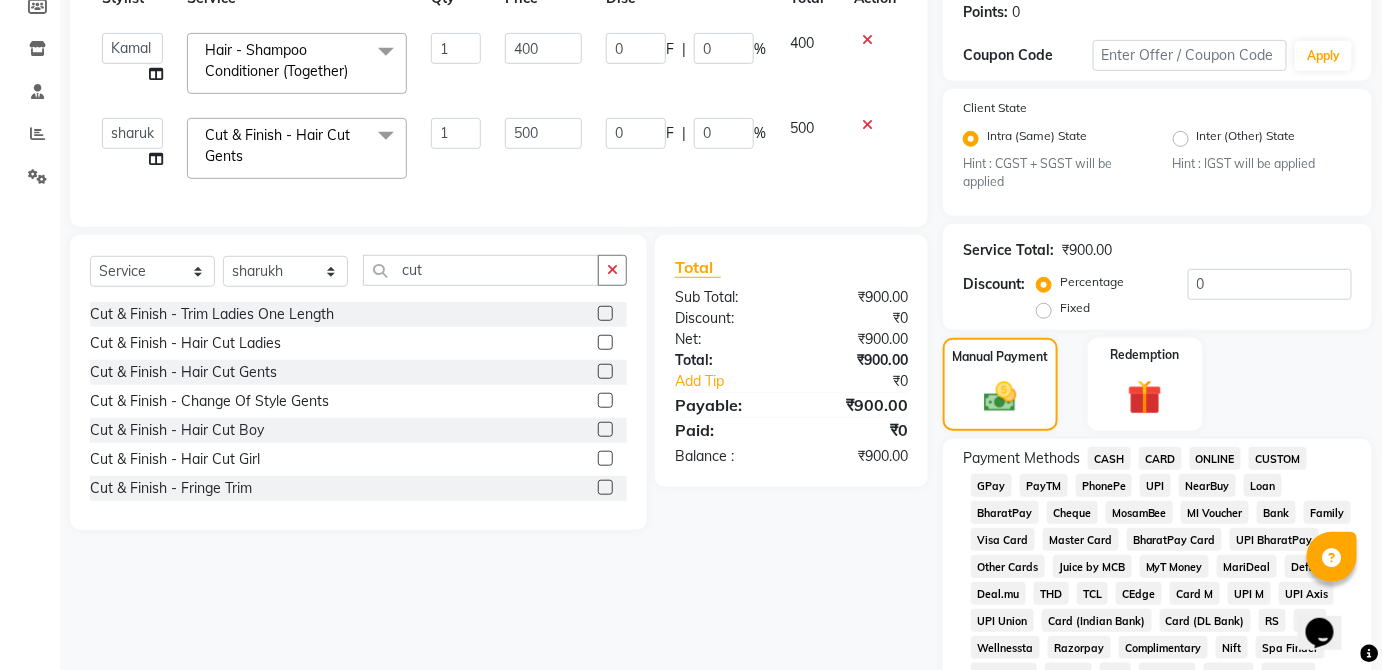 click on "UPI" 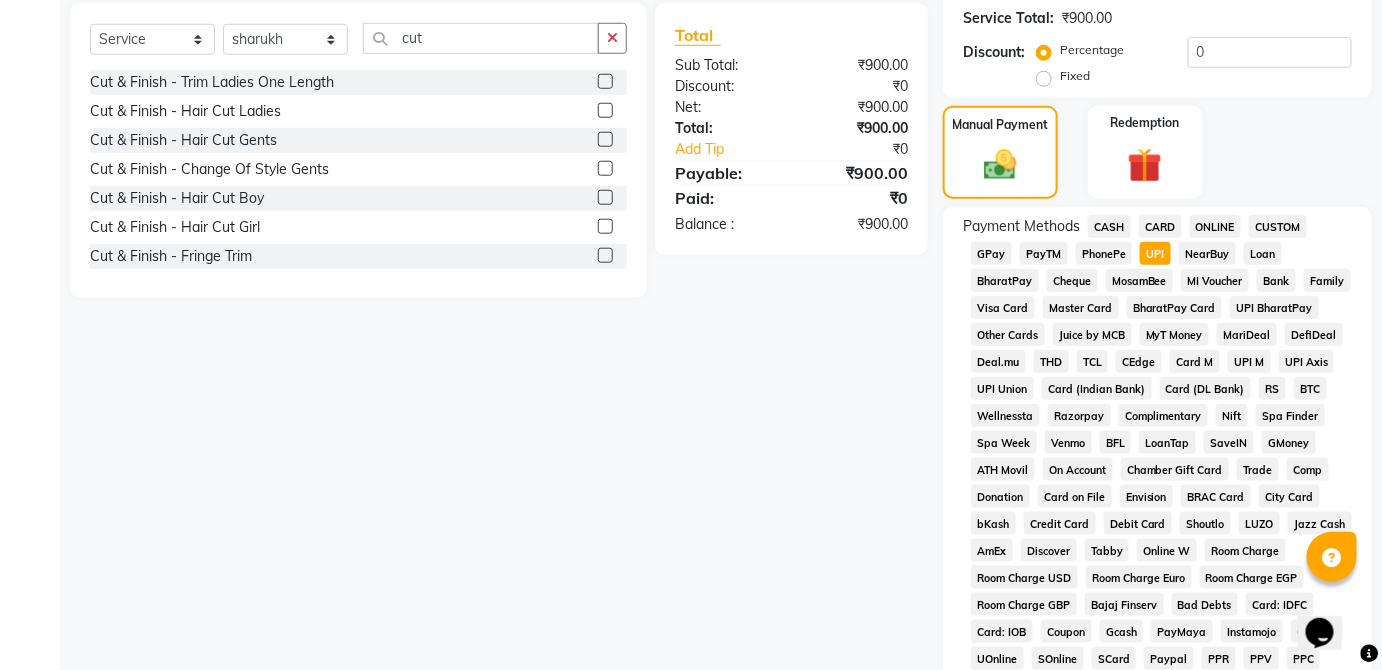 scroll, scrollTop: 943, scrollLeft: 0, axis: vertical 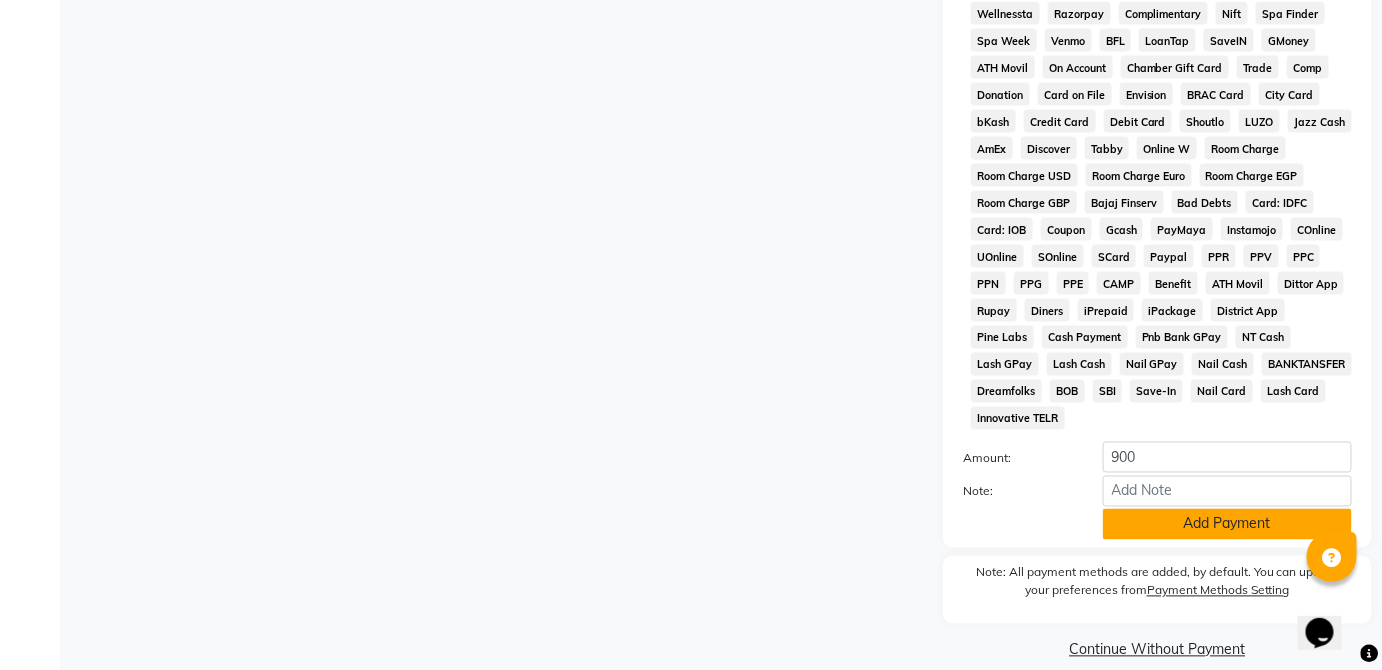 click on "Add Payment" 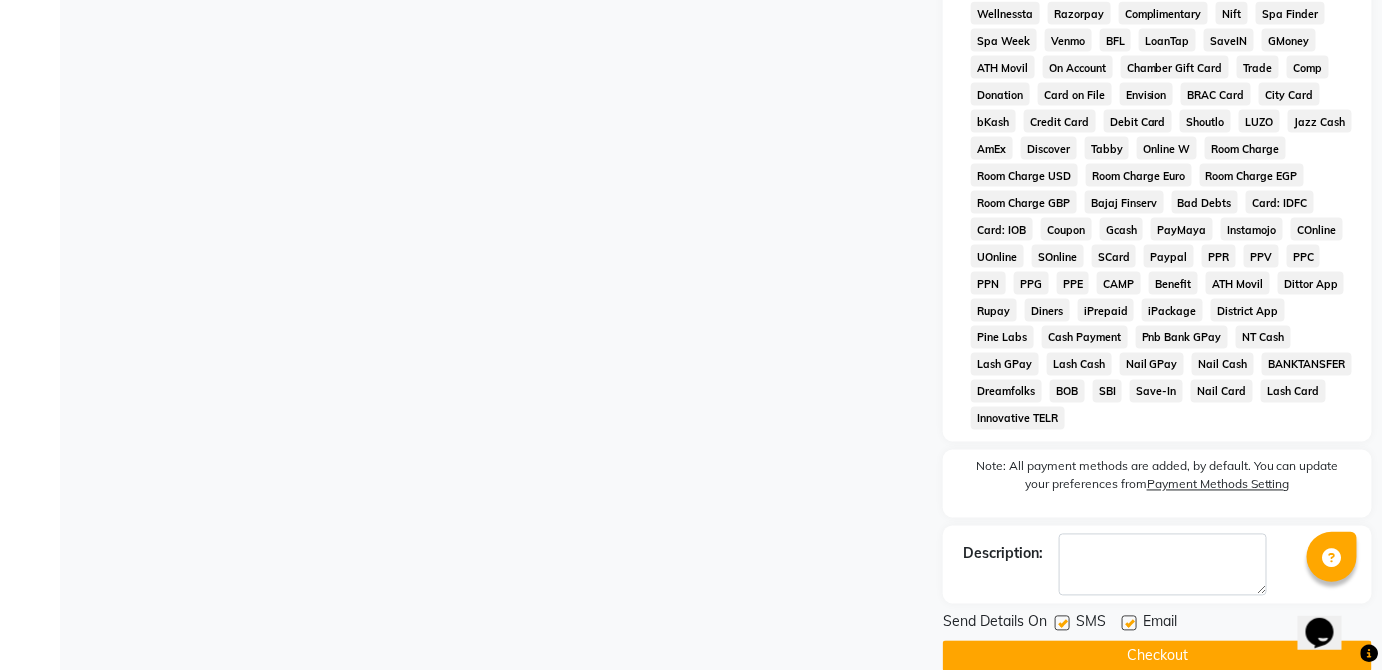 click on "Checkout" 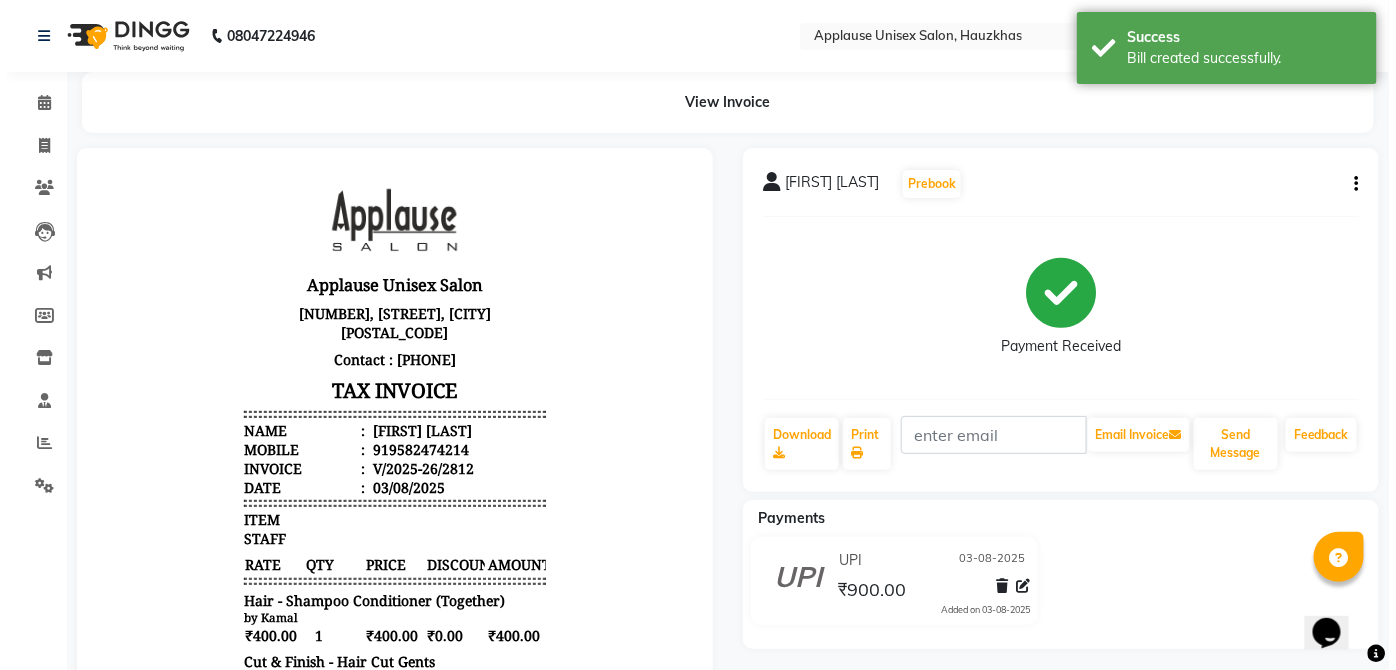 scroll, scrollTop: 0, scrollLeft: 0, axis: both 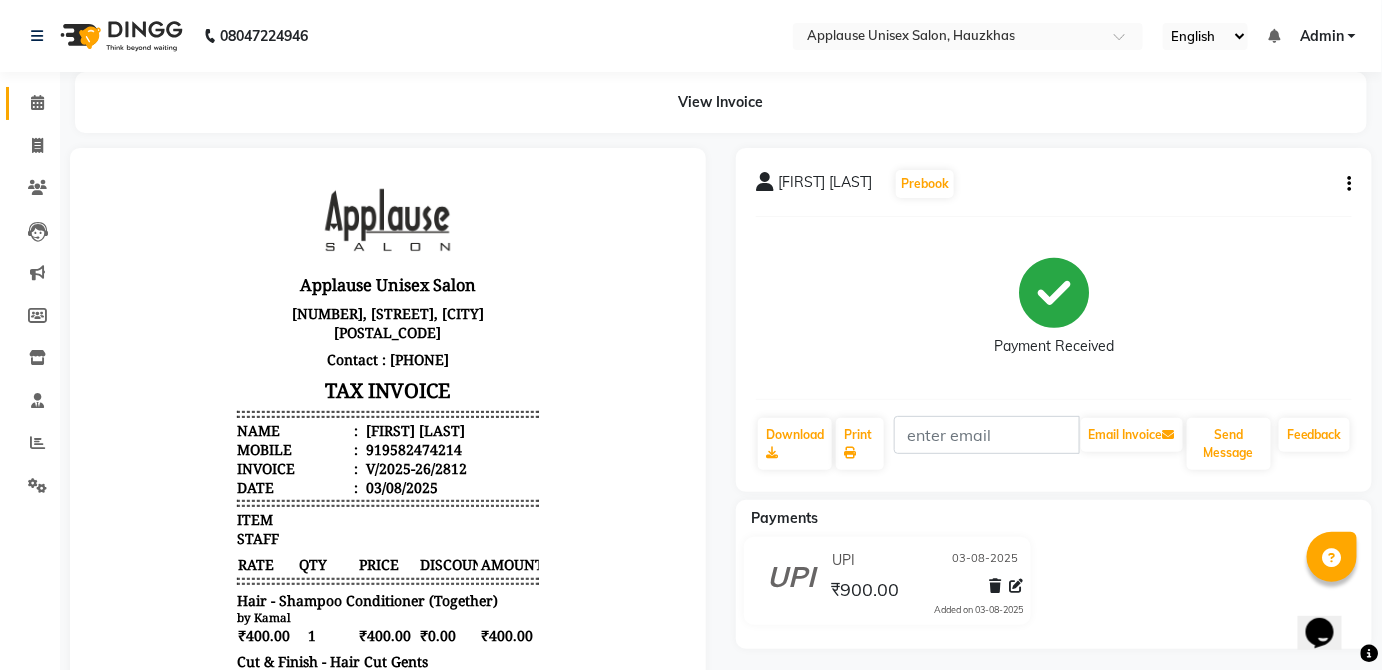 click 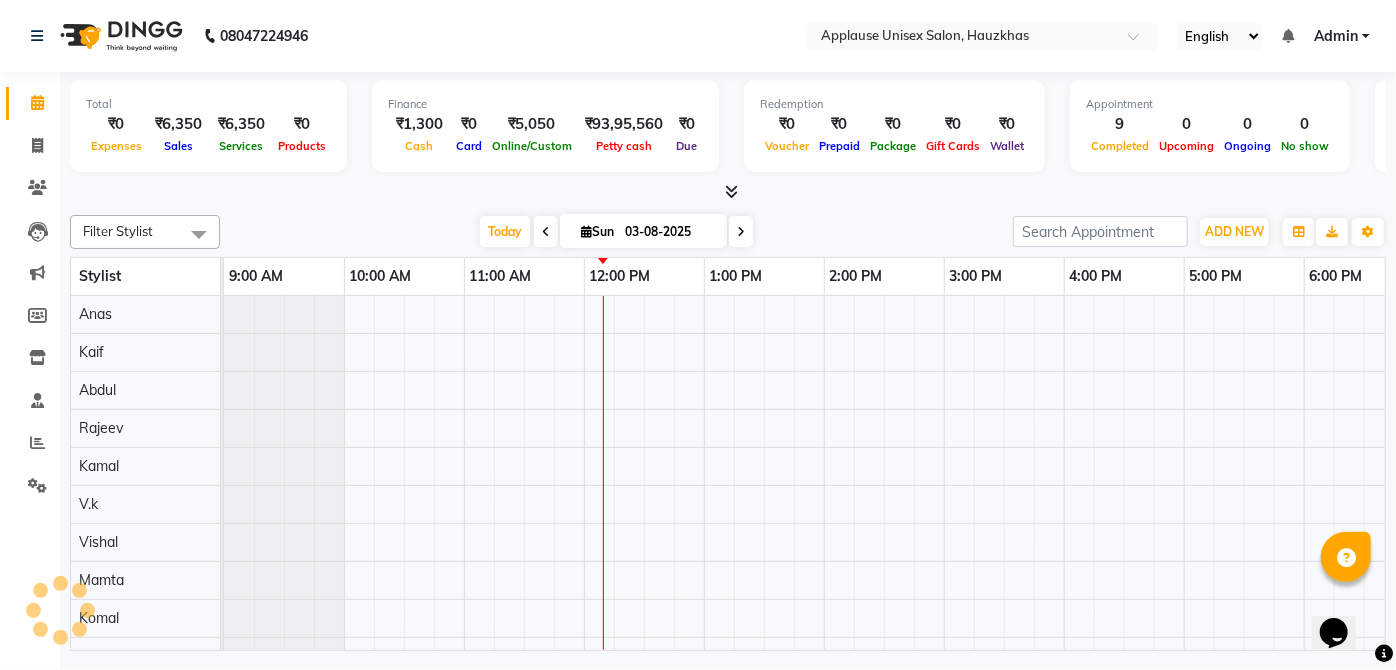 scroll, scrollTop: 0, scrollLeft: 0, axis: both 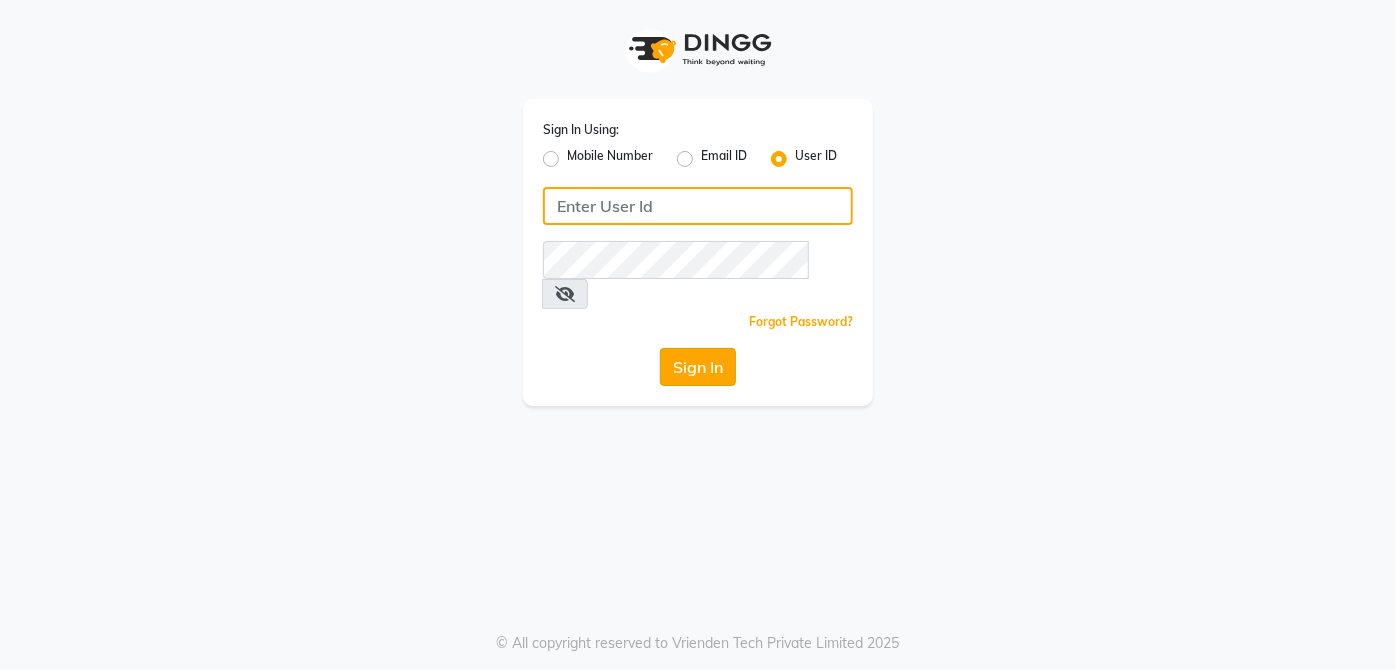 type on "applausesalon" 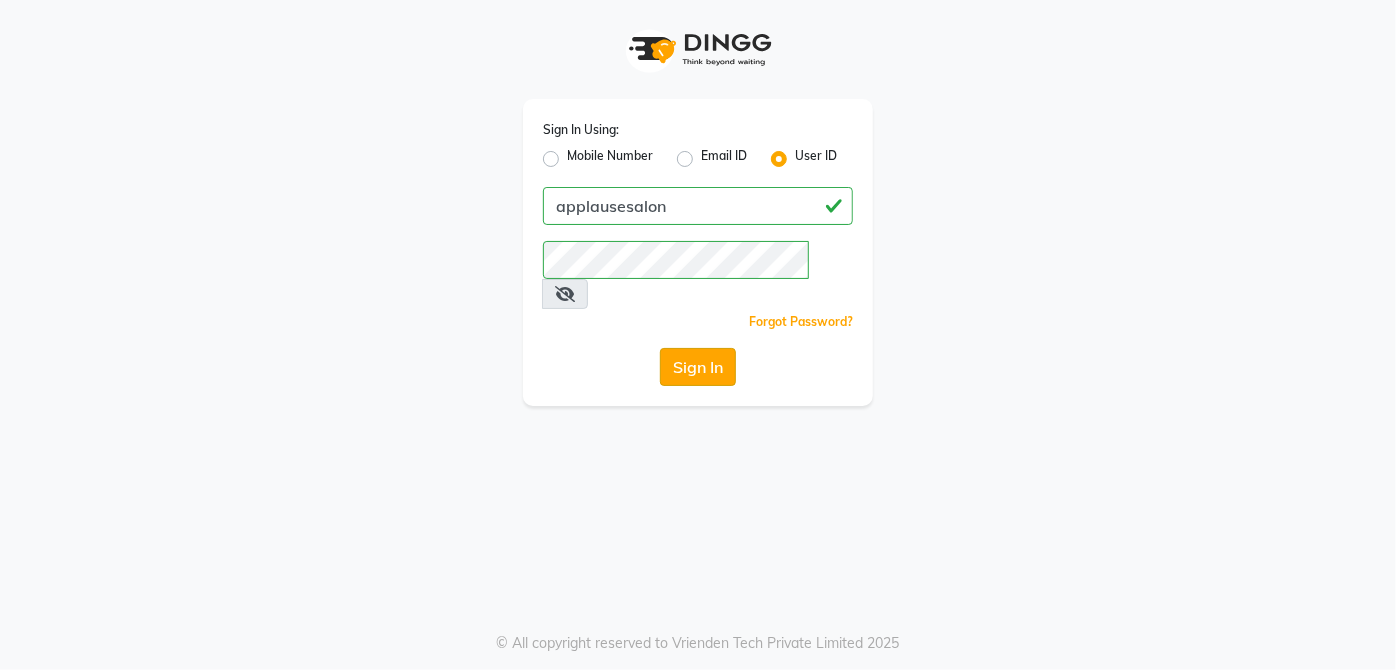 click on "Sign In" 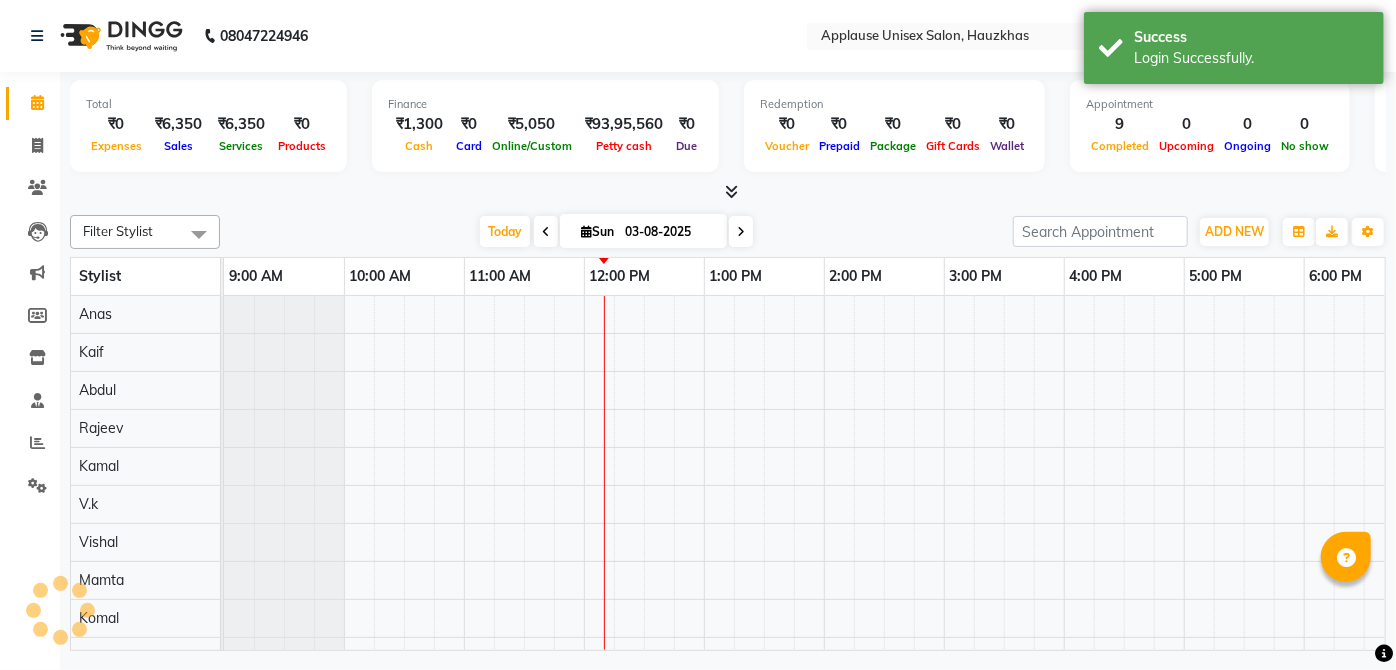 scroll, scrollTop: 0, scrollLeft: 0, axis: both 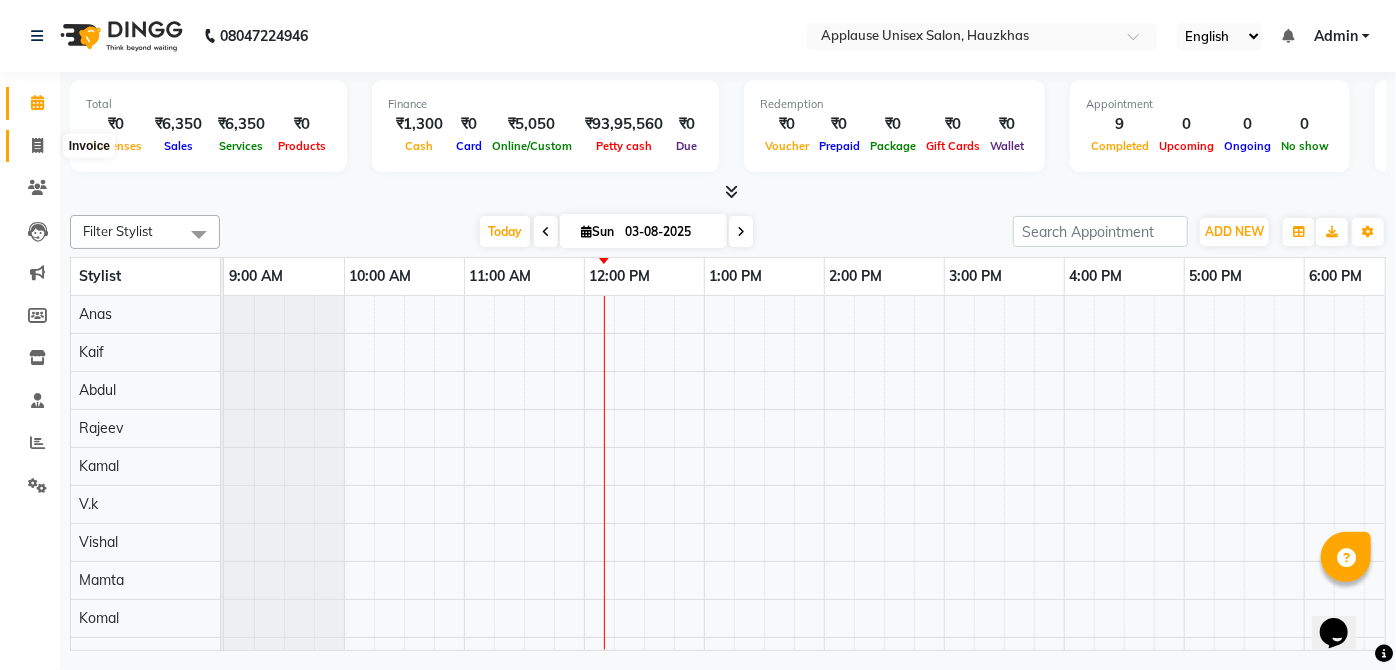click 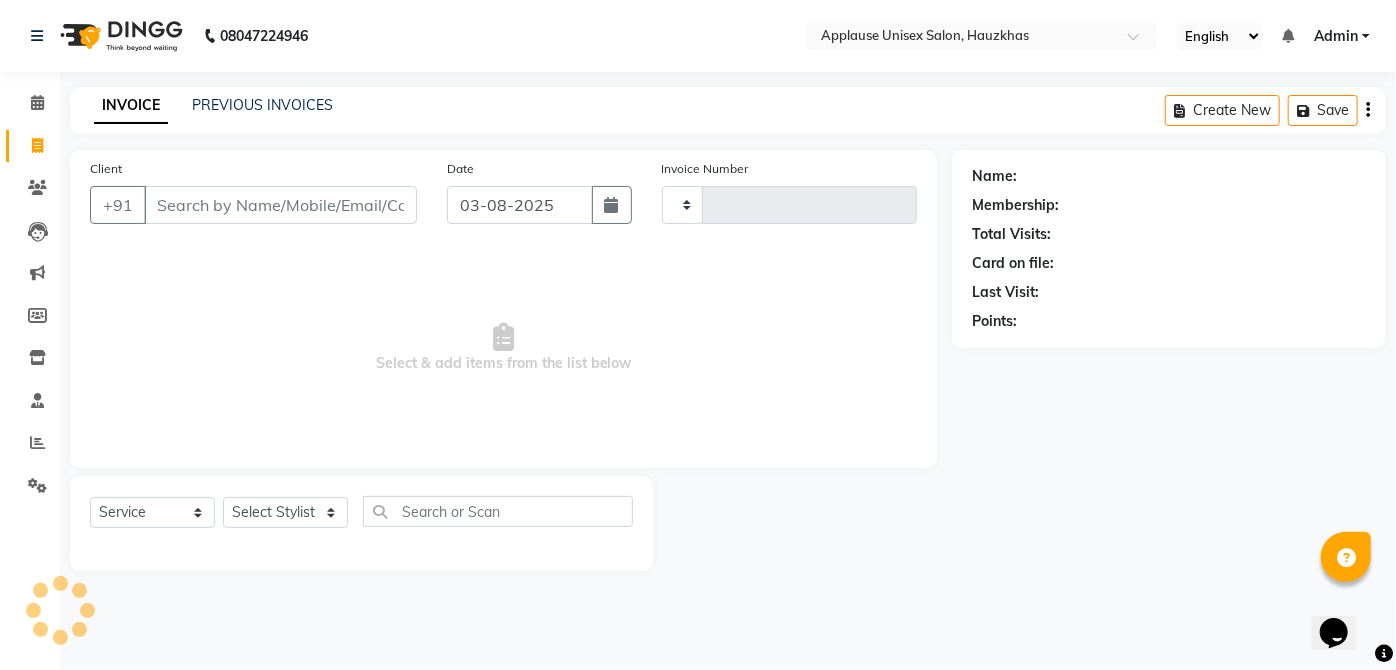 type on "2813" 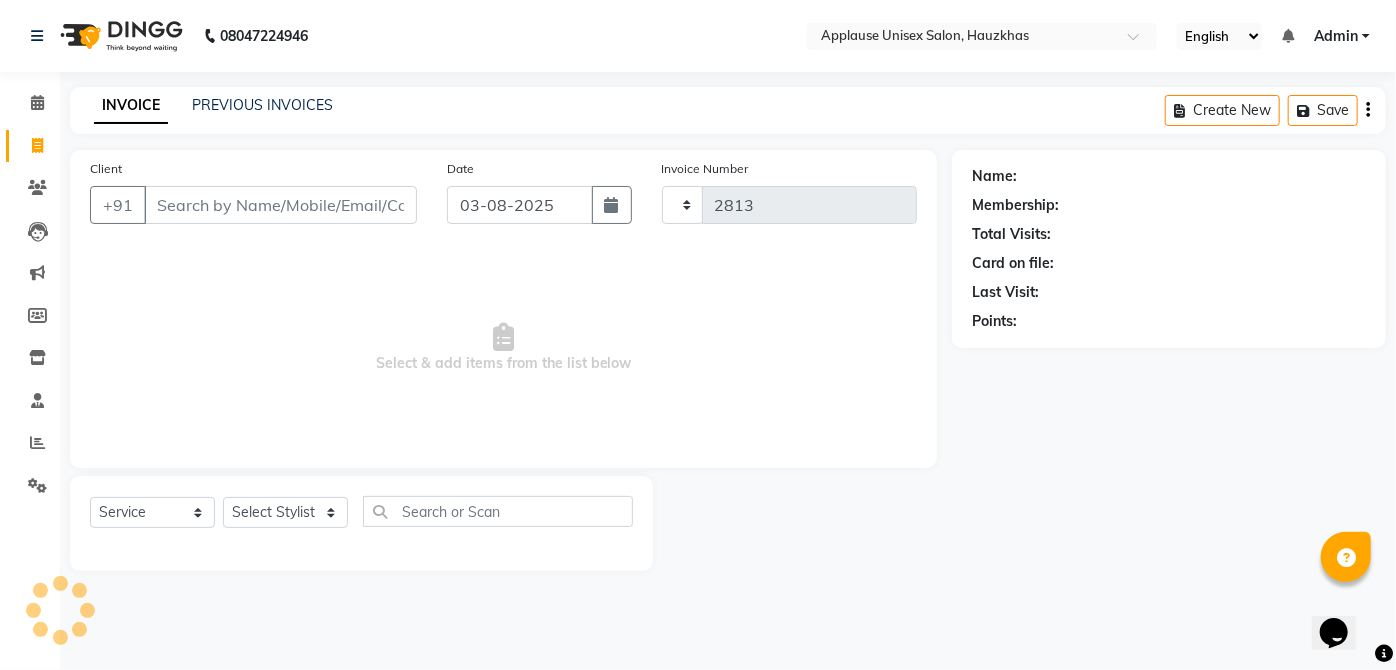 select on "5082" 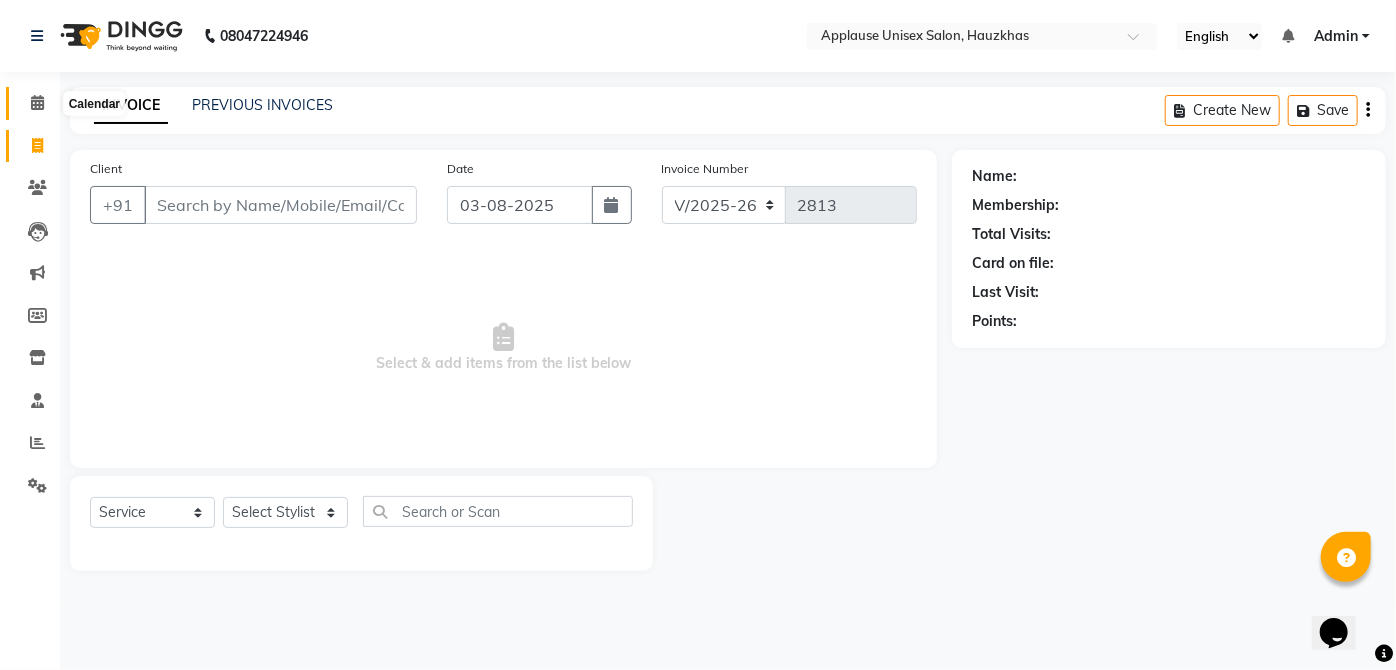 click 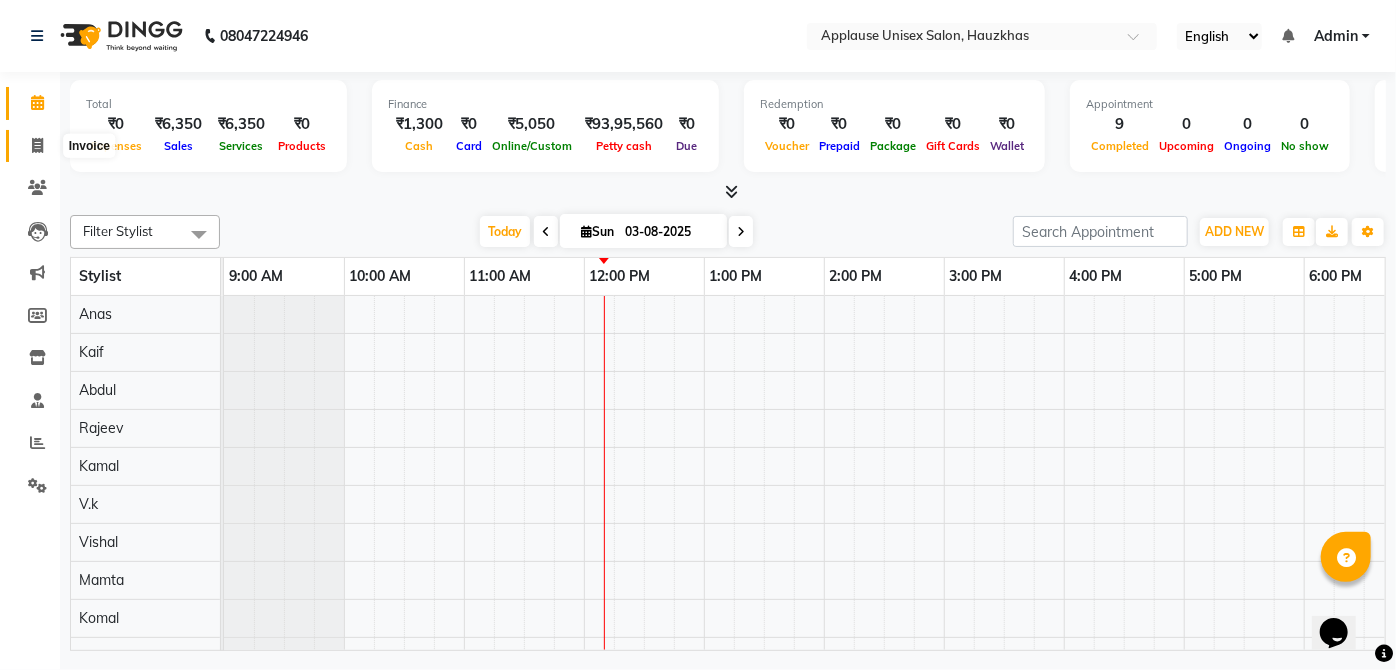 click 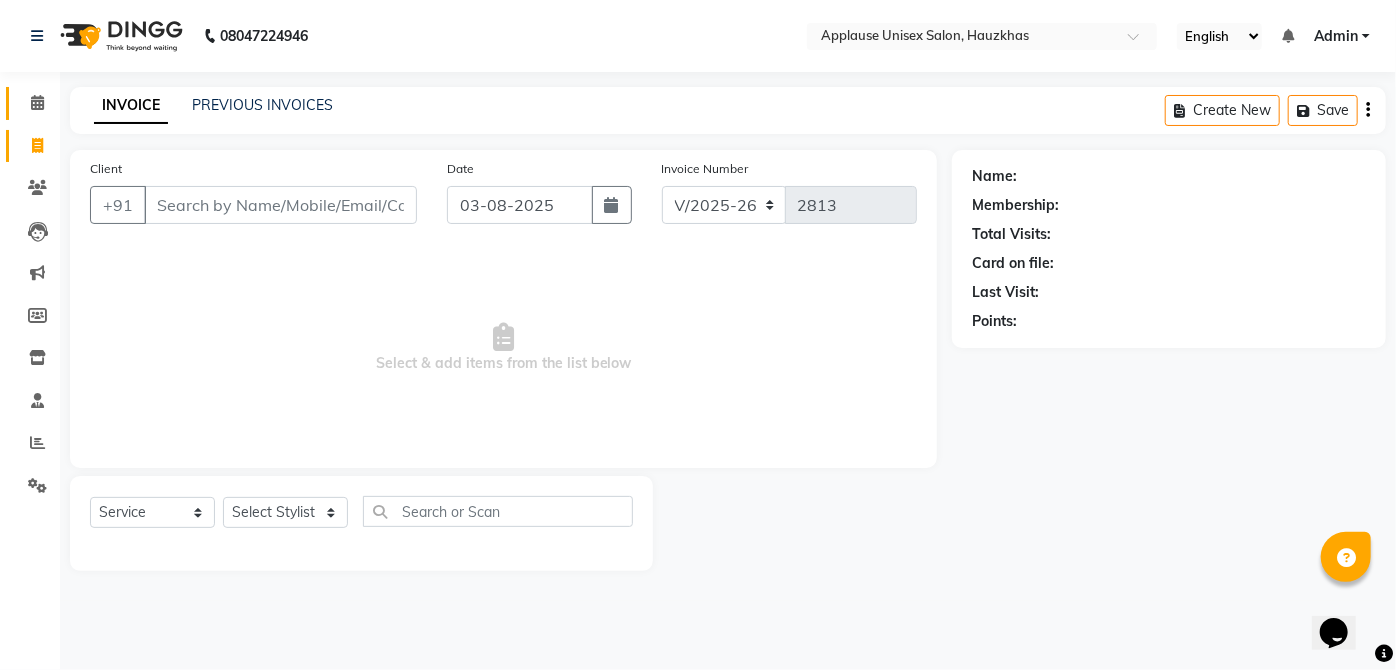 click 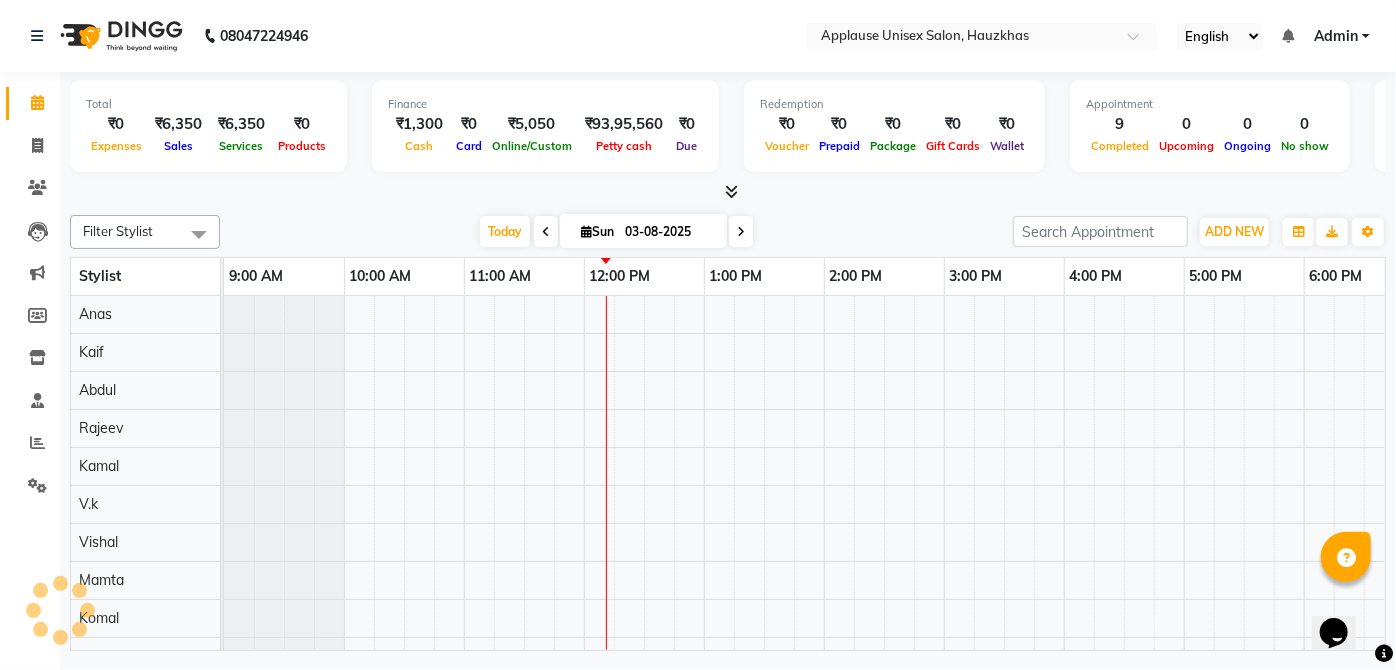 scroll, scrollTop: 0, scrollLeft: 0, axis: both 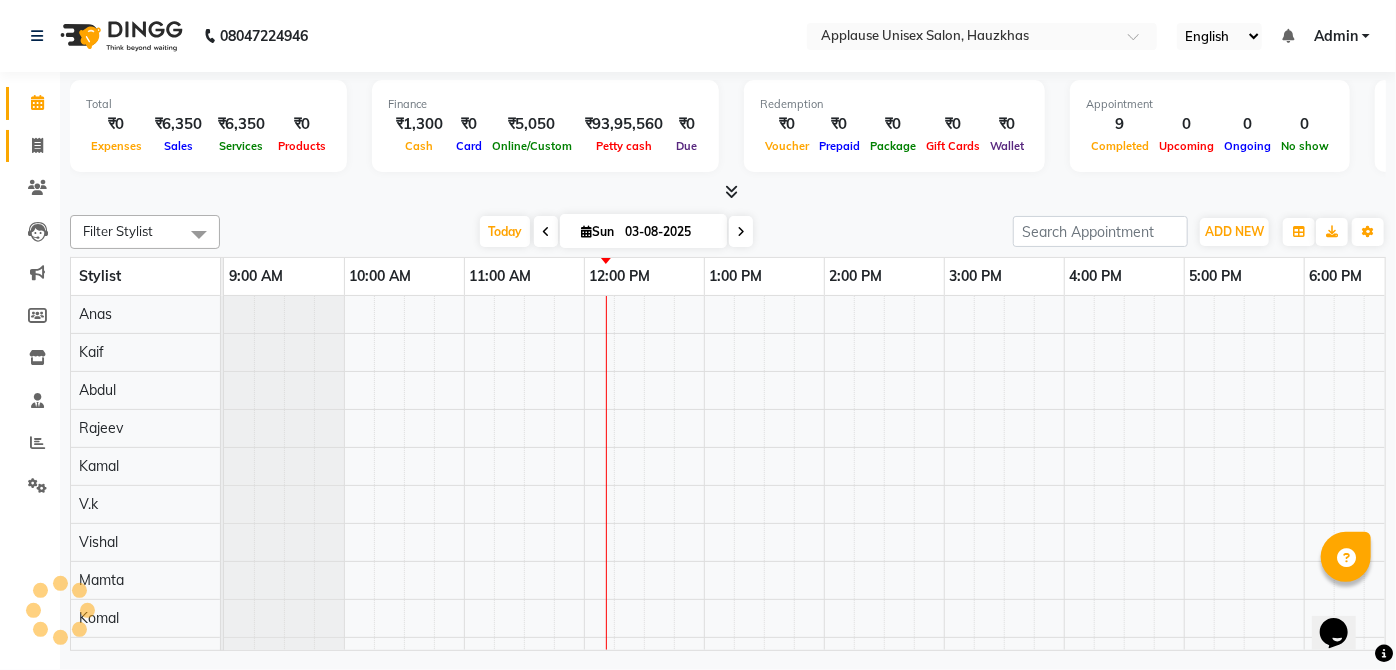 click on "Invoice" 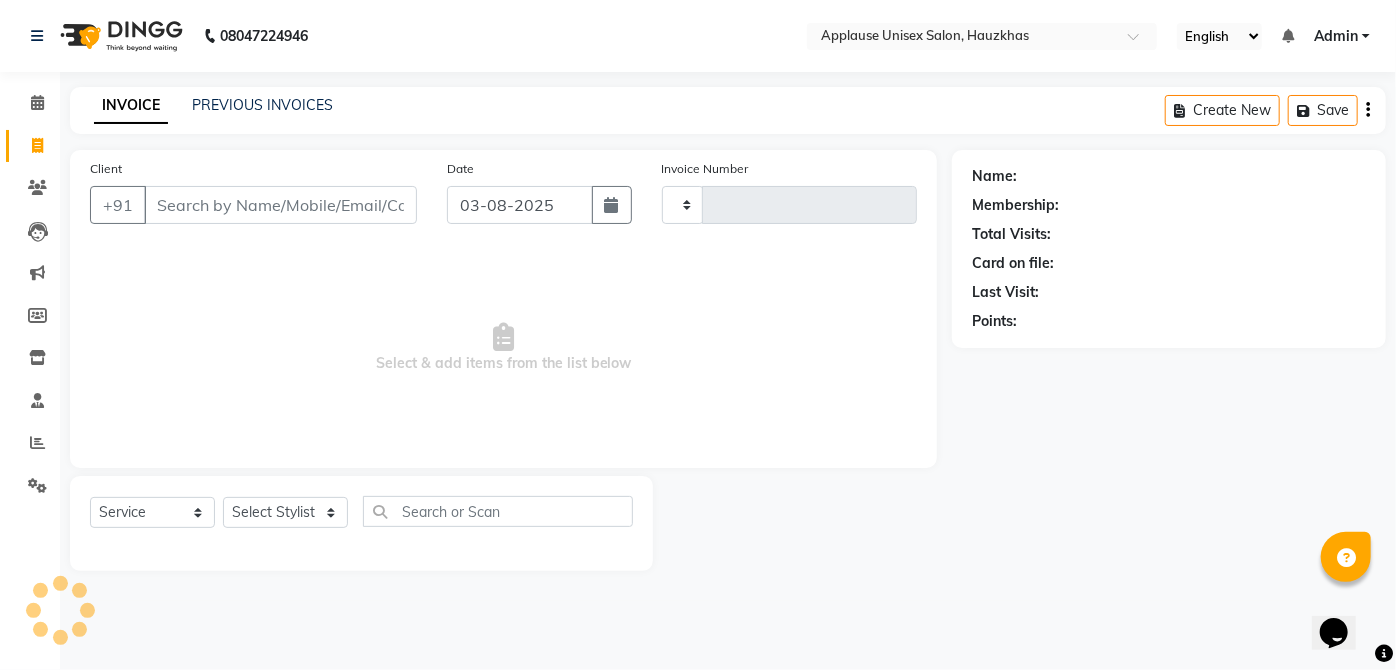 type on "2813" 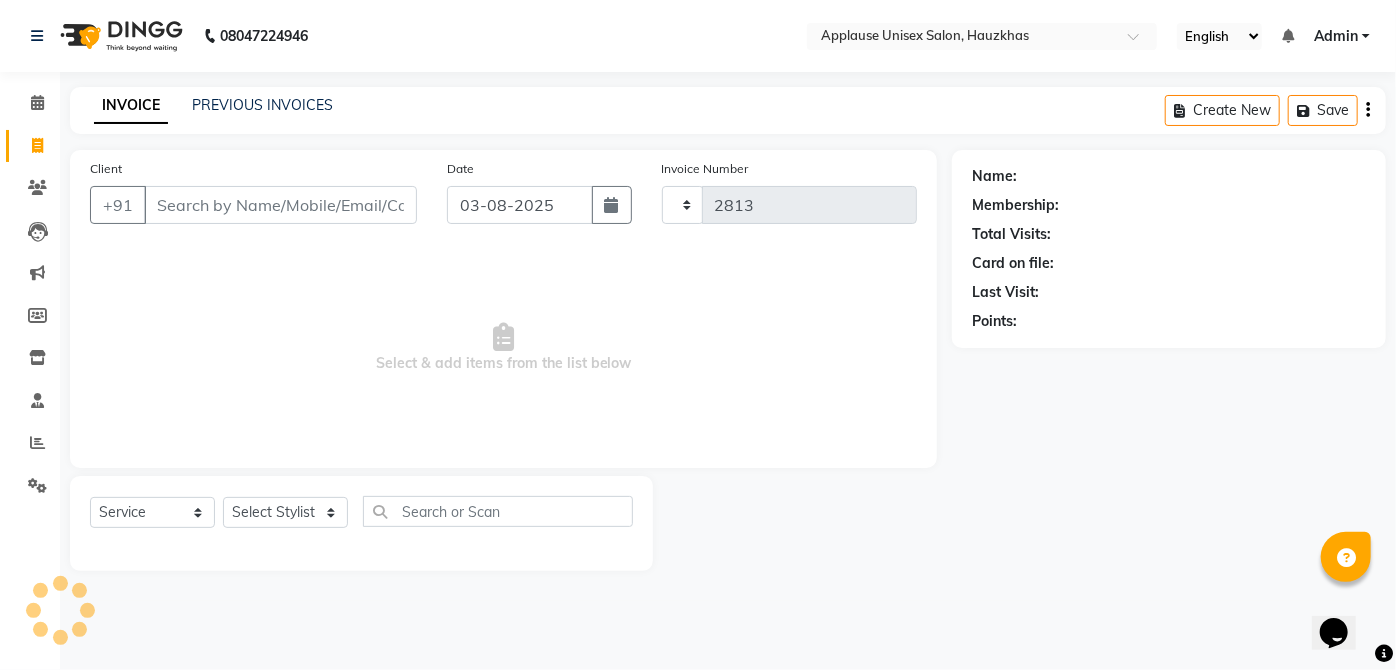 select on "5082" 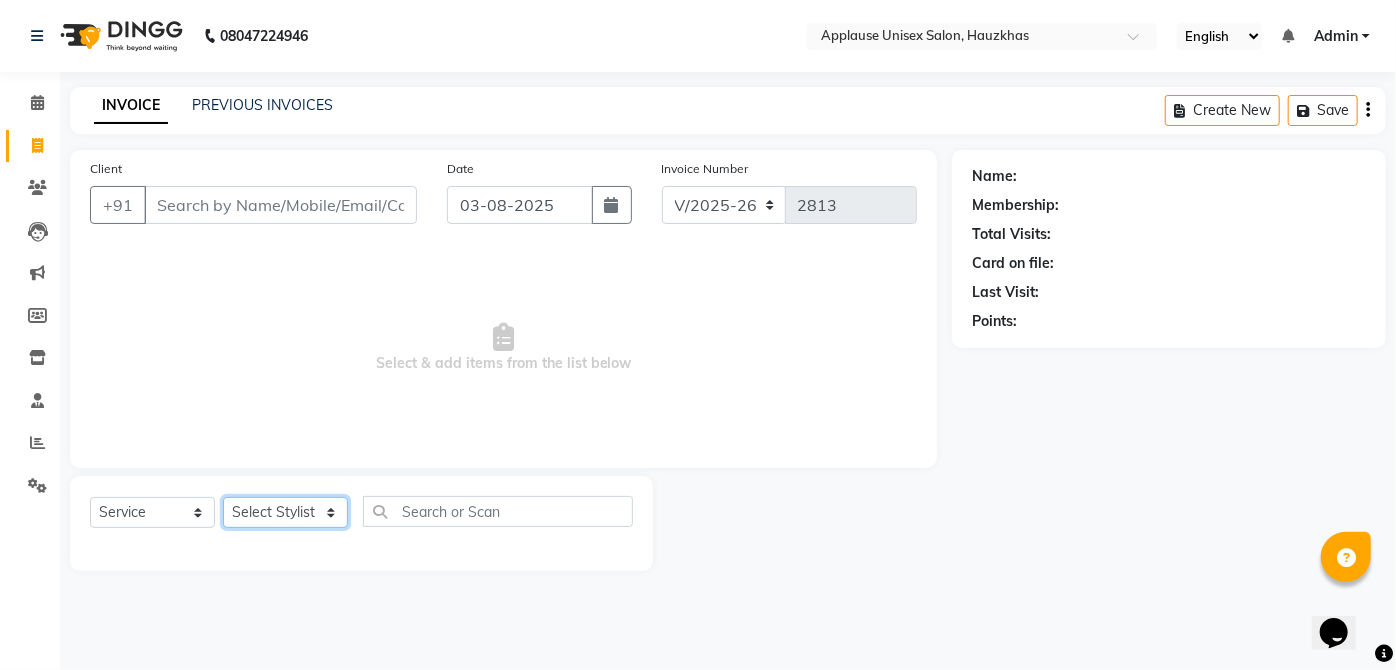 click on "Select Stylist Abdul Anas Arti Aruna Asif faisal guri heena Kaif Kamal Karan Komal laxmi Mamta Manager Mohsin nitin rahul Rajeev Rashid saif sangeeta sangeeta sharukh Vishal V.k" 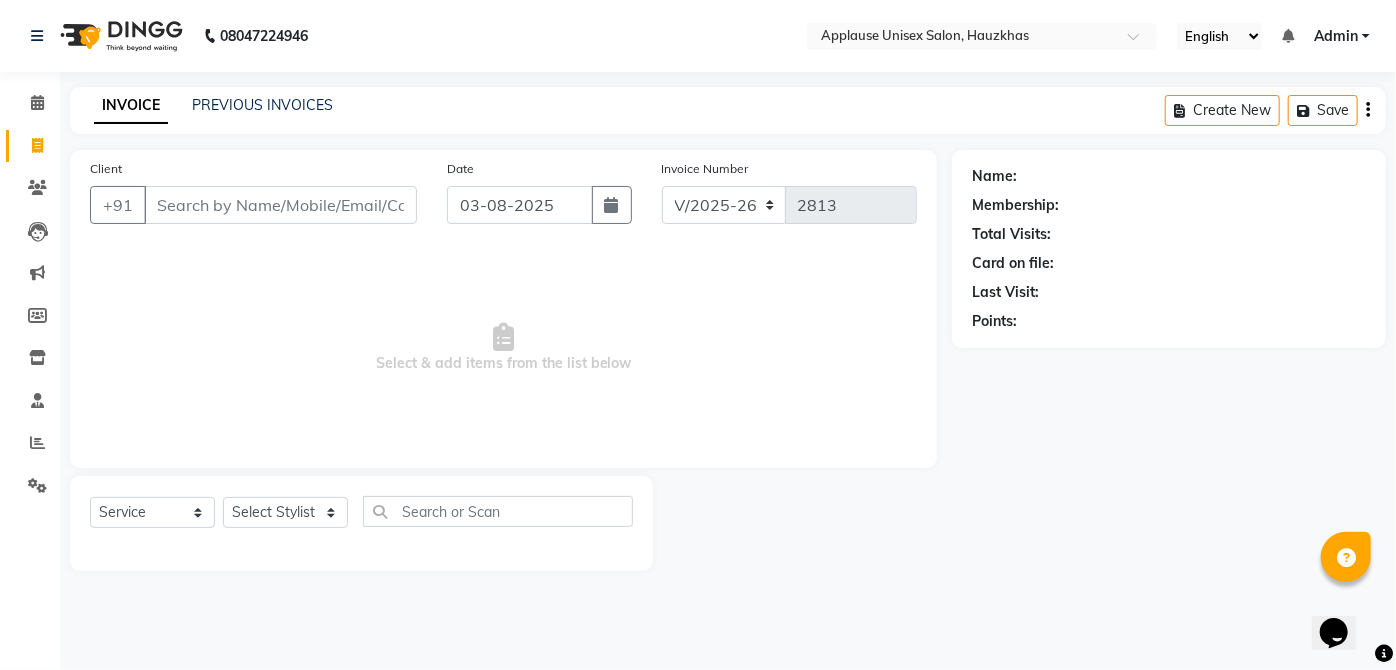 click on "Select & add items from the list below" at bounding box center [503, 348] 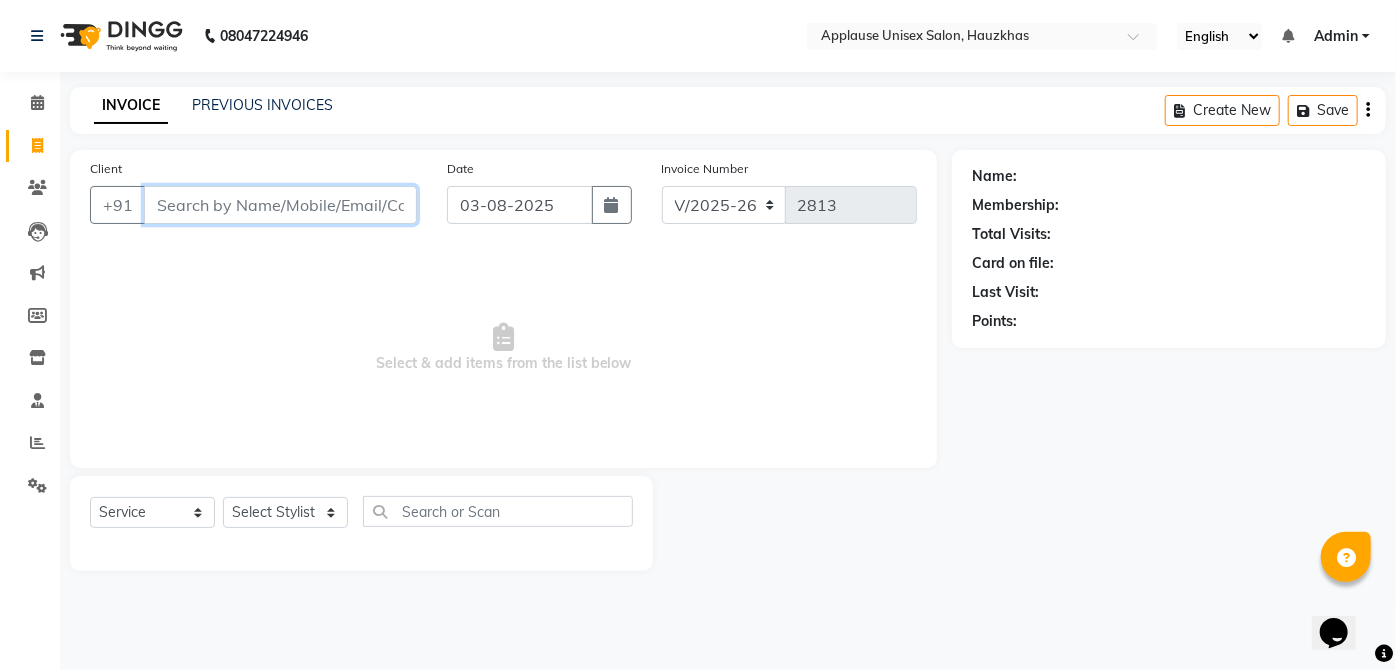 click on "Client" at bounding box center (280, 205) 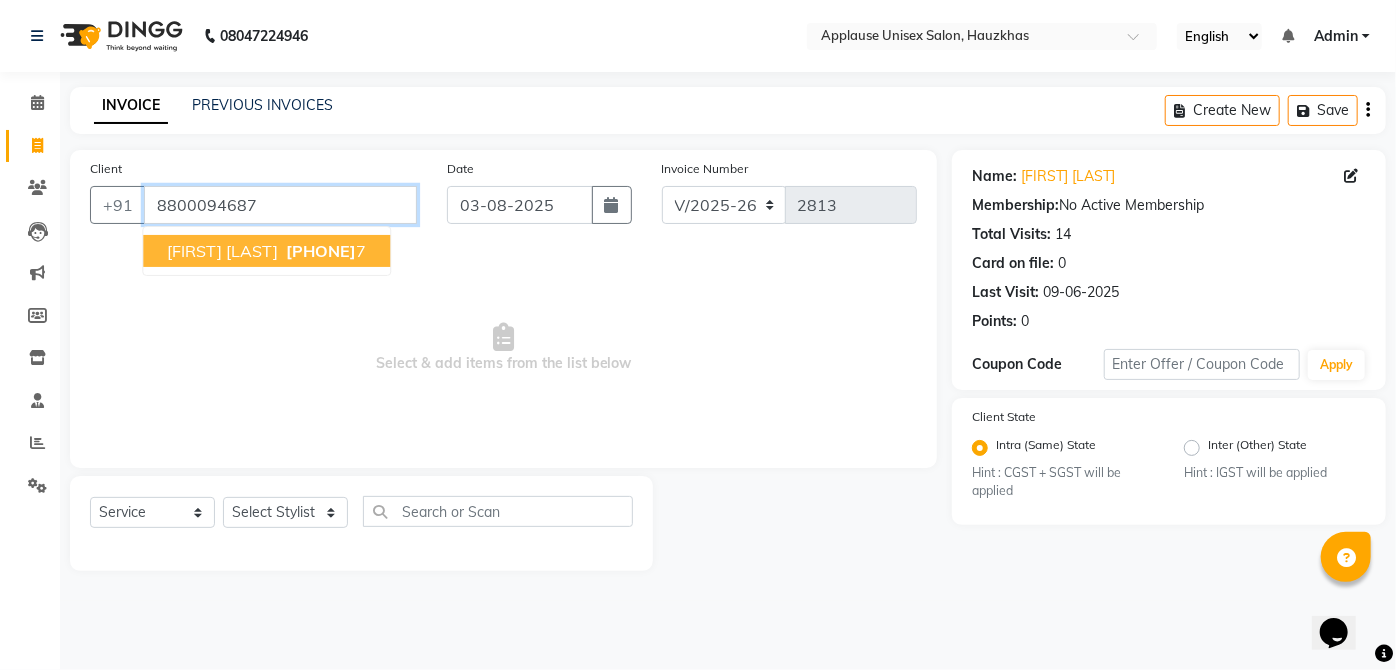 click on "8800094687" at bounding box center [280, 205] 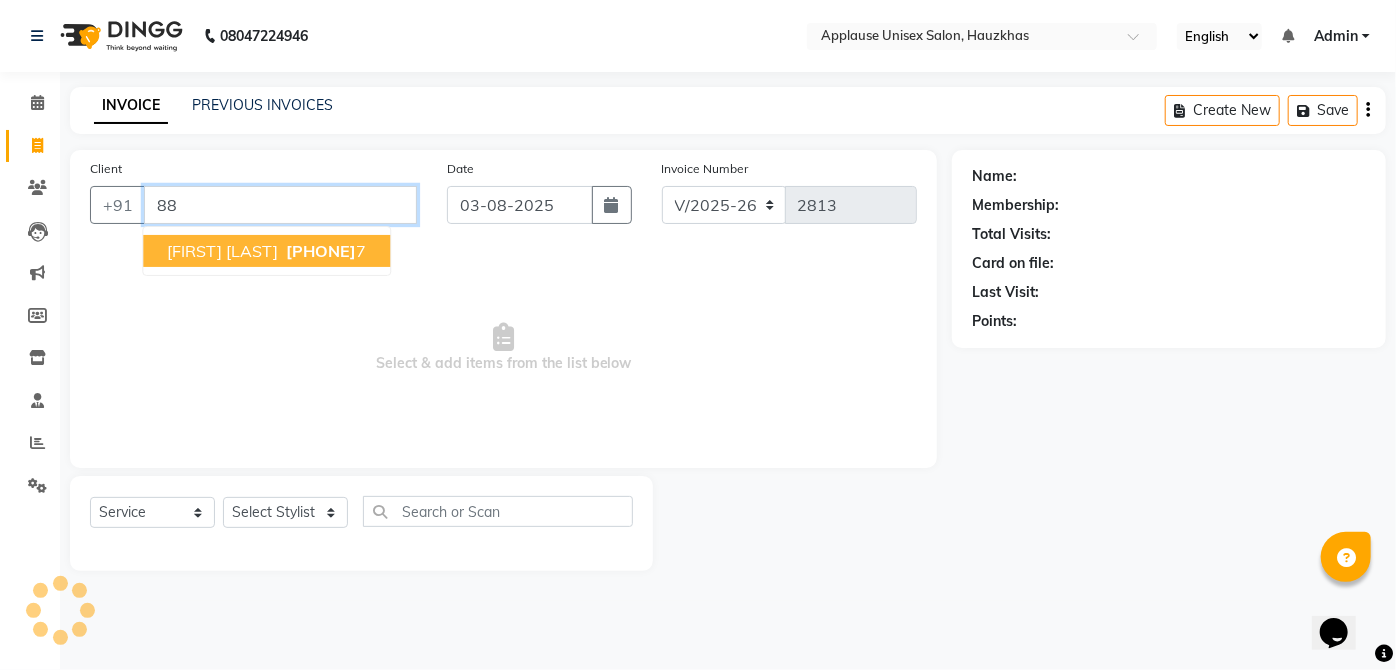 type on "8" 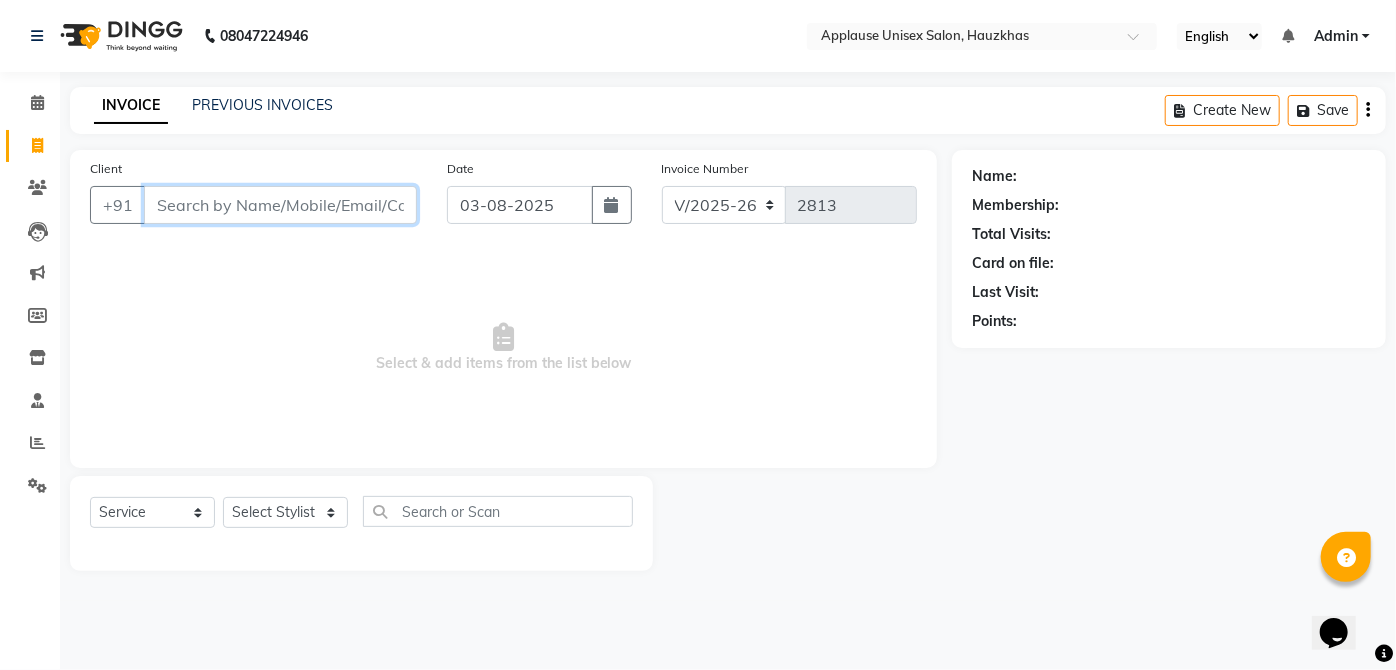 type 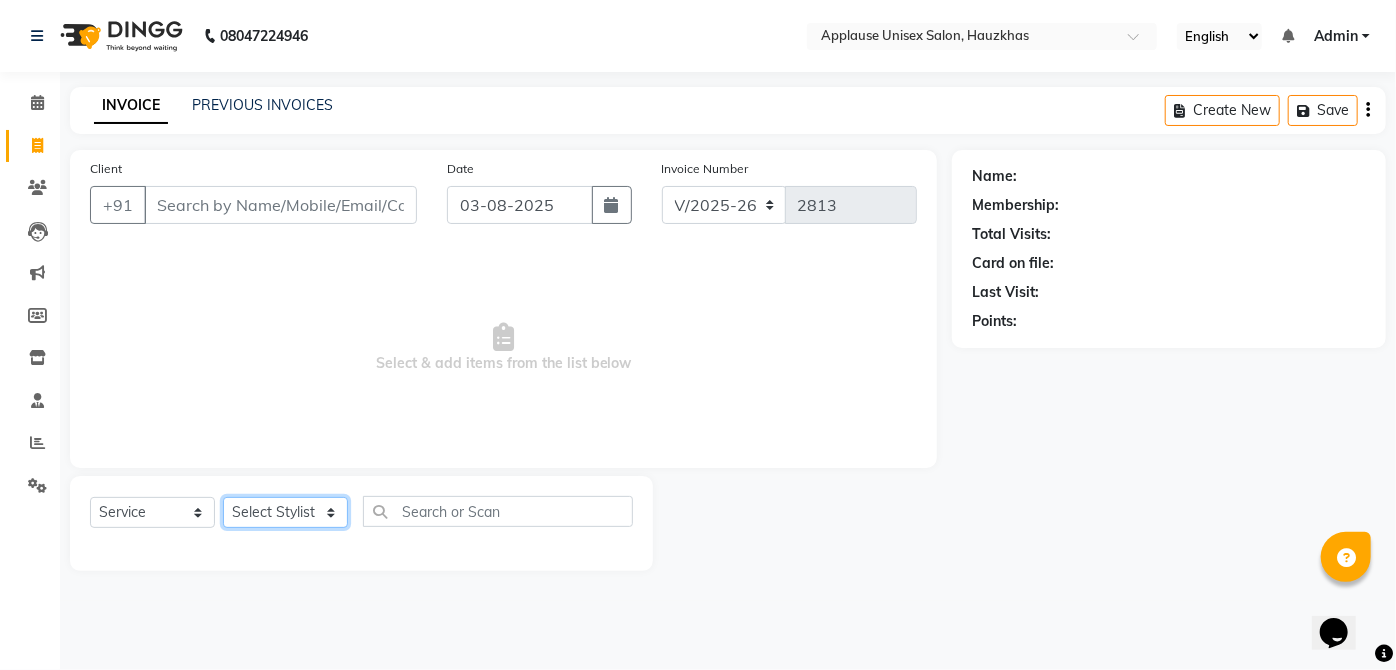 click on "Select Stylist Abdul Anas Arti Aruna Asif faisal guri heena Kaif Kamal Karan Komal laxmi Mamta Manager Mohsin nitin rahul Rajeev Rashid saif sangeeta sangeeta sharukh Vishal V.k" 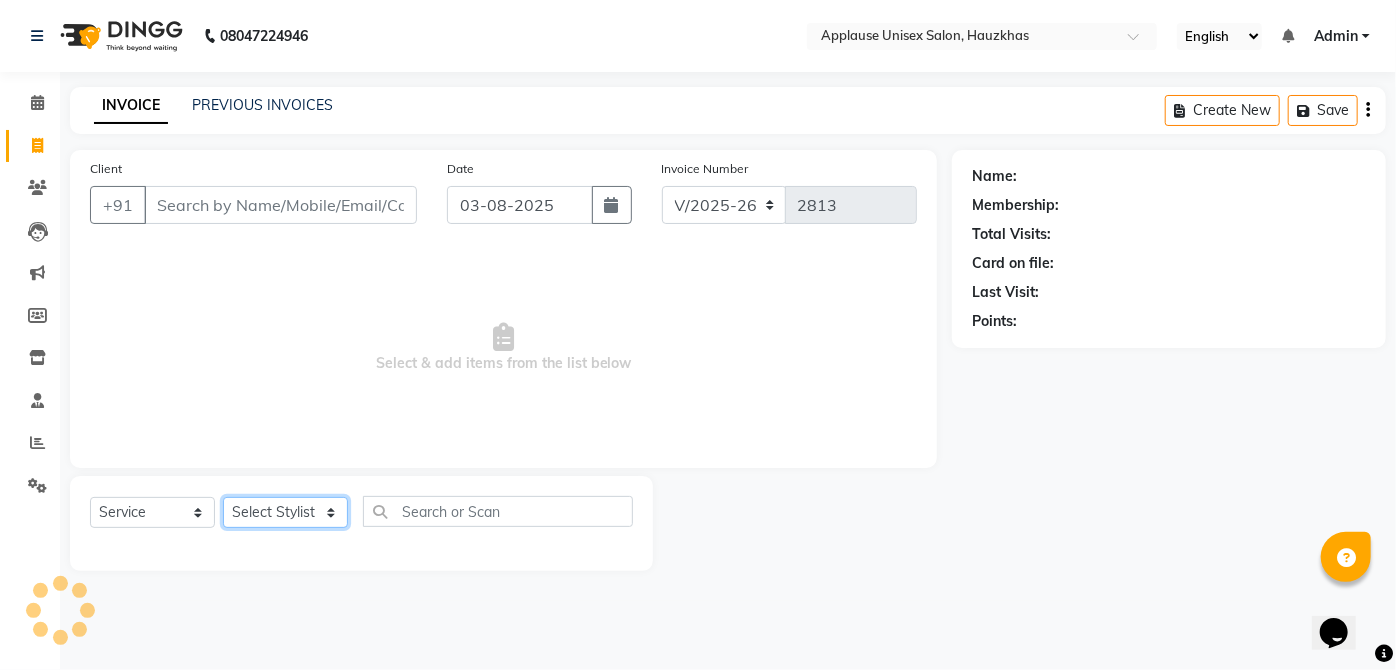 select on "32127" 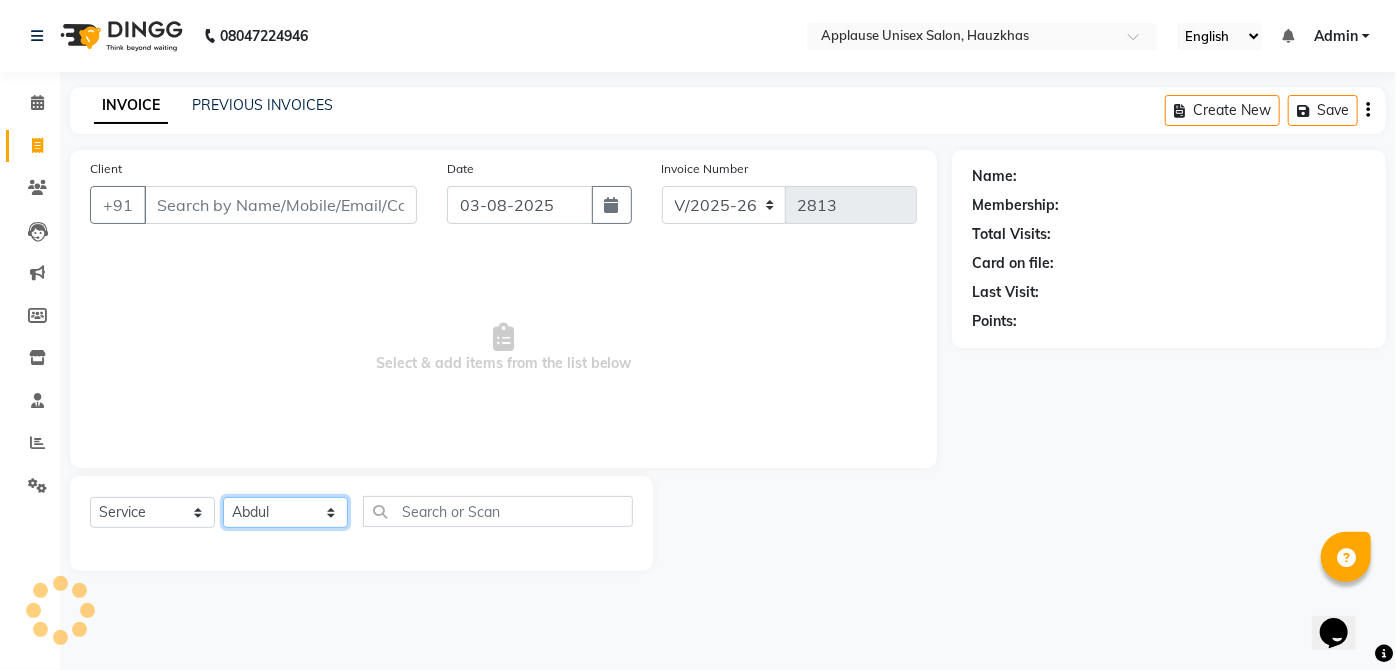 click on "Select Stylist Abdul Anas Arti Aruna Asif faisal guri heena Kaif Kamal Karan Komal laxmi Mamta Manager Mohsin nitin rahul Rajeev Rashid saif sangeeta sangeeta sharukh Vishal V.k" 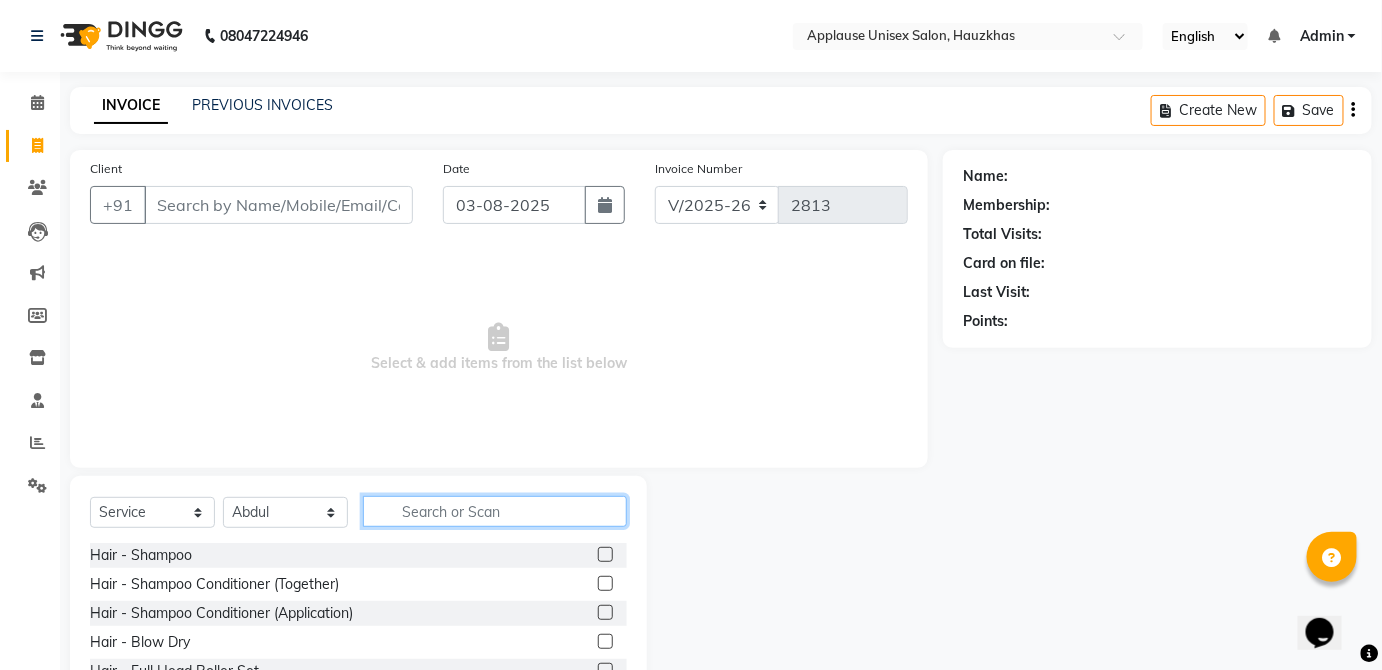 click 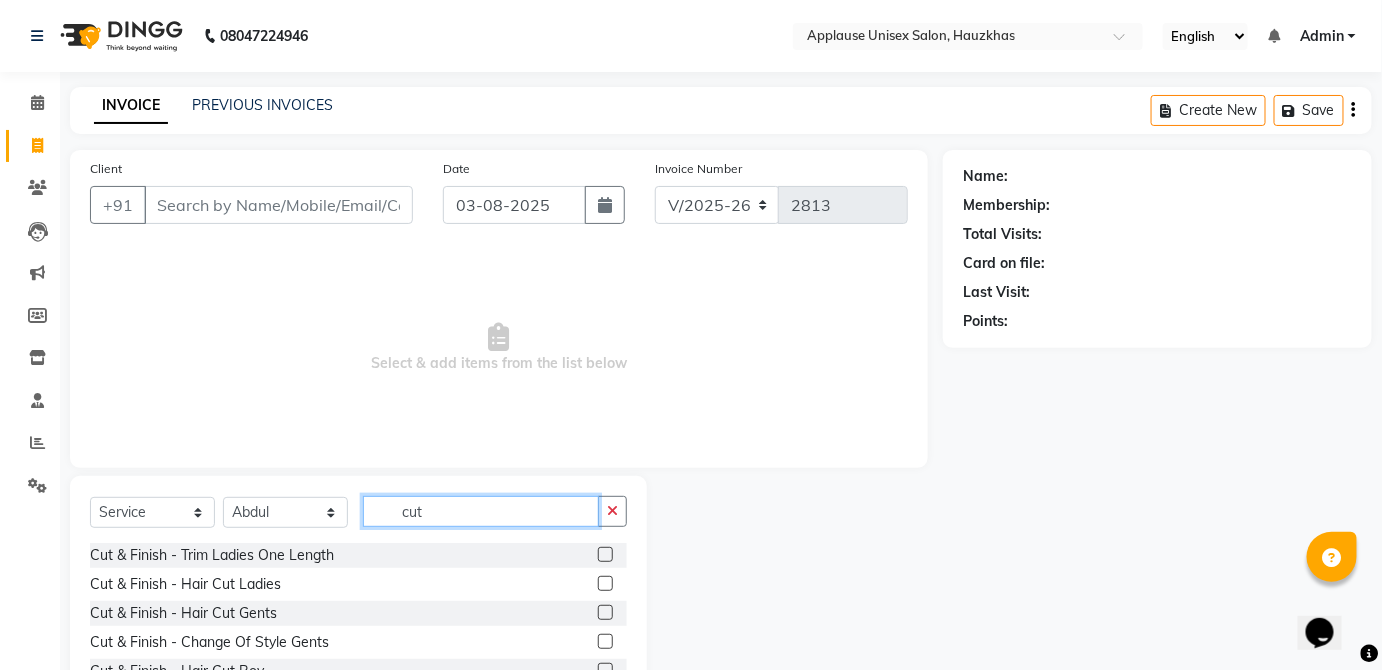 type on "cut" 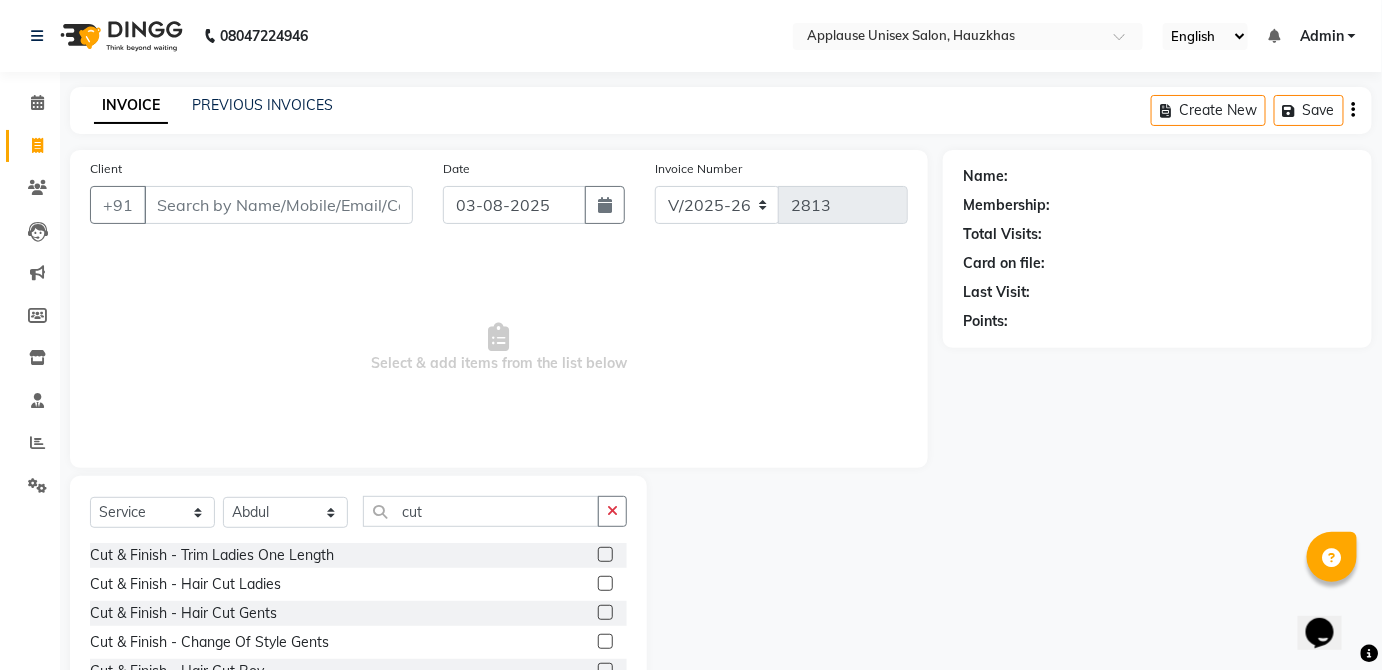 click 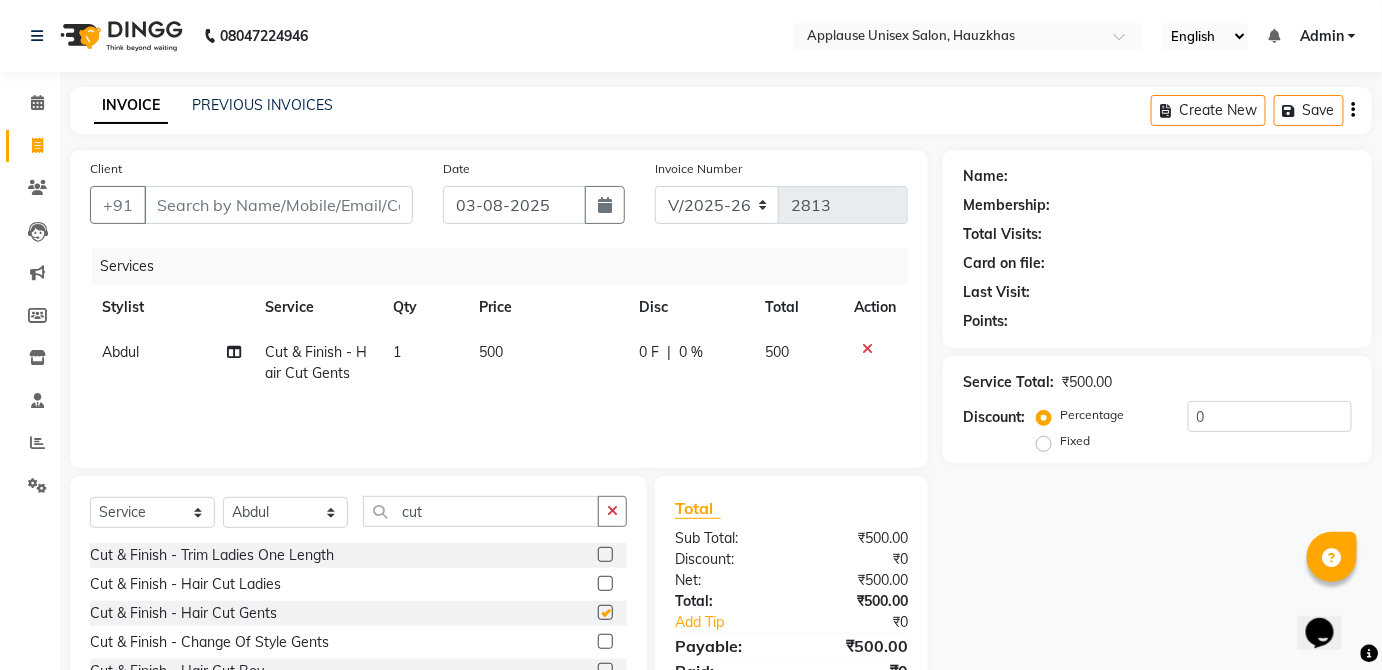 click on "500" 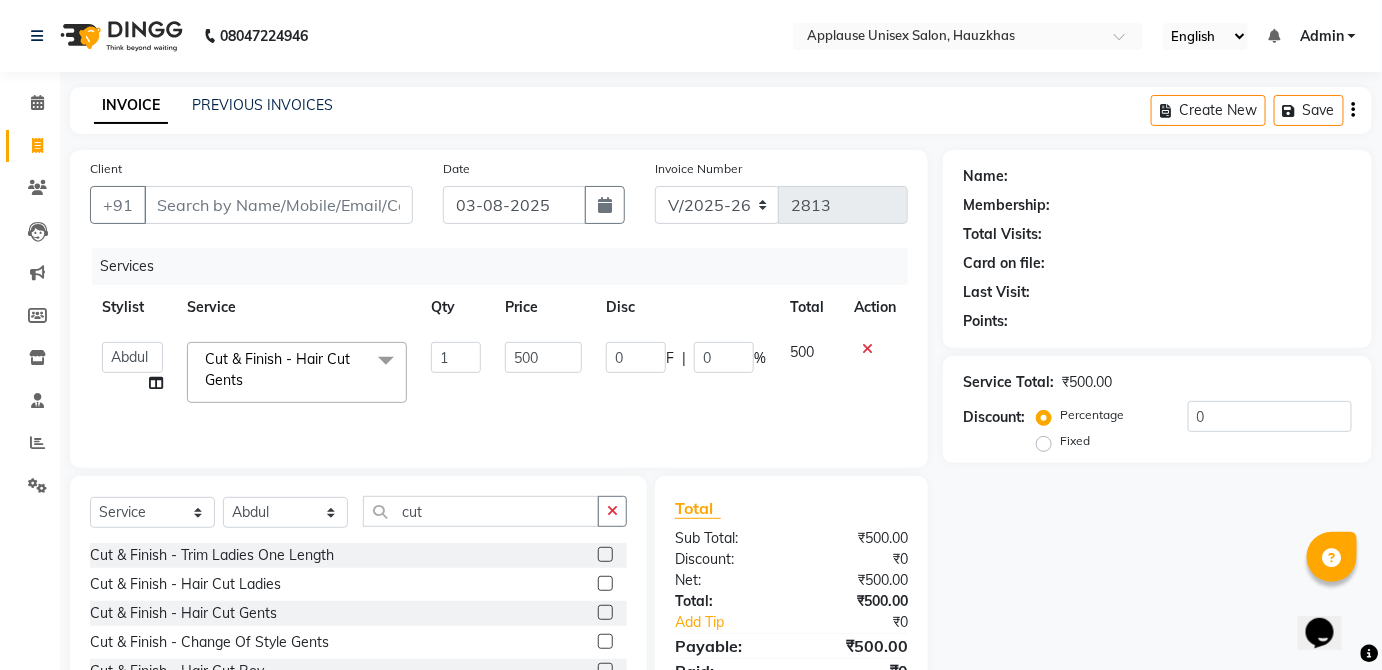 checkbox on "false" 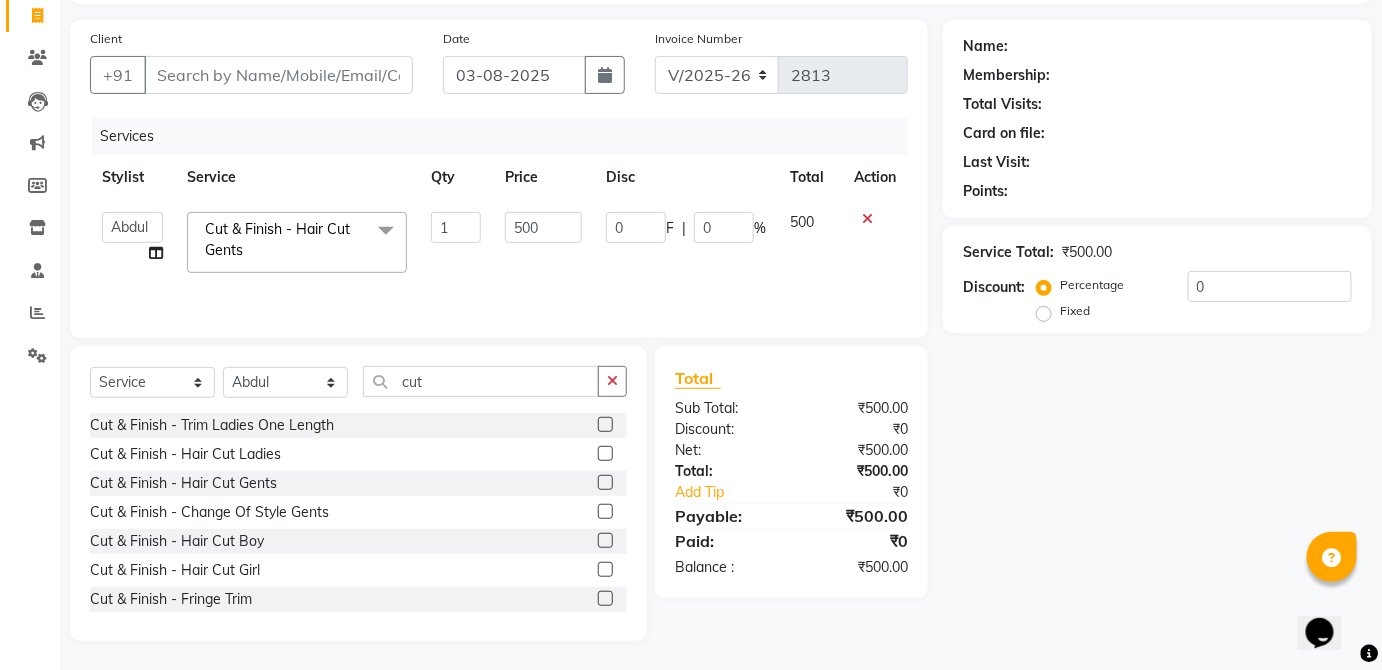 scroll, scrollTop: 205, scrollLeft: 0, axis: vertical 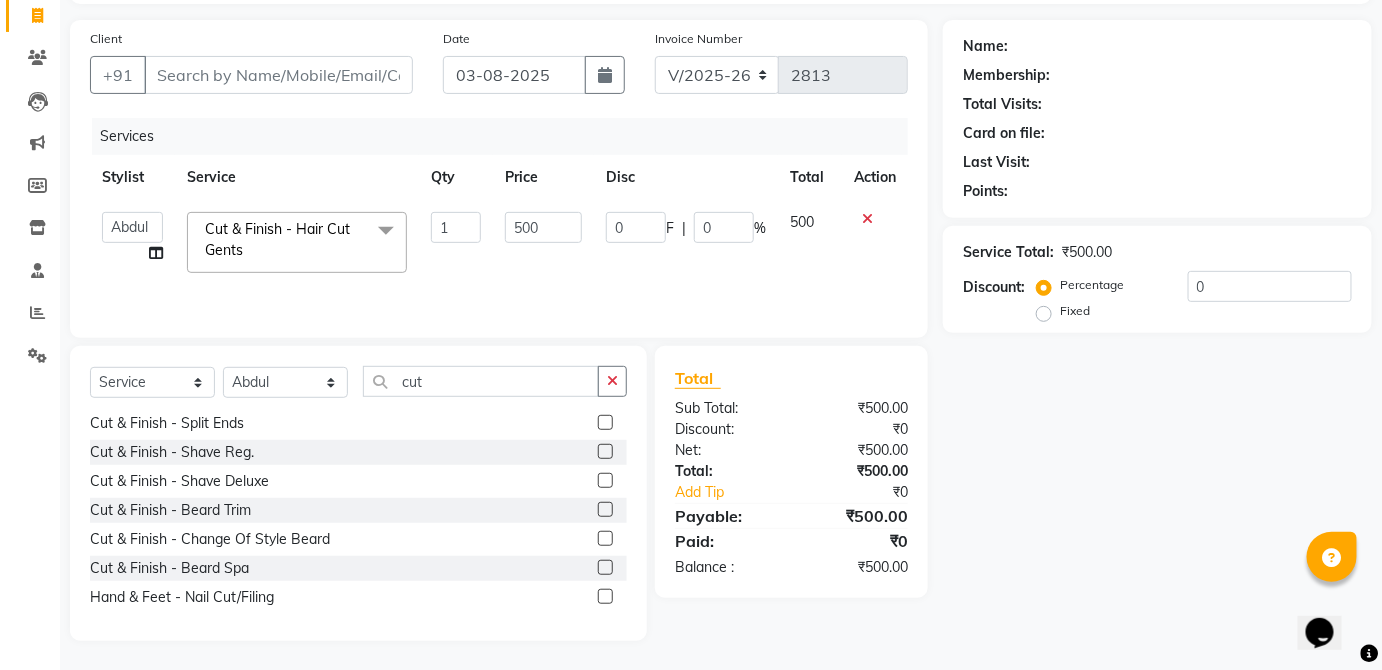 click 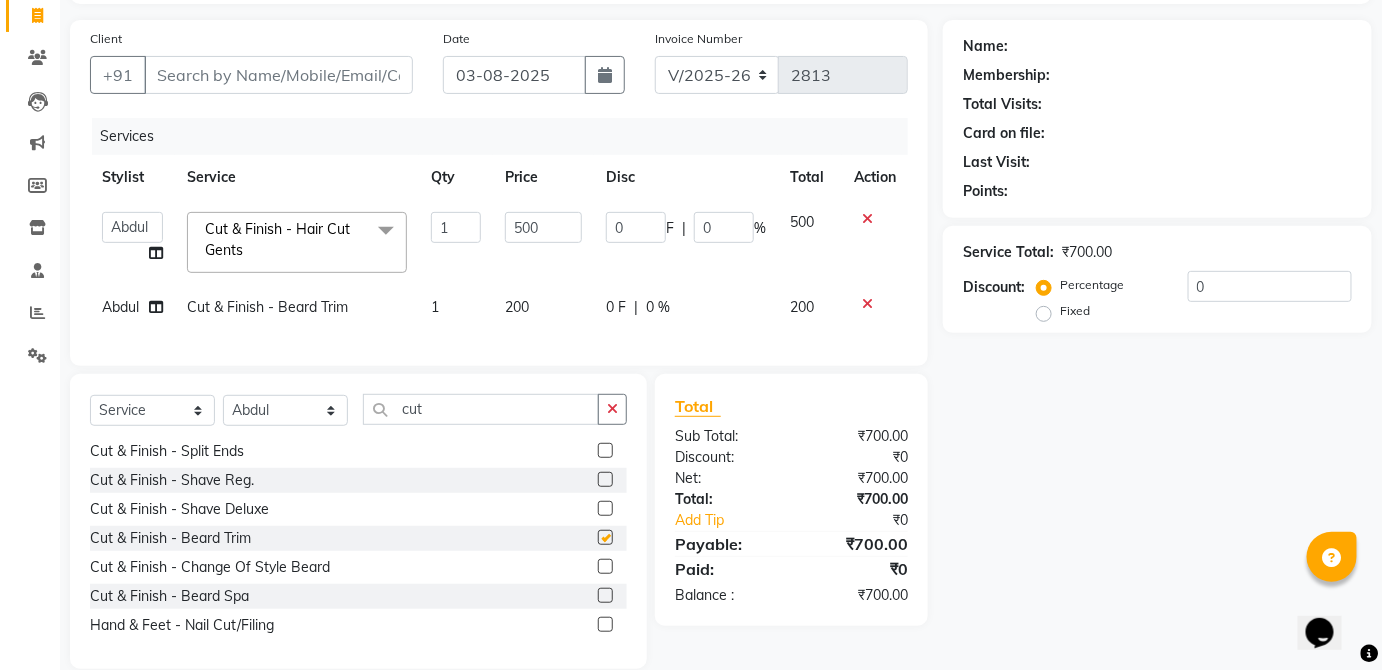 checkbox on "false" 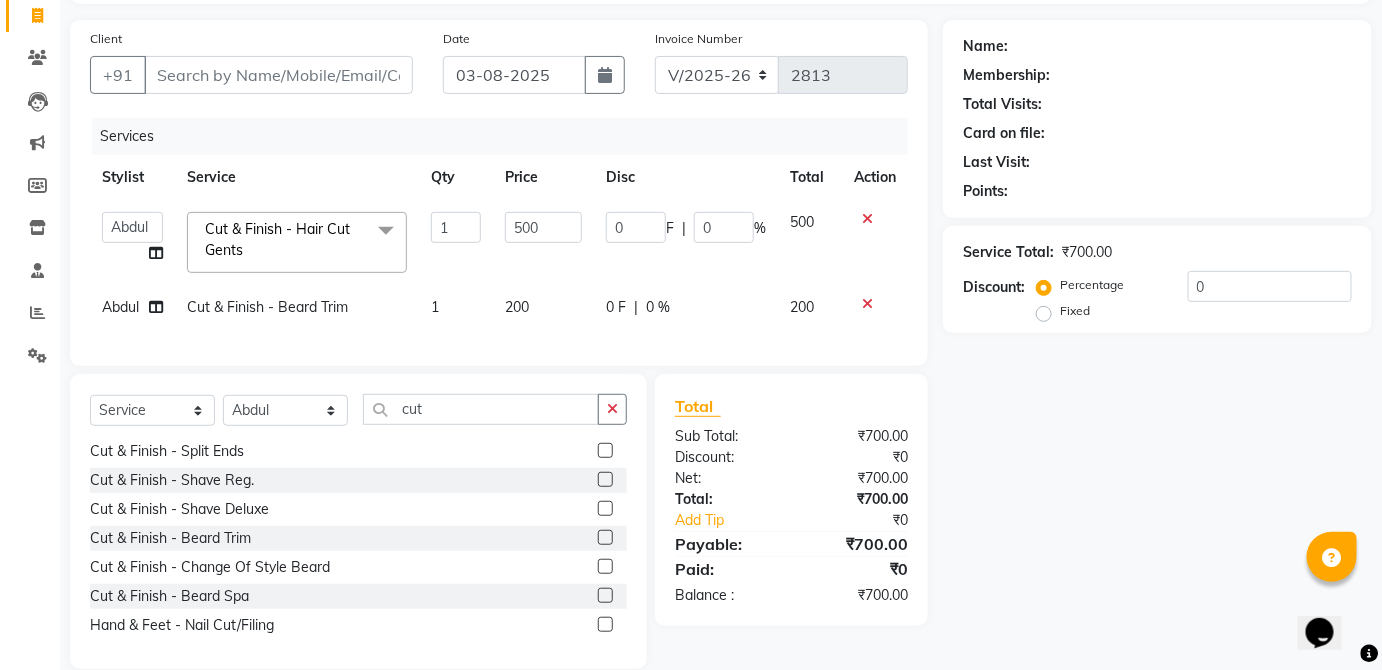 click on "200" 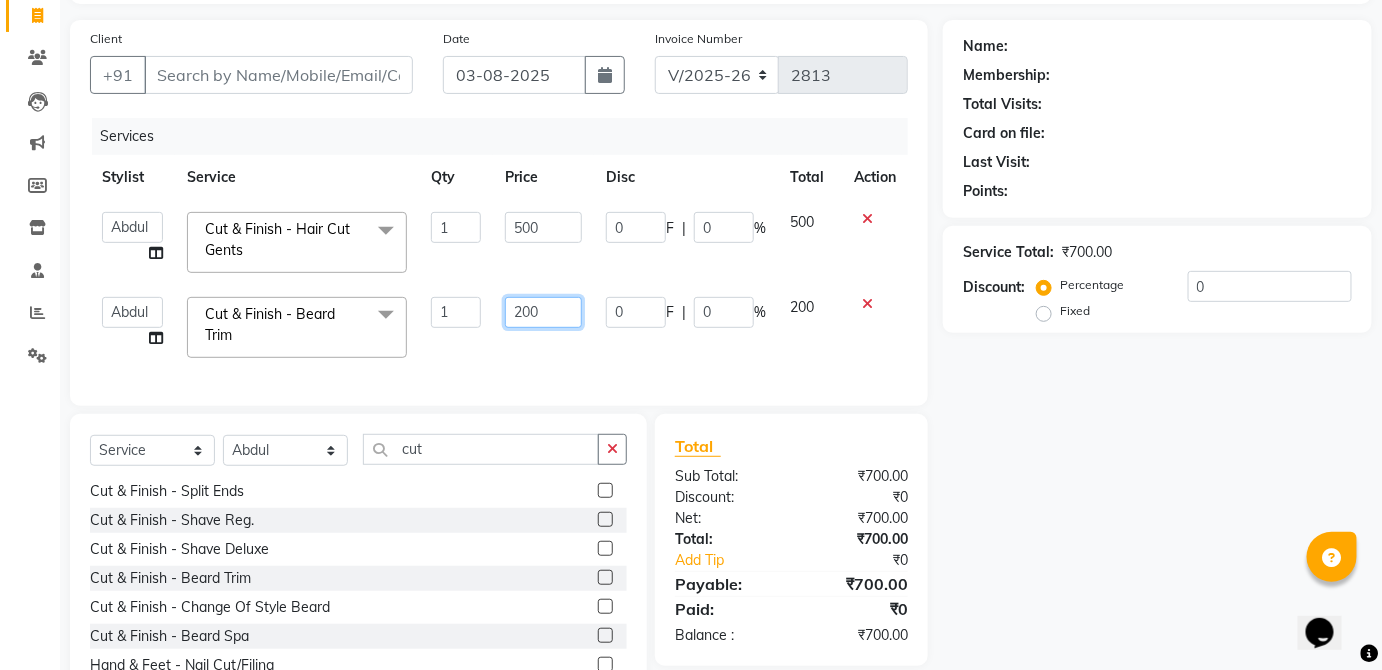 click on "200" 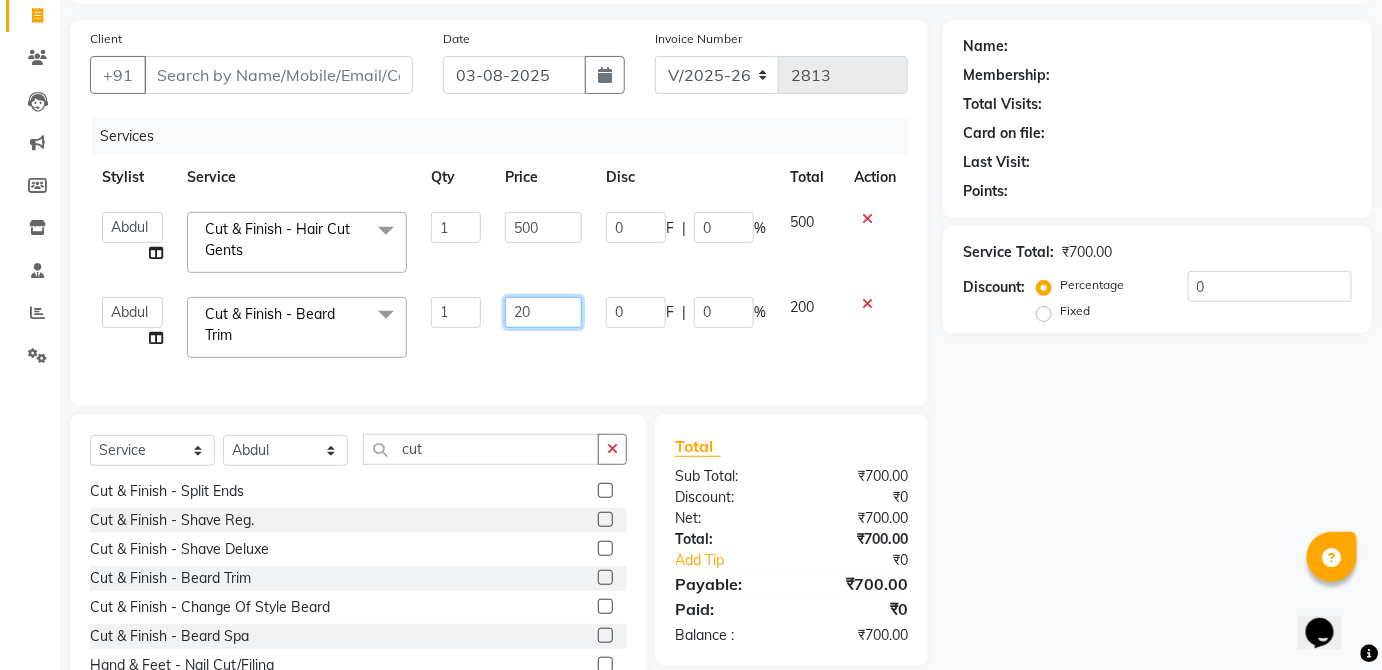 type on "2" 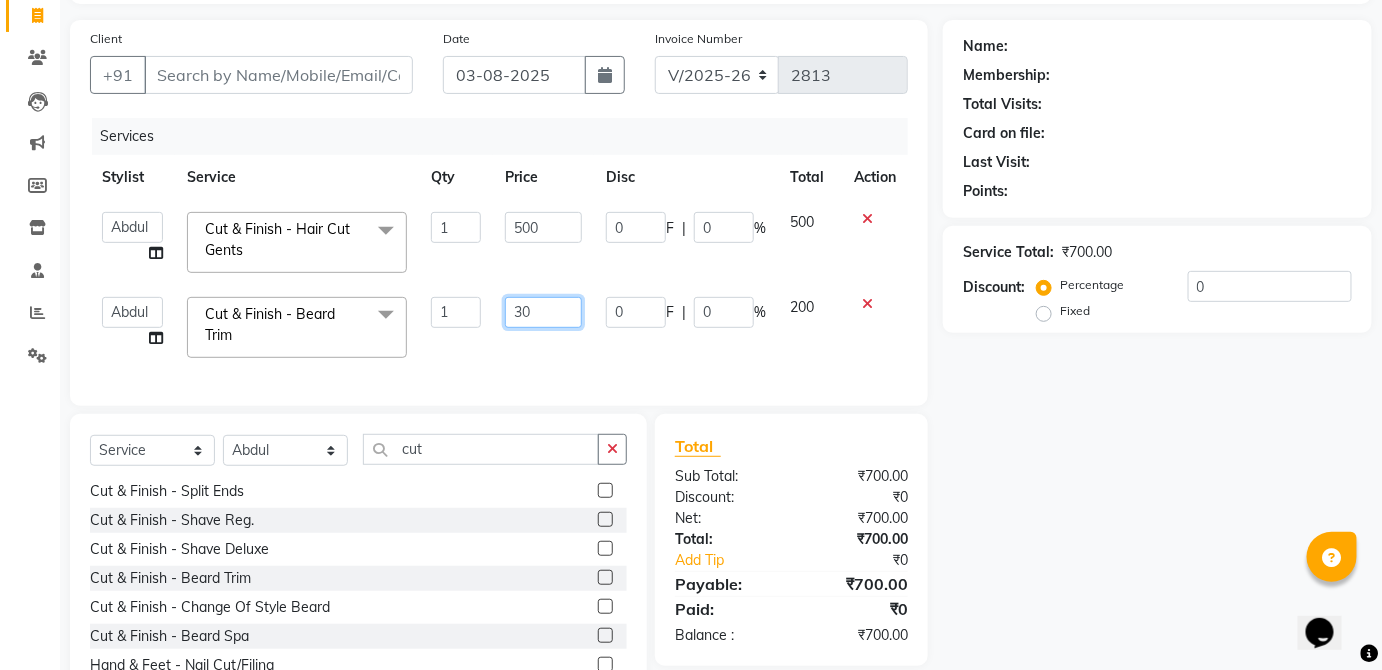 type on "300" 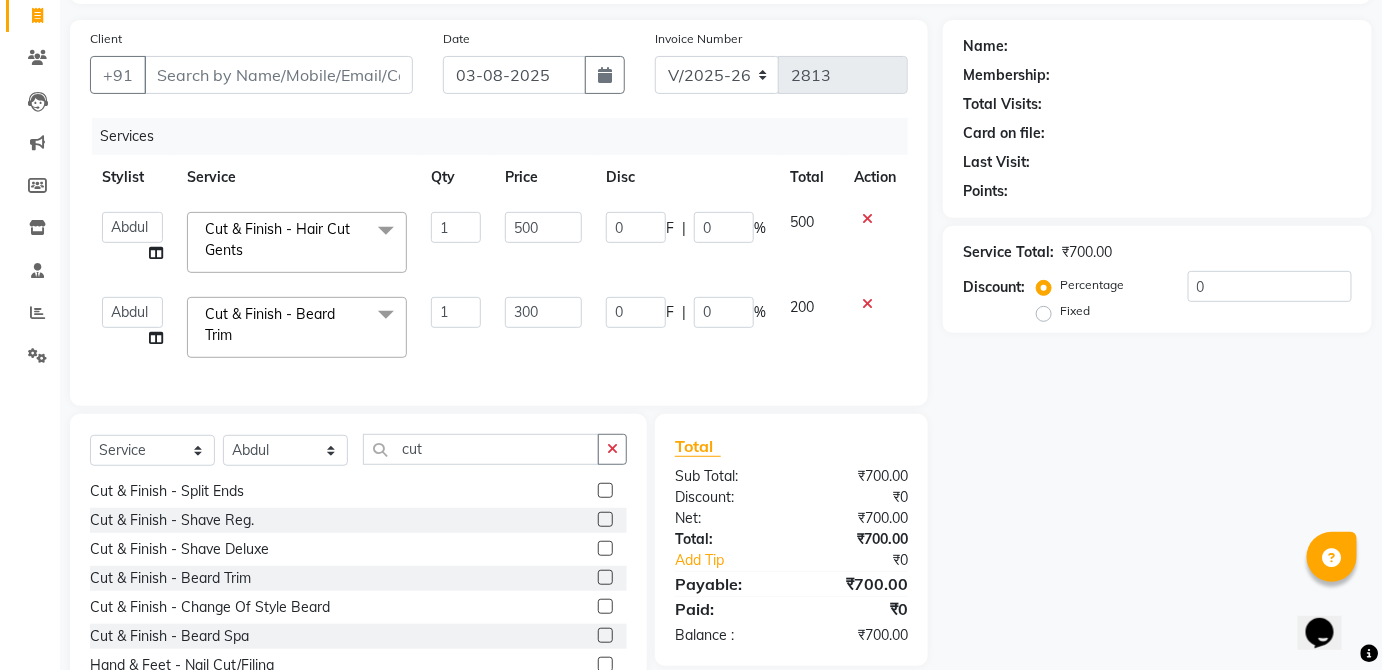 click on "200" 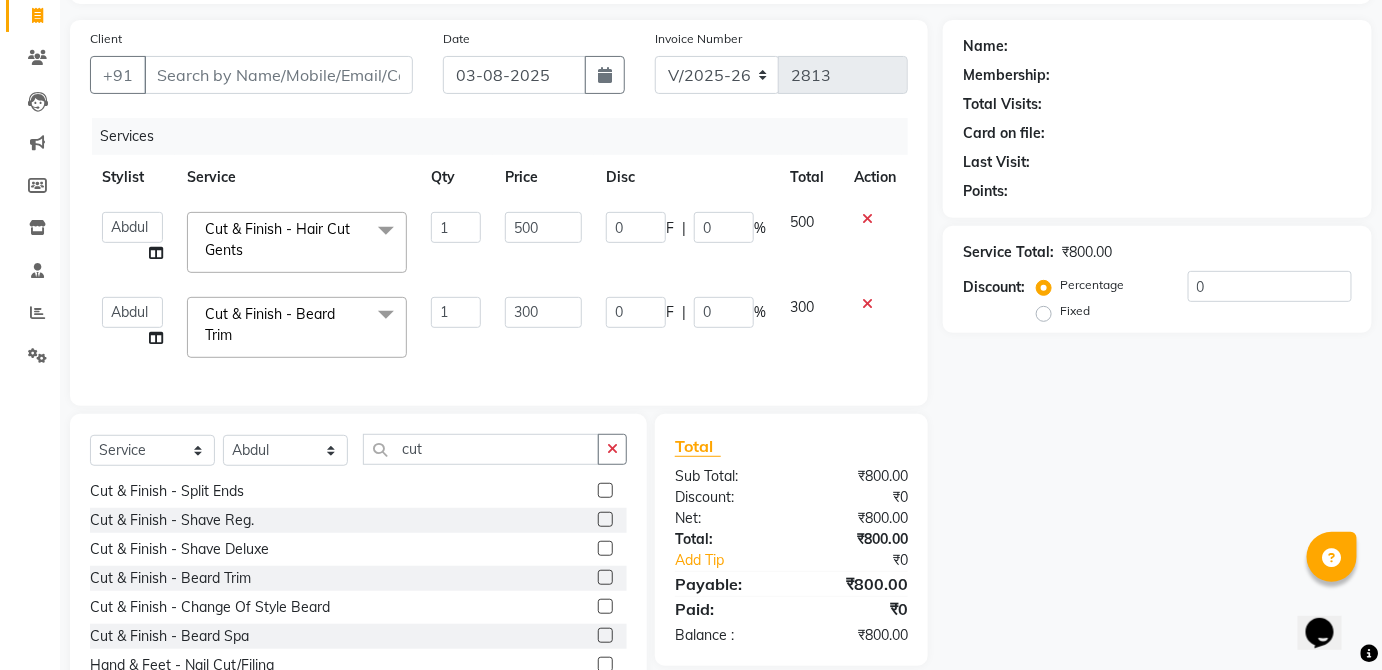 scroll, scrollTop: 0, scrollLeft: 0, axis: both 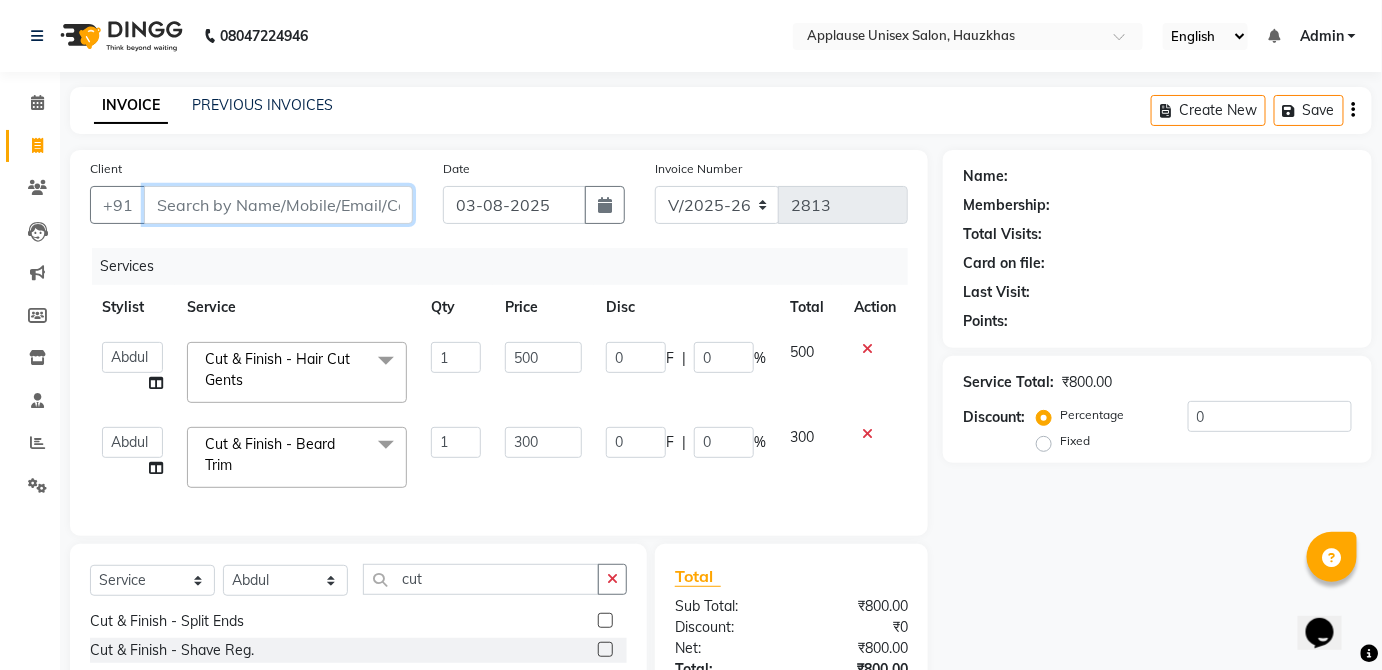 click on "Client" at bounding box center [278, 205] 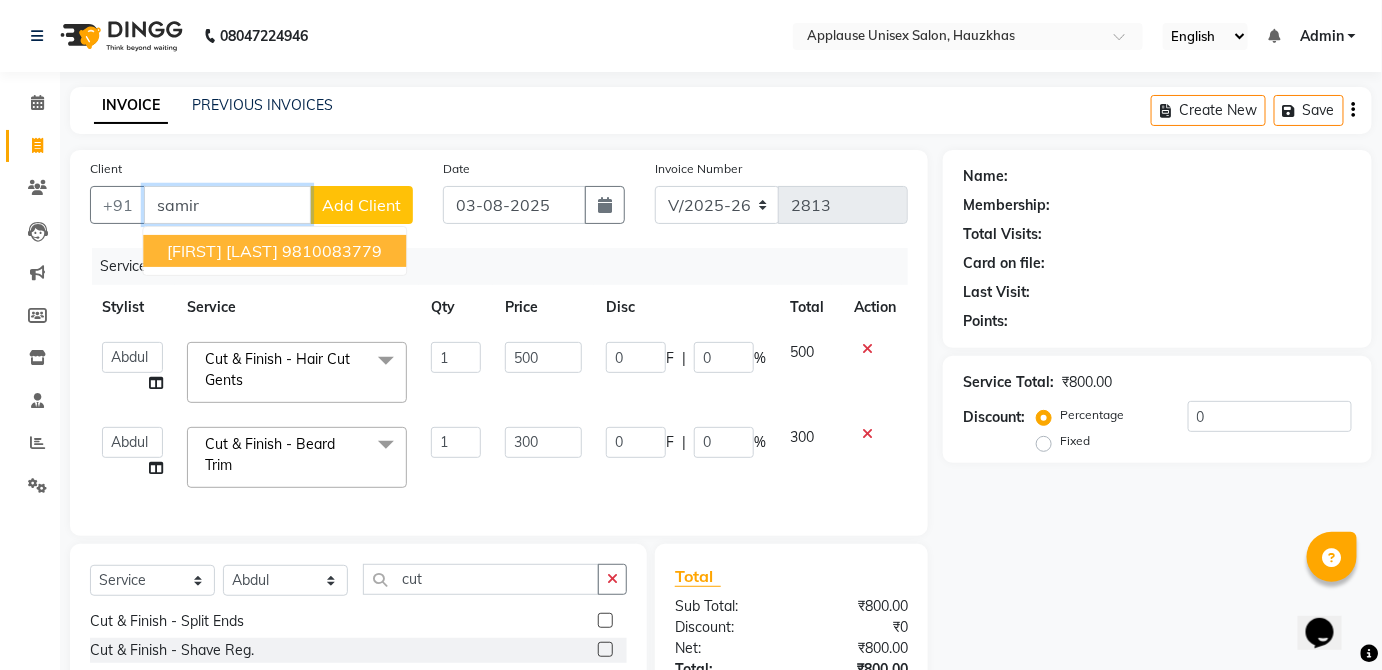 click on "9810083779" at bounding box center (332, 251) 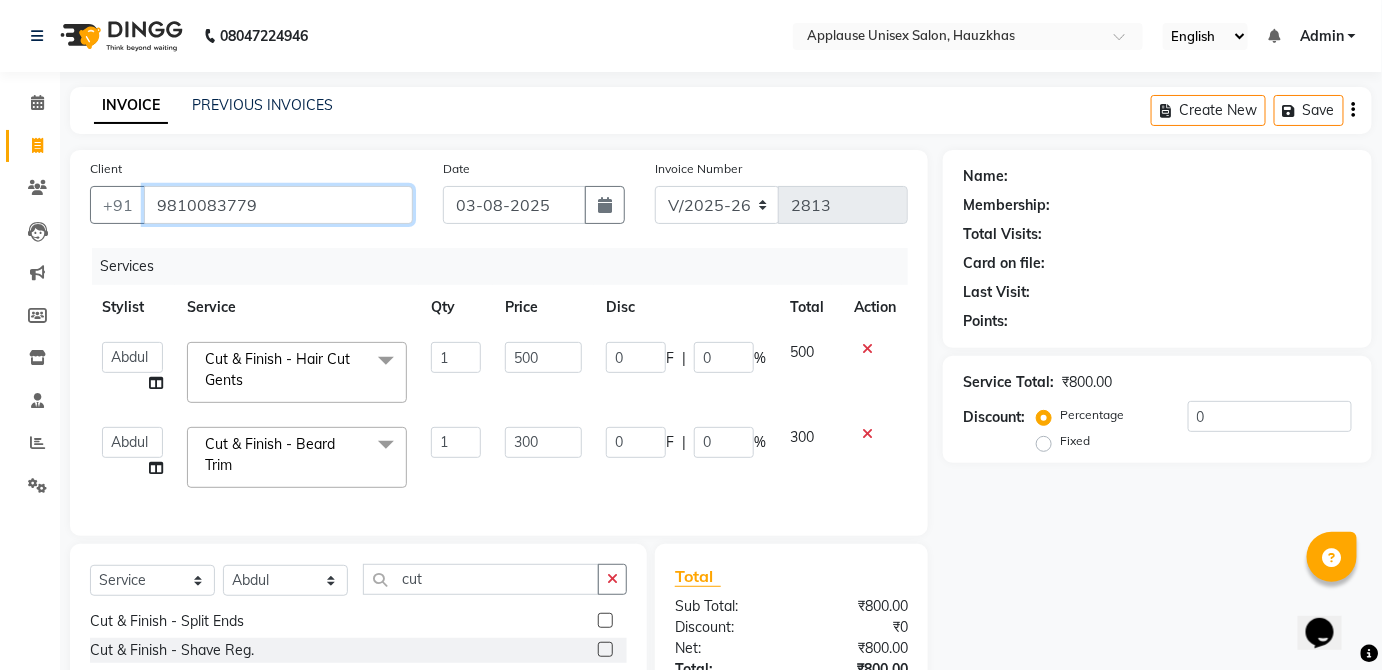 type on "9810083779" 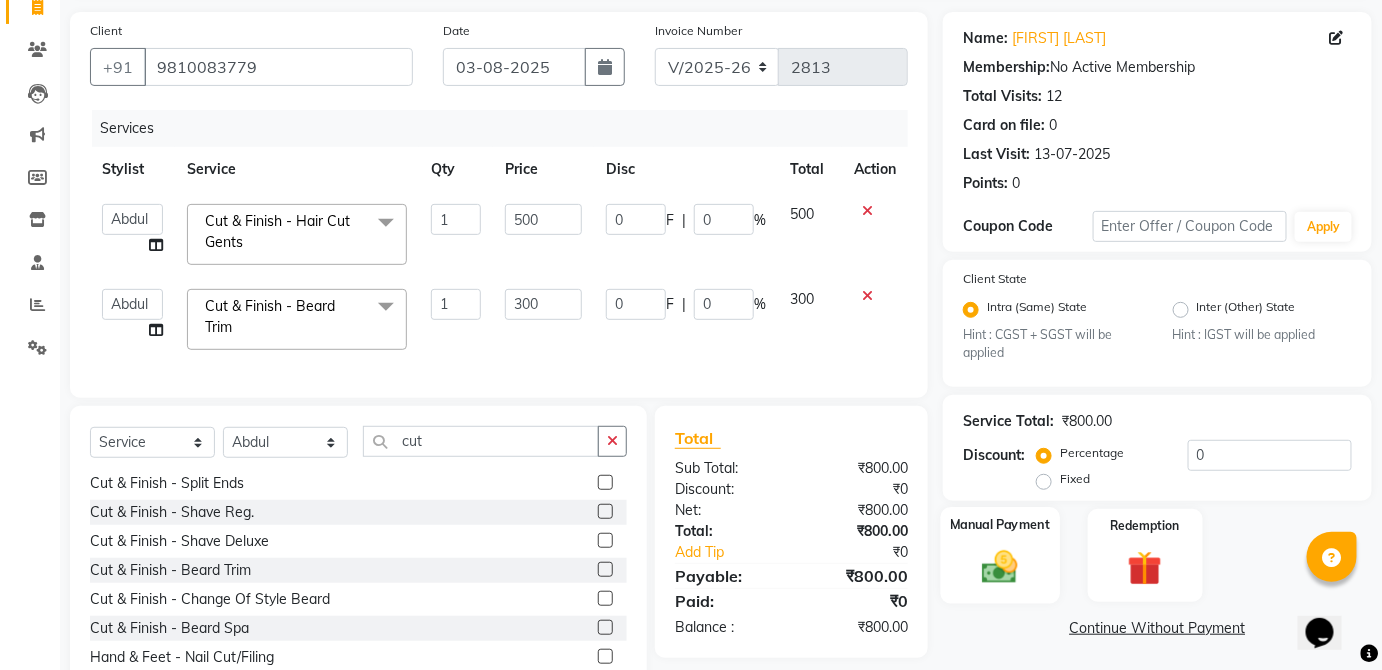 click 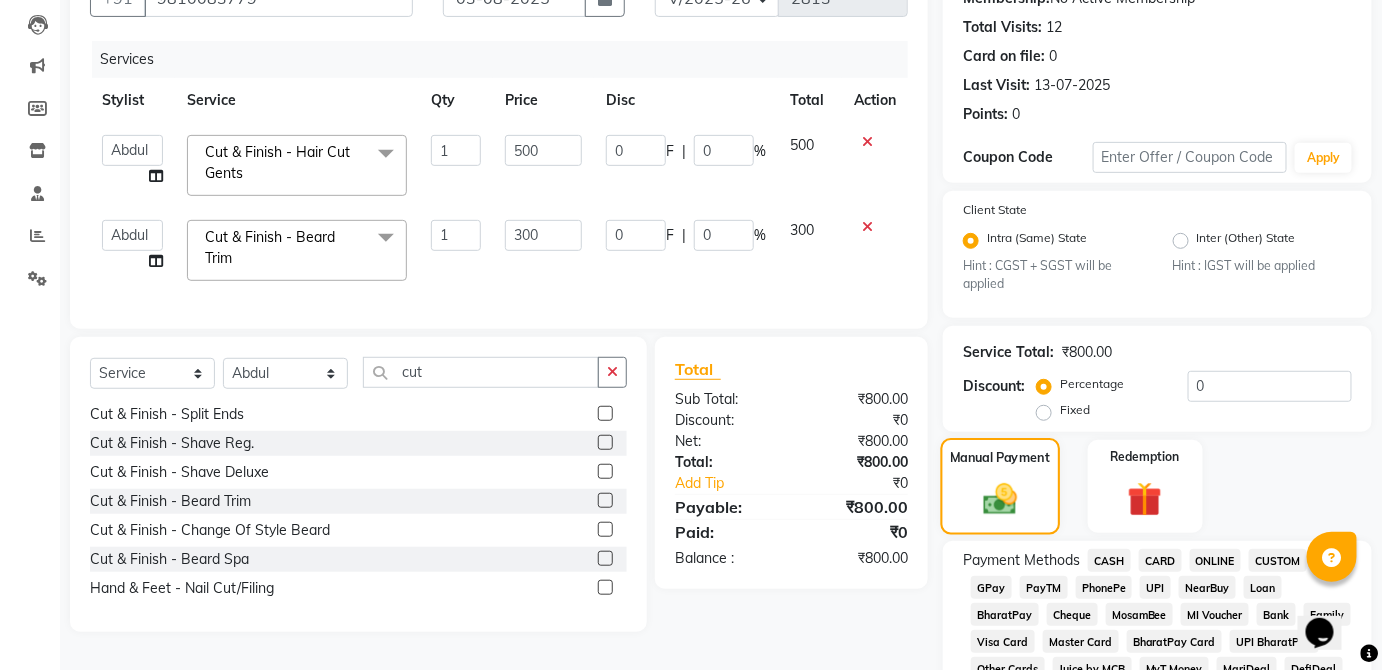 scroll, scrollTop: 214, scrollLeft: 0, axis: vertical 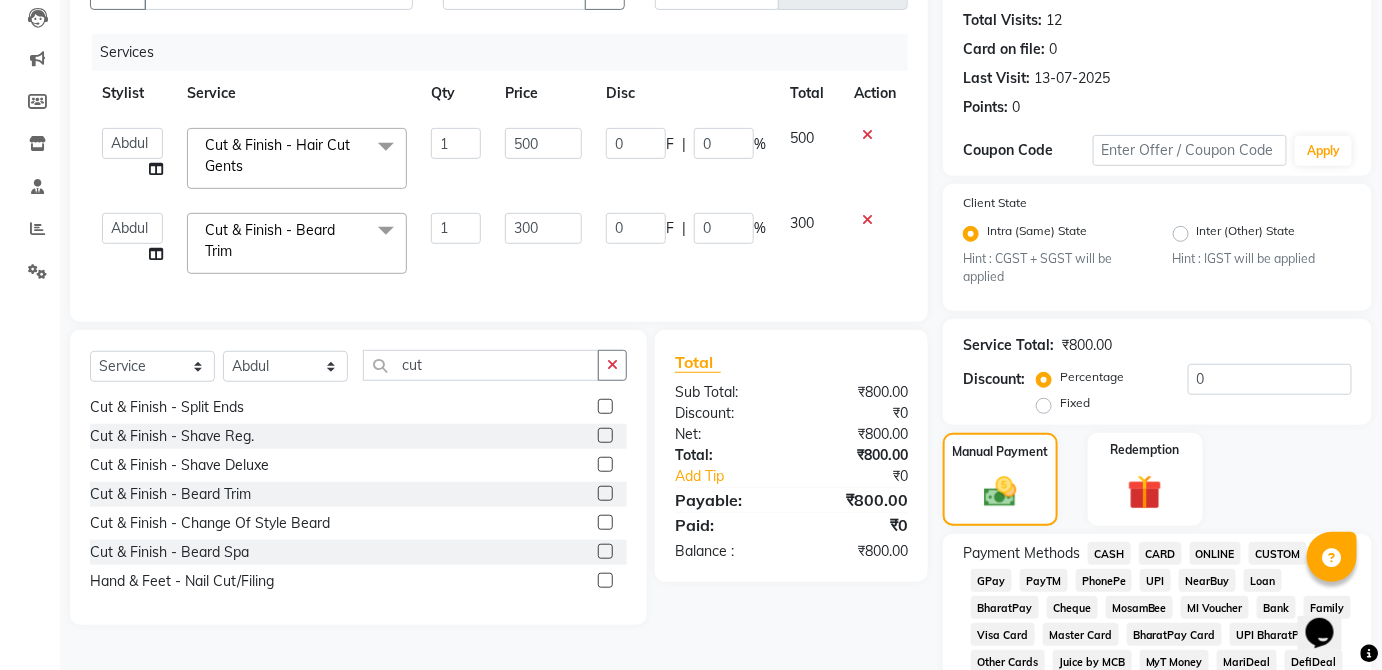 click on "UPI" 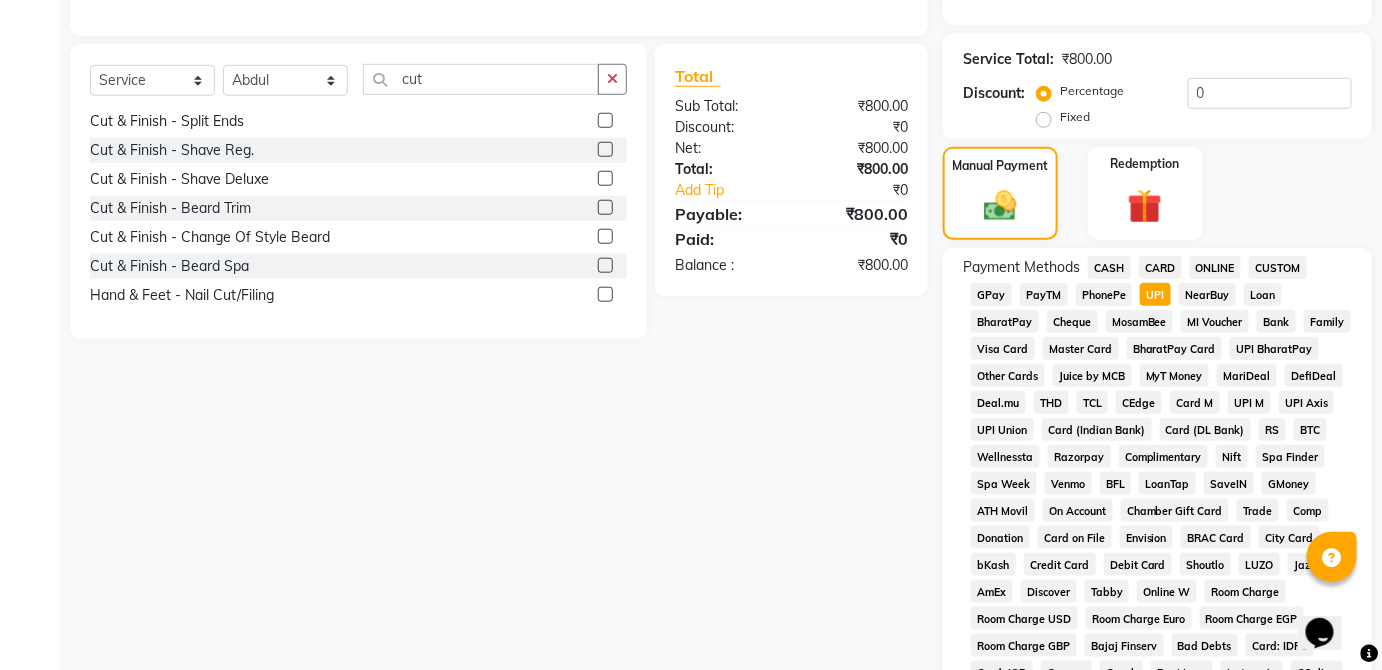scroll, scrollTop: 943, scrollLeft: 0, axis: vertical 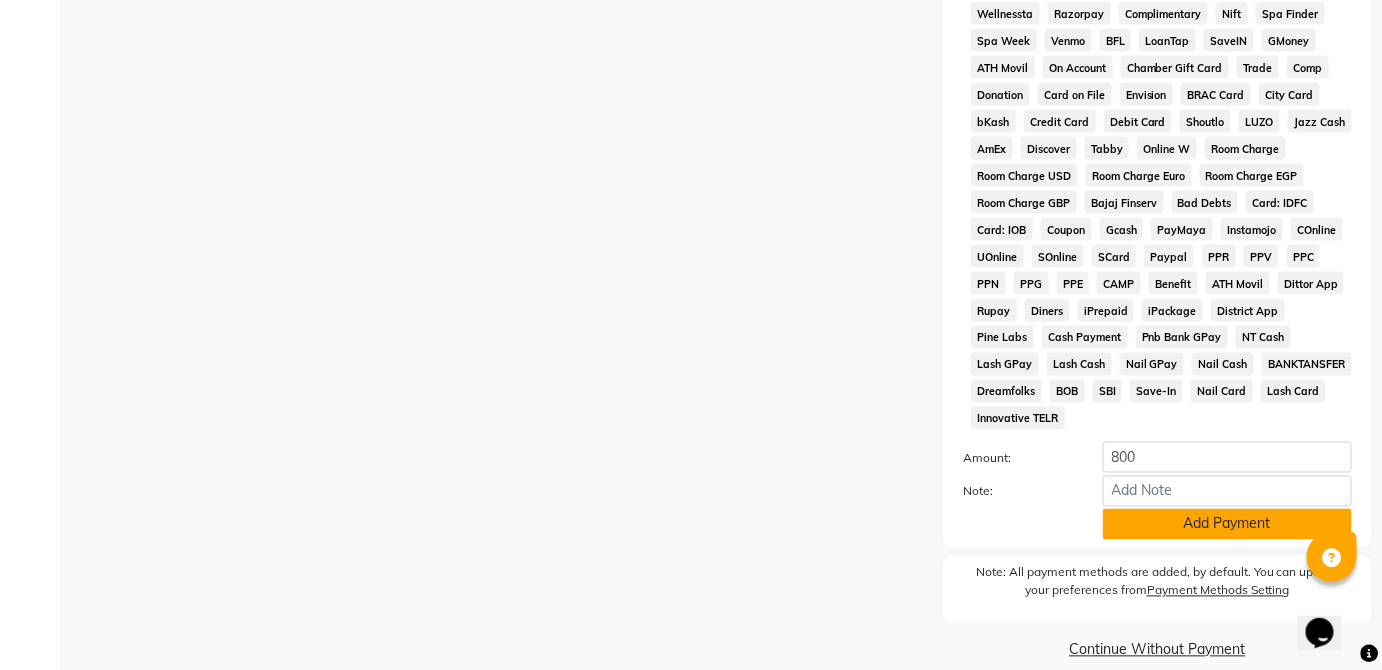 click on "Add Payment" 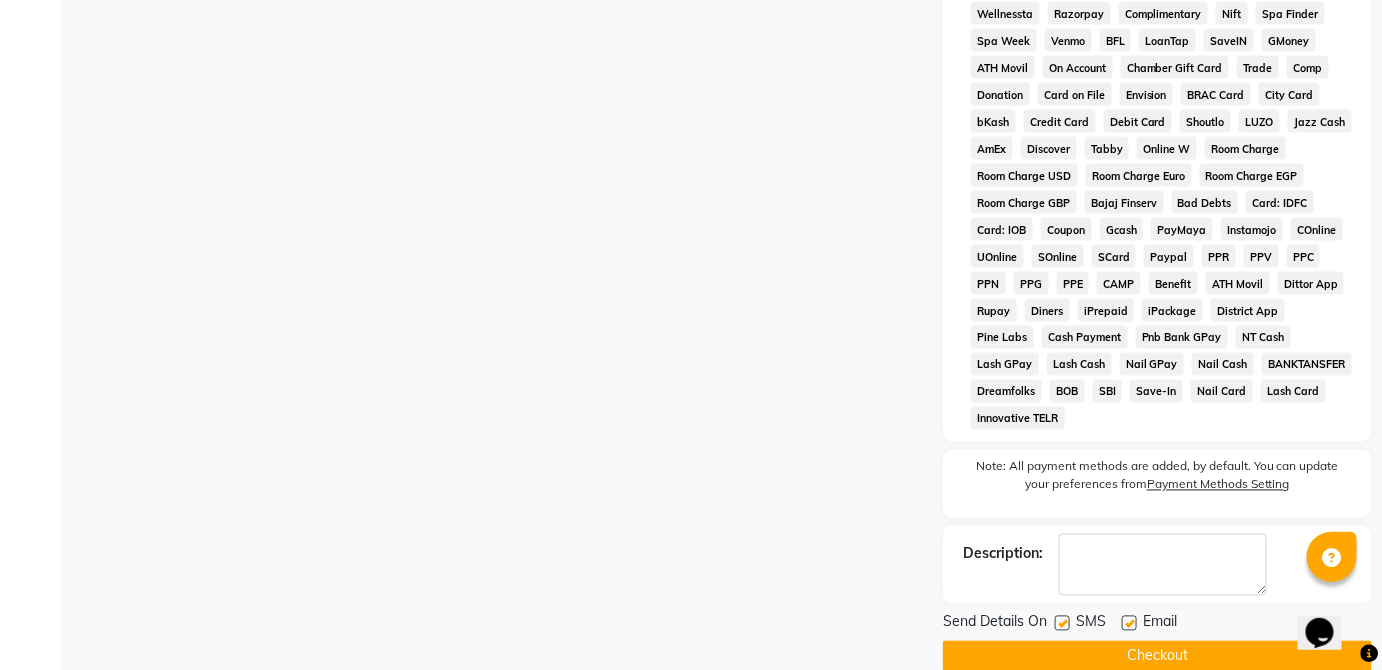 click on "Checkout" 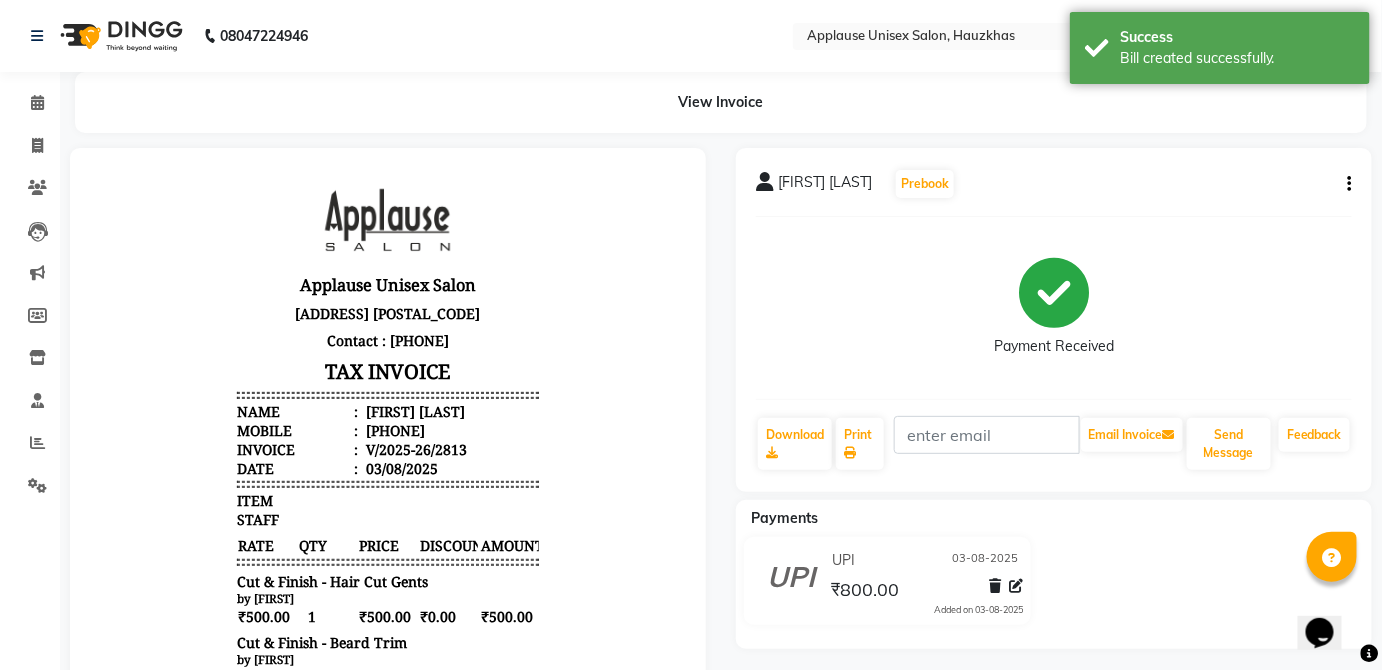 scroll, scrollTop: 0, scrollLeft: 0, axis: both 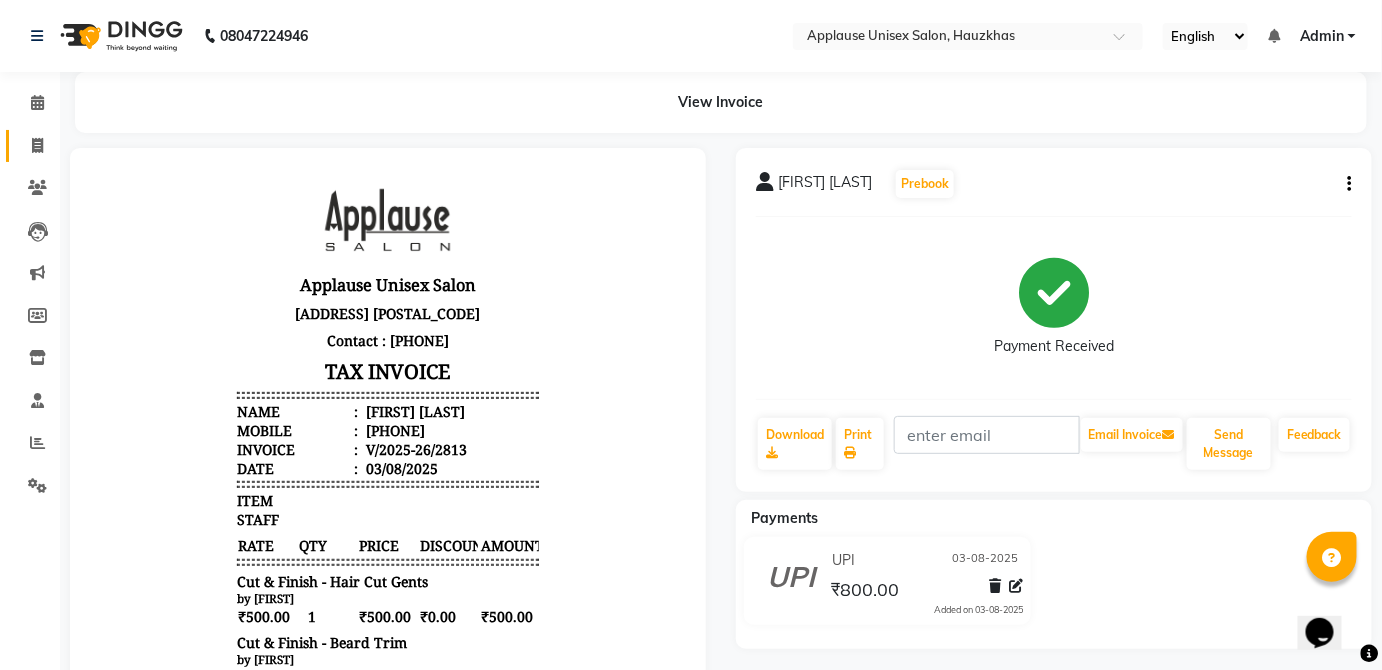 click 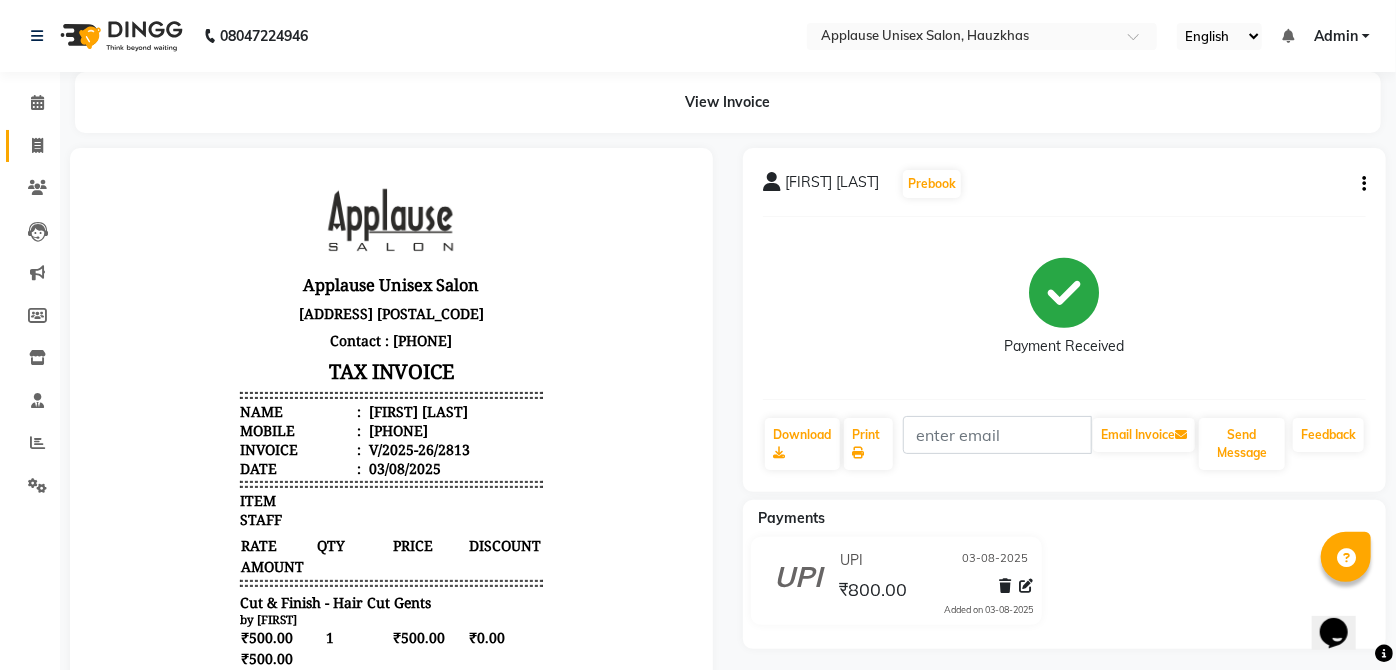 select on "5082" 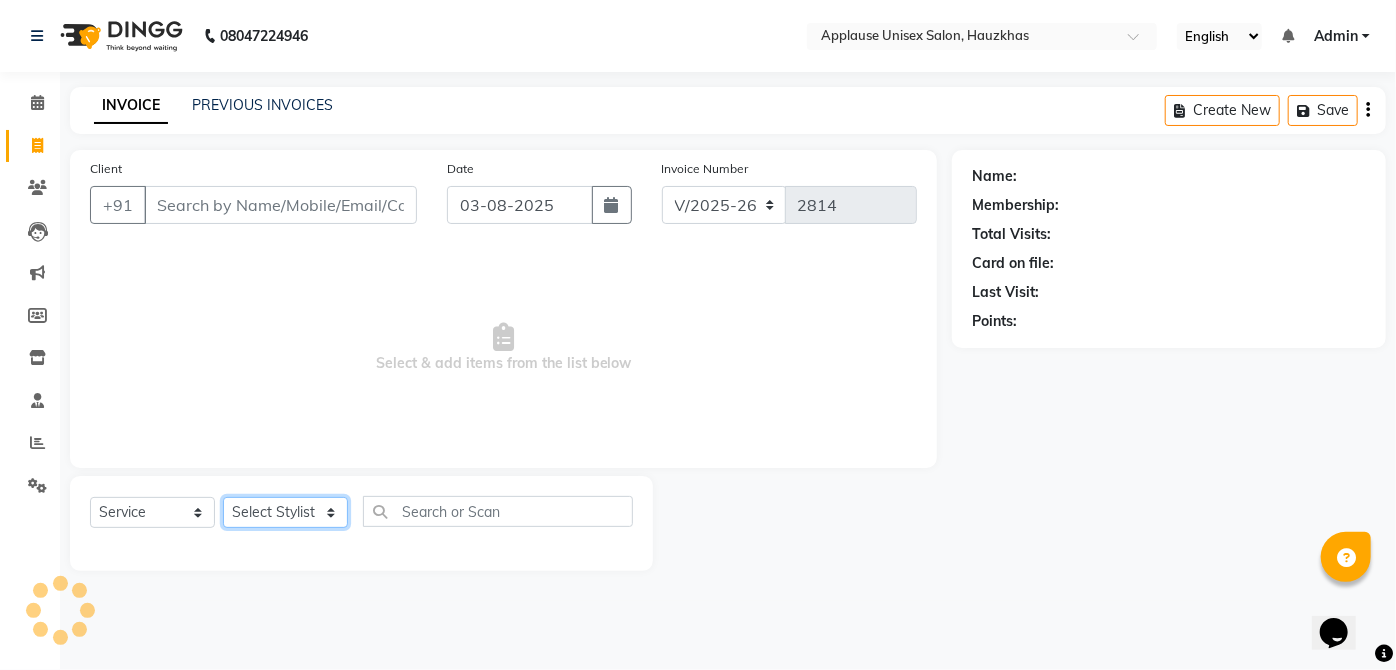 click on "Select Stylist" 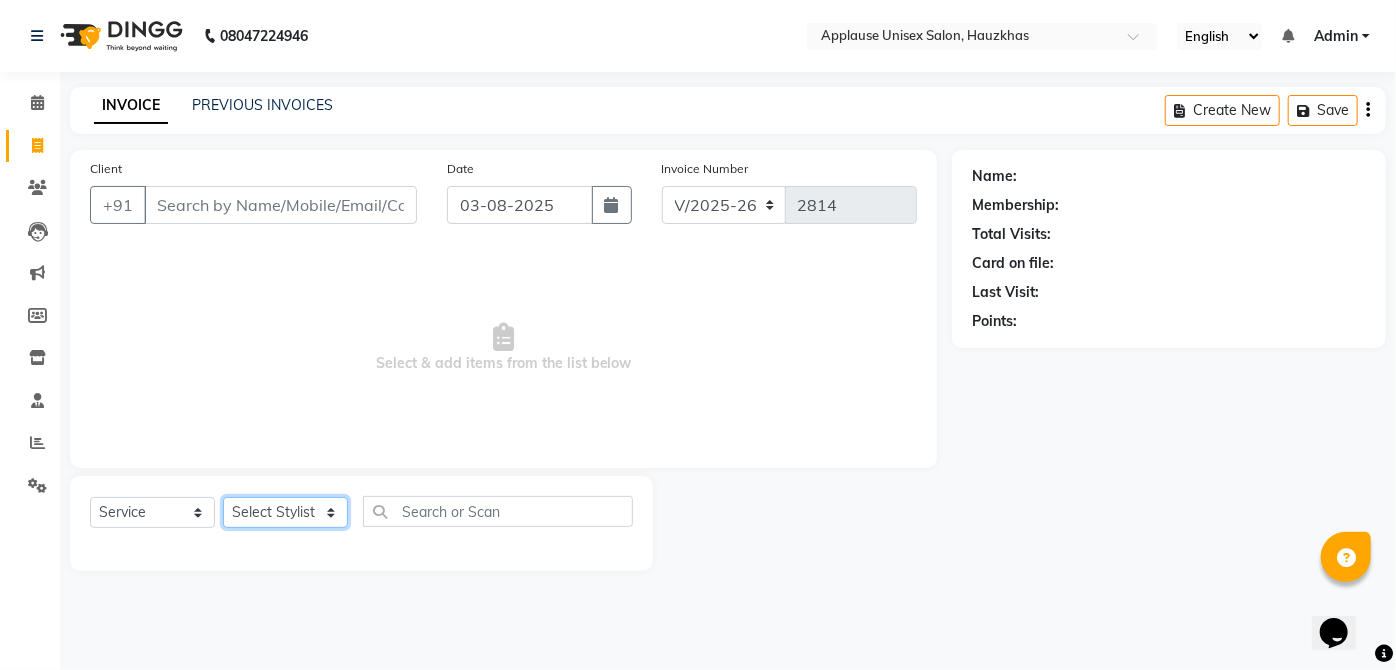 click on "Select Stylist Abdul Anas Arti Aruna Asif faisal guri heena Kaif Kamal Karan Komal laxmi Mamta Manager Mohsin nitin rahul Rajeev Rashid saif sangeeta sangeeta sharukh Vishal V.k" 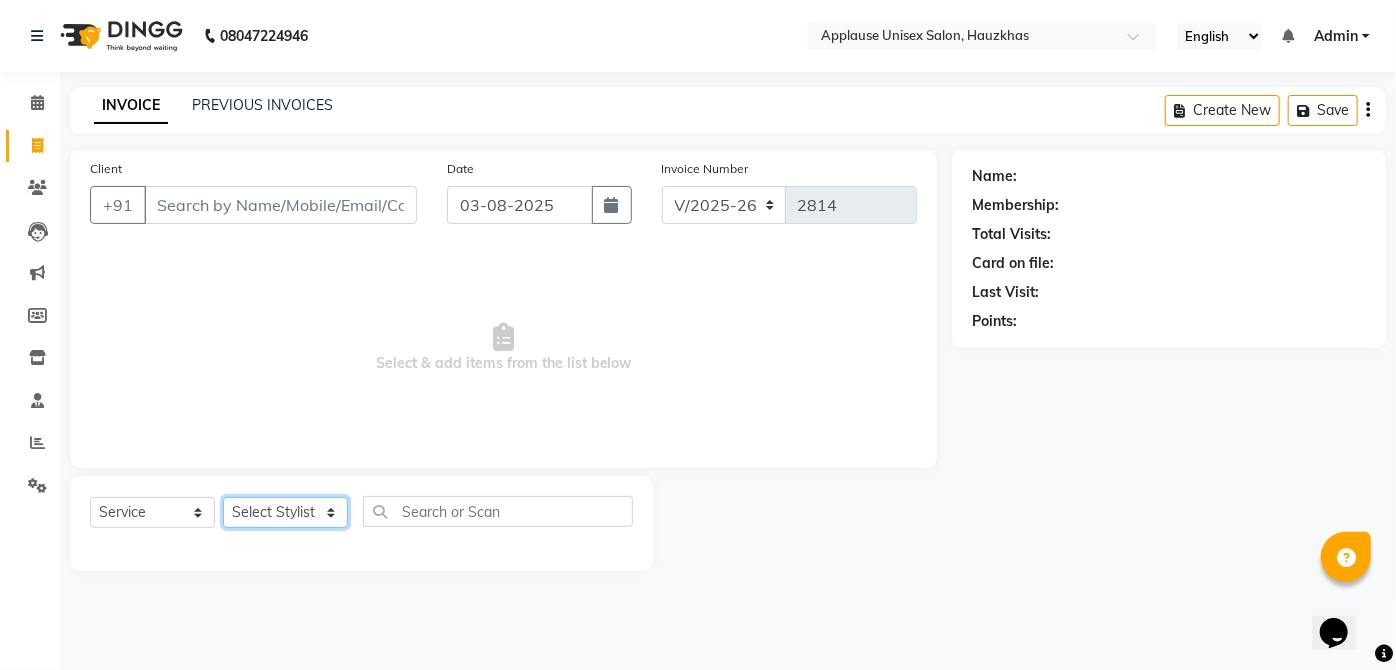 click on "Select Stylist Abdul Anas Arti Aruna Asif faisal guri heena Kaif Kamal Karan Komal laxmi Mamta Manager Mohsin nitin rahul Rajeev Rashid saif sangeeta sangeeta sharukh Vishal V.k" 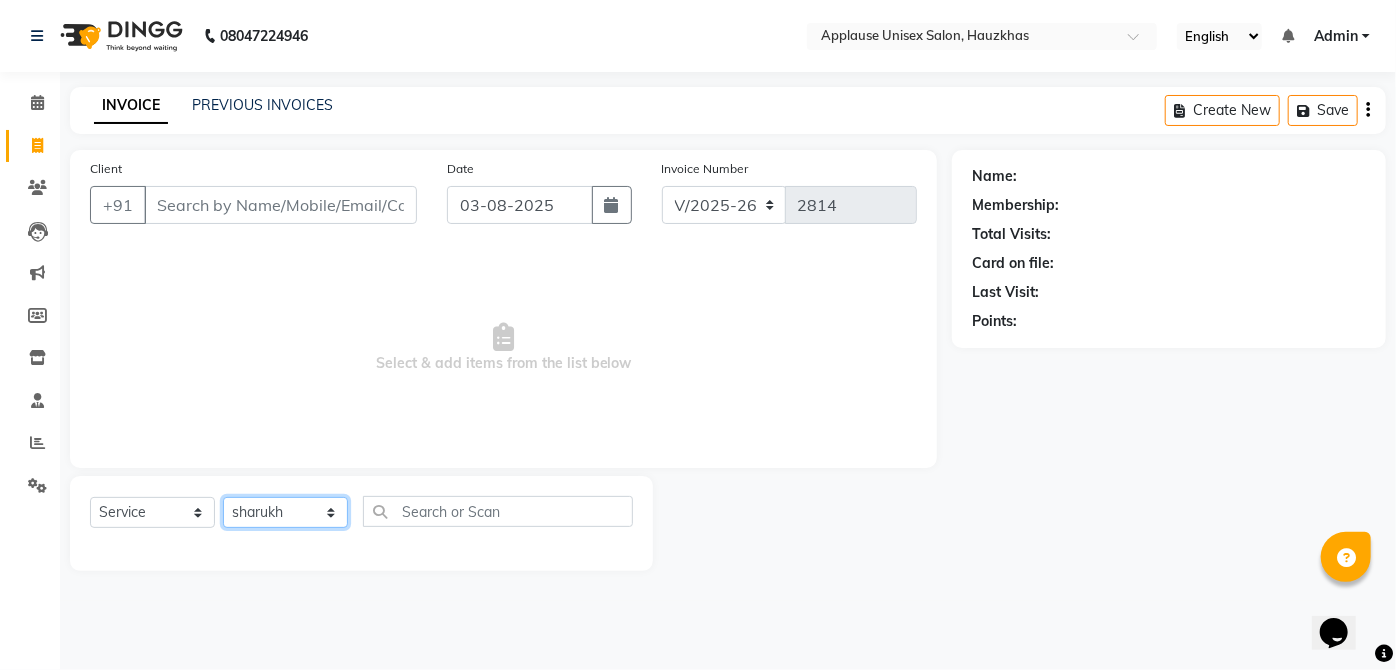 click on "Select Stylist Abdul Anas Arti Aruna Asif faisal guri heena Kaif Kamal Karan Komal laxmi Mamta Manager Mohsin nitin rahul Rajeev Rashid saif sangeeta sangeeta sharukh Vishal V.k" 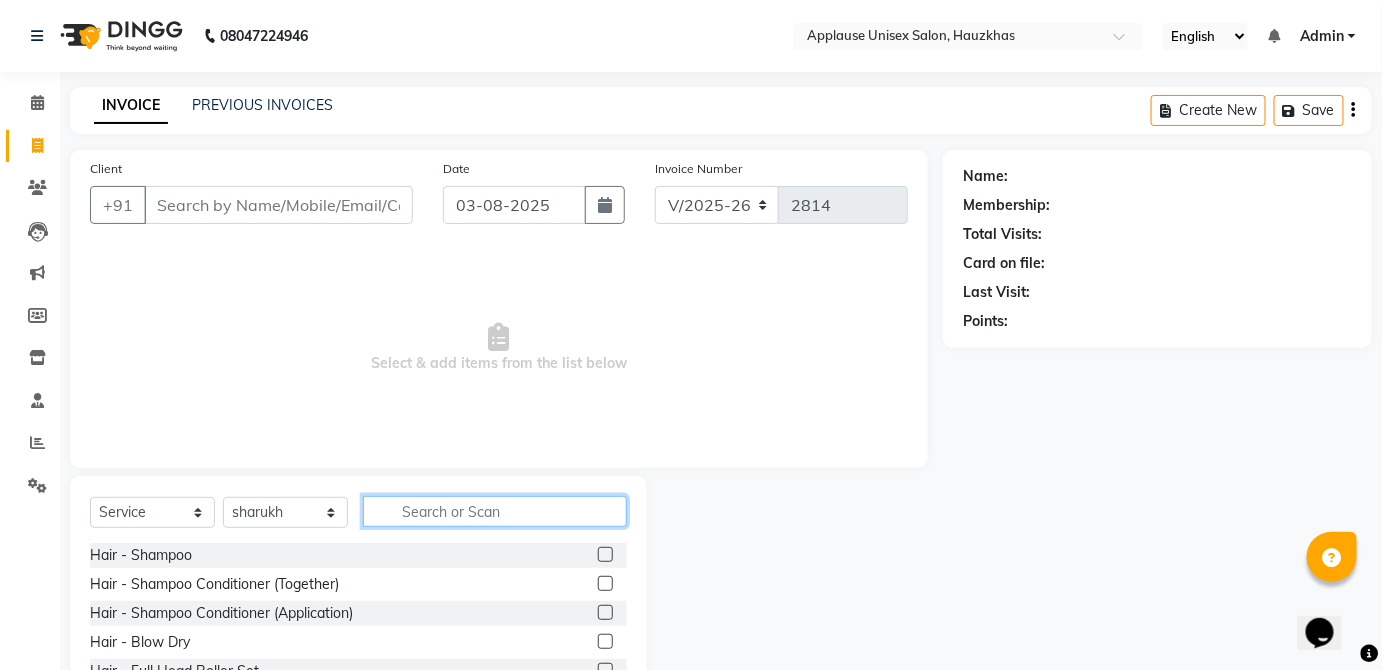 click 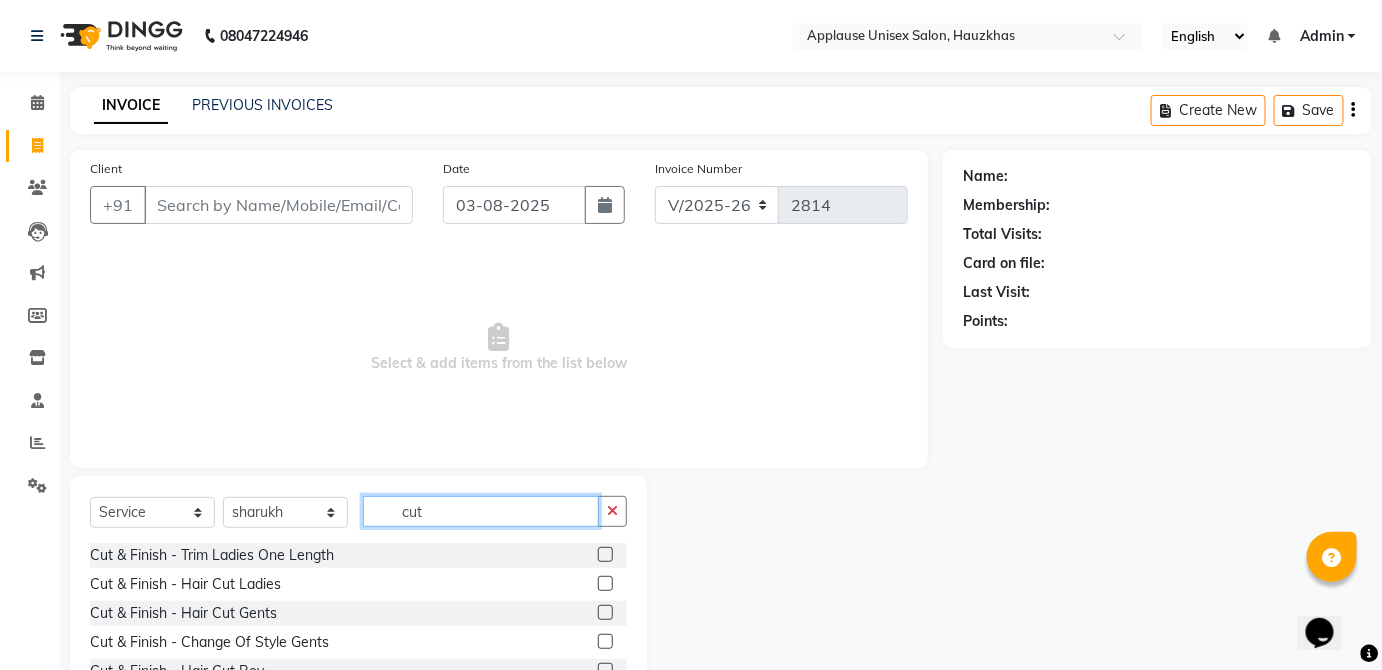 scroll, scrollTop: 205, scrollLeft: 0, axis: vertical 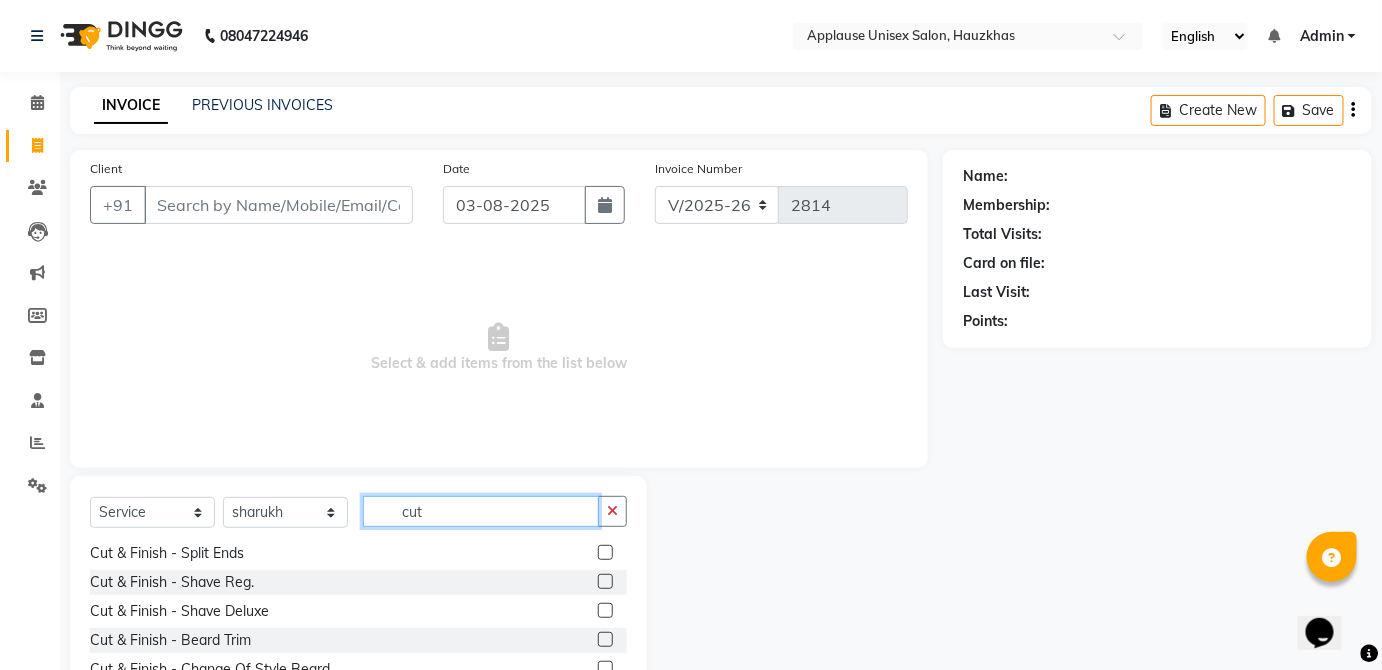 type on "cut" 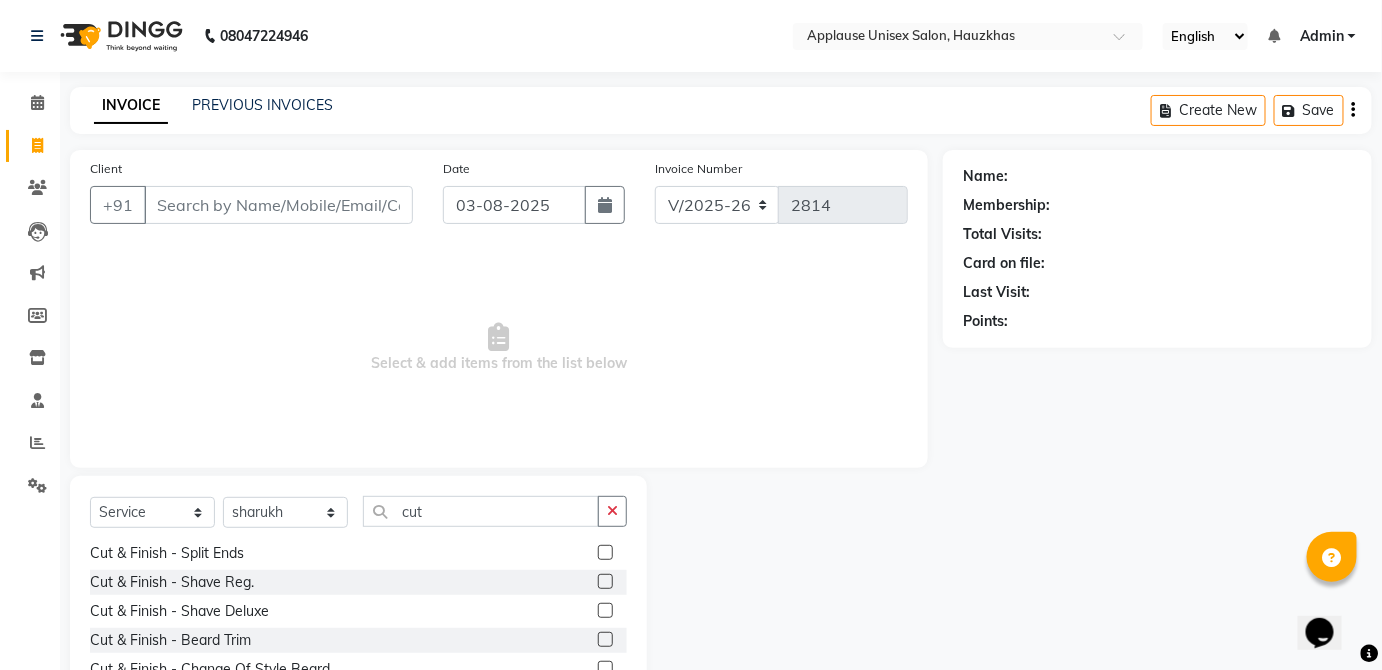 click 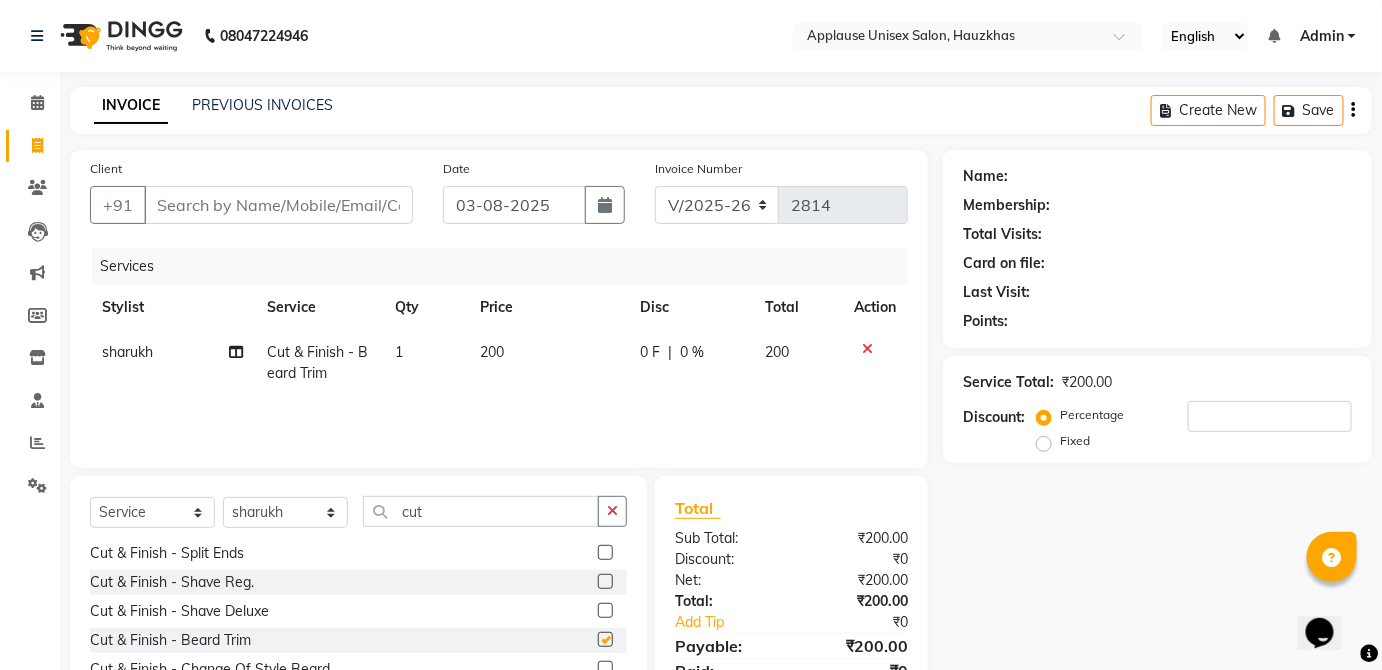 checkbox on "false" 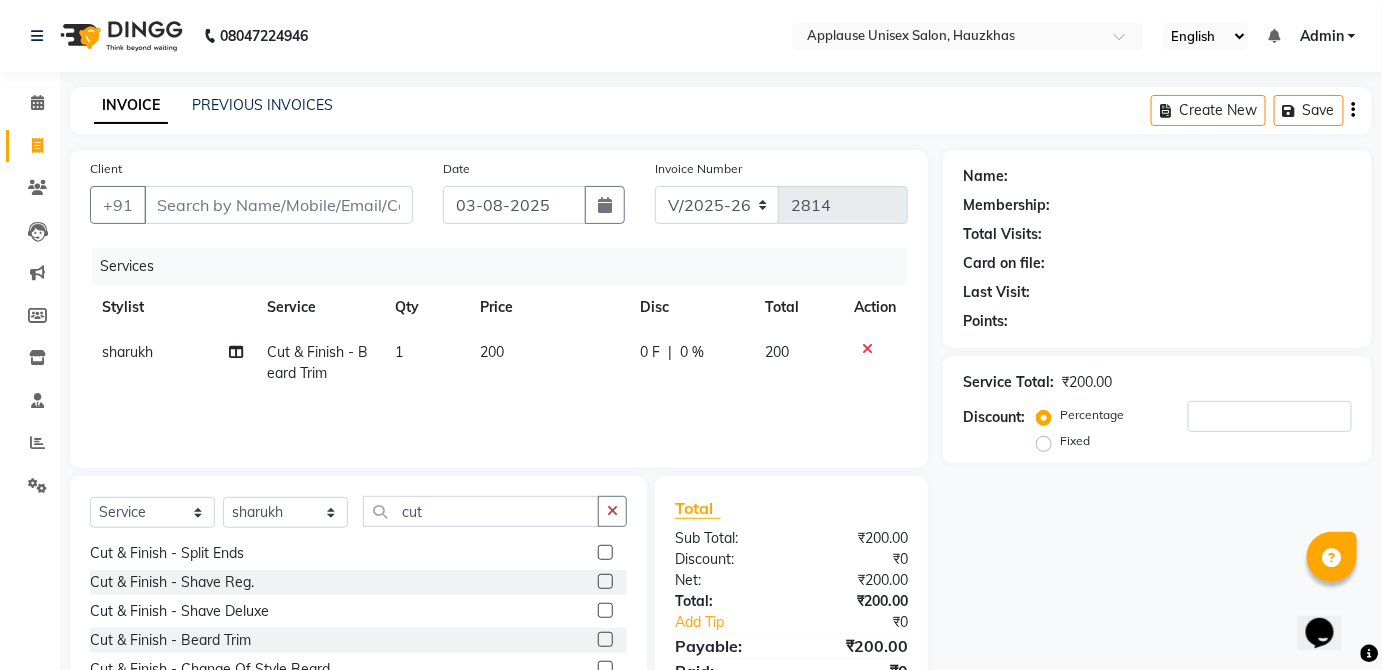 click on "200" 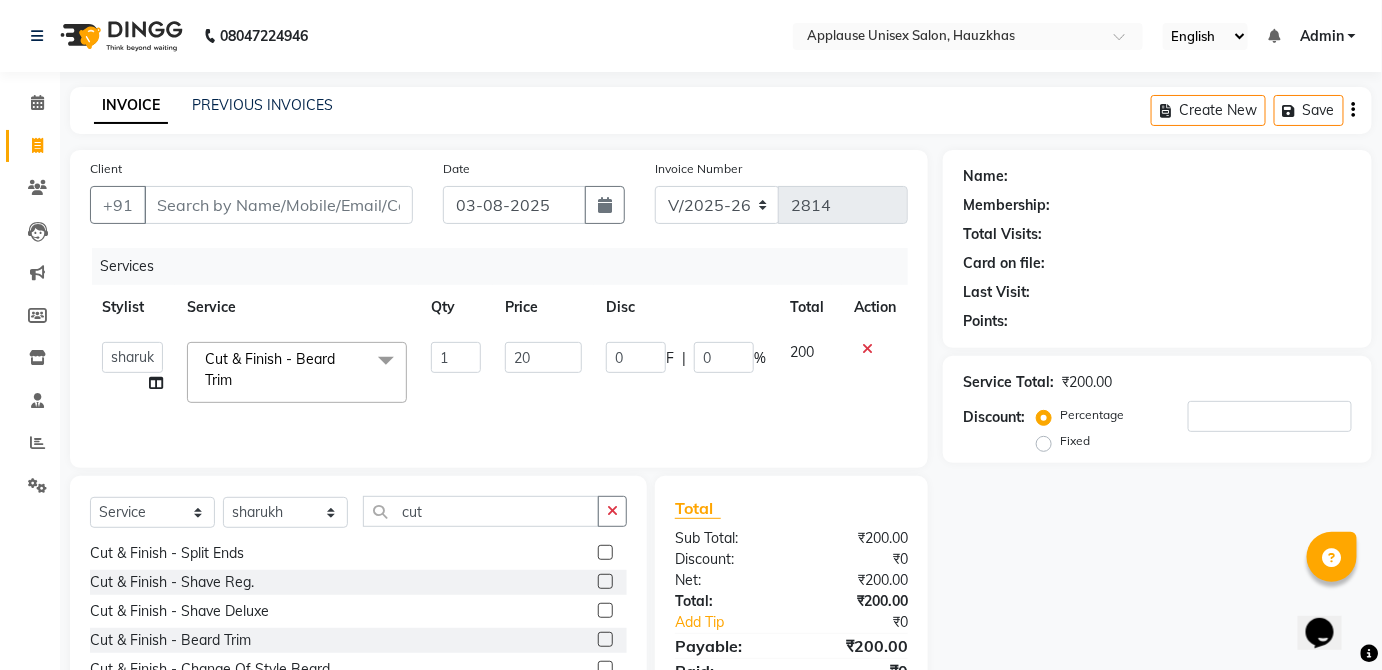 type on "2" 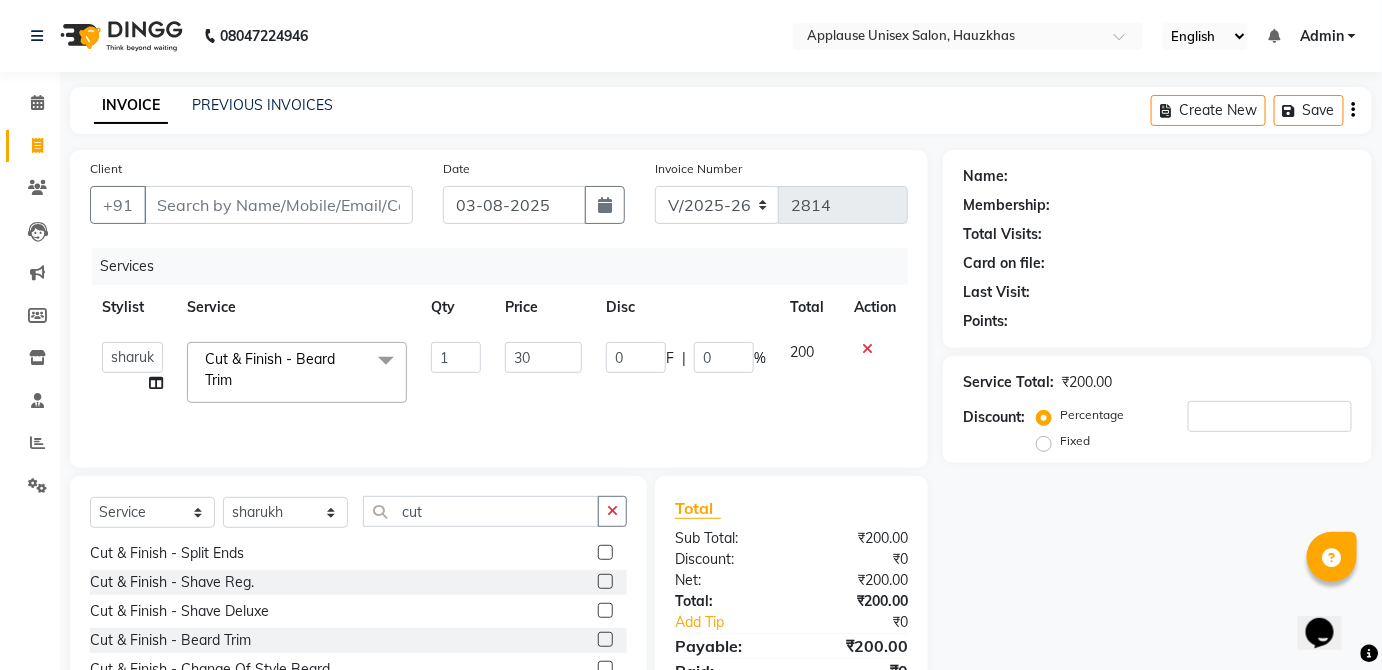 type on "300" 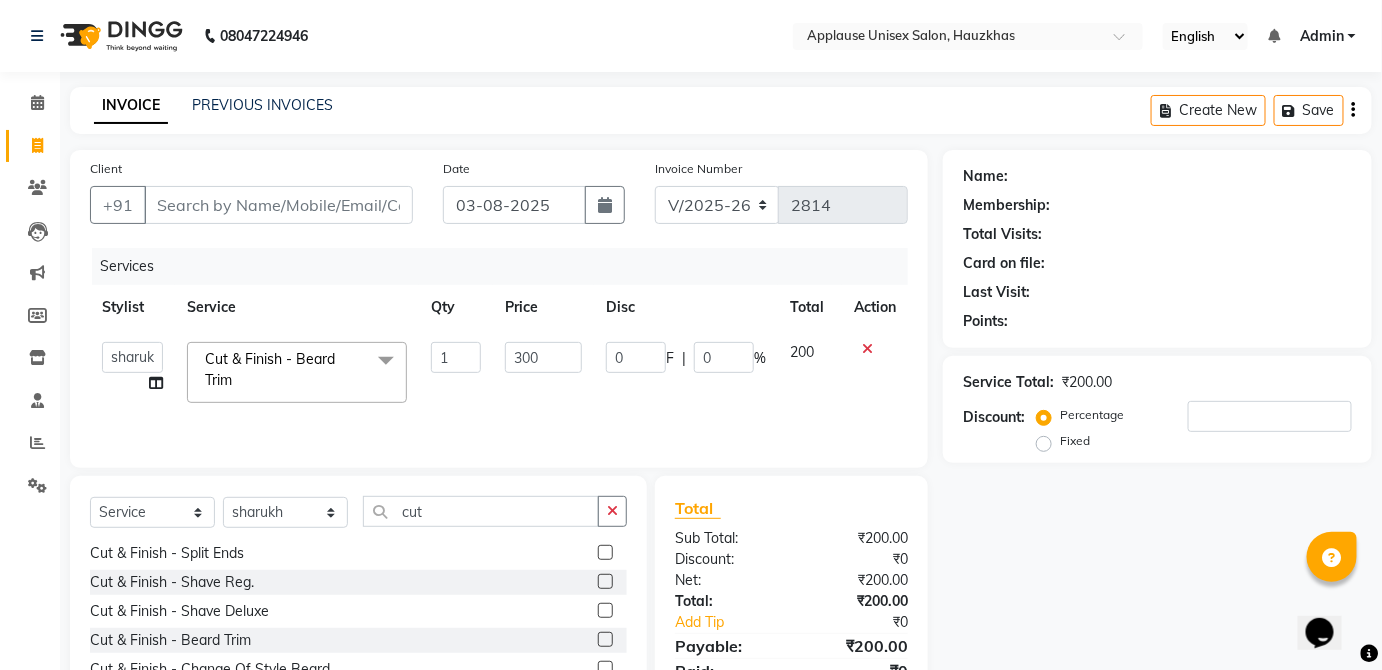 click on "200" 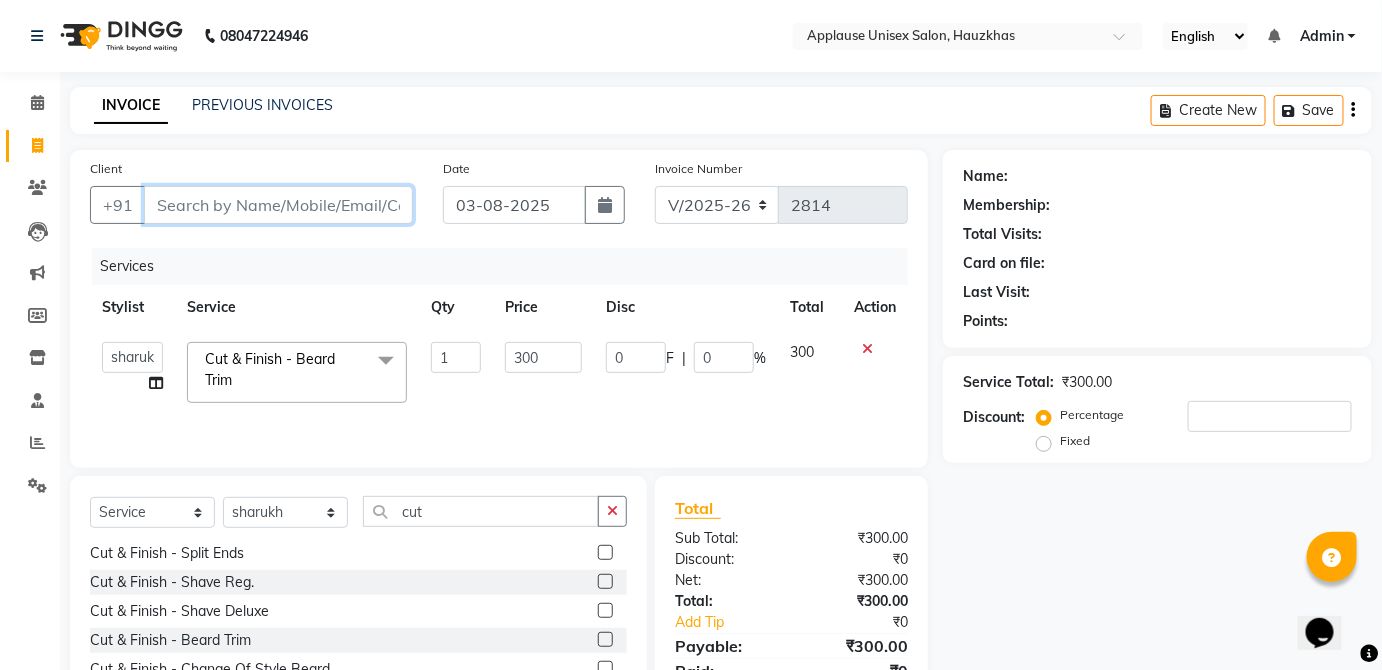 click on "Client" at bounding box center (278, 205) 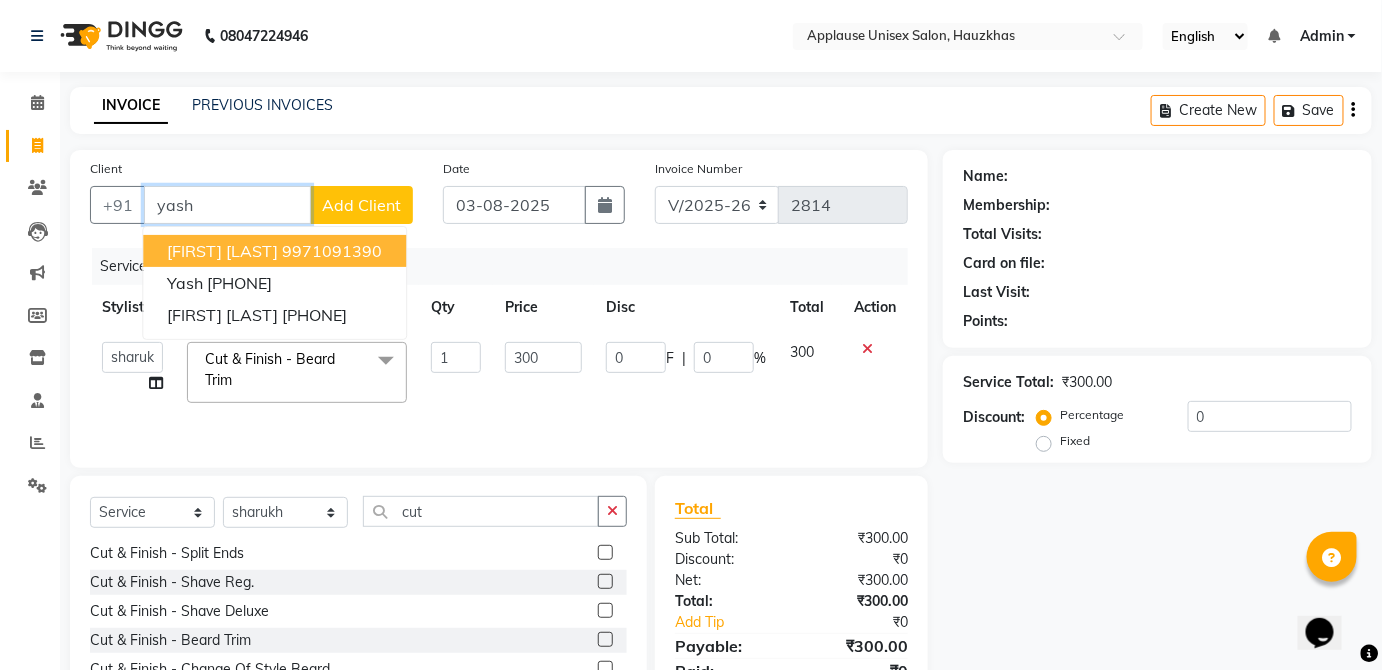 click on "[FIRST] [LAST] [PHONE]" at bounding box center [274, 251] 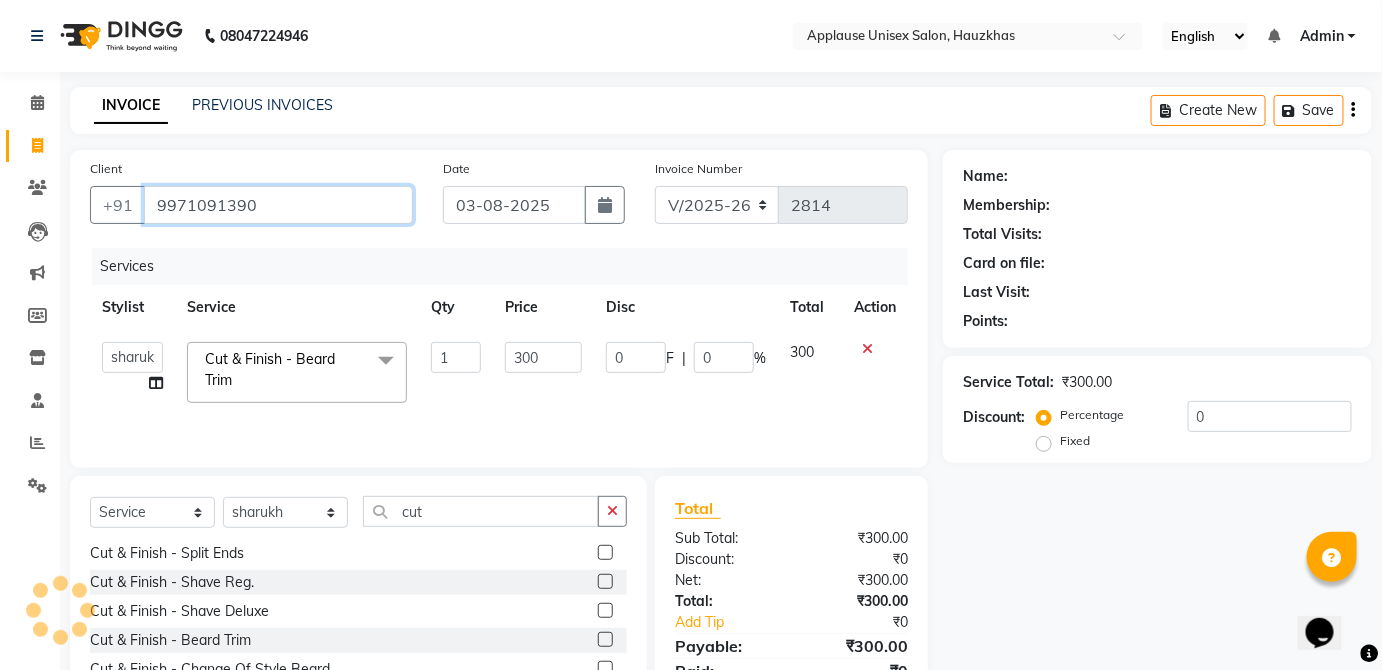 type on "9971091390" 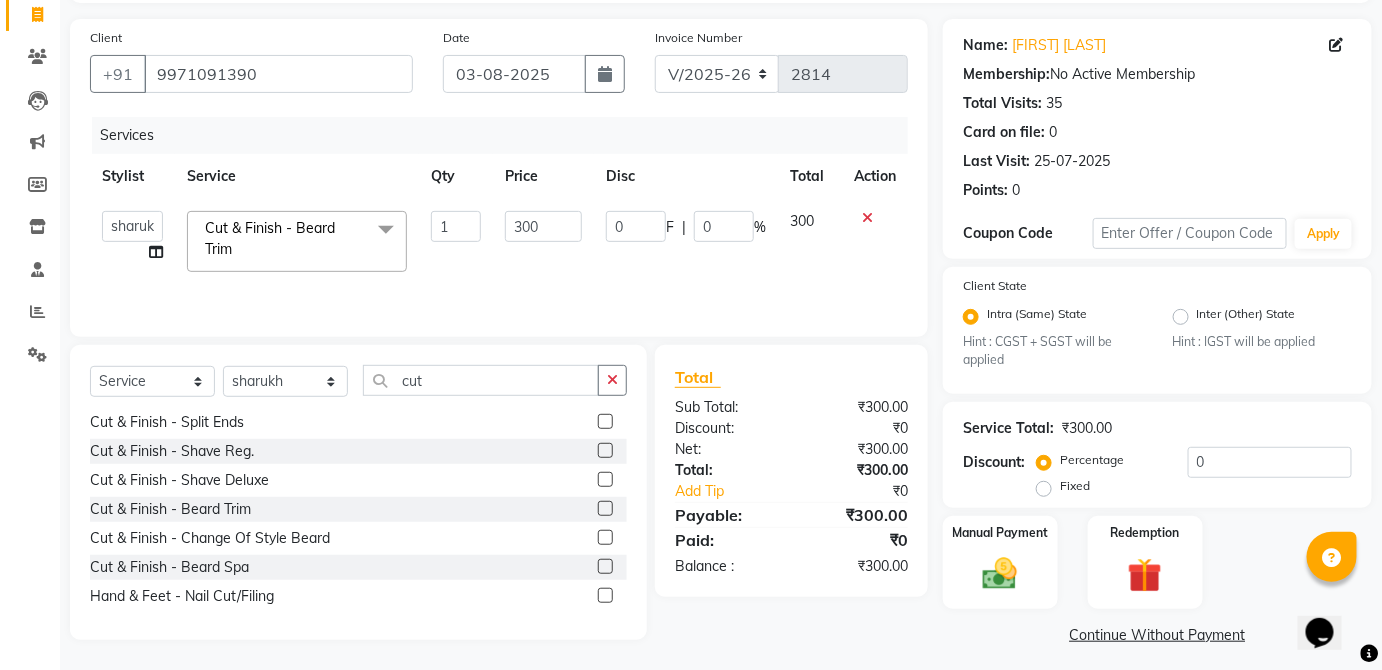 scroll, scrollTop: 140, scrollLeft: 0, axis: vertical 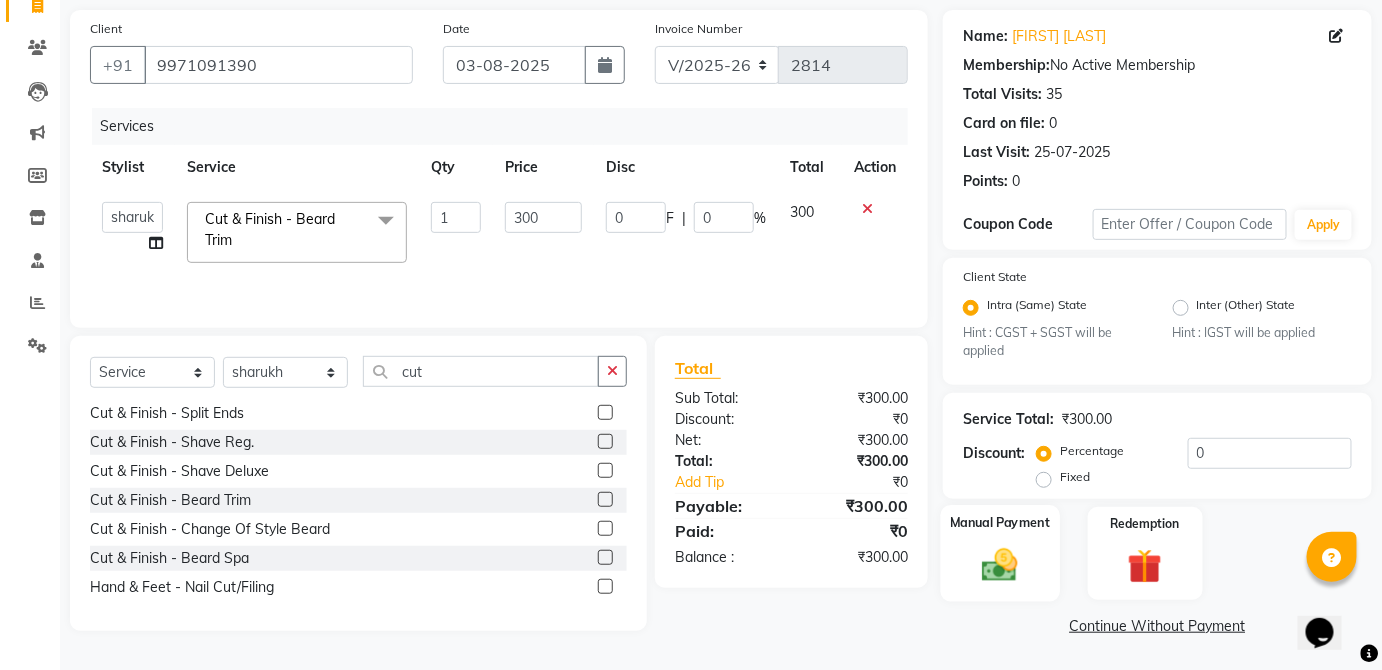 click on "Manual Payment" 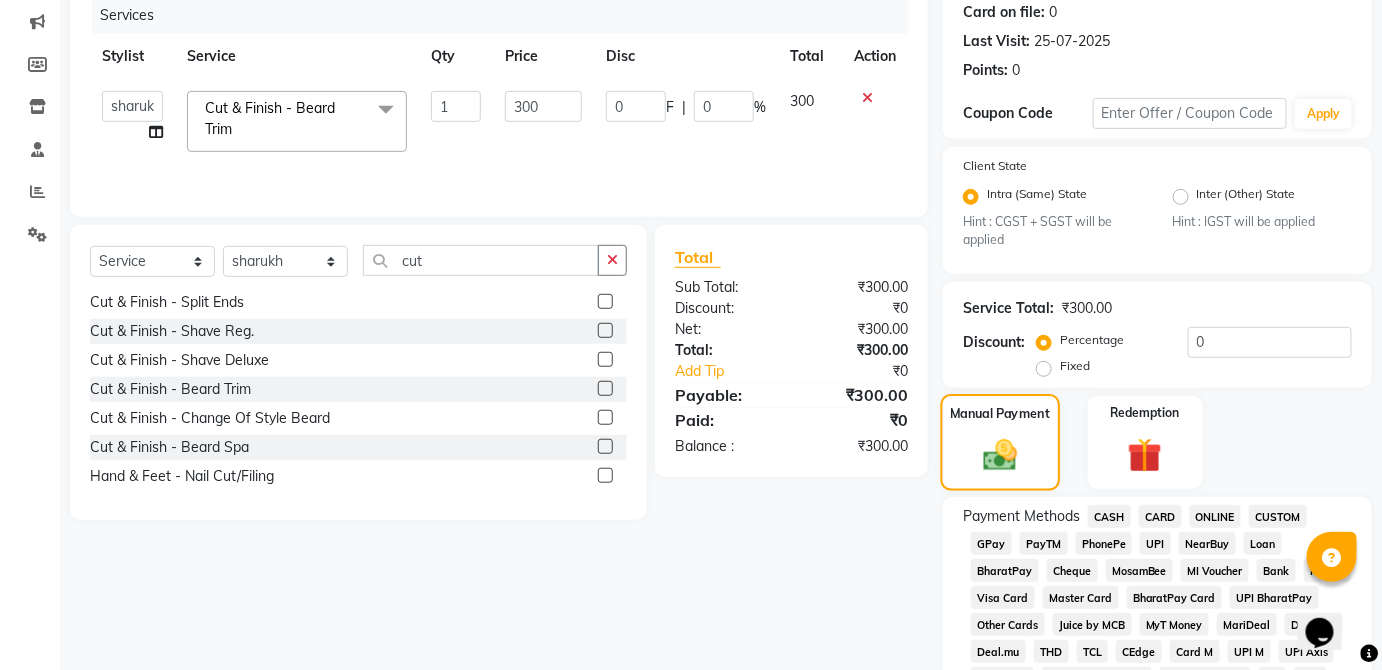 scroll, scrollTop: 264, scrollLeft: 0, axis: vertical 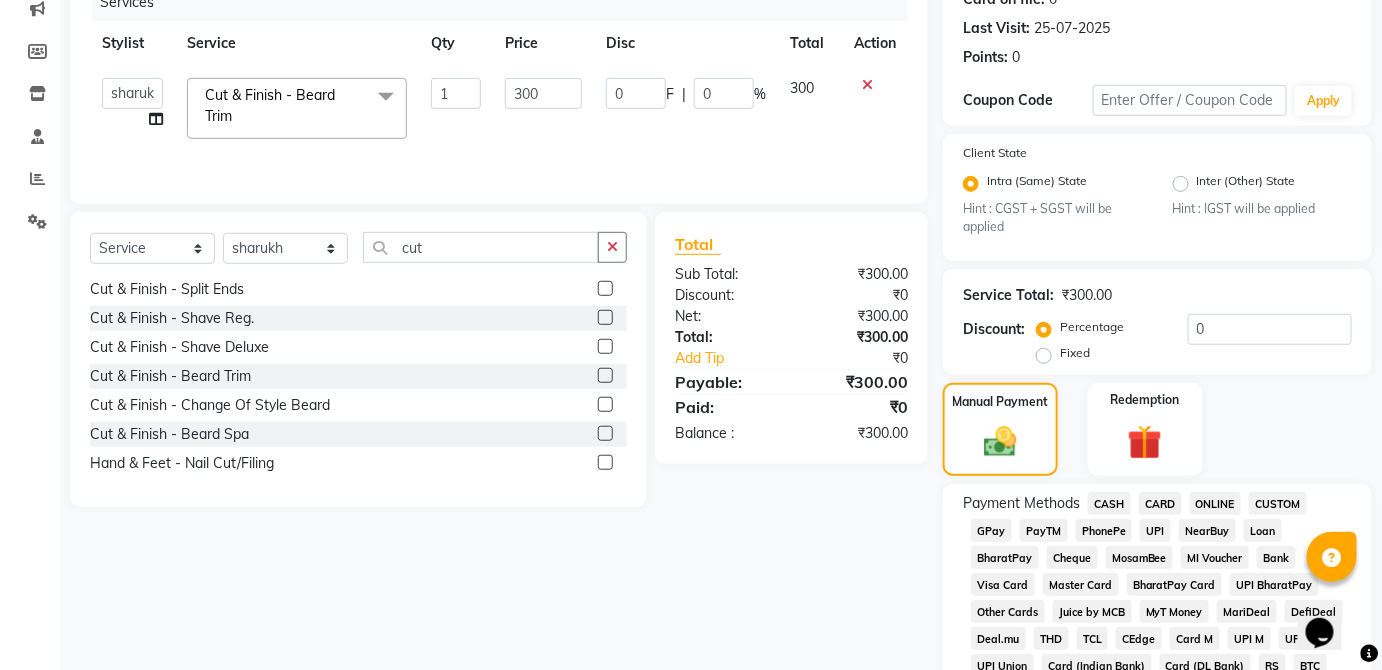 click on "UPI" 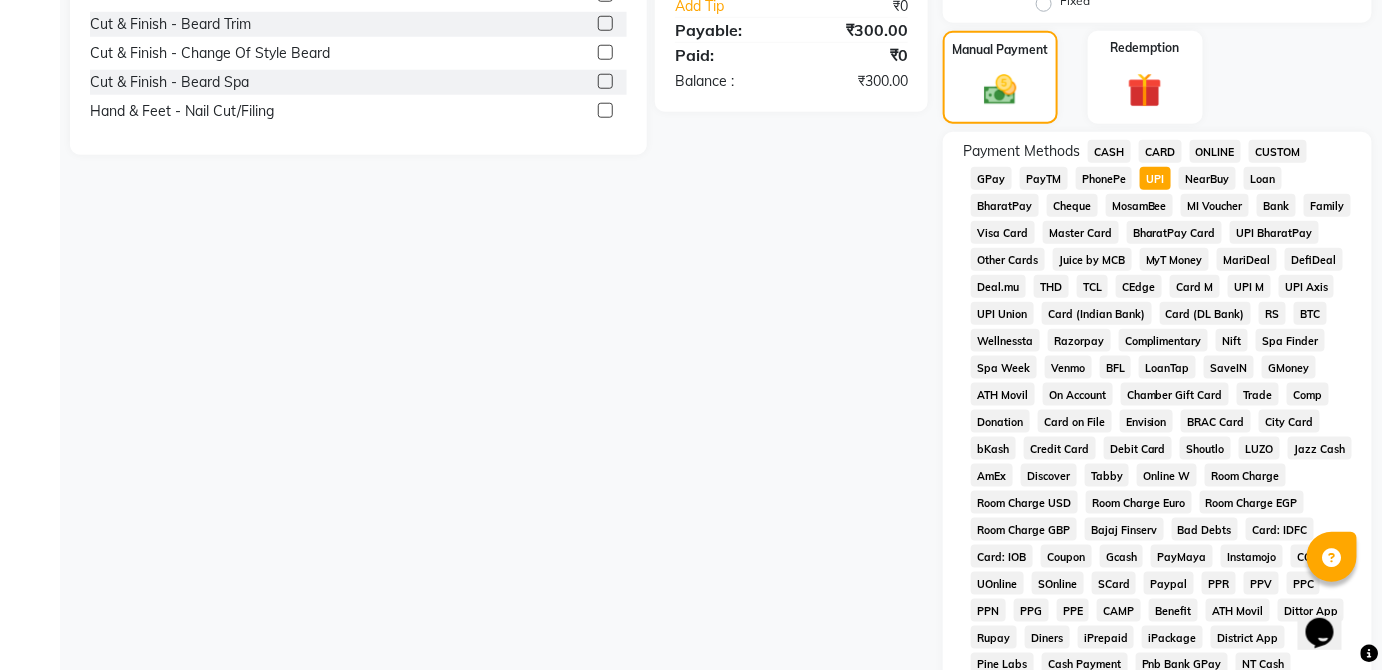 scroll, scrollTop: 943, scrollLeft: 0, axis: vertical 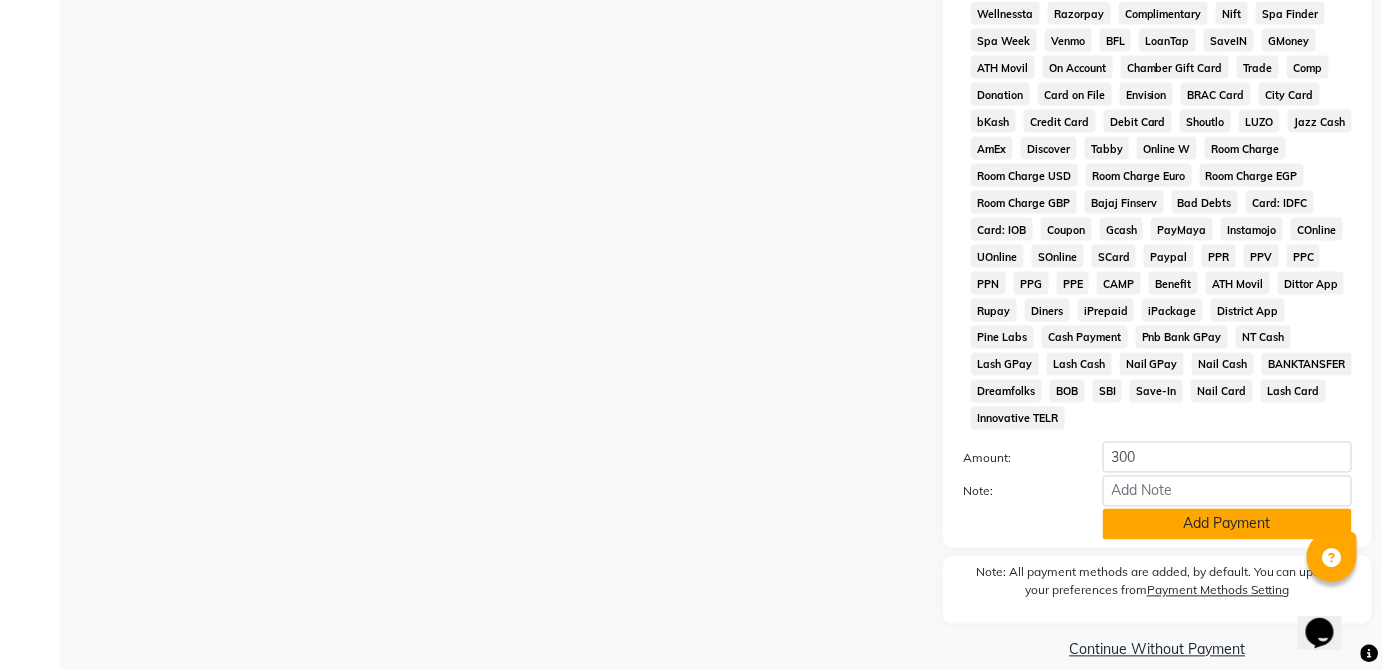 click on "Add Payment" 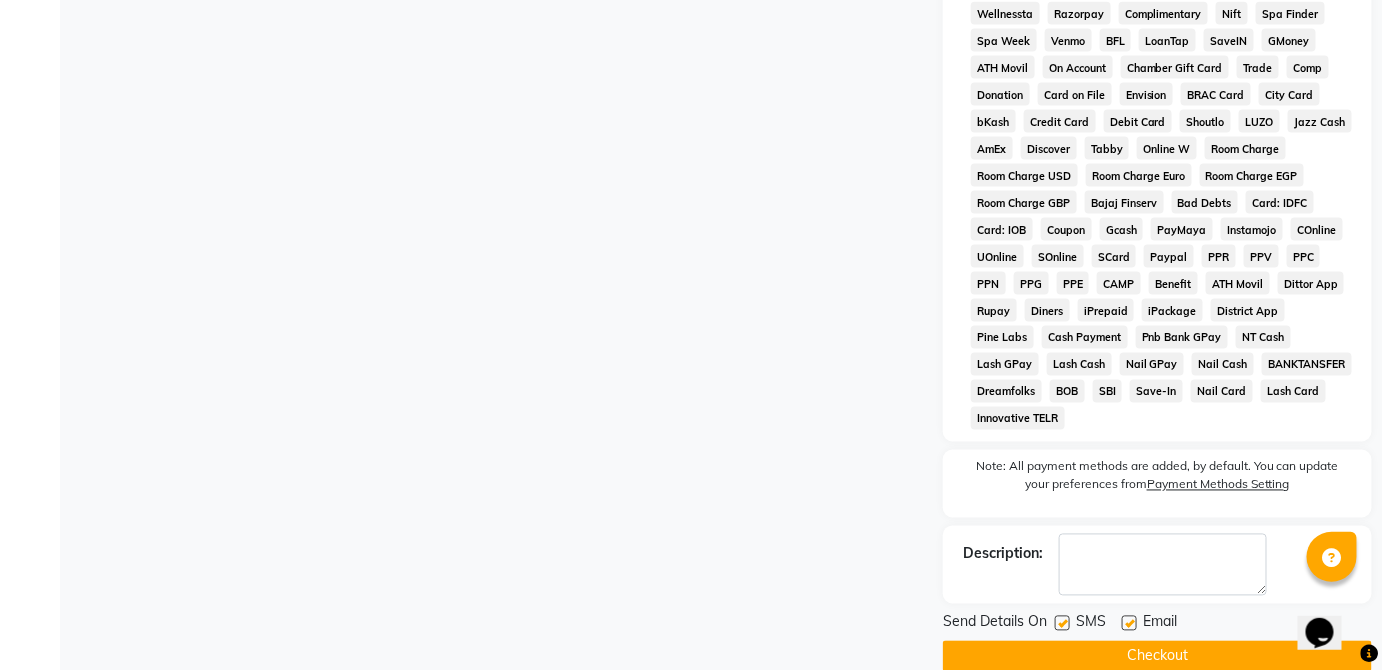 click on "Checkout" 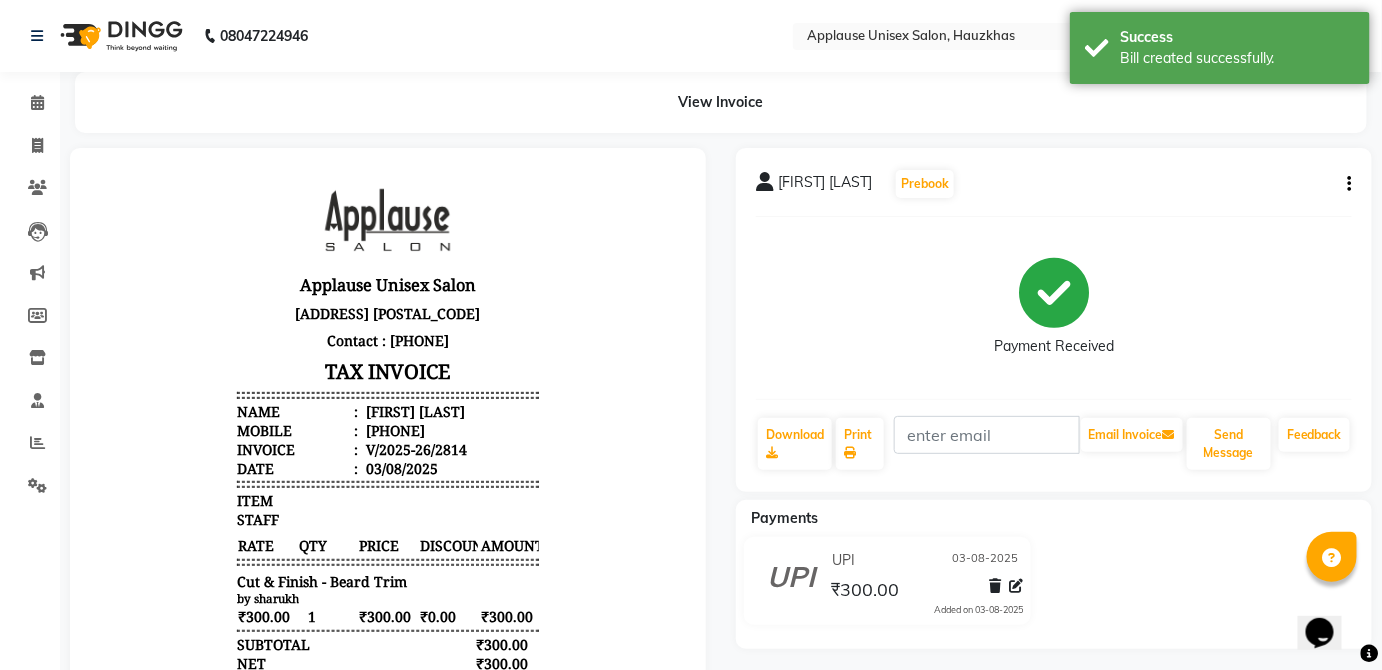 scroll, scrollTop: 0, scrollLeft: 0, axis: both 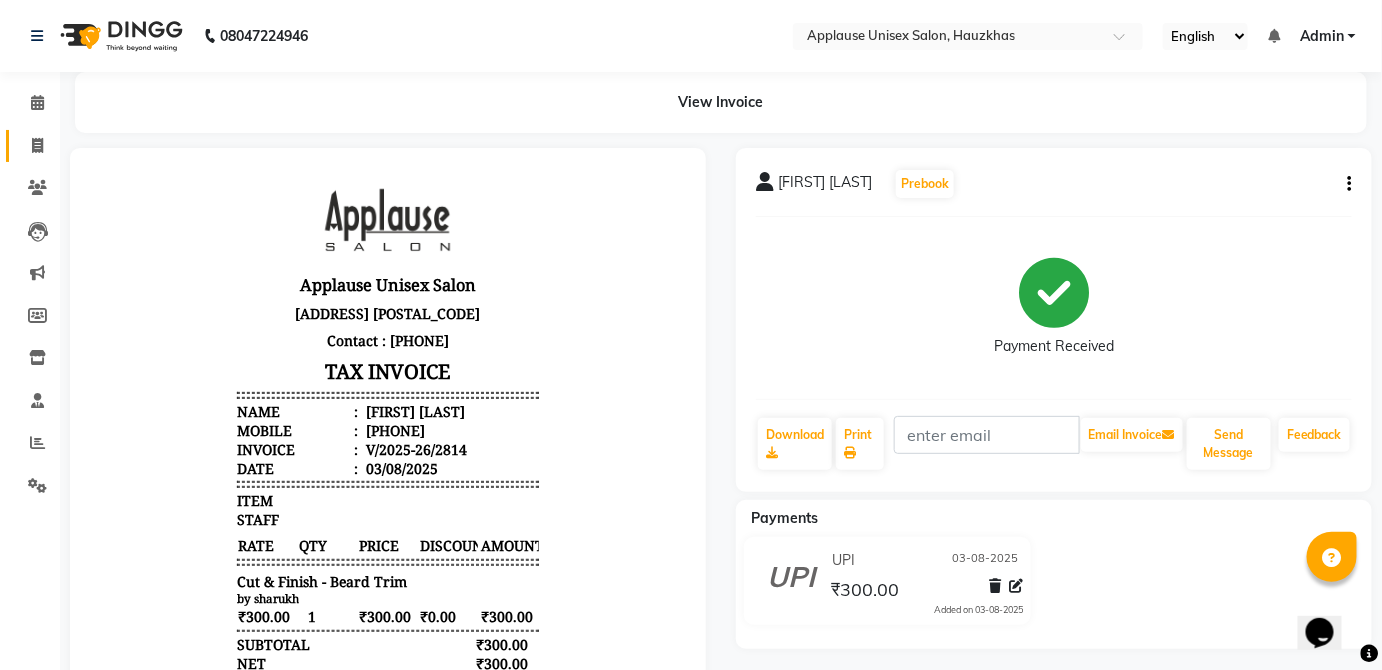 click 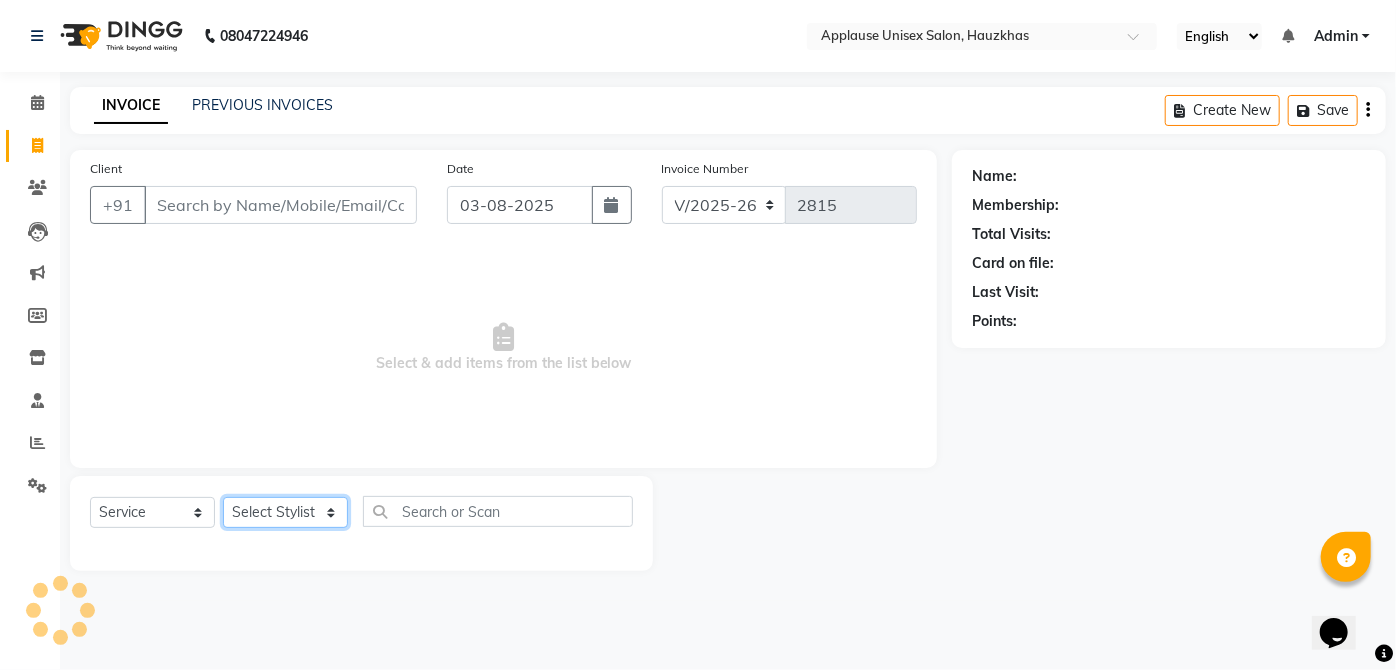 click on "Select Stylist Abdul Anas Arti Aruna Asif faisal guri heena Kaif Kamal Karan Komal laxmi Mamta Manager Mohsin nitin rahul Rajeev Rashid saif sangeeta sangeeta sharukh Vishal V.k" 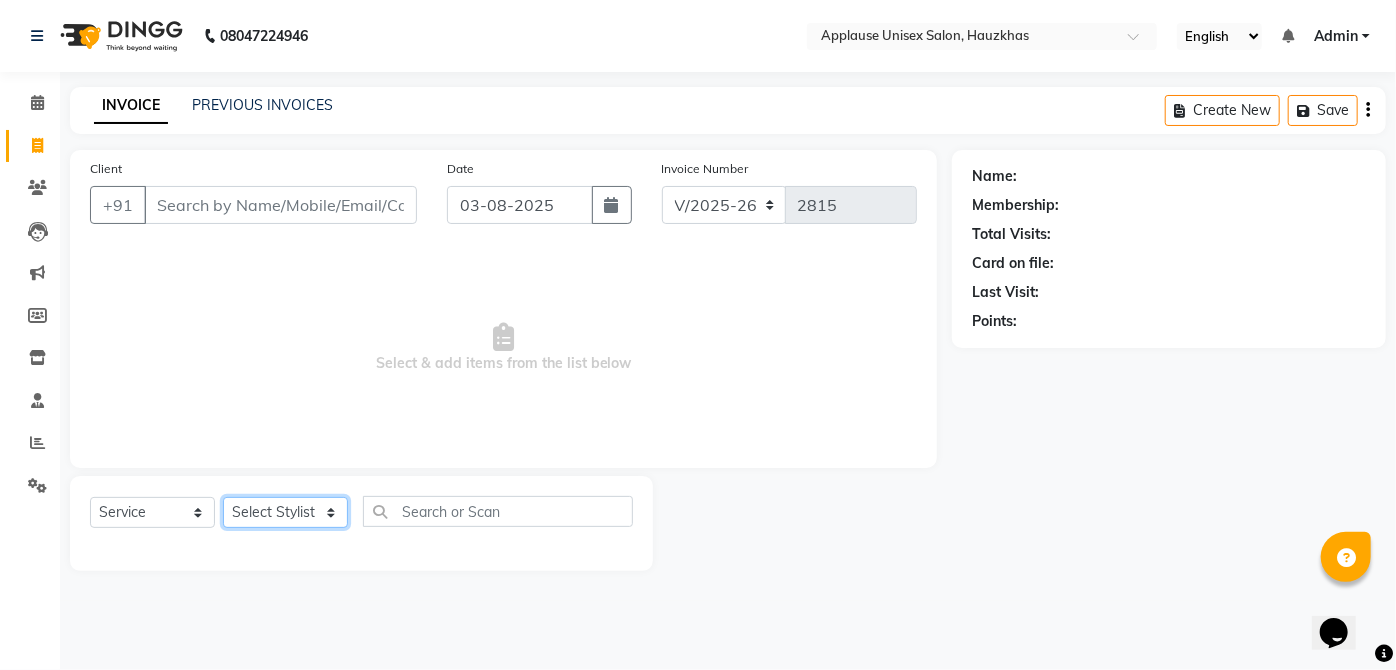 select on "32125" 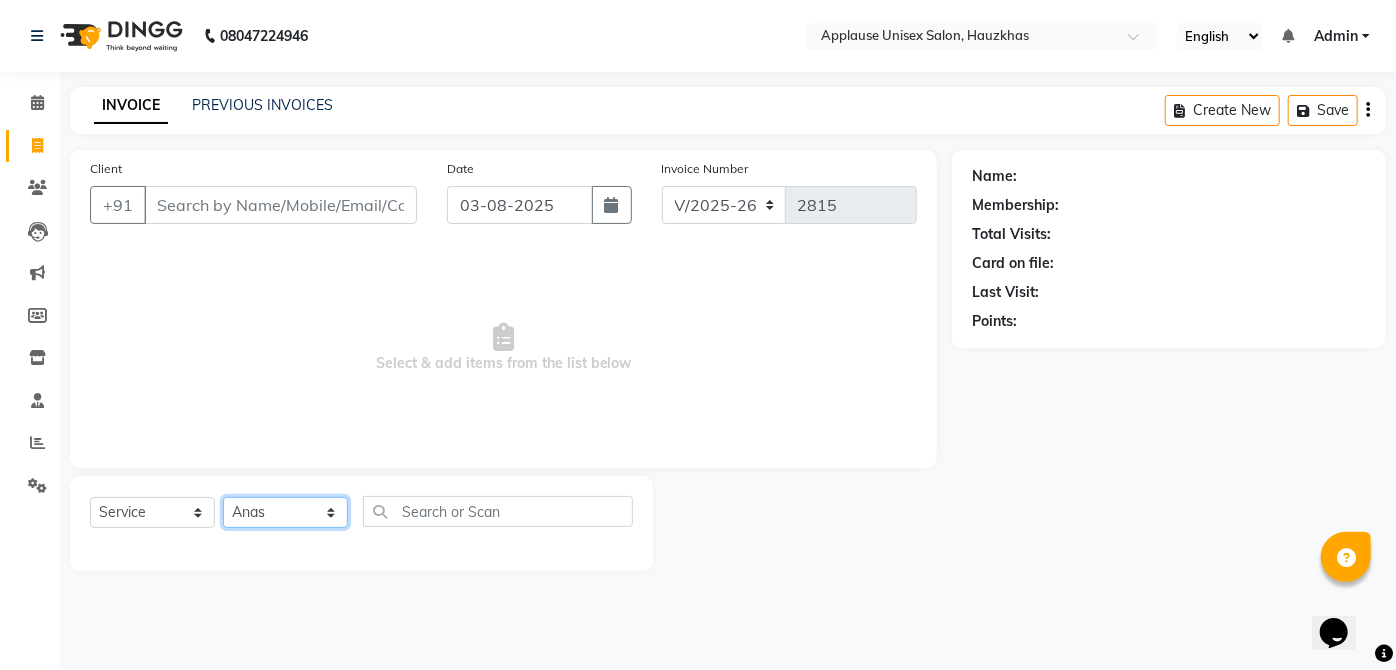 click on "Select Stylist Abdul Anas Arti Aruna Asif faisal guri heena Kaif Kamal Karan Komal laxmi Mamta Manager Mohsin nitin rahul Rajeev Rashid saif sangeeta sangeeta sharukh Vishal V.k" 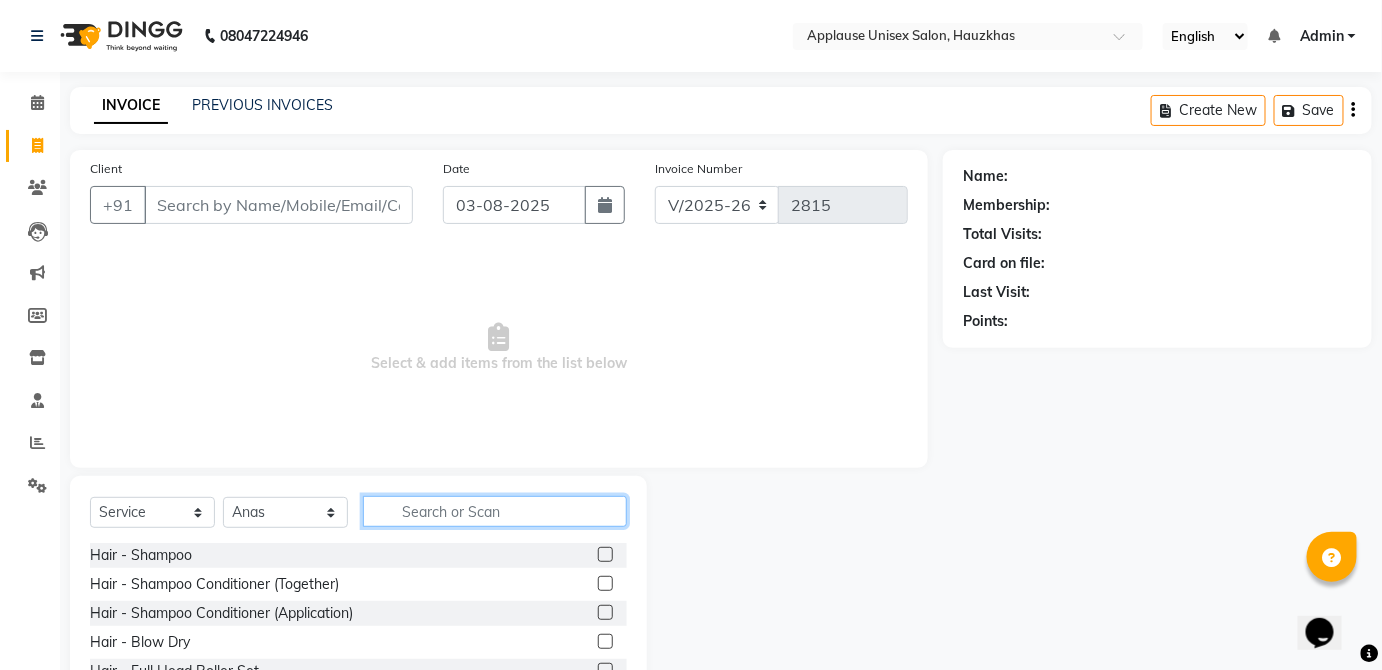 click 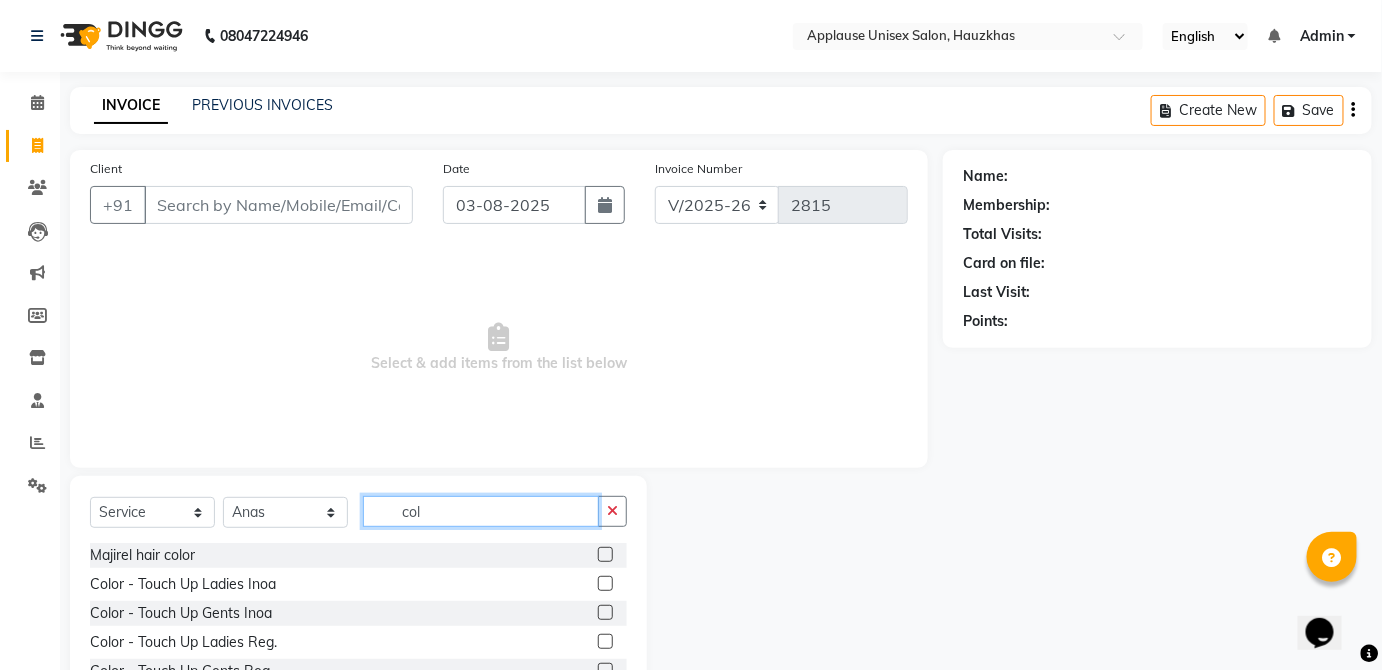 type on "col" 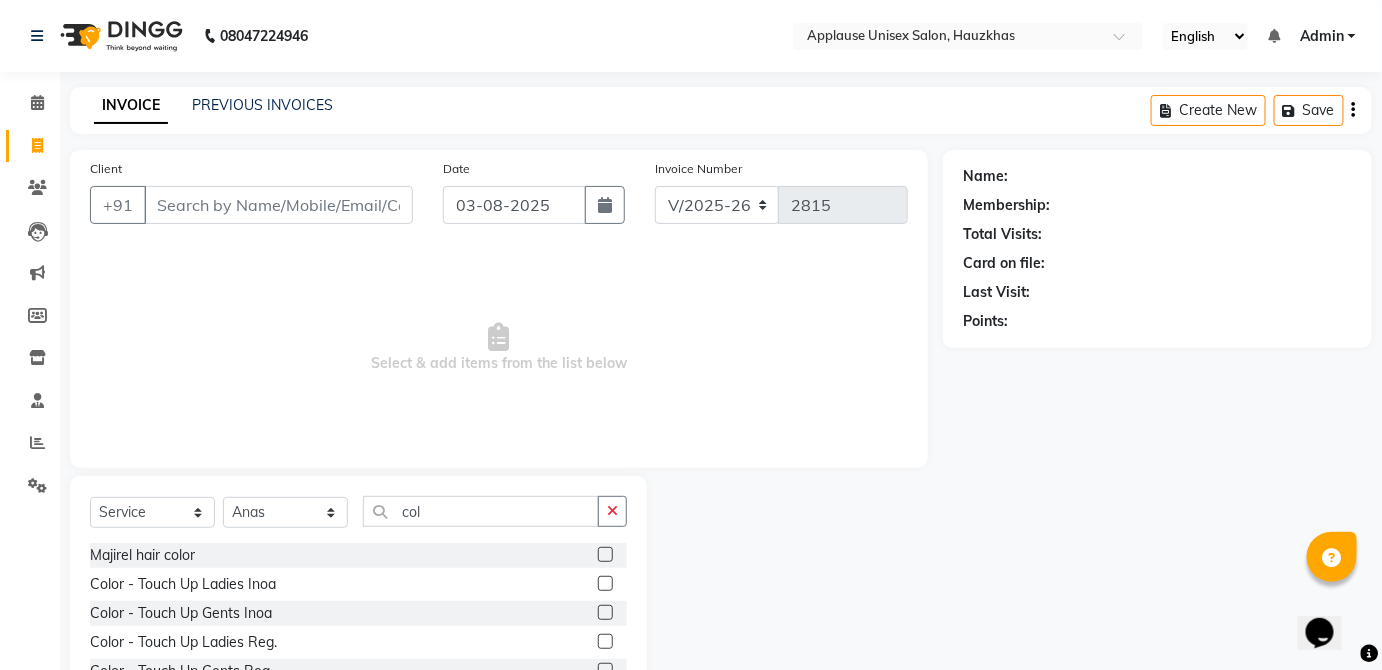 click 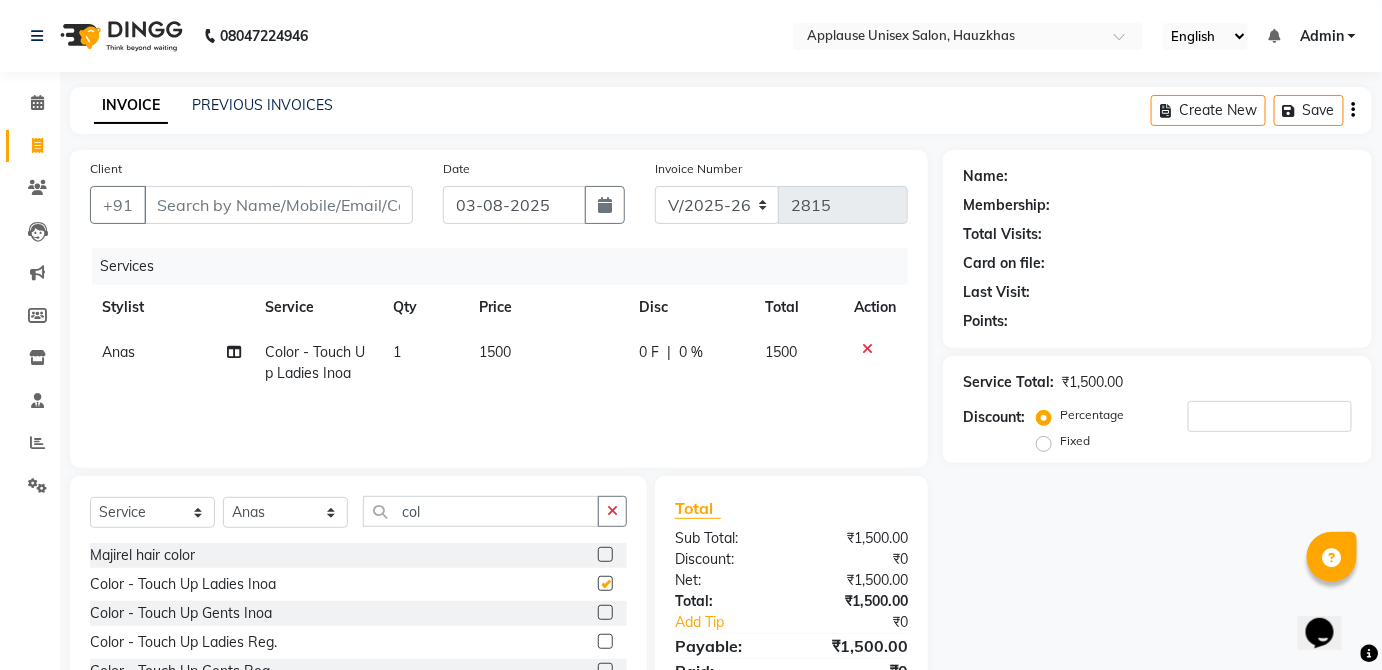 click on "1500" 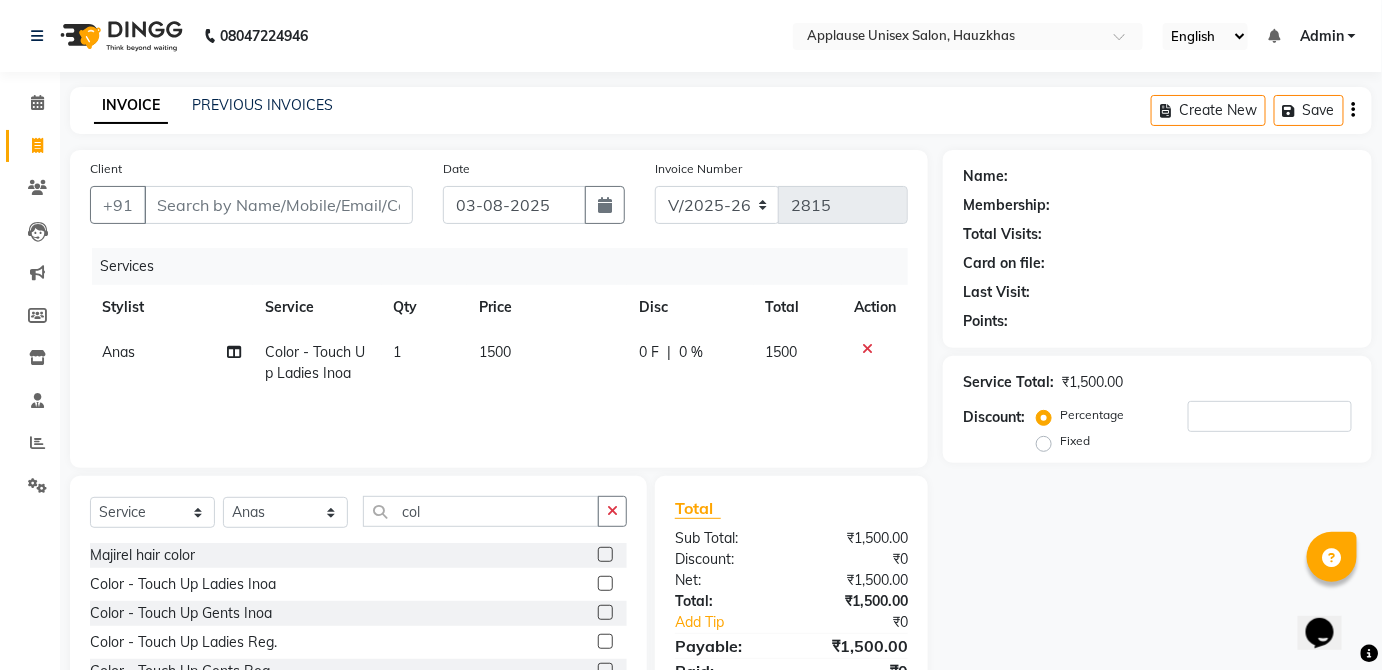 checkbox on "false" 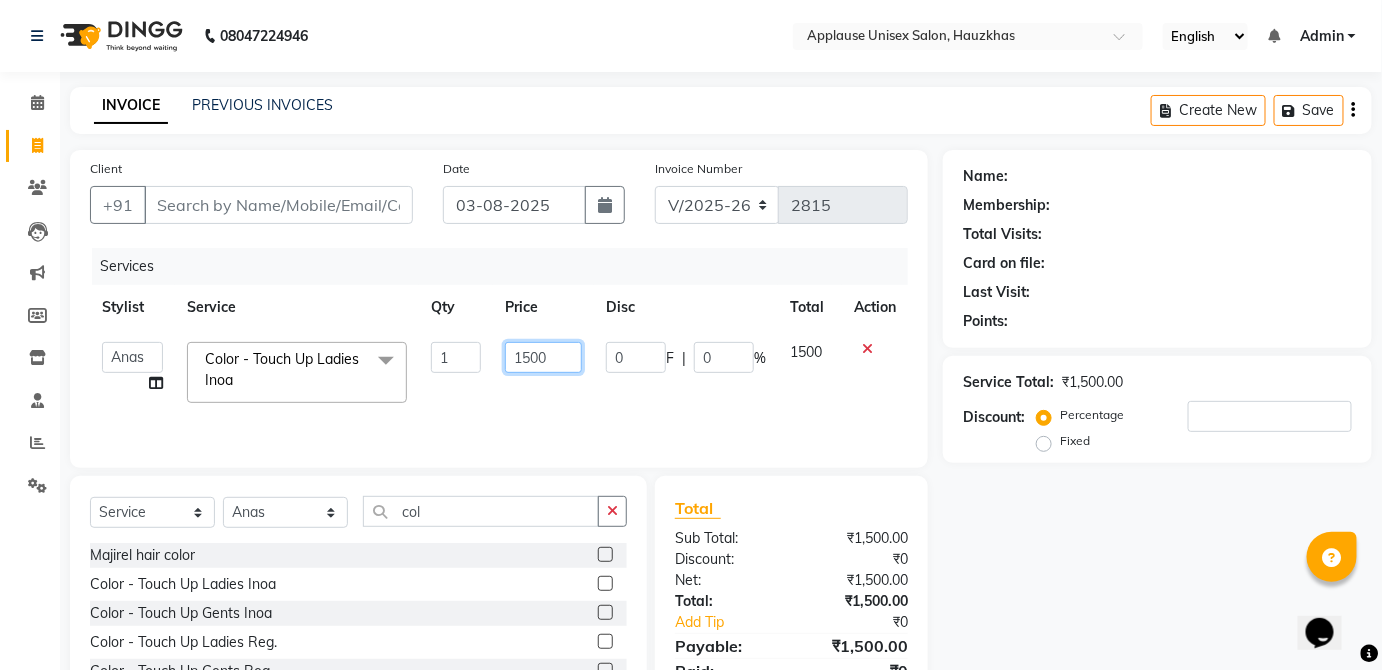 click on "1500" 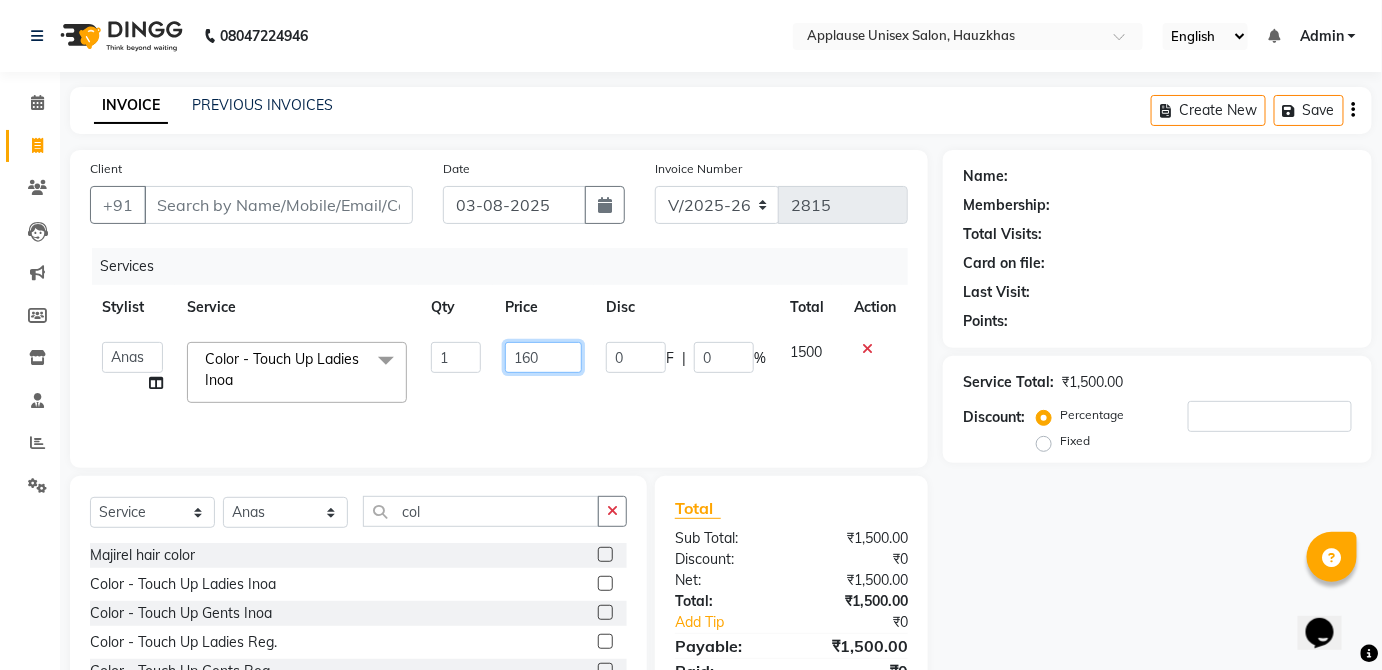 type on "1600" 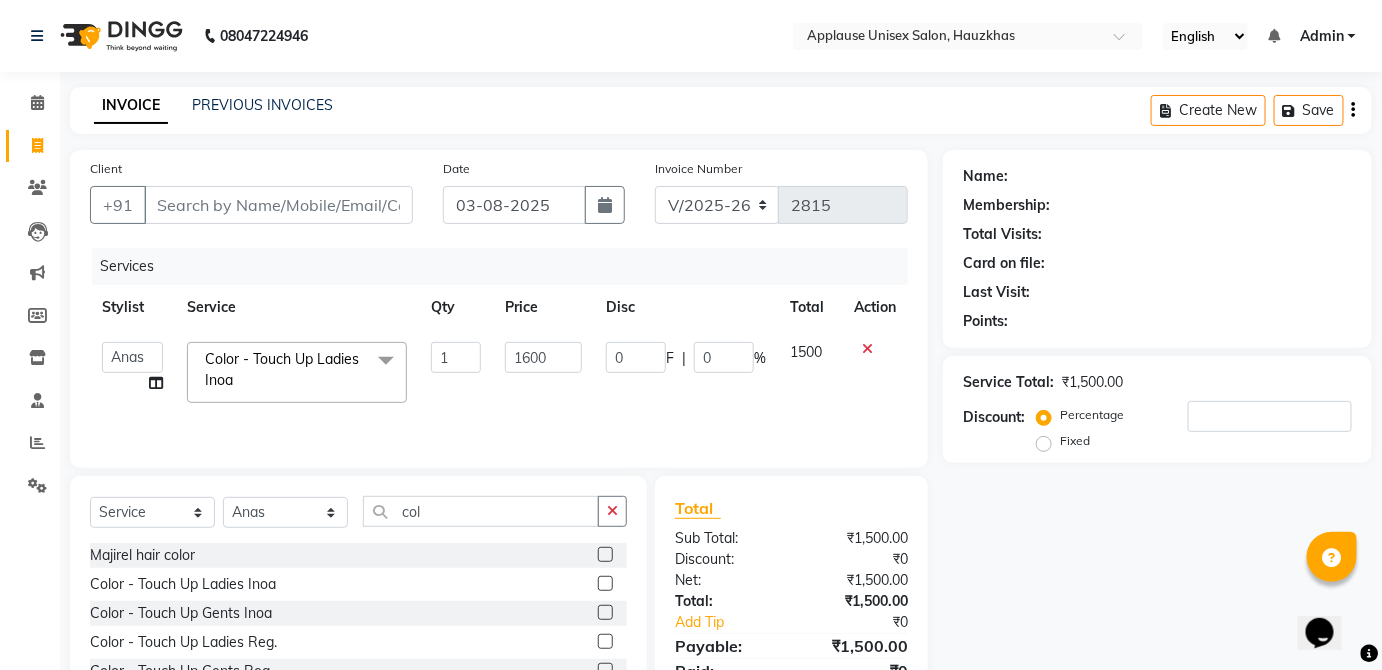 click on "1500" 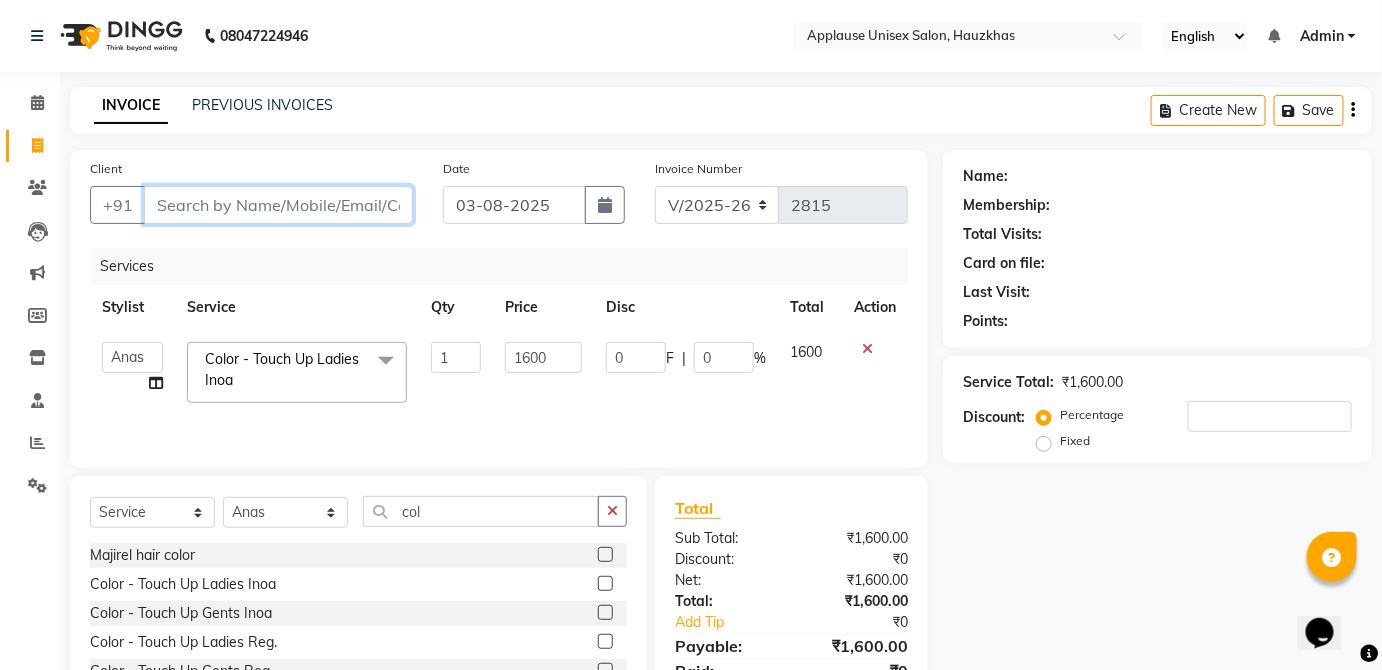 click on "Client" at bounding box center (278, 205) 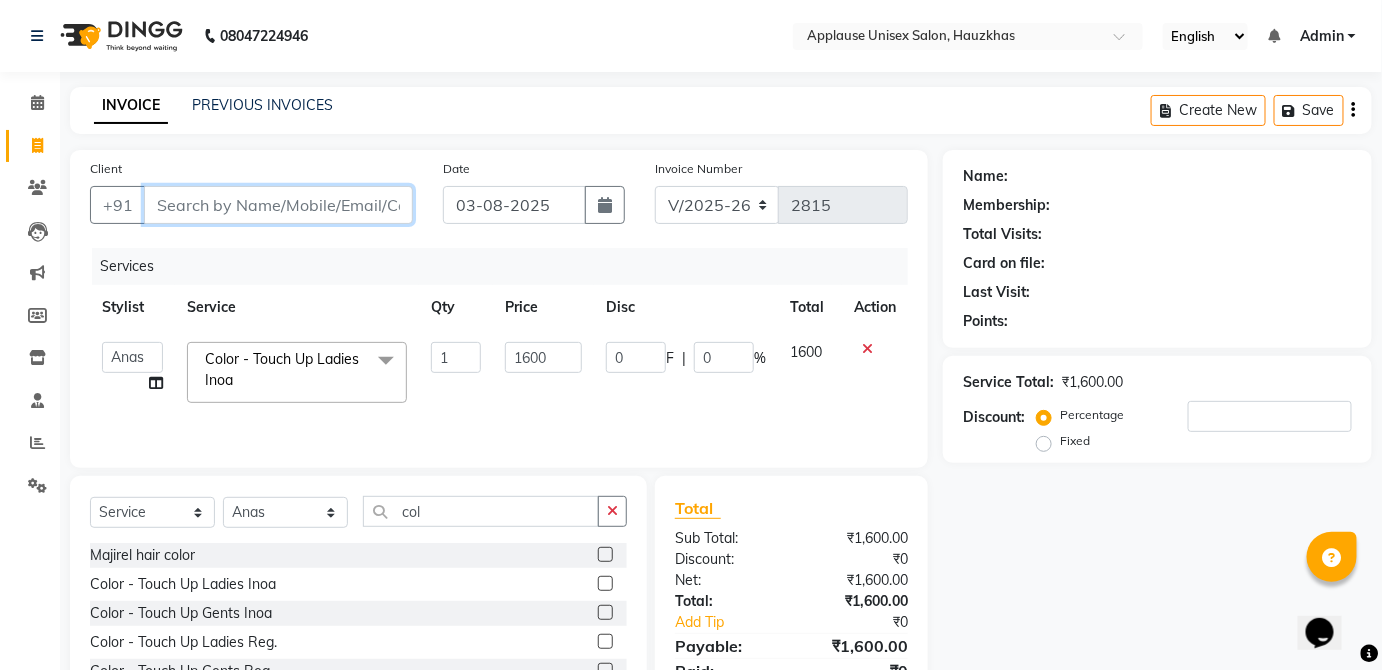 type on "u" 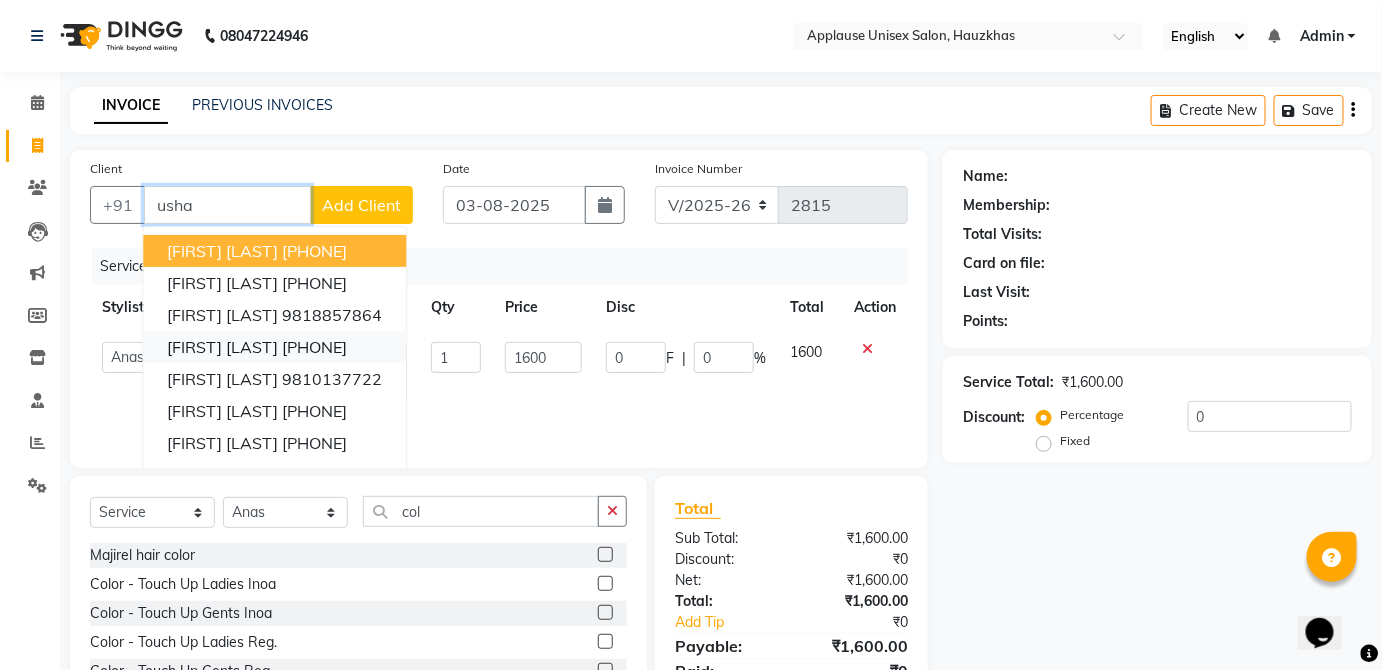 click on "[PHONE]" at bounding box center (314, 347) 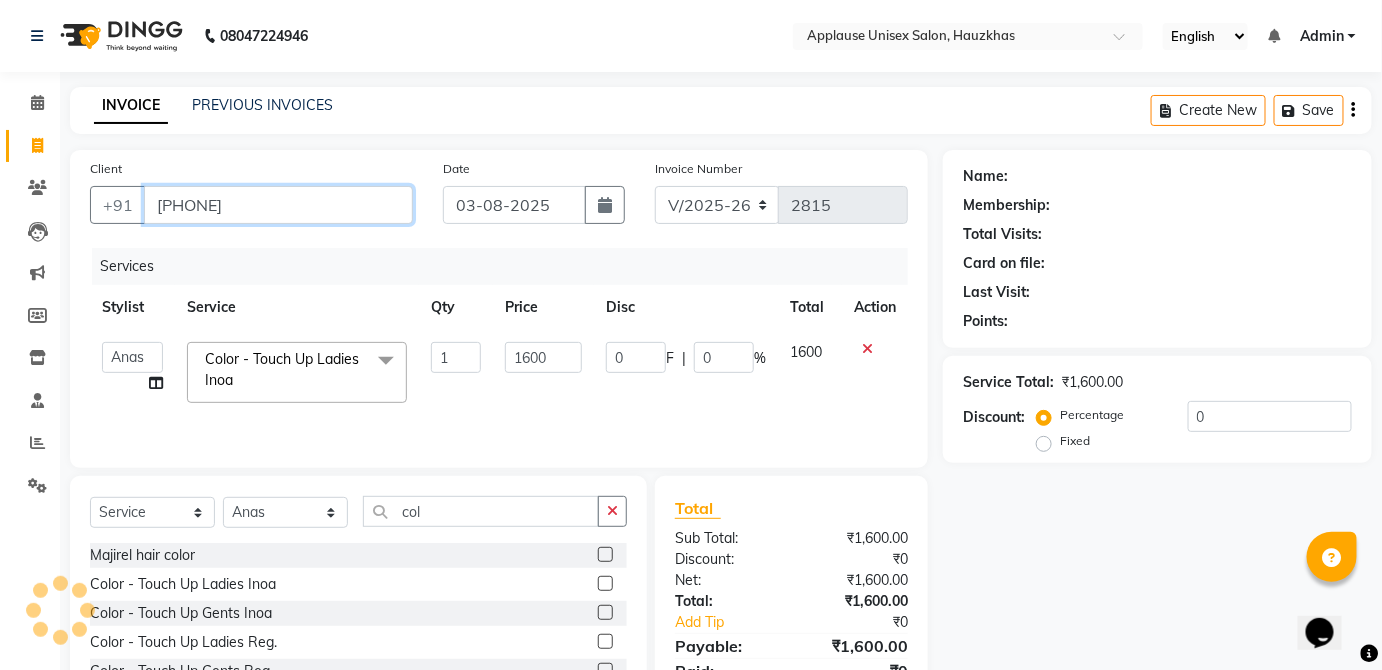 type on "[PHONE]" 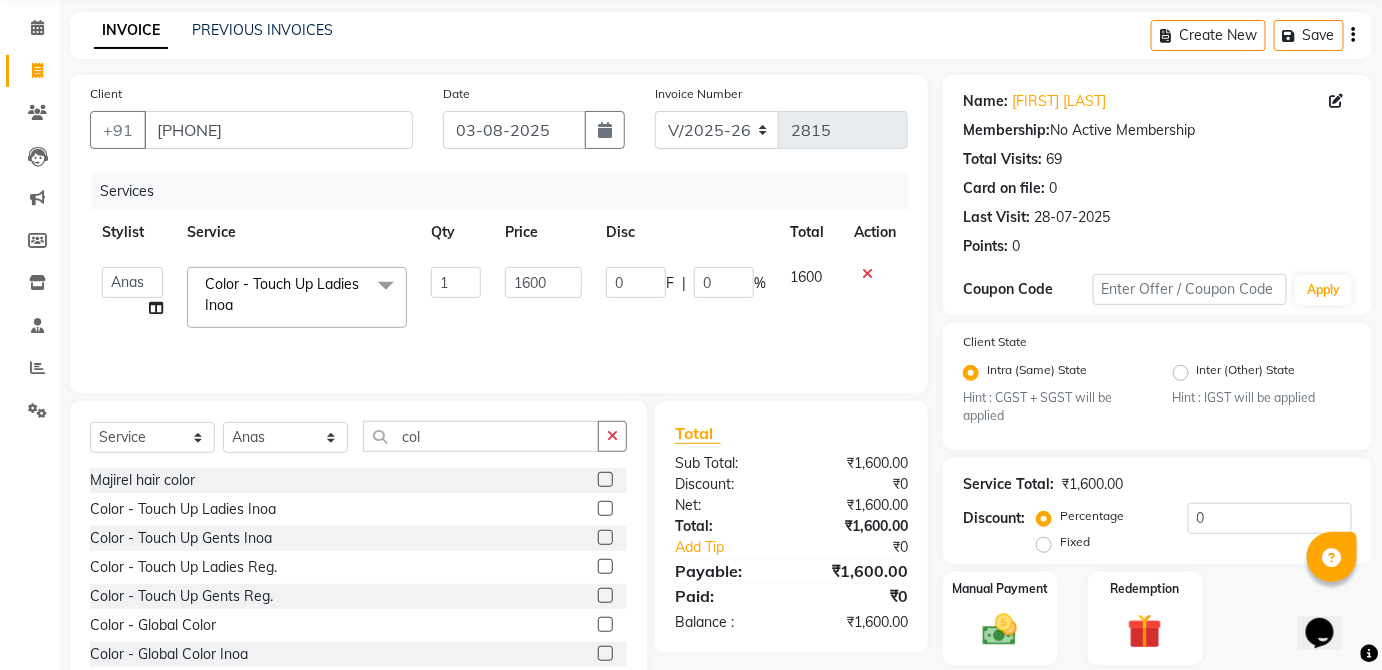 scroll, scrollTop: 140, scrollLeft: 0, axis: vertical 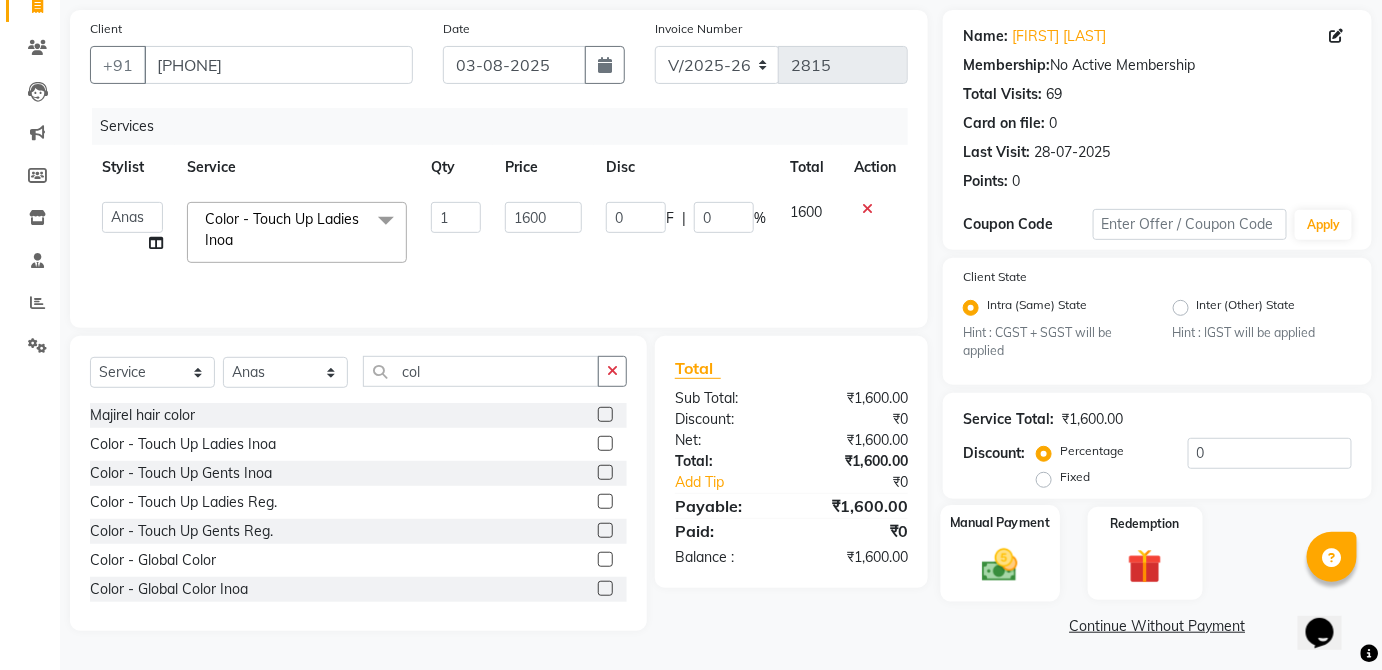 click on "Manual Payment" 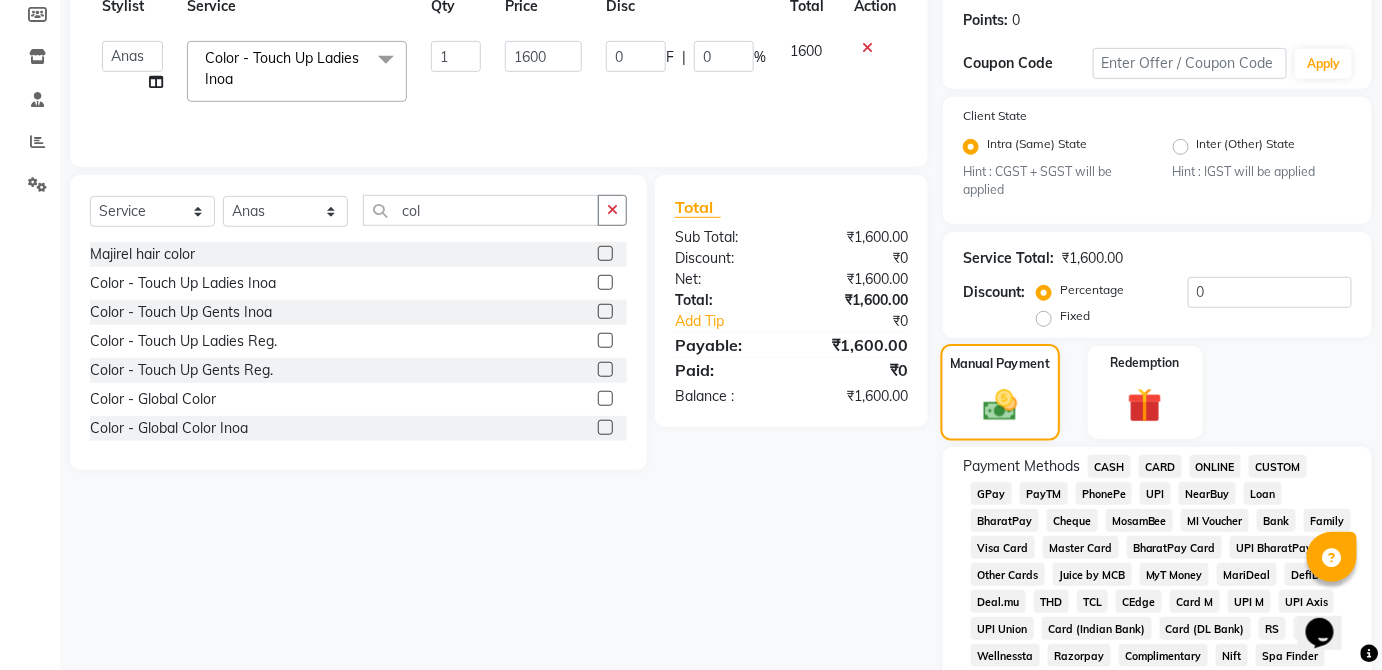scroll, scrollTop: 330, scrollLeft: 0, axis: vertical 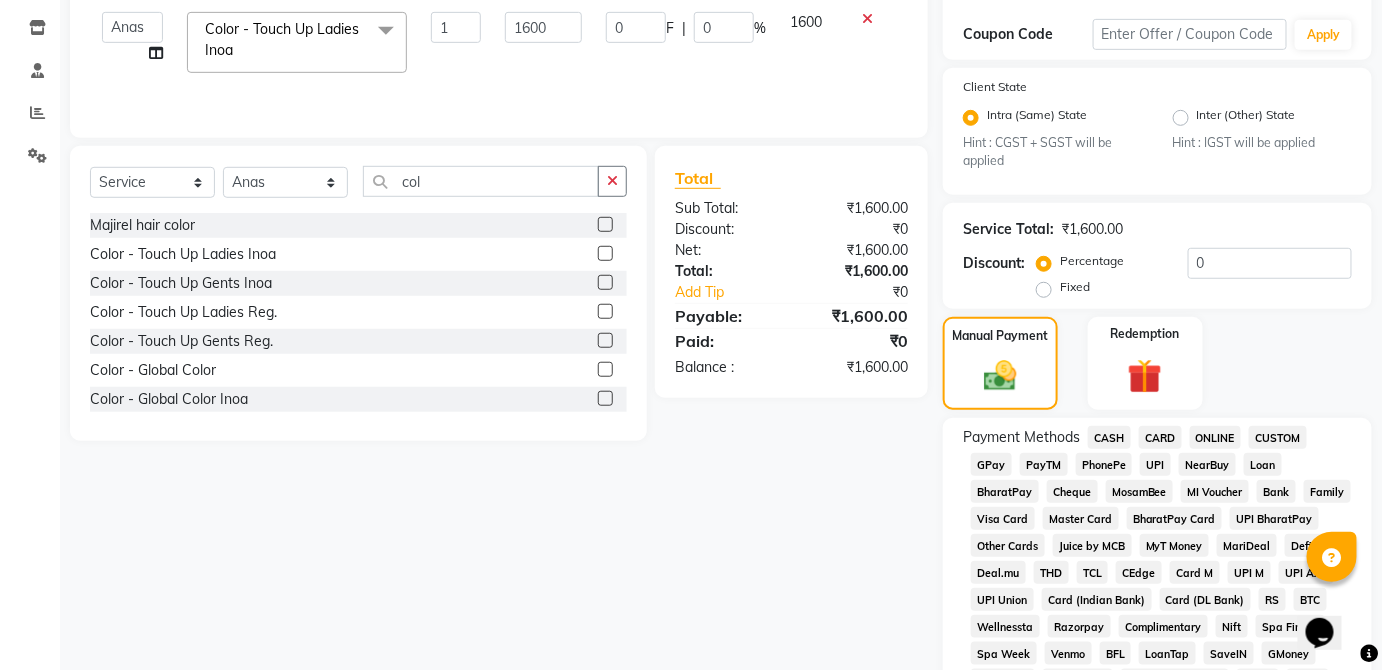 click on "CASH" 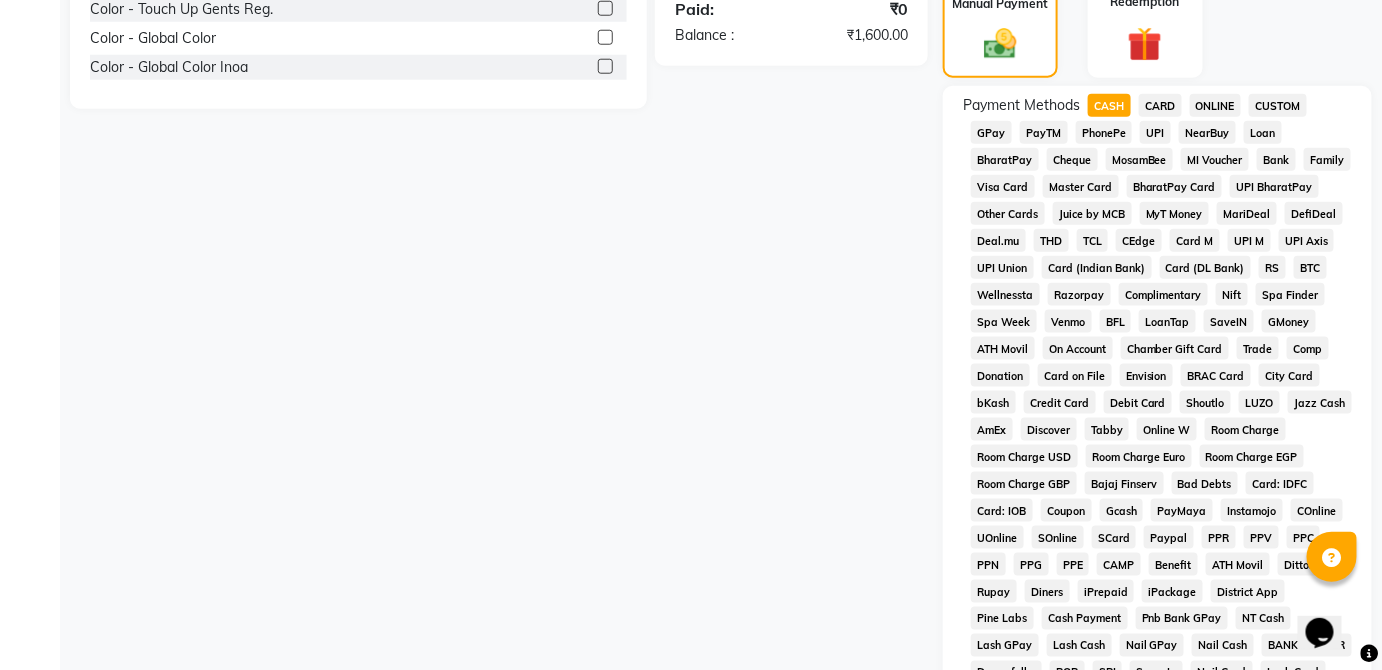 scroll, scrollTop: 943, scrollLeft: 0, axis: vertical 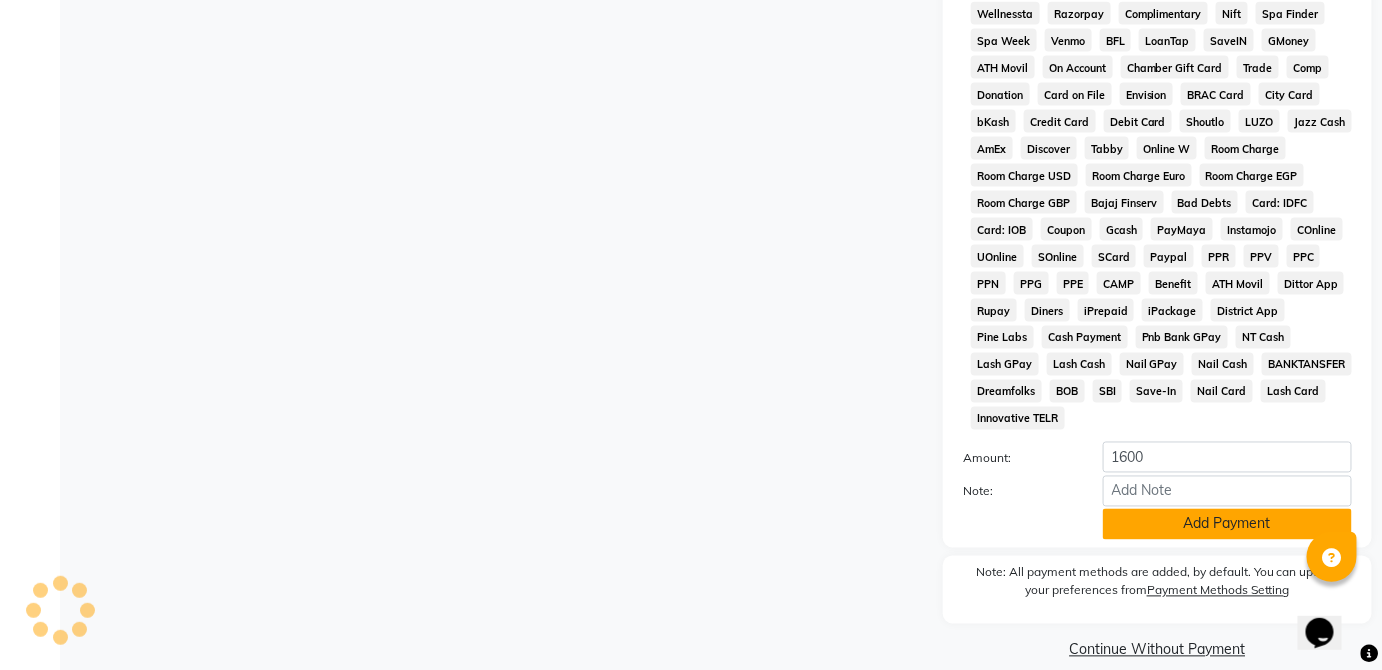 click on "Add Payment" 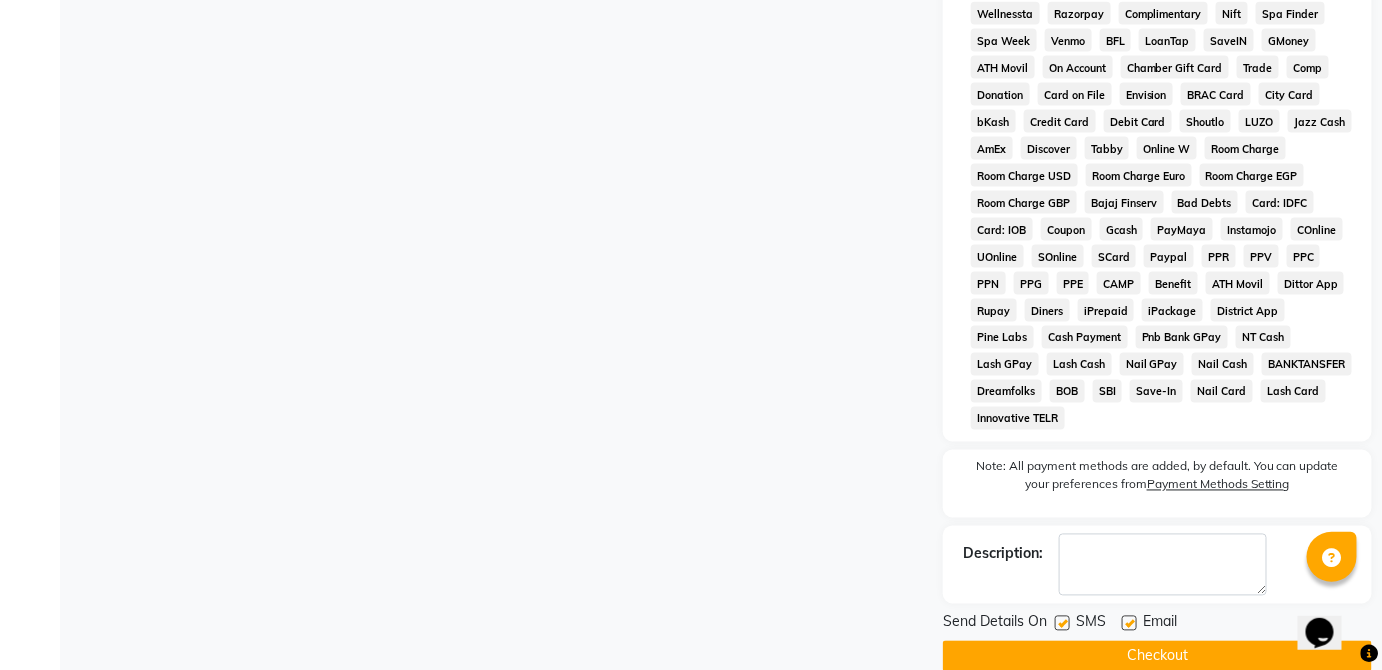click on "Checkout" 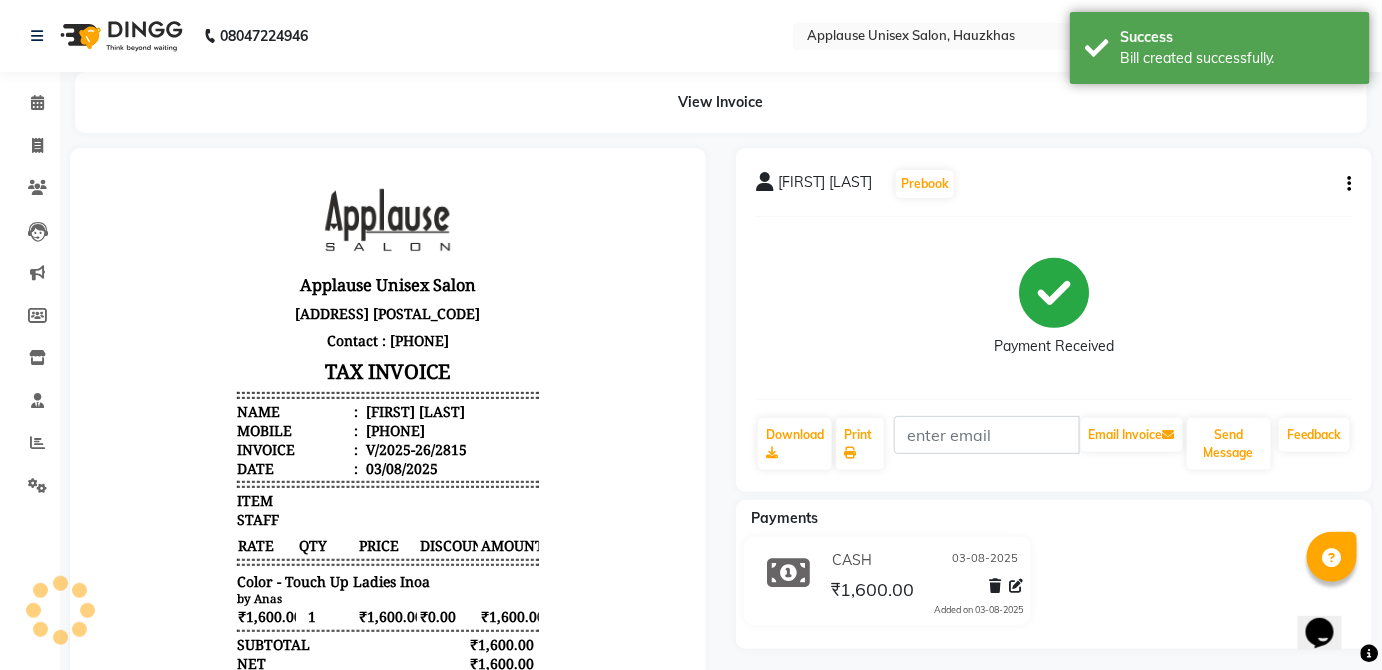 scroll, scrollTop: 0, scrollLeft: 0, axis: both 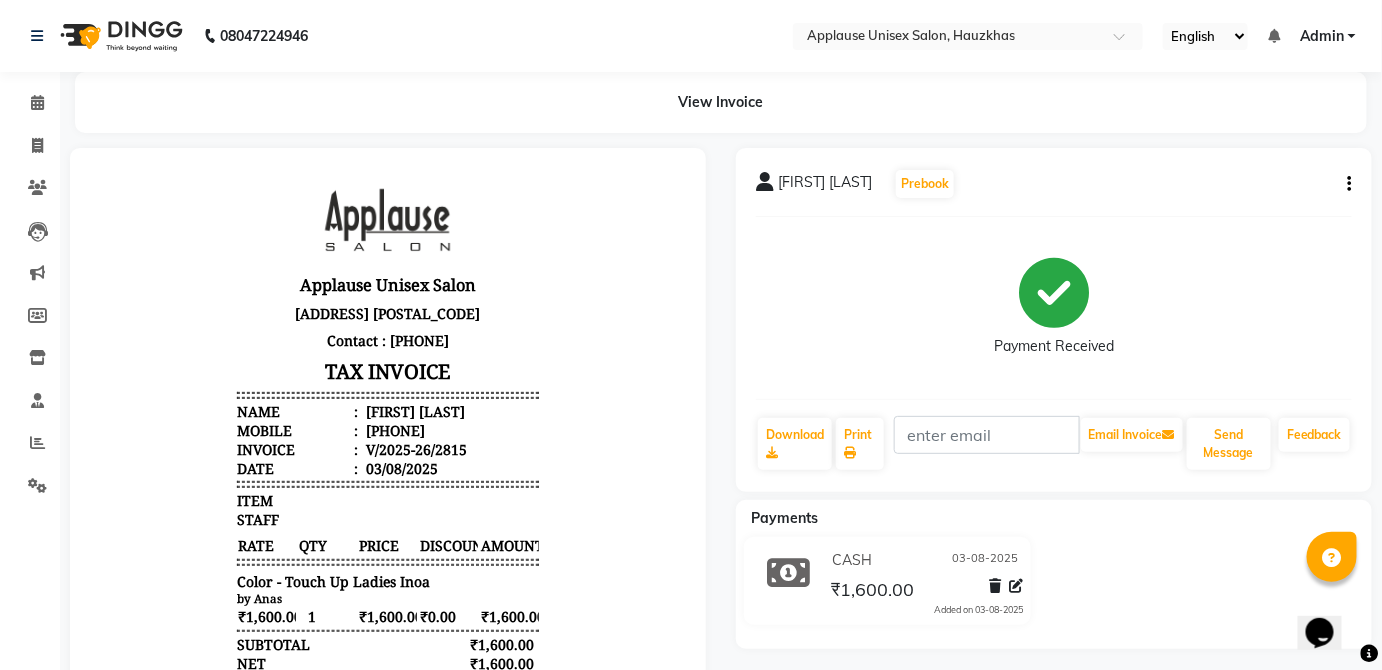 click on "View Invoice" 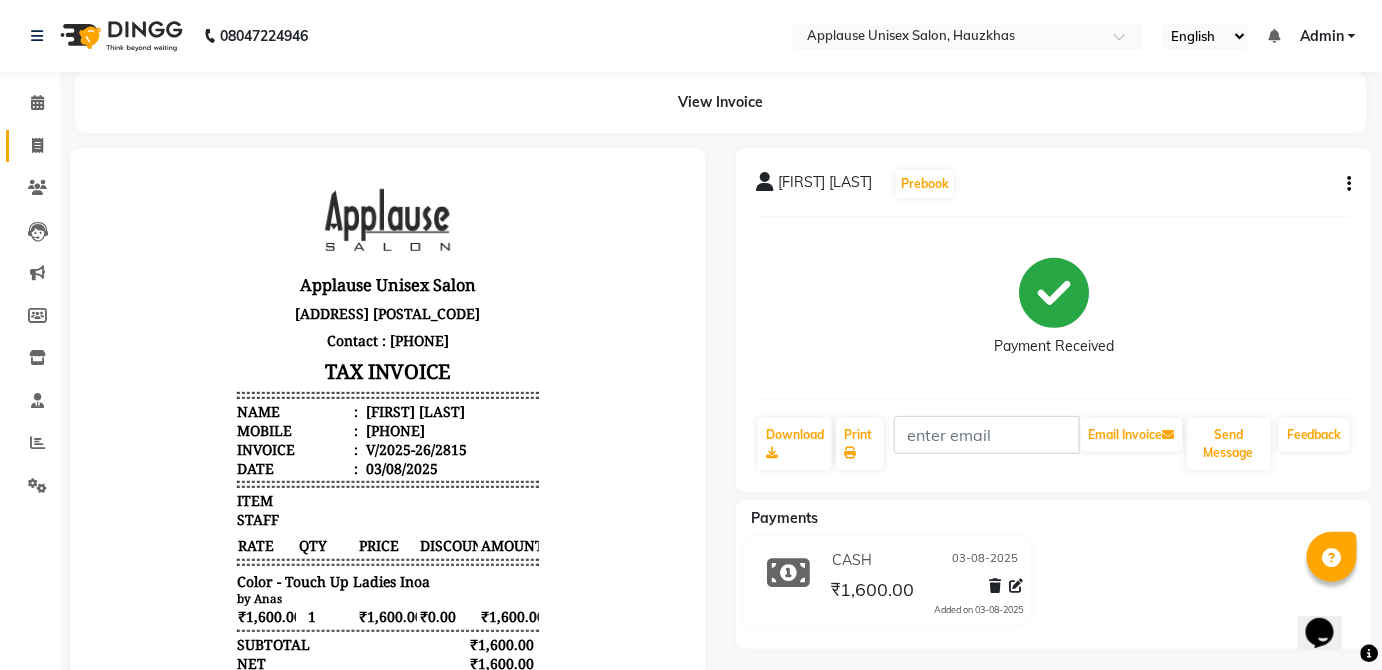 click 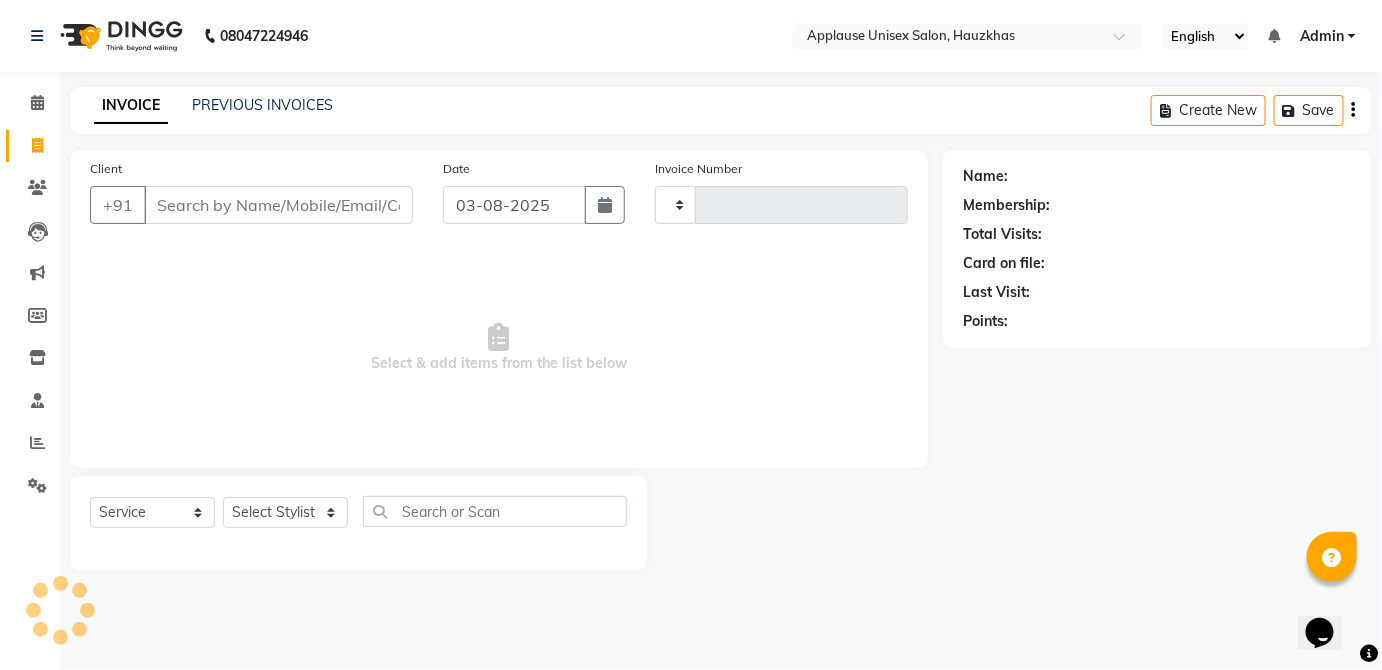 type on "2816" 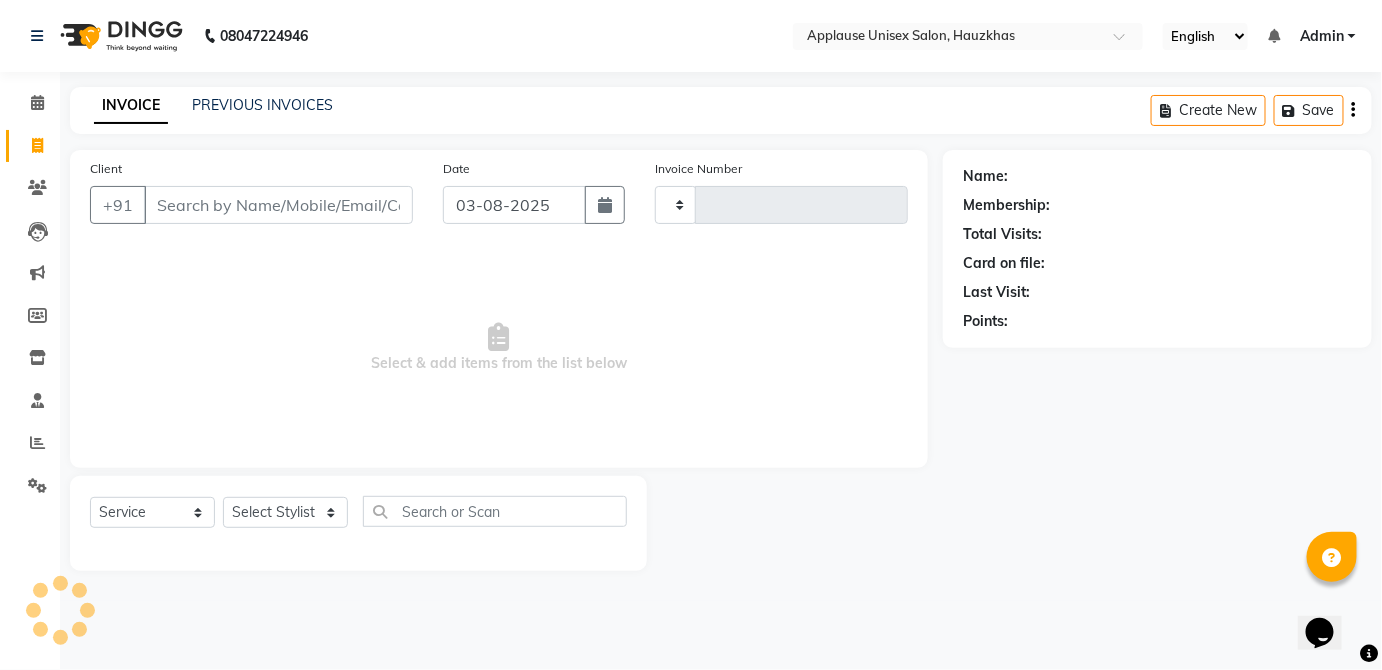 select on "5082" 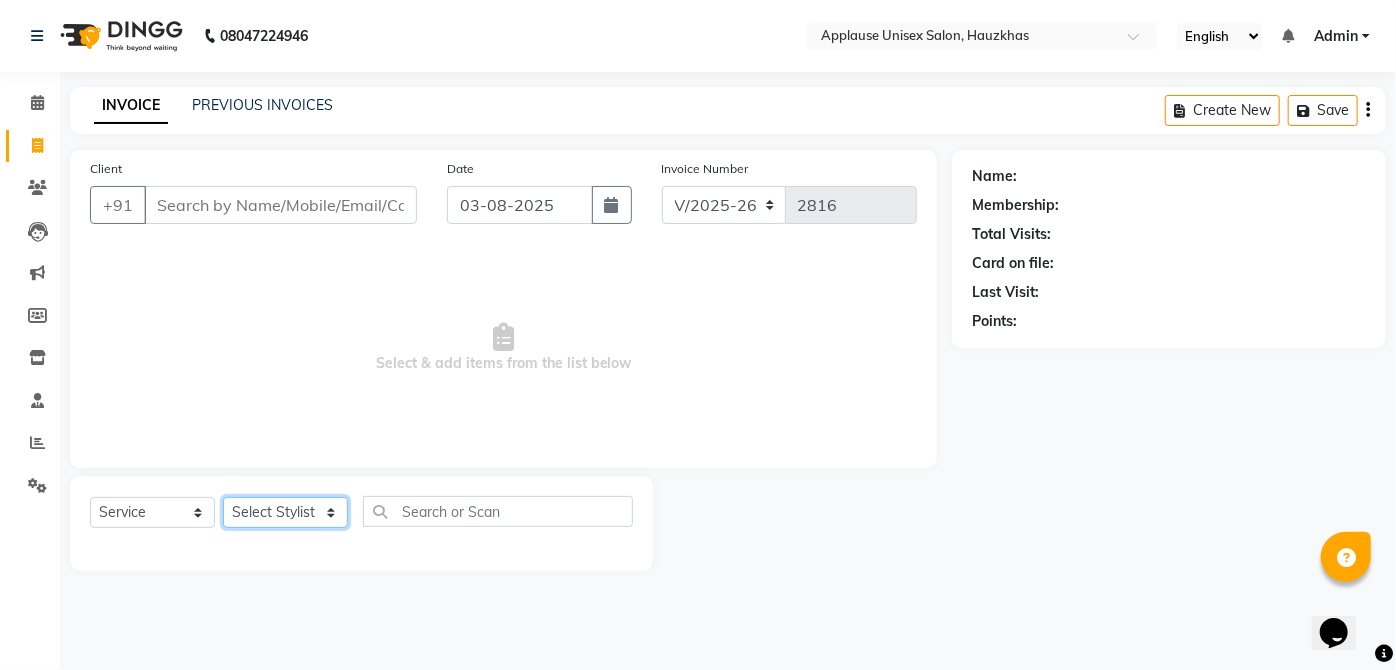 click on "Select Stylist Abdul Anas Arti Aruna Asif faisal guri heena Kaif Kamal Karan Komal laxmi Mamta Manager Mohsin nitin rahul Rajeev Rashid saif sangeeta sangeeta sharukh Vishal V.k" 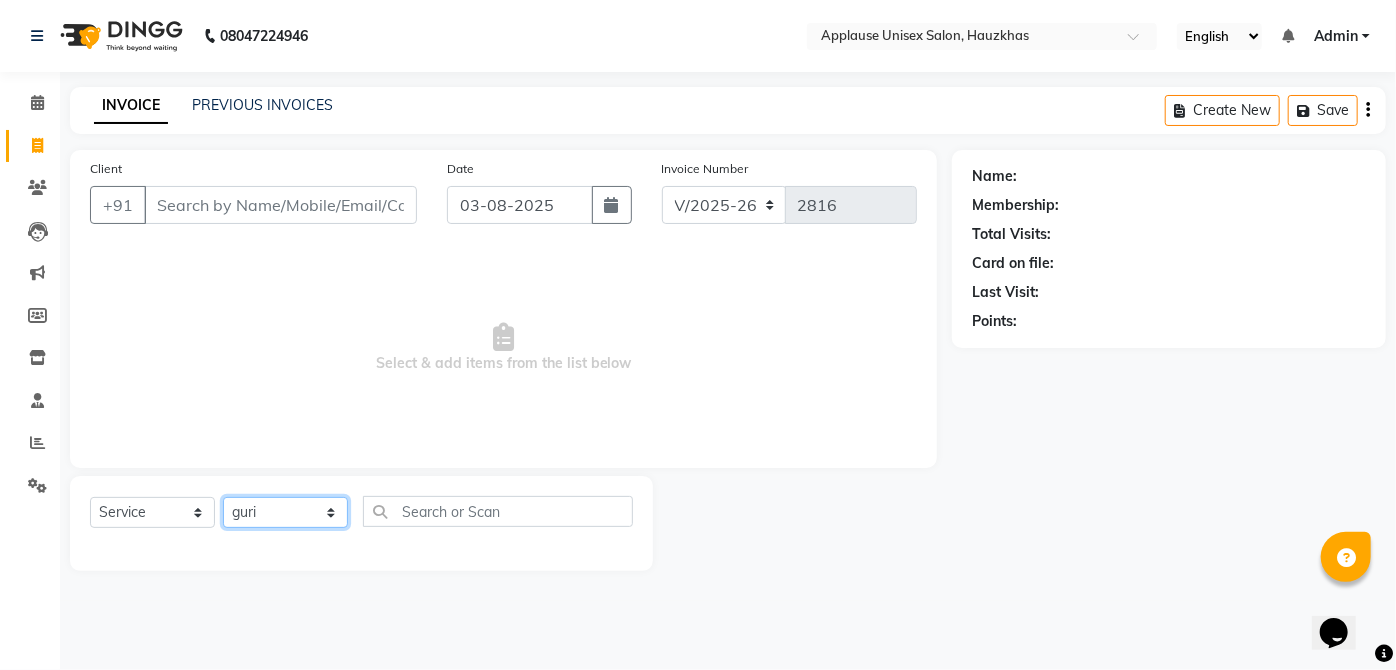 click on "Select Stylist Abdul Anas Arti Aruna Asif faisal guri heena Kaif Kamal Karan Komal laxmi Mamta Manager Mohsin nitin rahul Rajeev Rashid saif sangeeta sangeeta sharukh Vishal V.k" 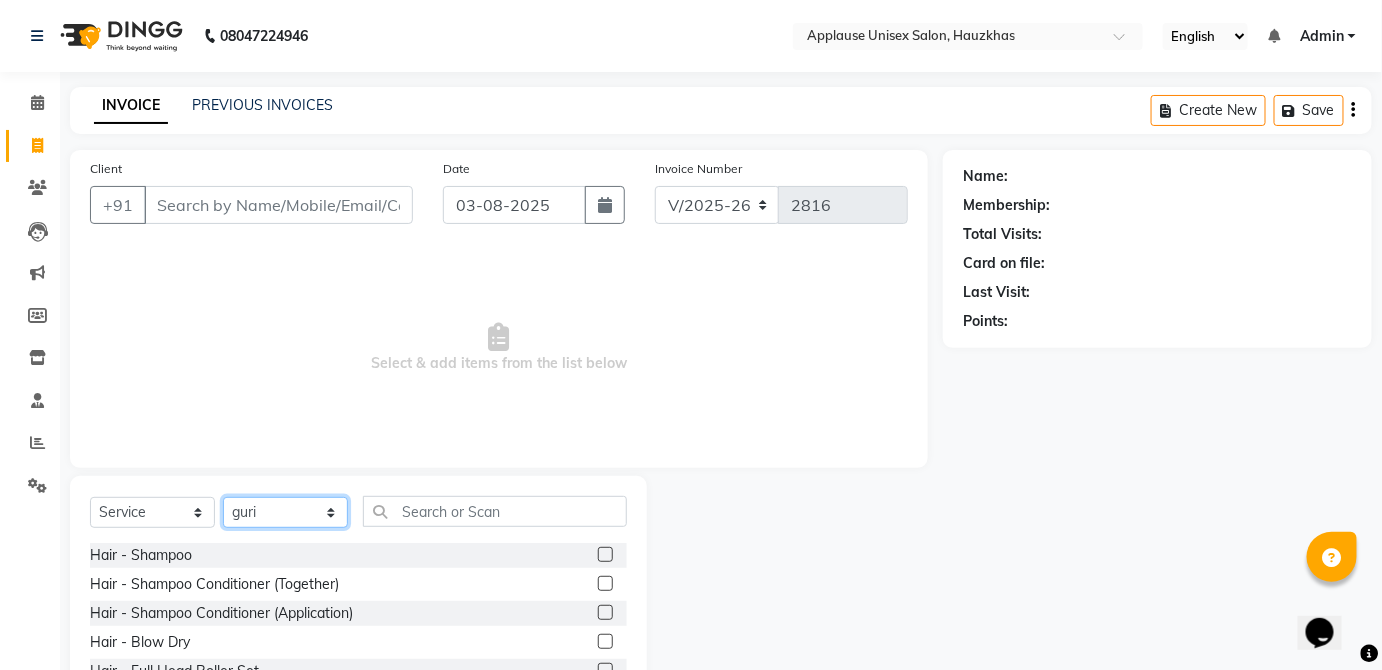 click on "Select Stylist Abdul Anas Arti Aruna Asif faisal guri heena Kaif Kamal Karan Komal laxmi Mamta Manager Mohsin nitin rahul Rajeev Rashid saif sangeeta sangeeta sharukh Vishal V.k" 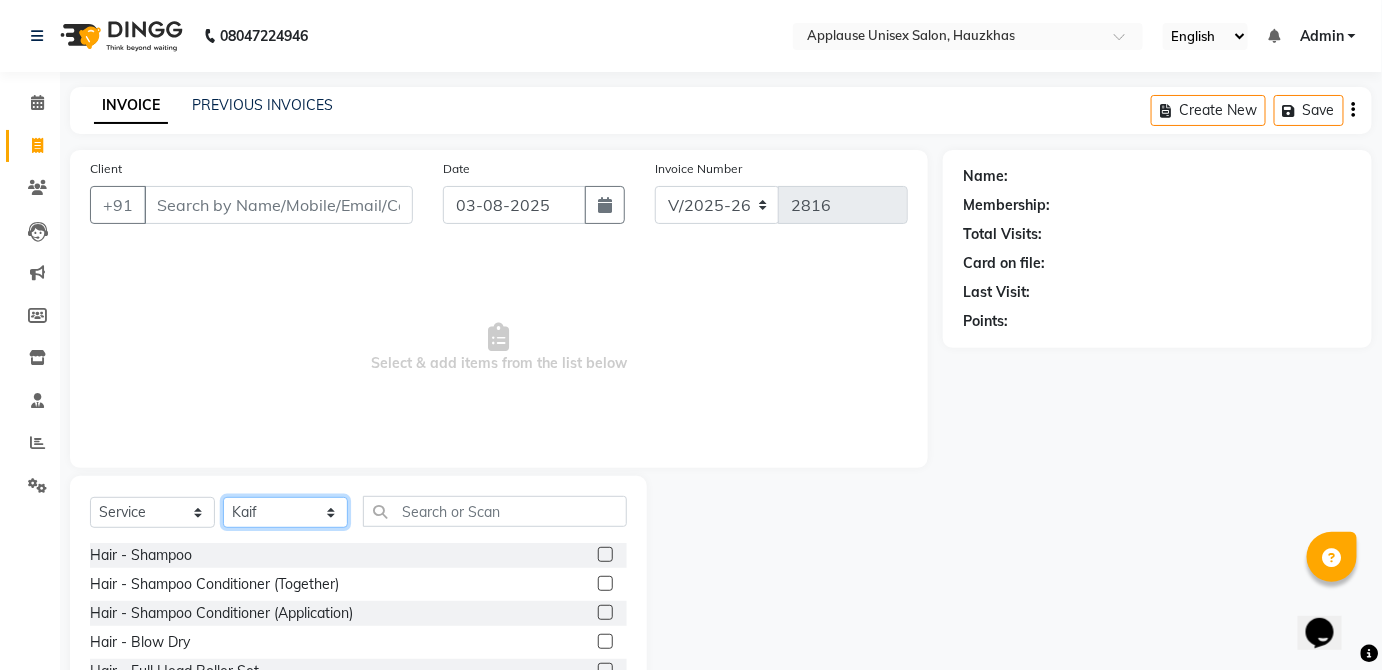 click on "Select Stylist Abdul Anas Arti Aruna Asif faisal guri heena Kaif Kamal Karan Komal laxmi Mamta Manager Mohsin nitin rahul Rajeev Rashid saif sangeeta sangeeta sharukh Vishal V.k" 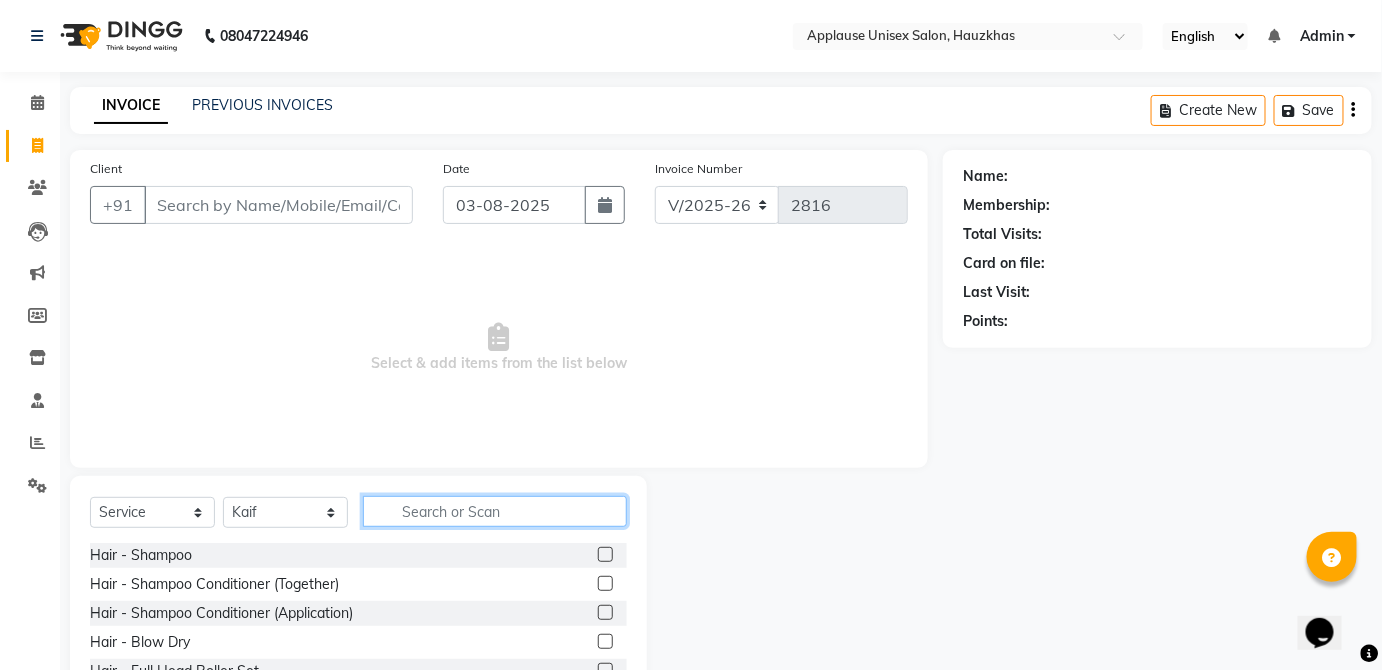 click 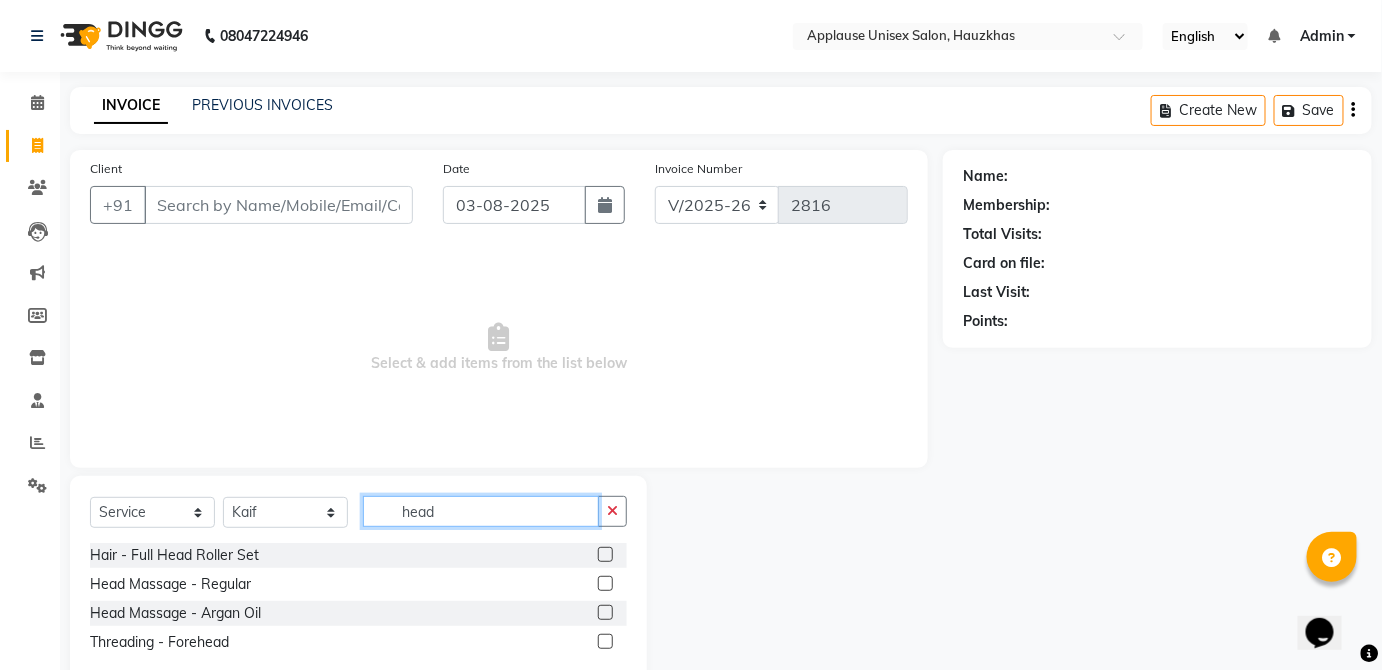 type on "head" 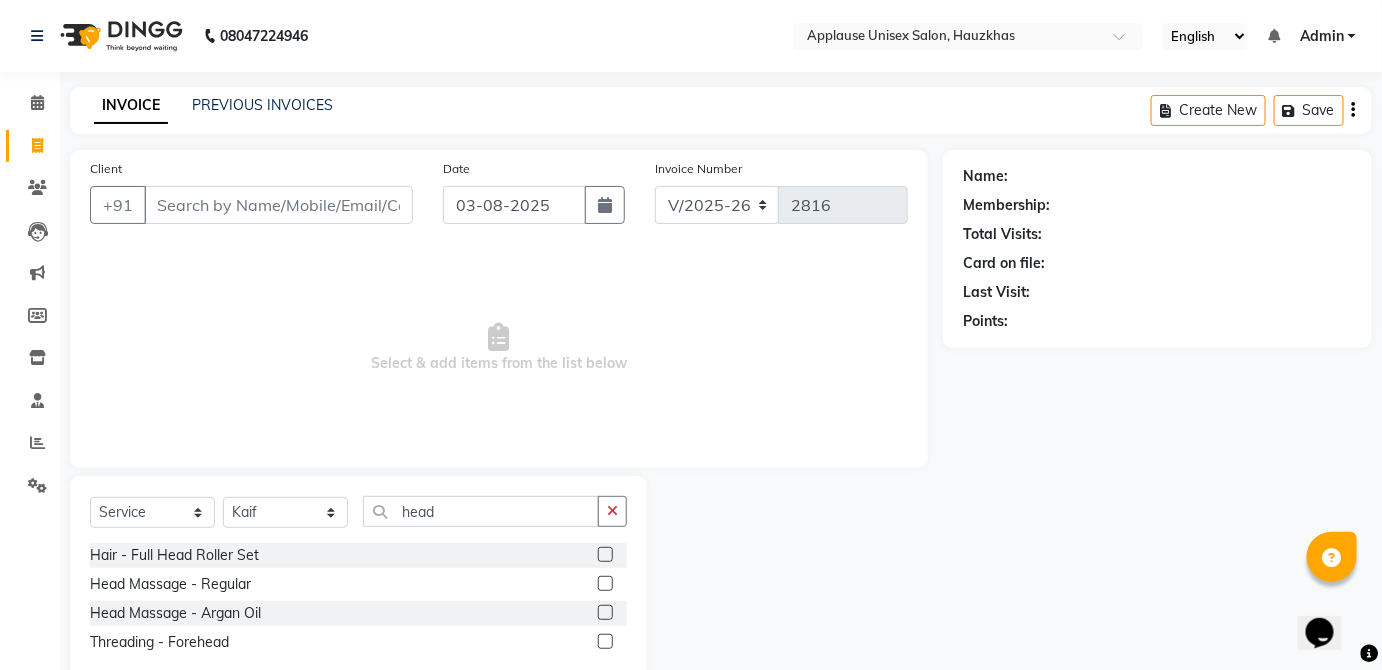 click 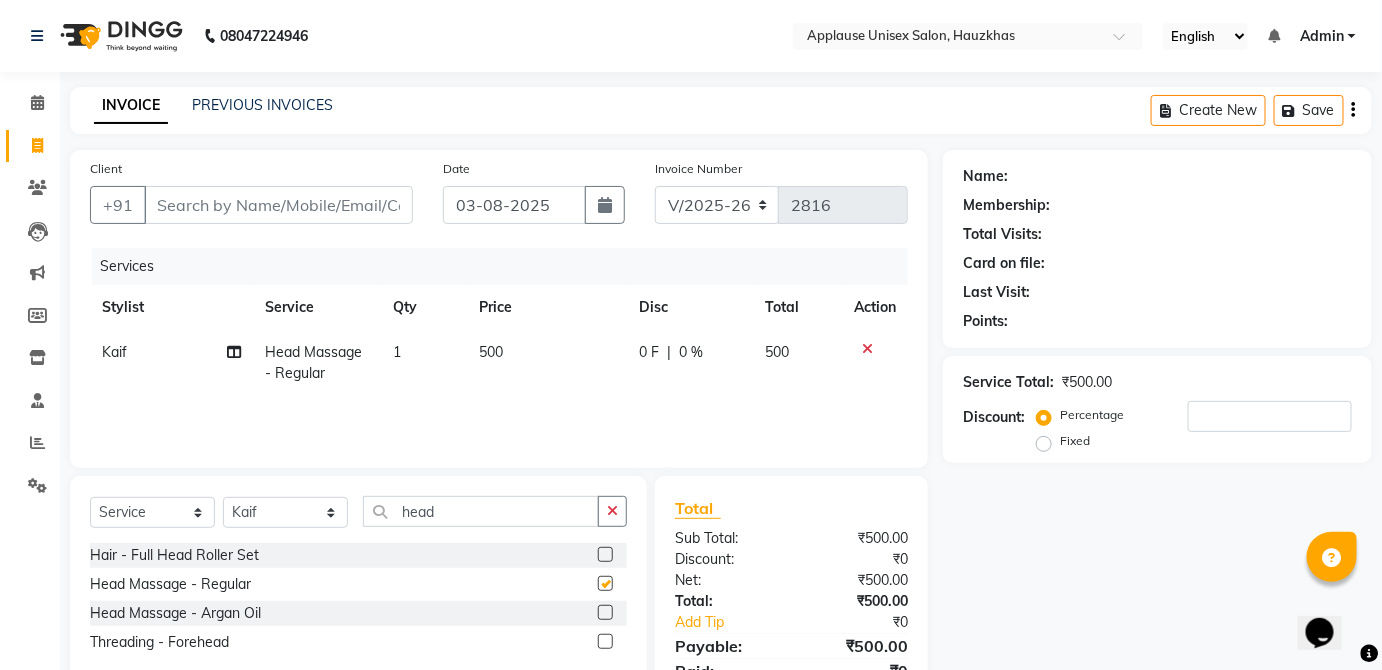 click on "500" 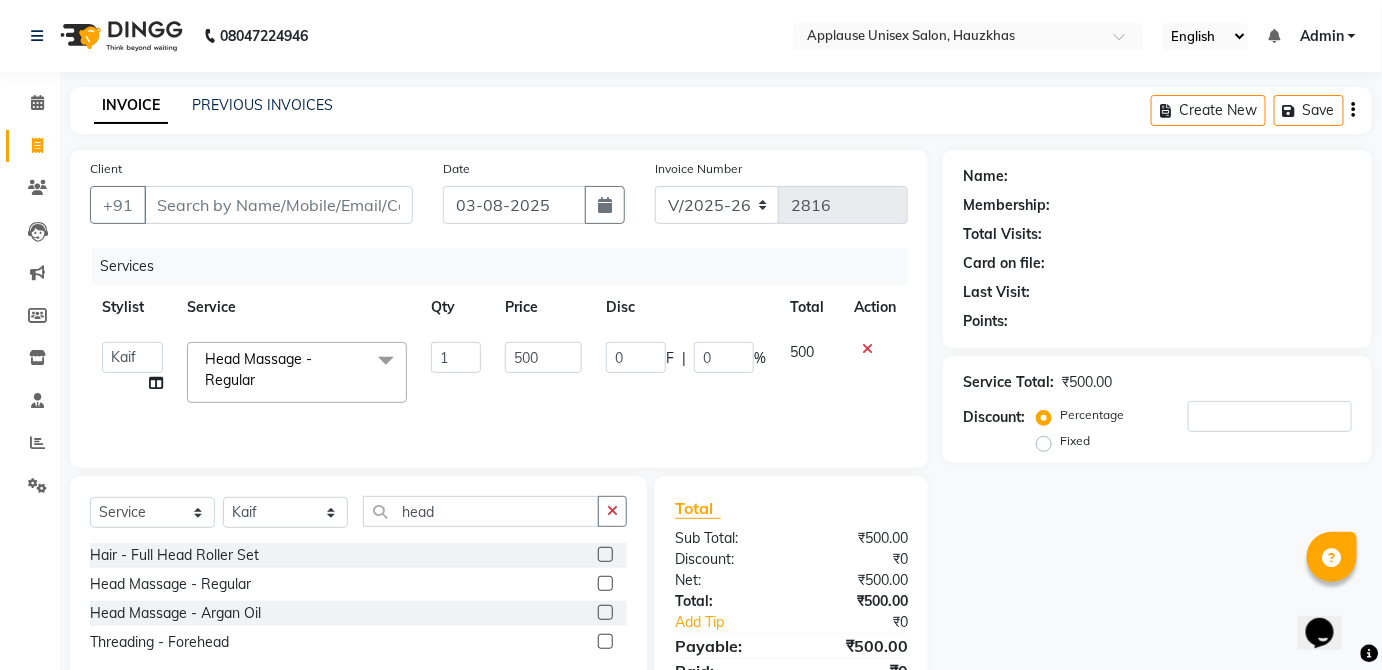 checkbox on "false" 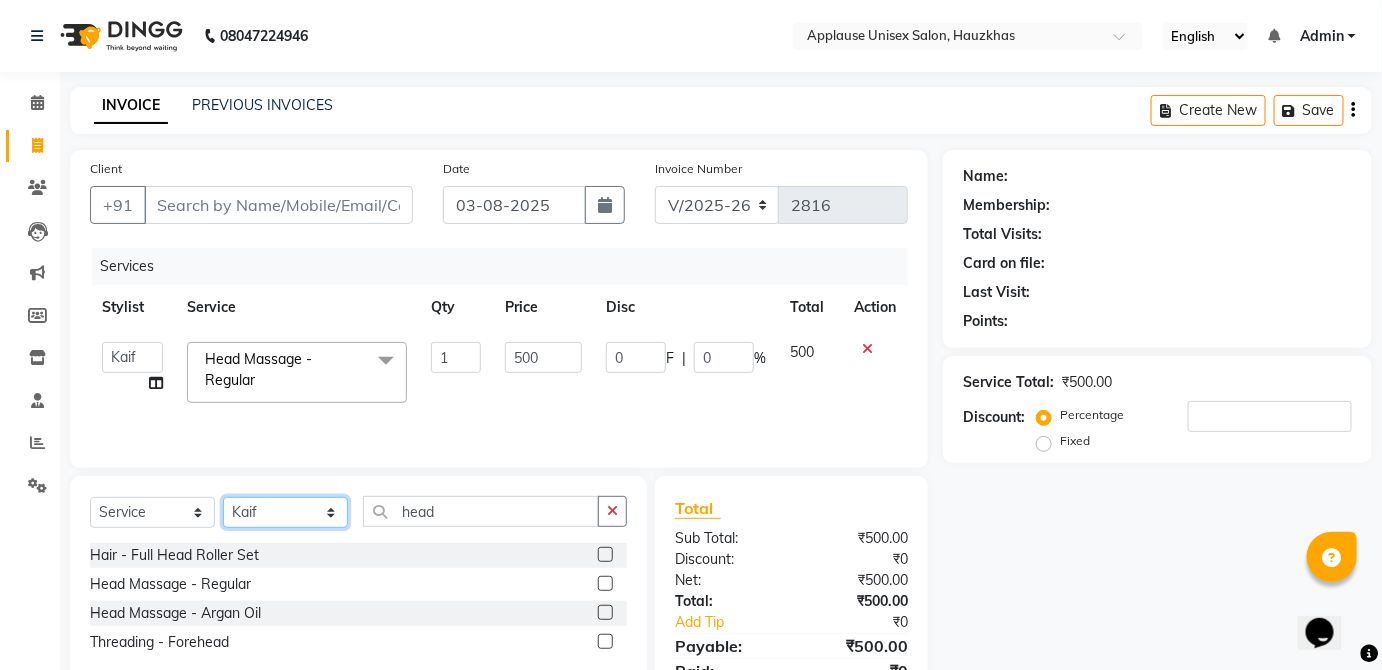 click on "Select Stylist Abdul Anas Arti Aruna Asif faisal guri heena Kaif Kamal Karan Komal laxmi Mamta Manager Mohsin nitin rahul Rajeev Rashid saif sangeeta sangeeta sharukh Vishal V.k" 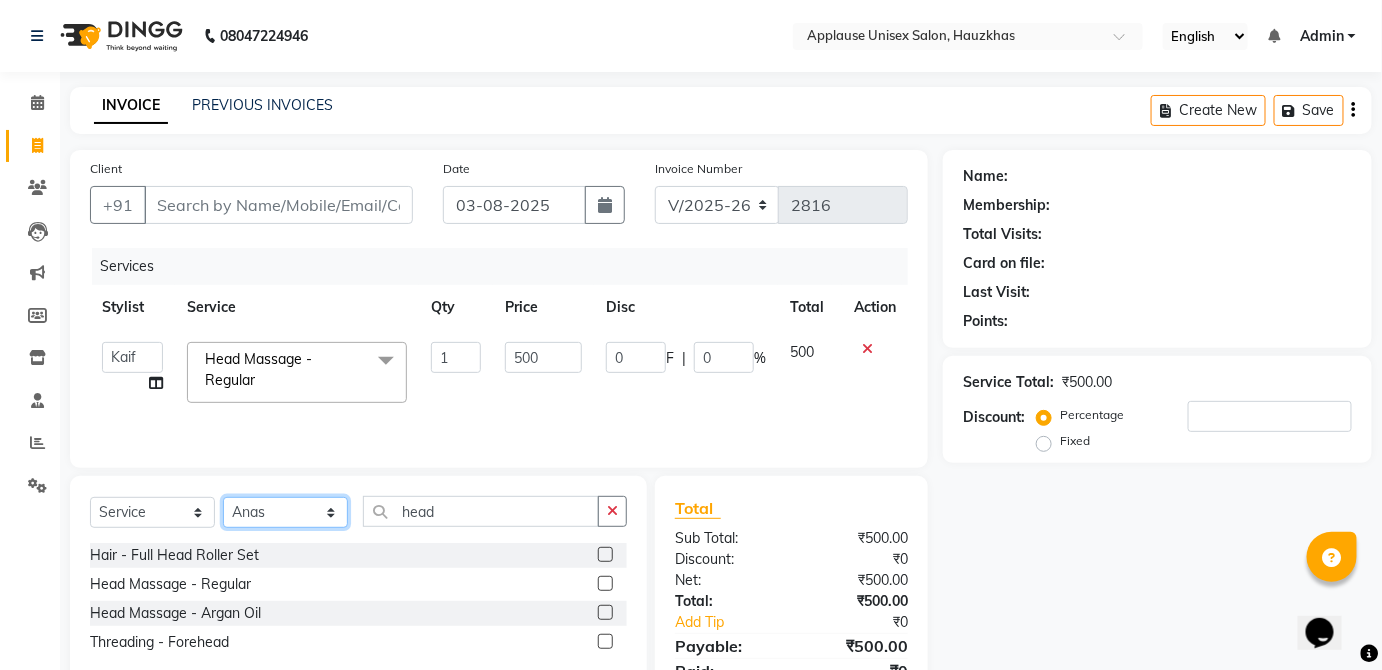 click on "Select Stylist Abdul Anas Arti Aruna Asif faisal guri heena Kaif Kamal Karan Komal laxmi Mamta Manager Mohsin nitin rahul Rajeev Rashid saif sangeeta sangeeta sharukh Vishal V.k" 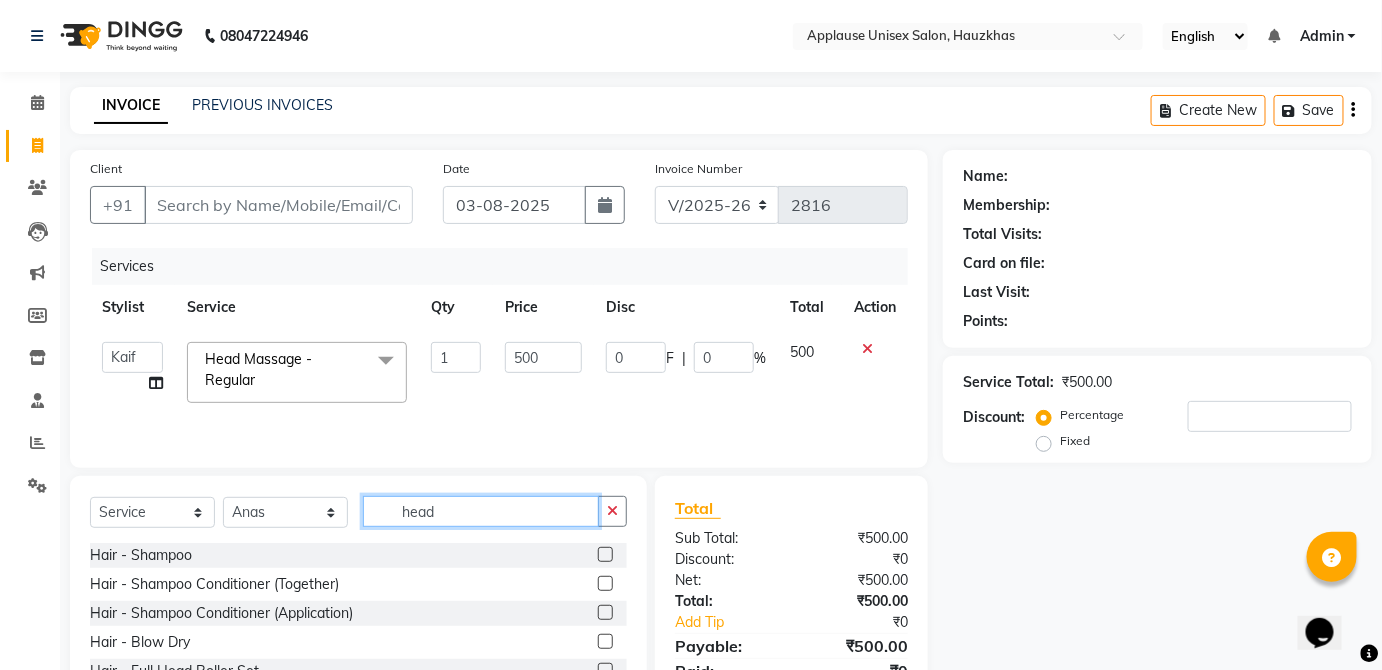 click on "head" 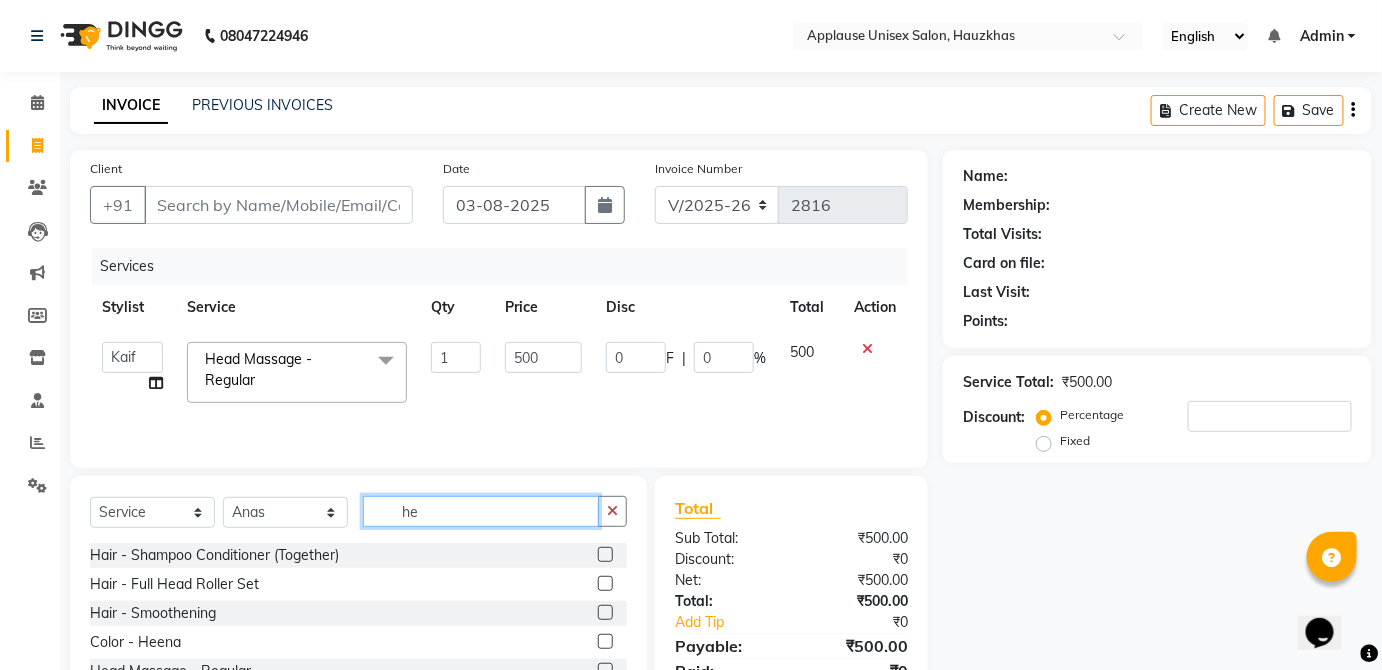 type on "h" 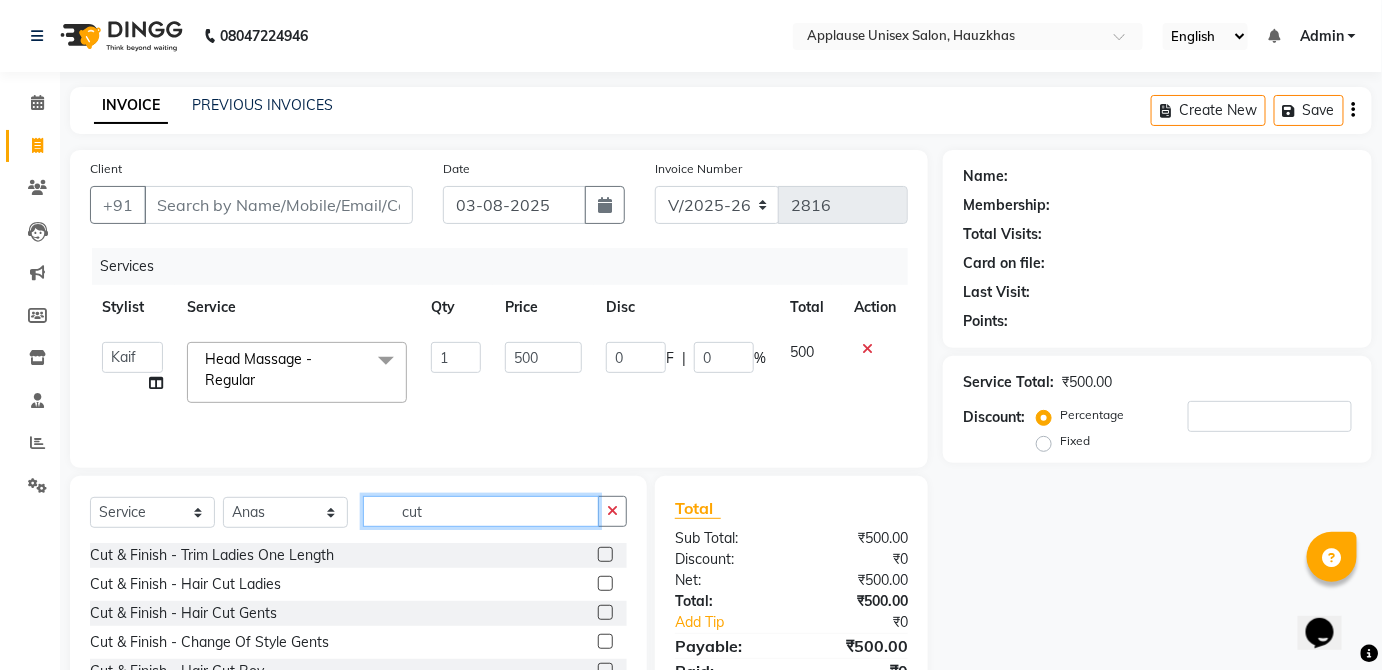 type on "cut" 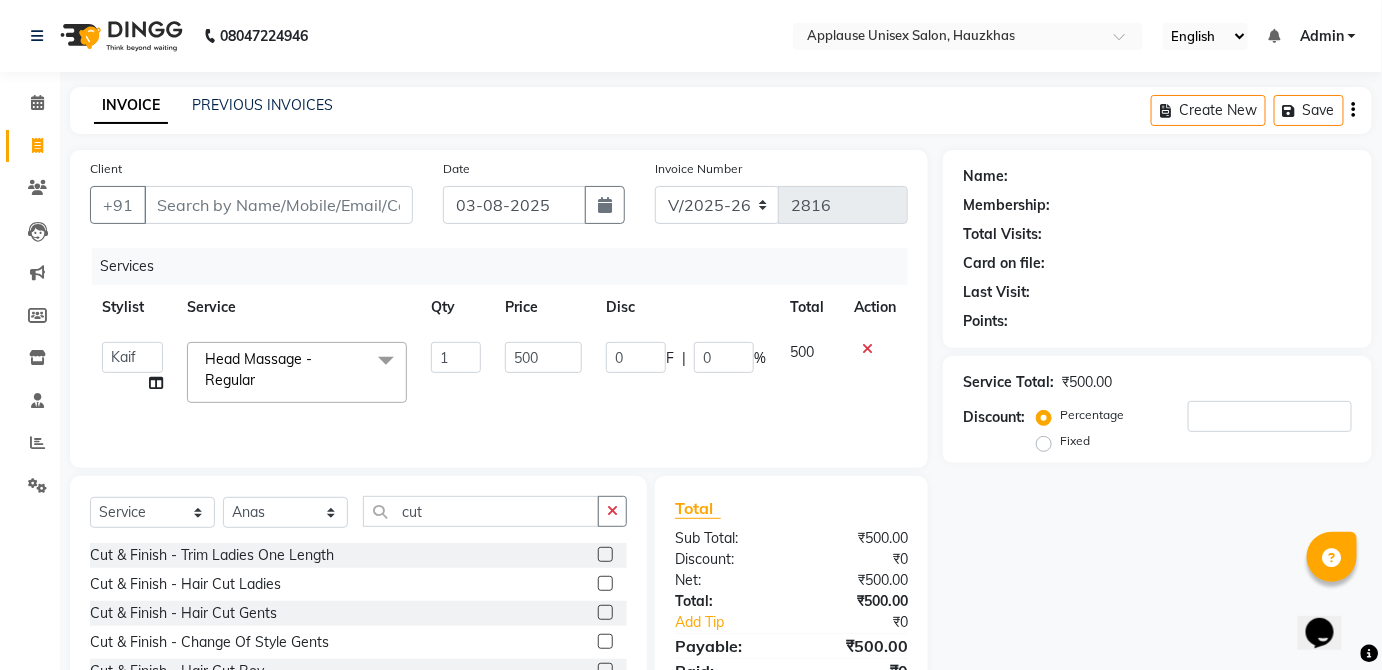 click 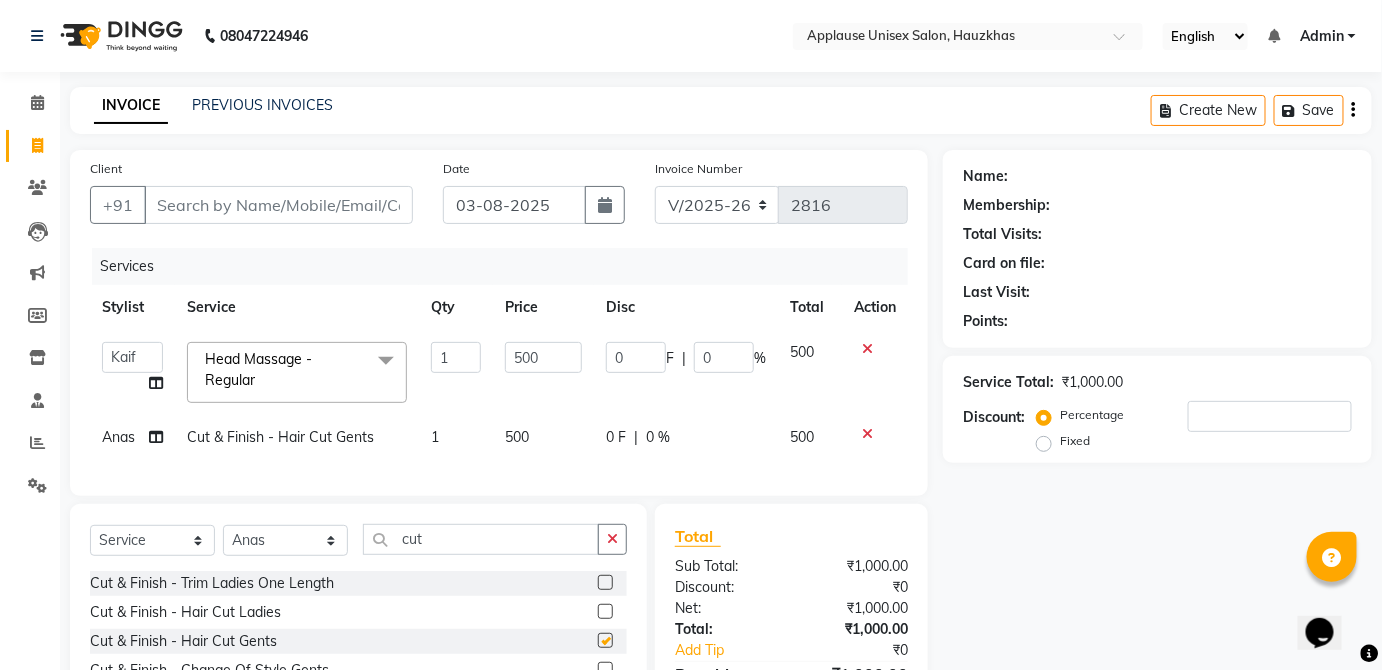 click on "0 F | 0 %" 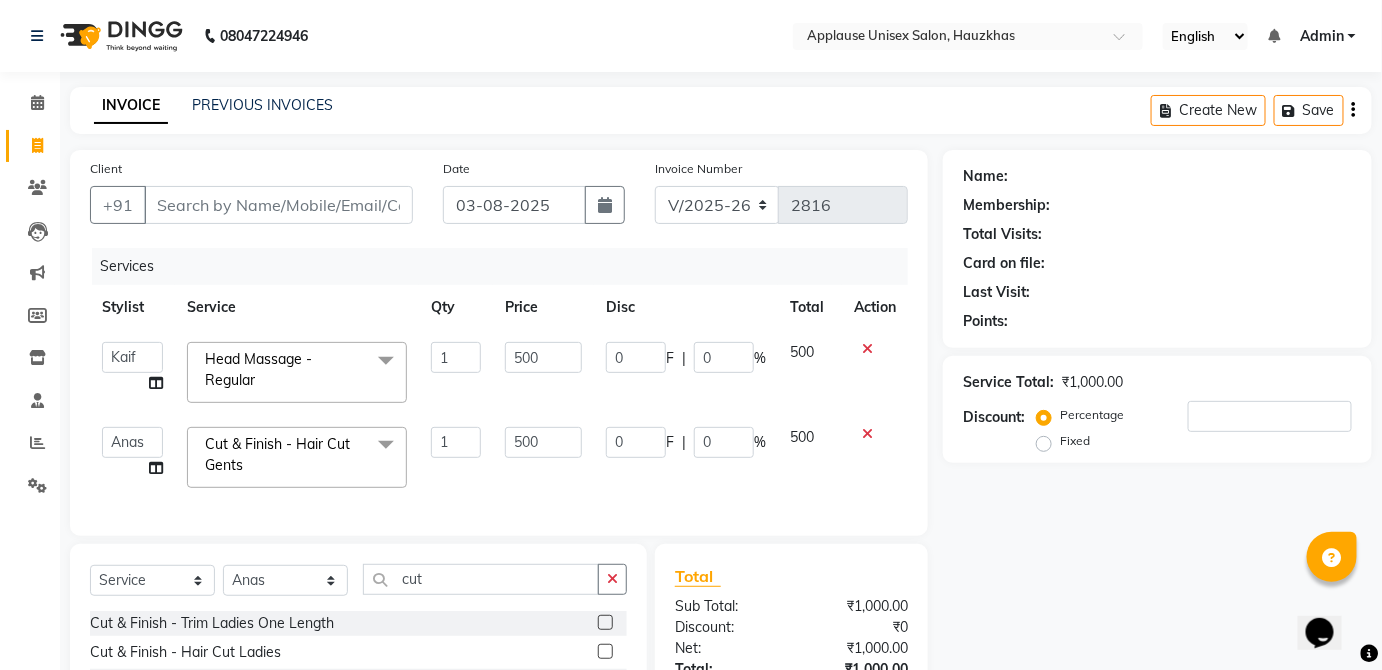 checkbox on "false" 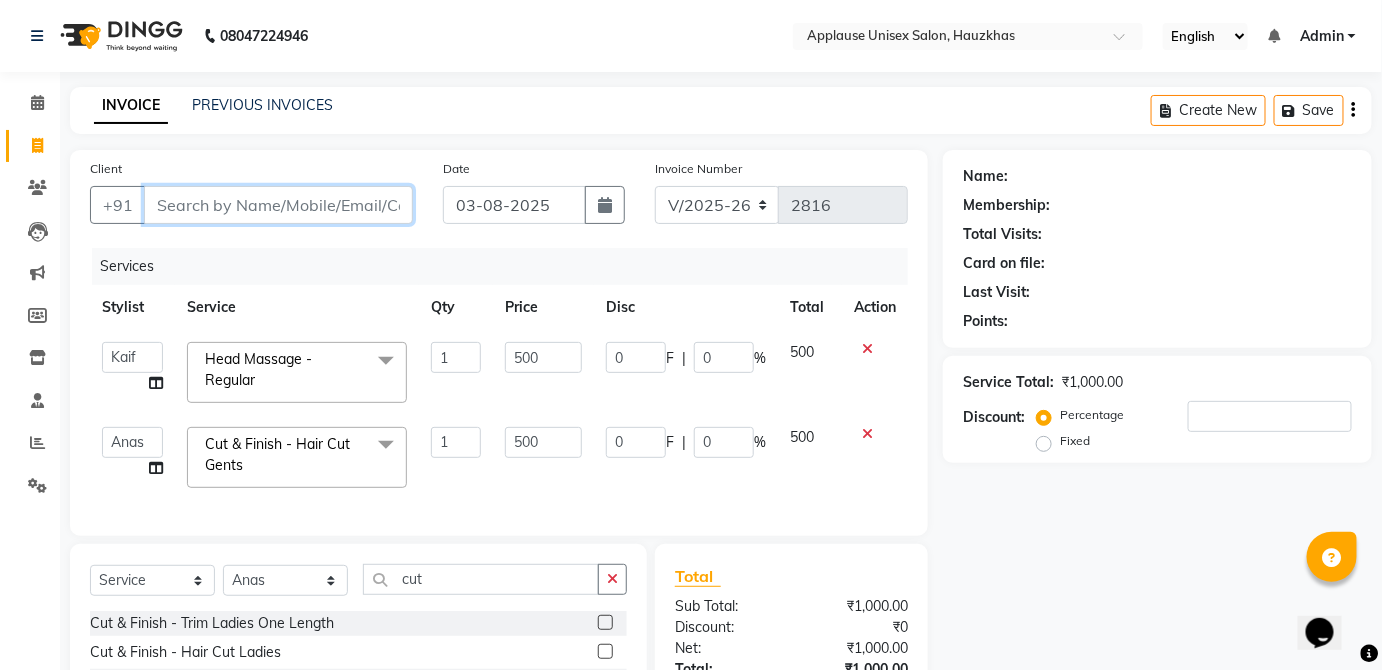 click on "Client" at bounding box center (278, 205) 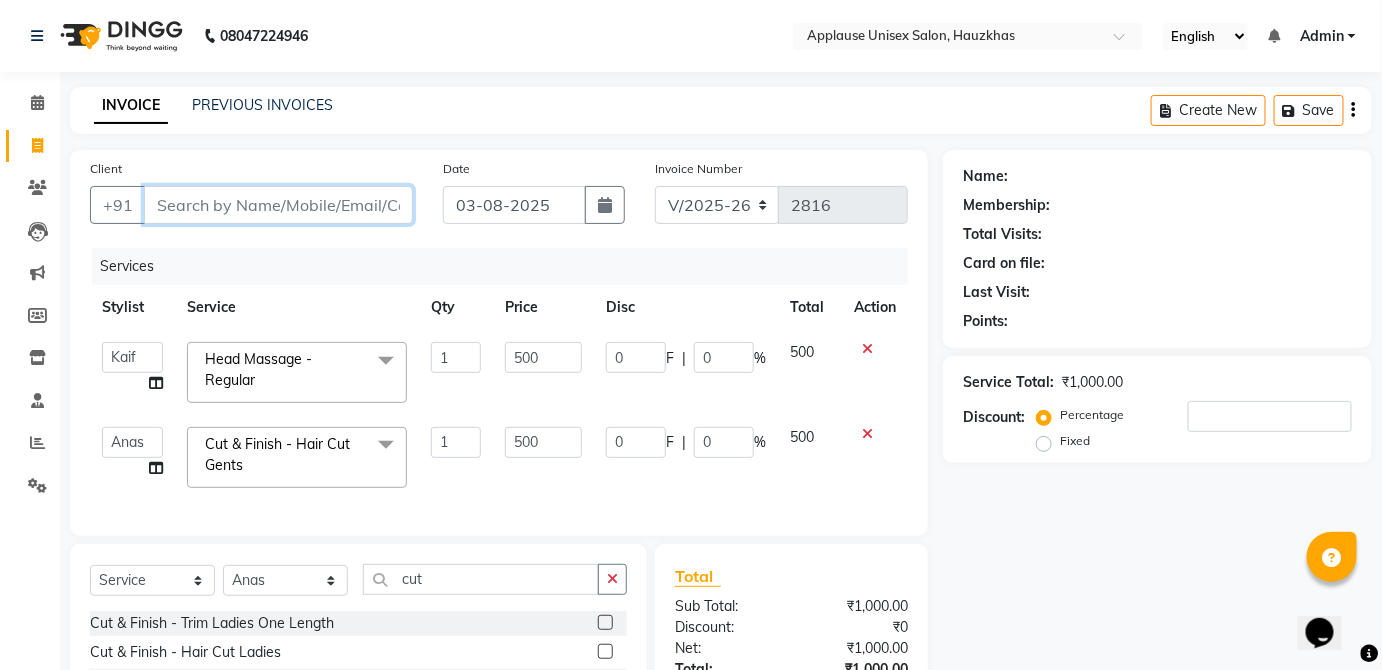 type on "s" 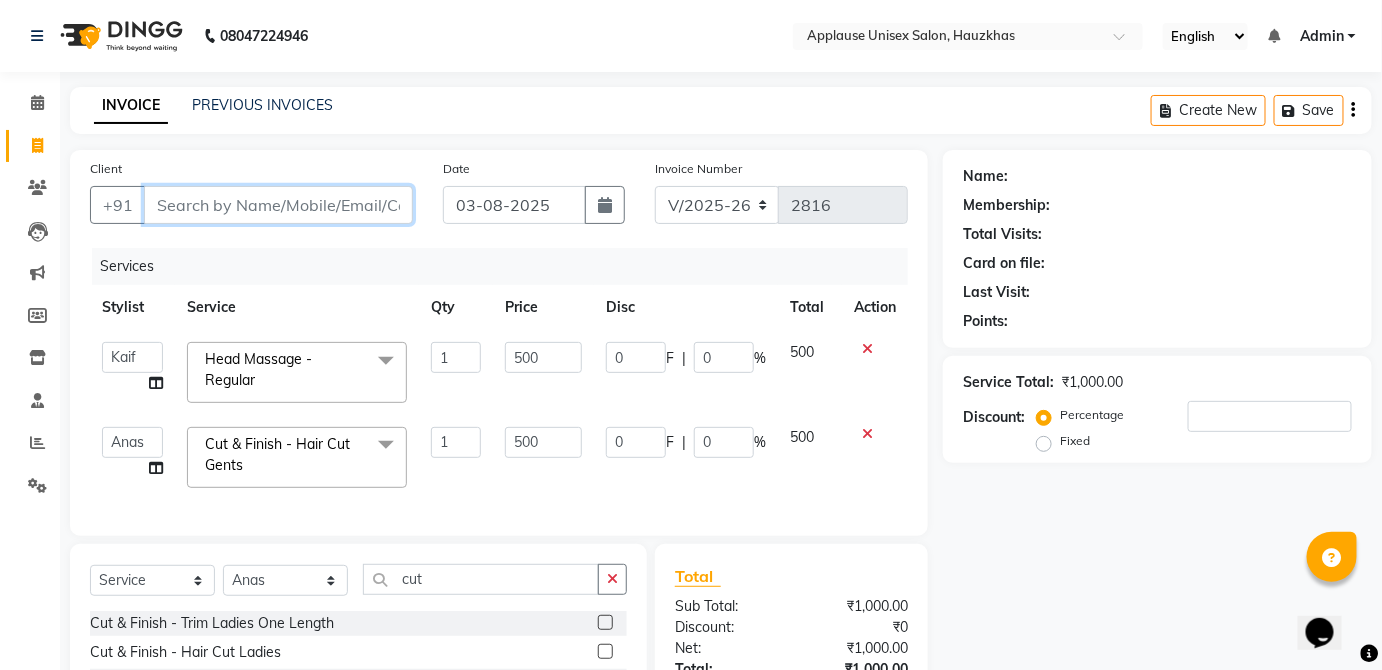 type on "0" 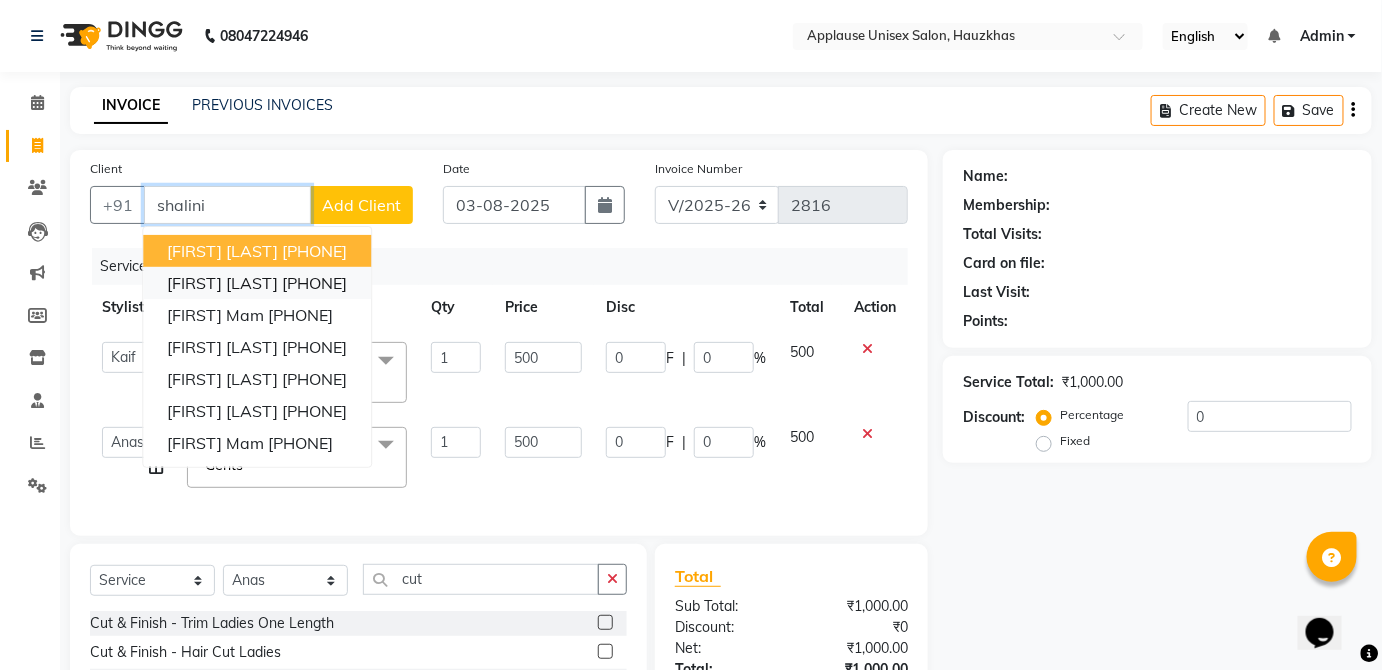 click on "[PHONE]" at bounding box center [314, 283] 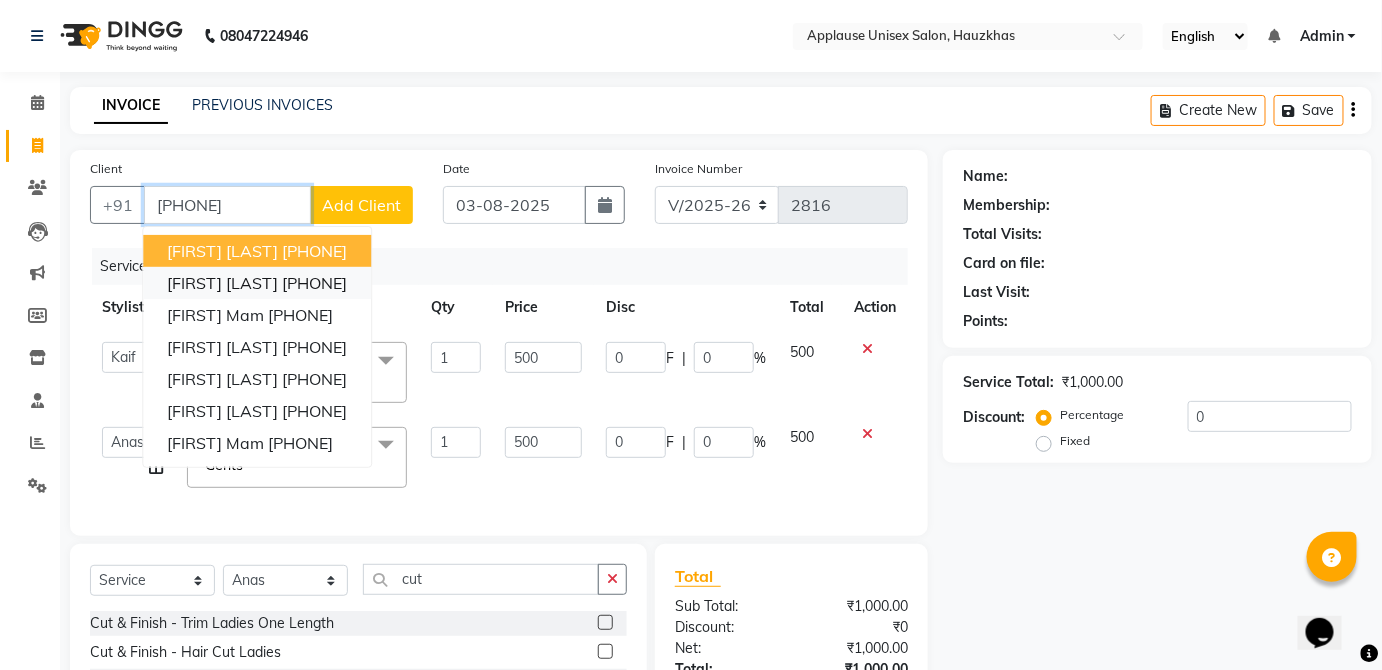 type on "[PHONE]" 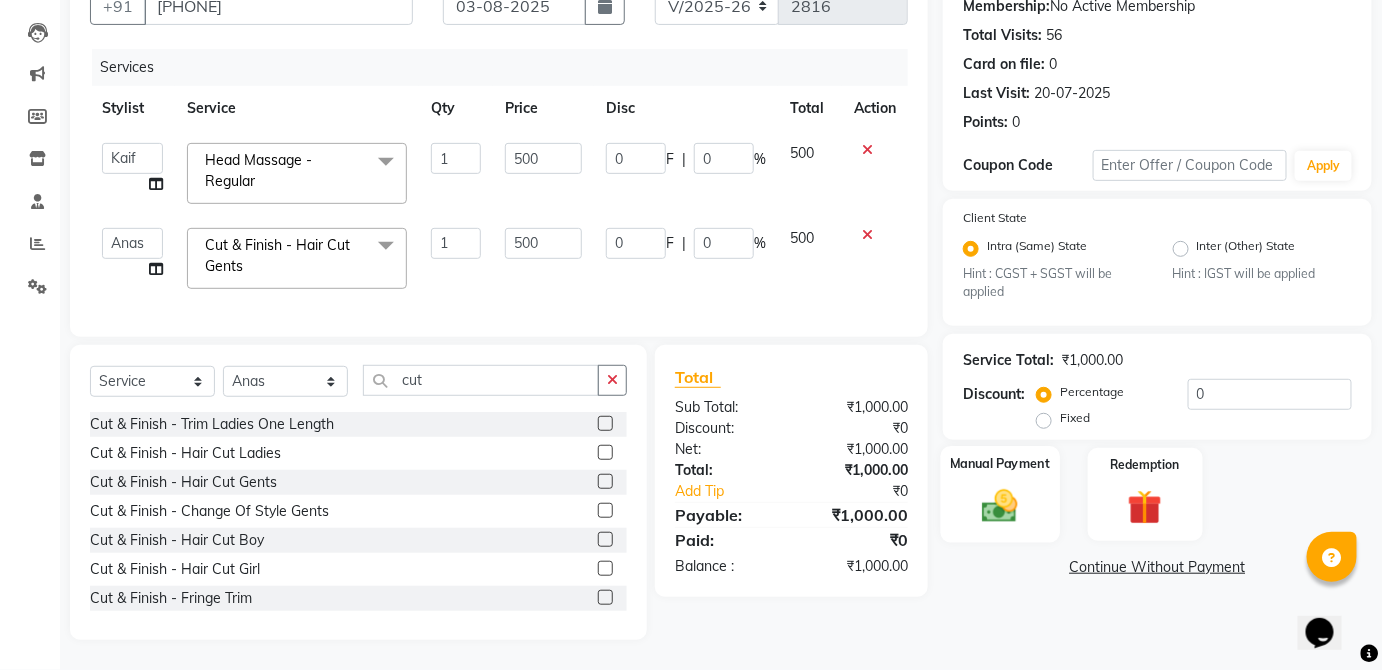 click on "Manual Payment" 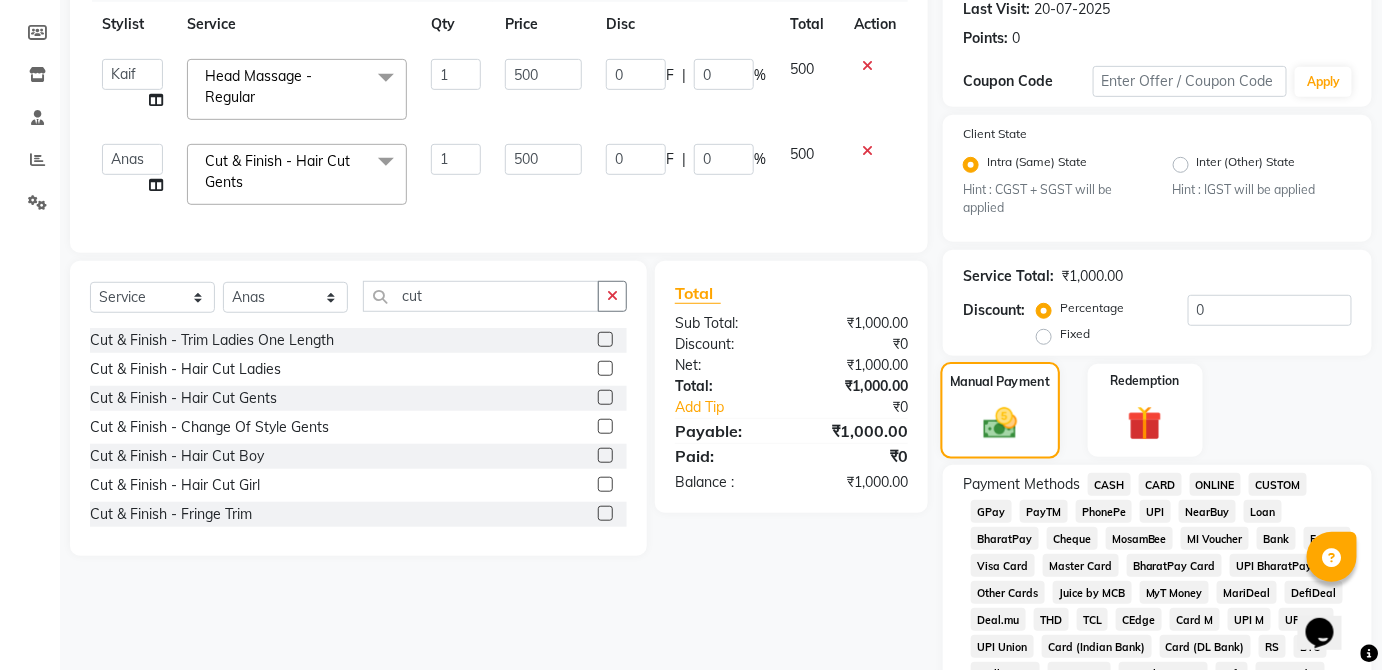 scroll, scrollTop: 305, scrollLeft: 0, axis: vertical 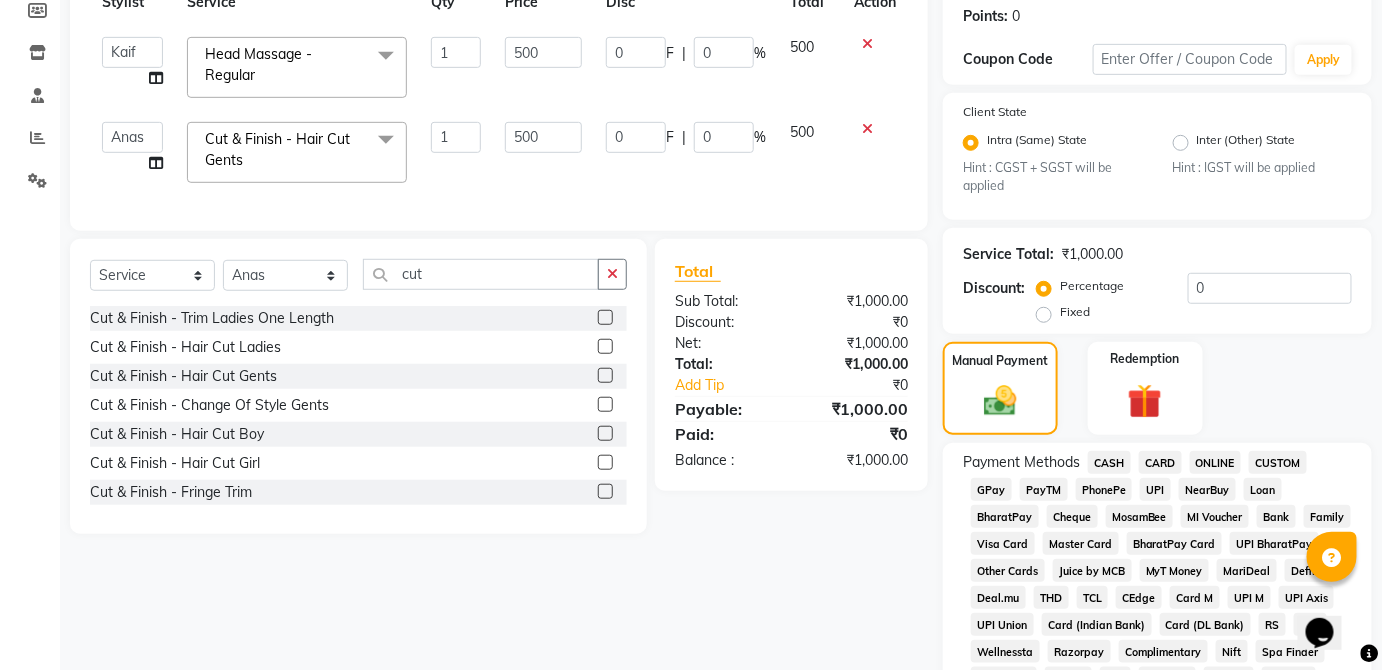 click on "CARD" 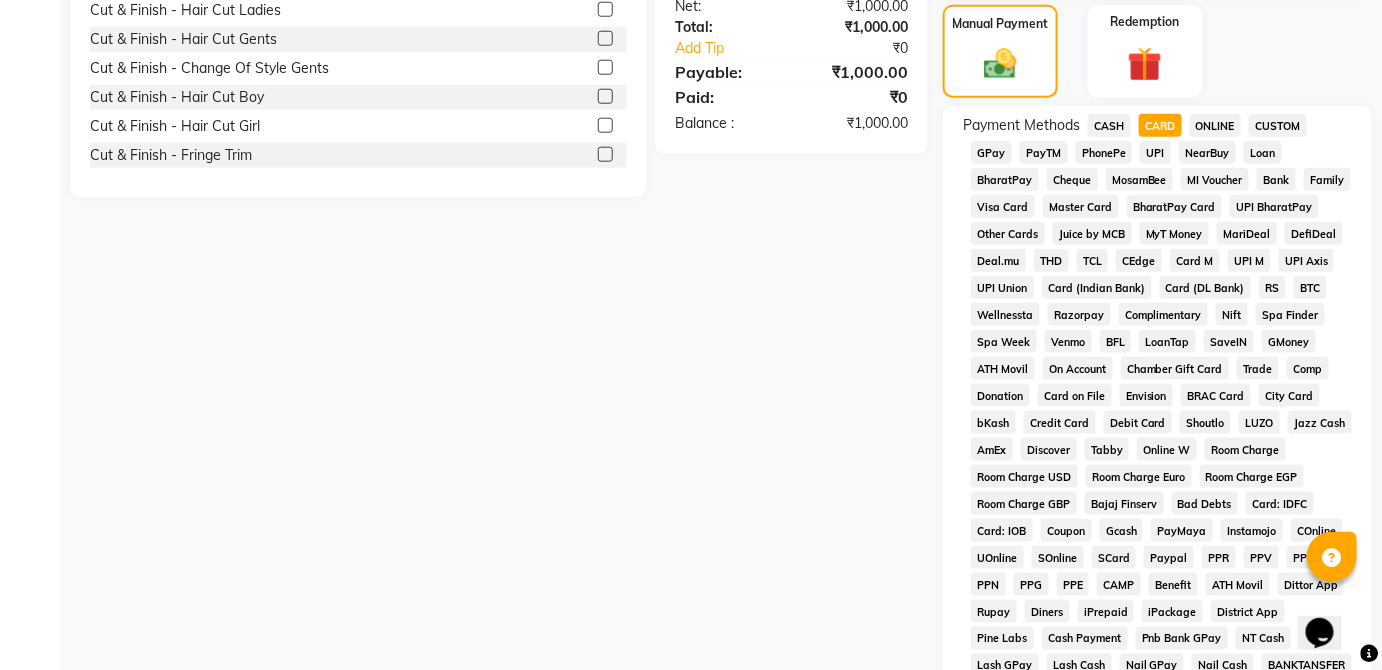 scroll, scrollTop: 943, scrollLeft: 0, axis: vertical 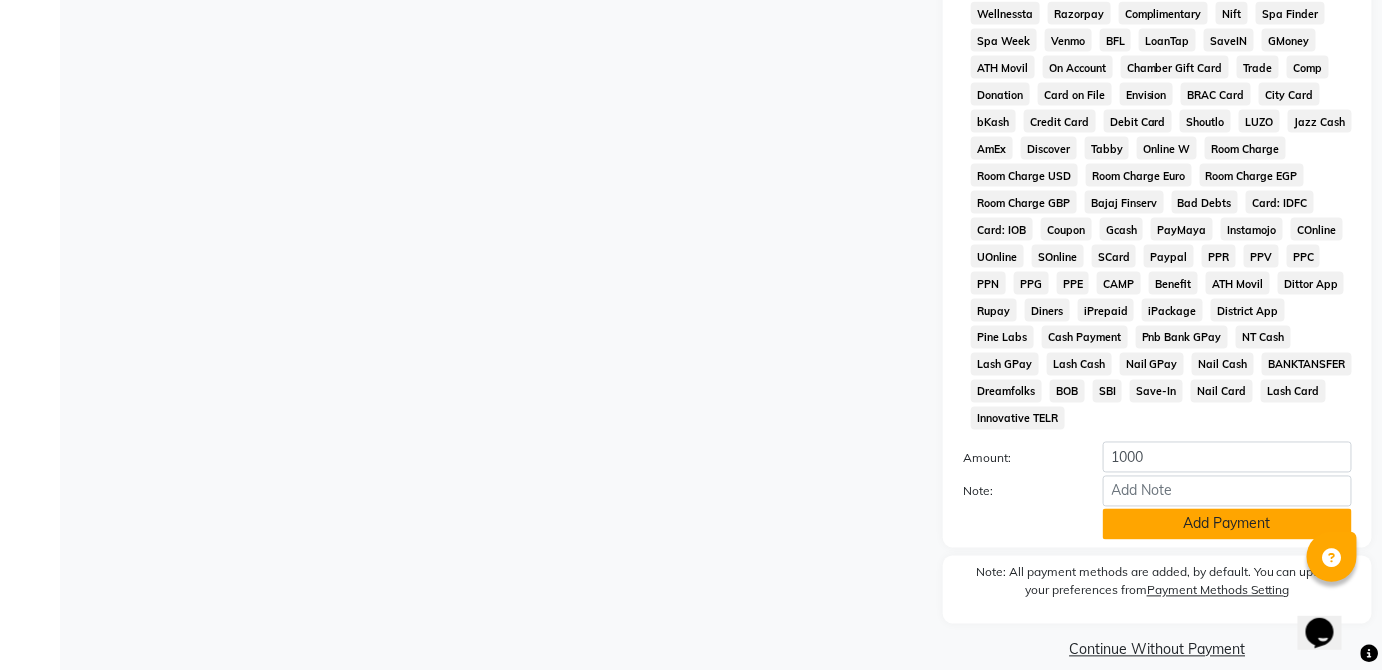 click on "Add Payment" 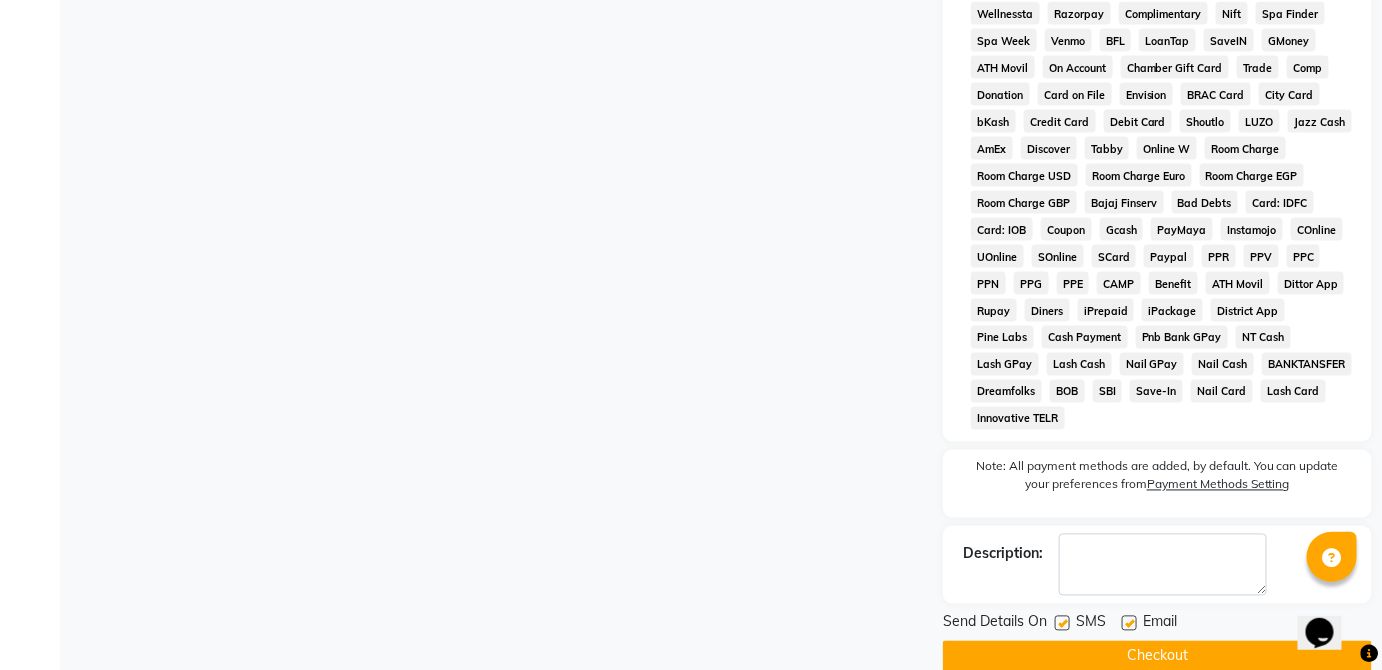 click on "Checkout" 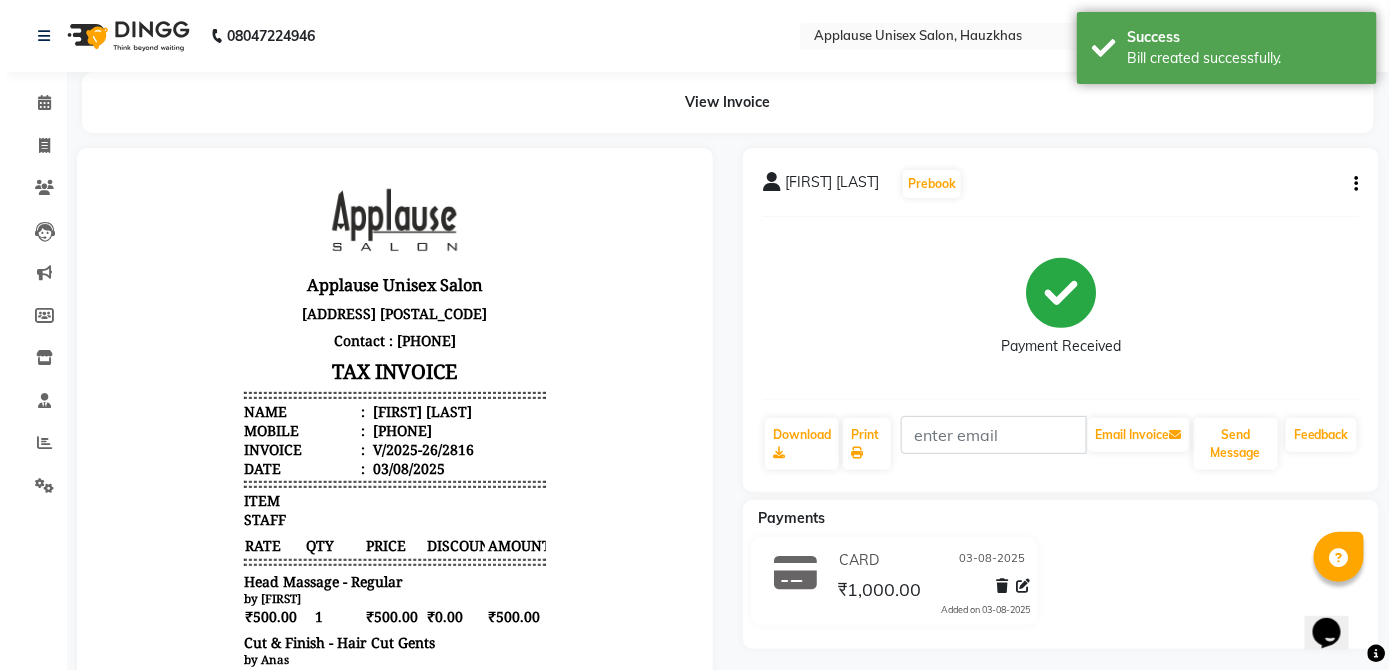 scroll, scrollTop: 0, scrollLeft: 0, axis: both 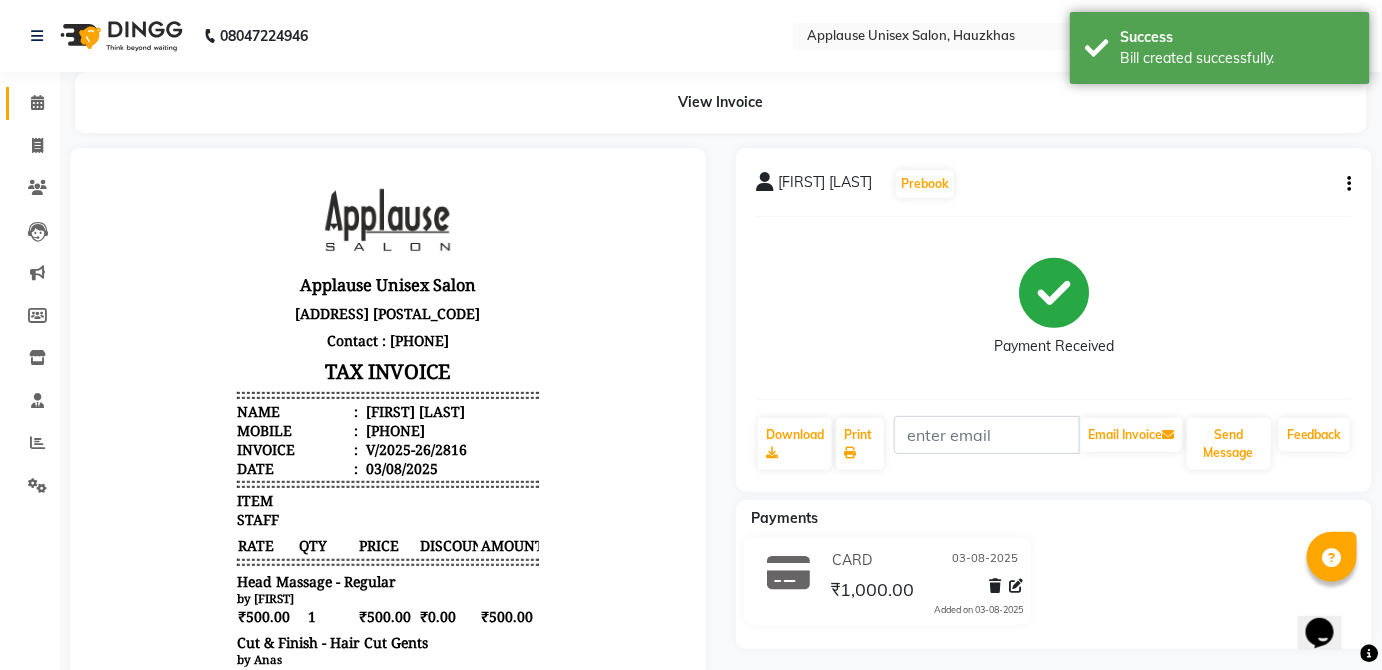 click 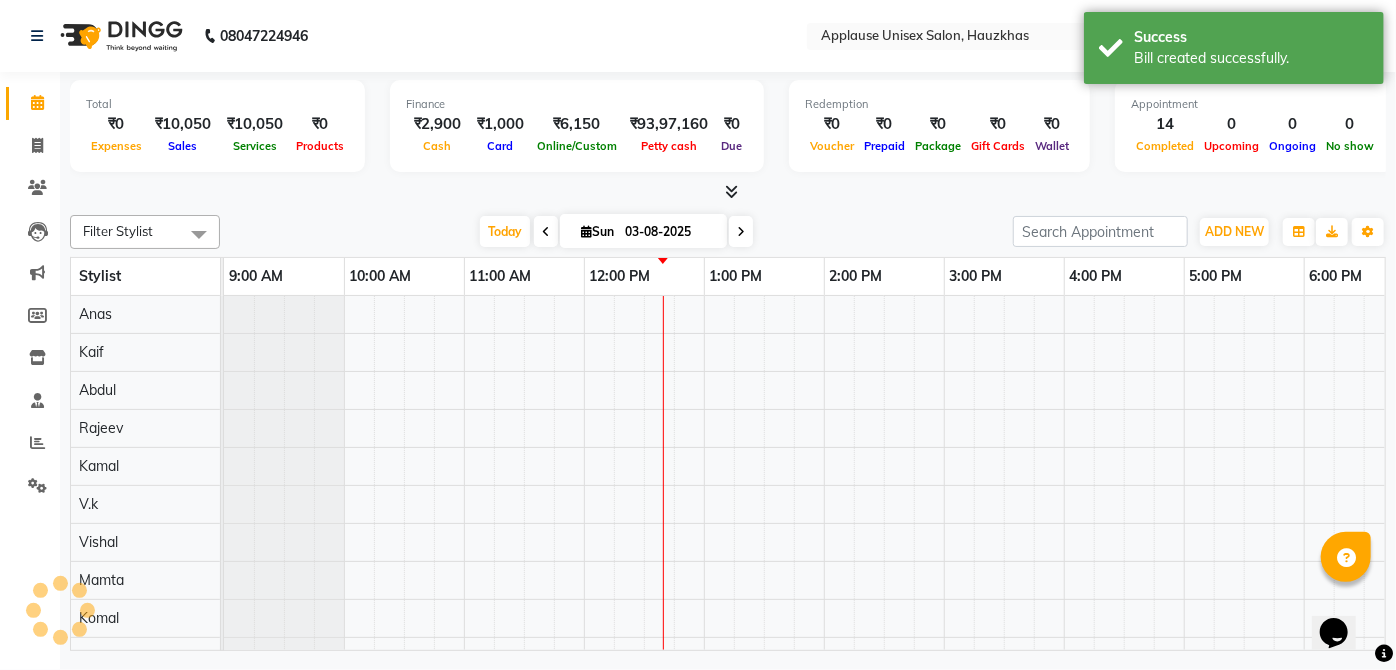 scroll, scrollTop: 0, scrollLeft: 0, axis: both 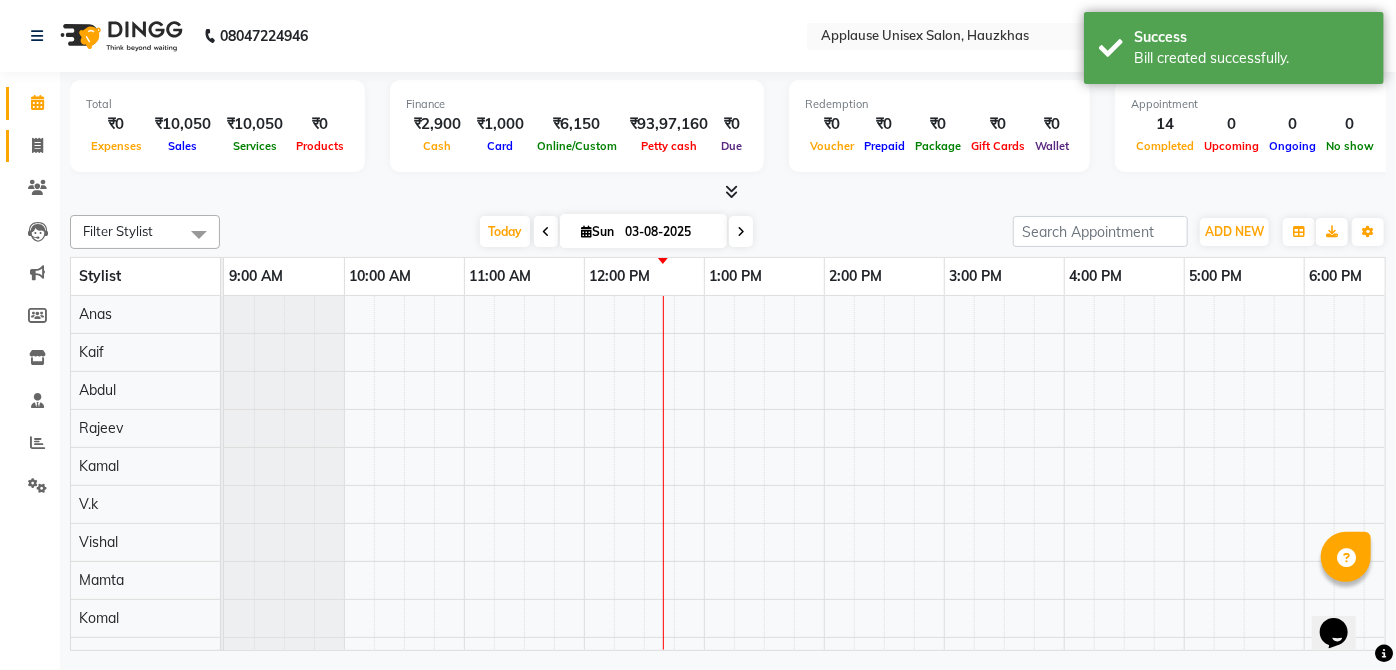 click 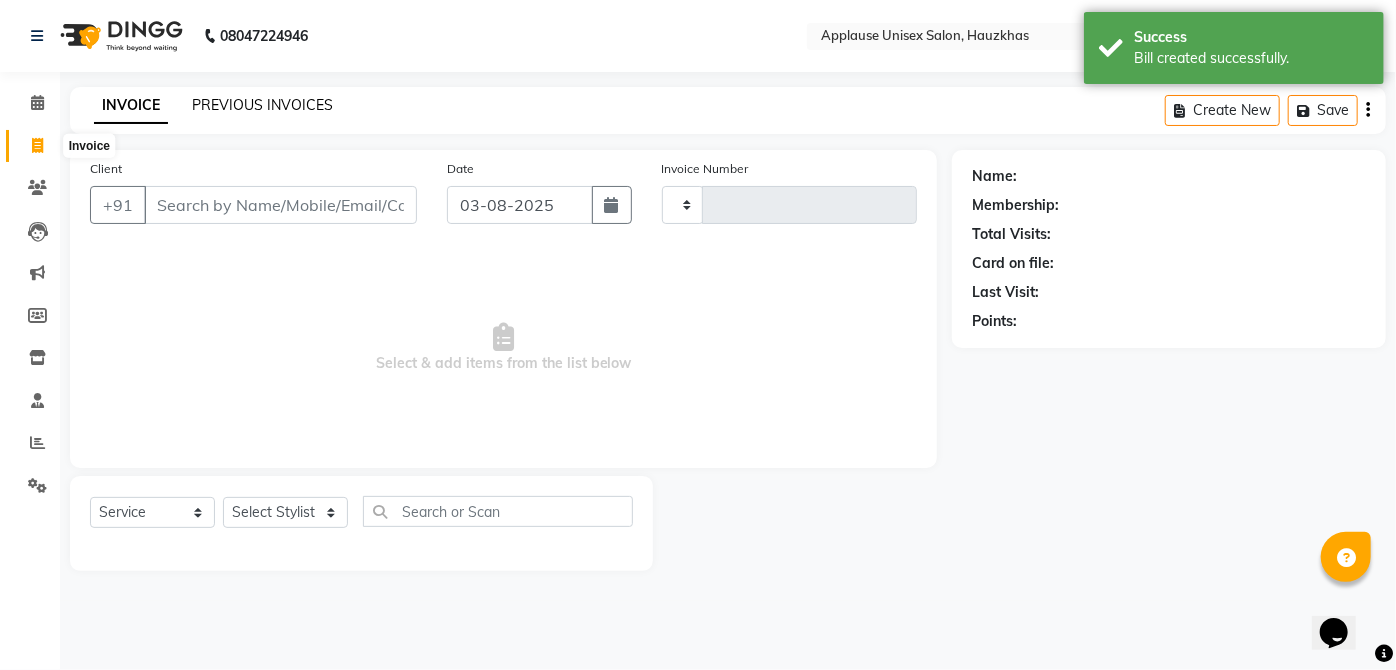 click on "PREVIOUS INVOICES" 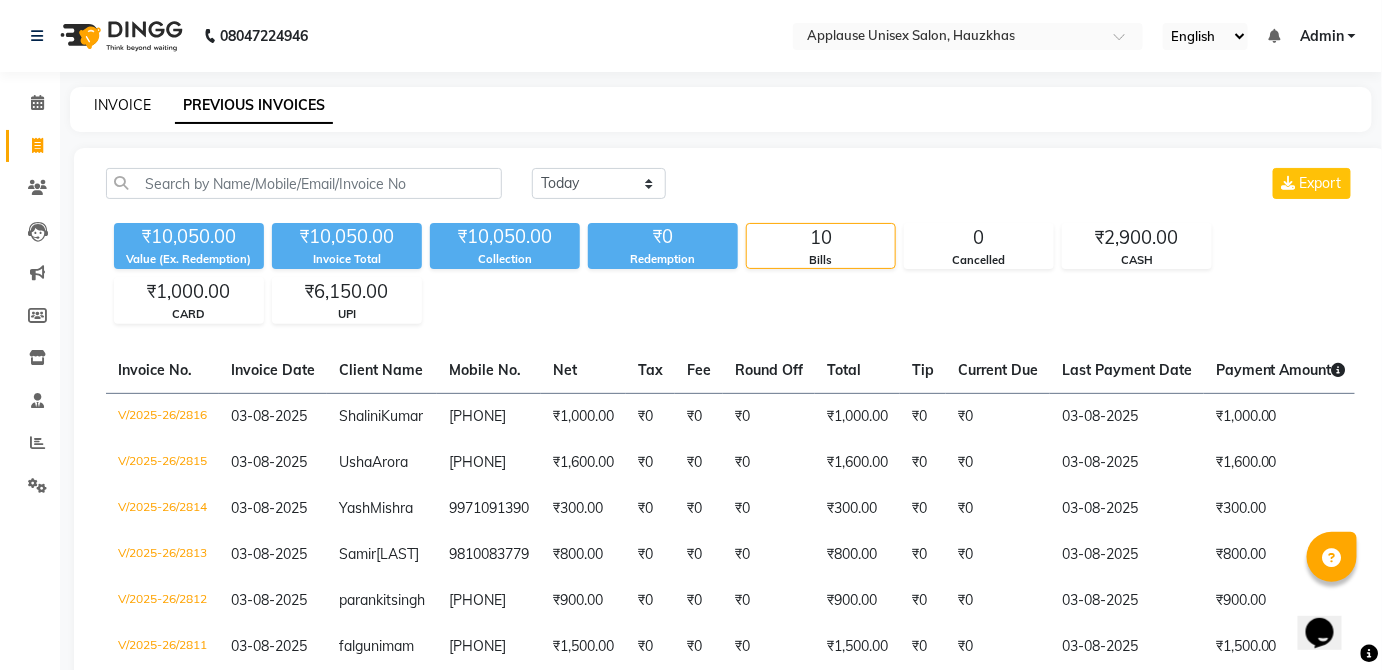 click on "INVOICE" 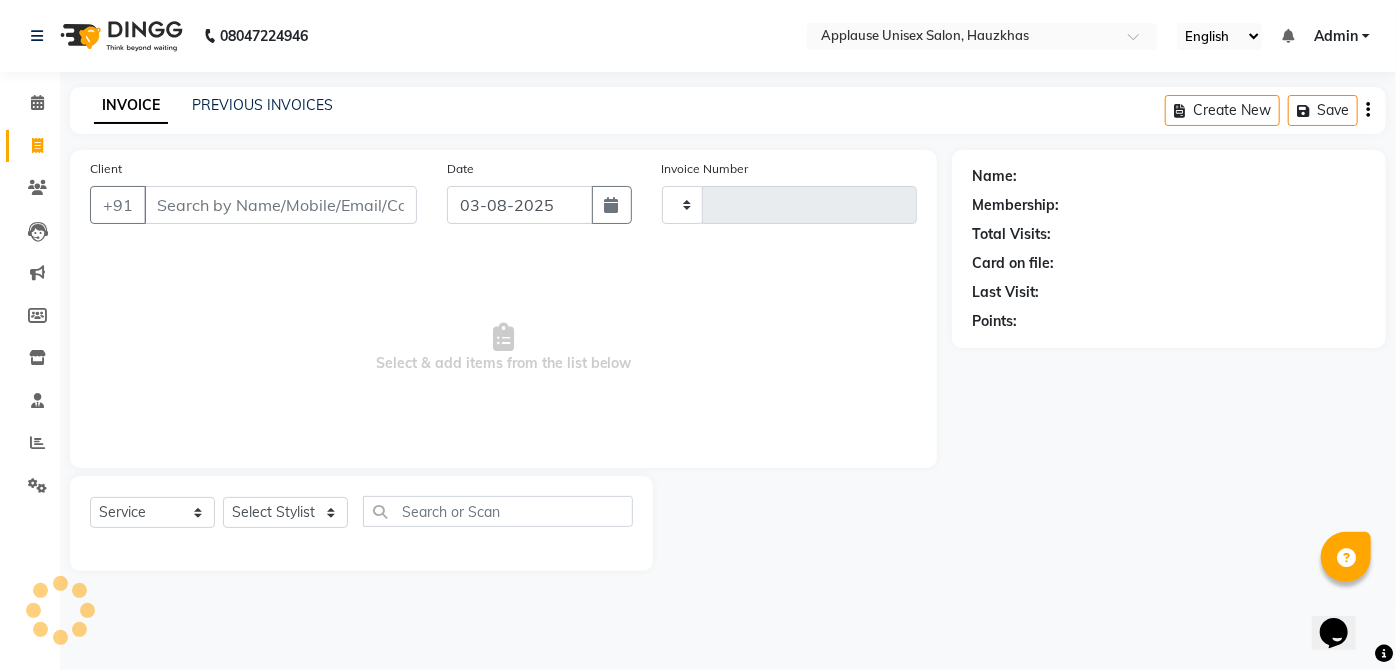 type on "2817" 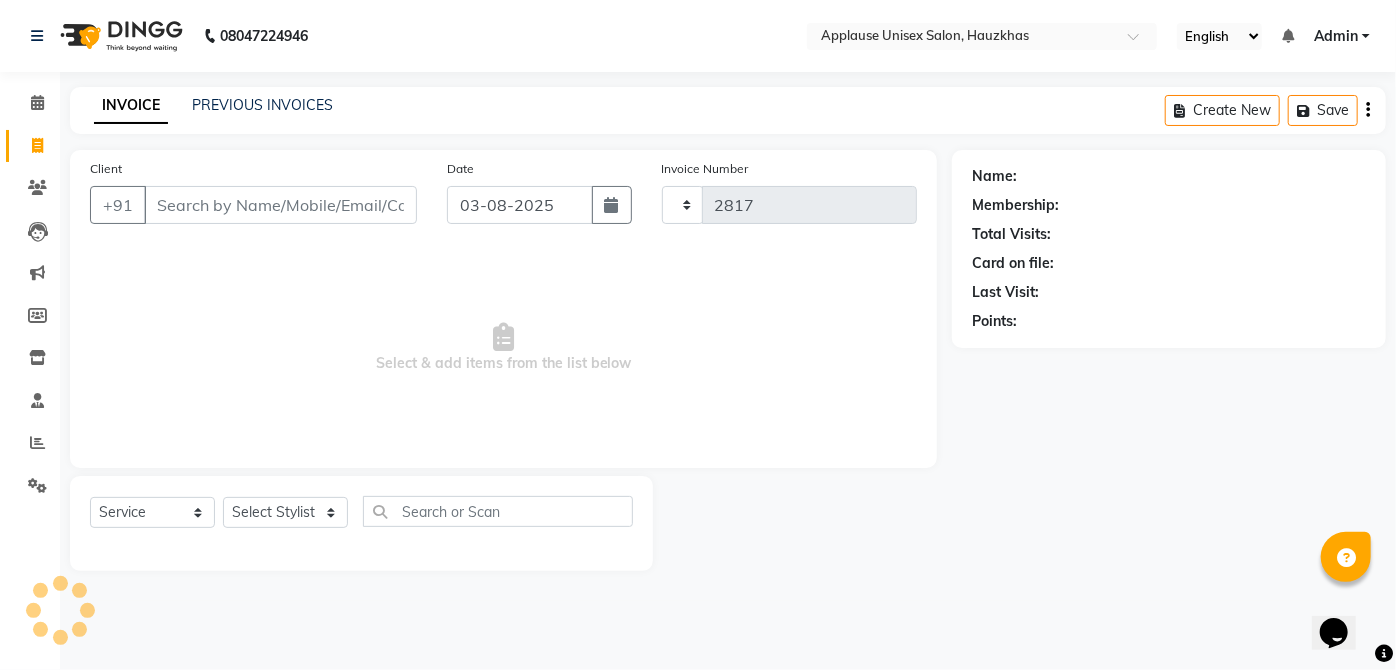 select on "5082" 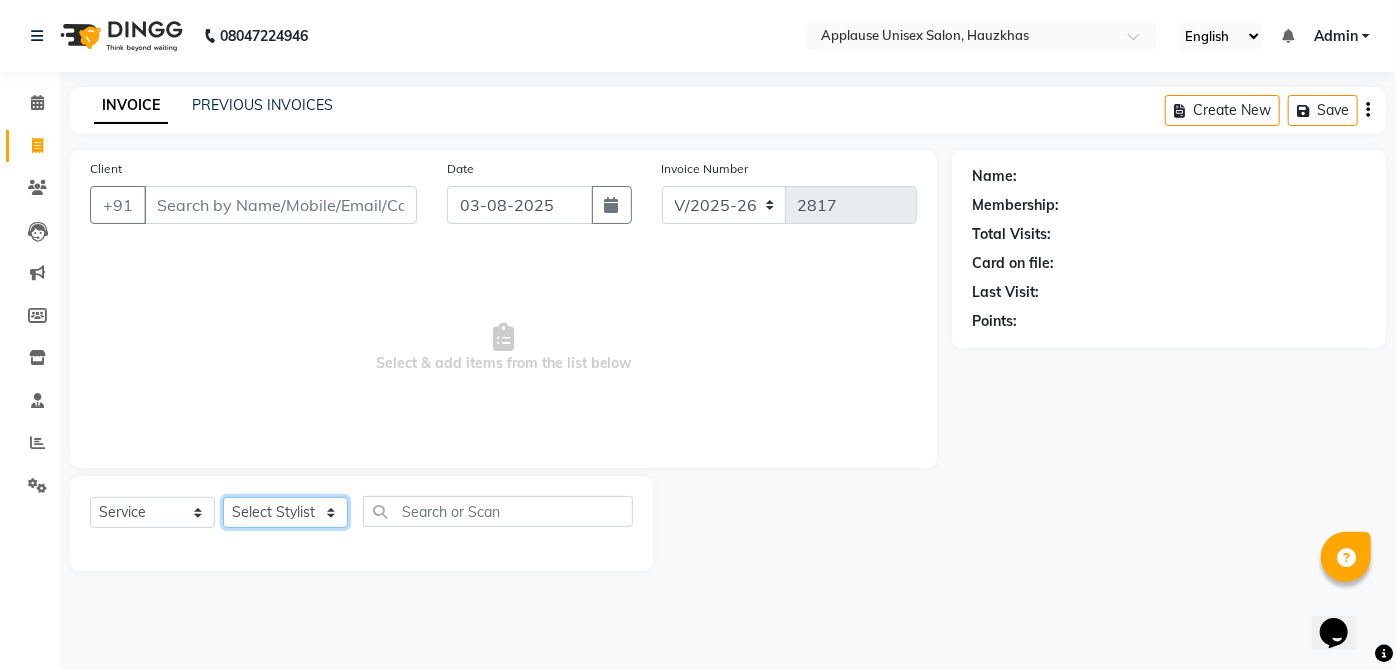 click on "Select Stylist Abdul Anas Arti Aruna Asif faisal guri heena Kaif Kamal Karan Komal laxmi Mamta Manager Mohsin nitin rahul Rajeev Rashid saif sangeeta sangeeta sharukh Vishal V.k" 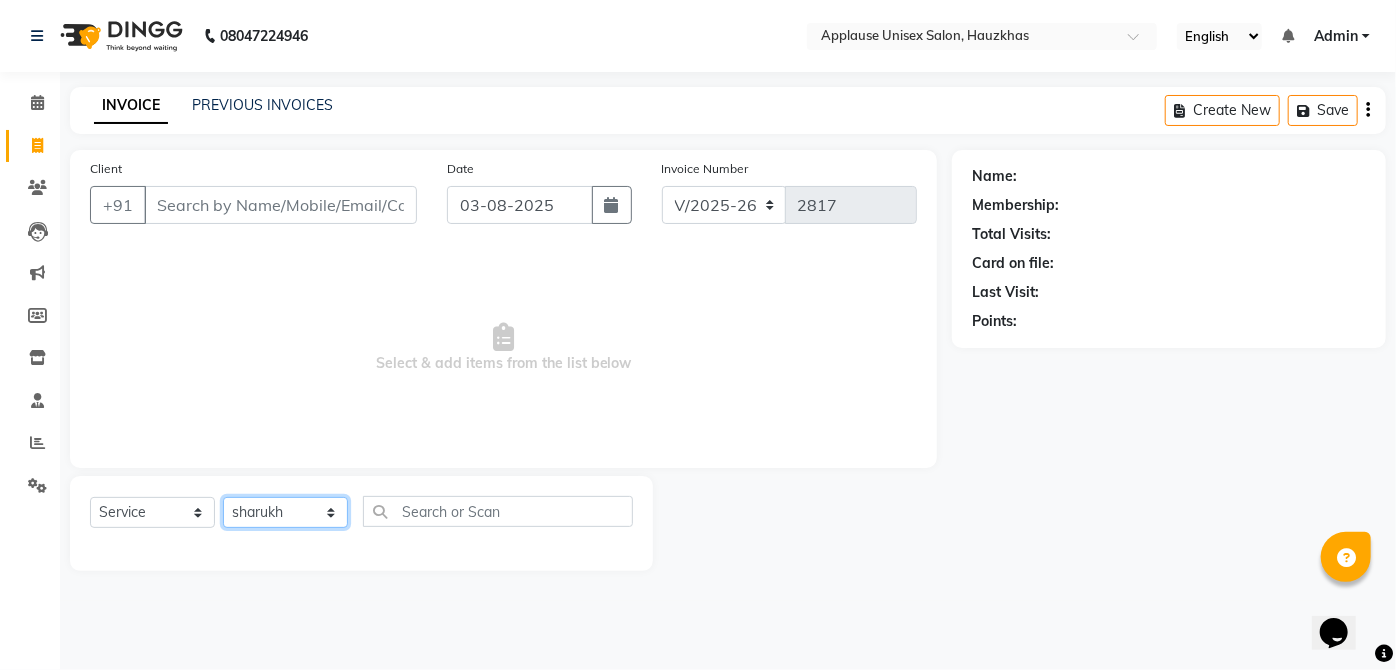 click on "Select Stylist Abdul Anas Arti Aruna Asif faisal guri heena Kaif Kamal Karan Komal laxmi Mamta Manager Mohsin nitin rahul Rajeev Rashid saif sangeeta sangeeta sharukh Vishal V.k" 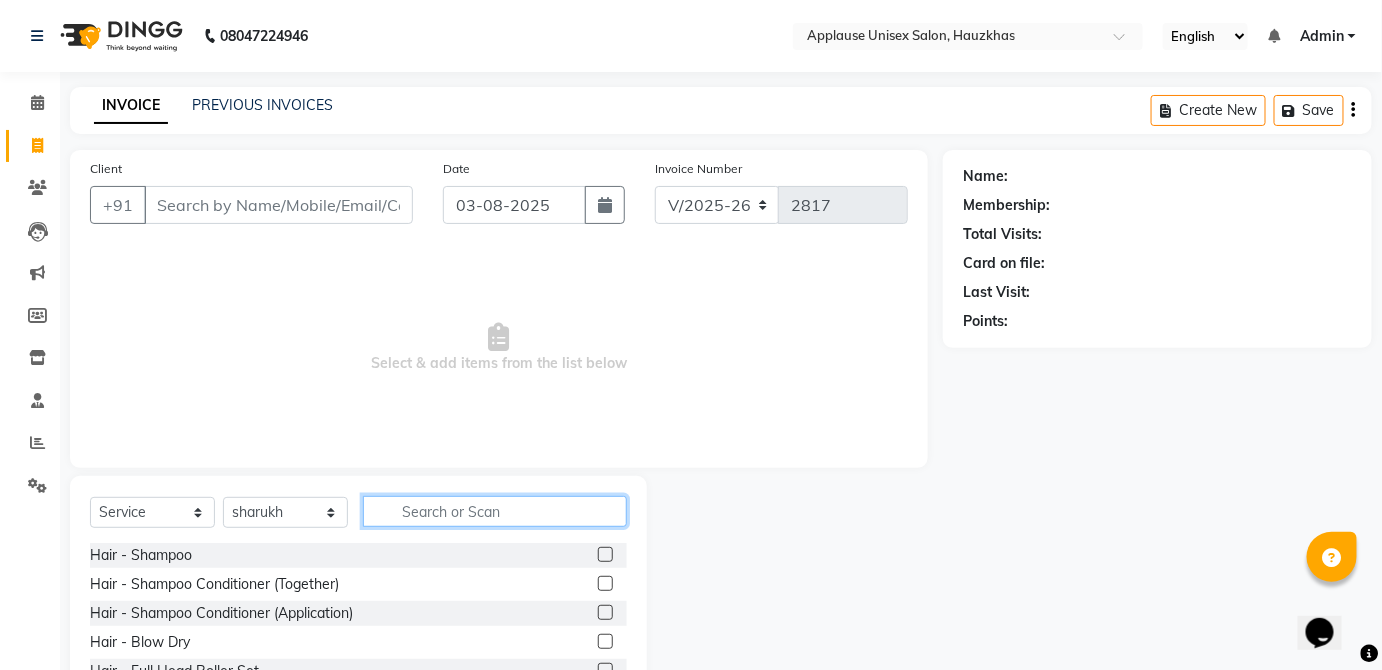 click 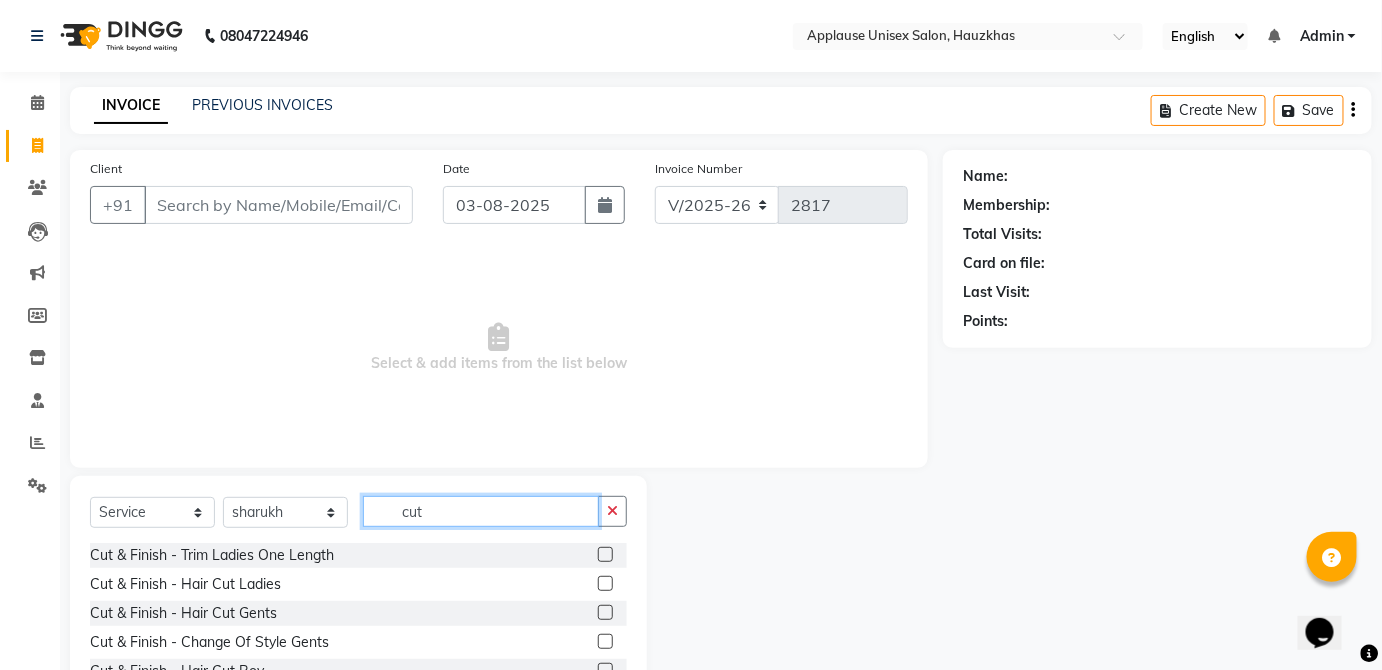 type on "cut" 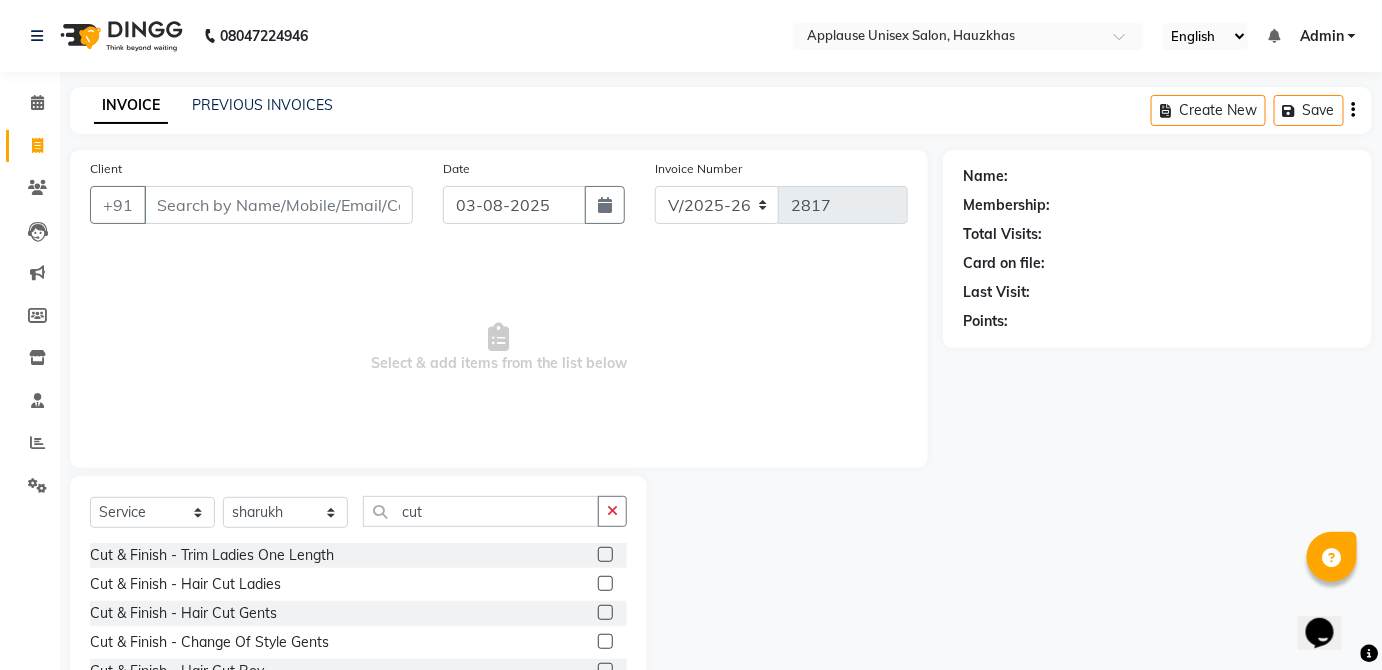 click 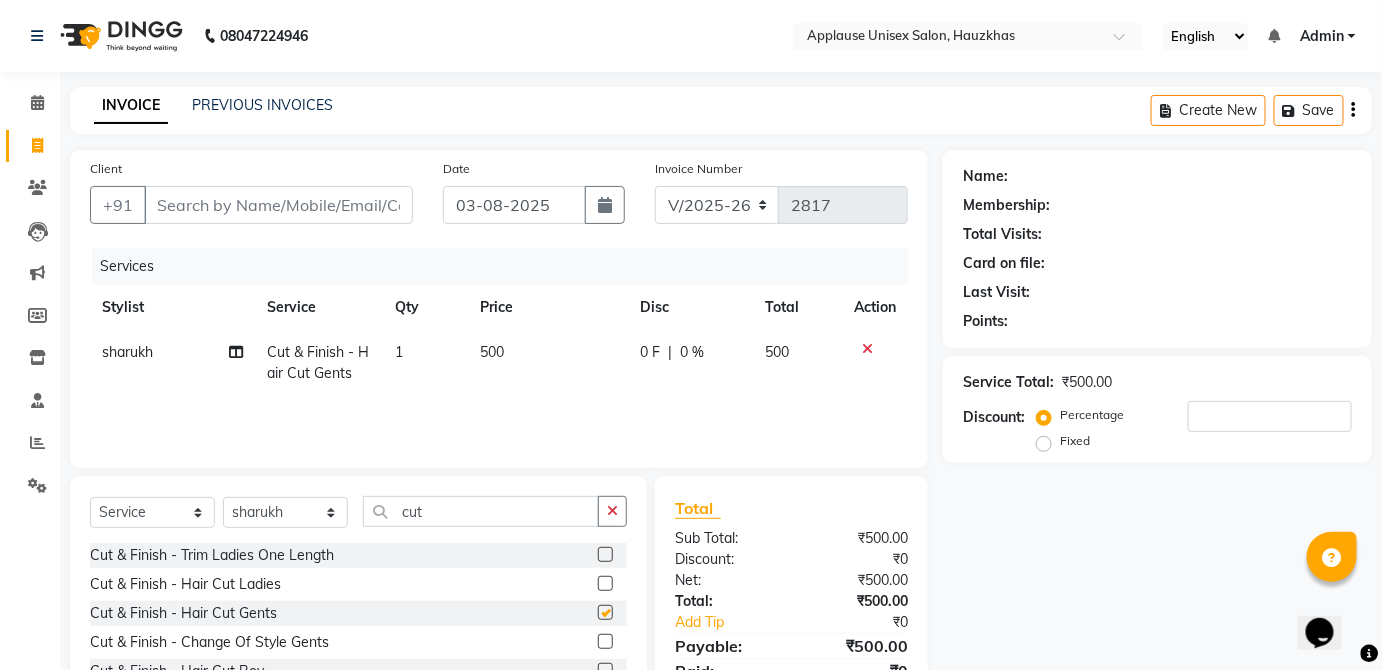 click on "500" 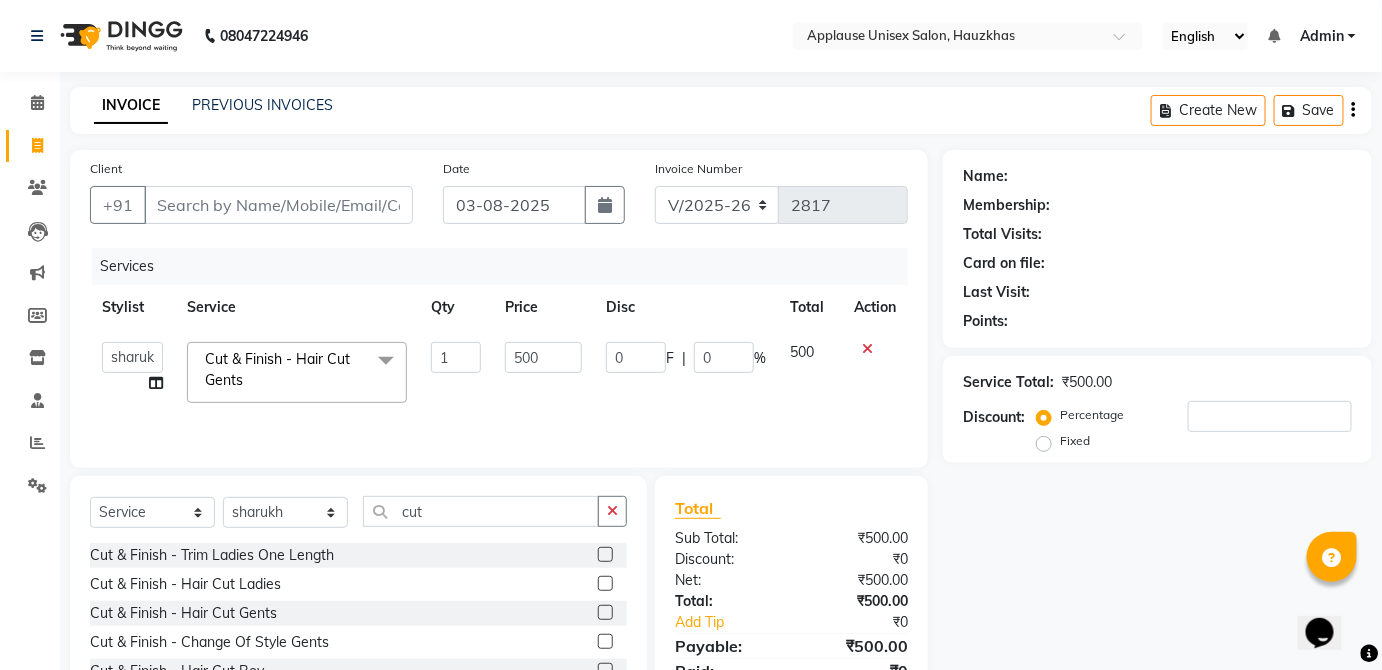 checkbox on "false" 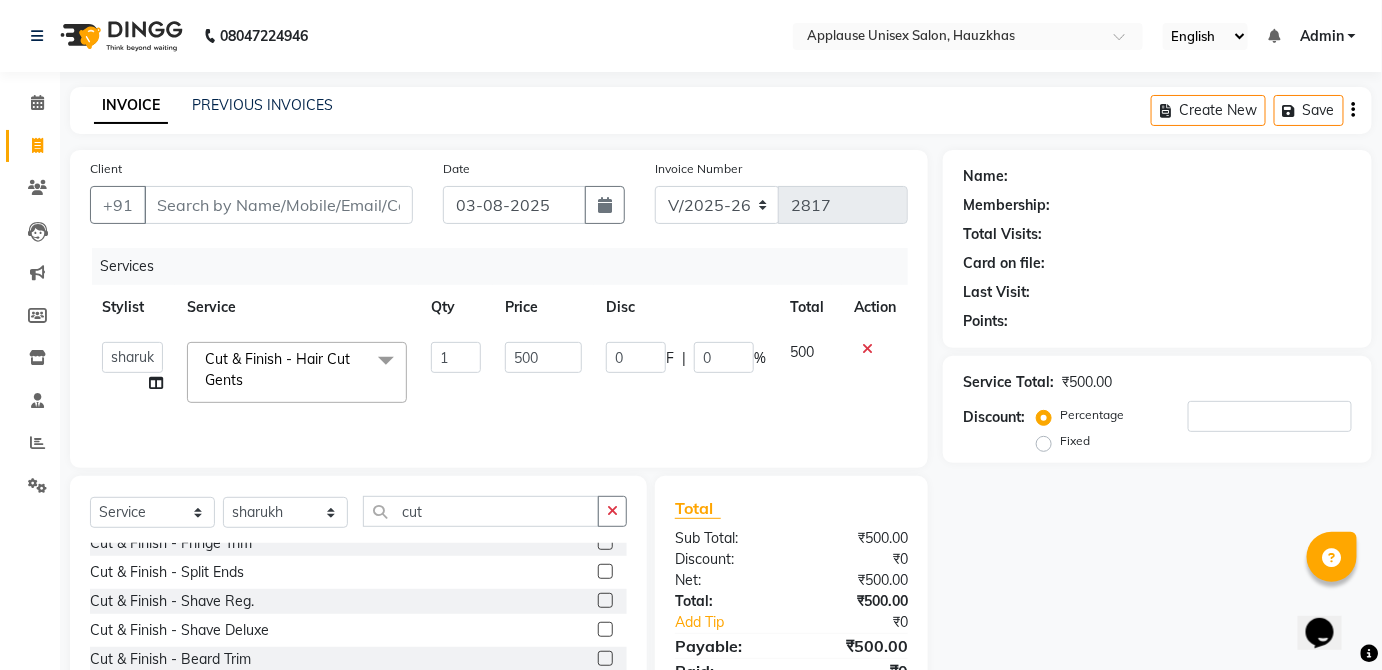 scroll, scrollTop: 205, scrollLeft: 0, axis: vertical 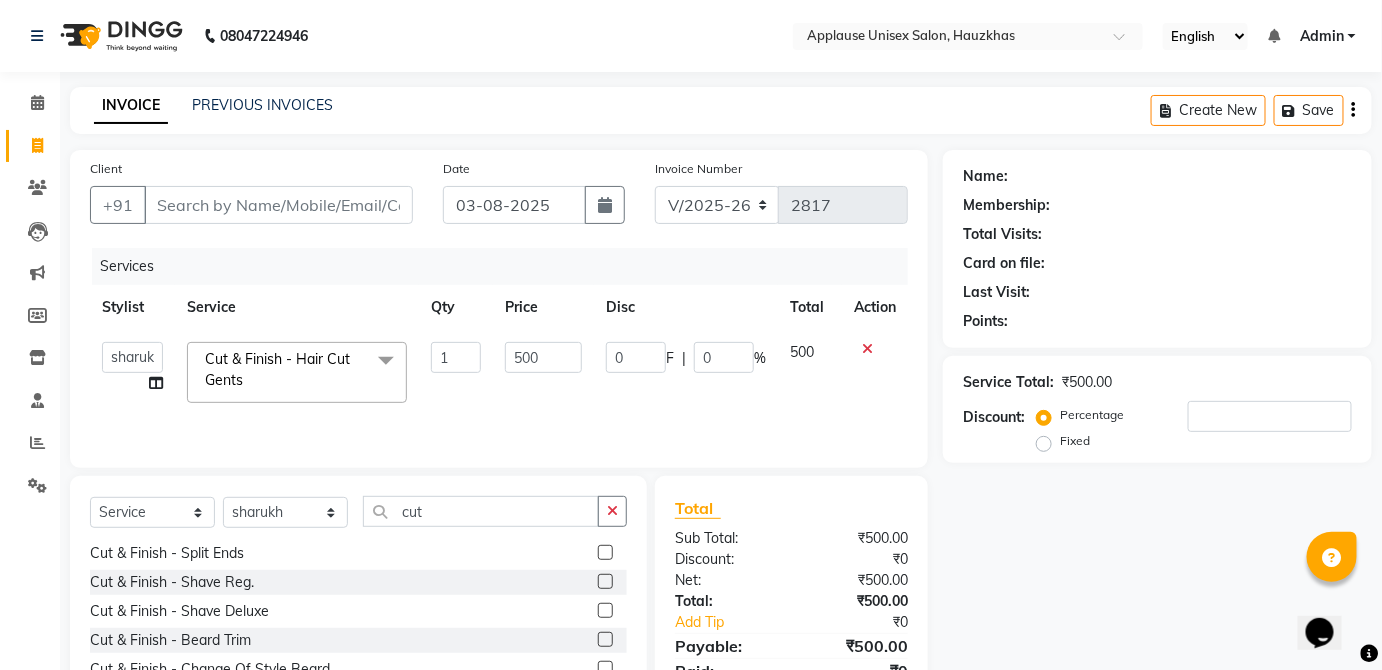 click 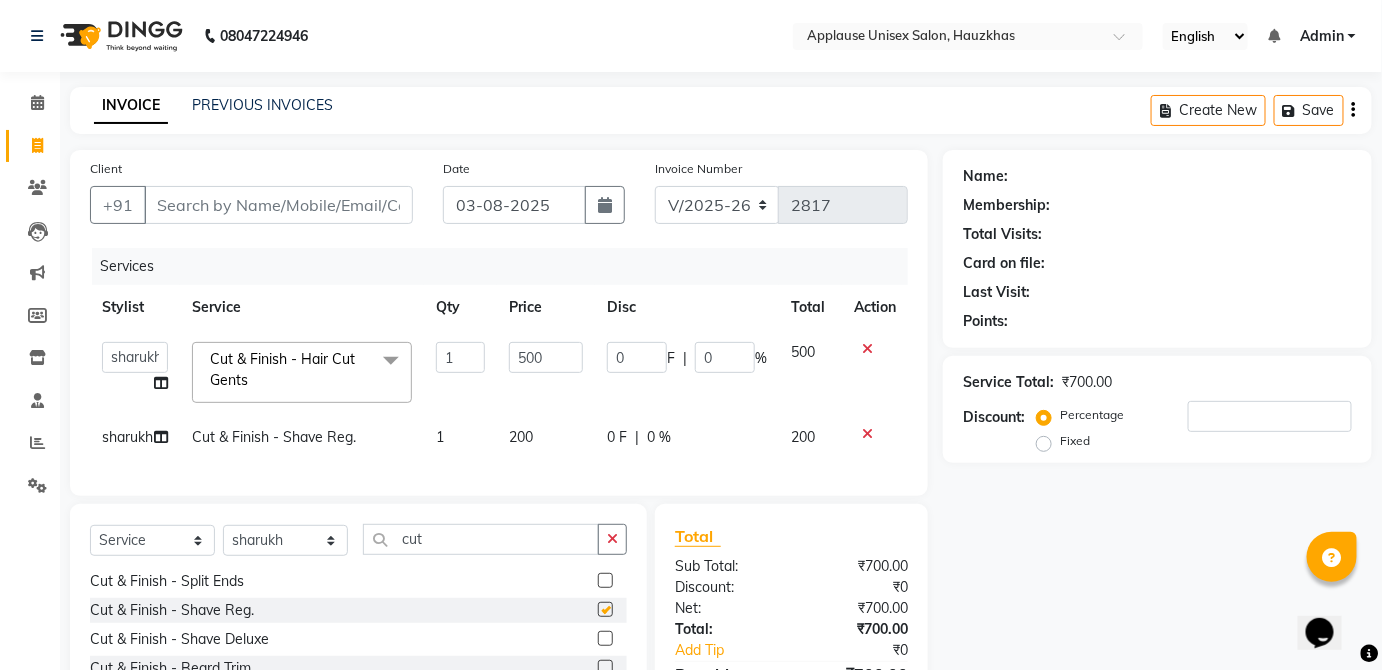 click on "0 F | 0 %" 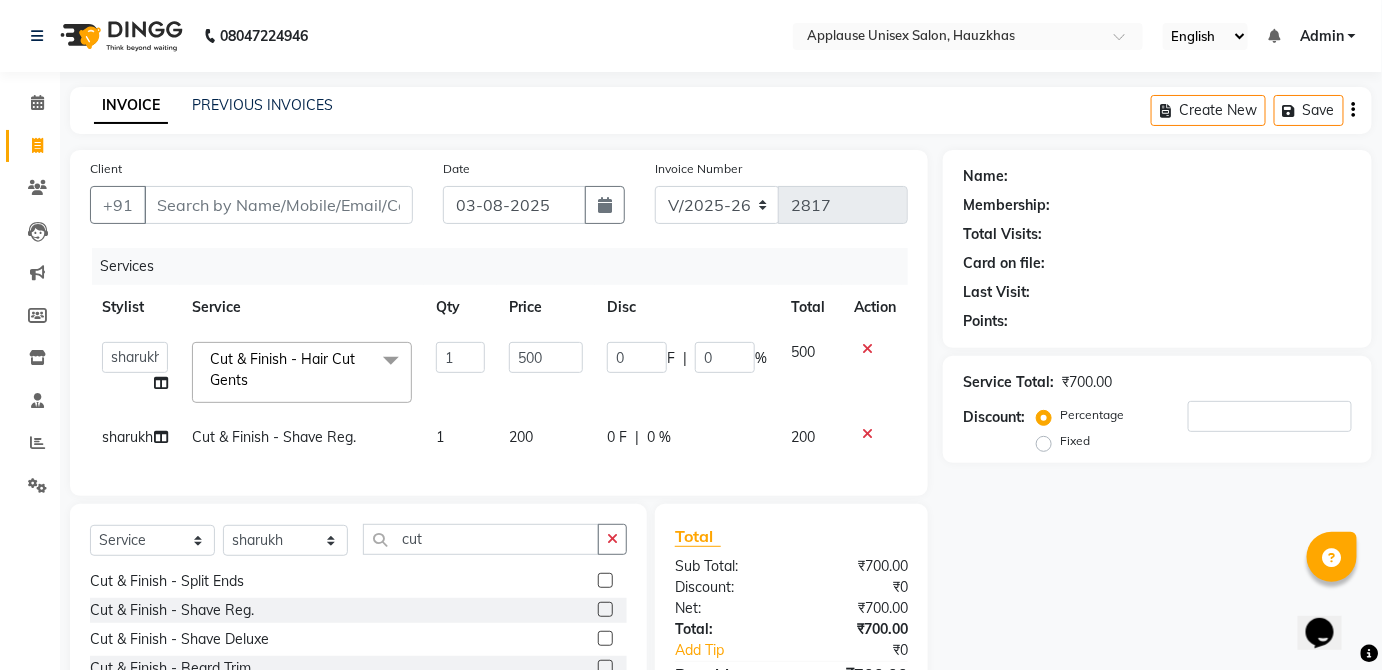 checkbox on "false" 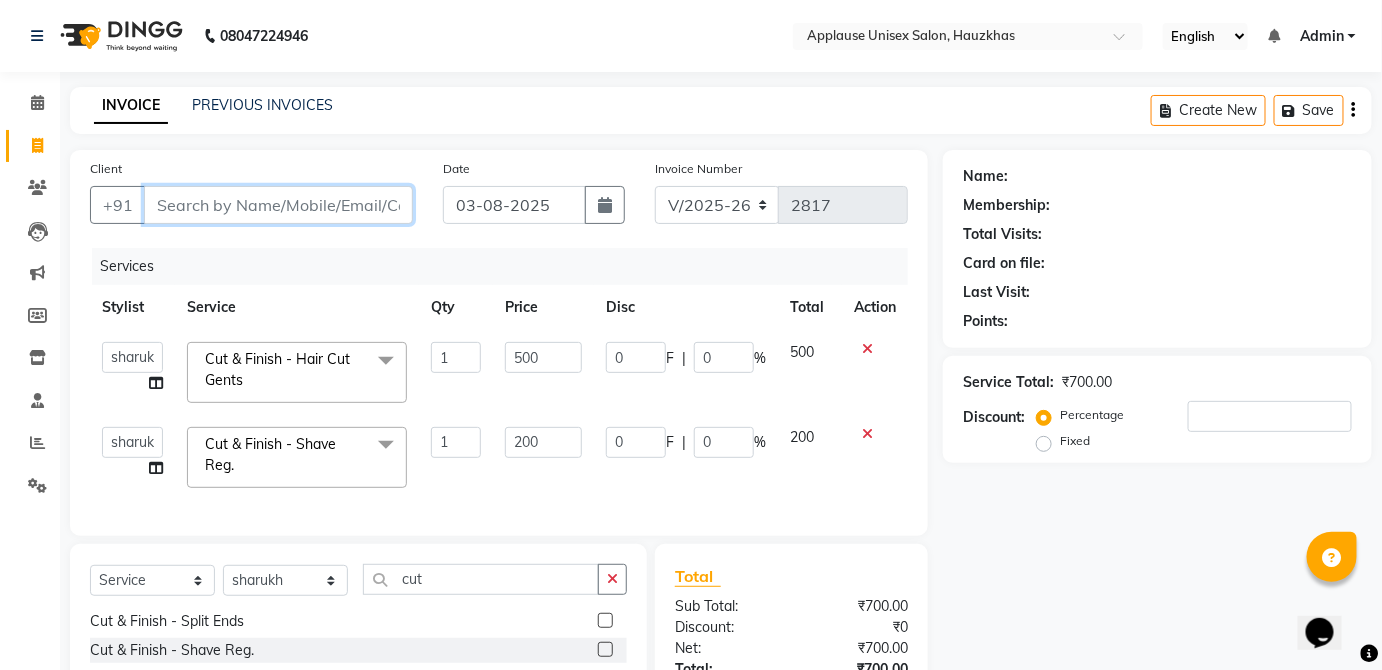 click on "Client" at bounding box center (278, 205) 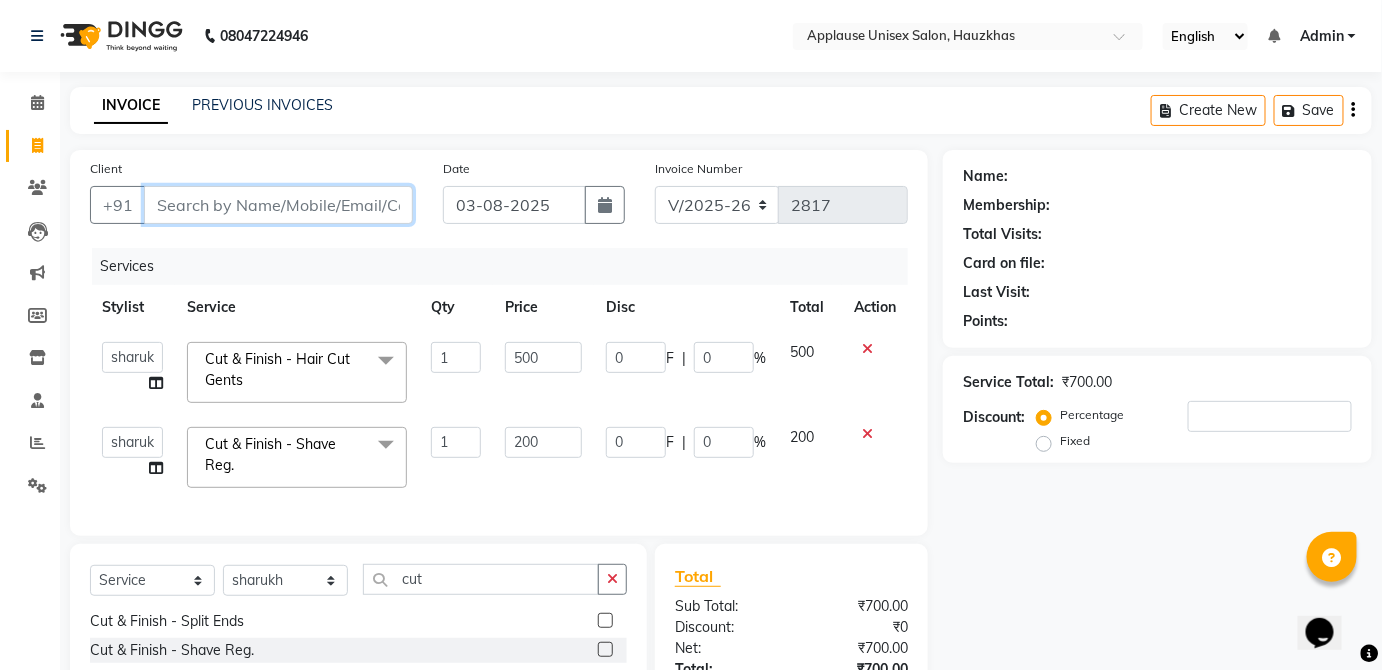 type on "0" 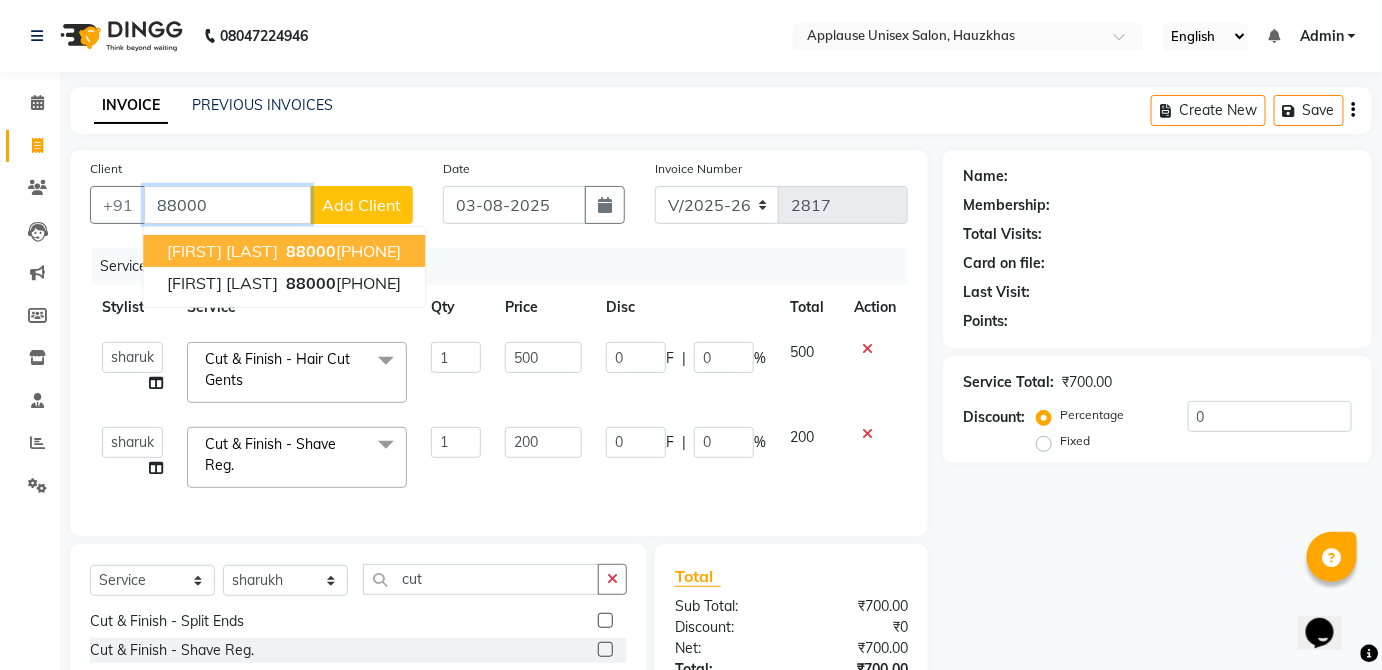 click on "[PHONE]" at bounding box center [341, 251] 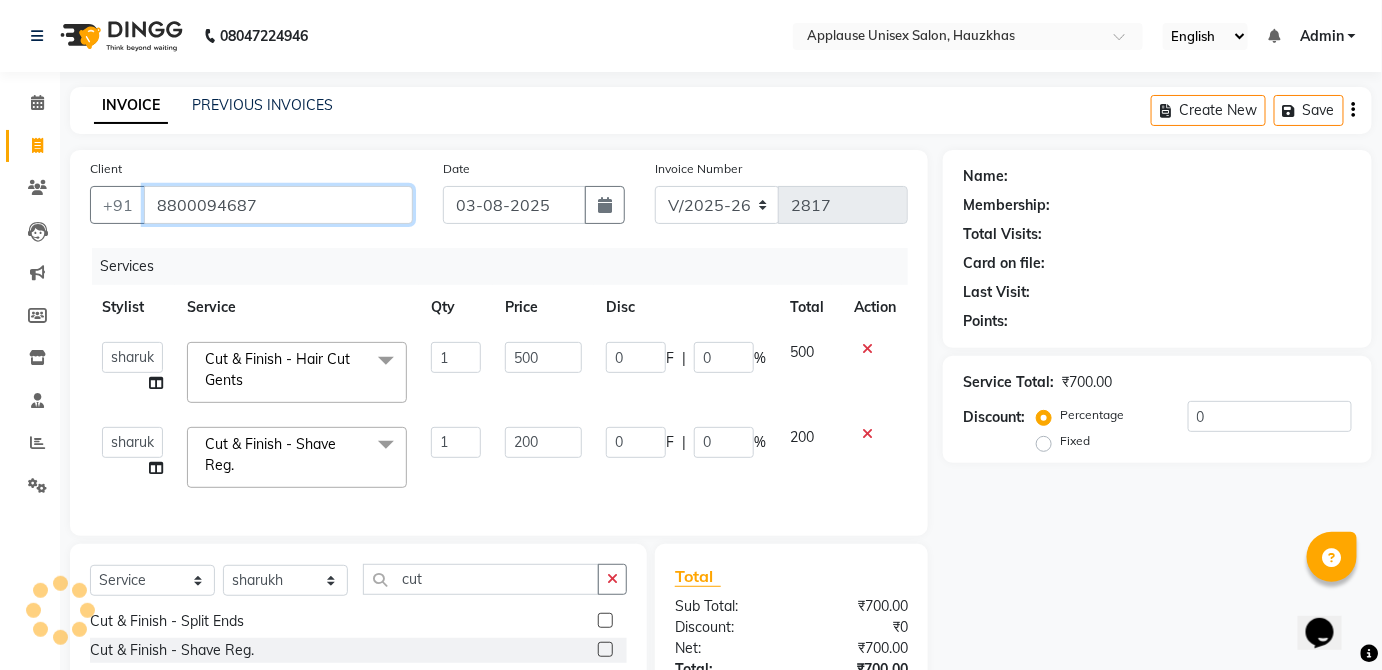 type on "8800094687" 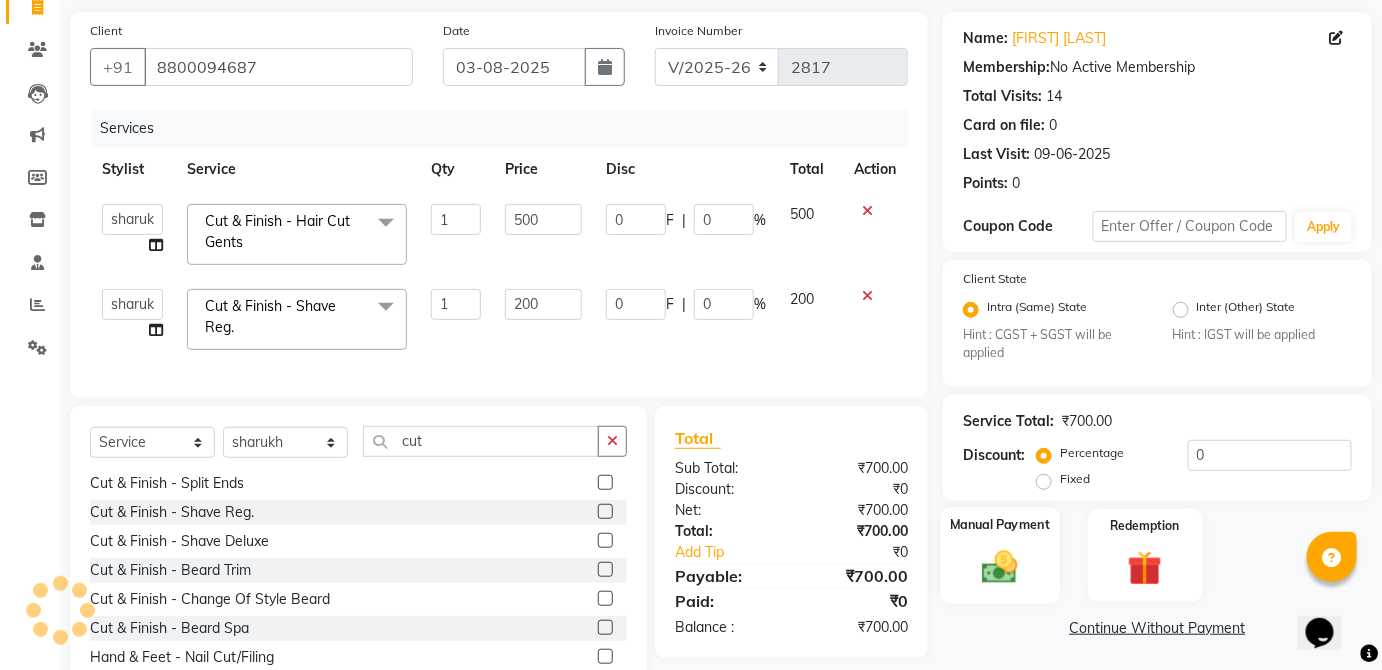 click on "Manual Payment" 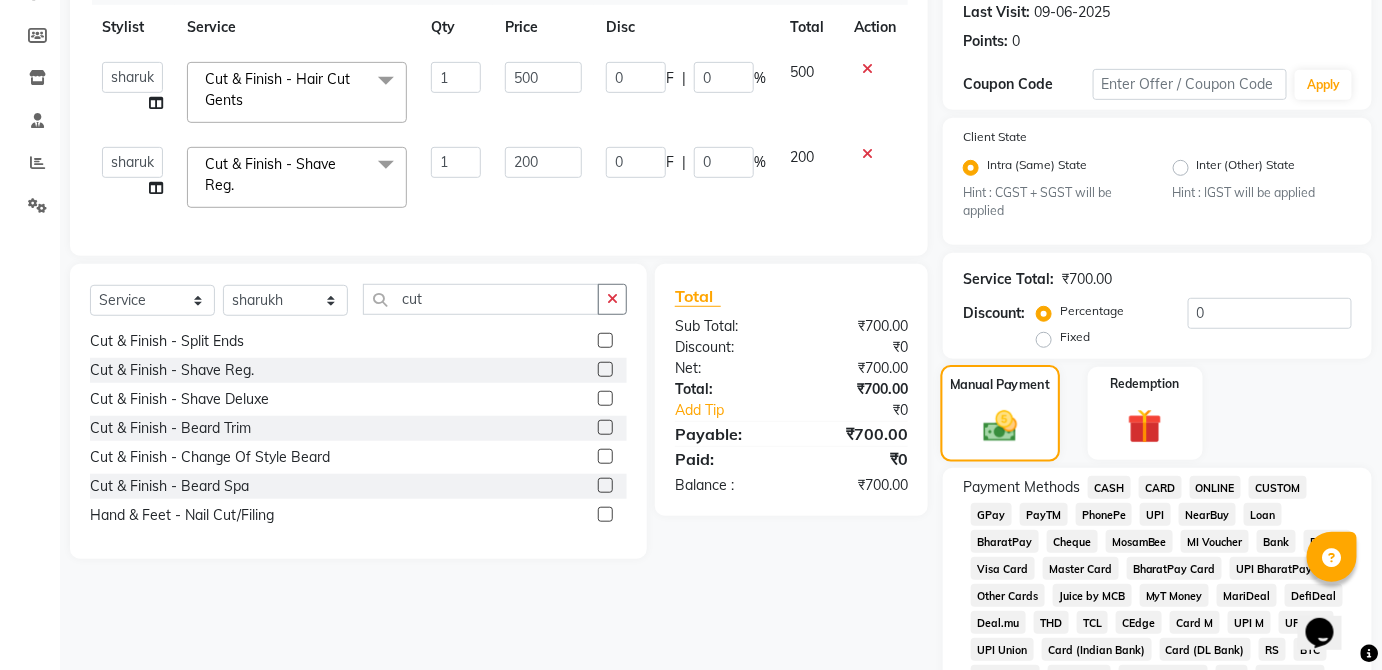 scroll, scrollTop: 287, scrollLeft: 0, axis: vertical 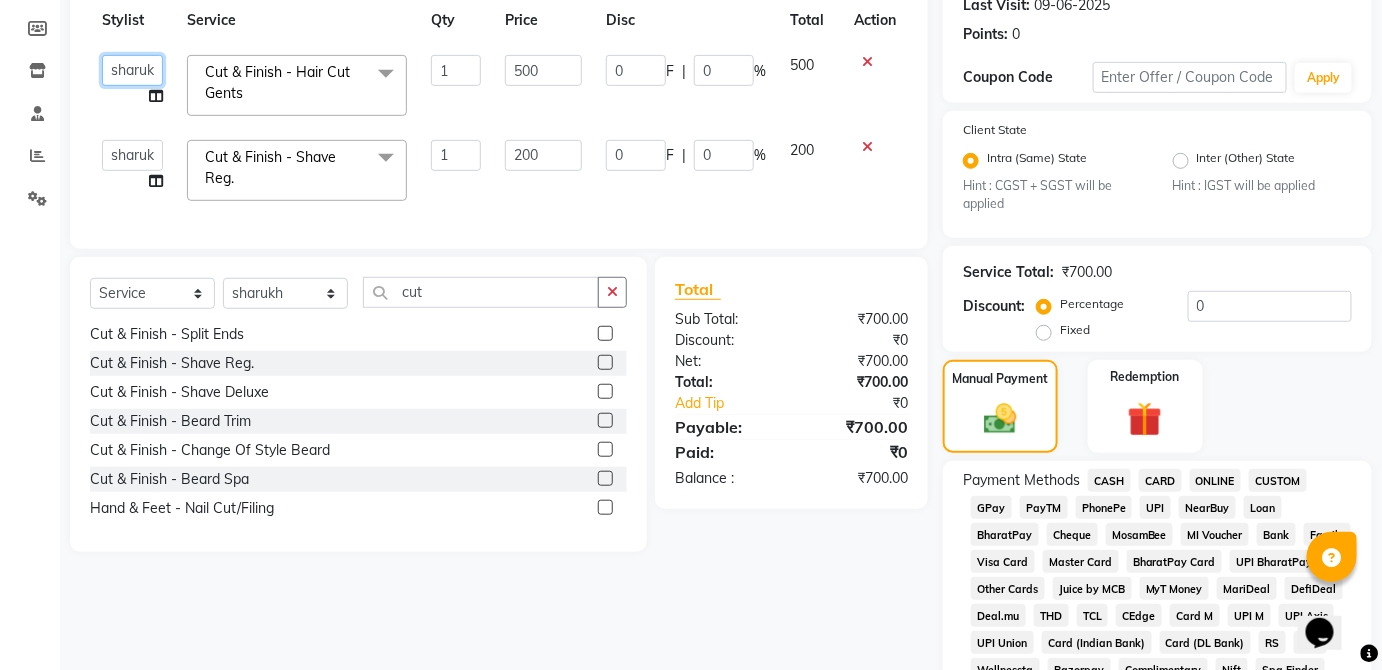 click on "Abdul Anas Arti Aruna Asif faisal guri heena Kaif Kamal Karan Komal laxmi Mamta Manager Mohsin nitin rahul Rajeev Rashid saif sangeeta sangeeta sharukh Vishal V.k" 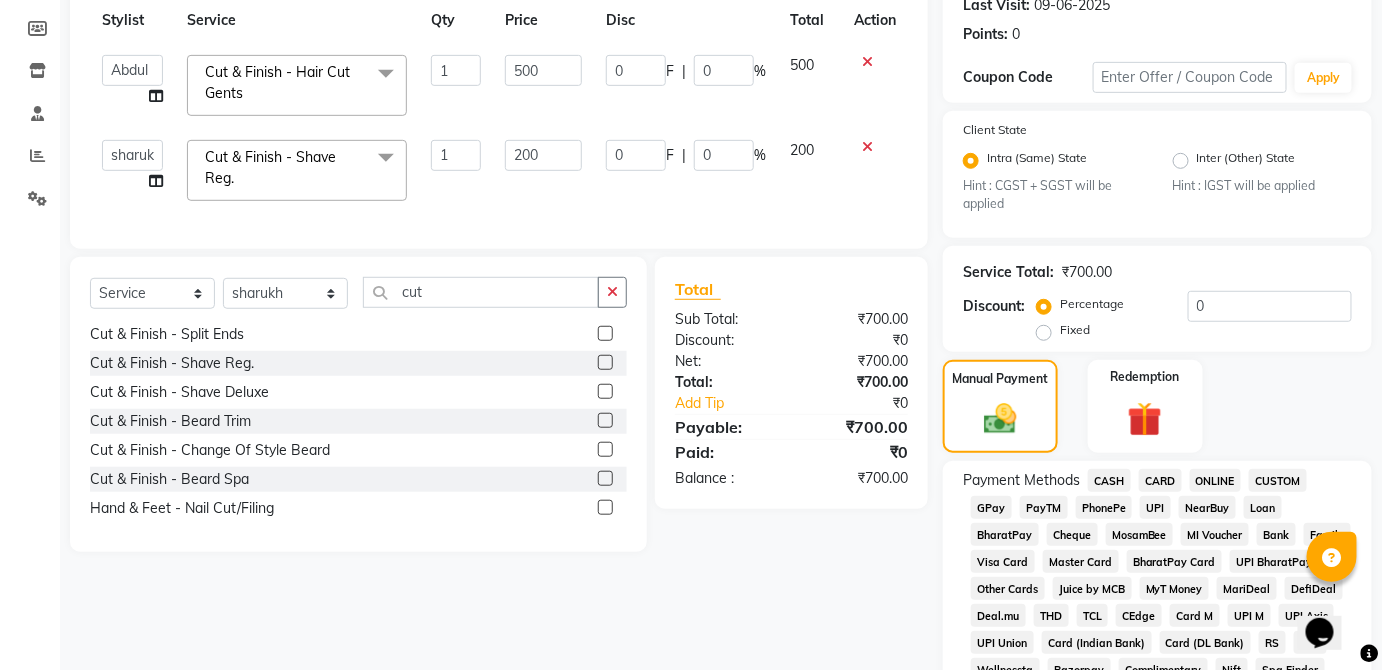 click on "CARD" 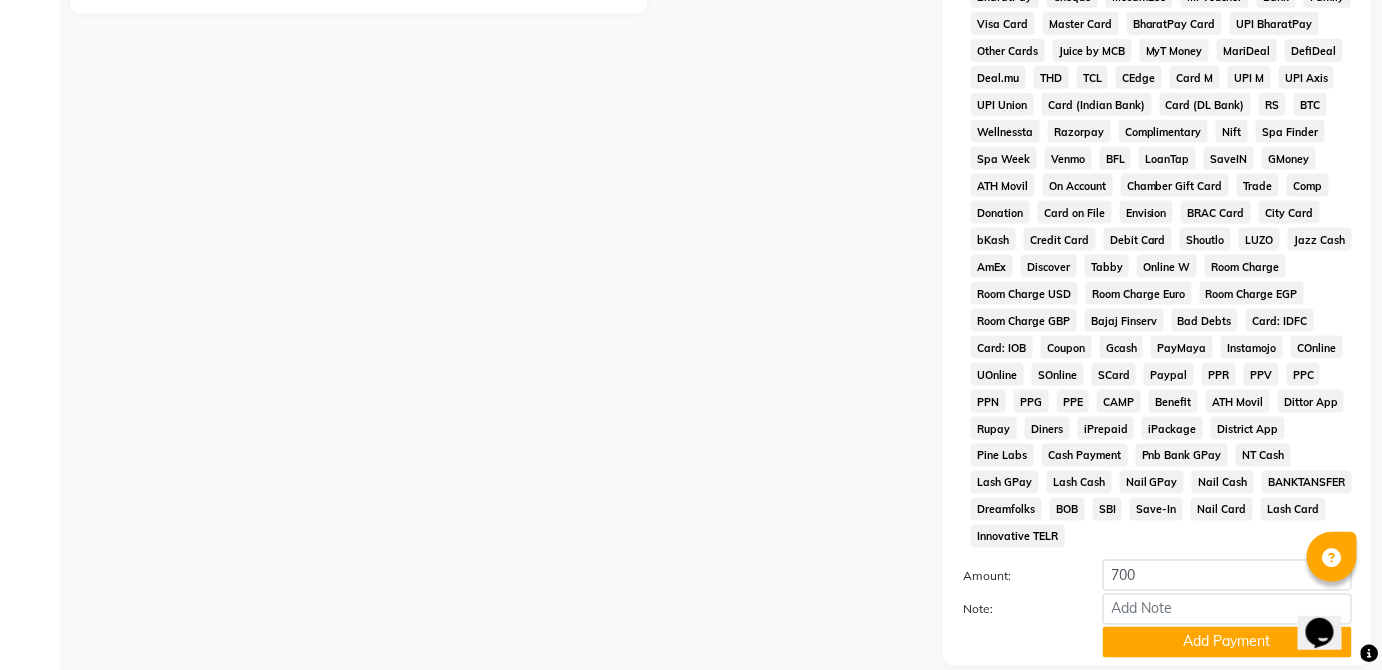 scroll, scrollTop: 943, scrollLeft: 0, axis: vertical 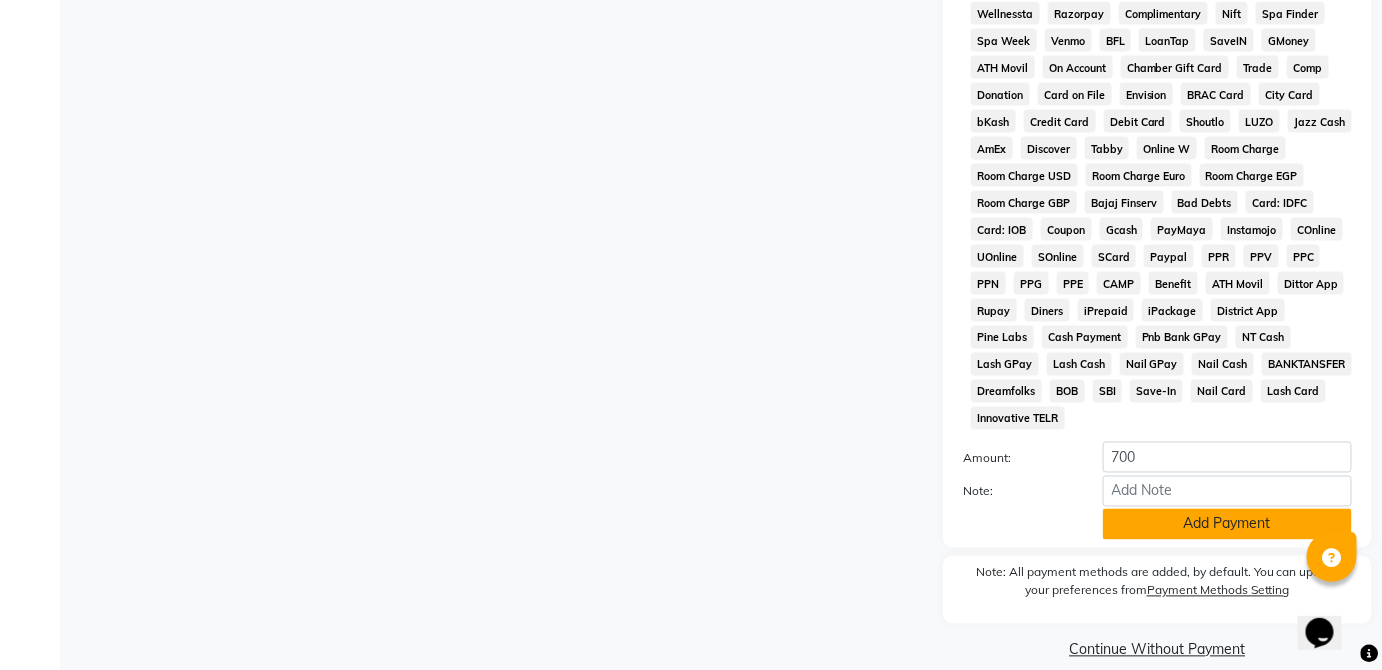 click on "Add Payment" 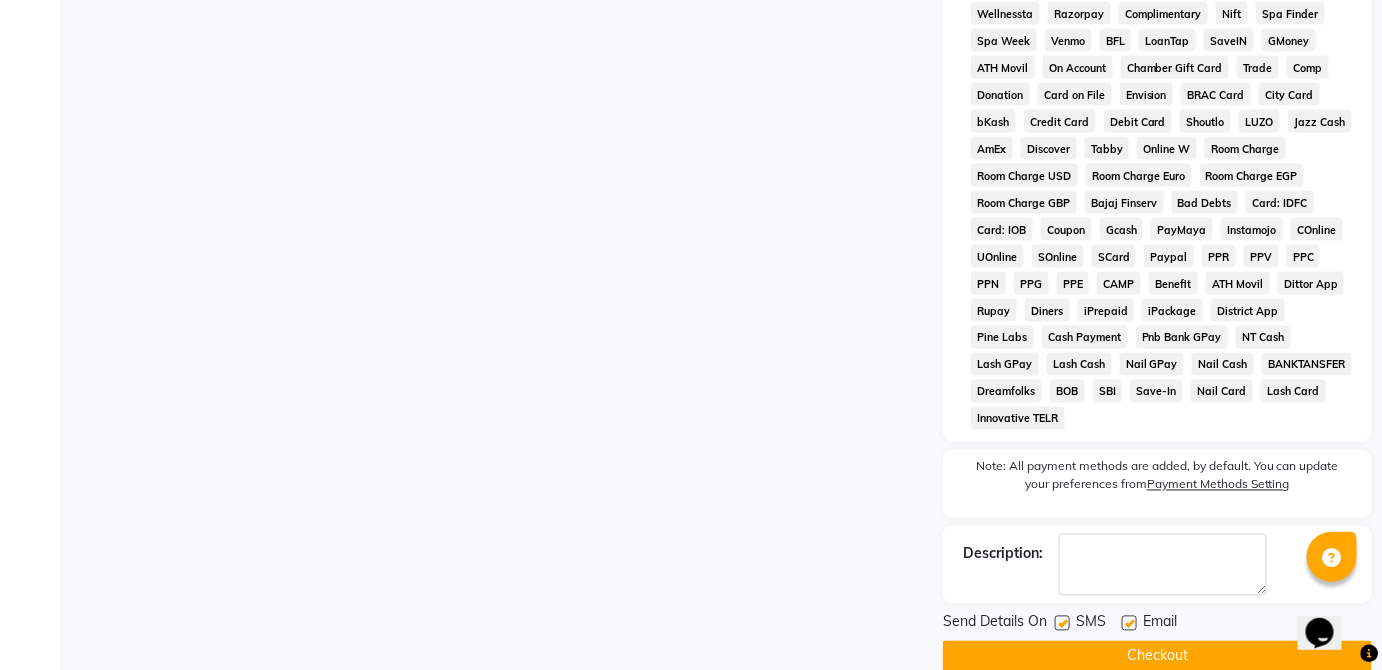 click on "Checkout" 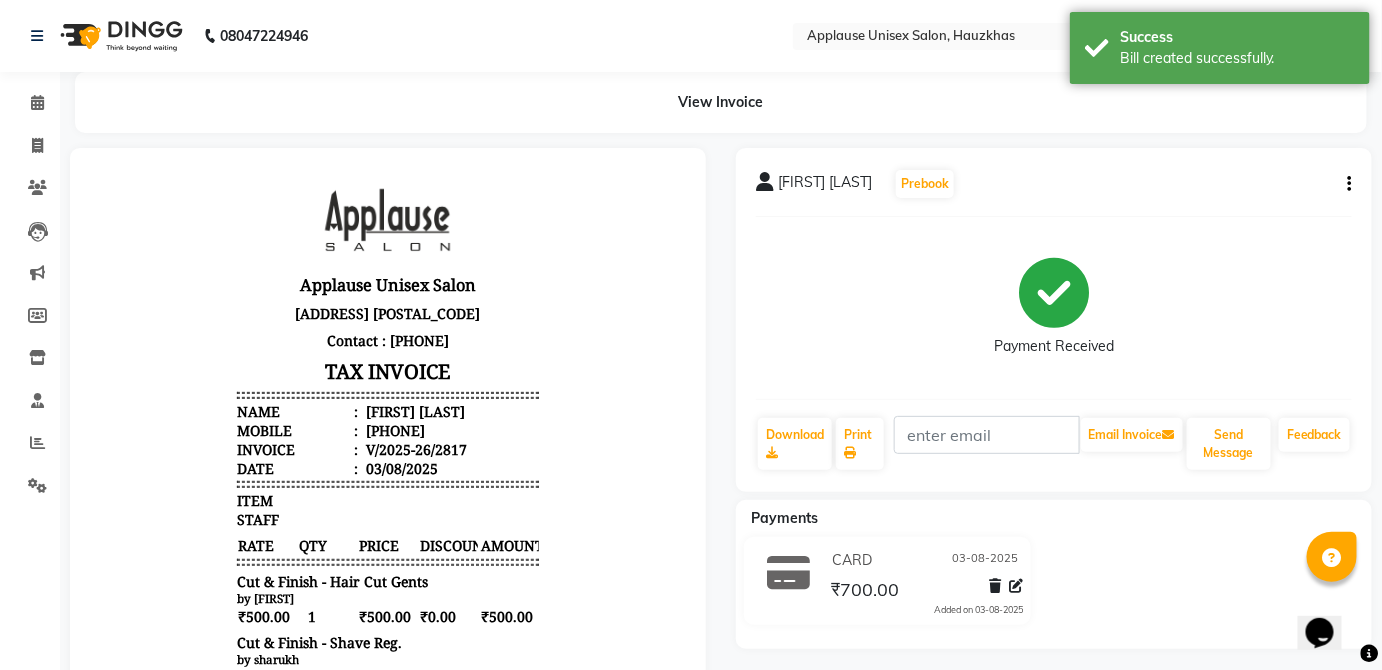 scroll, scrollTop: 0, scrollLeft: 0, axis: both 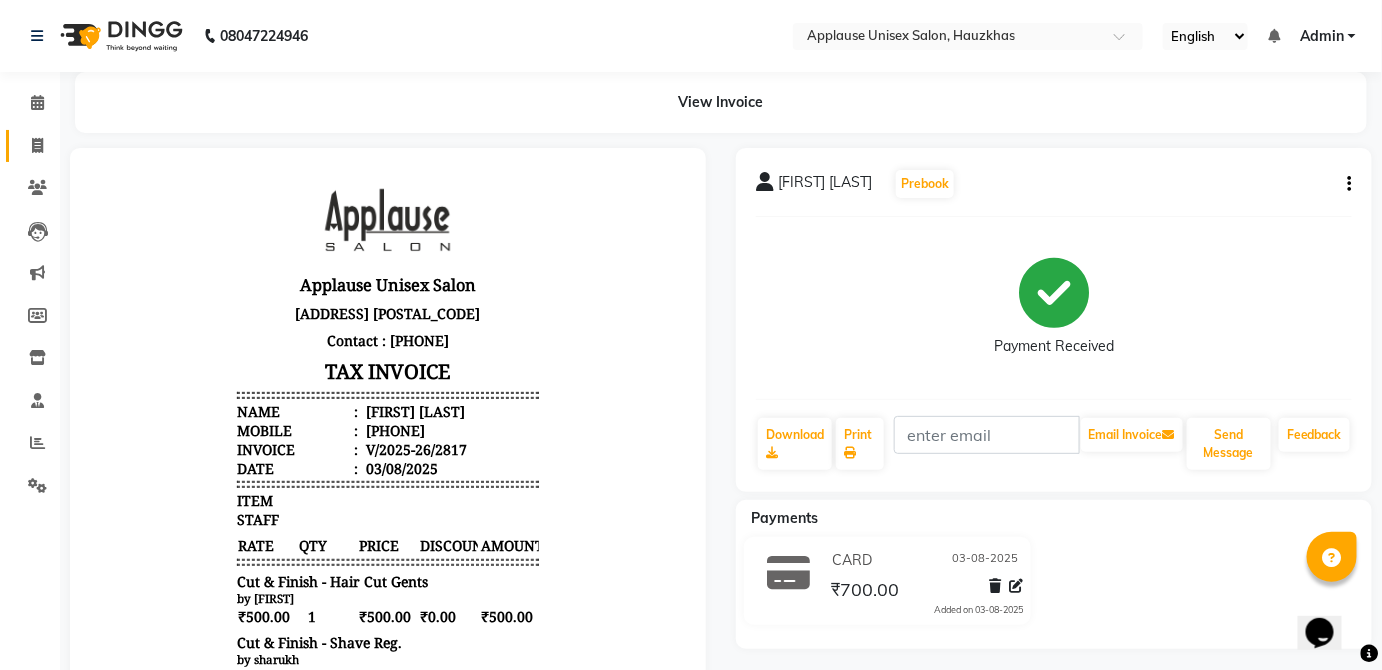 click on "Invoice" 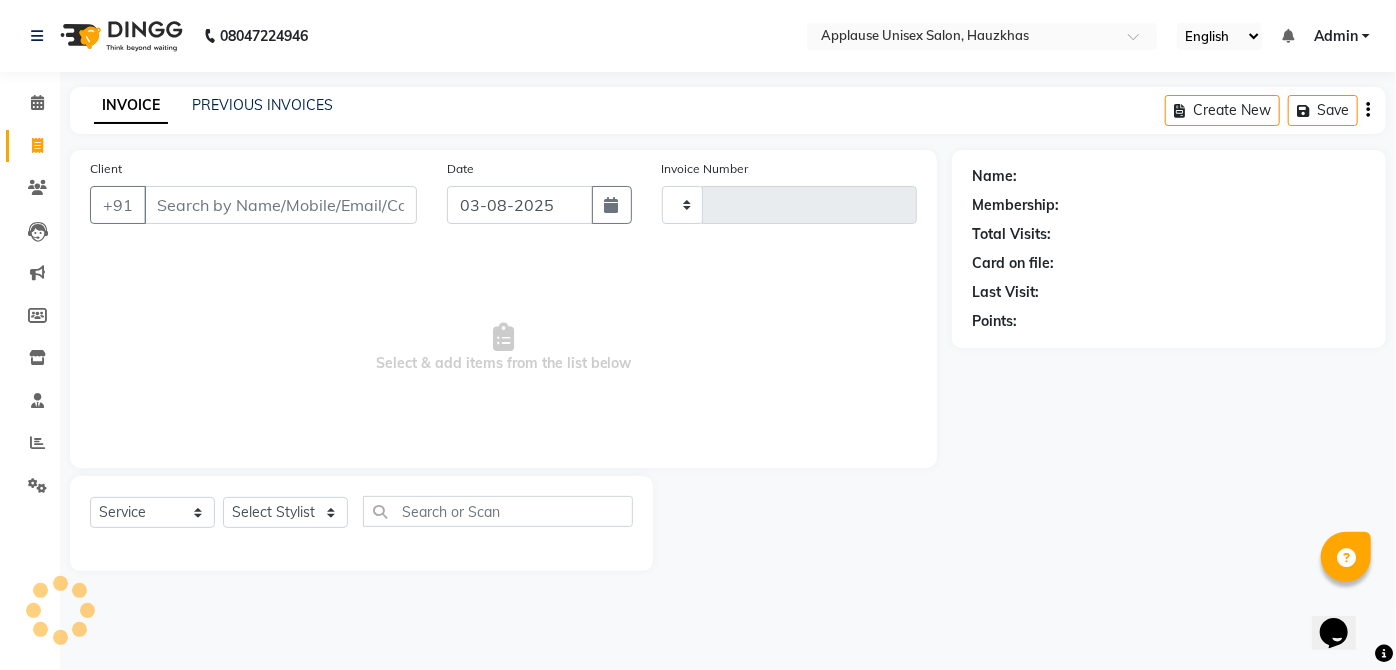 type on "2818" 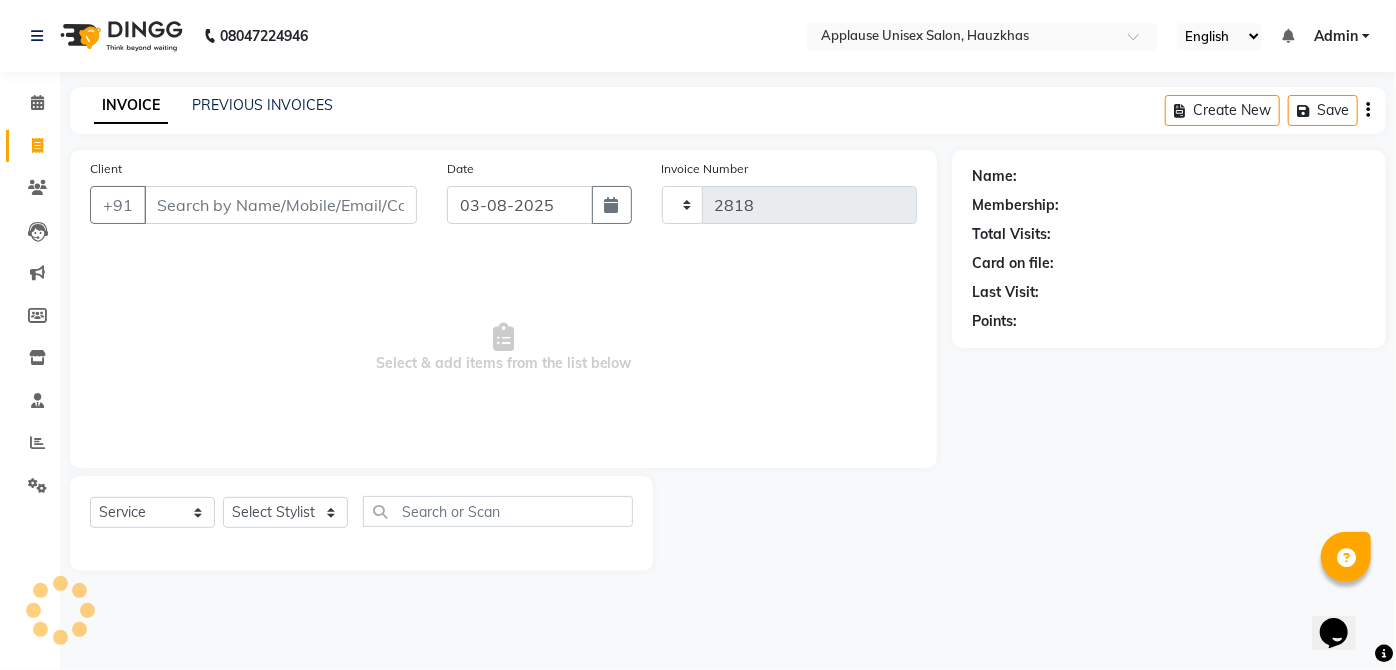 select on "5082" 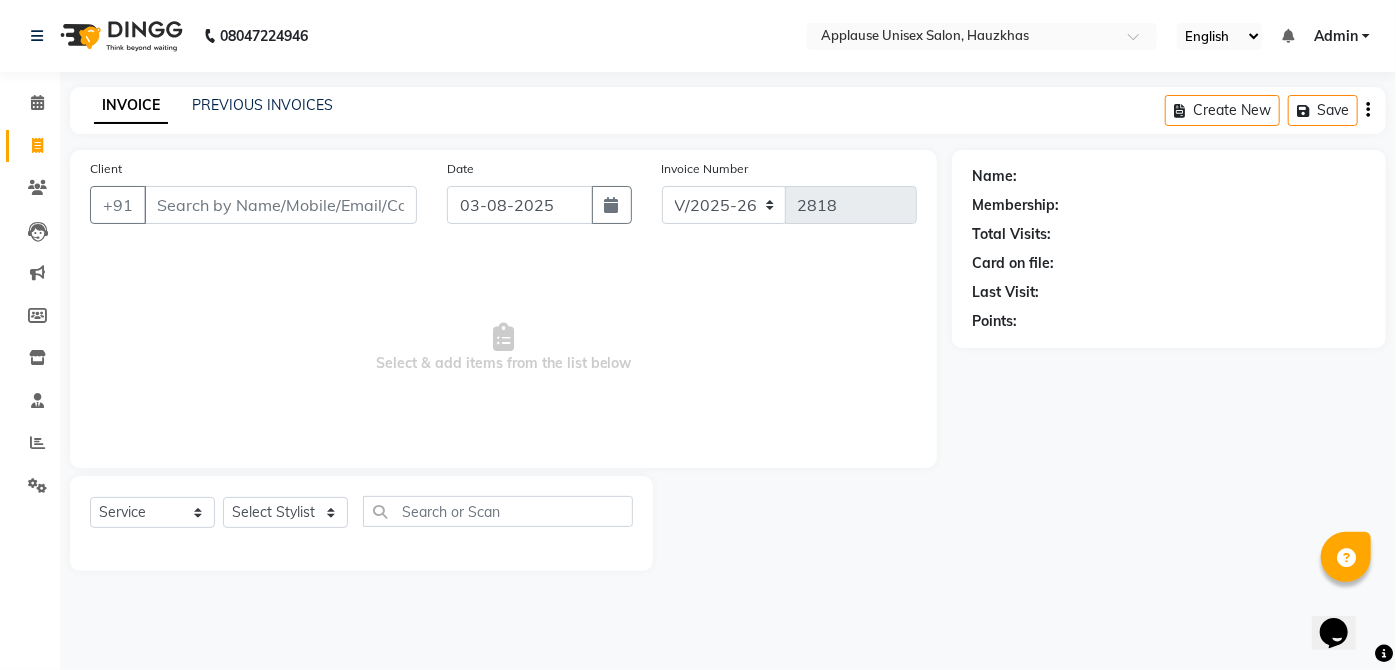 click on "Select Service Product Membership Package VoucherPrepaid Gift Card Select Stylist Abdul Anas Arti Aruna Asif faisal guri heena Kaif Kamal Karan Komal laxmi Mamta Manager Mohsin nitin rahul Rajeev Rashid saif sangeeta sangeeta sharukh Vishal V.k" 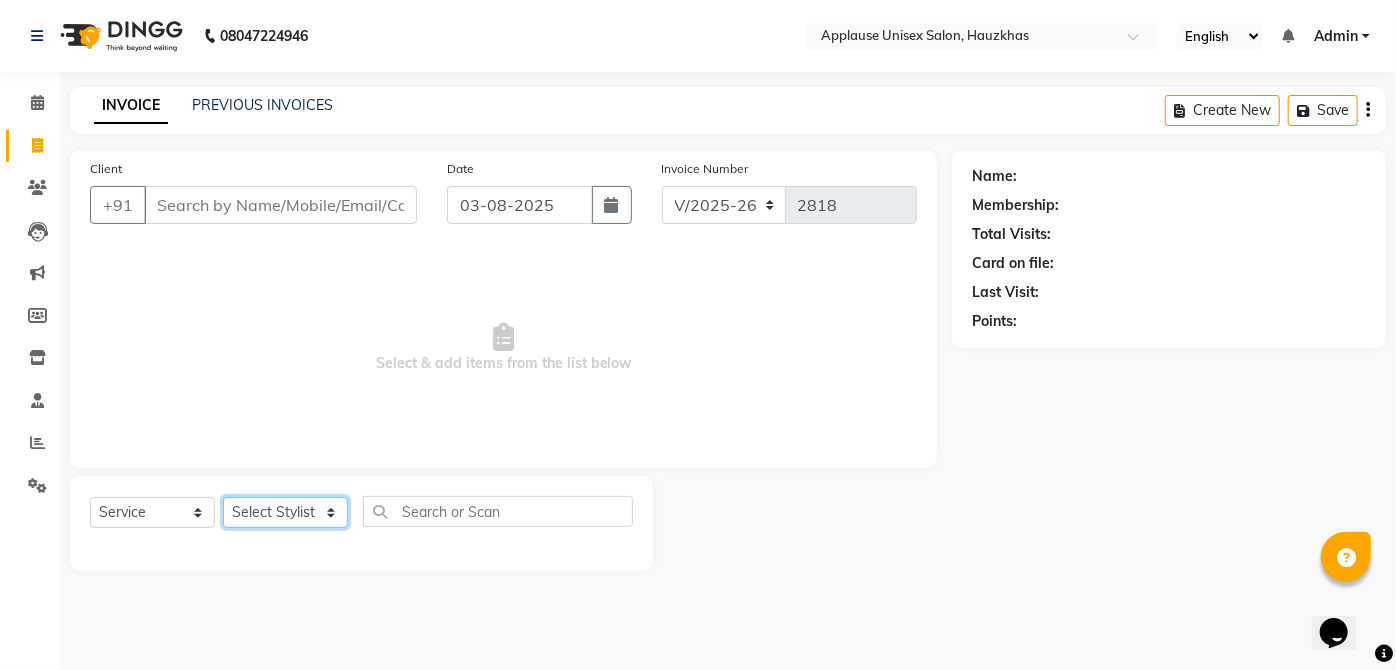 click on "Select Stylist Abdul Anas Arti Aruna Asif faisal guri heena Kaif Kamal Karan Komal laxmi Mamta Manager Mohsin nitin rahul Rajeev Rashid saif sangeeta sangeeta sharukh Vishal V.k" 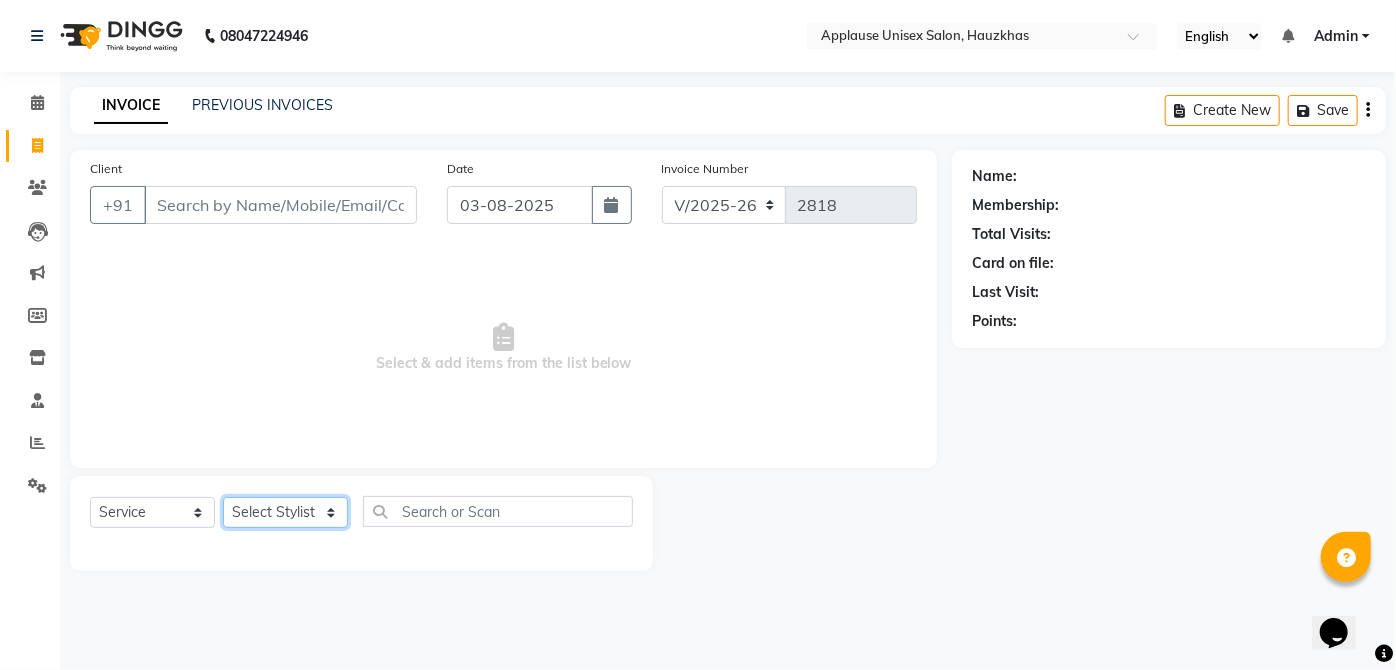 select on "[PHONE]" 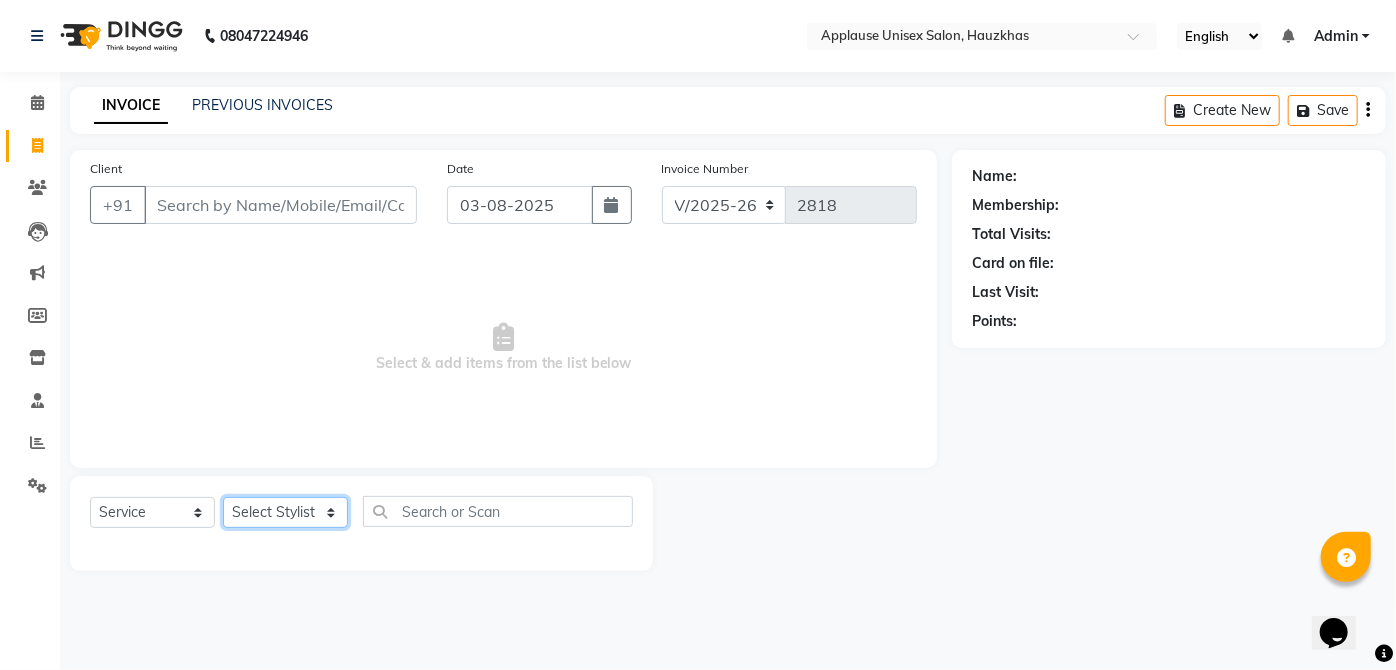 click on "Select Stylist Abdul Anas Arti Aruna Asif faisal guri heena Kaif Kamal Karan Komal laxmi Mamta Manager Mohsin nitin rahul Rajeev Rashid saif sangeeta sangeeta sharukh Vishal V.k" 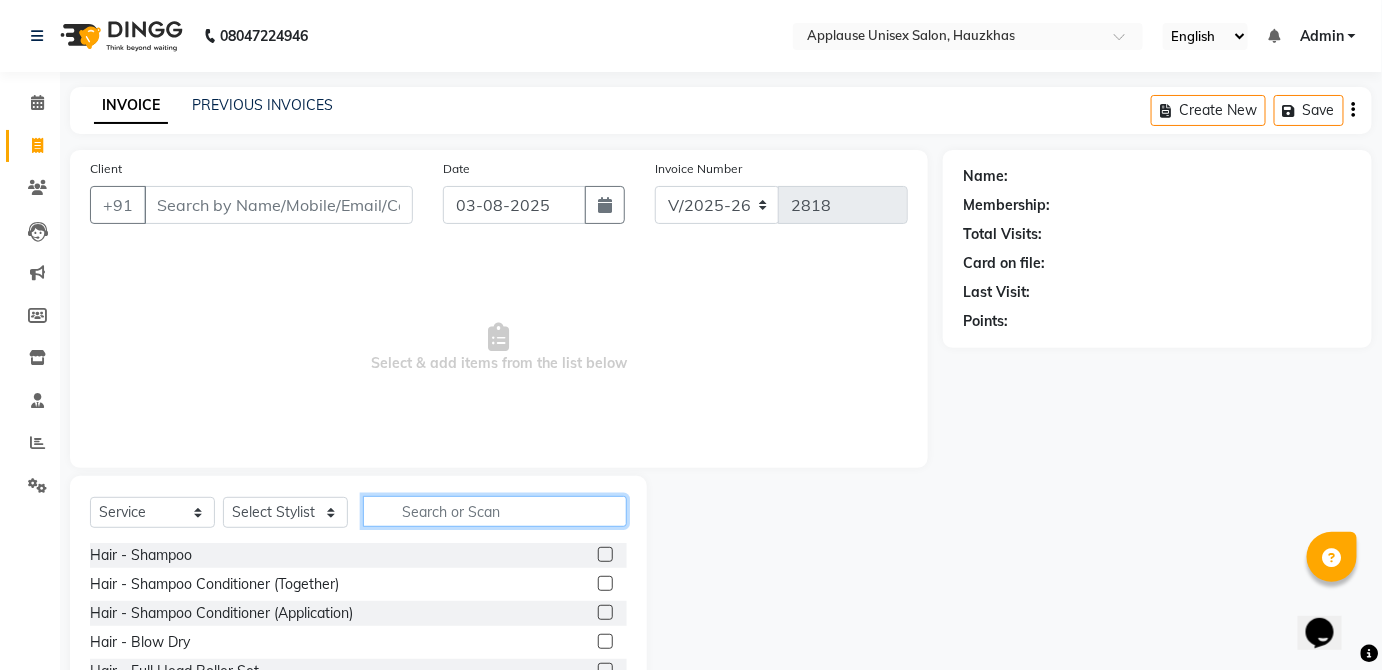 click 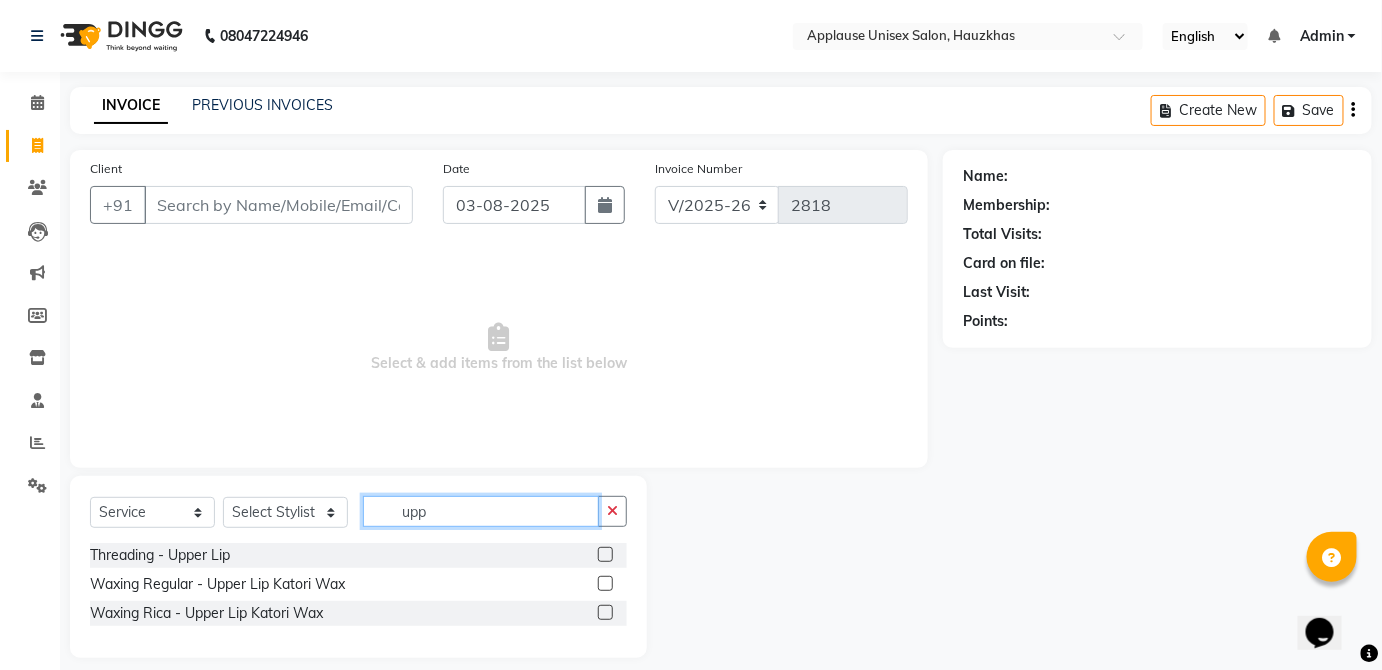 type on "upp" 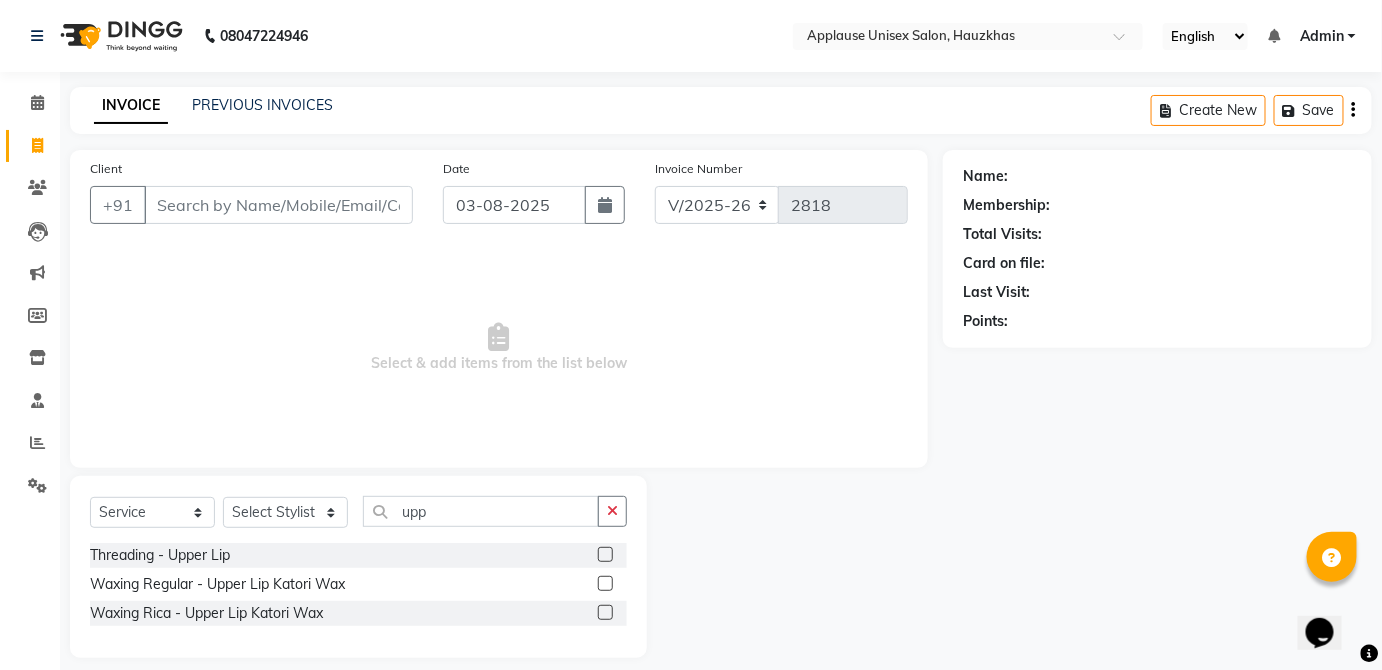 click 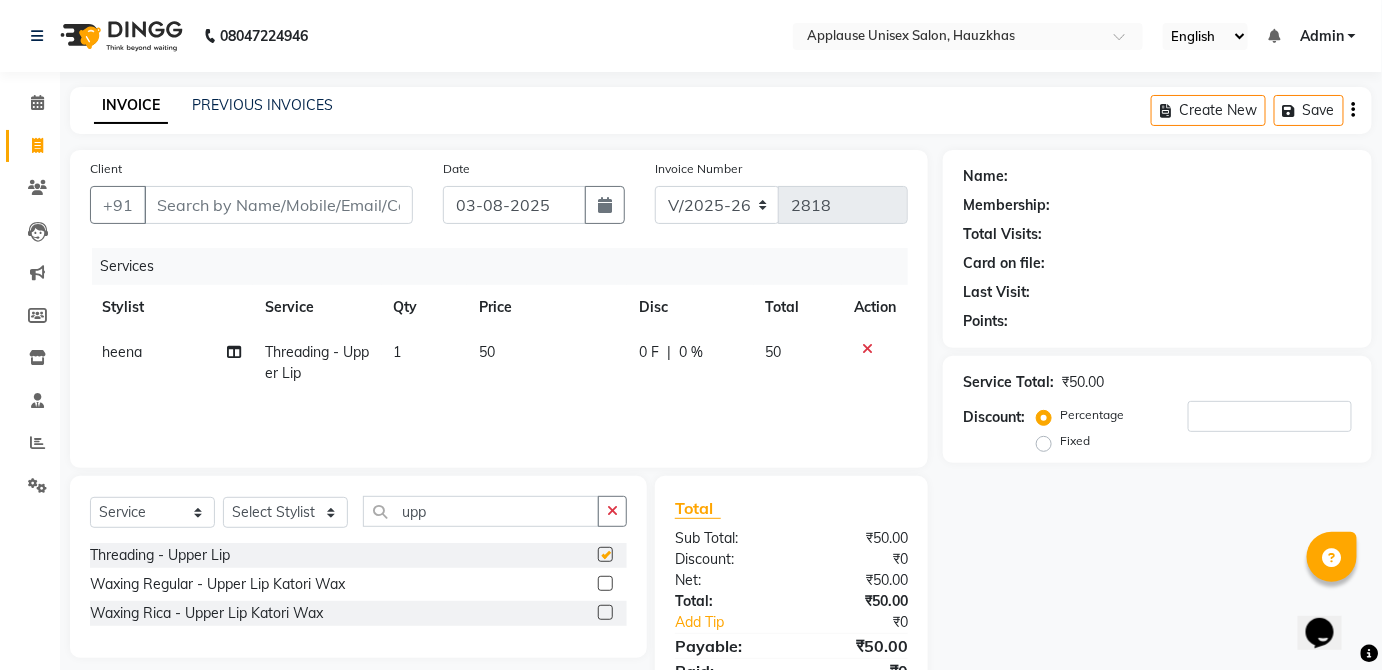 click on "50" 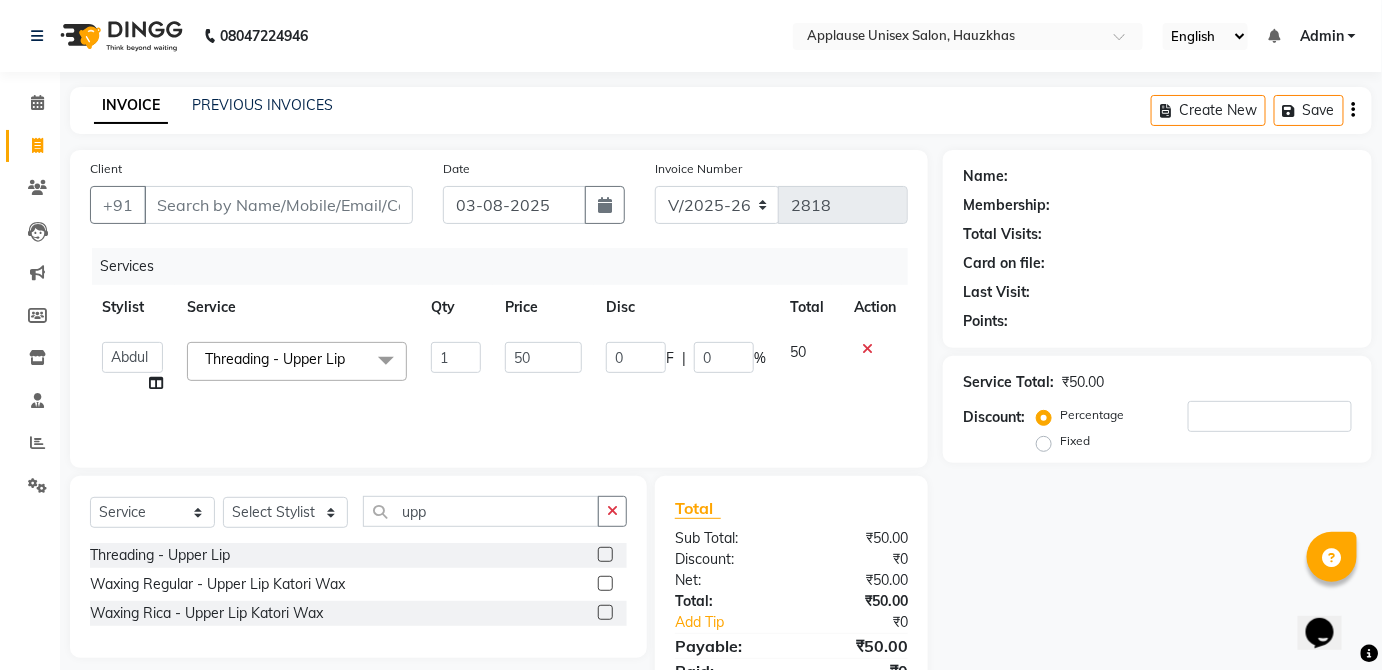 checkbox on "false" 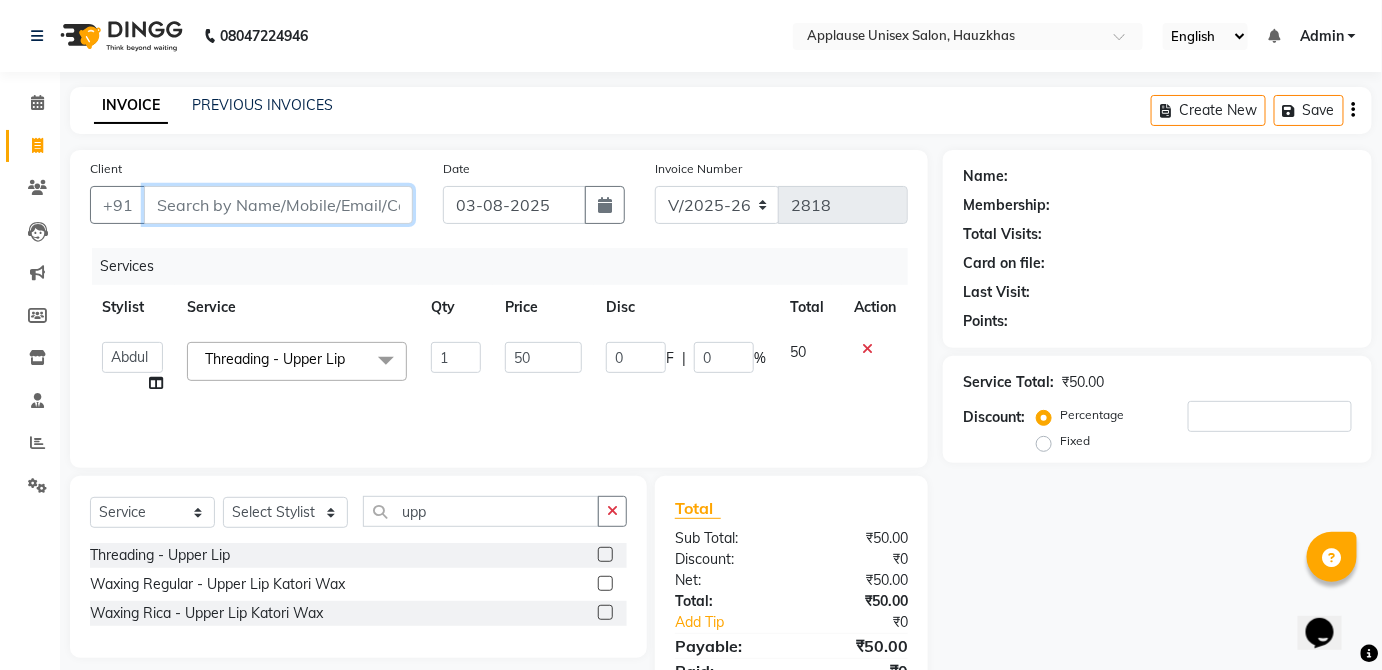click on "Client" at bounding box center (278, 205) 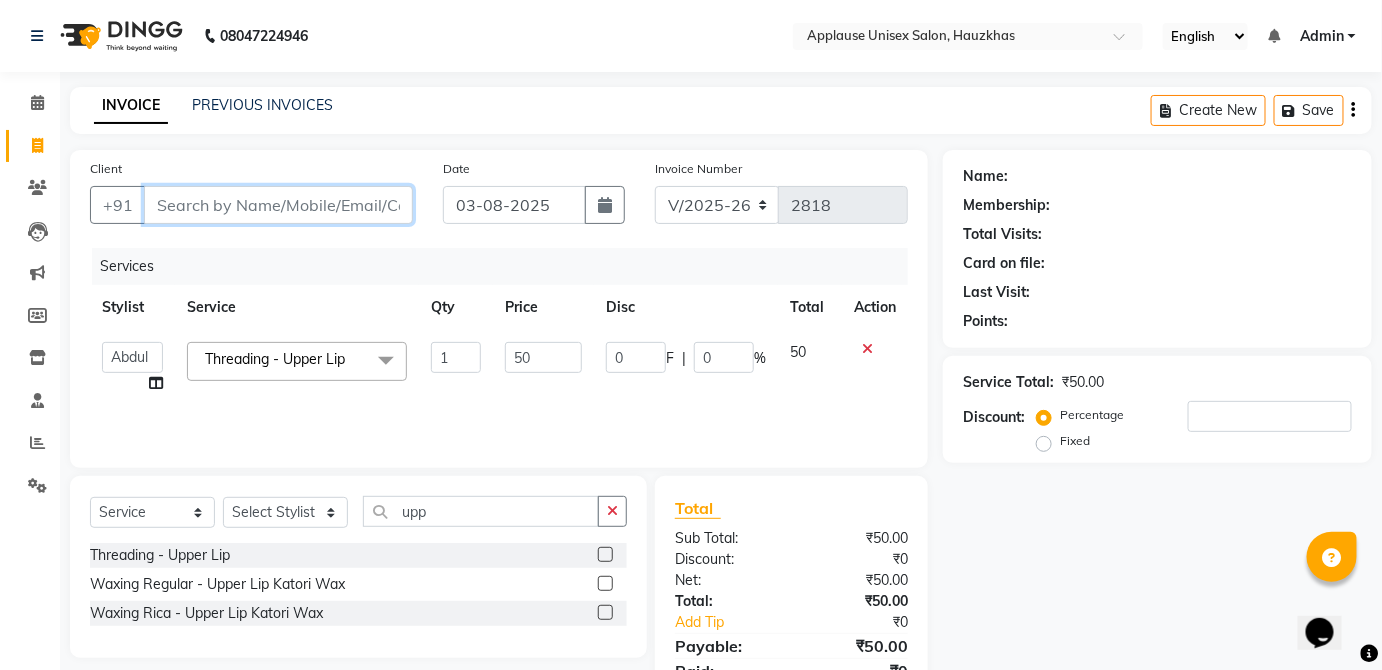 type on "h" 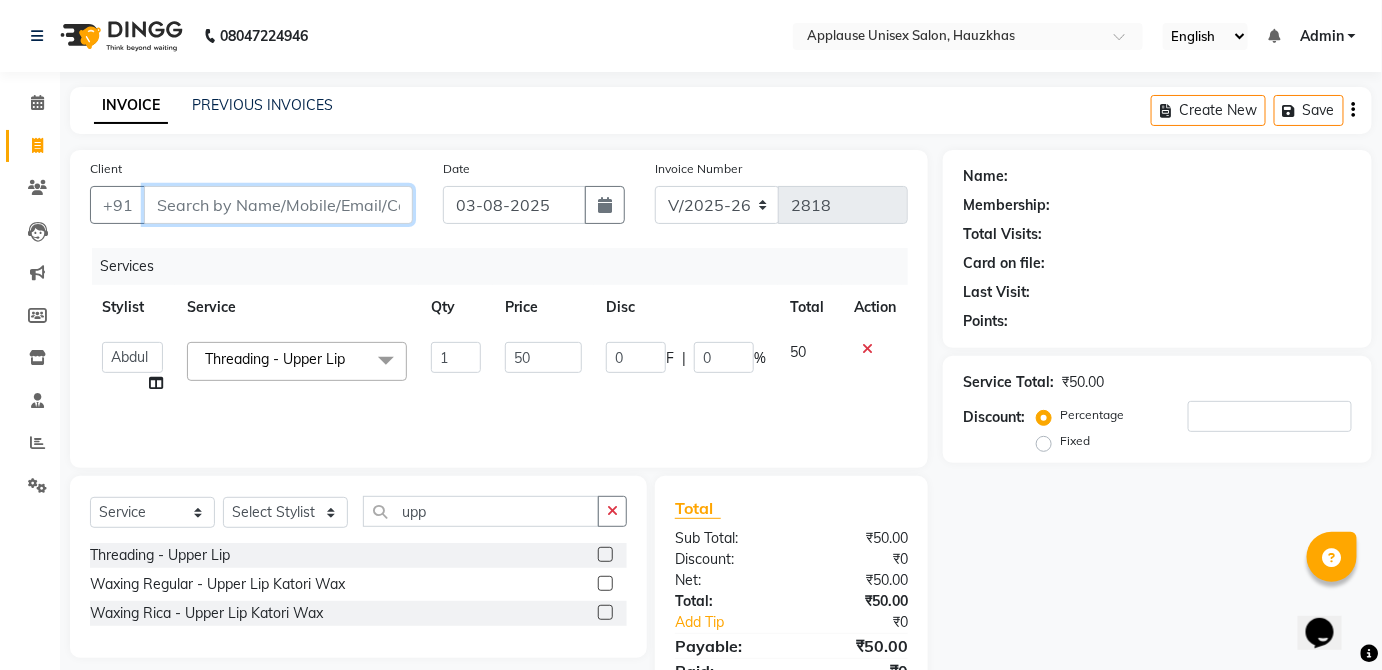 type on "0" 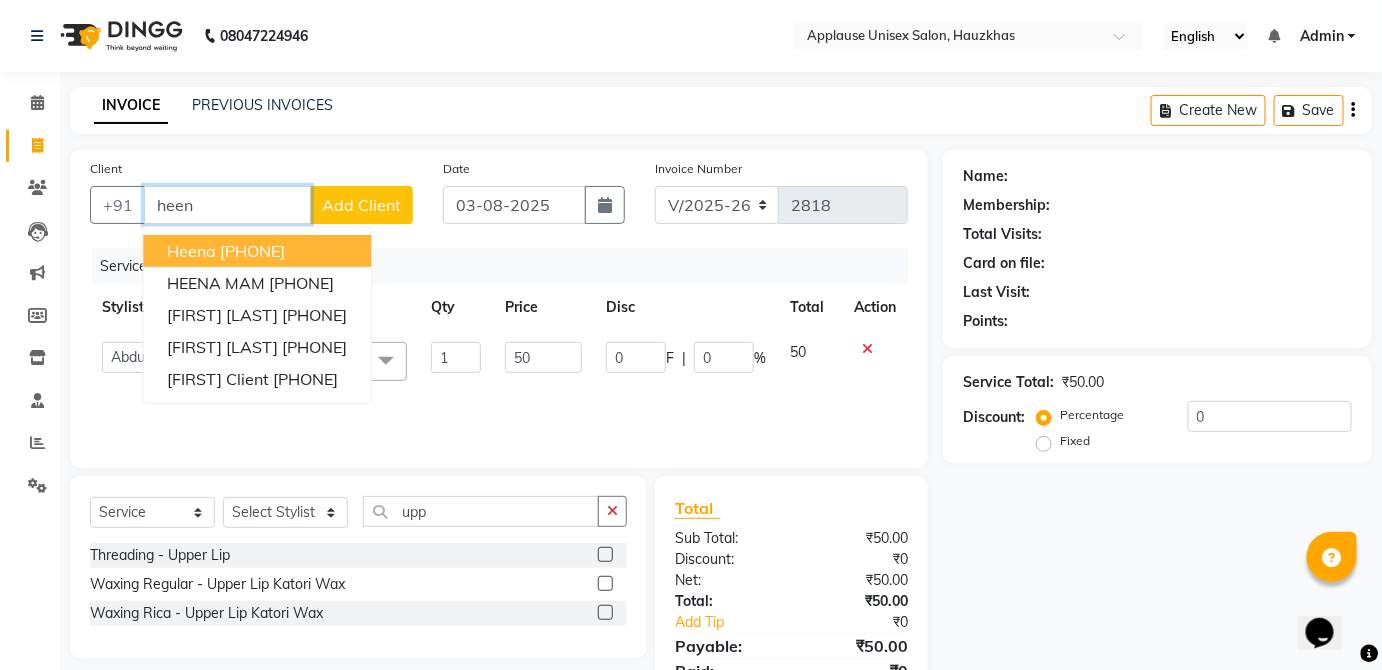 click on "[FIRST] [PHONE]" at bounding box center [257, 251] 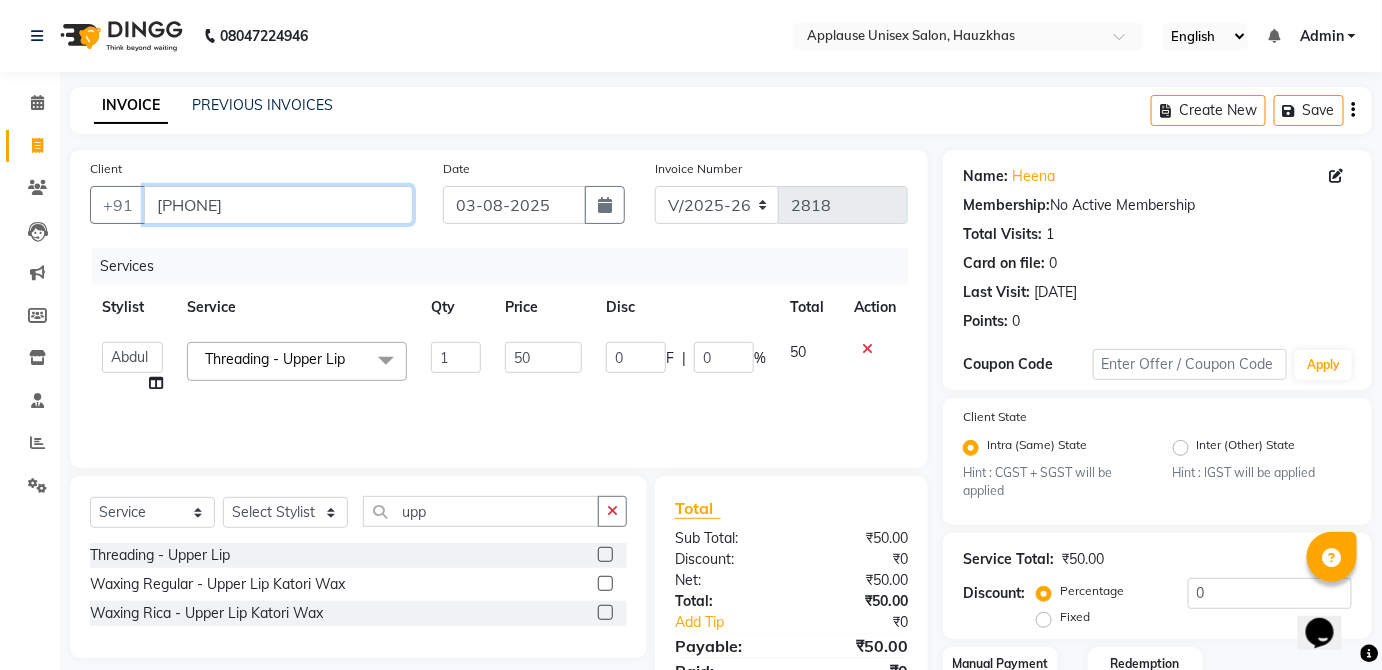 click on "[PHONE]" at bounding box center (278, 205) 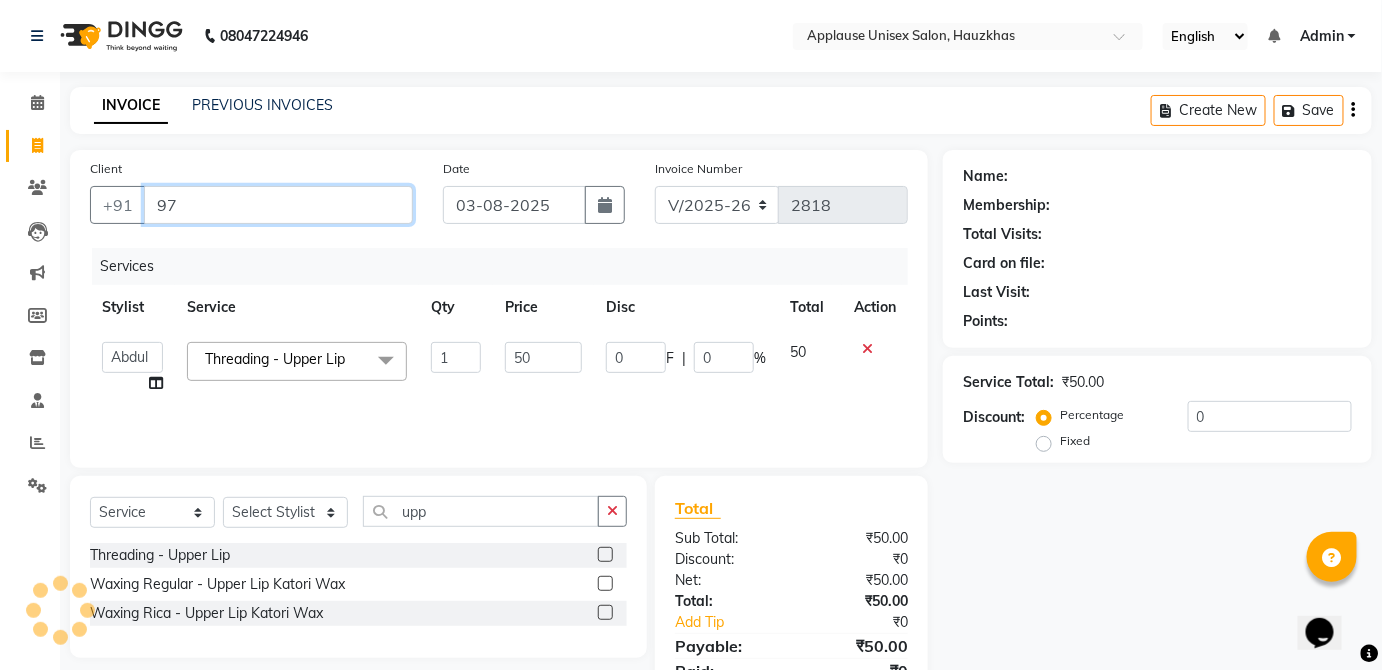 type on "9" 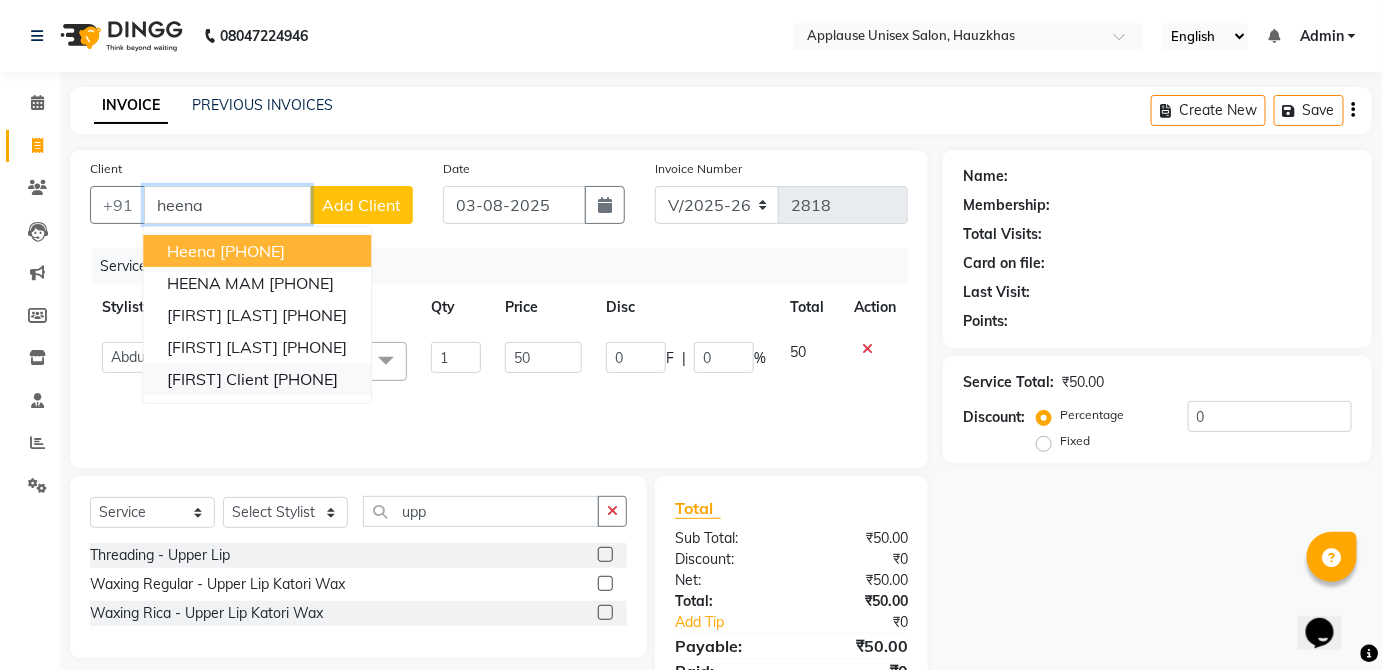 click on "[PHONE]" at bounding box center [305, 379] 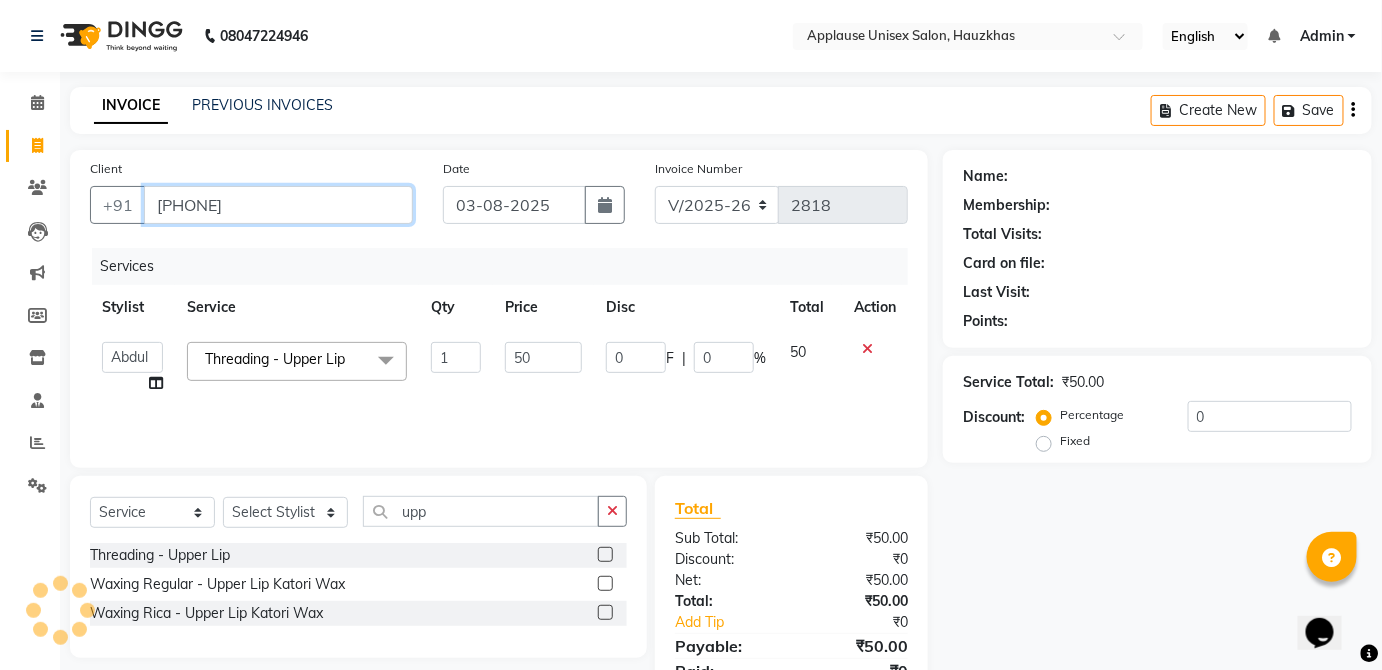 type on "[PHONE]" 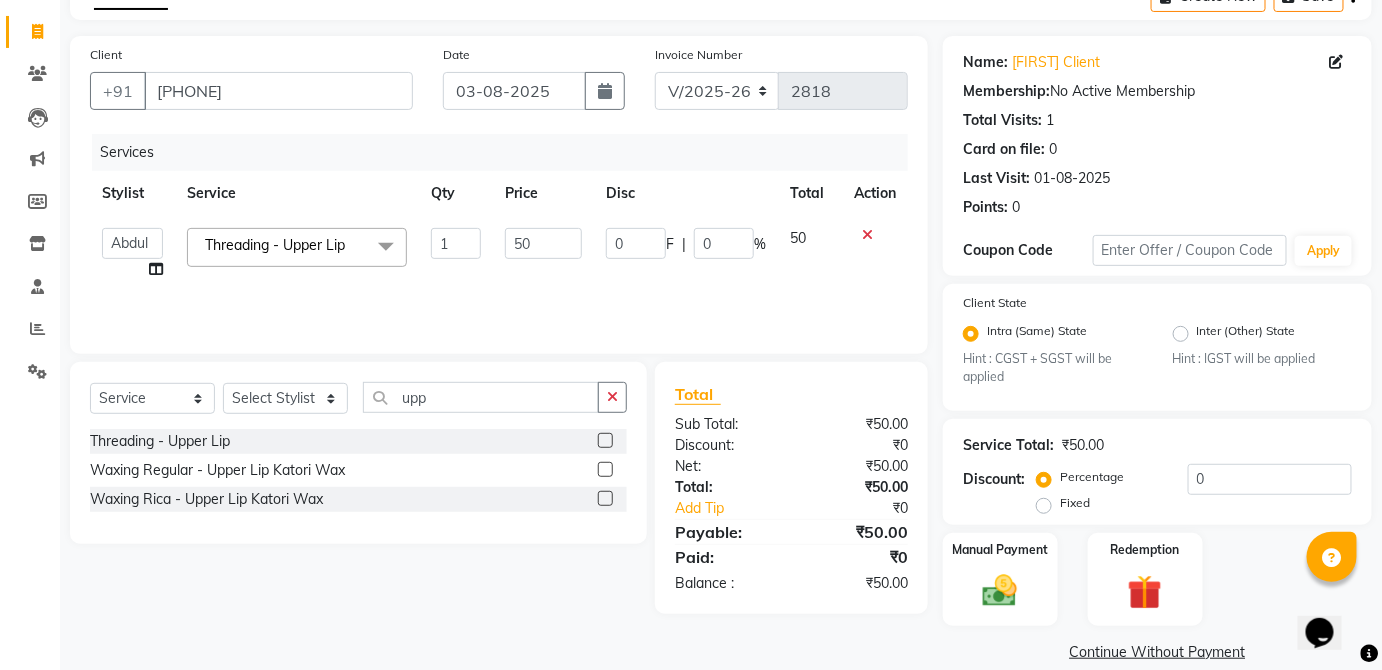 scroll, scrollTop: 140, scrollLeft: 0, axis: vertical 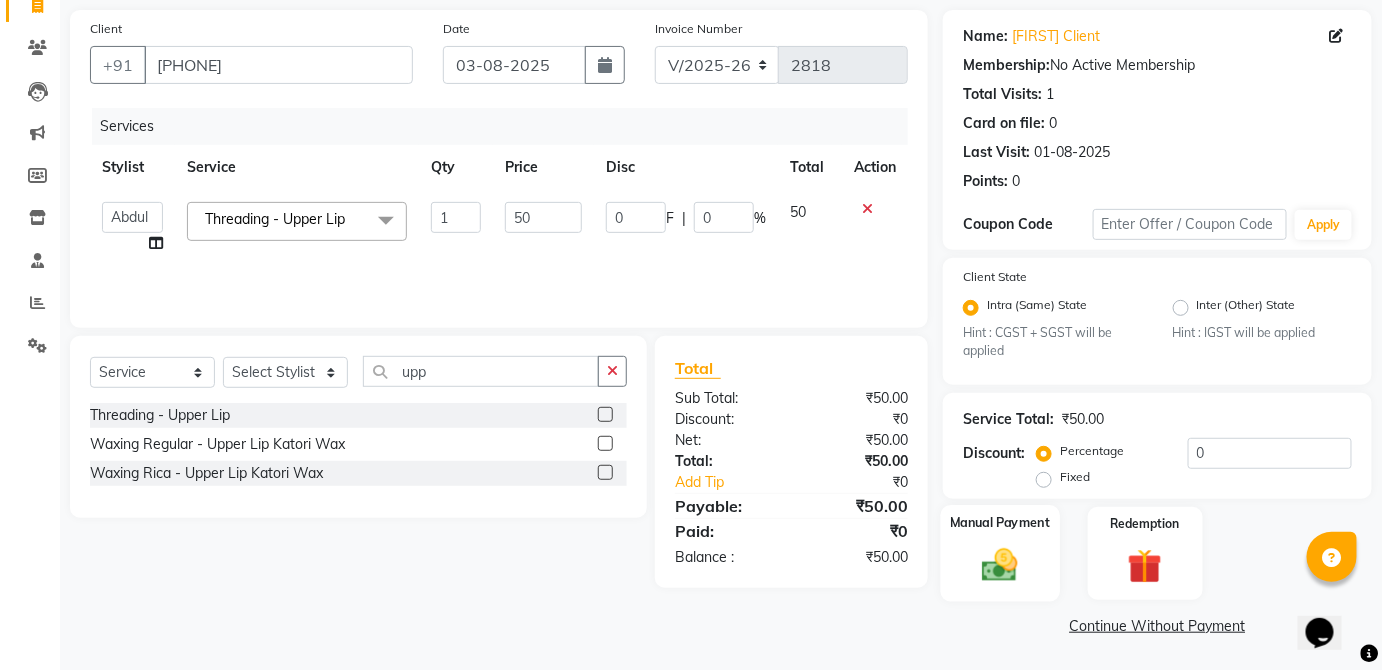 click on "Manual Payment" 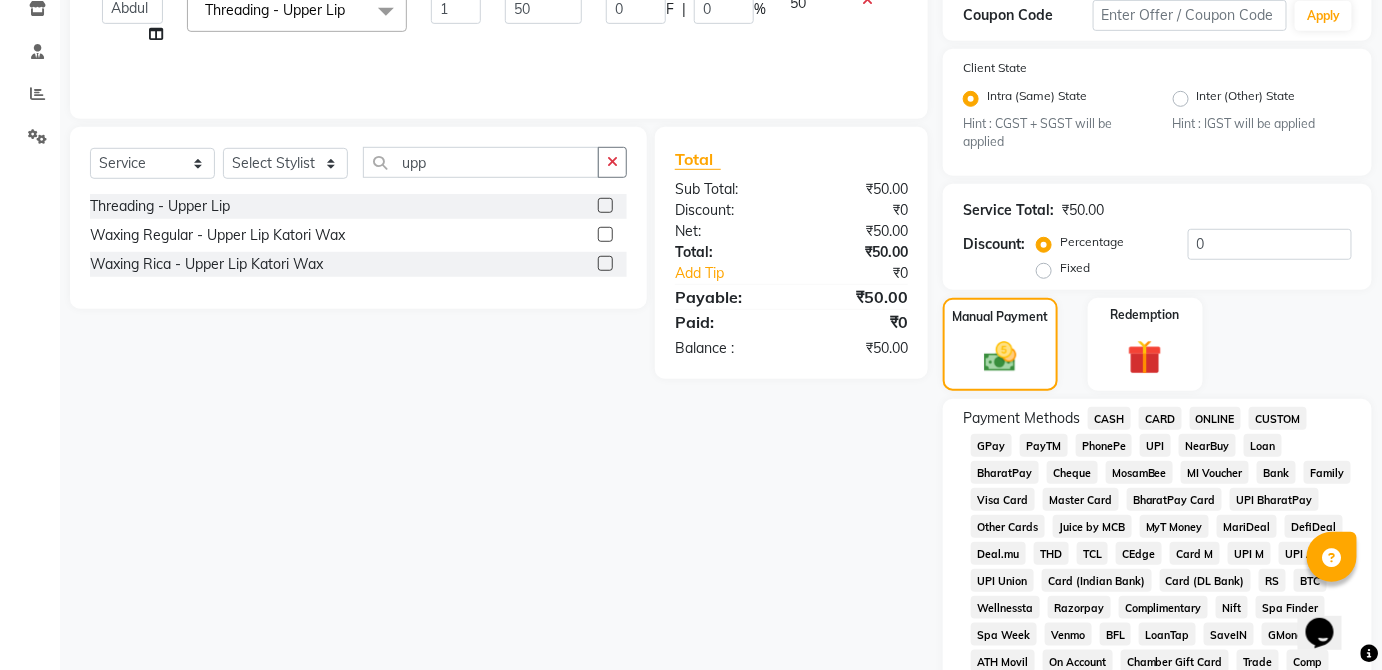 click on "UPI" 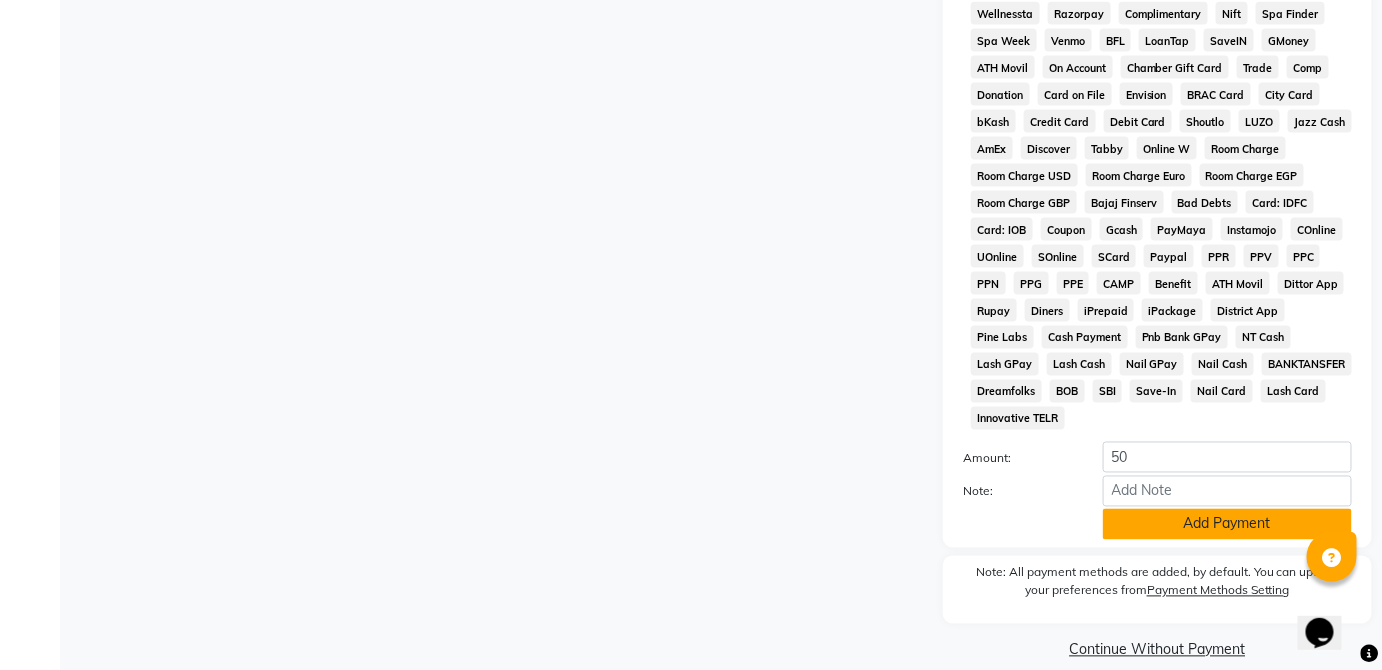 click on "Add Payment" 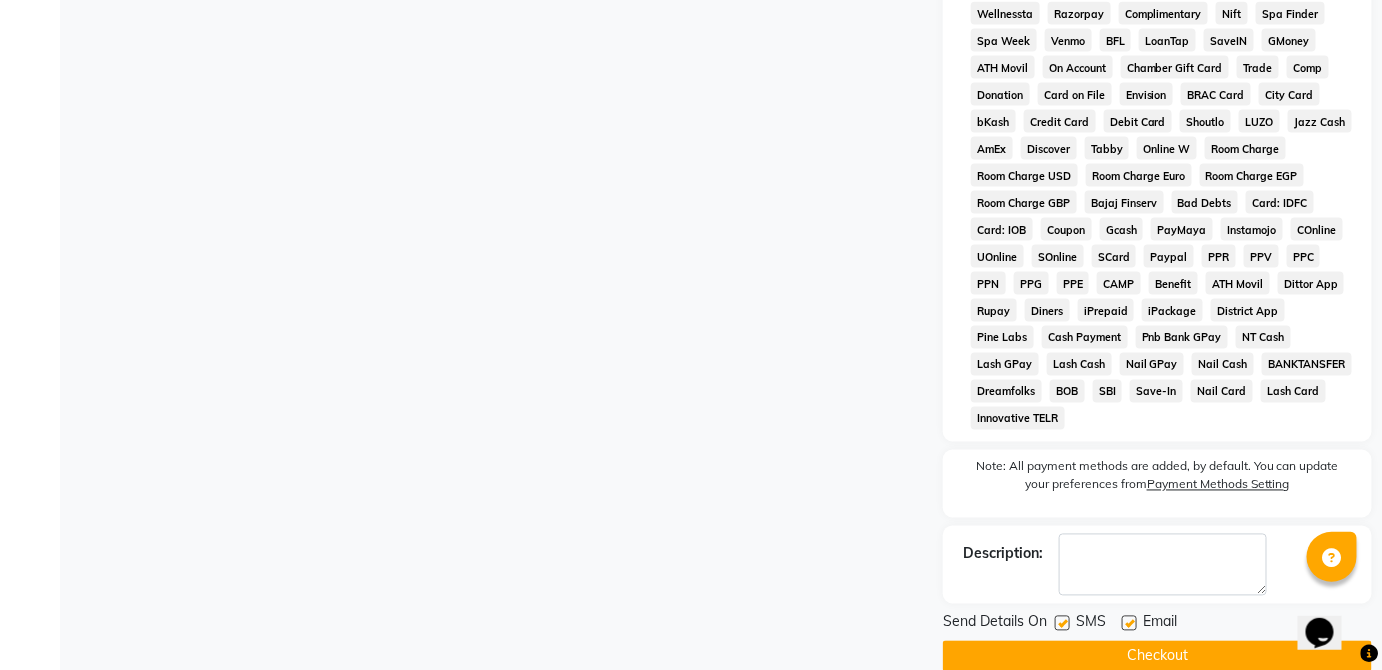 scroll, scrollTop: 949, scrollLeft: 0, axis: vertical 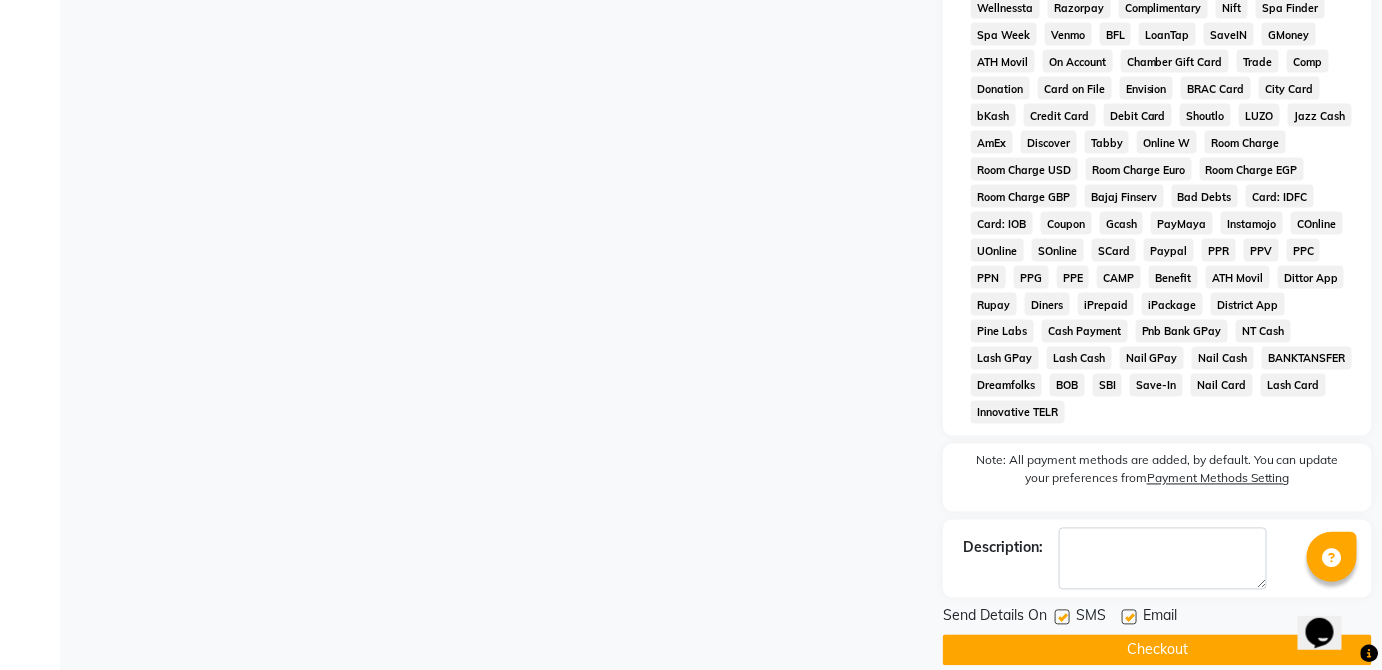 click on "Checkout" 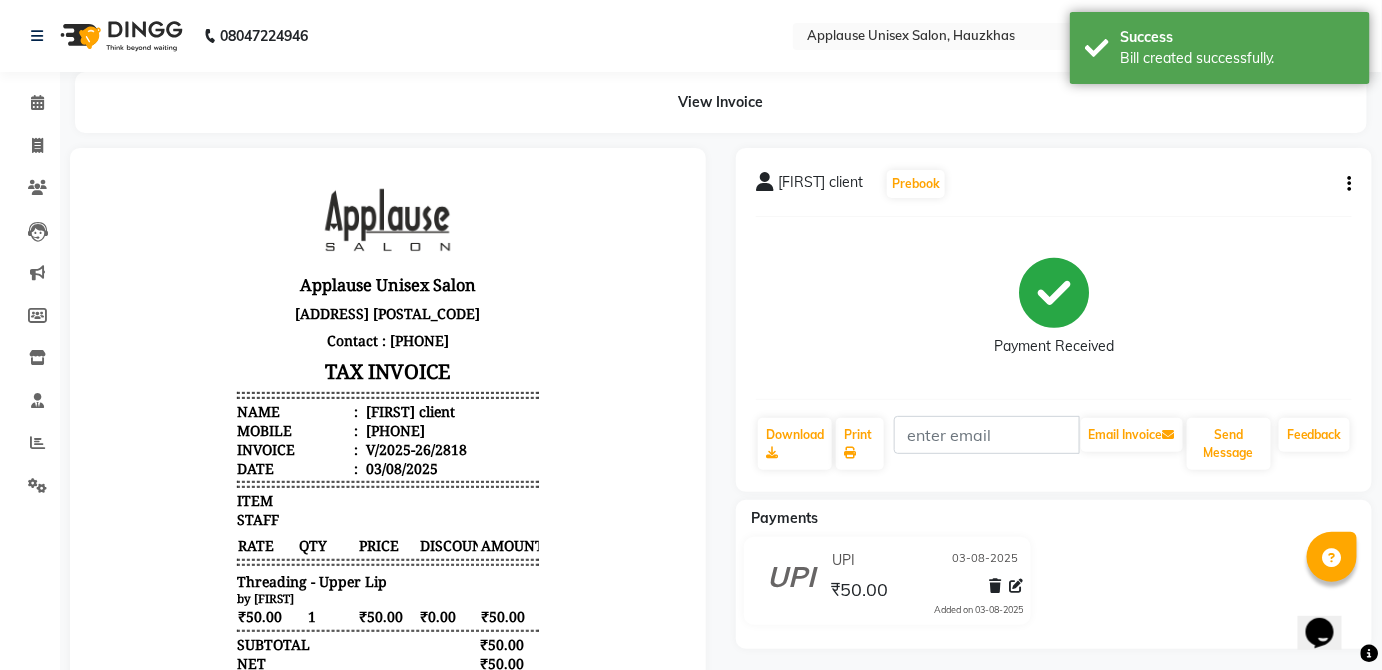 scroll, scrollTop: 0, scrollLeft: 0, axis: both 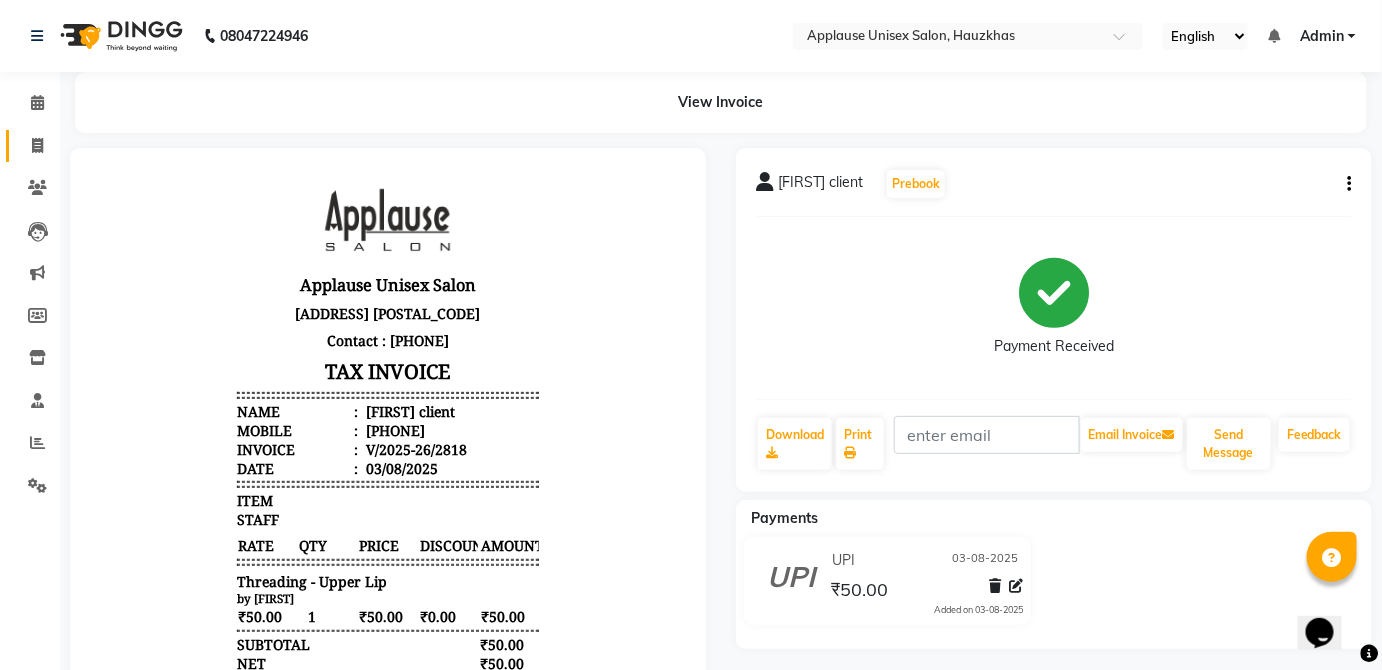 click 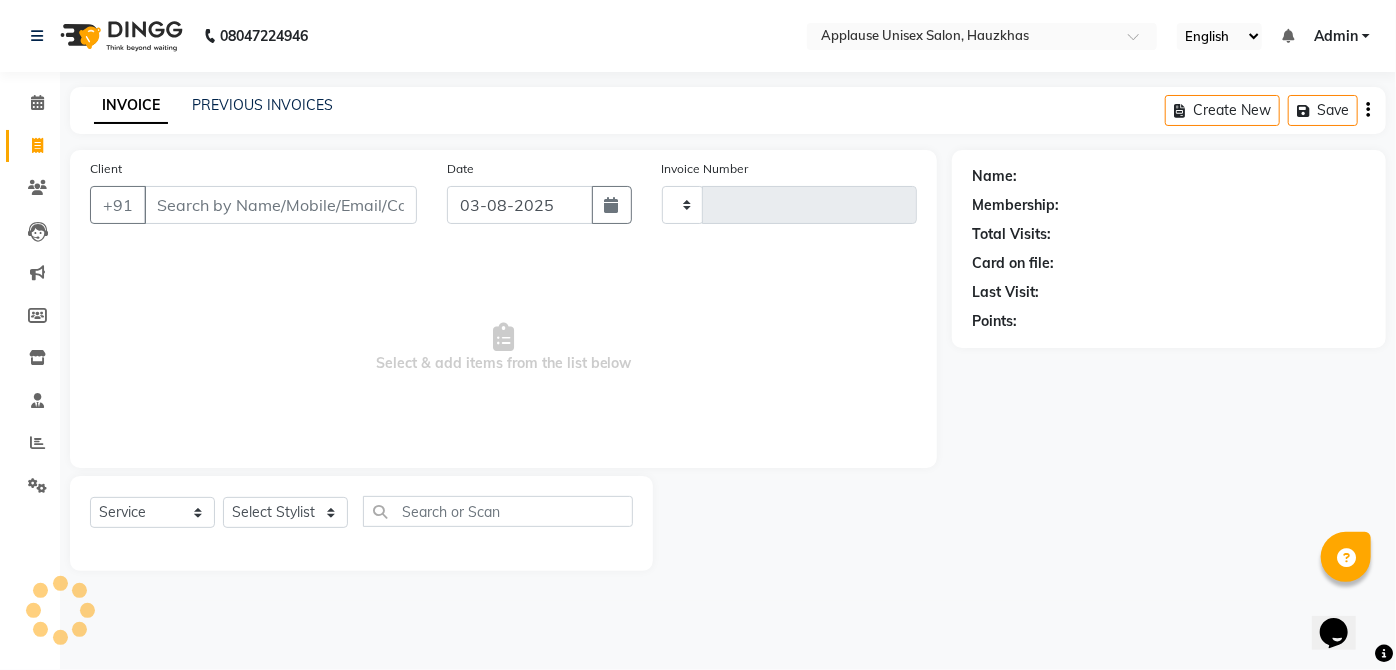 type on "2819" 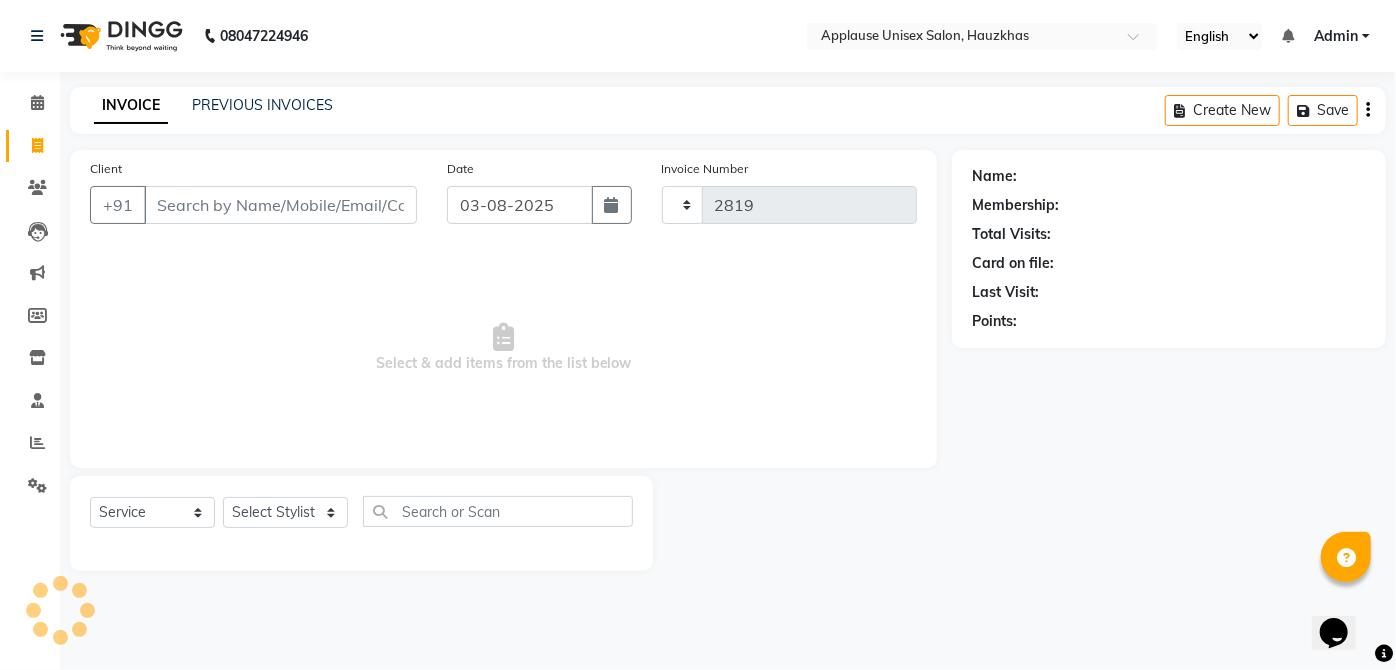 select on "5082" 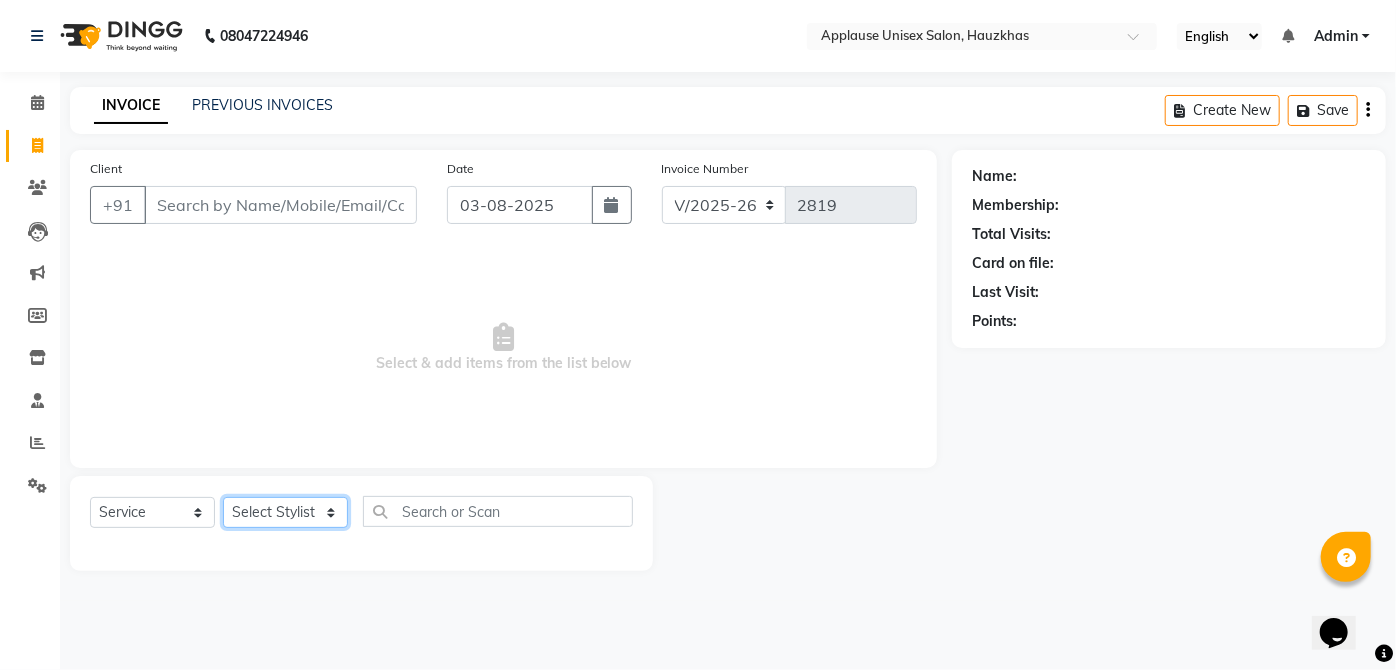 click on "Select Stylist Abdul Anas Arti Aruna Asif faisal guri heena Kaif Kamal Karan Komal laxmi Mamta Manager Mohsin nitin rahul Rajeev Rashid saif sangeeta sangeeta sharukh Vishal V.k" 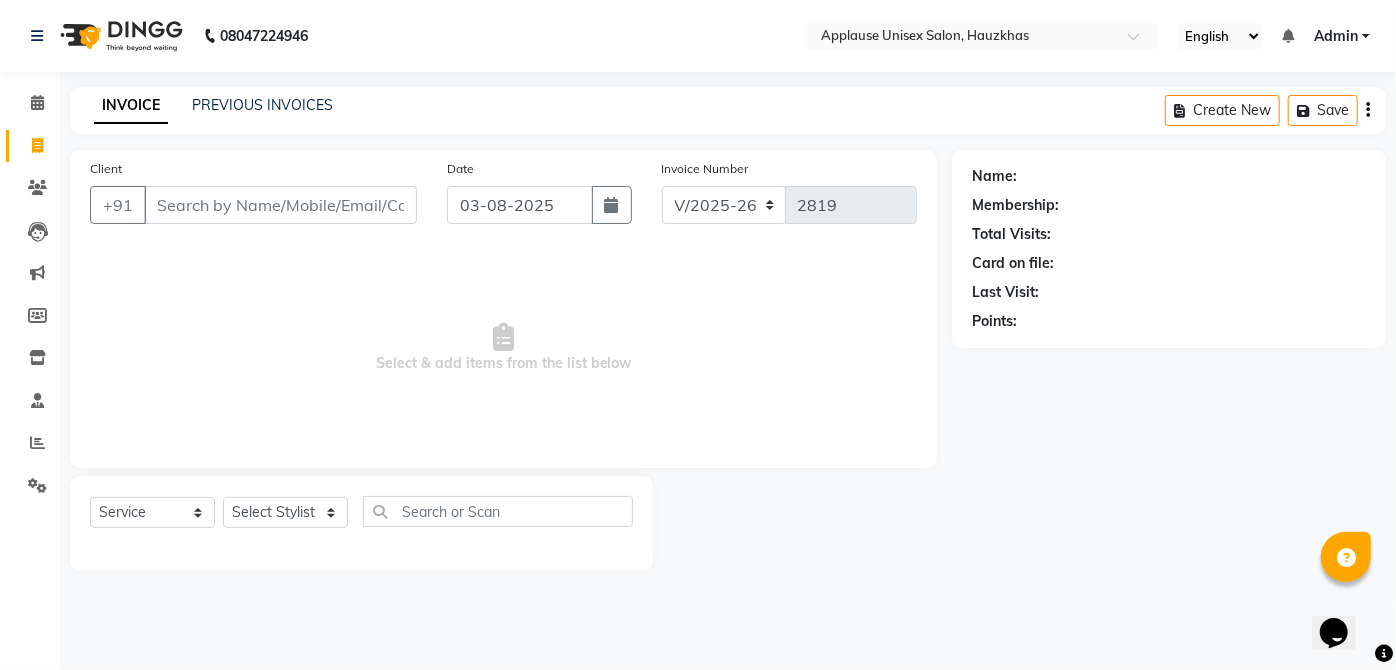 click on "Select & add items from the list below" at bounding box center [503, 348] 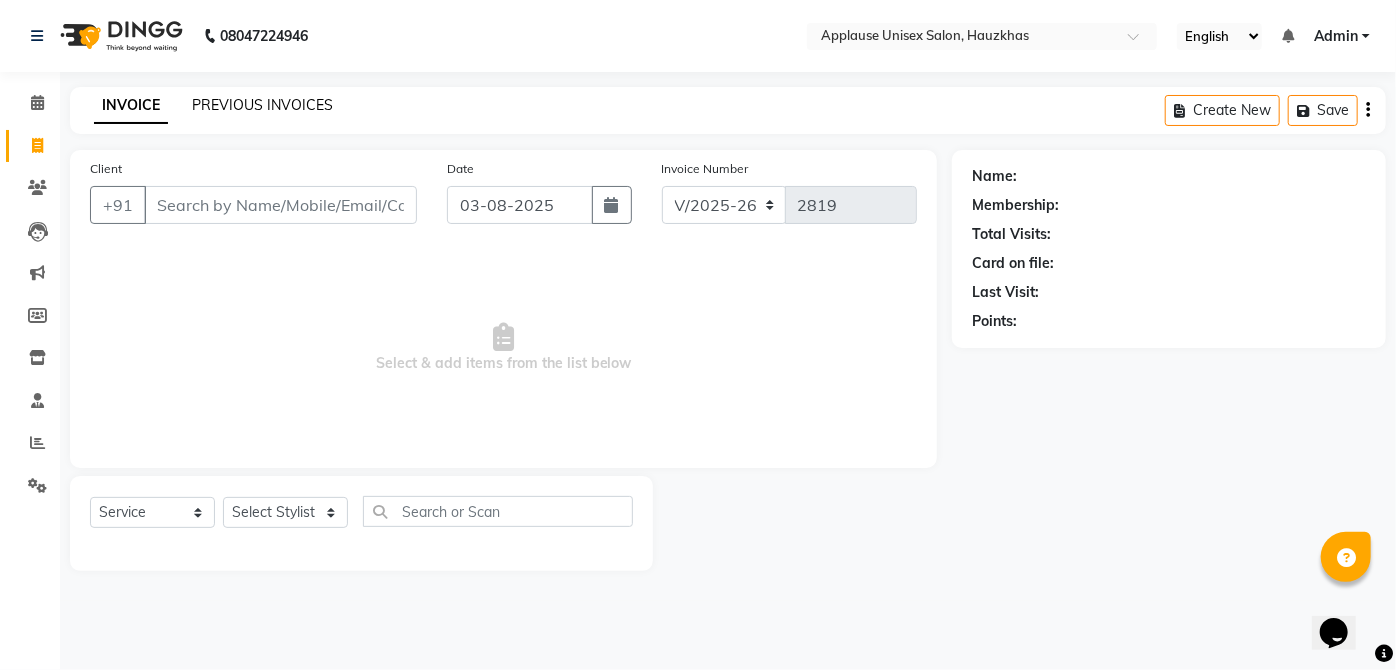 click on "PREVIOUS INVOICES" 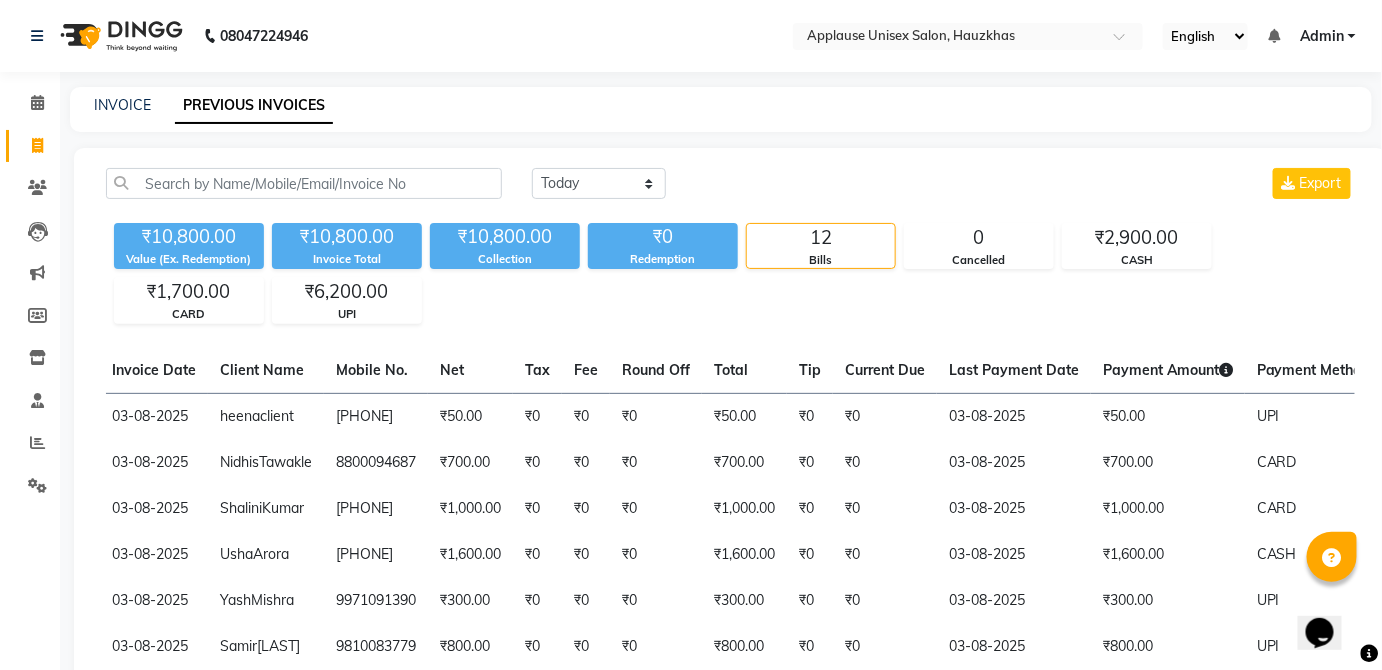 scroll, scrollTop: 0, scrollLeft: 120, axis: horizontal 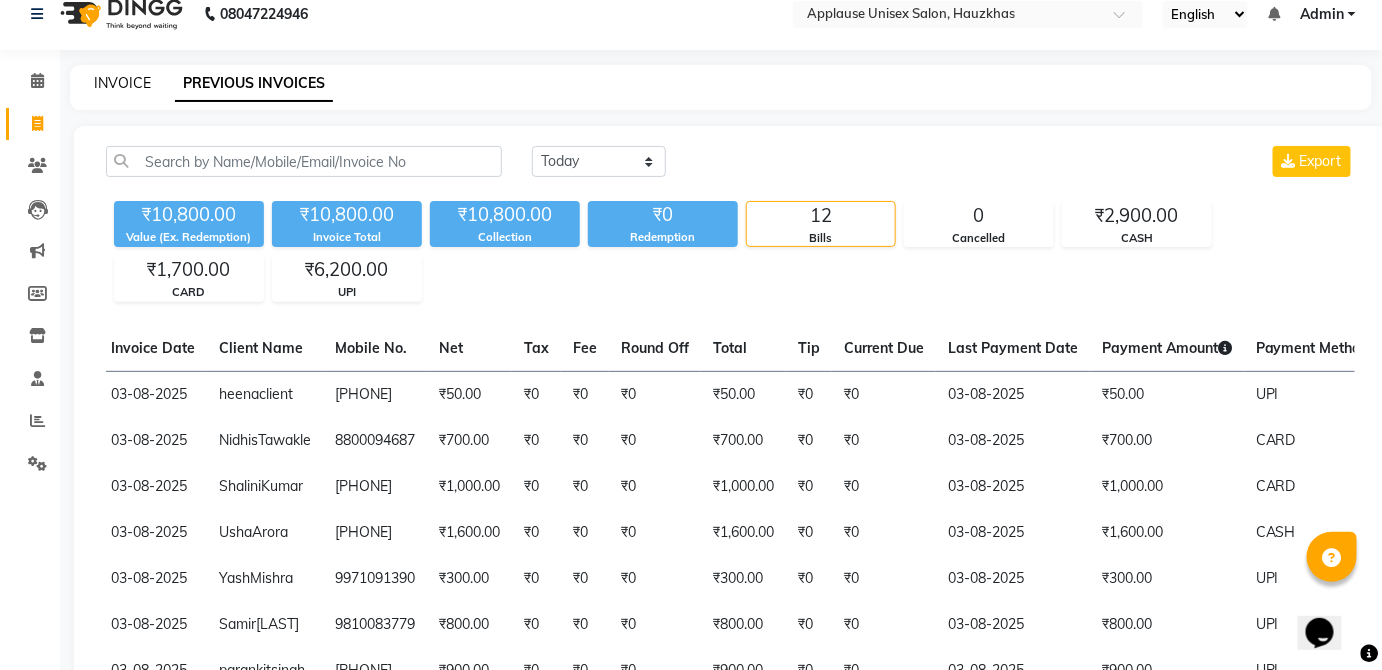 click on "INVOICE" 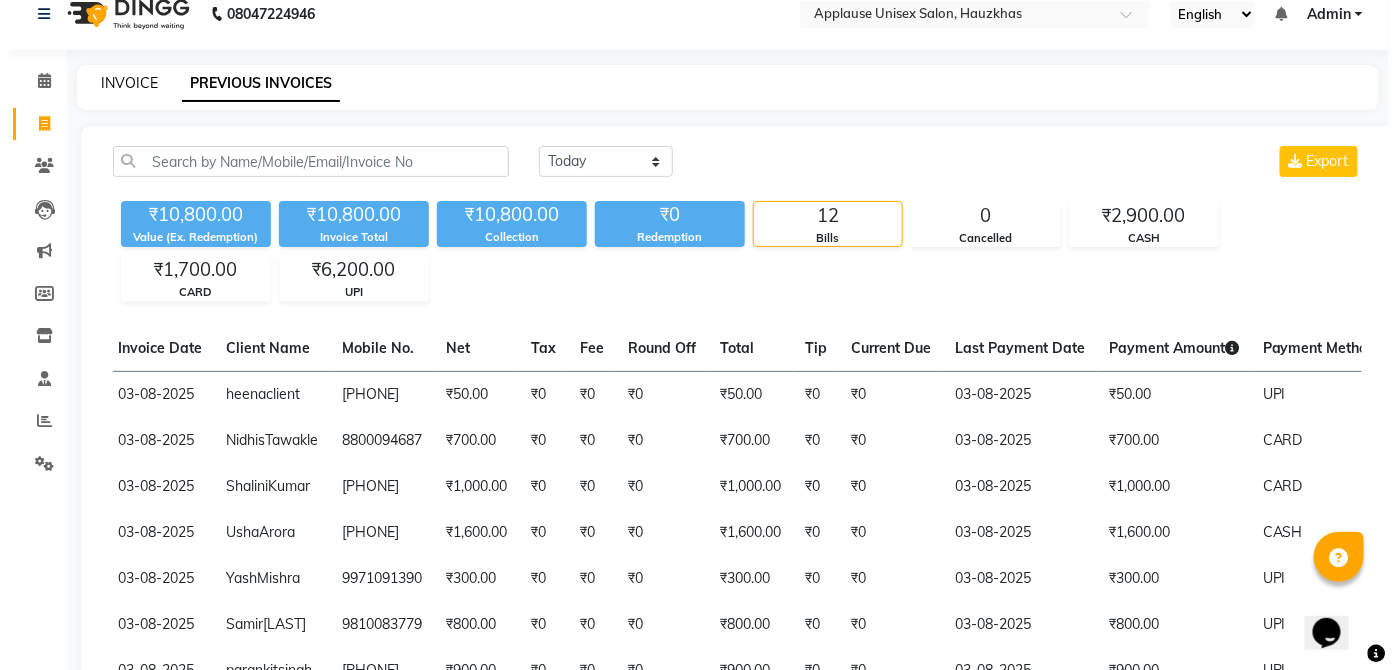 select on "service" 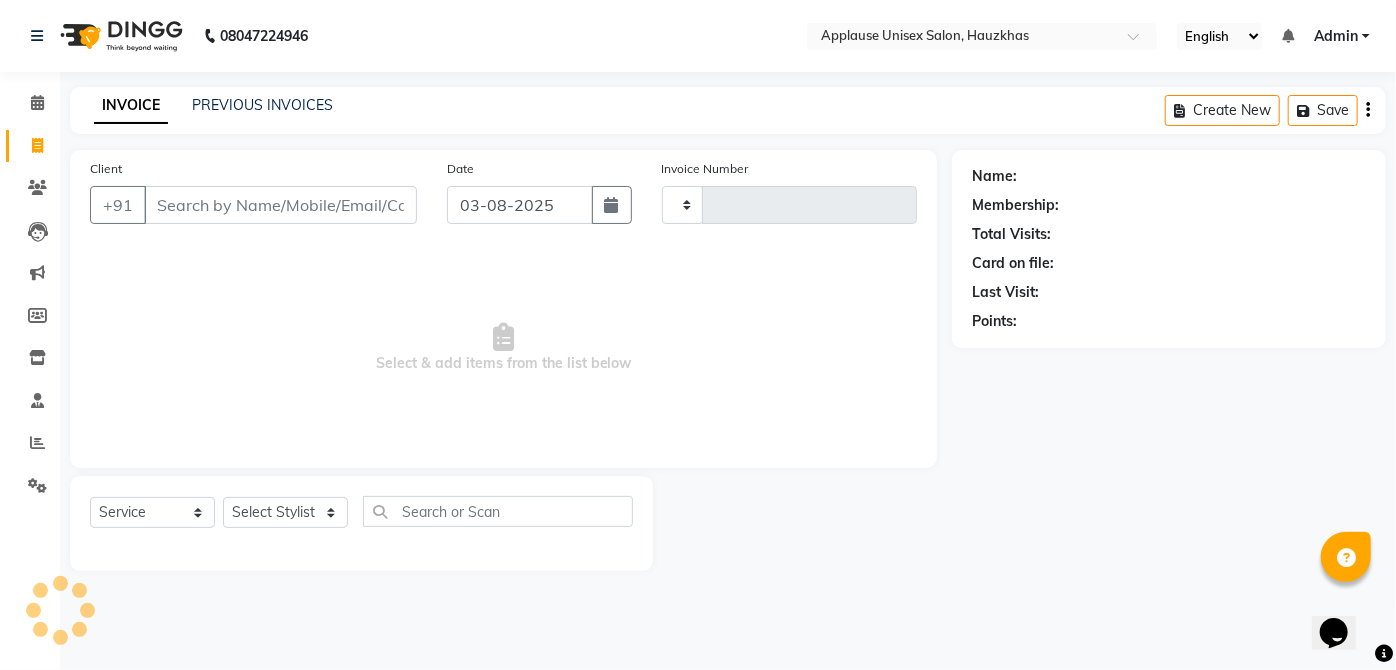 type on "2819" 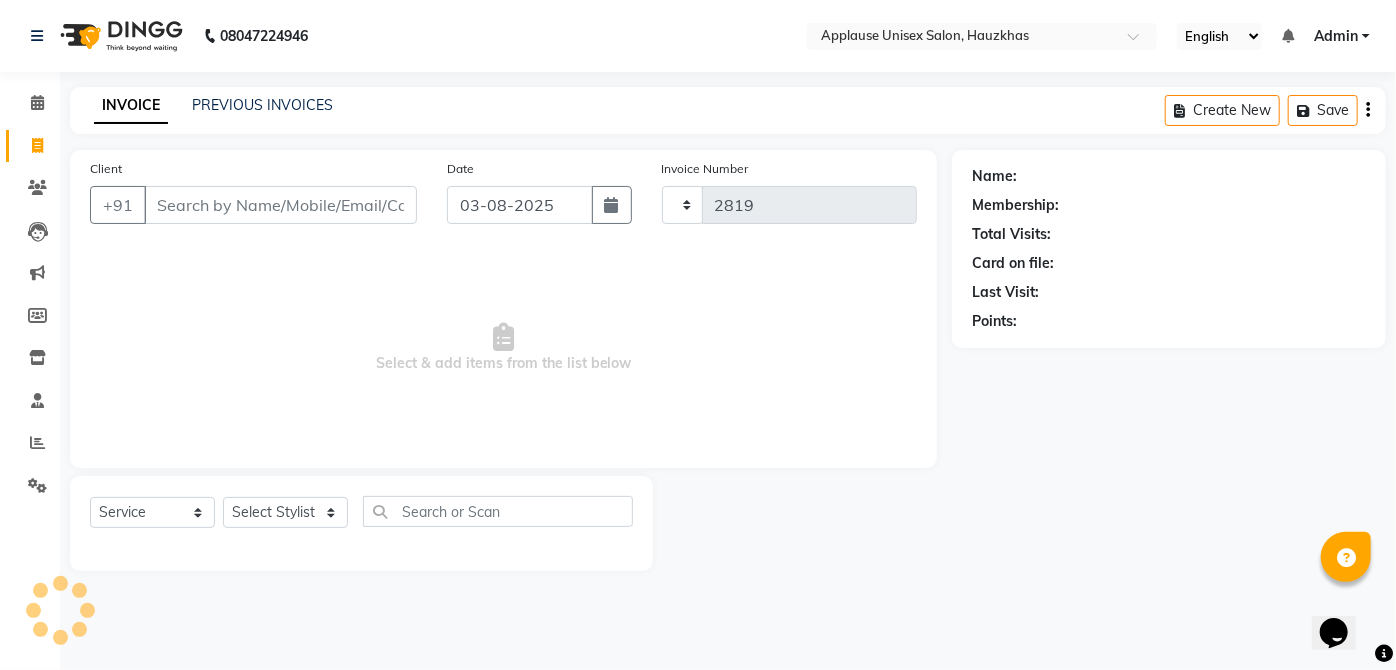 select on "5082" 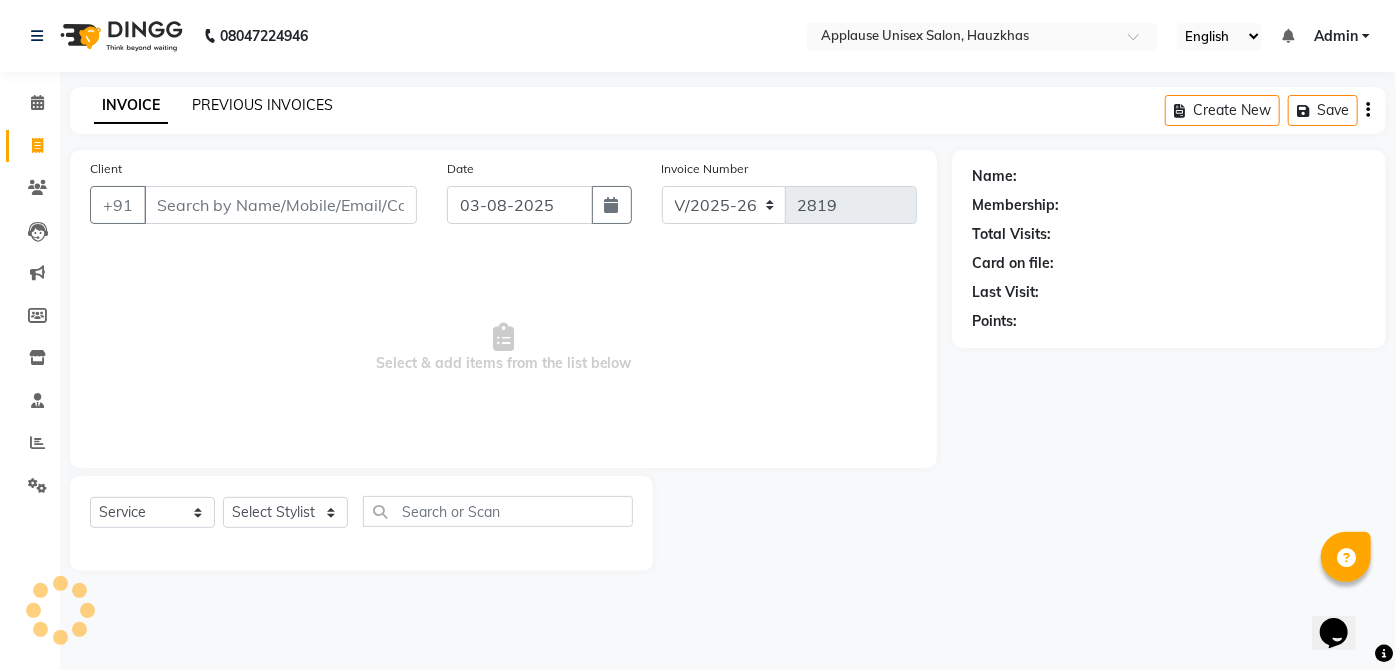 click on "PREVIOUS INVOICES" 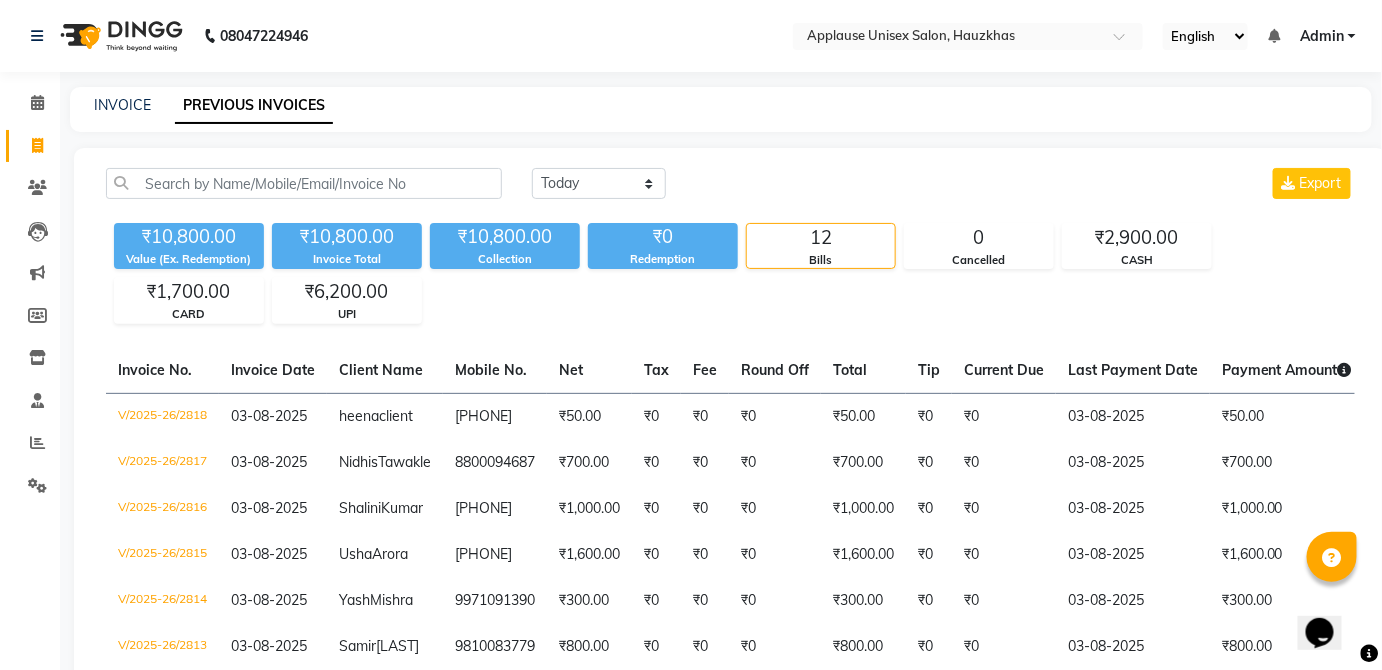 click on "INVOICE PREVIOUS INVOICES" 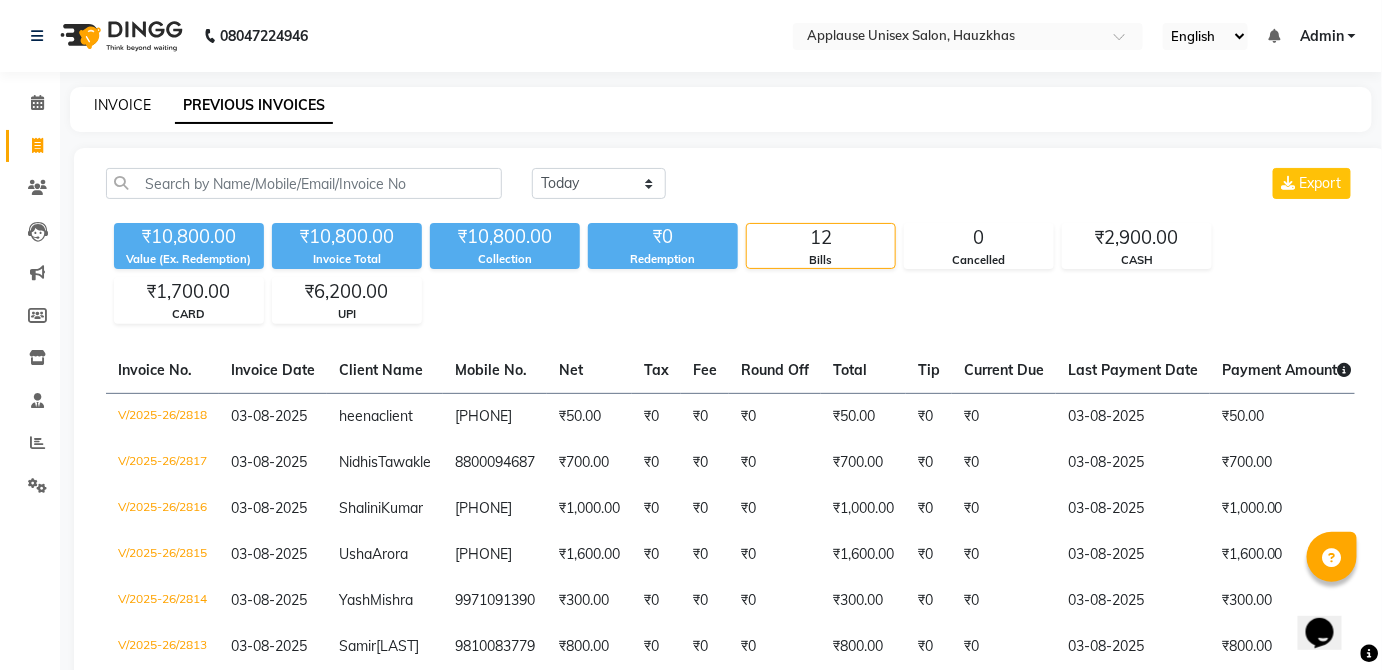 click on "INVOICE" 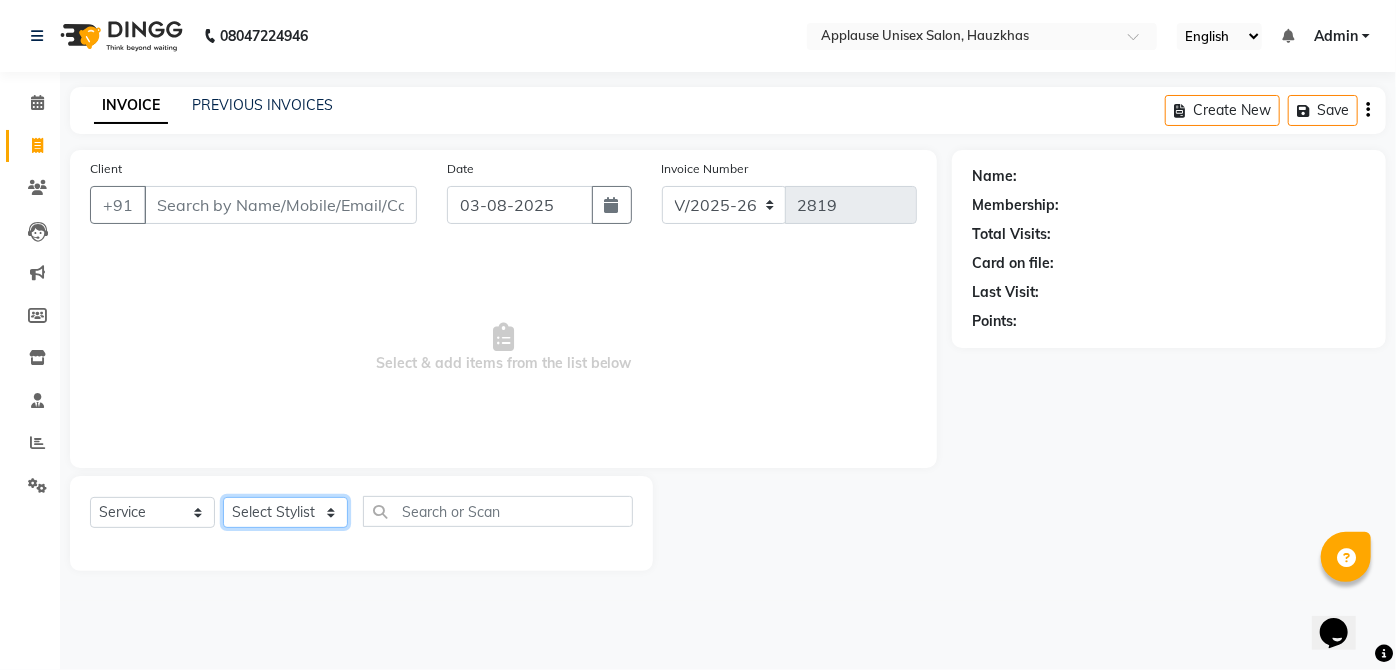click on "Select Stylist Abdul Anas Arti Aruna Asif faisal guri heena Kaif Kamal Karan Komal laxmi Mamta Manager Mohsin nitin rahul Rajeev Rashid saif sangeeta sangeeta sharukh Vishal V.k" 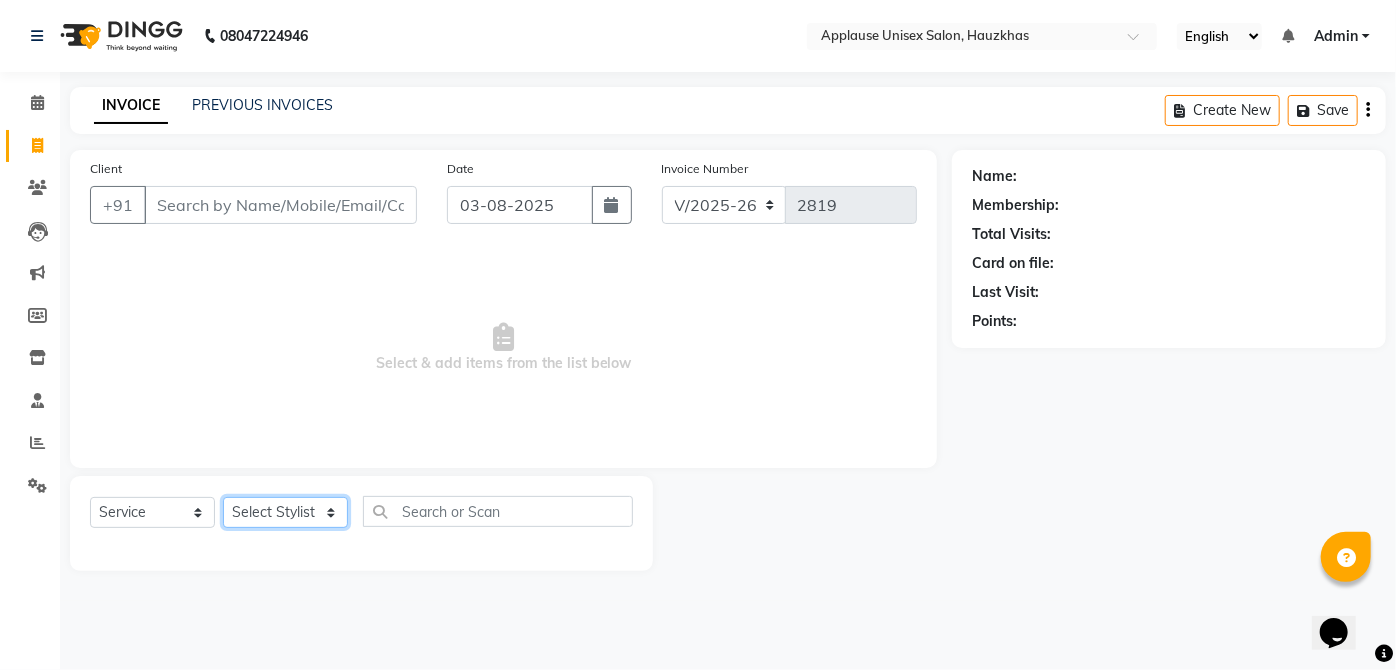 select on "32126" 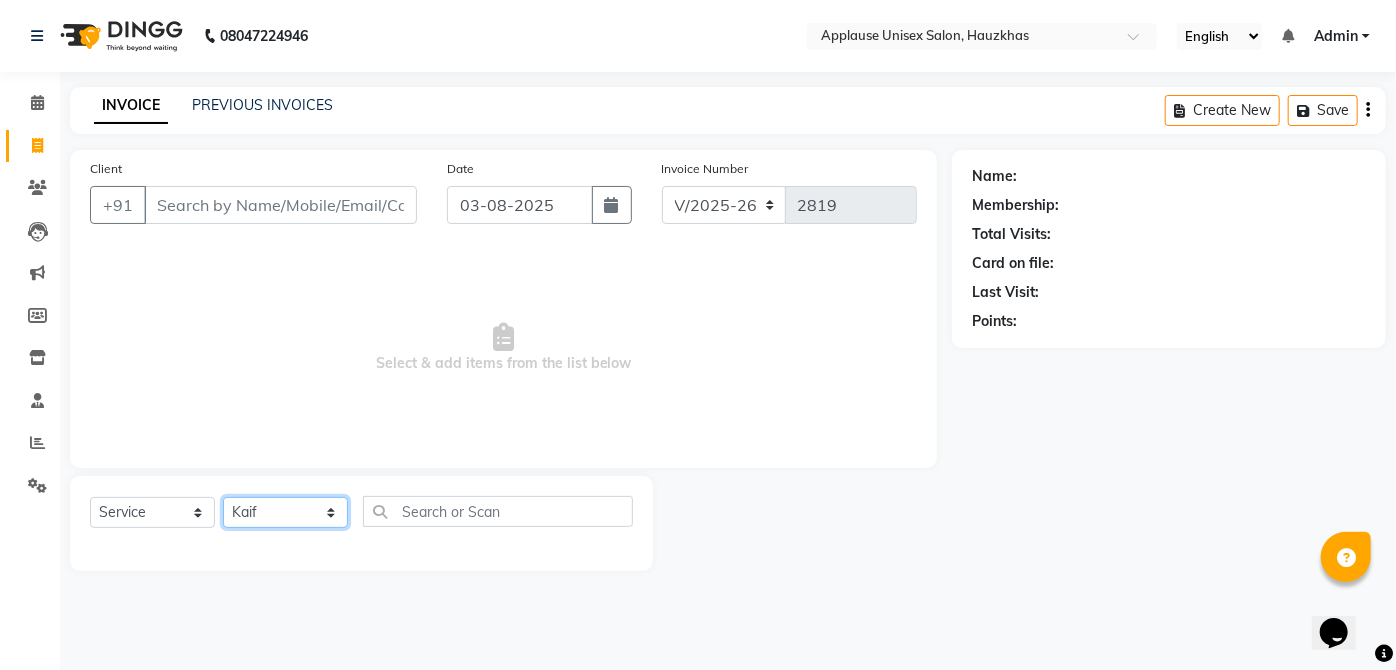 click on "Select Stylist Abdul Anas Arti Aruna Asif faisal guri heena Kaif Kamal Karan Komal laxmi Mamta Manager Mohsin nitin rahul Rajeev Rashid saif sangeeta sangeeta sharukh Vishal V.k" 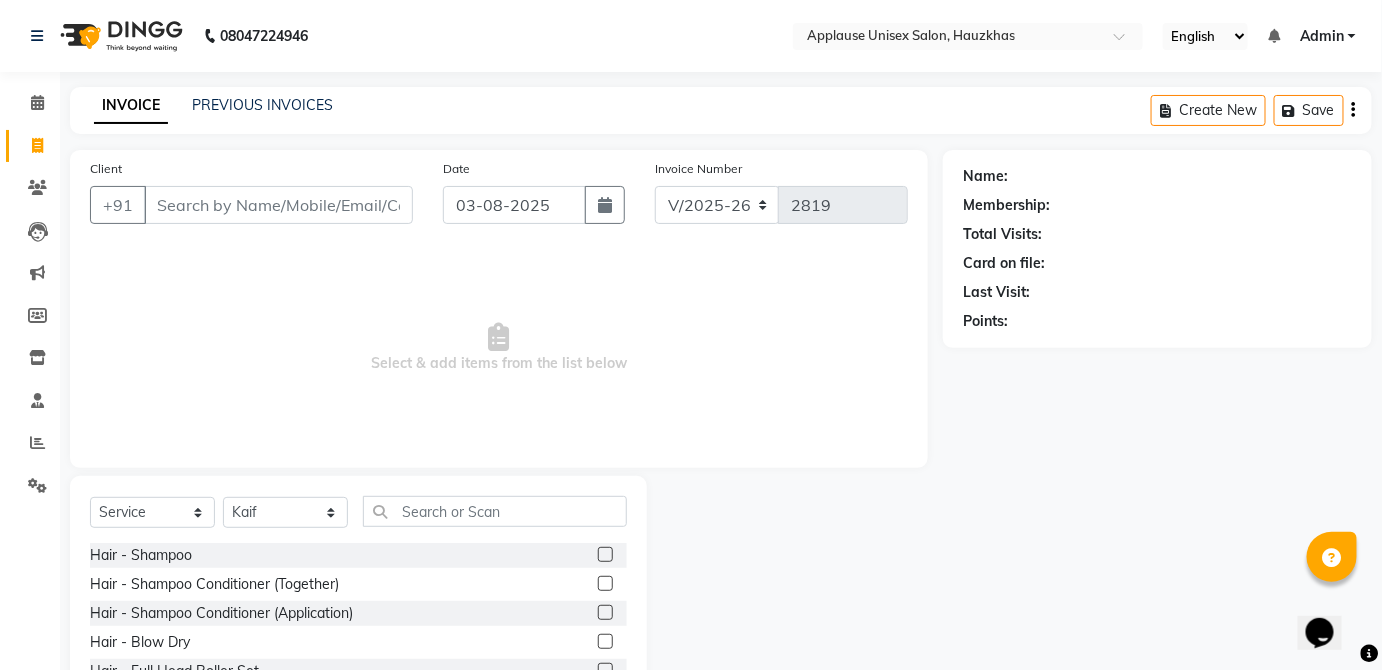 click 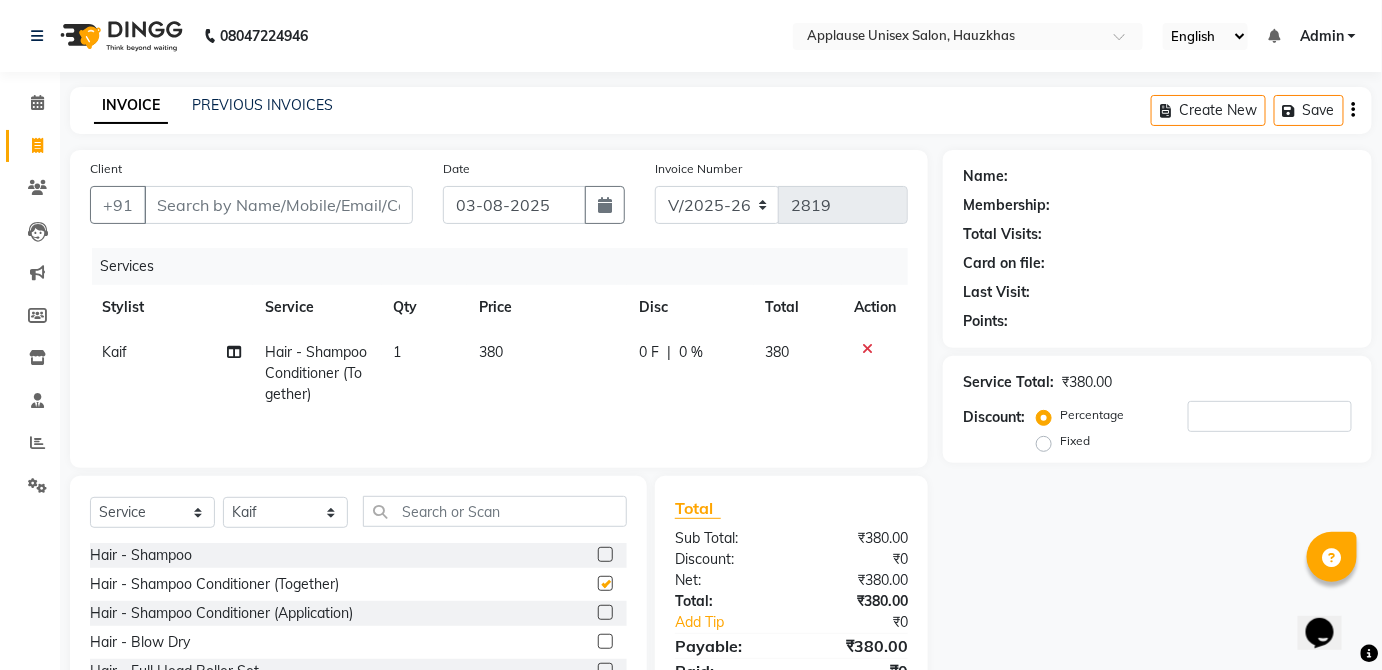 checkbox on "false" 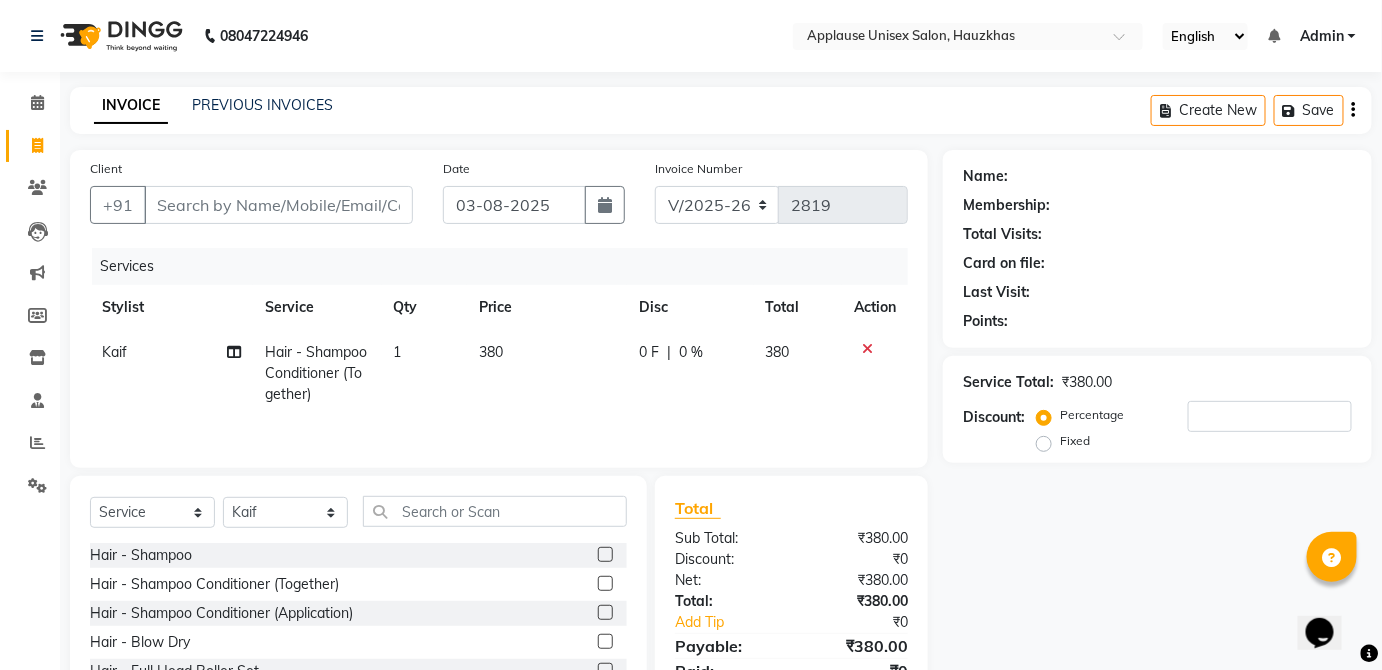 click on "380" 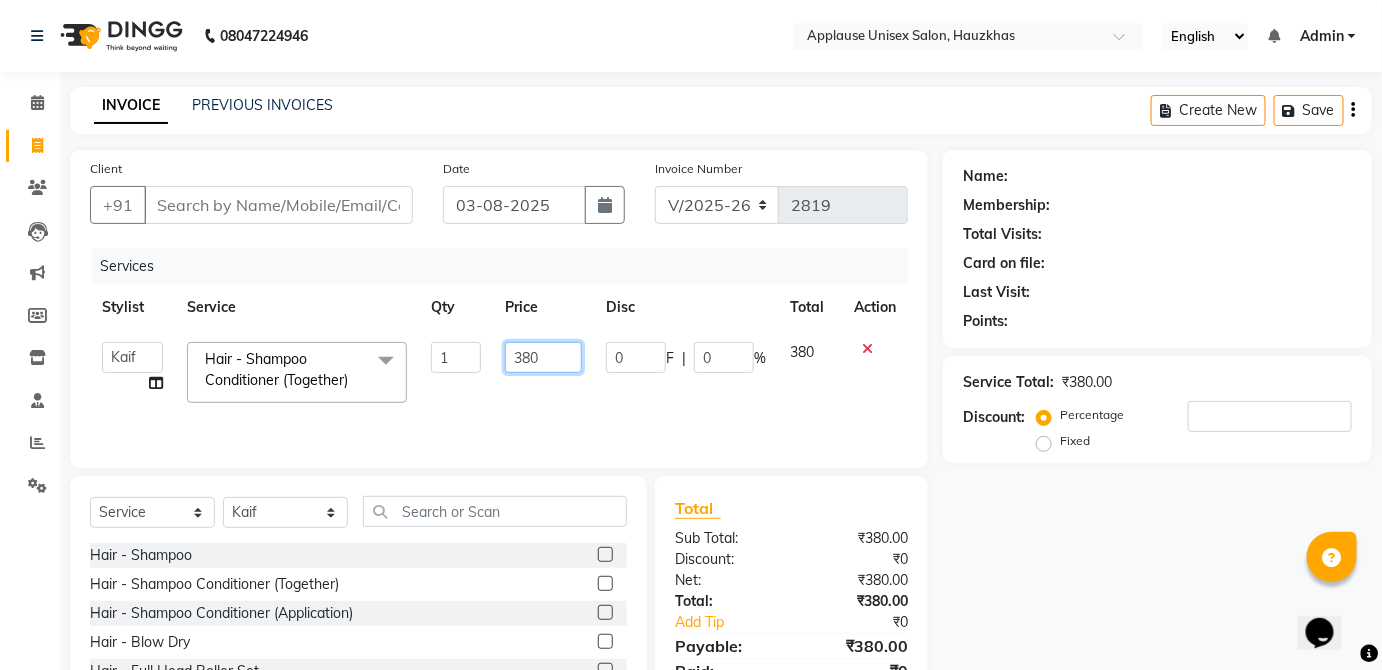 click on "380" 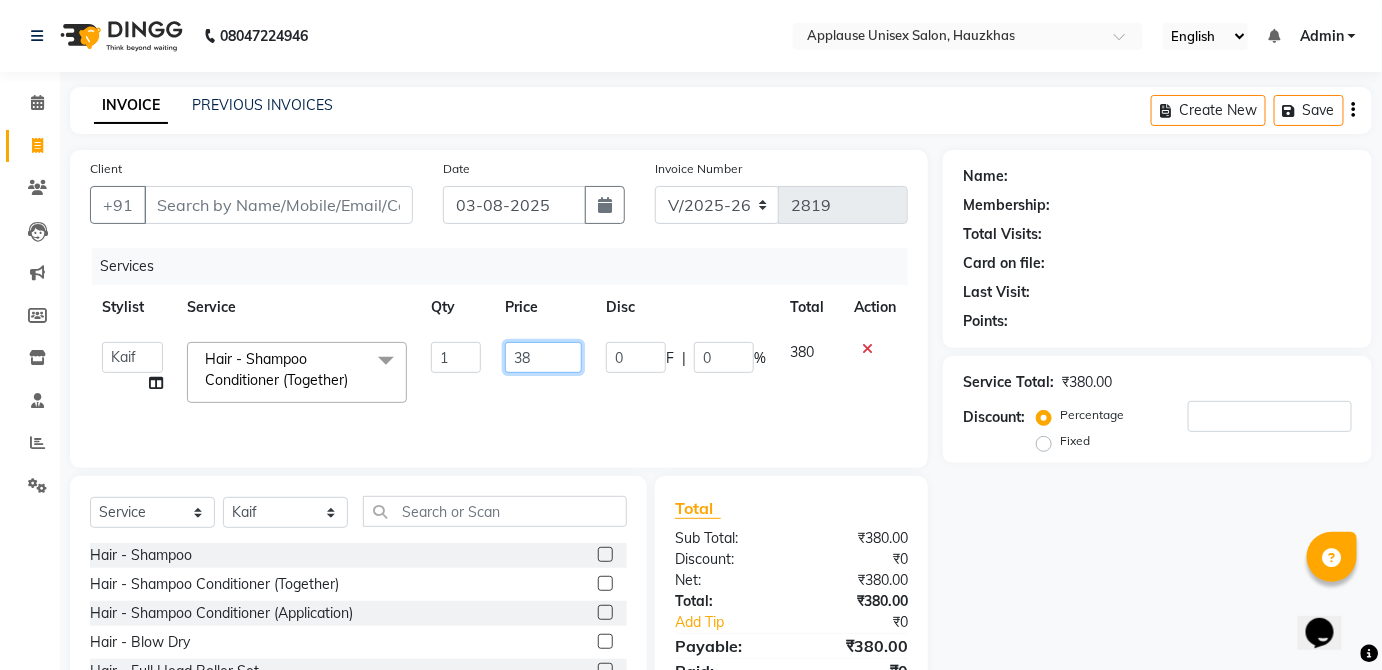type on "3" 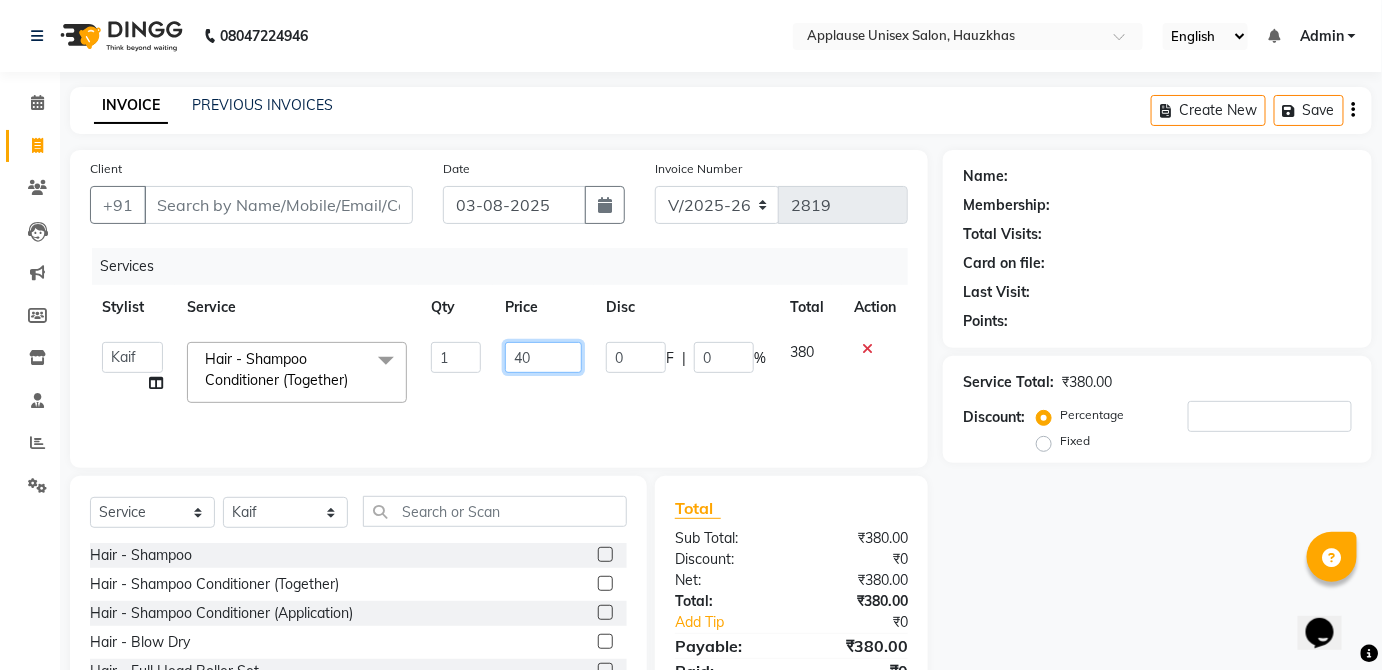 type on "400" 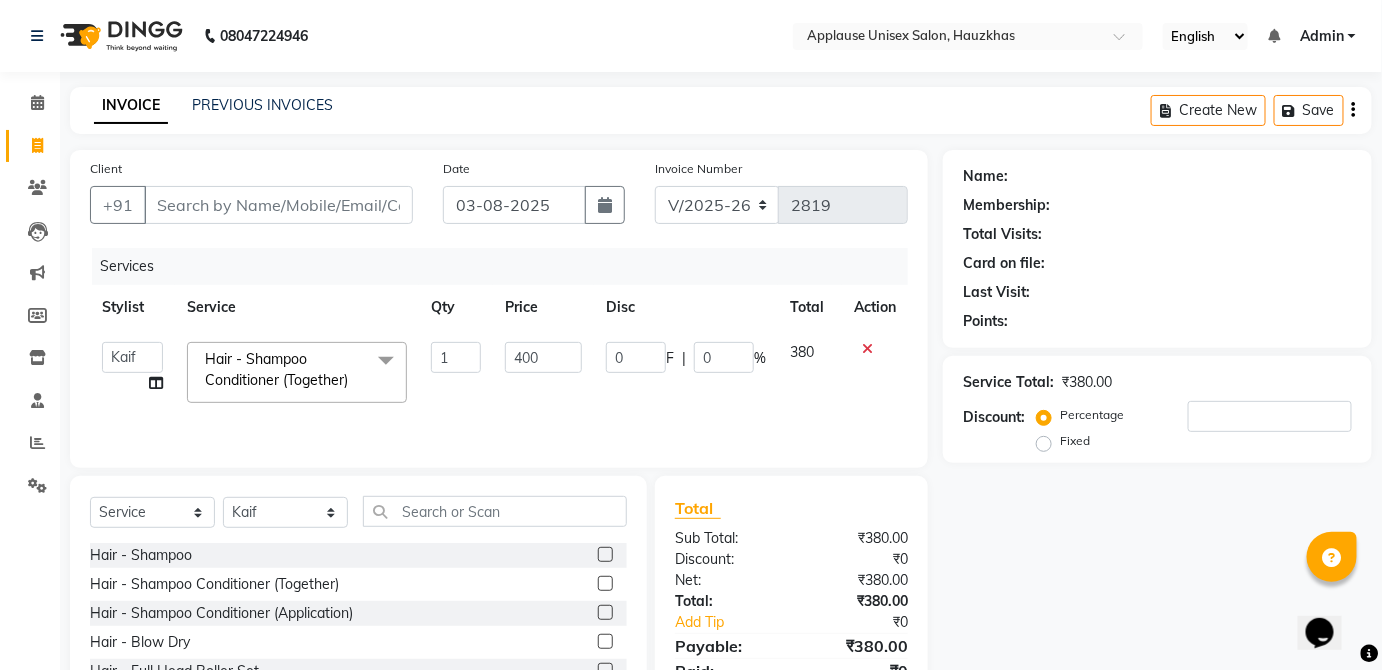 click on "380" 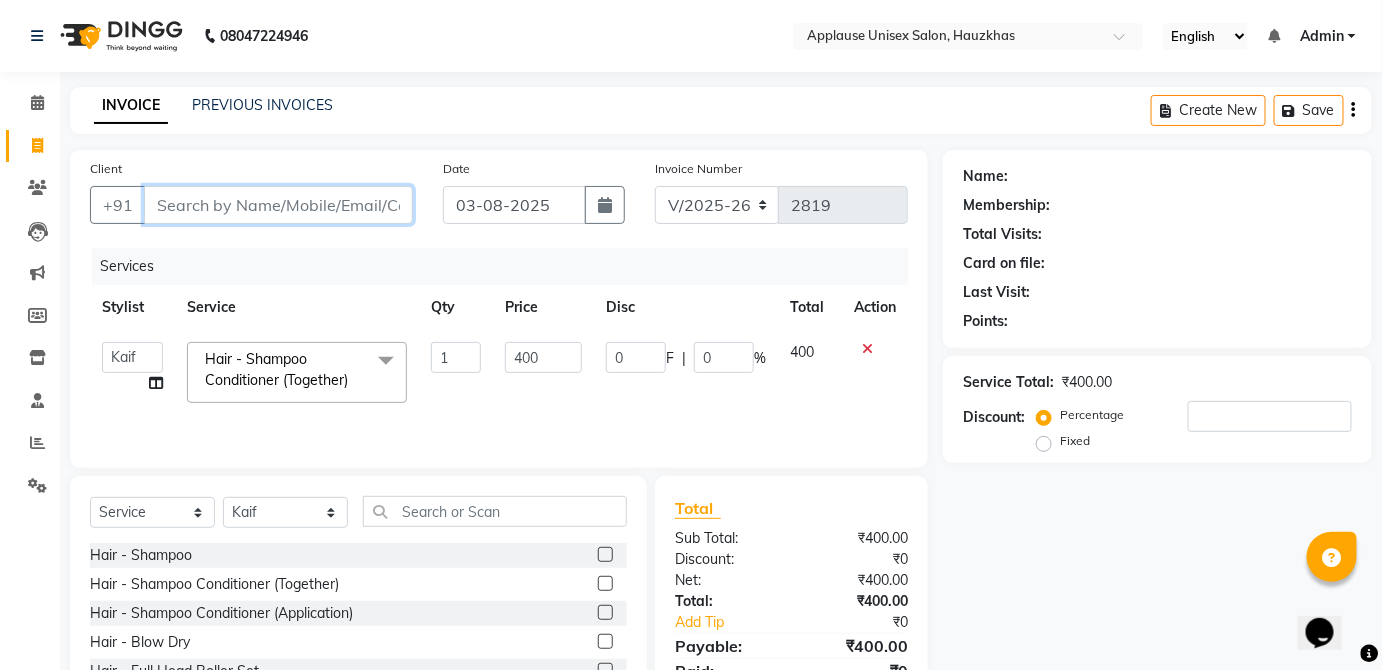 click on "Client" at bounding box center [278, 205] 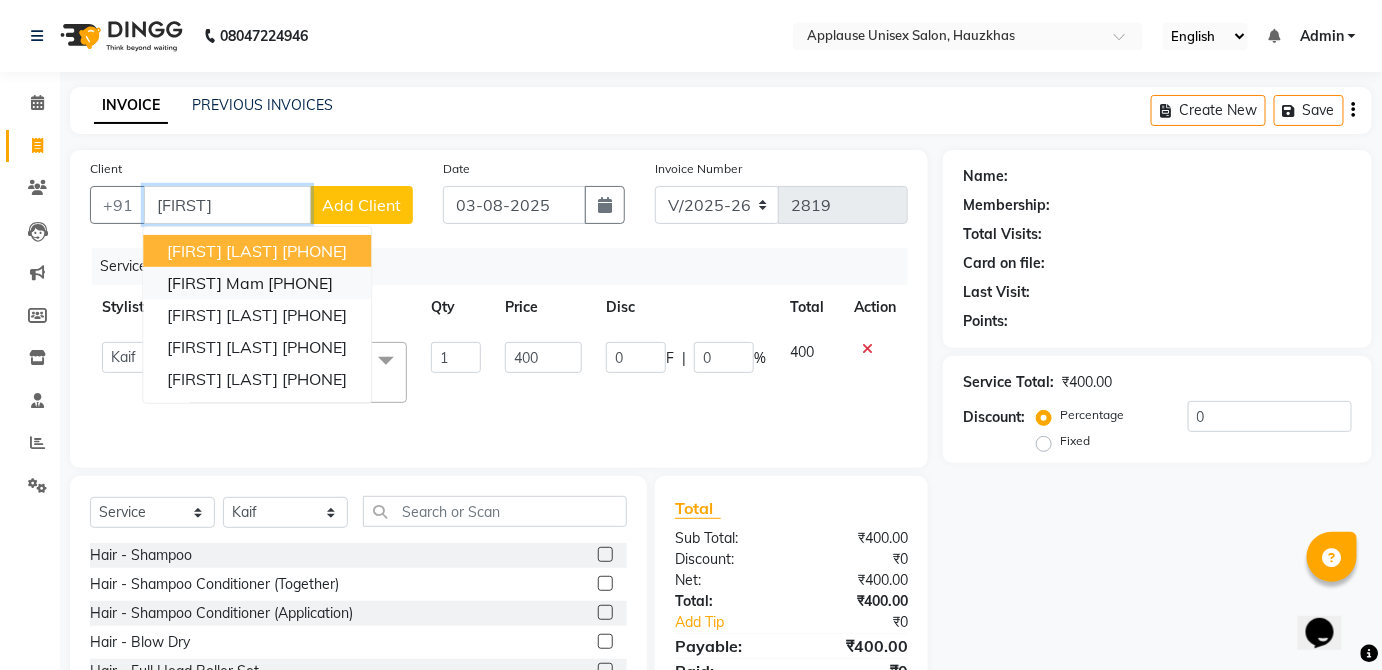 click on "[PHONE]" at bounding box center [300, 283] 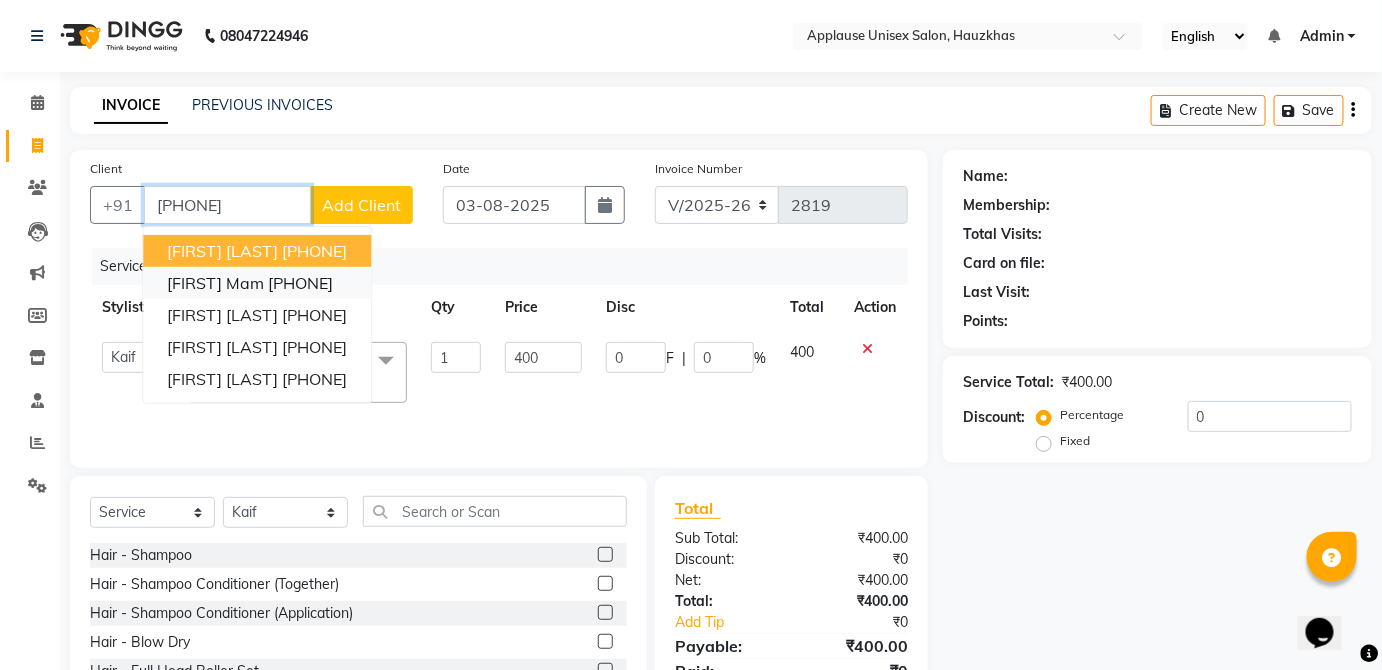 type on "[PHONE]" 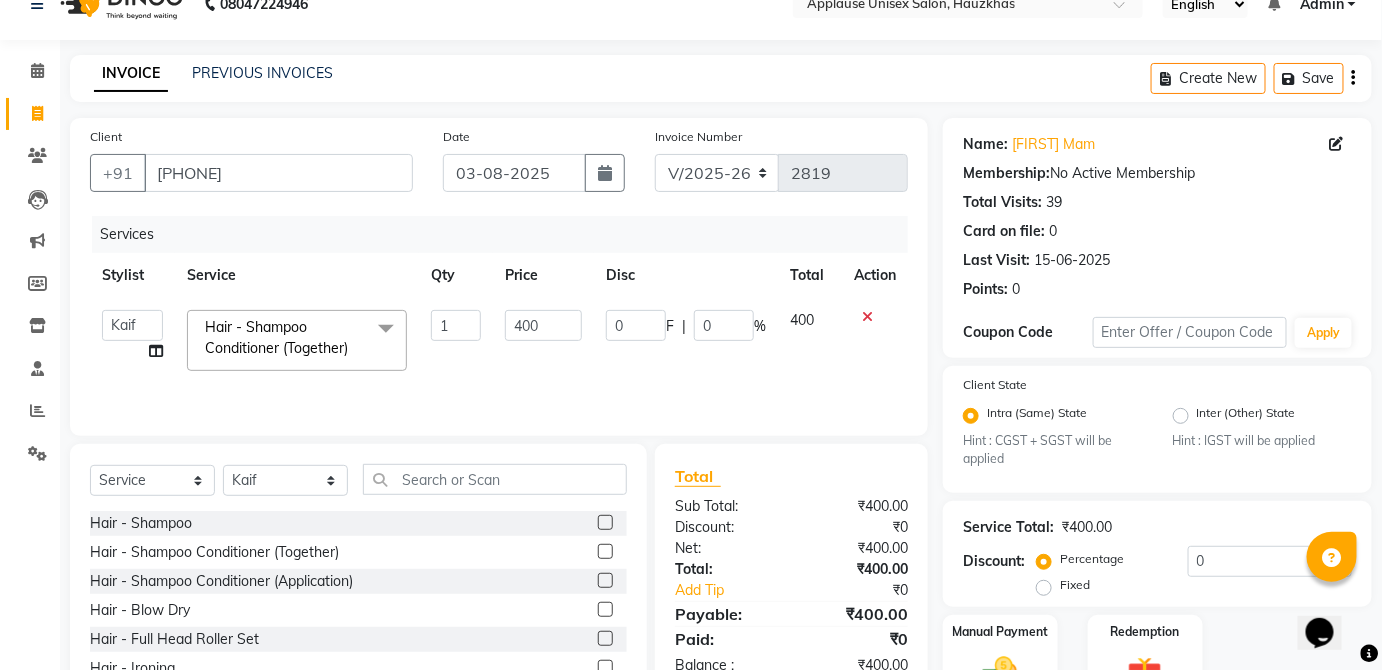 scroll, scrollTop: 38, scrollLeft: 0, axis: vertical 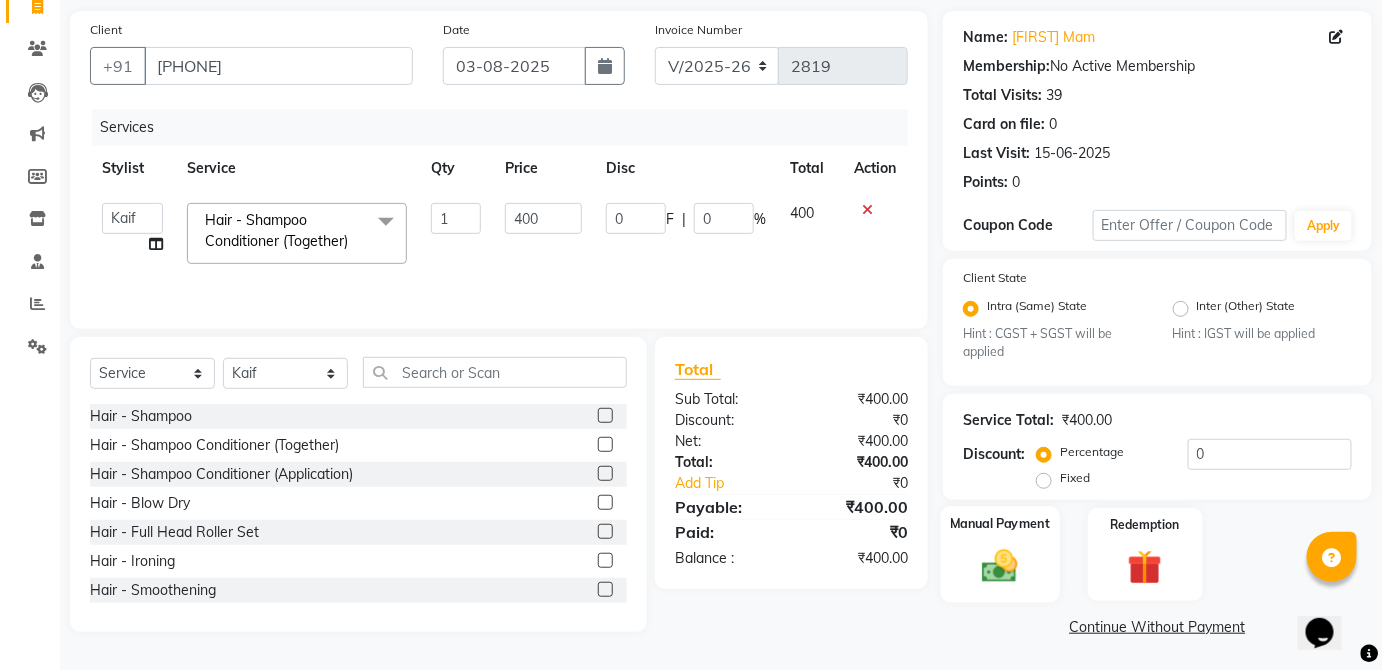 click on "Manual Payment" 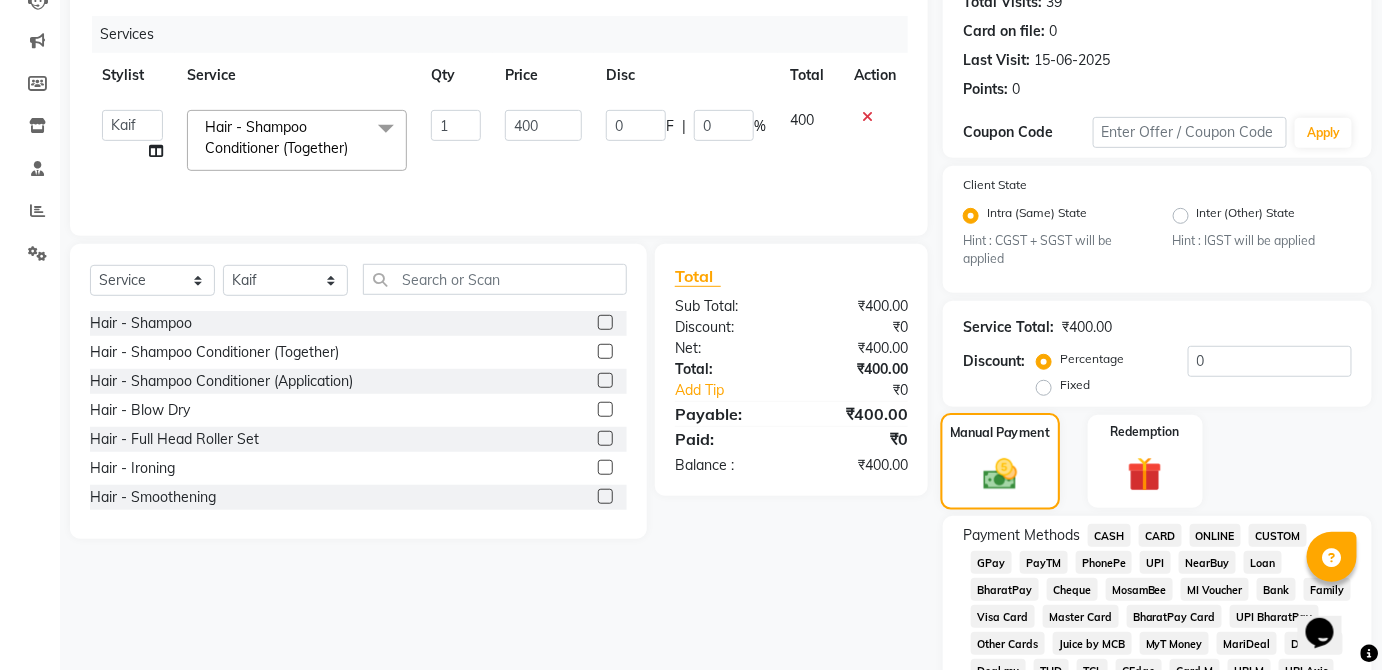 scroll, scrollTop: 238, scrollLeft: 0, axis: vertical 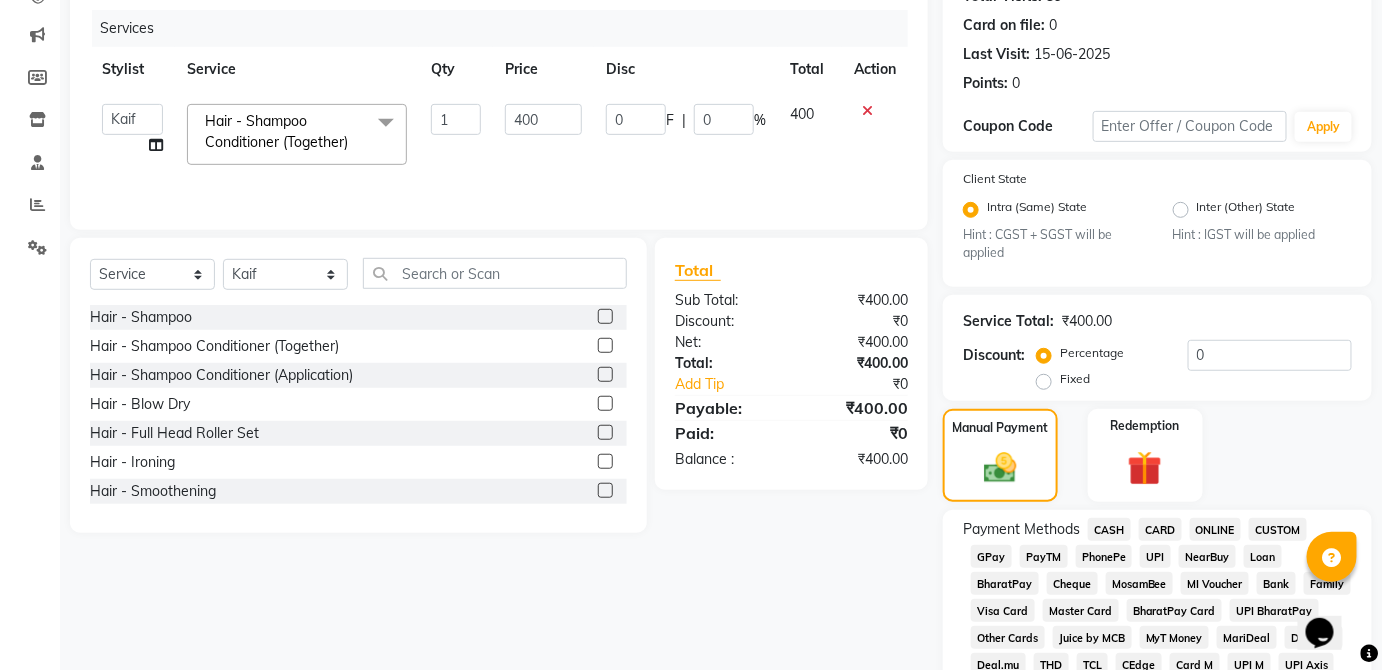 click on "UPI" 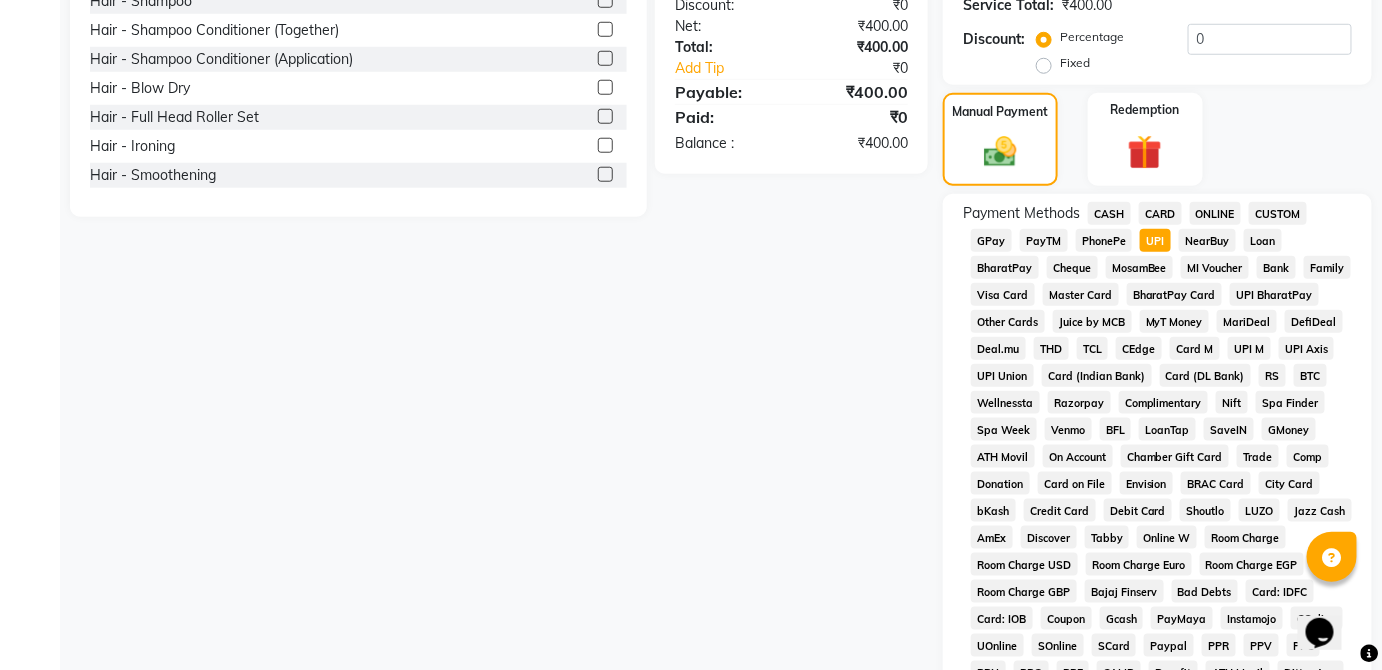 scroll, scrollTop: 943, scrollLeft: 0, axis: vertical 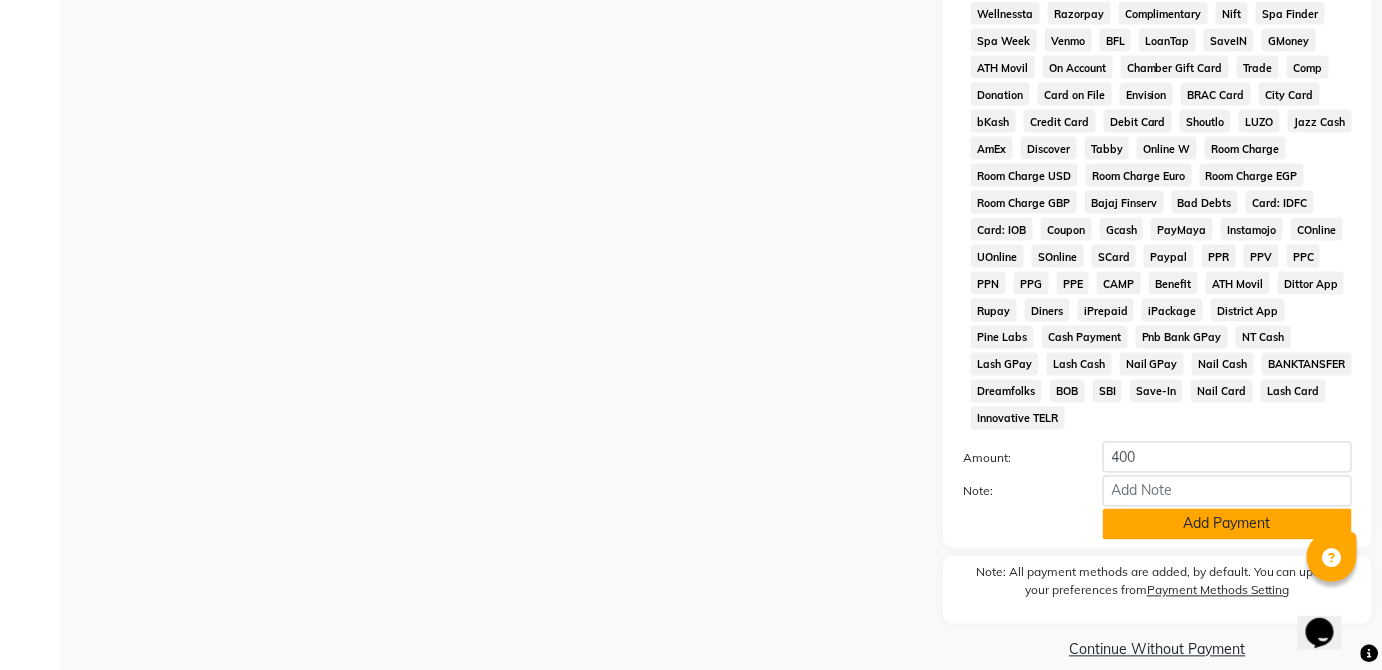 click on "Add Payment" 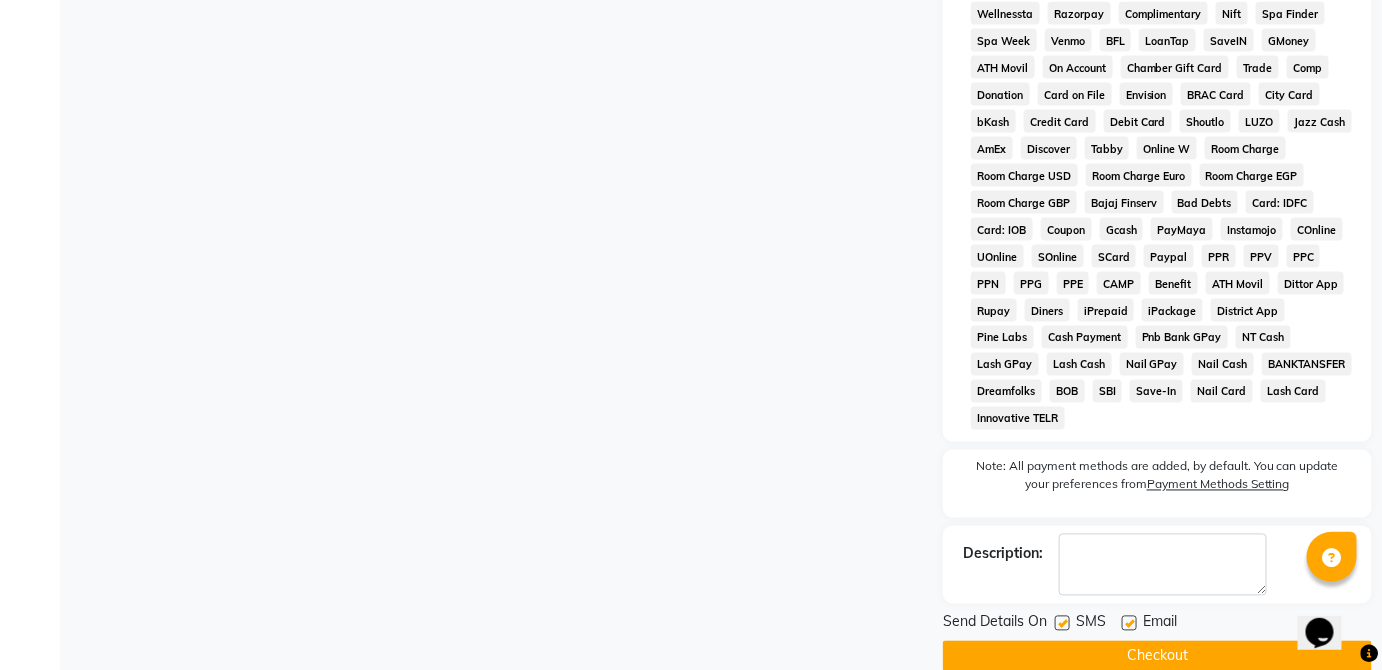 click on "Checkout" 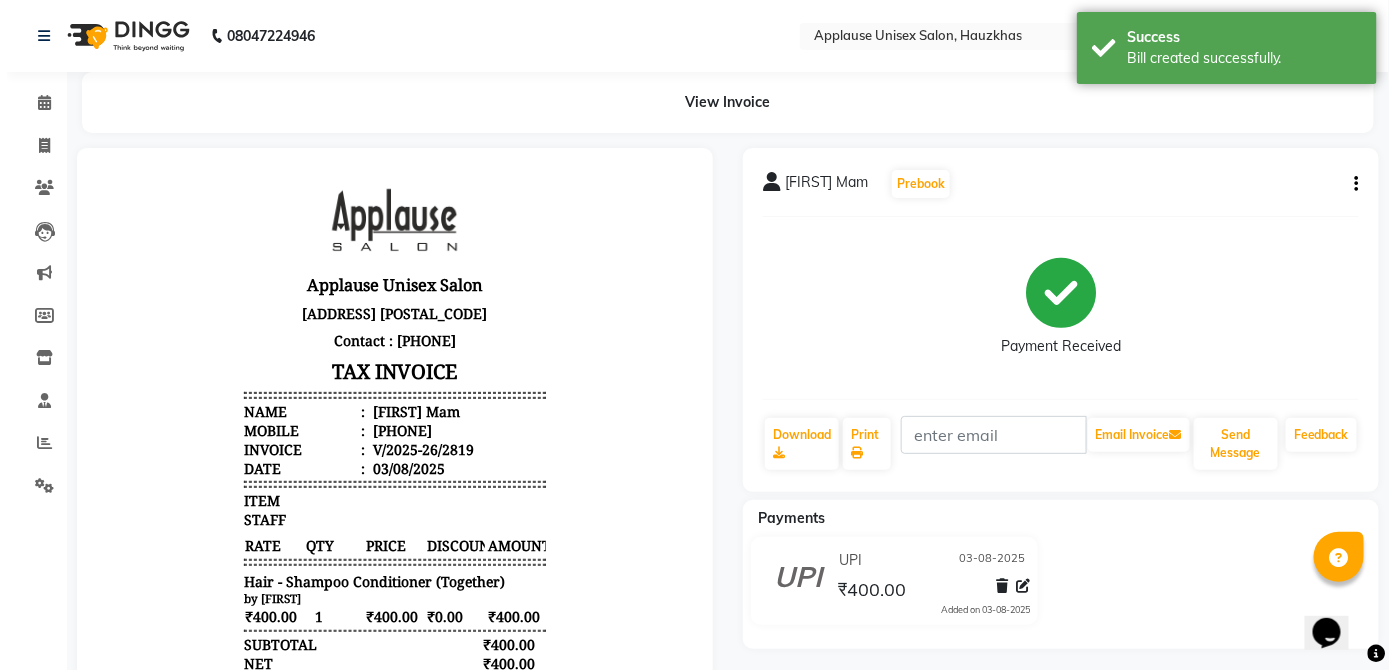 scroll, scrollTop: 0, scrollLeft: 0, axis: both 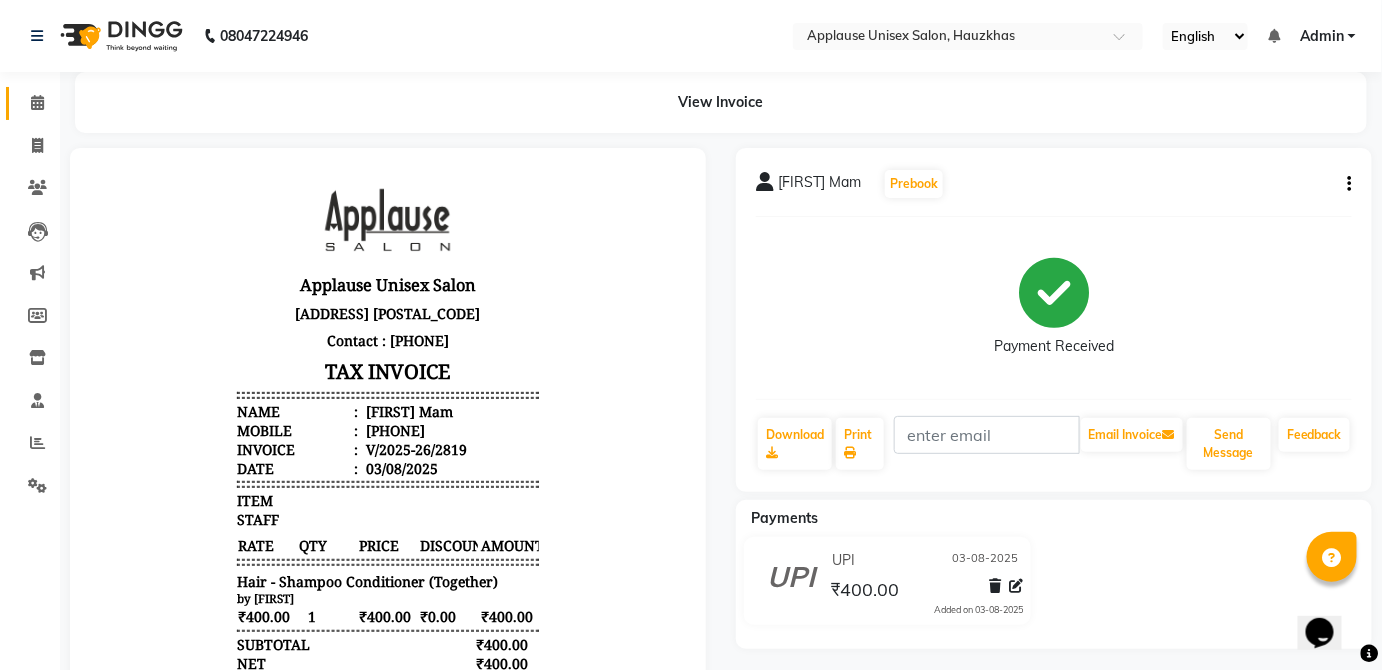 click 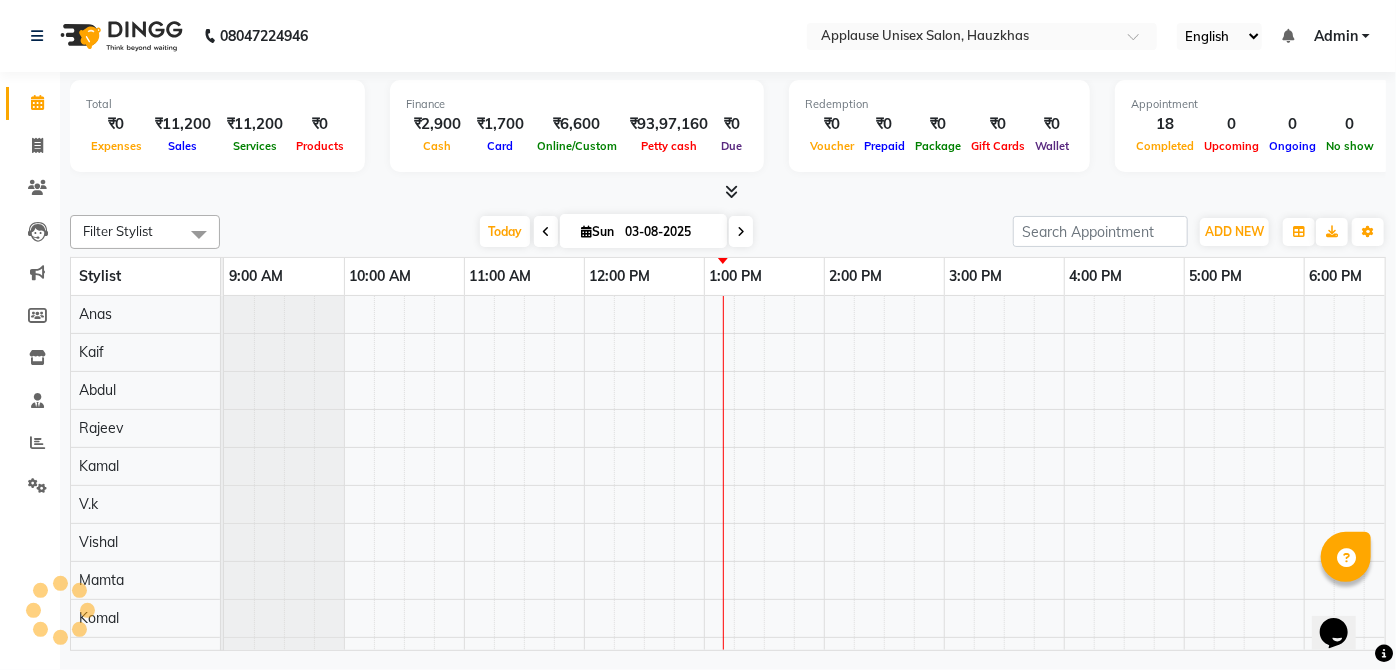 scroll, scrollTop: 0, scrollLeft: 397, axis: horizontal 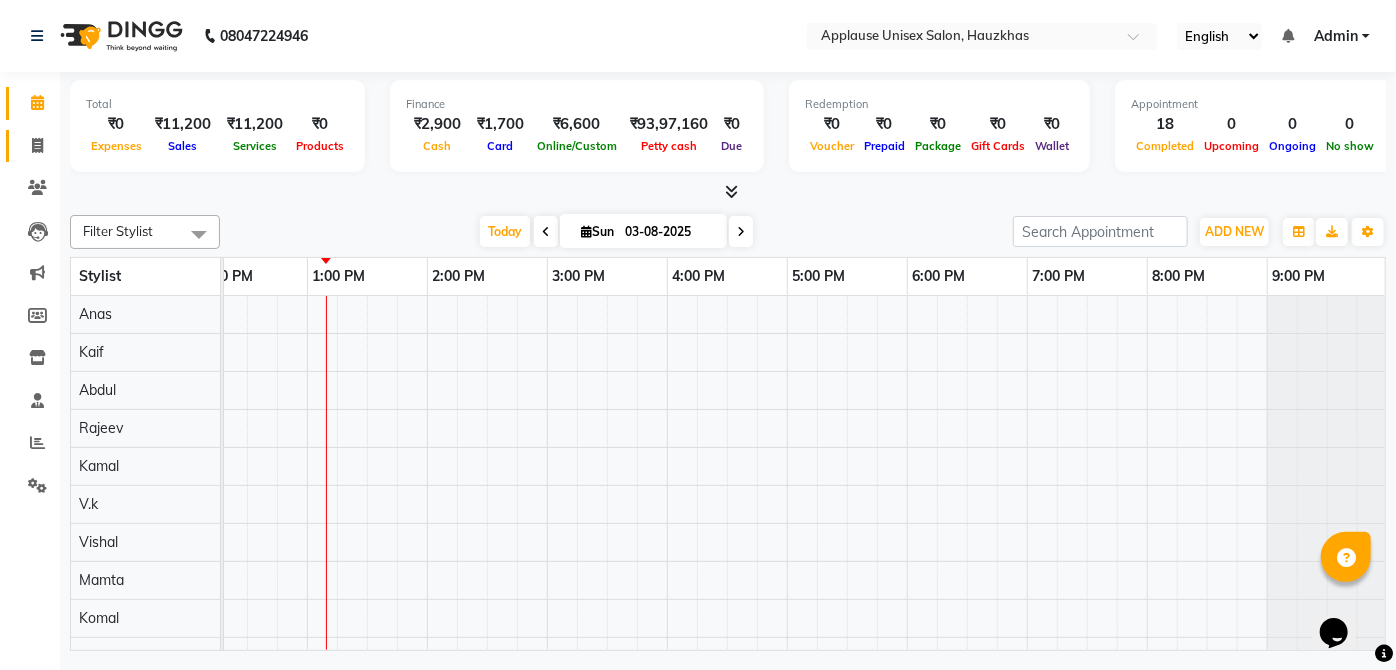 click 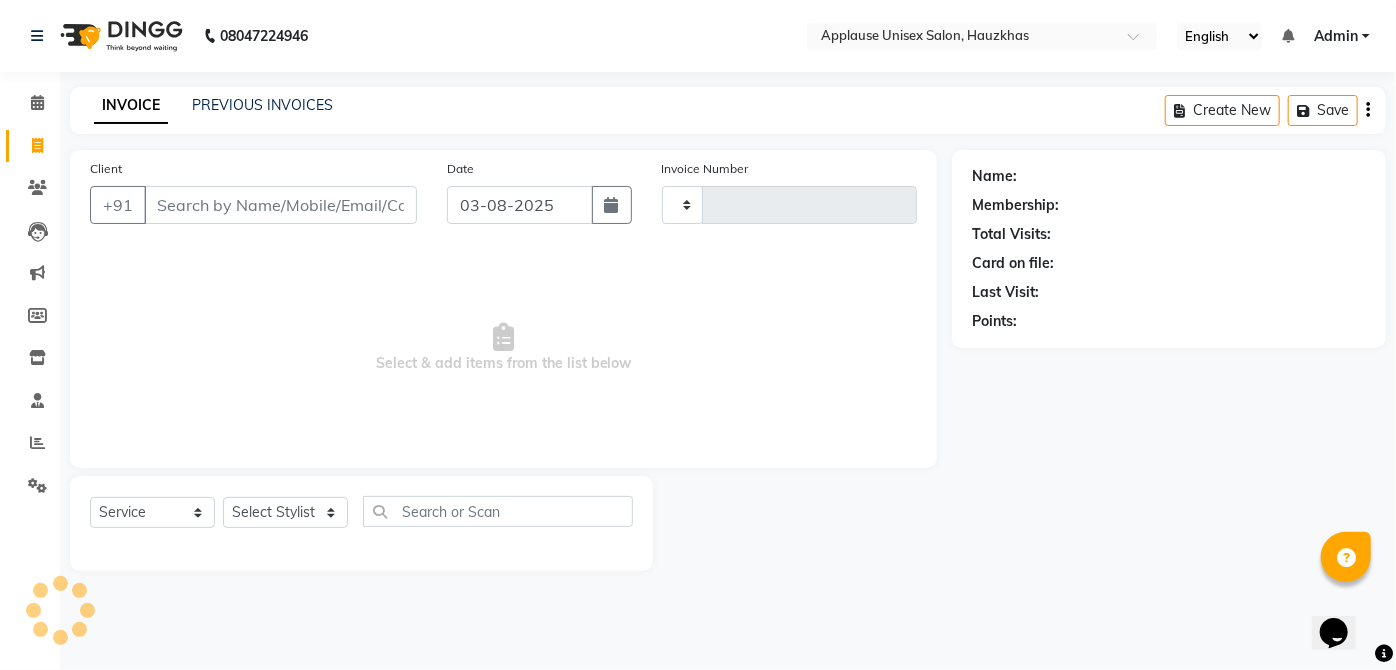 type on "2820" 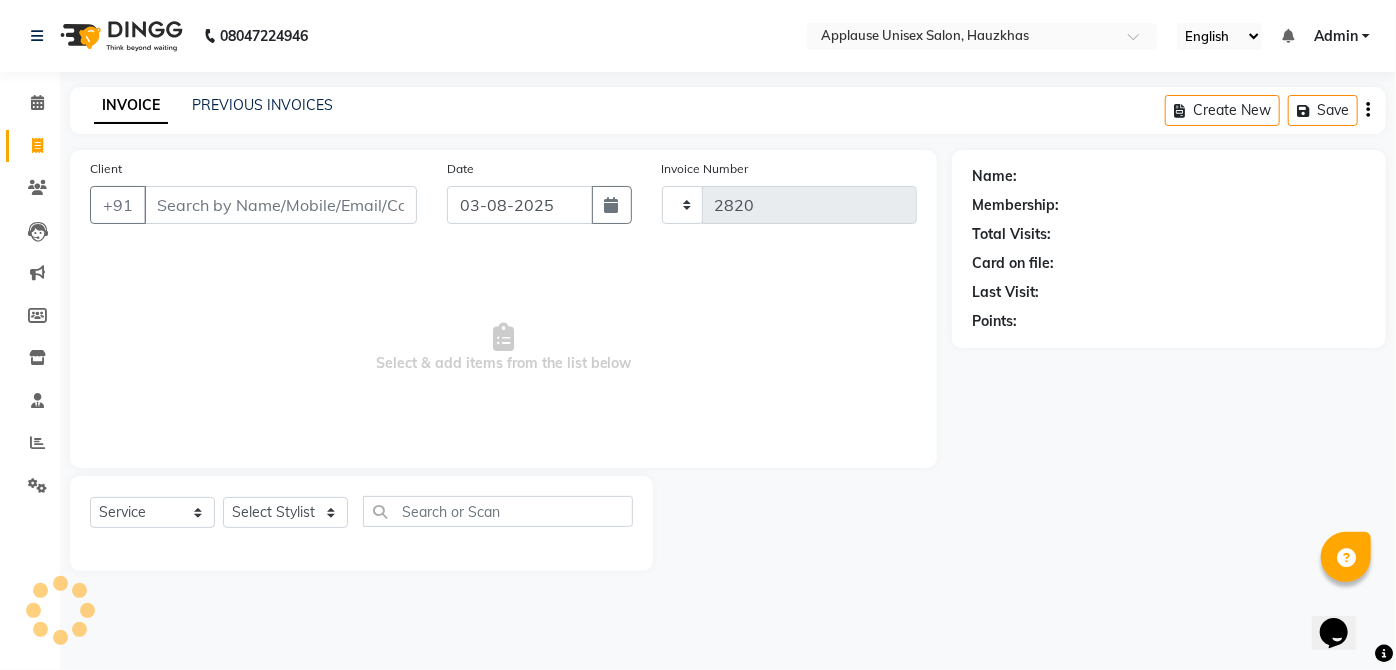 select on "5082" 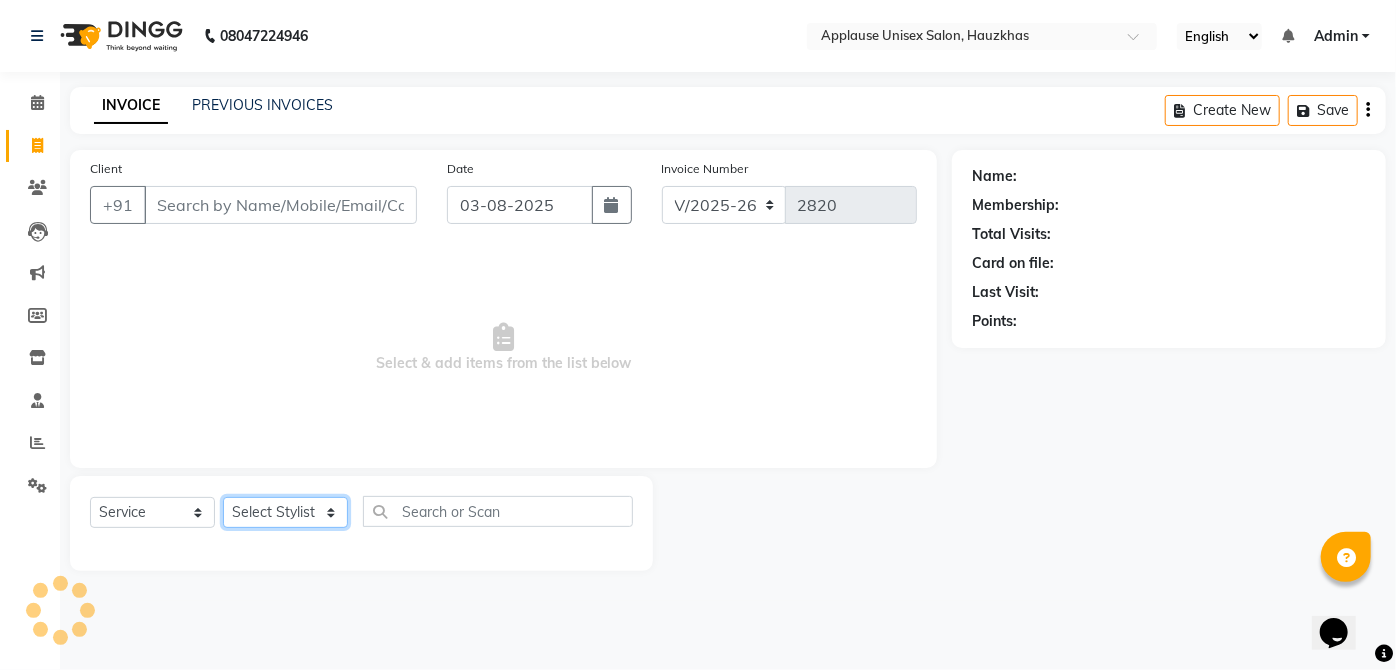 click on "Select Stylist" 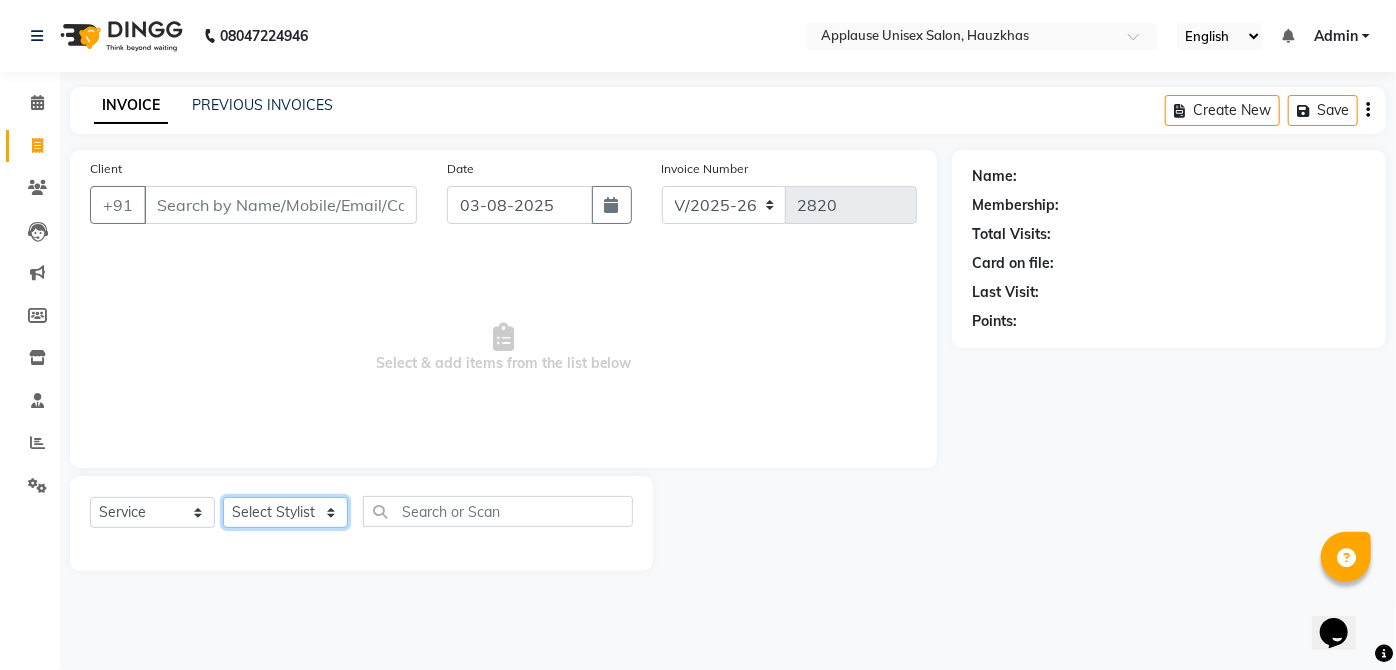 select on "32127" 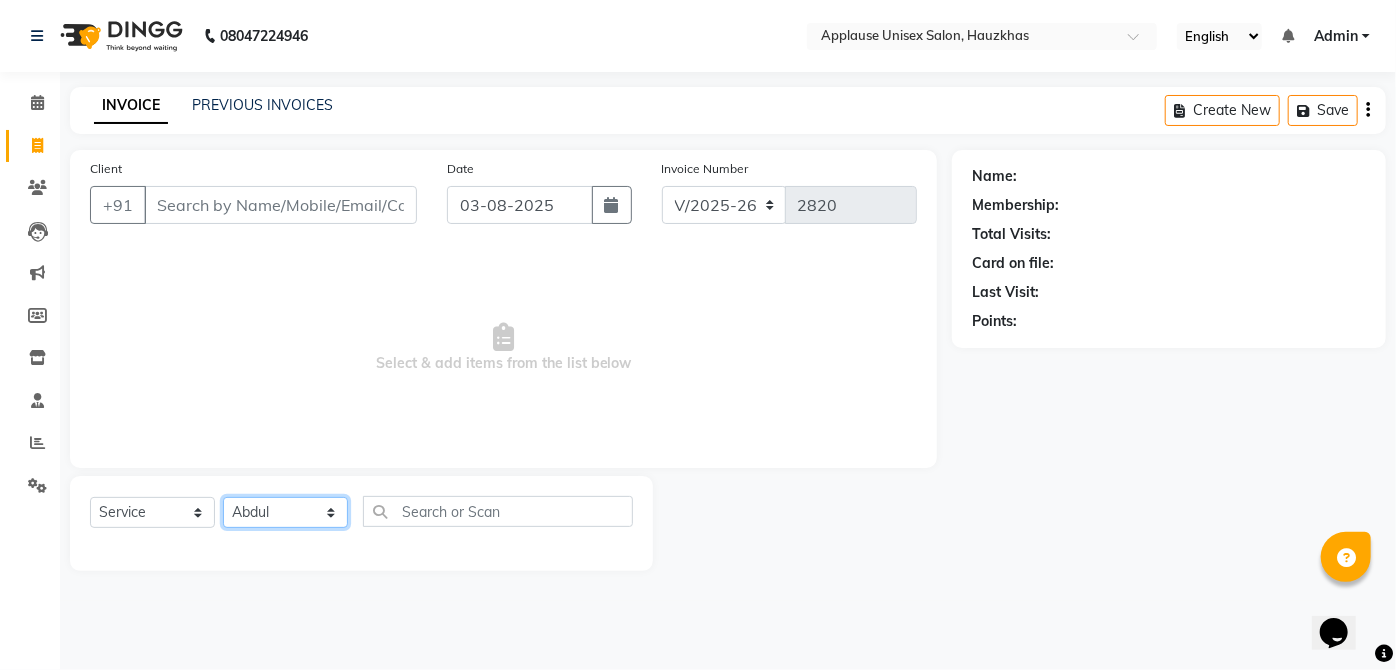 click on "Select Stylist Abdul Anas Arti Aruna Asif faisal guri heena Kaif Kamal Karan Komal laxmi Mamta Manager Mohsin nitin rahul Rajeev Rashid saif sangeeta sangeeta sharukh Vishal V.k" 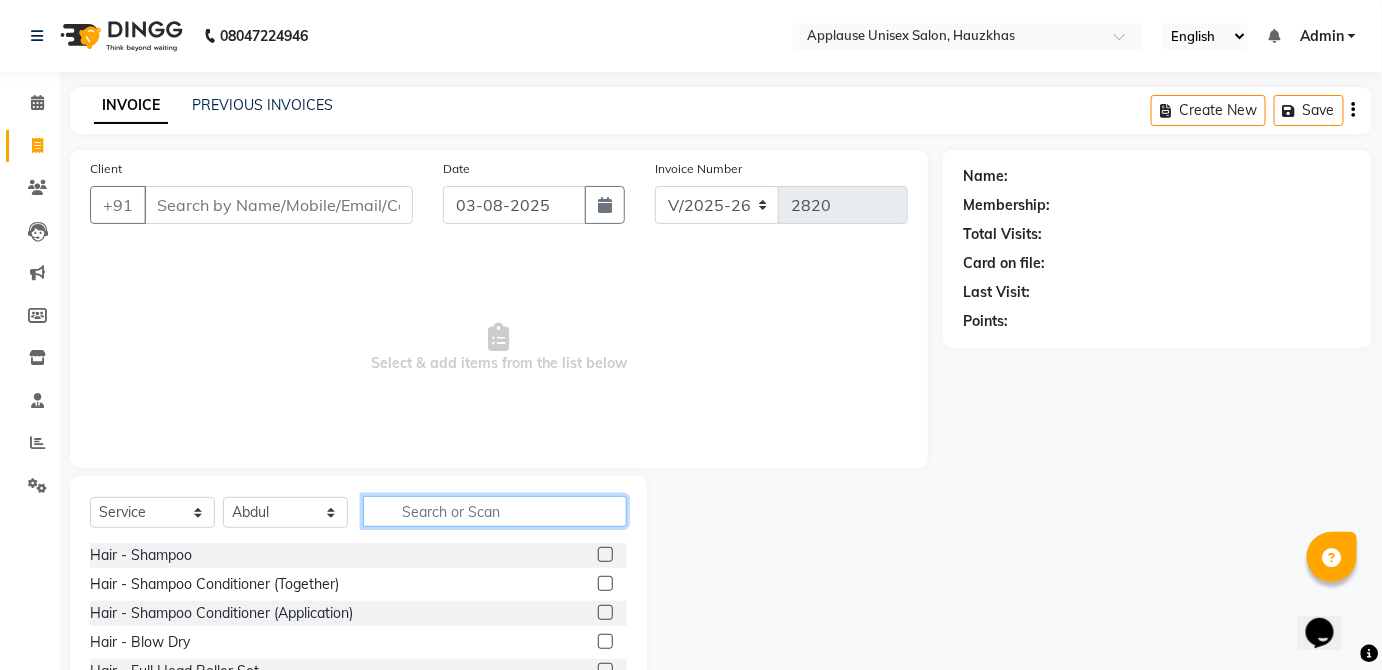 click 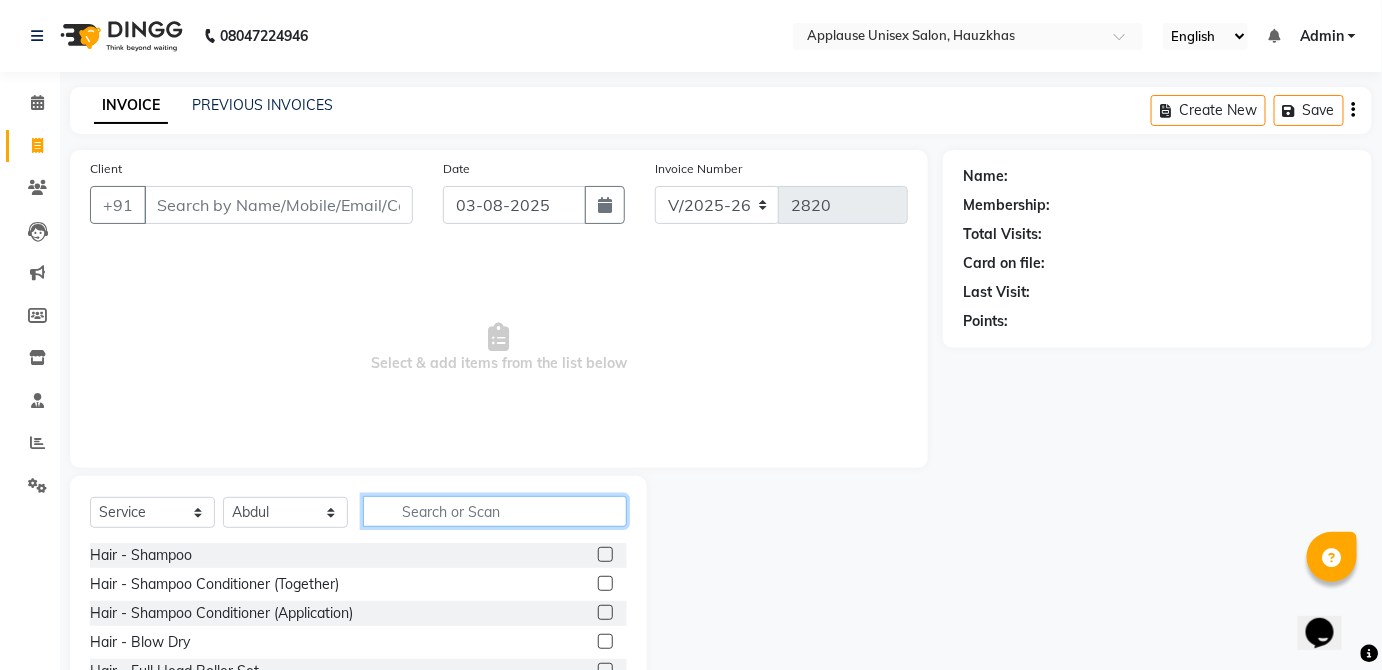 click 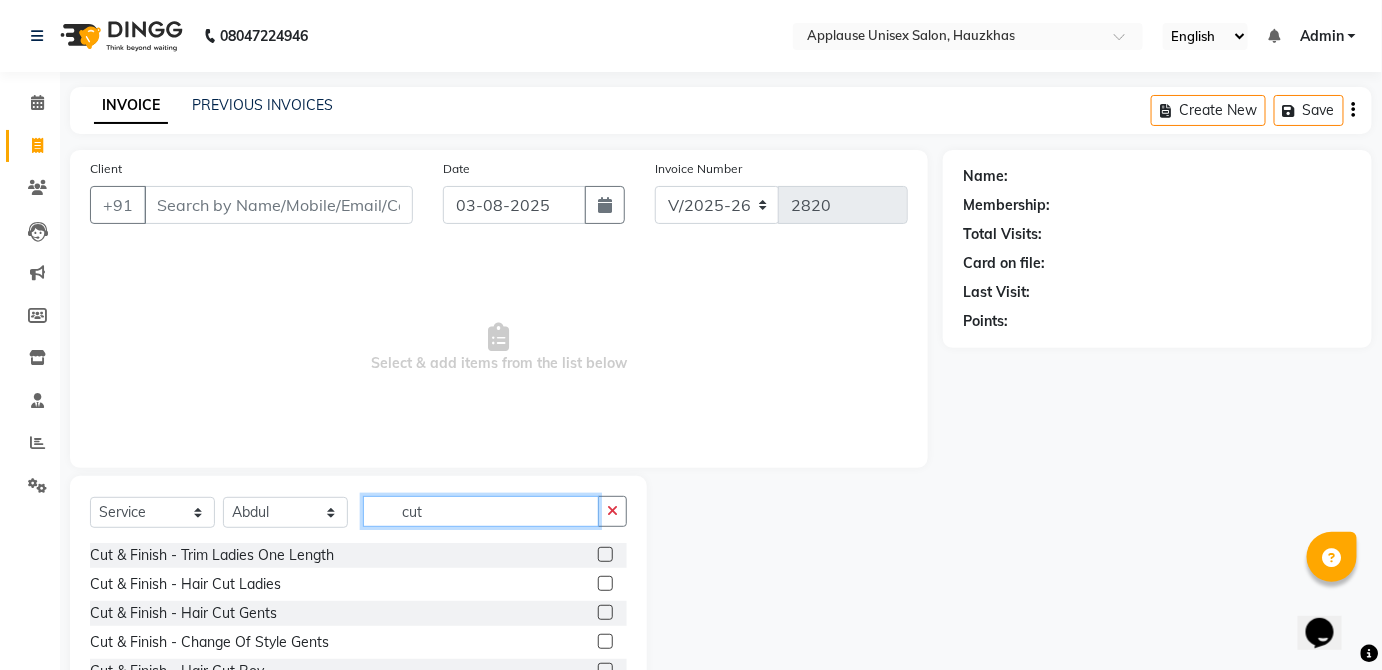 type on "cut" 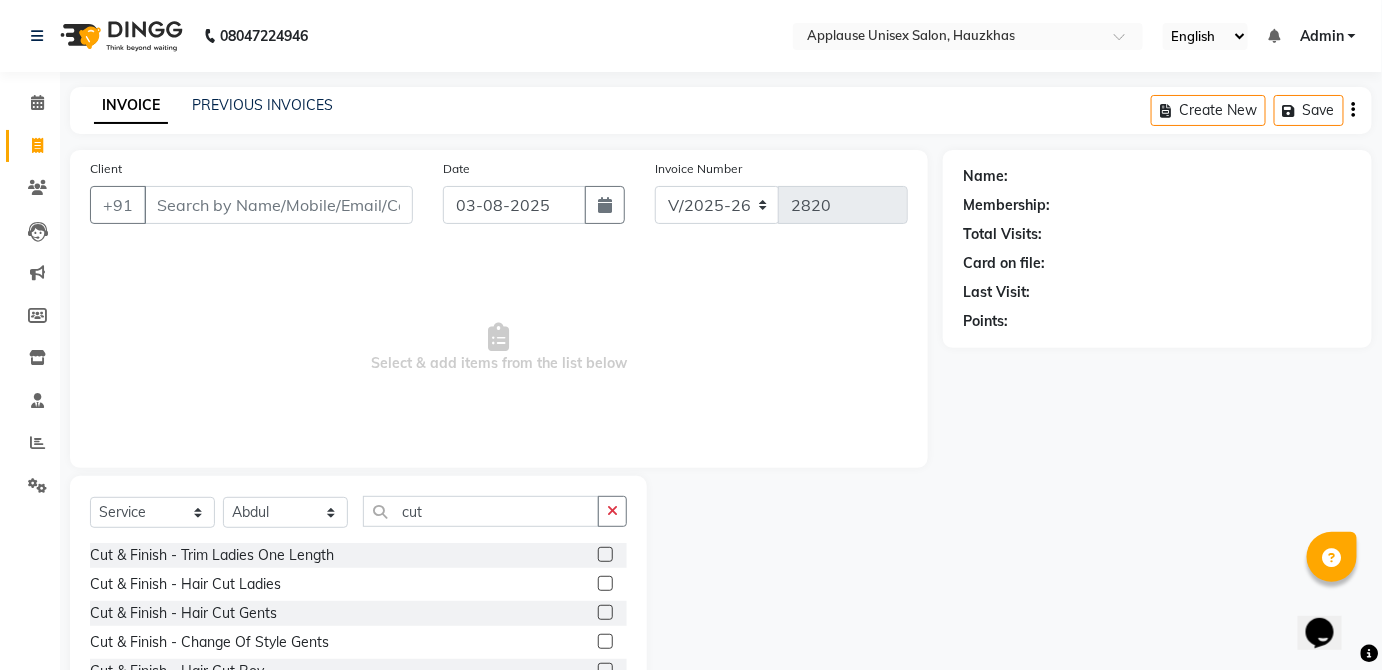 click 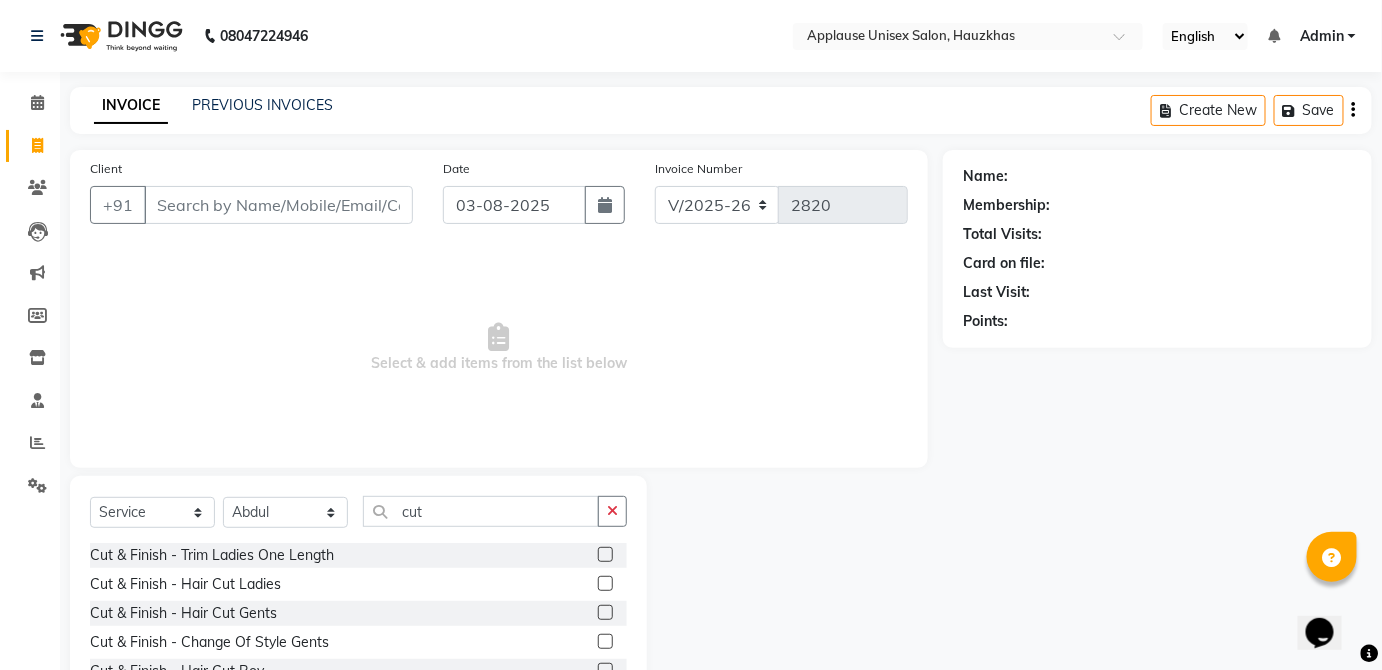click at bounding box center [604, 613] 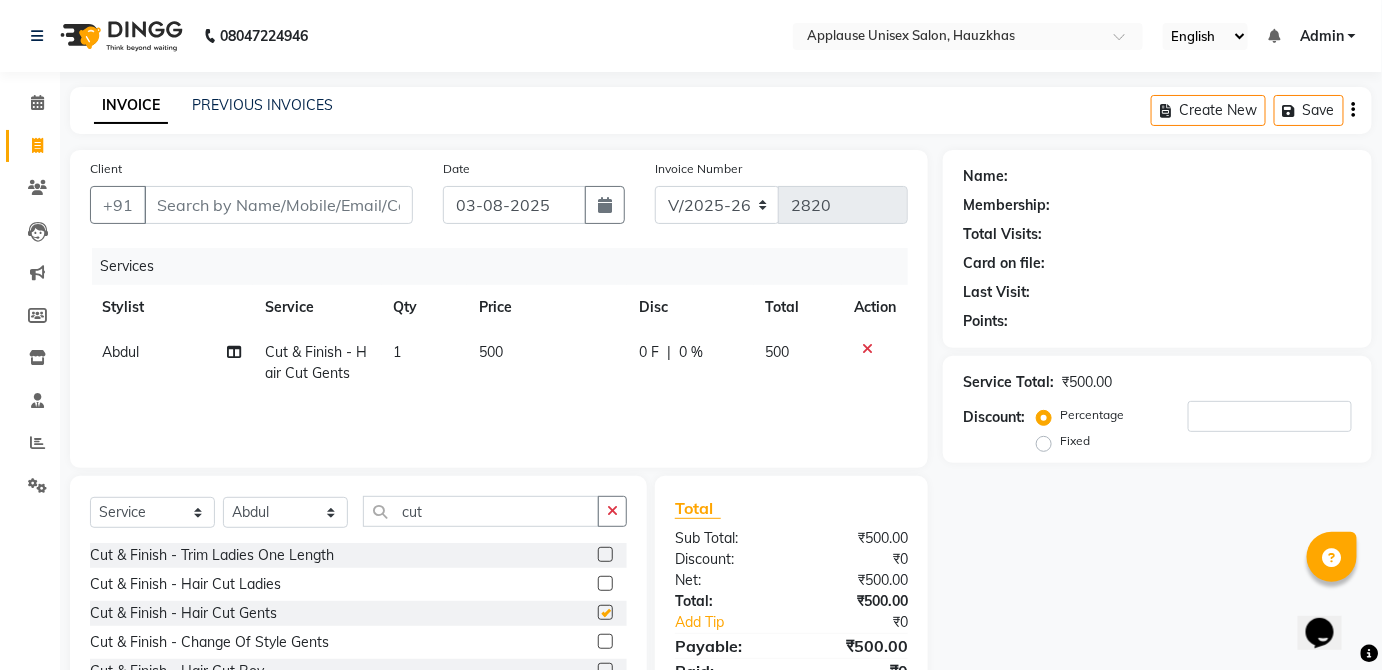click on "500" 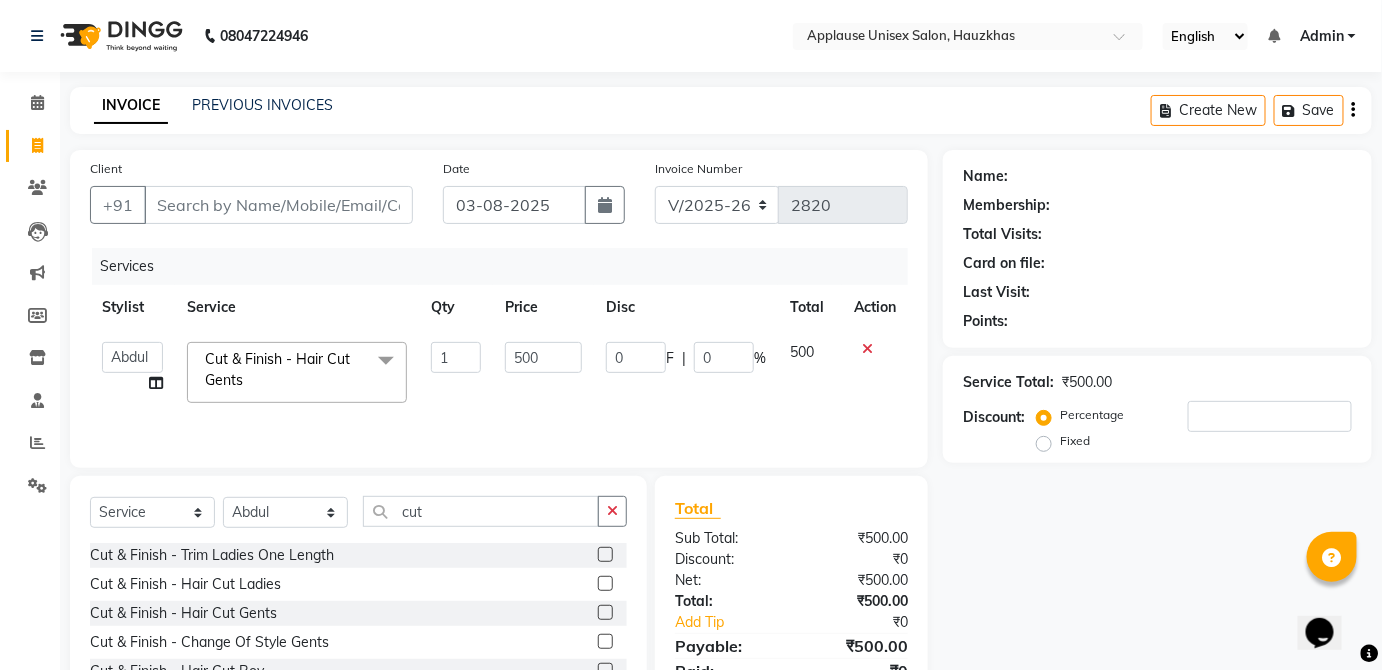 checkbox on "false" 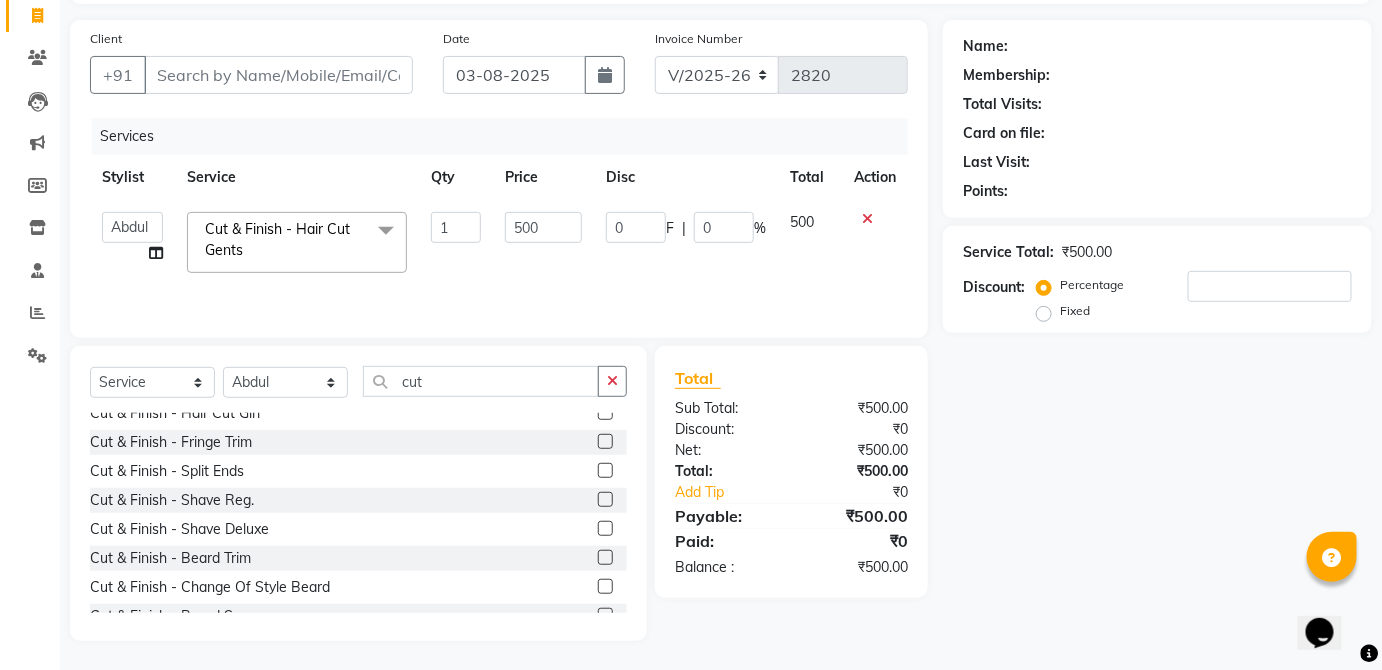 scroll, scrollTop: 205, scrollLeft: 0, axis: vertical 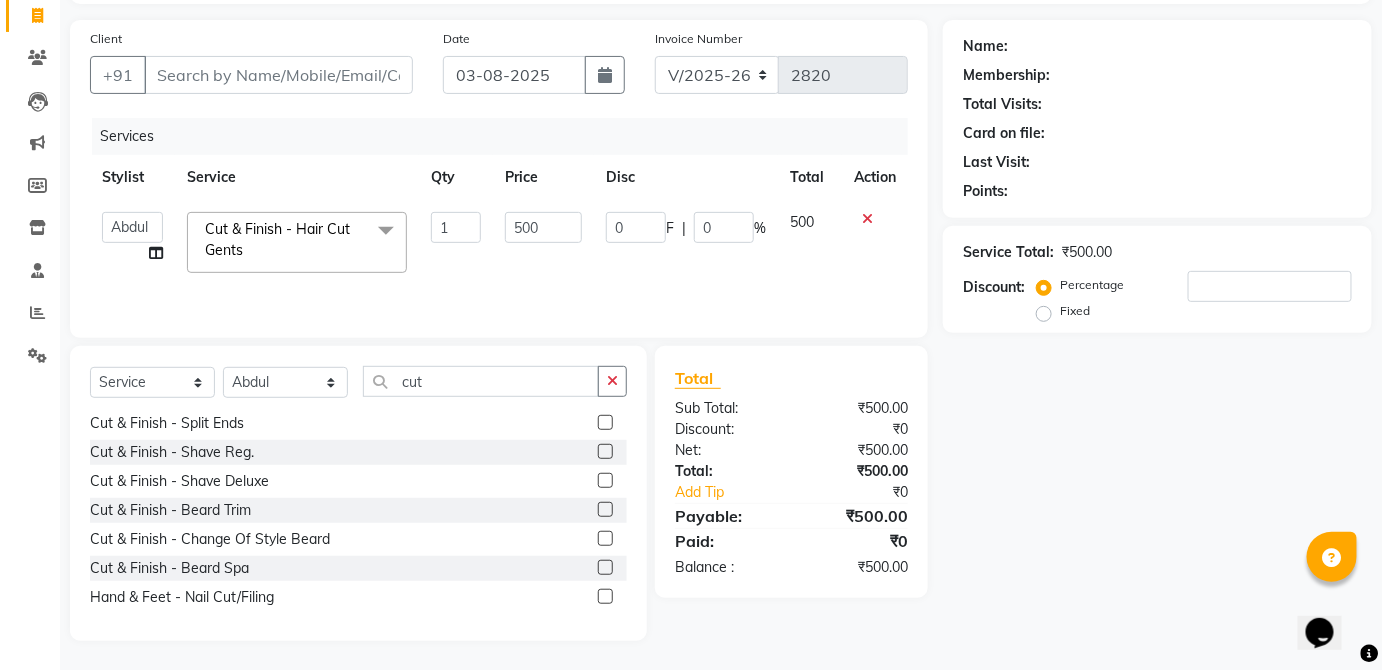 click 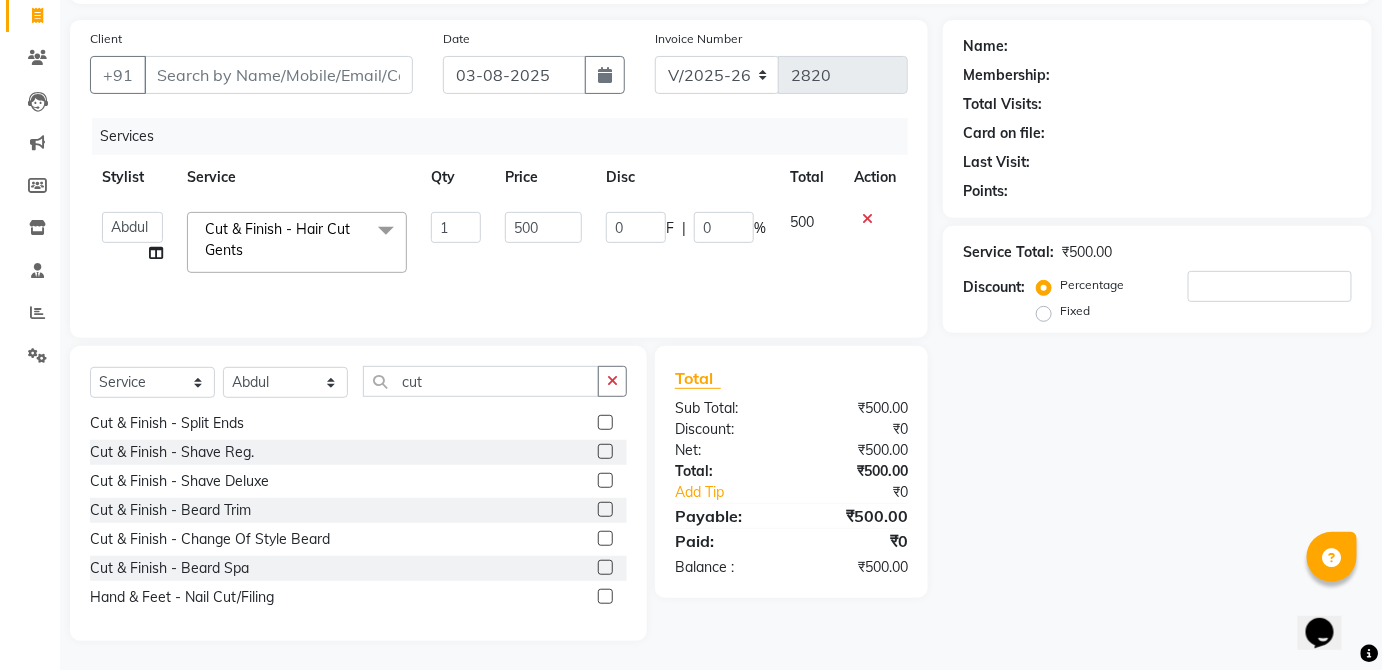click at bounding box center [604, 510] 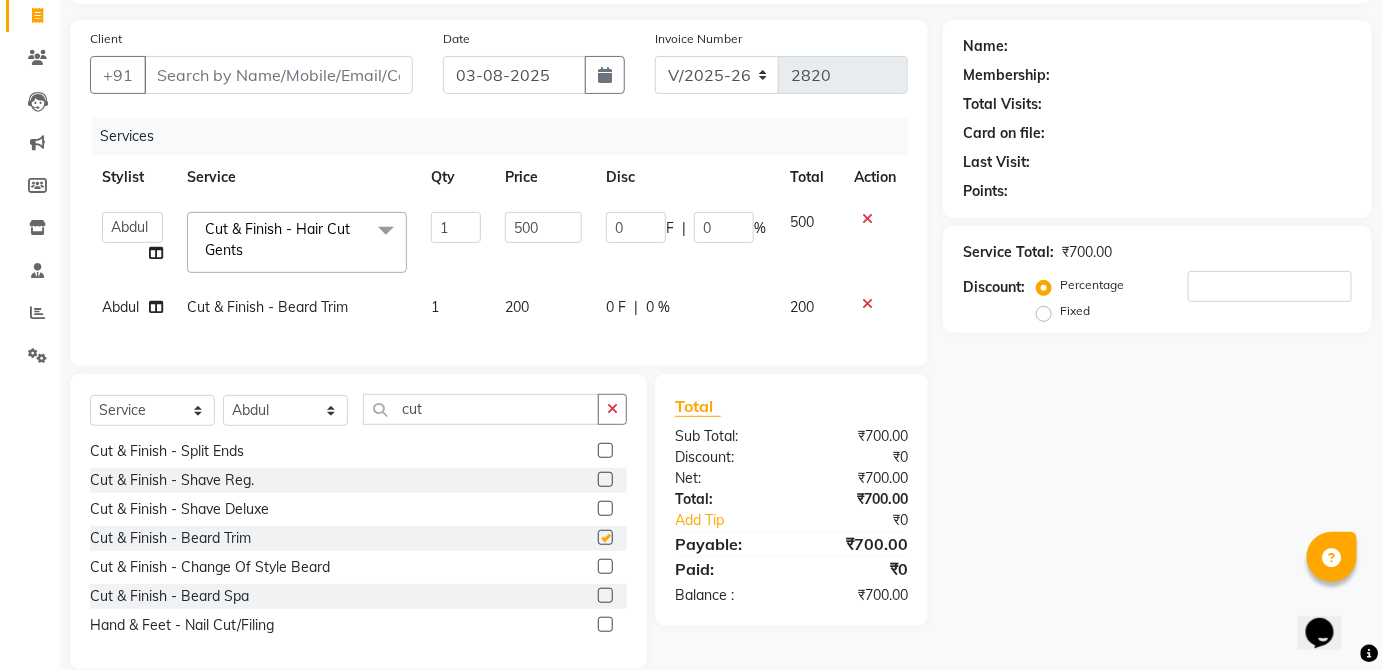 checkbox on "false" 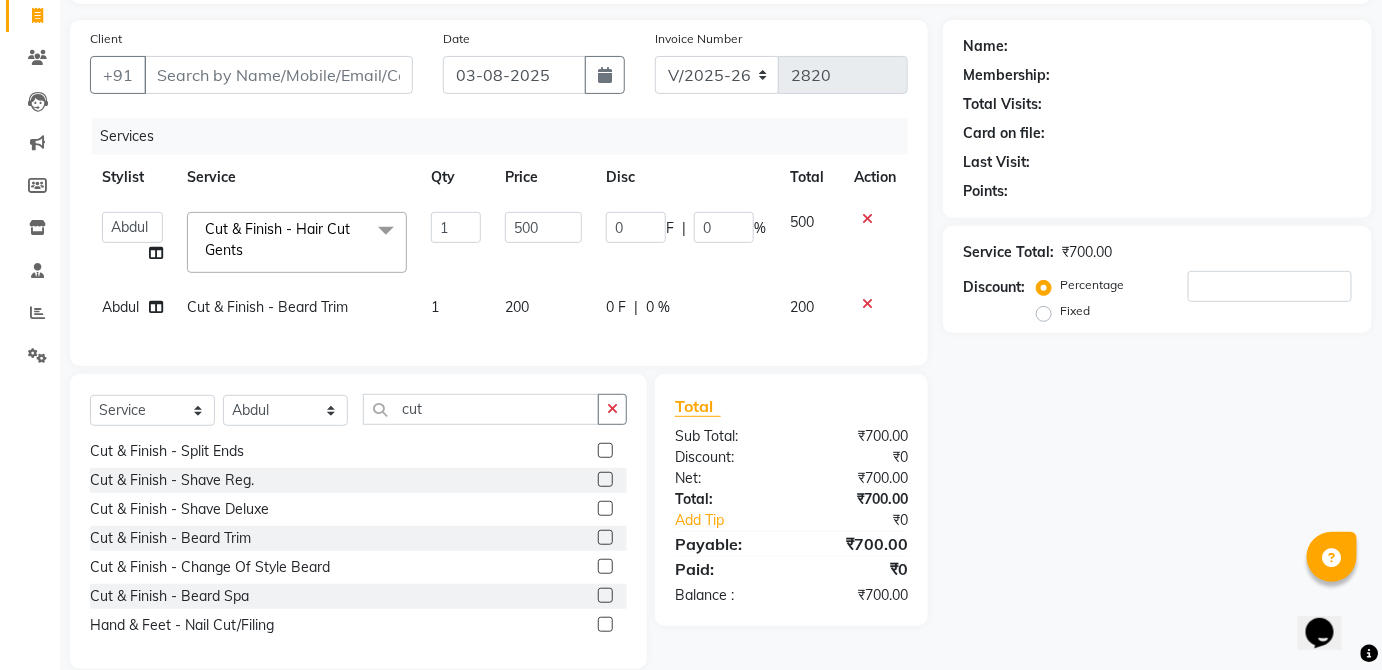click on "0 F | 0 %" 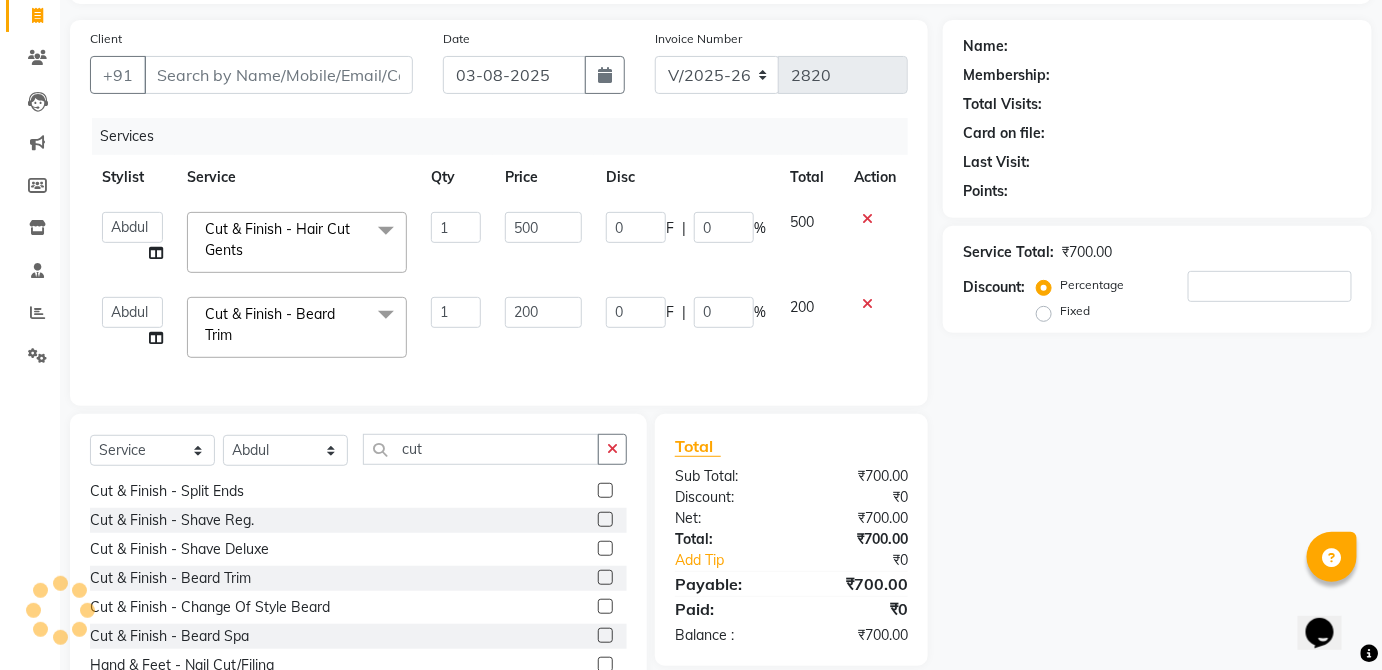 scroll, scrollTop: 0, scrollLeft: 0, axis: both 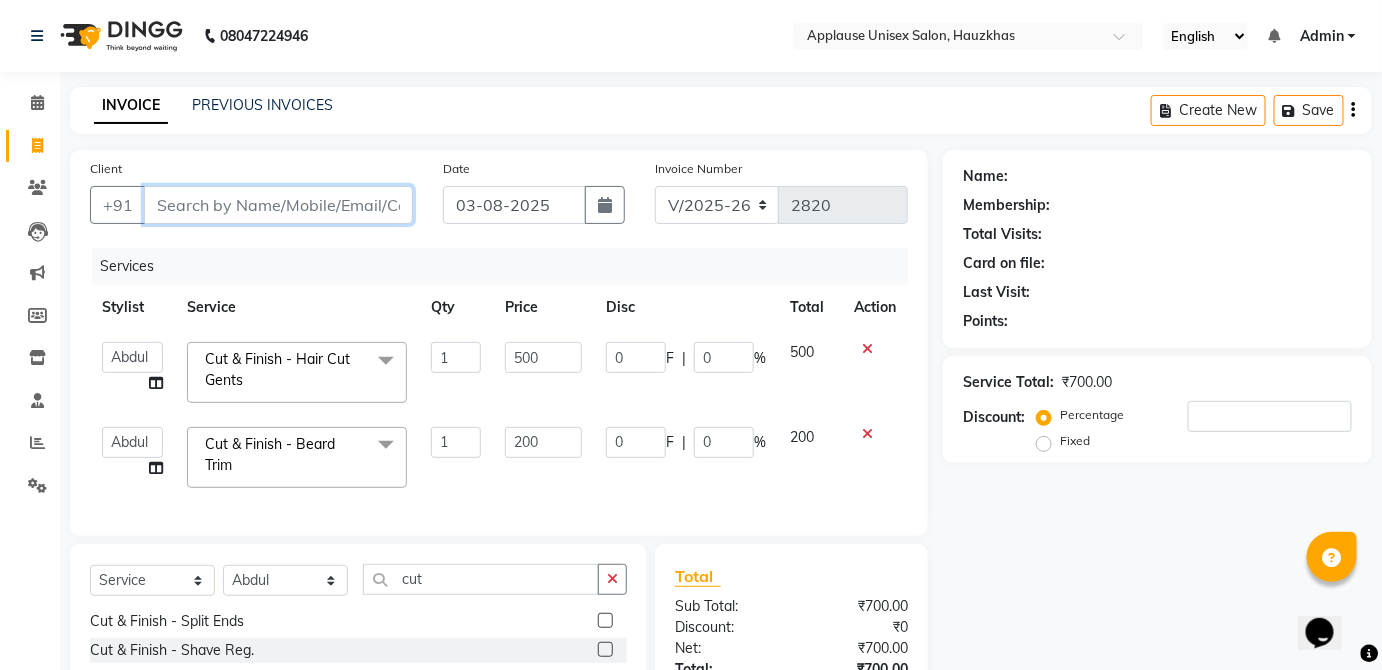 click on "Client" at bounding box center [278, 205] 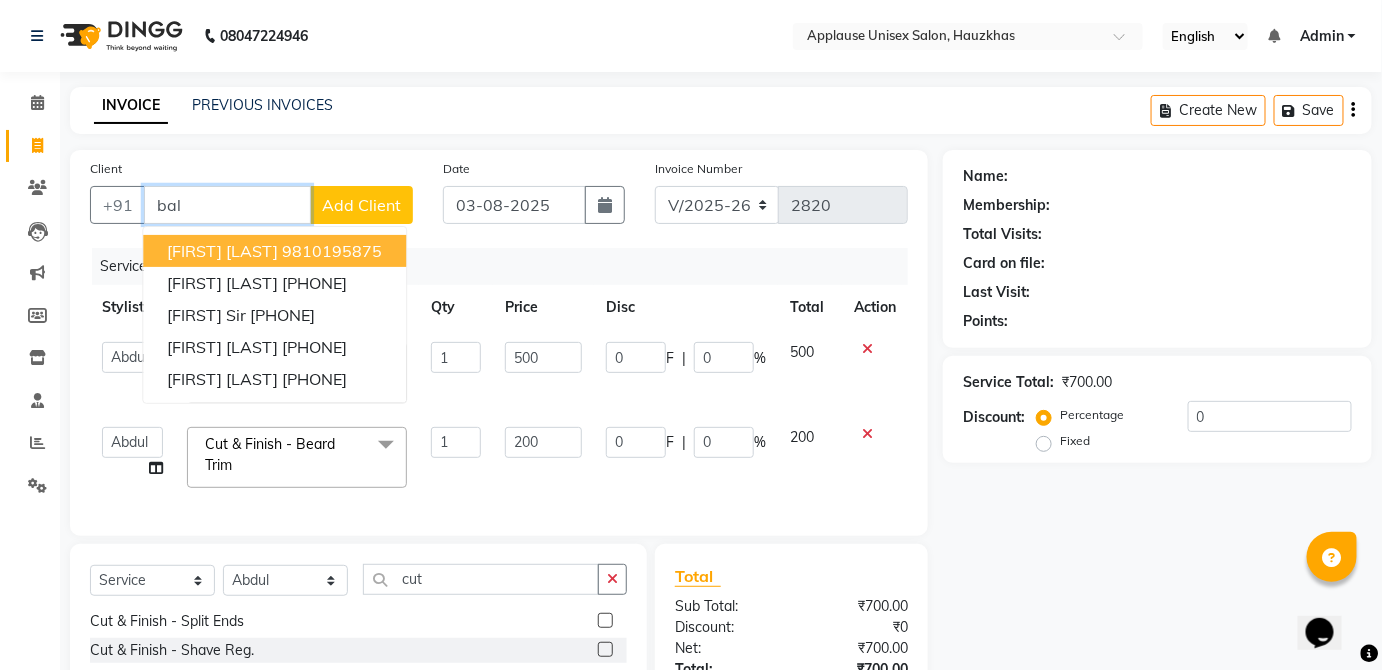 type on "bal" 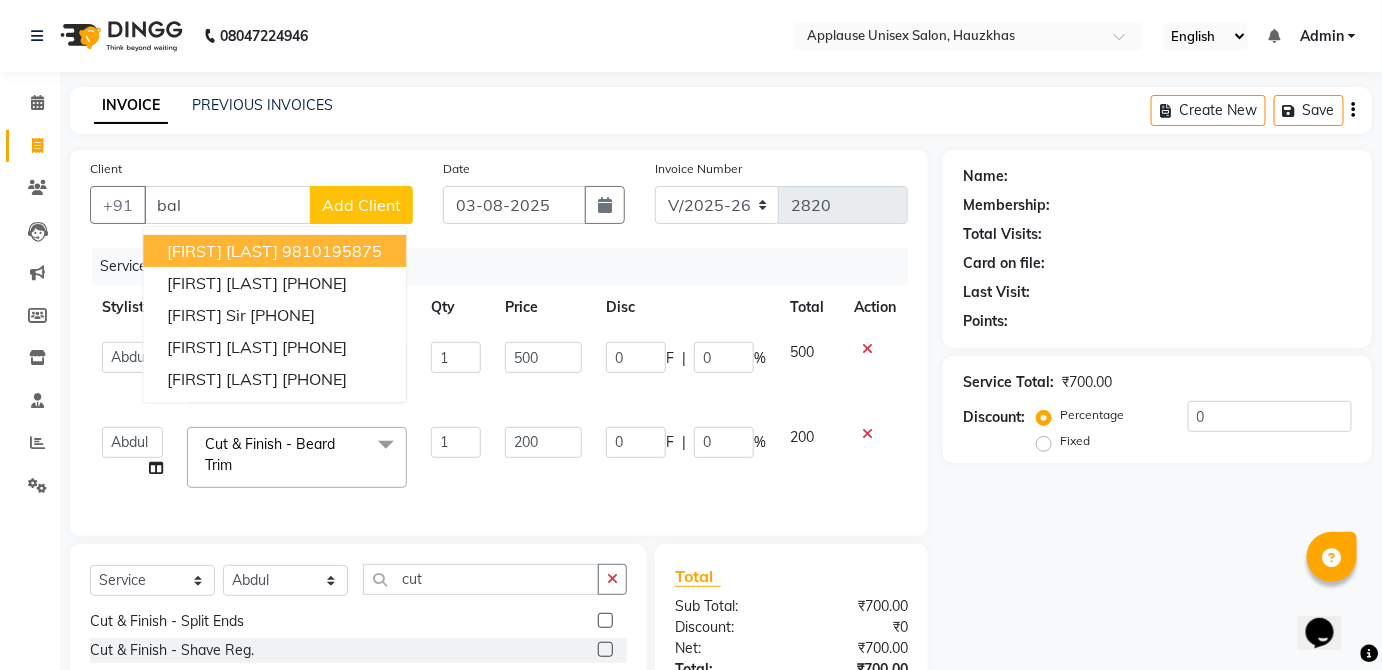 click 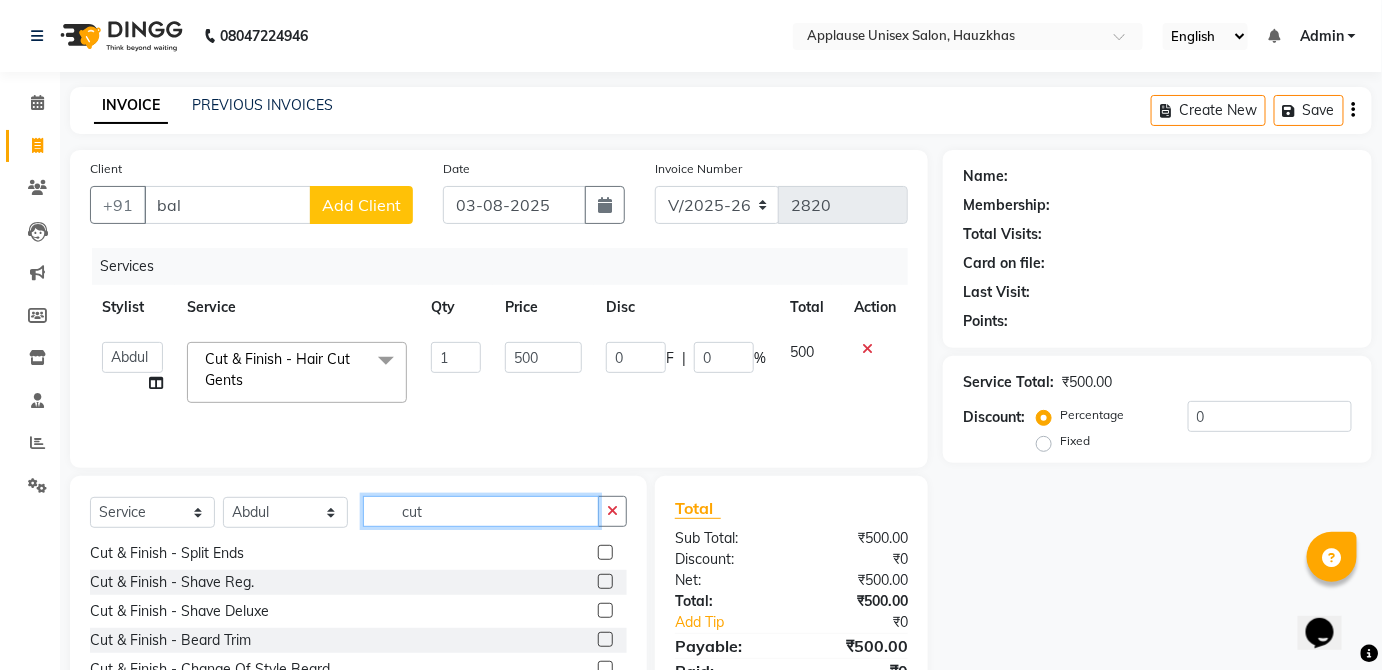click on "cut" 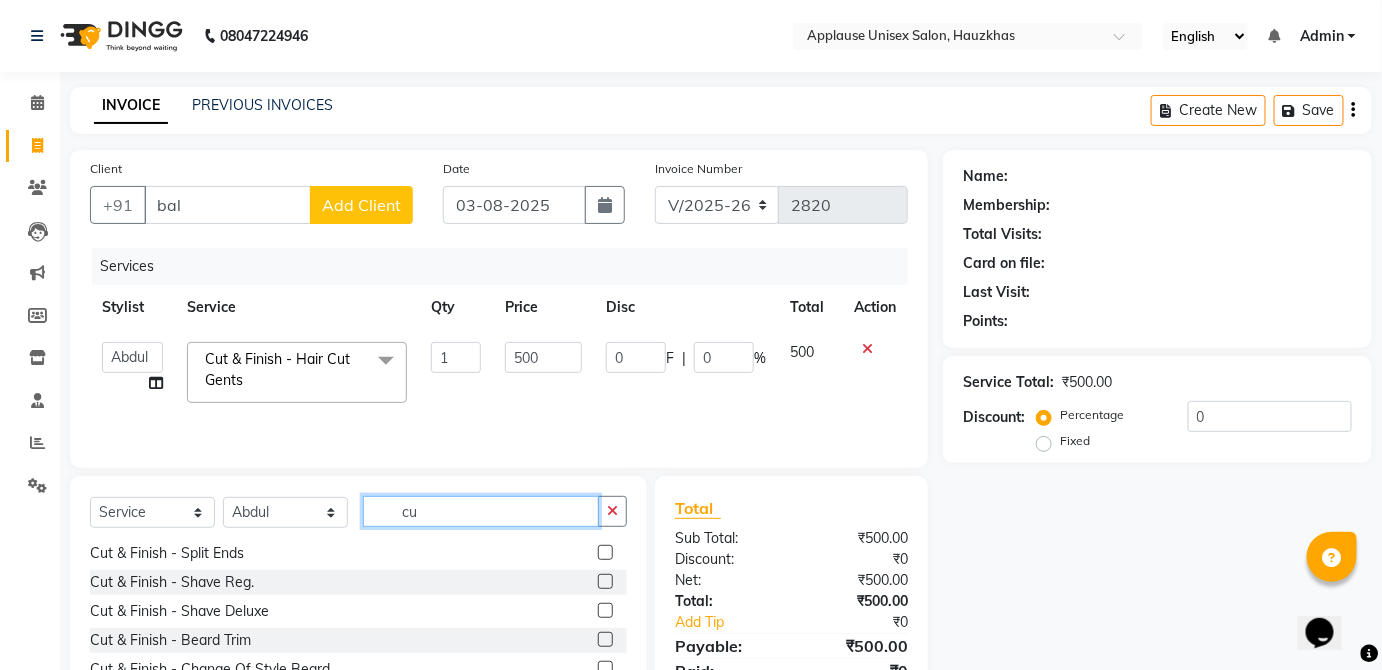 type on "c" 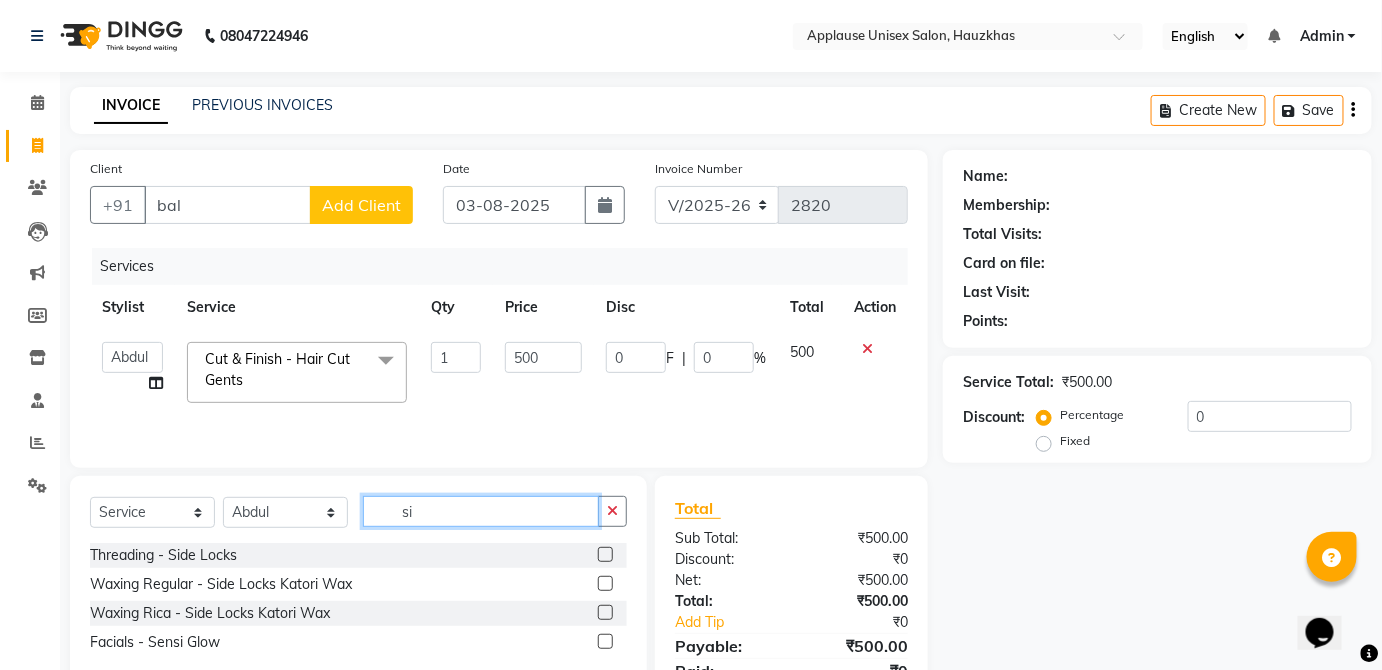scroll, scrollTop: 0, scrollLeft: 0, axis: both 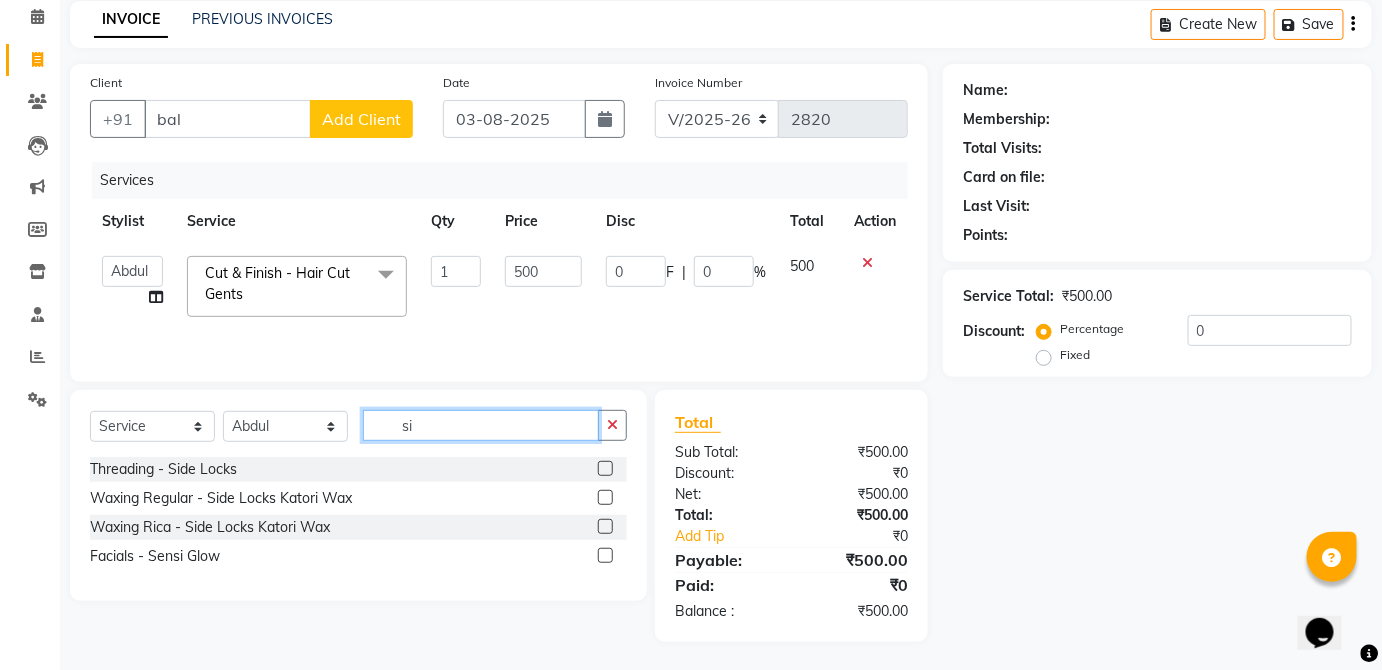 type on "si" 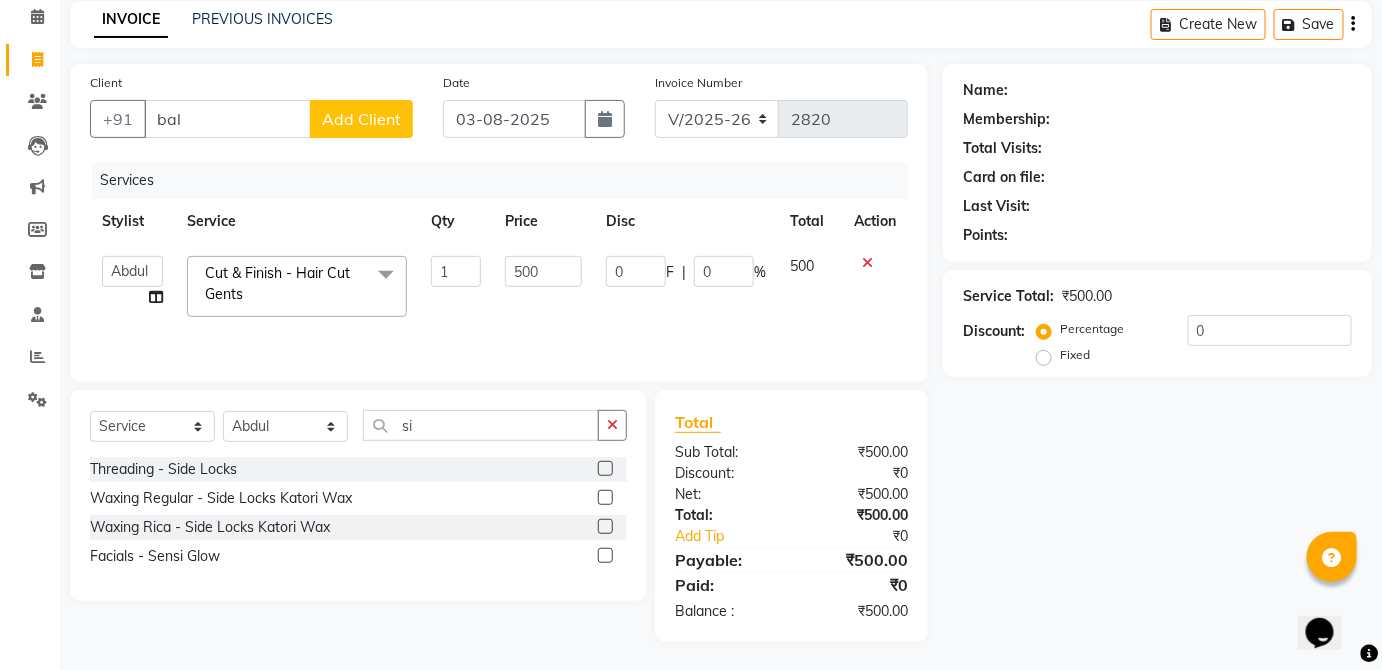 click 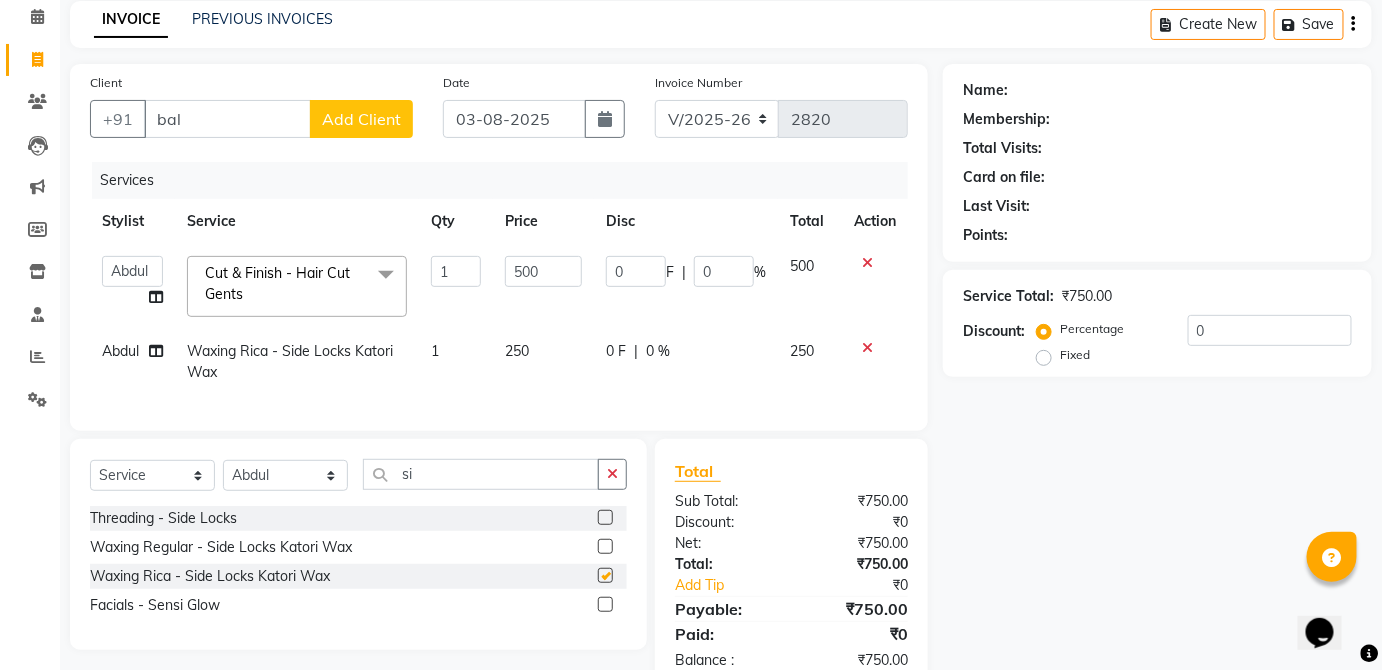 checkbox on "false" 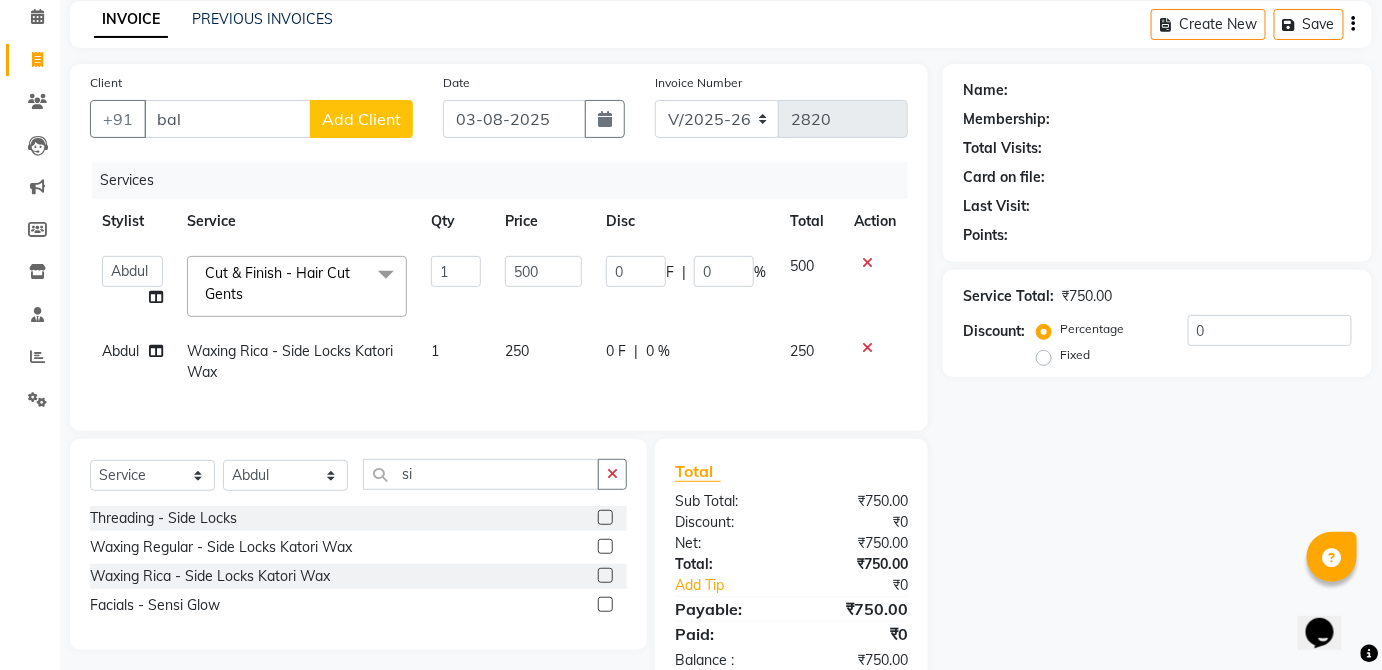 click on "250" 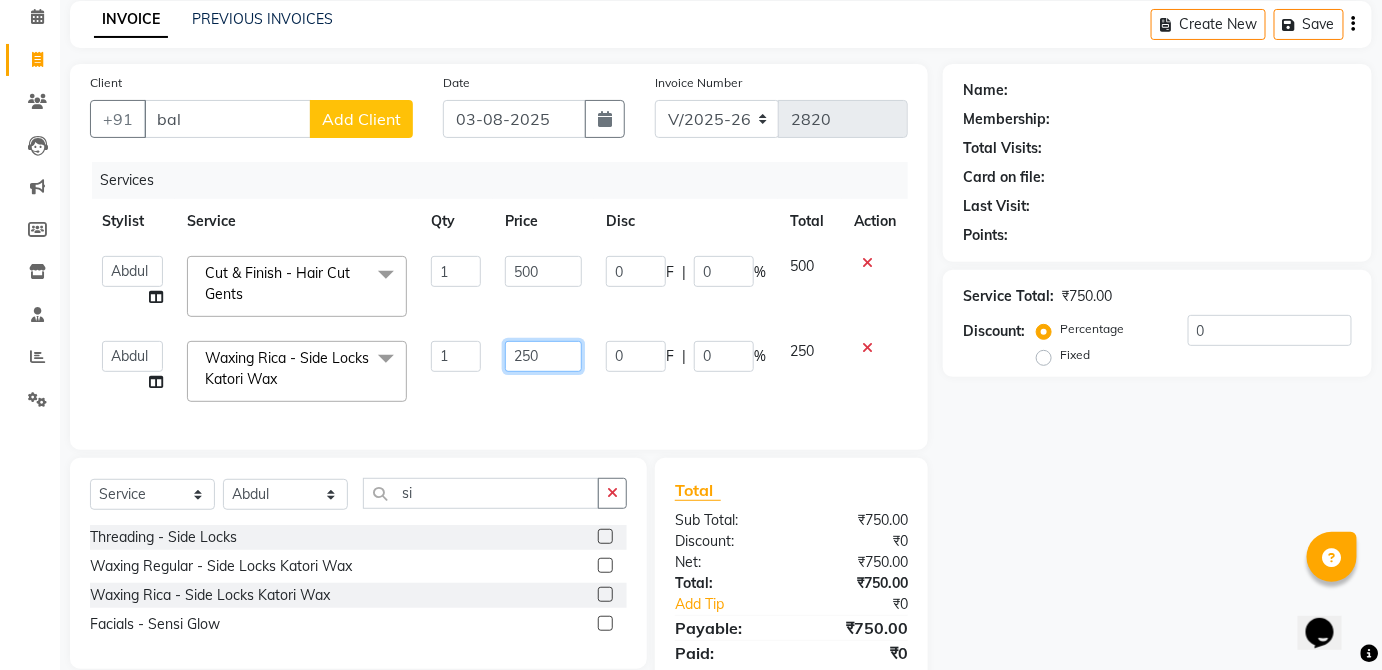 click on "250" 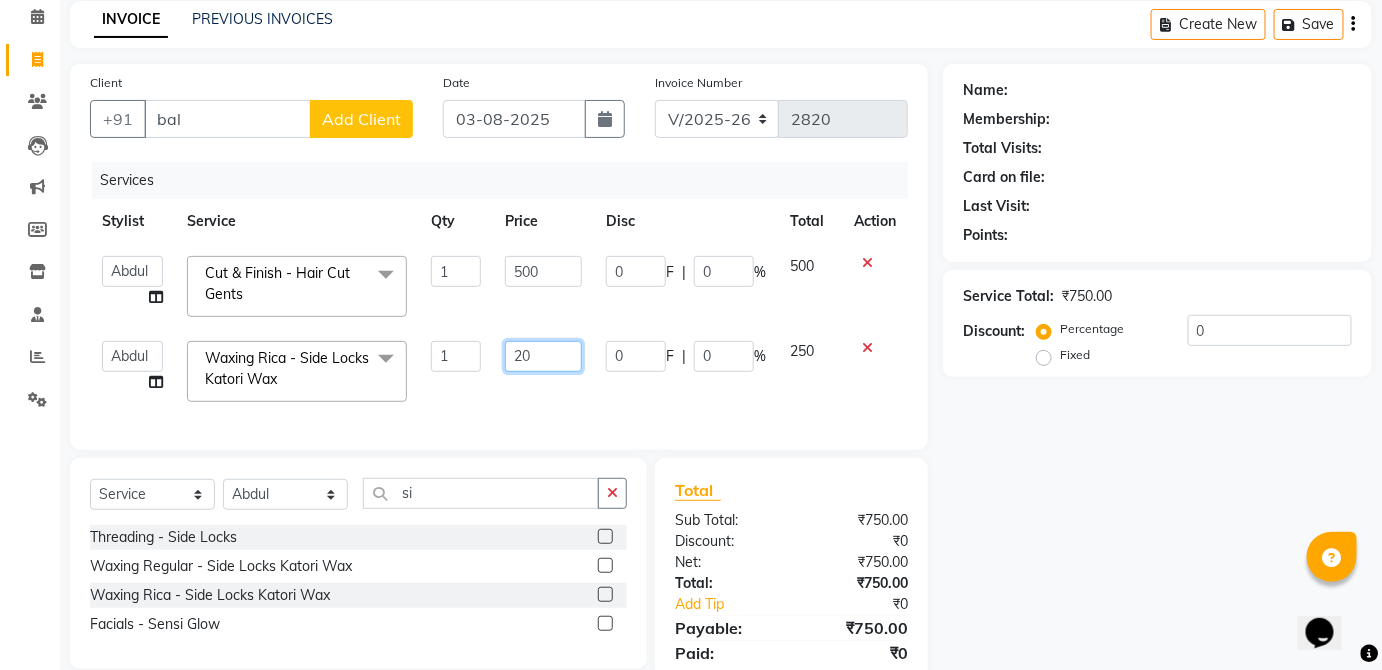 type on "200" 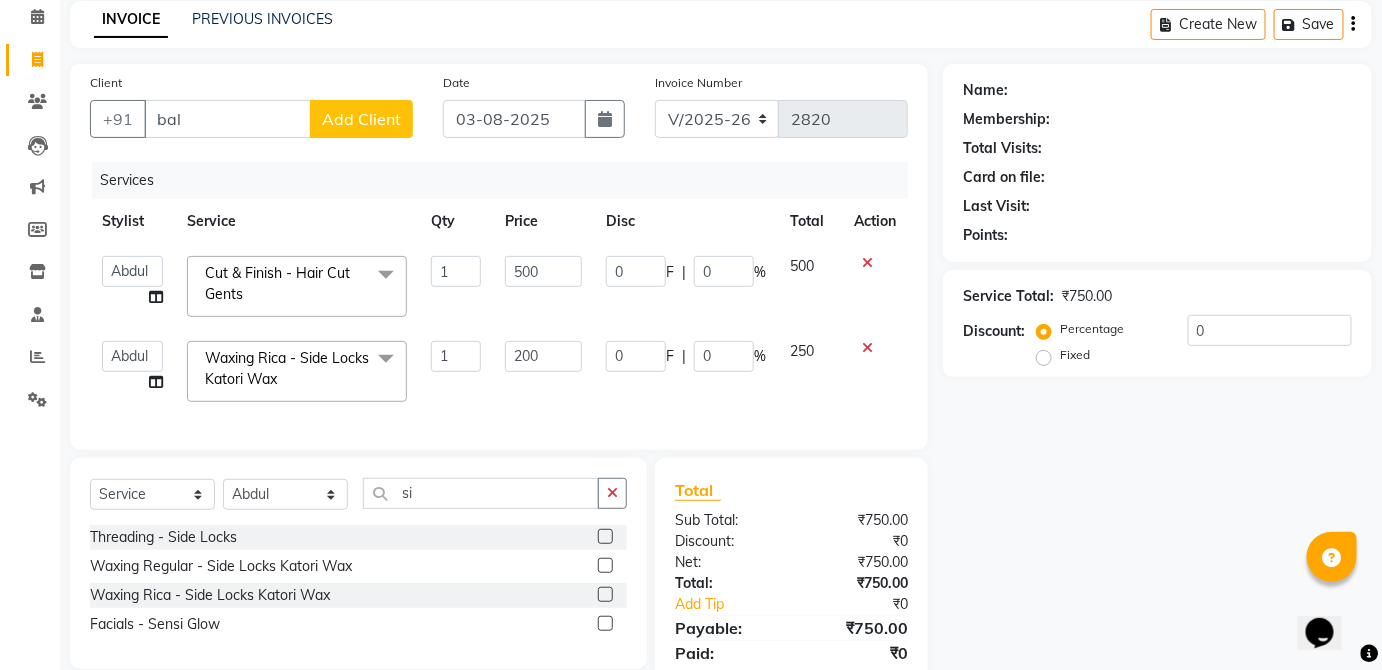 click on "250" 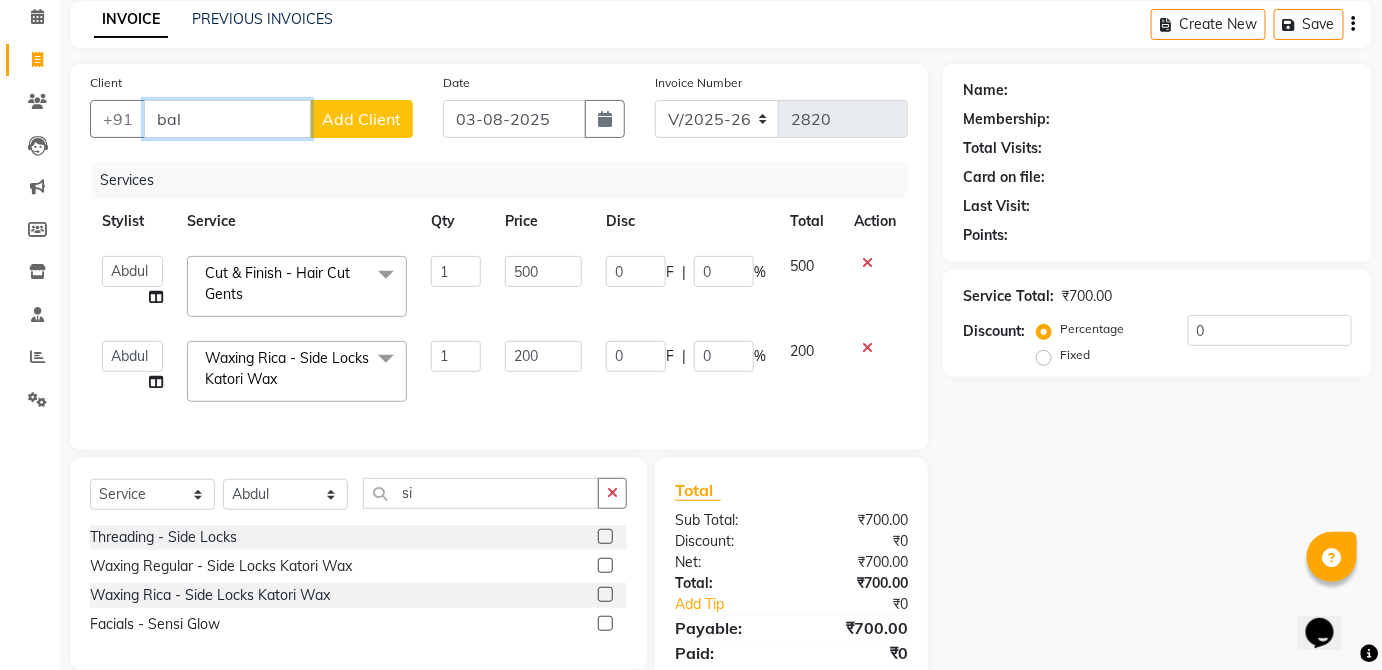 click on "bal" at bounding box center (227, 119) 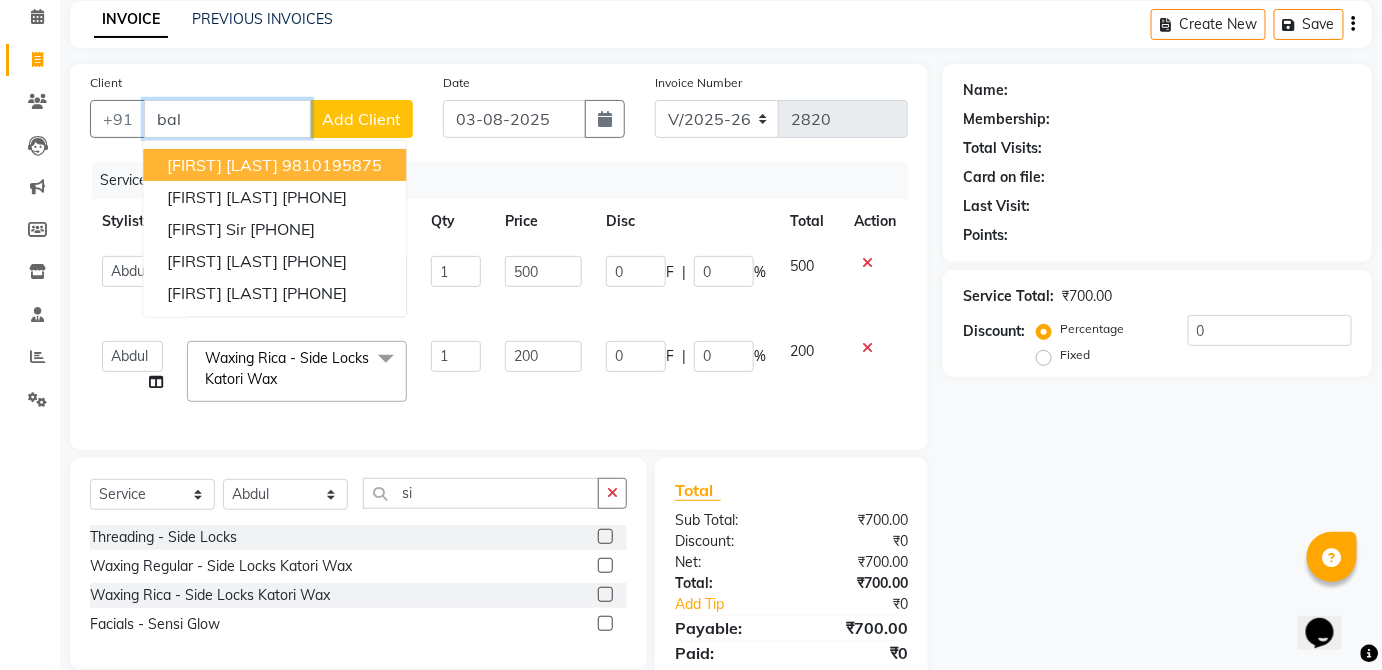 click on "[FIRST] [LAST] [PHONE]" at bounding box center (274, 165) 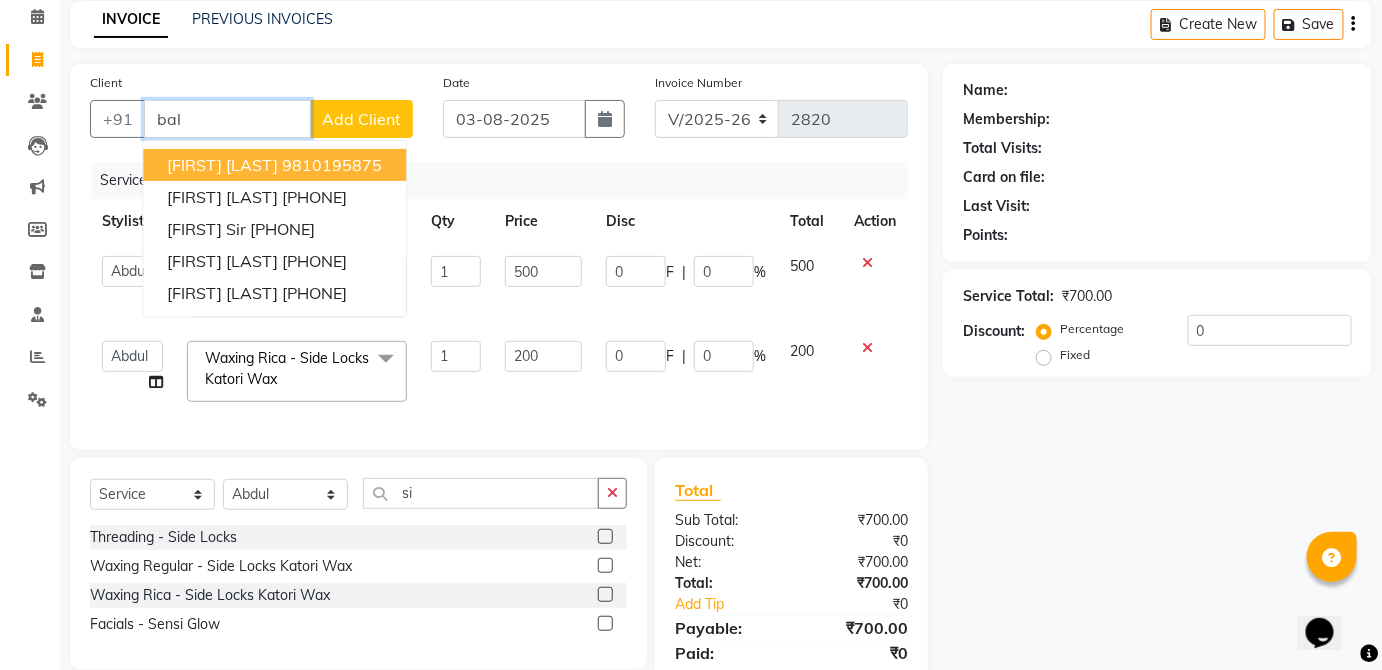 type on "9810195875" 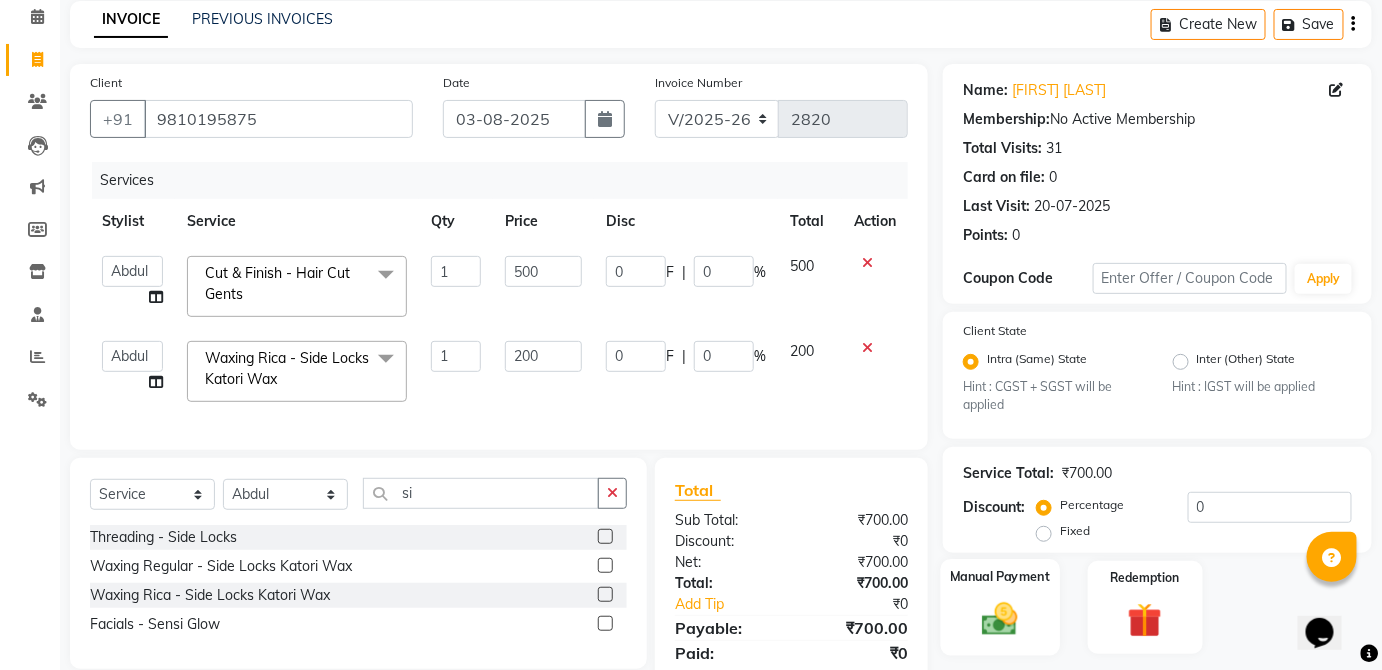 click 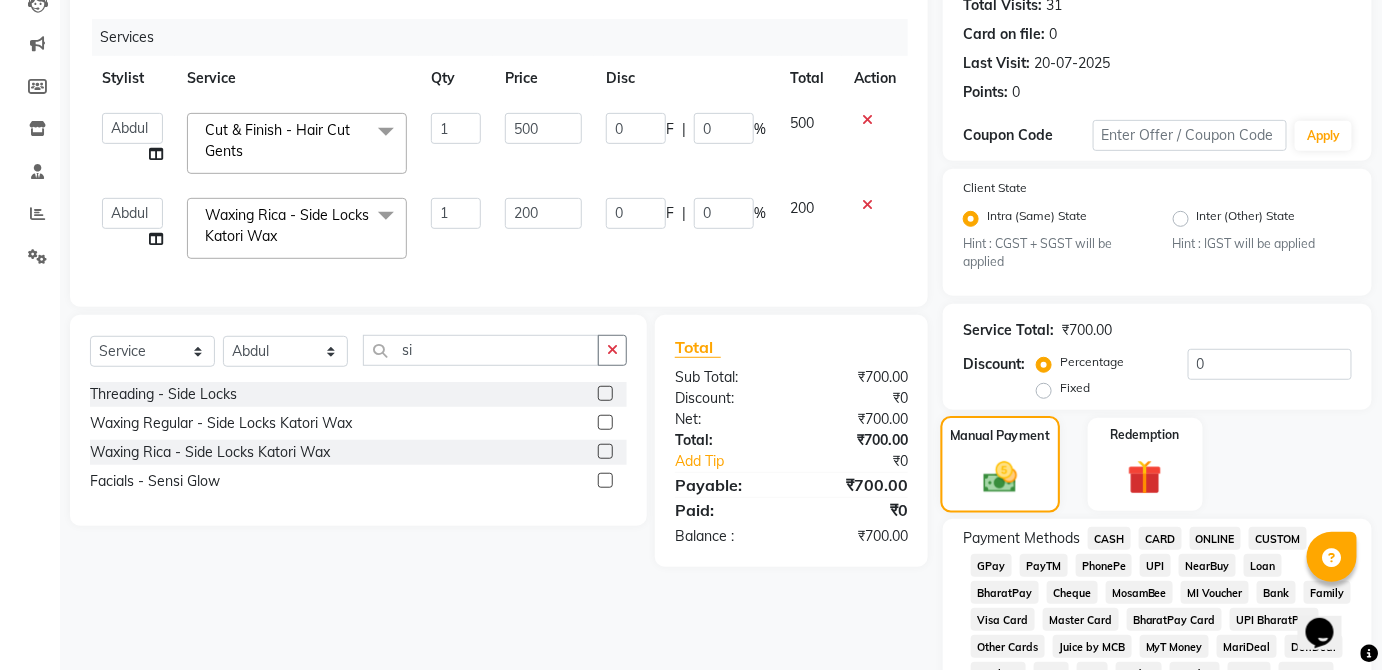 scroll, scrollTop: 263, scrollLeft: 0, axis: vertical 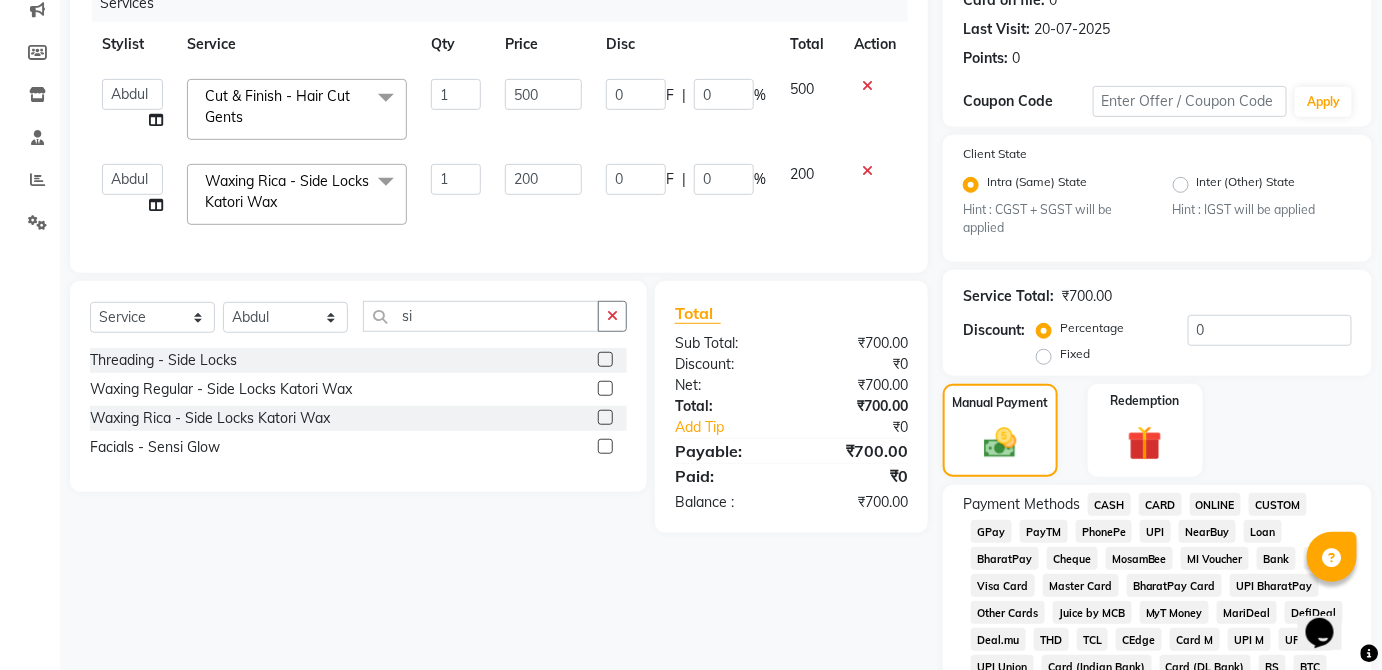 click on "CASH" 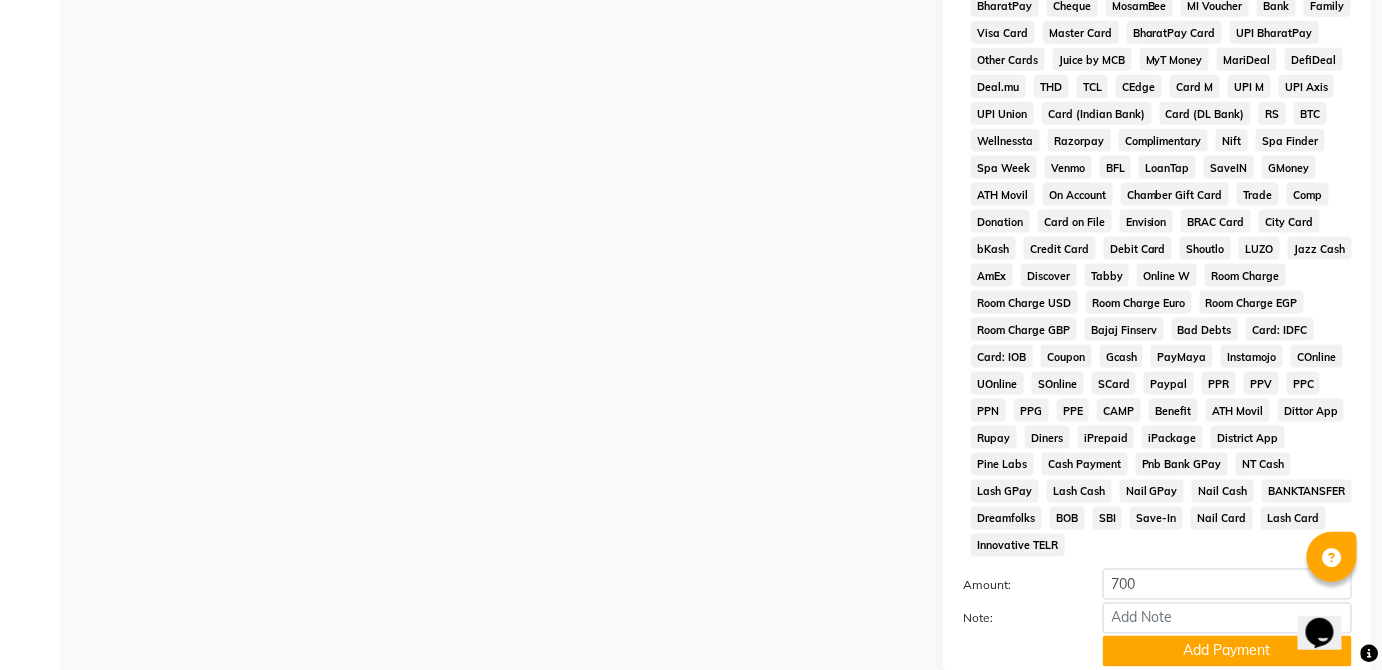 scroll, scrollTop: 943, scrollLeft: 0, axis: vertical 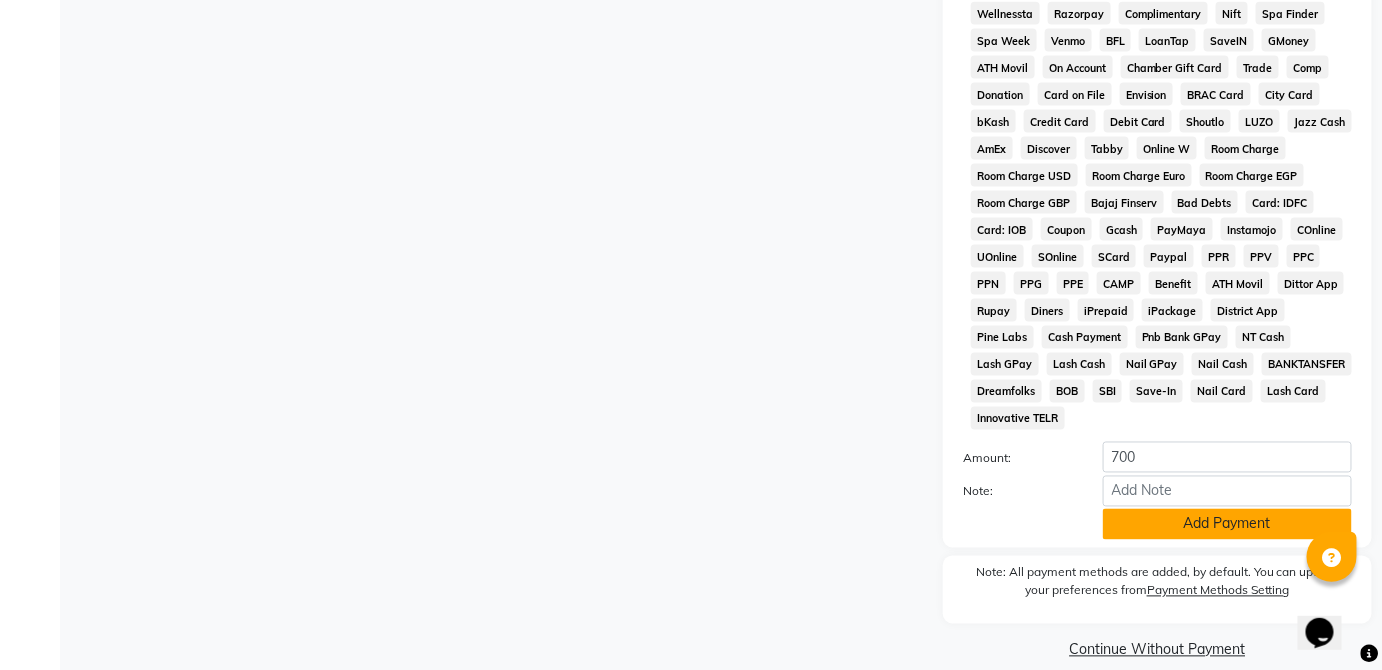 click on "Add Payment" 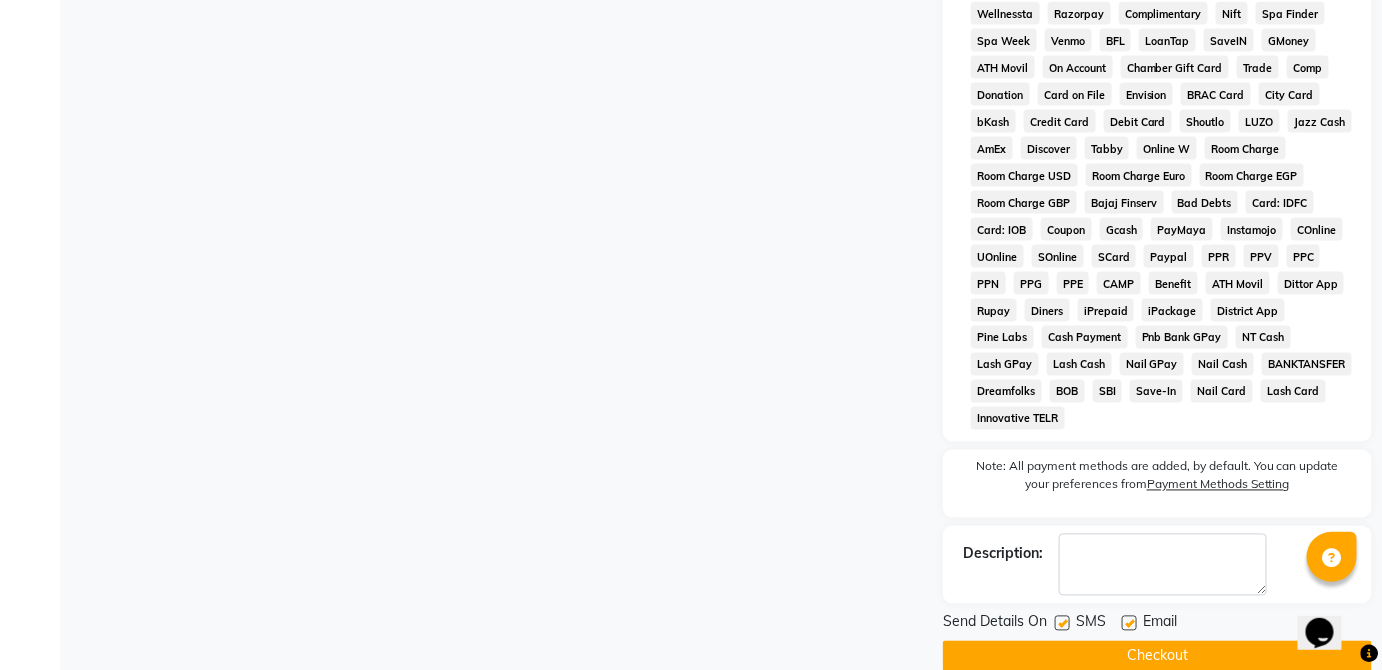 click on "Checkout" 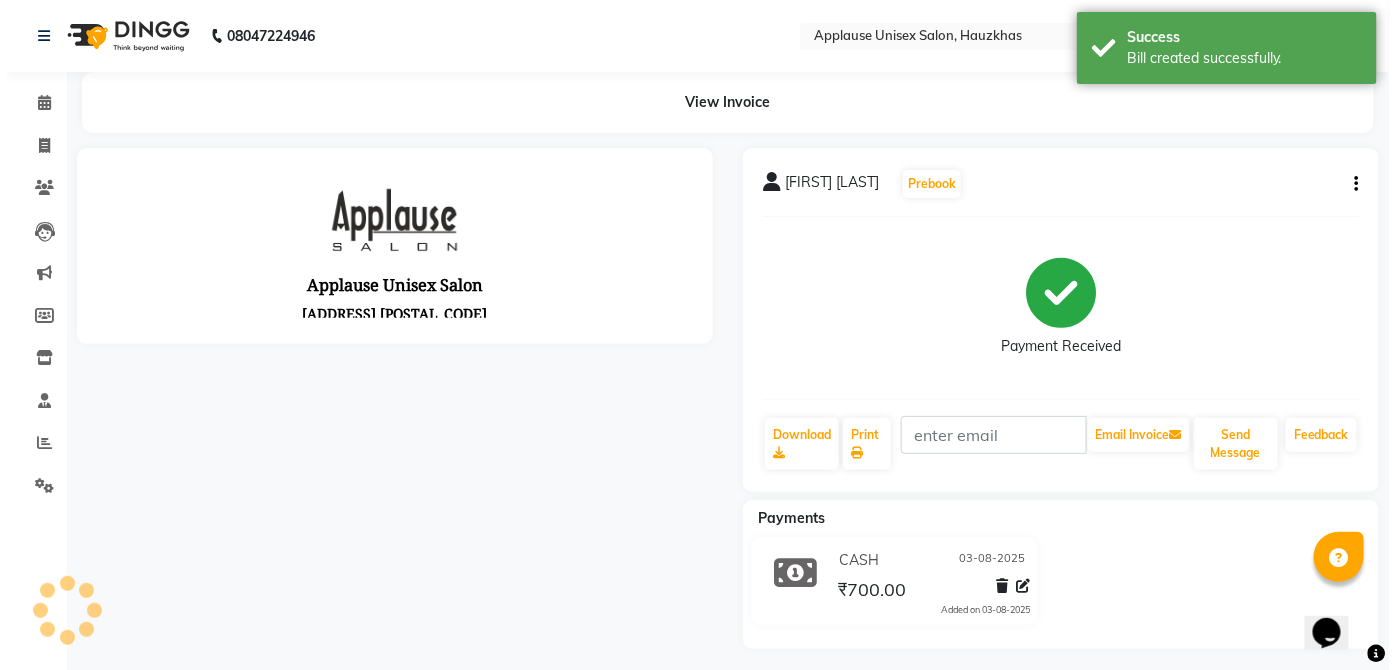 scroll, scrollTop: 0, scrollLeft: 0, axis: both 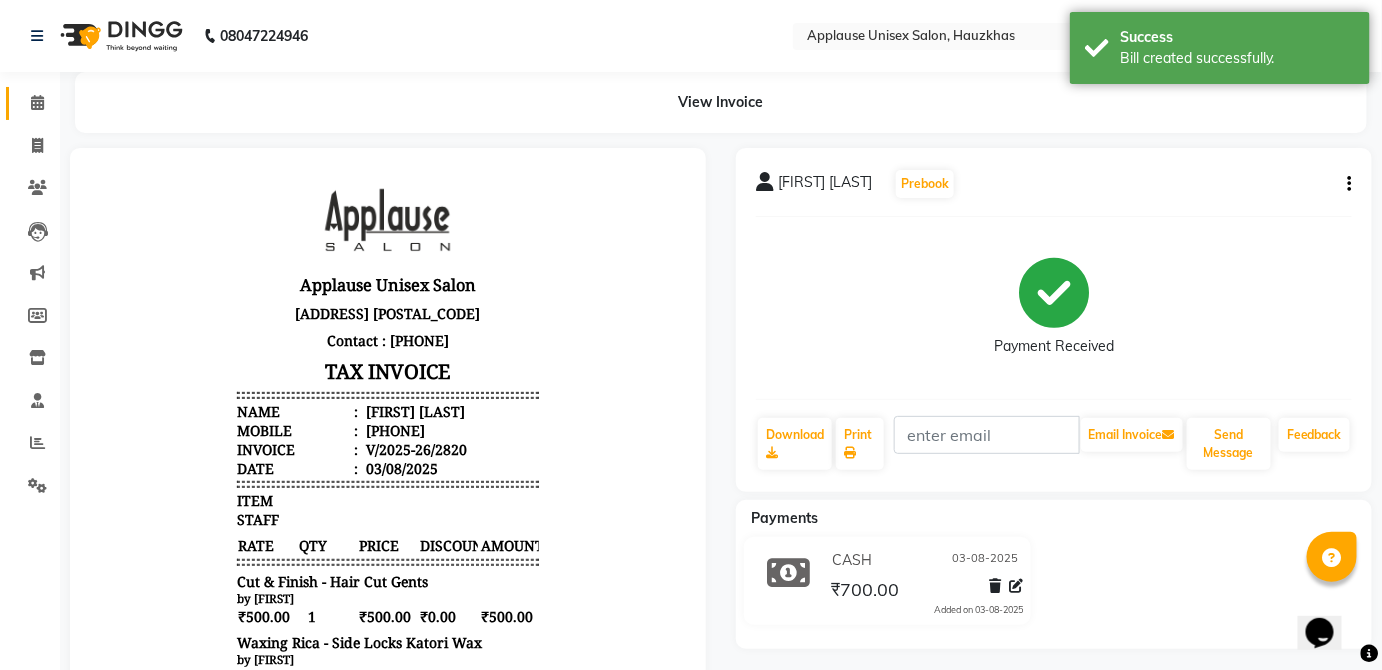 click on "Calendar" 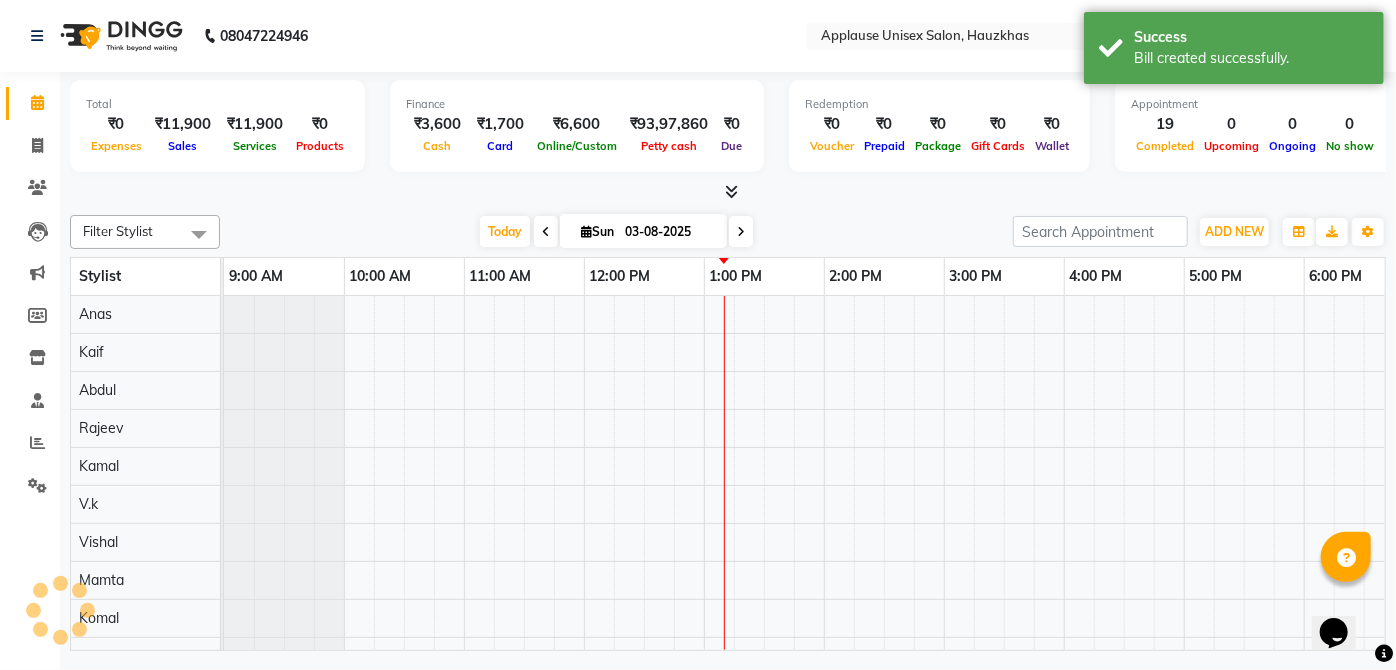 scroll, scrollTop: 0, scrollLeft: 0, axis: both 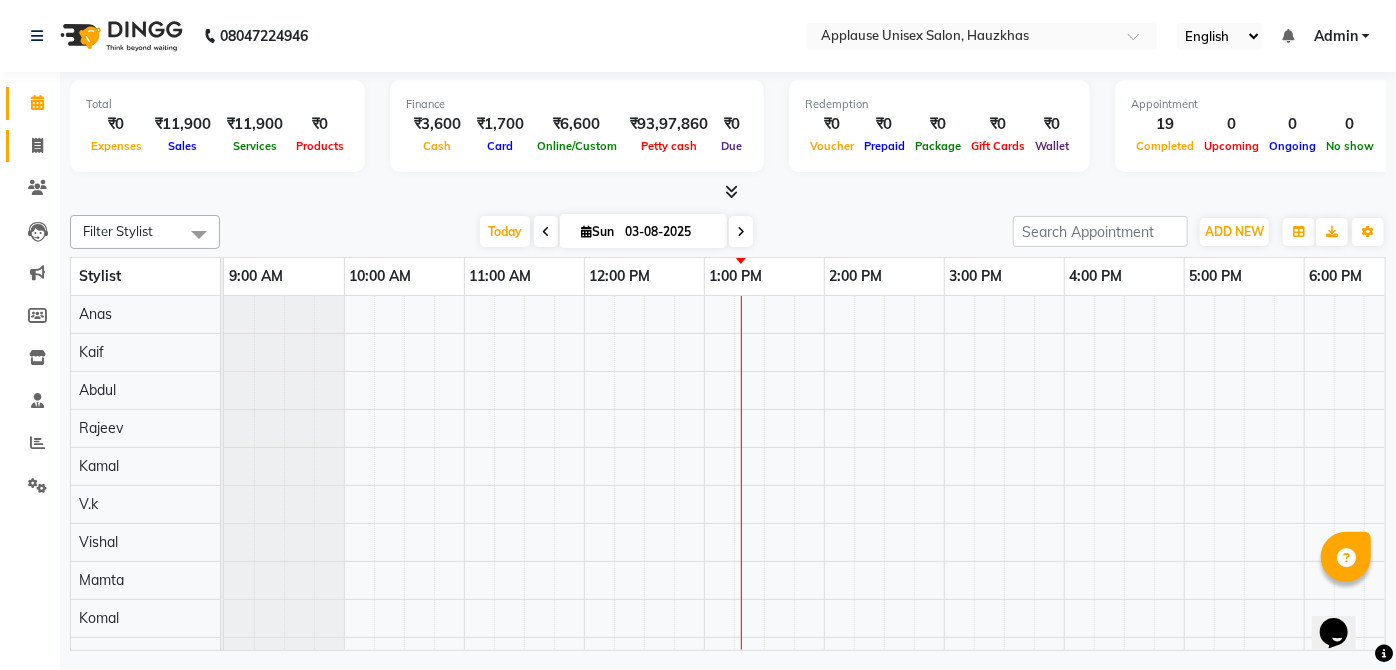 click on "Invoice" 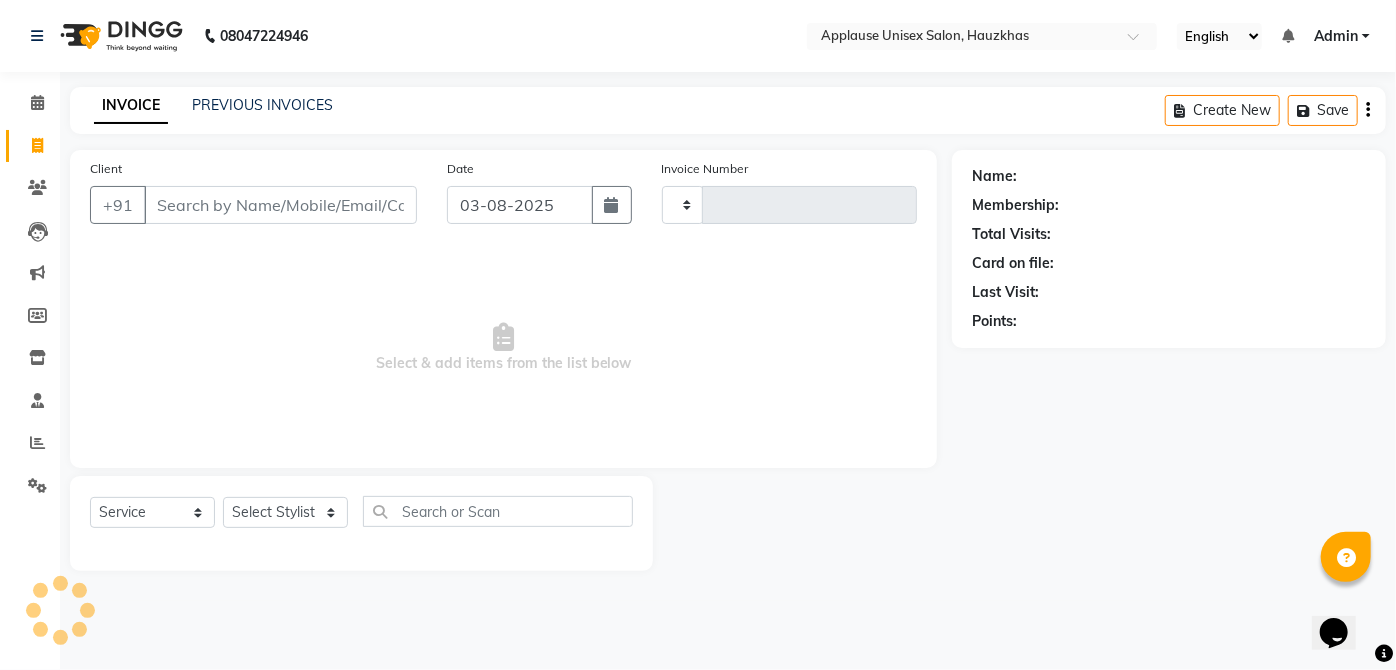 type on "2821" 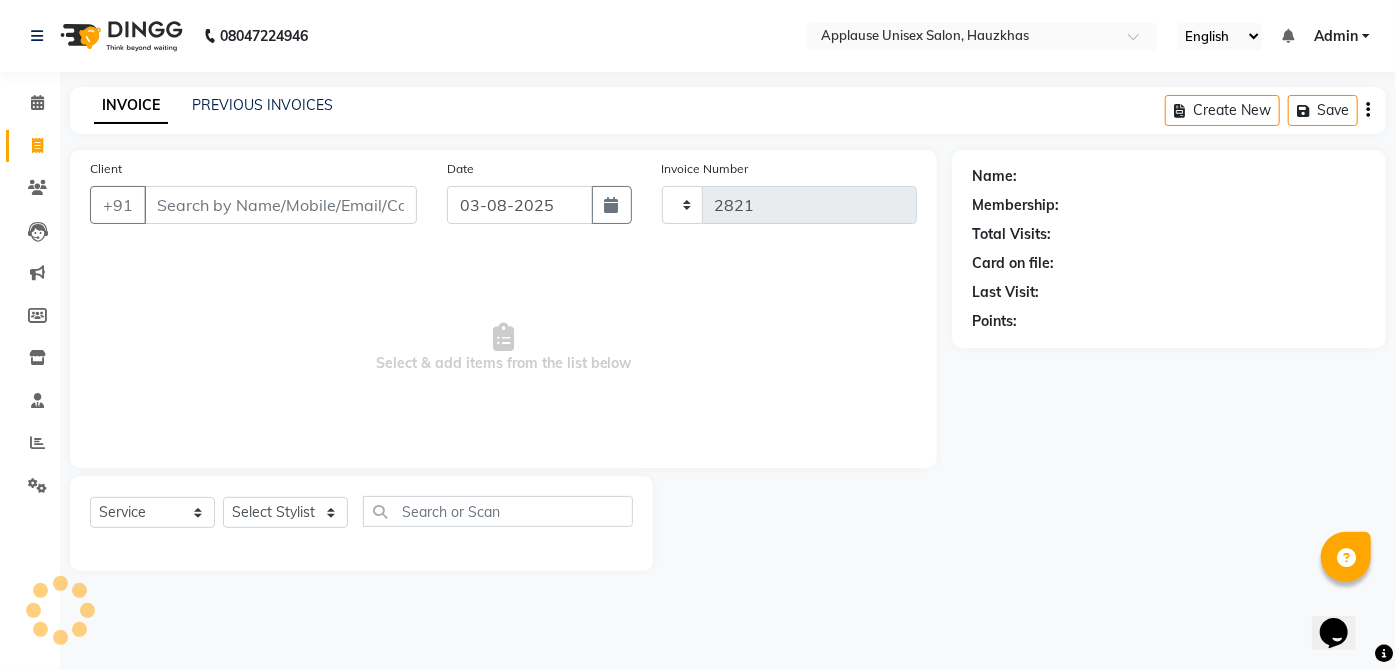 select on "5082" 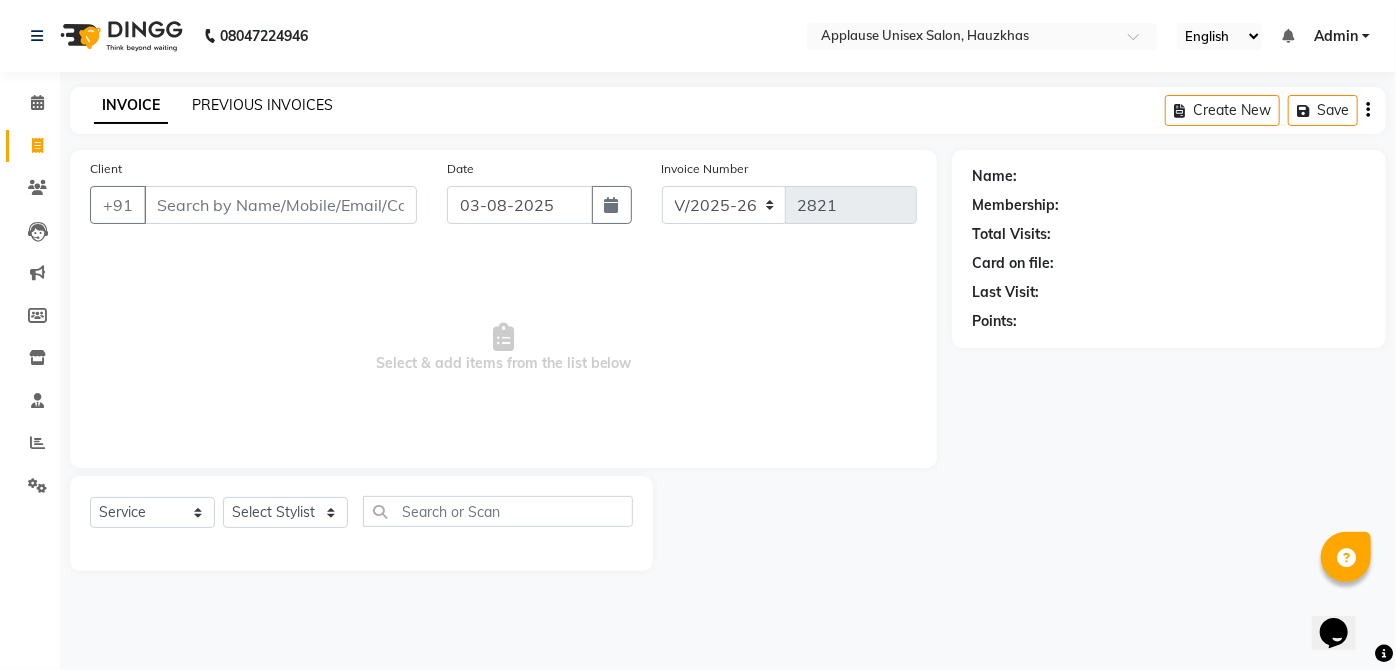 click on "PREVIOUS INVOICES" 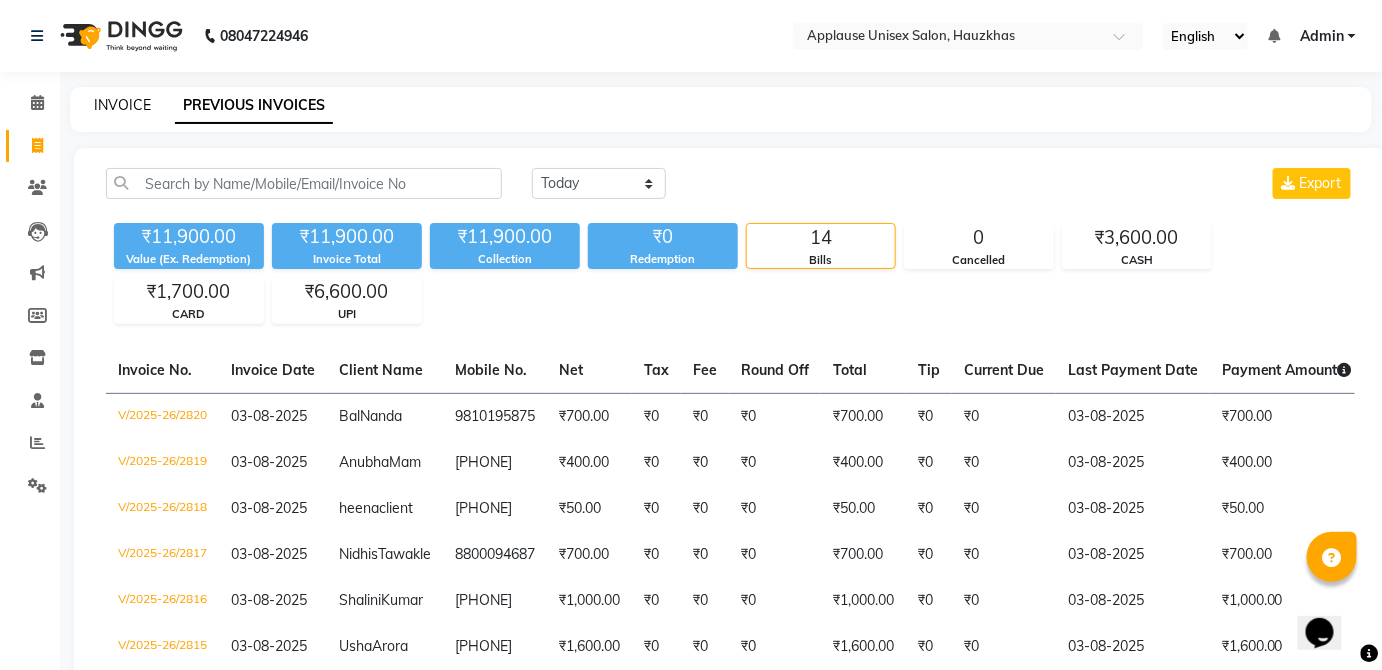 click on "INVOICE" 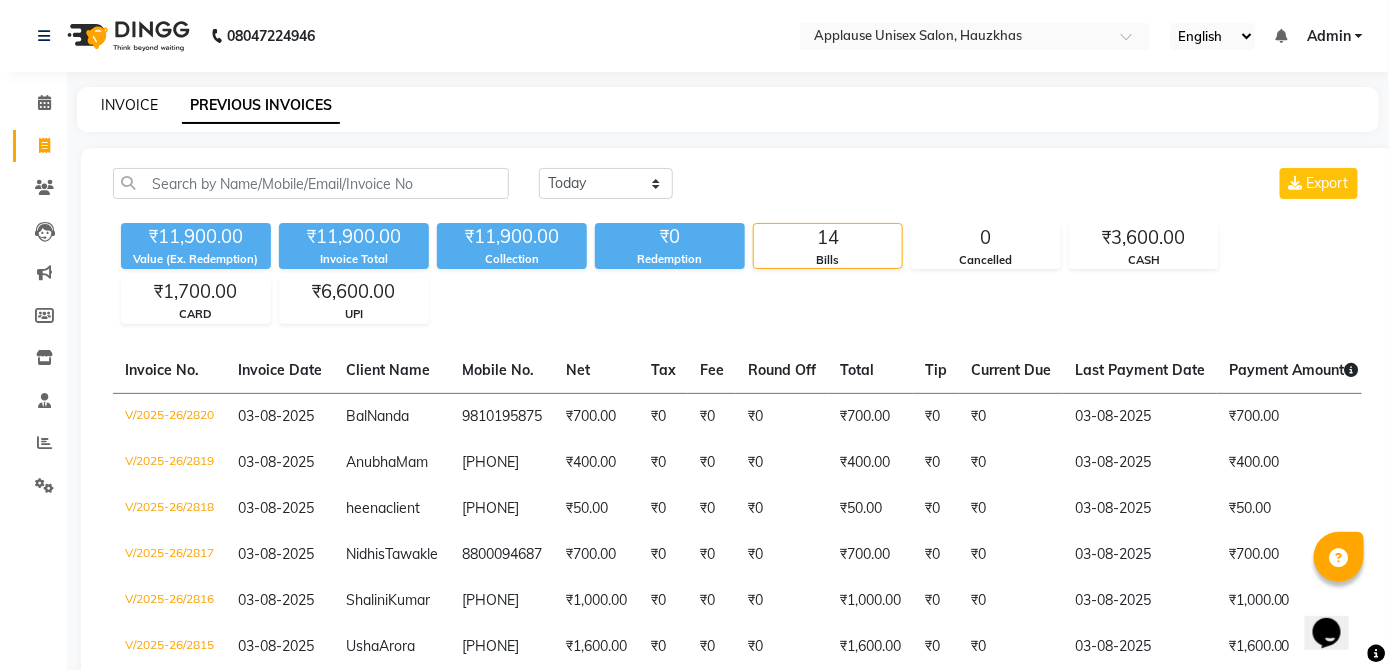 select on "service" 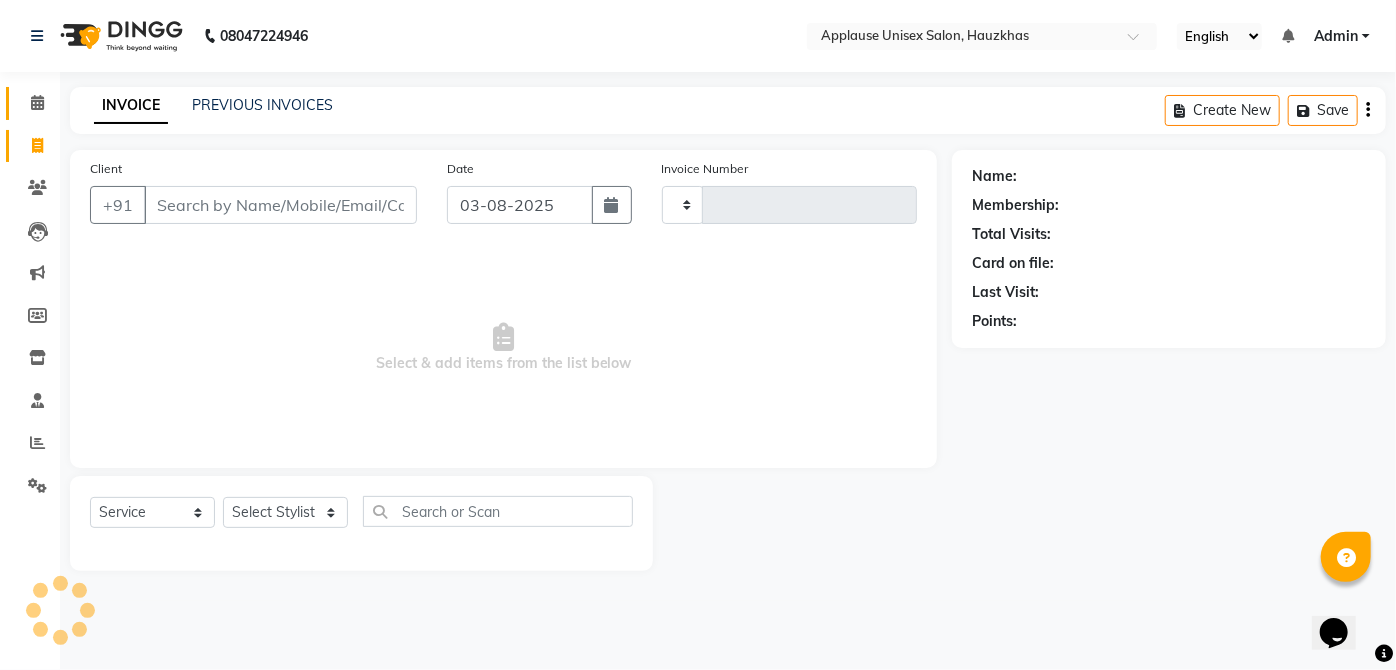 click 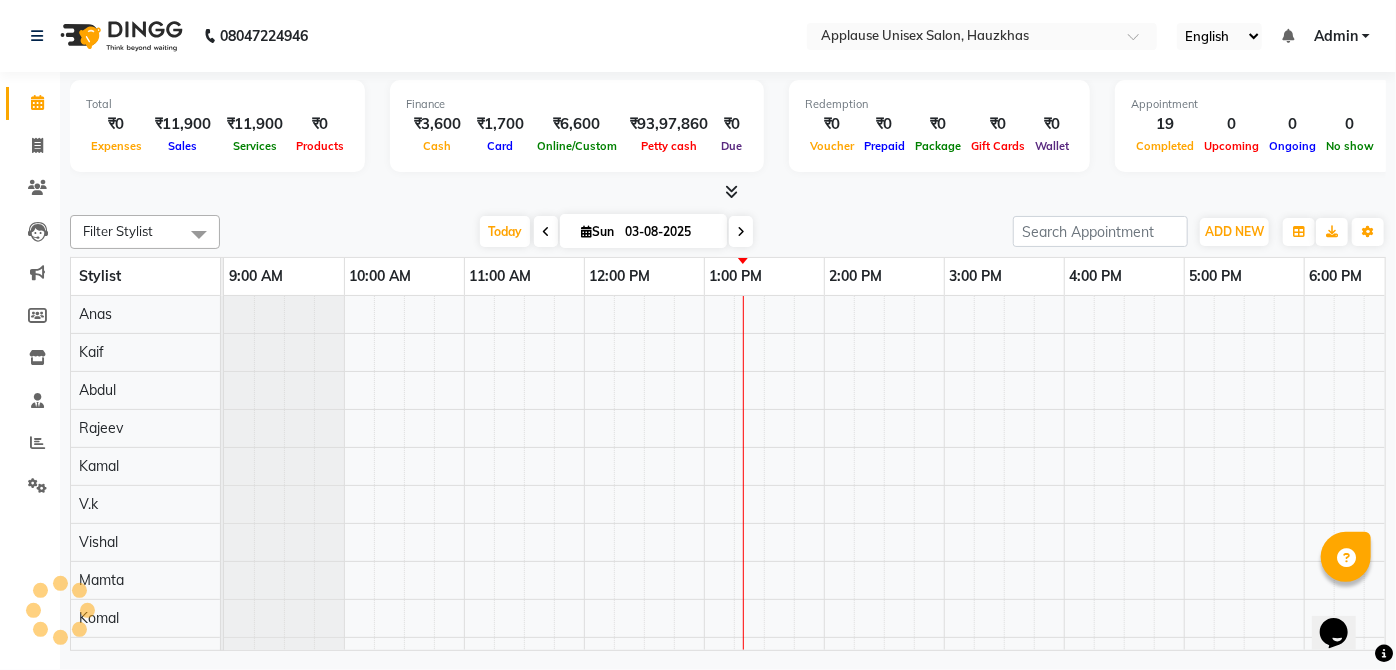 scroll, scrollTop: 0, scrollLeft: 397, axis: horizontal 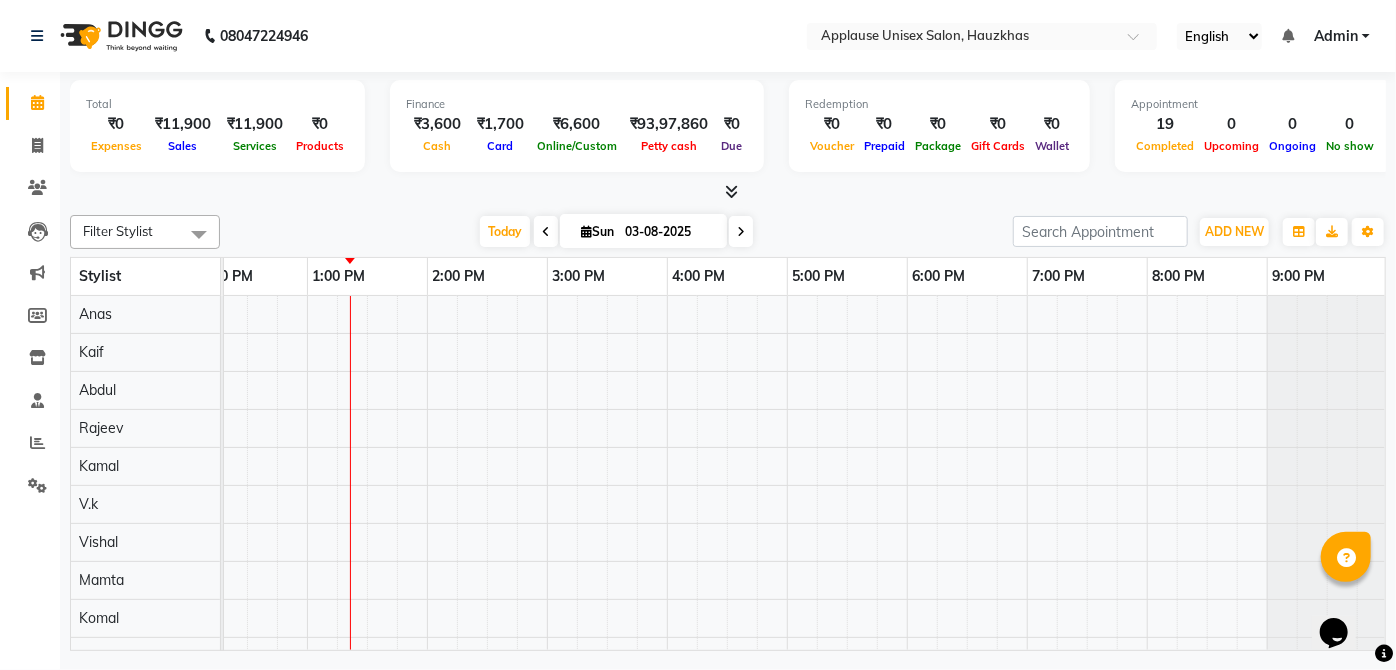 click at bounding box center [1102, 770] 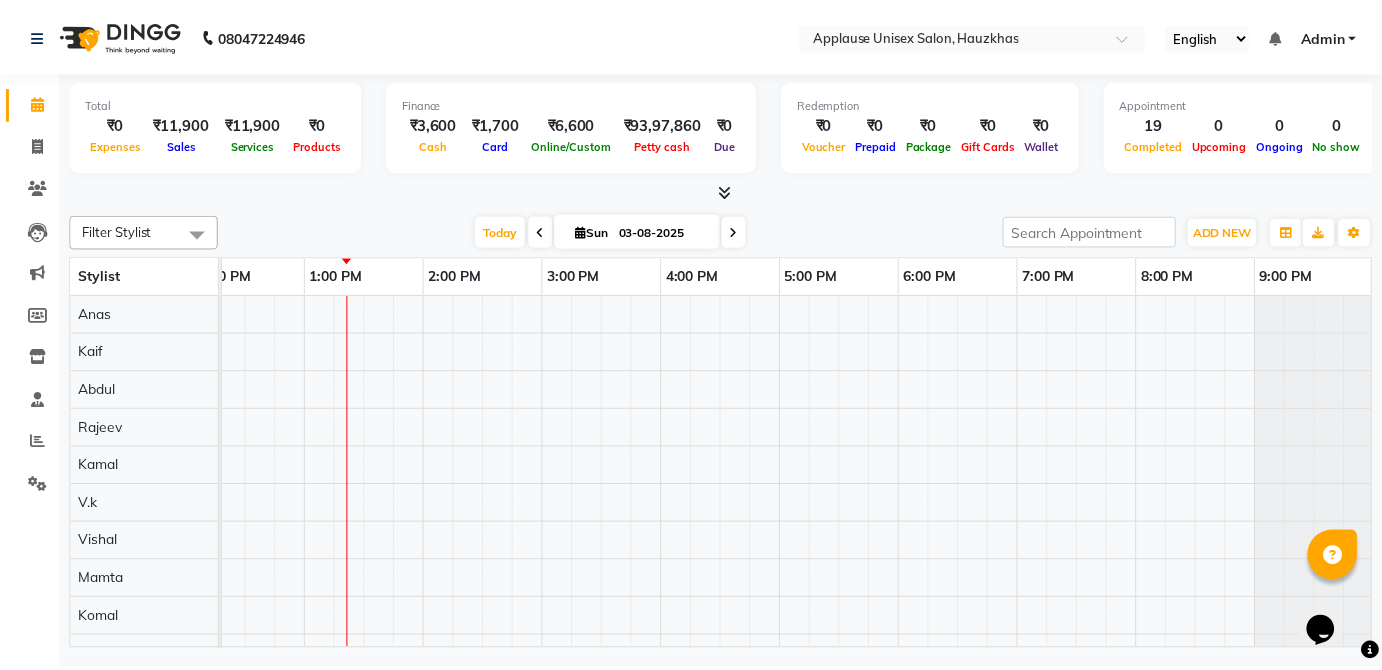 scroll, scrollTop: 0, scrollLeft: 369, axis: horizontal 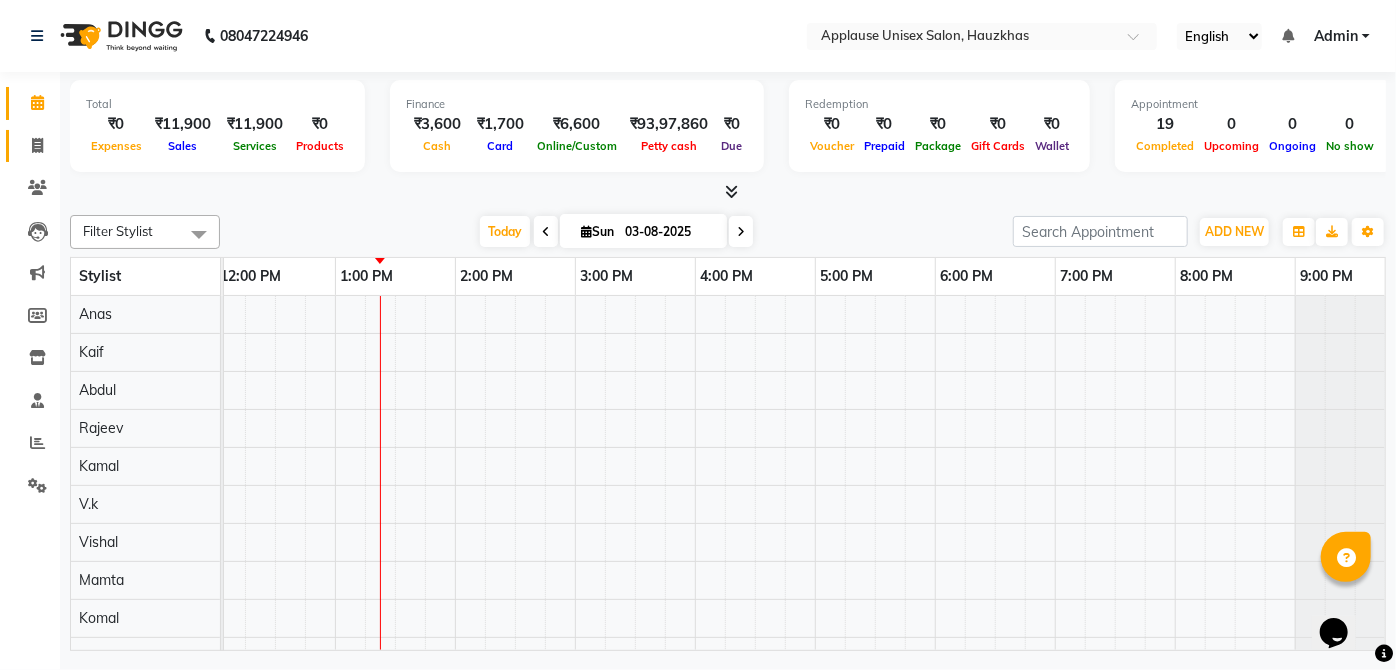 click 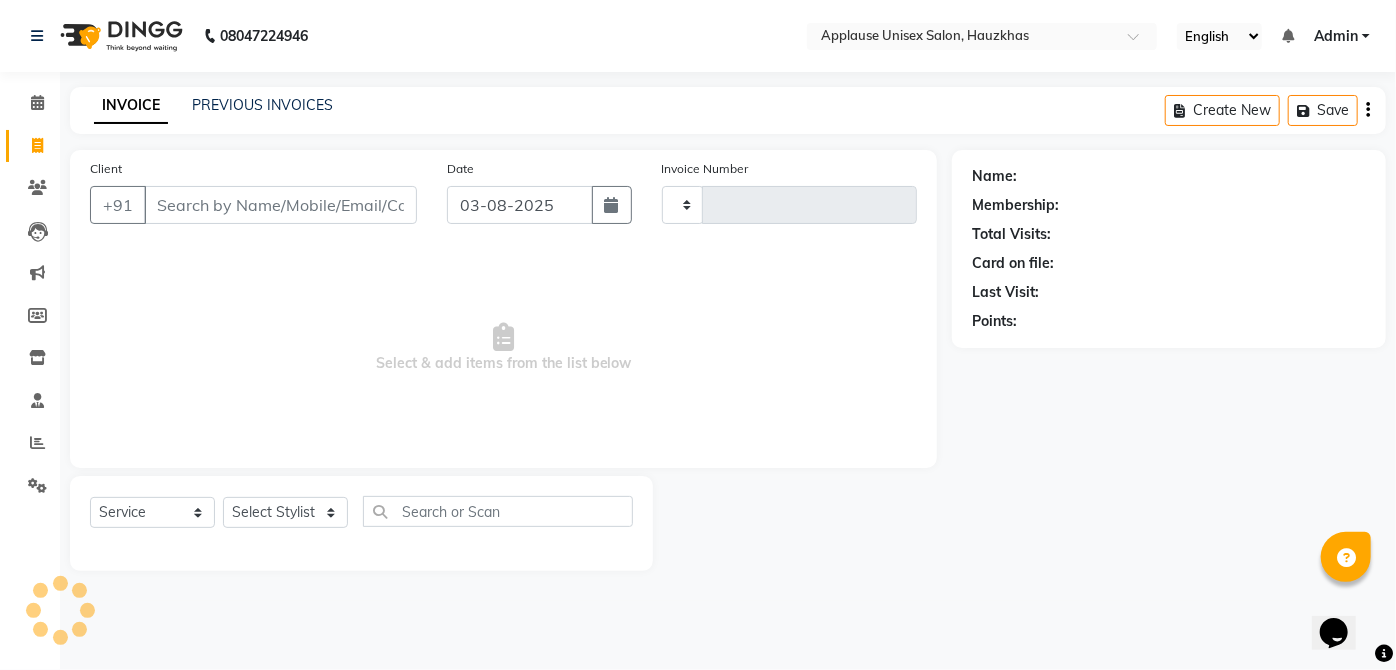 type on "2821" 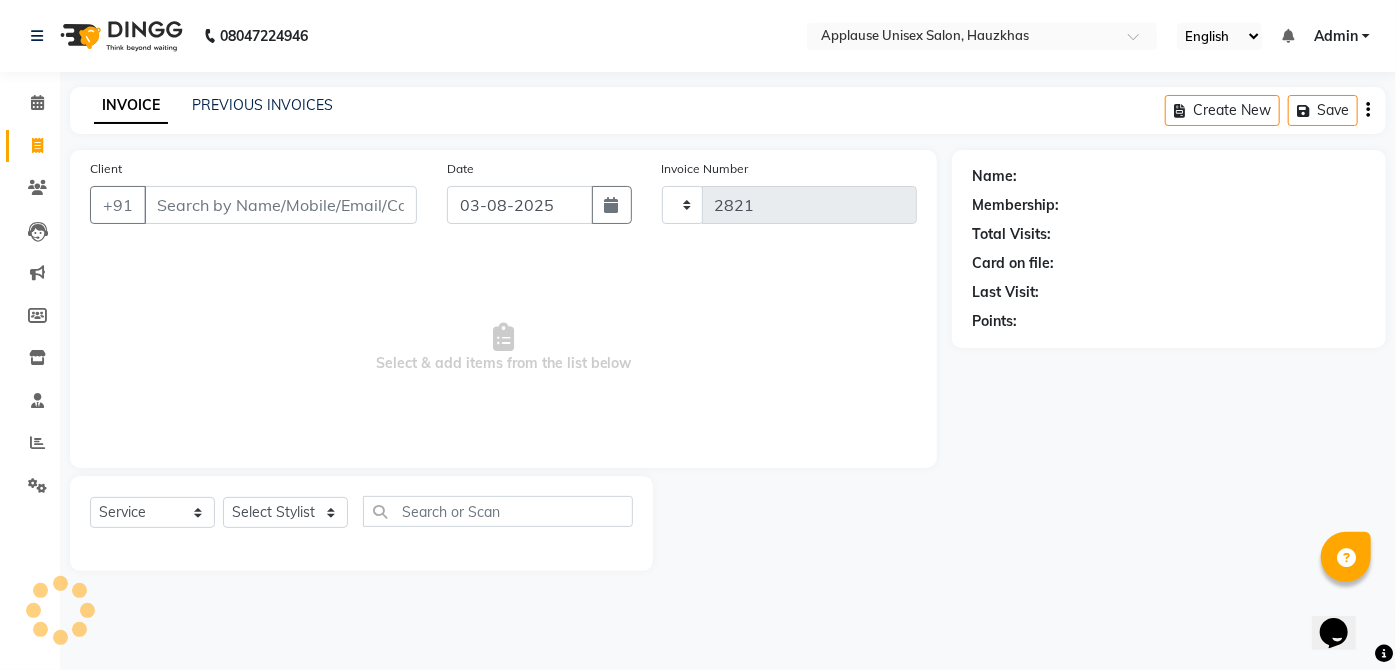 select on "5082" 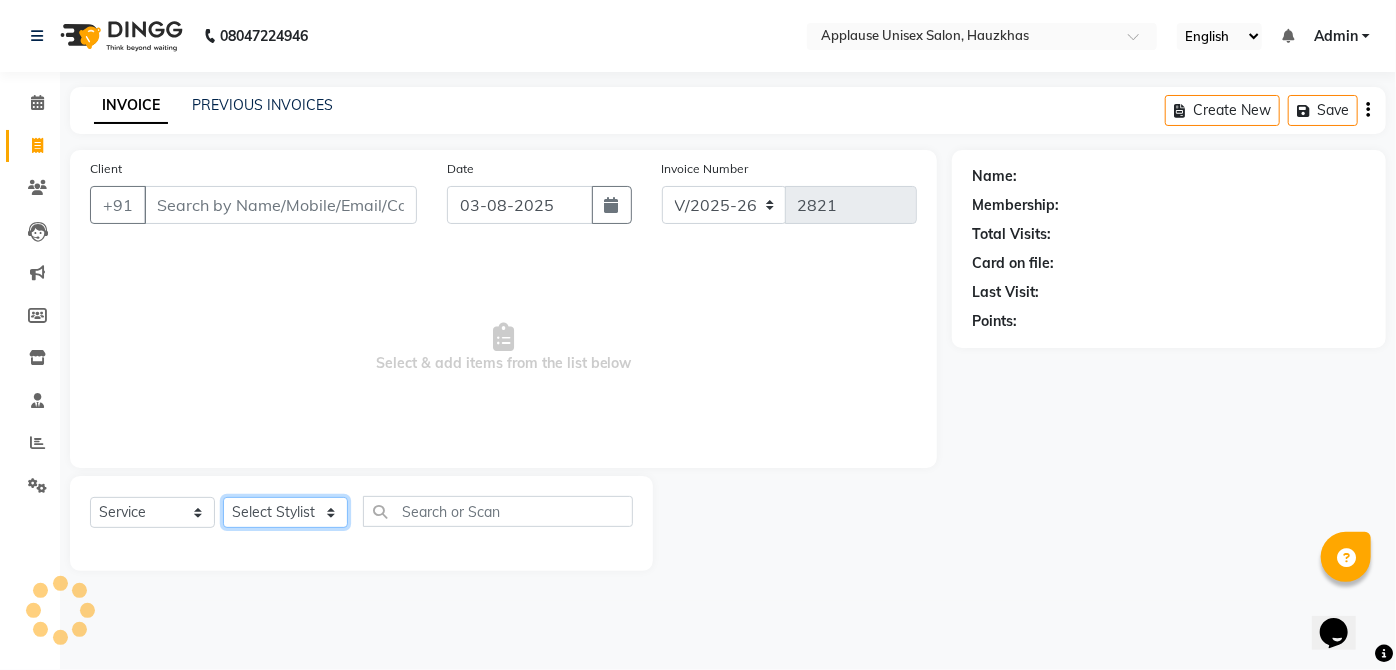 click on "Select Stylist" 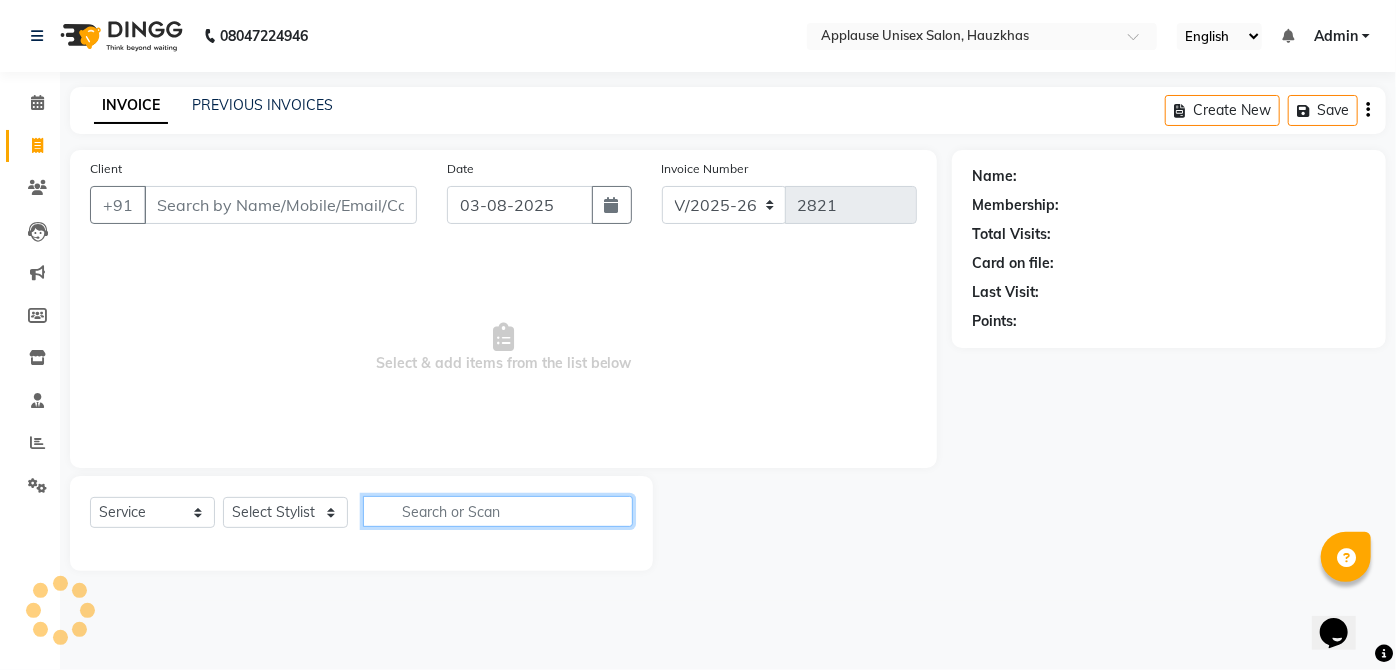 click 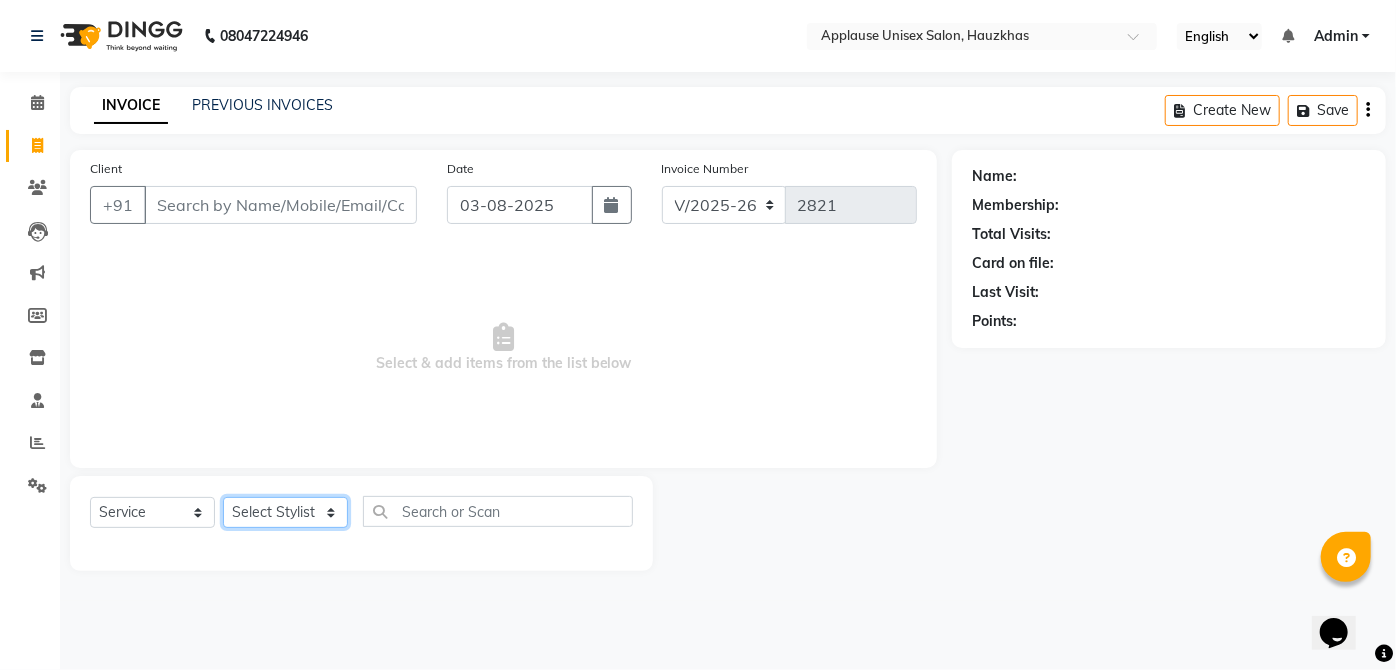 click on "Select Stylist Abdul Anas Arti Aruna Asif faisal guri heena Kaif Kamal Karan Komal laxmi Mamta Manager Mohsin nitin rahul Rajeev Rashid saif sangeeta sangeeta sharukh Vishal V.k" 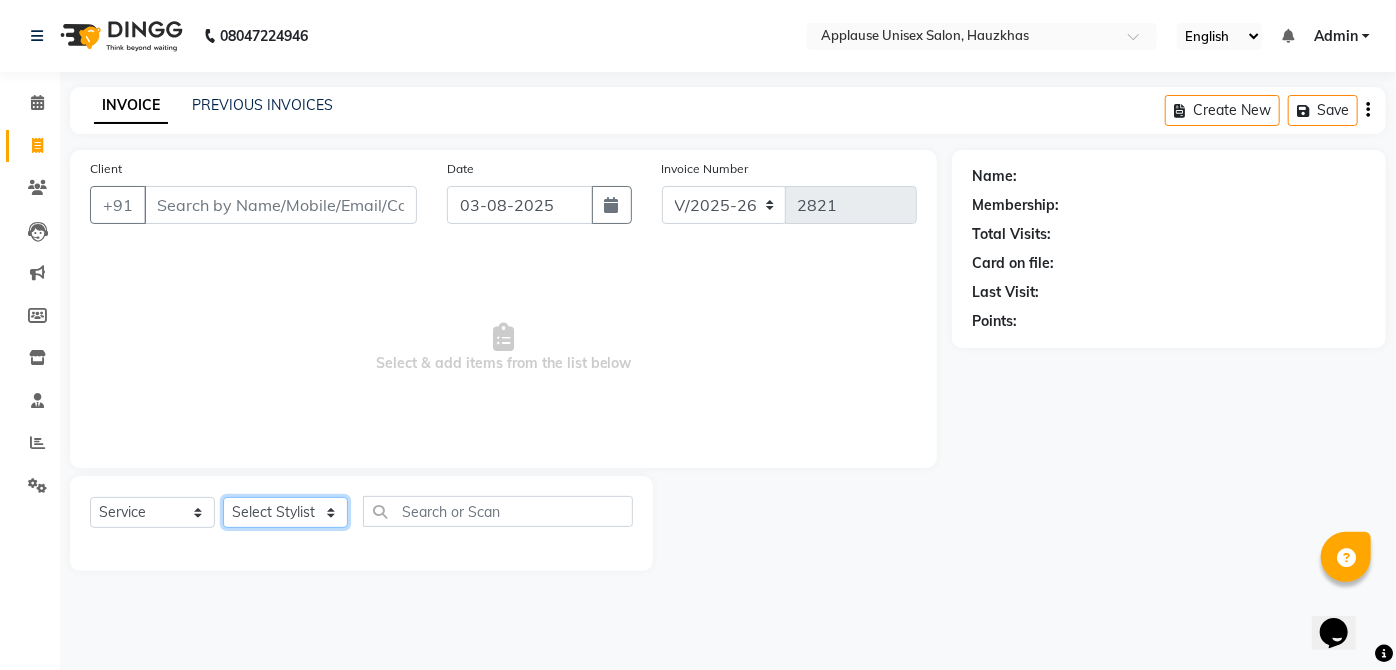 select on "32125" 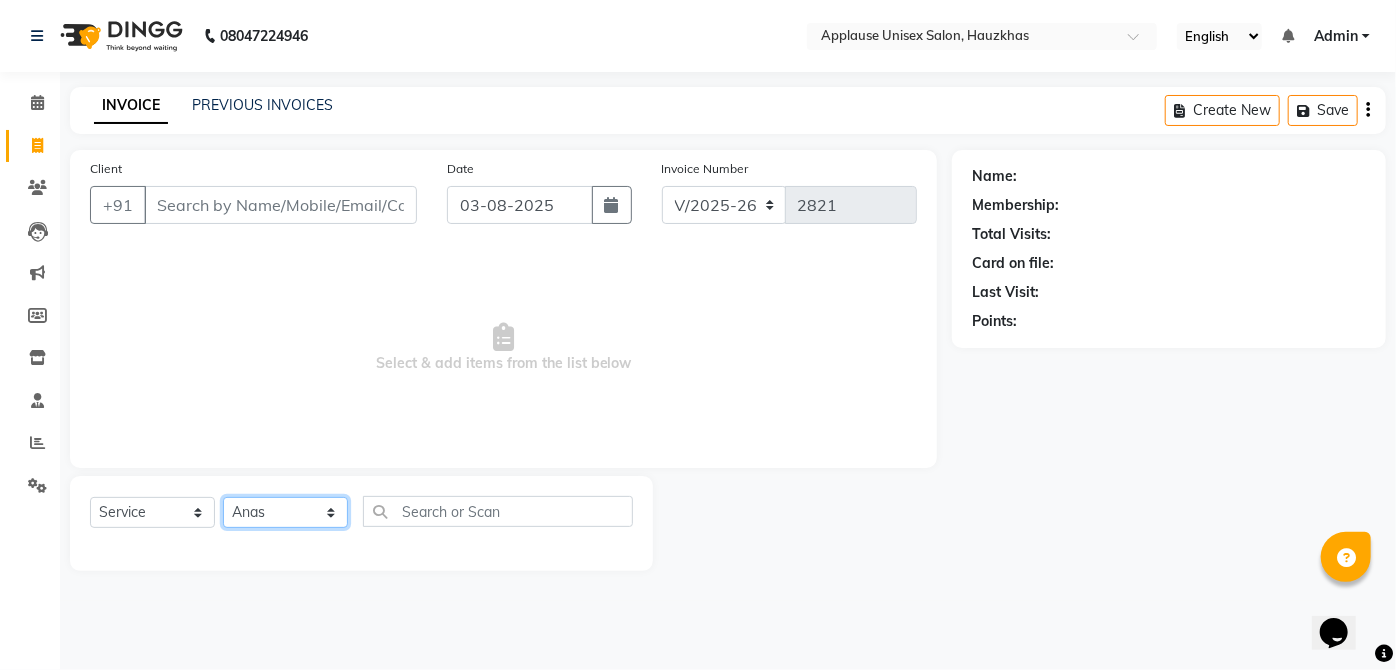 click on "Select Stylist Abdul Anas Arti Aruna Asif faisal guri heena Kaif Kamal Karan Komal laxmi Mamta Manager Mohsin nitin rahul Rajeev Rashid saif sangeeta sangeeta sharukh Vishal V.k" 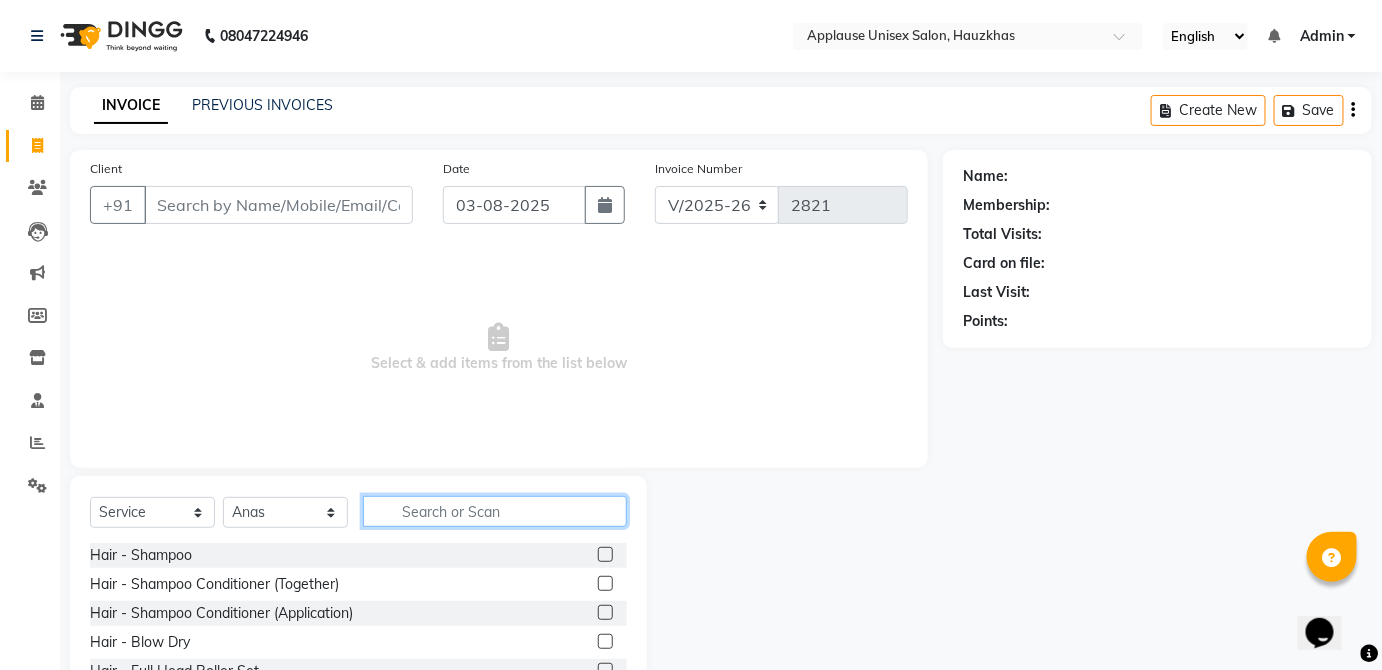 click 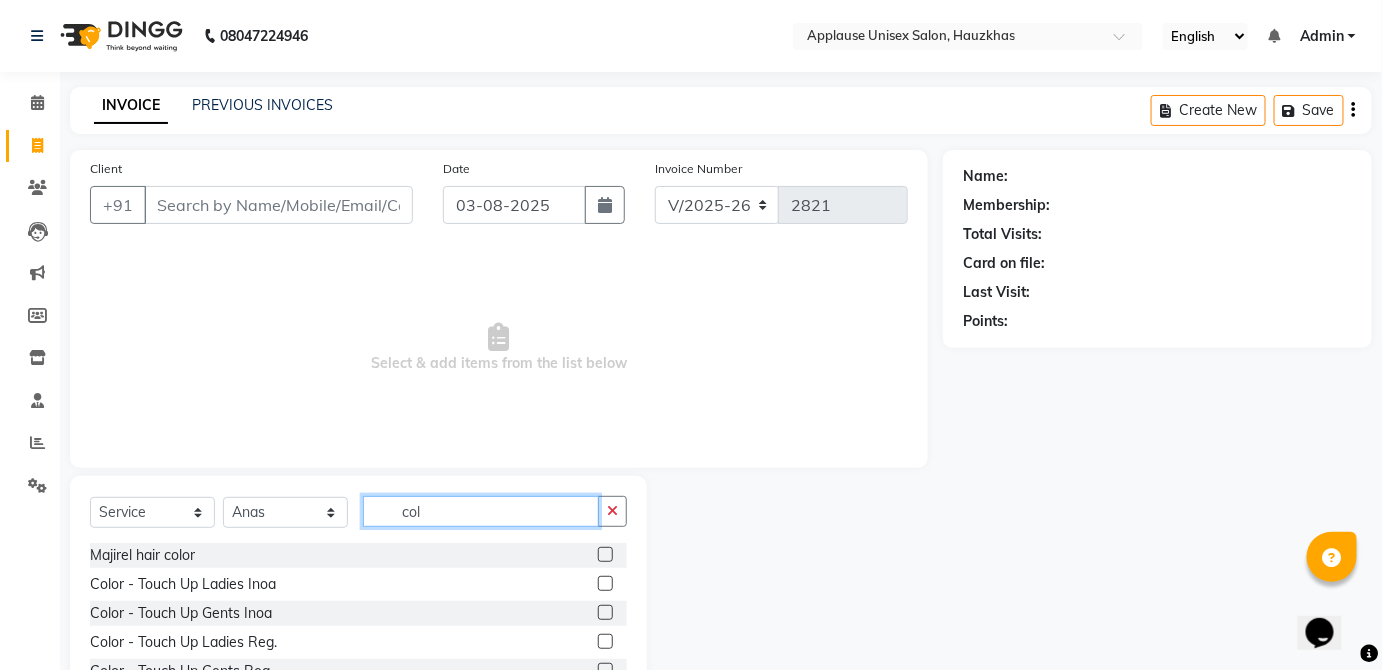 type on "col" 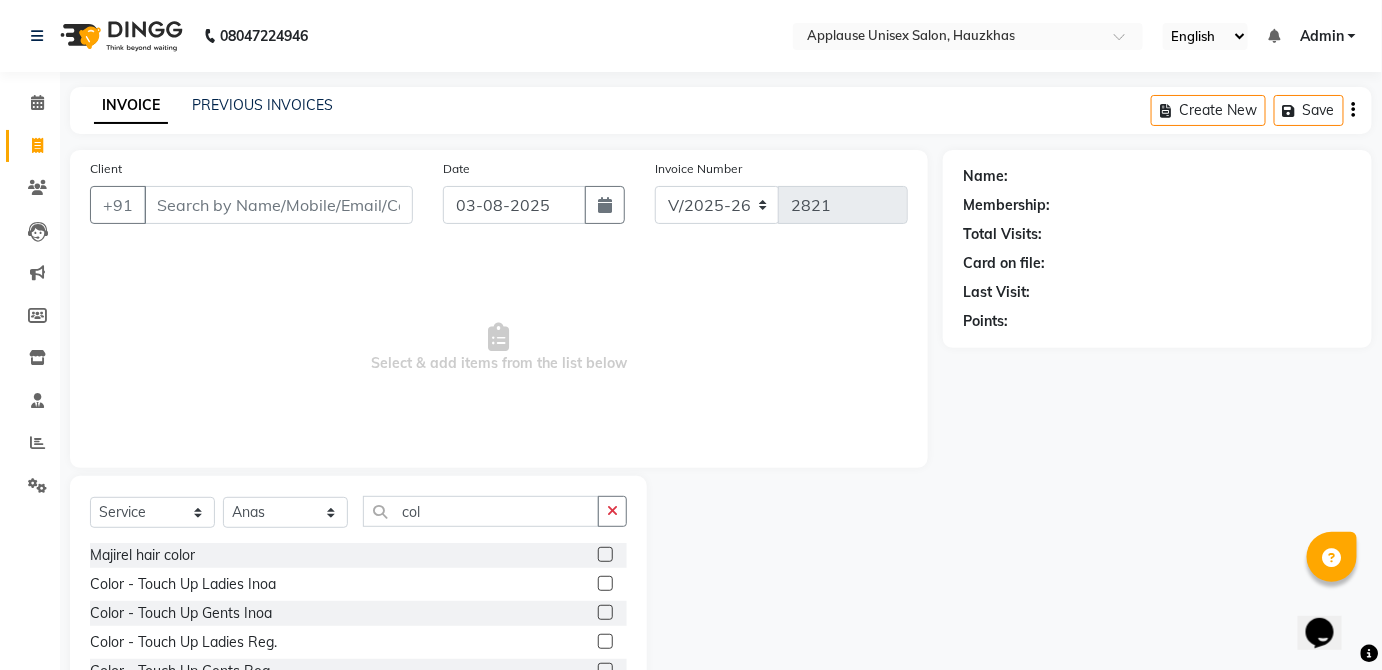 click 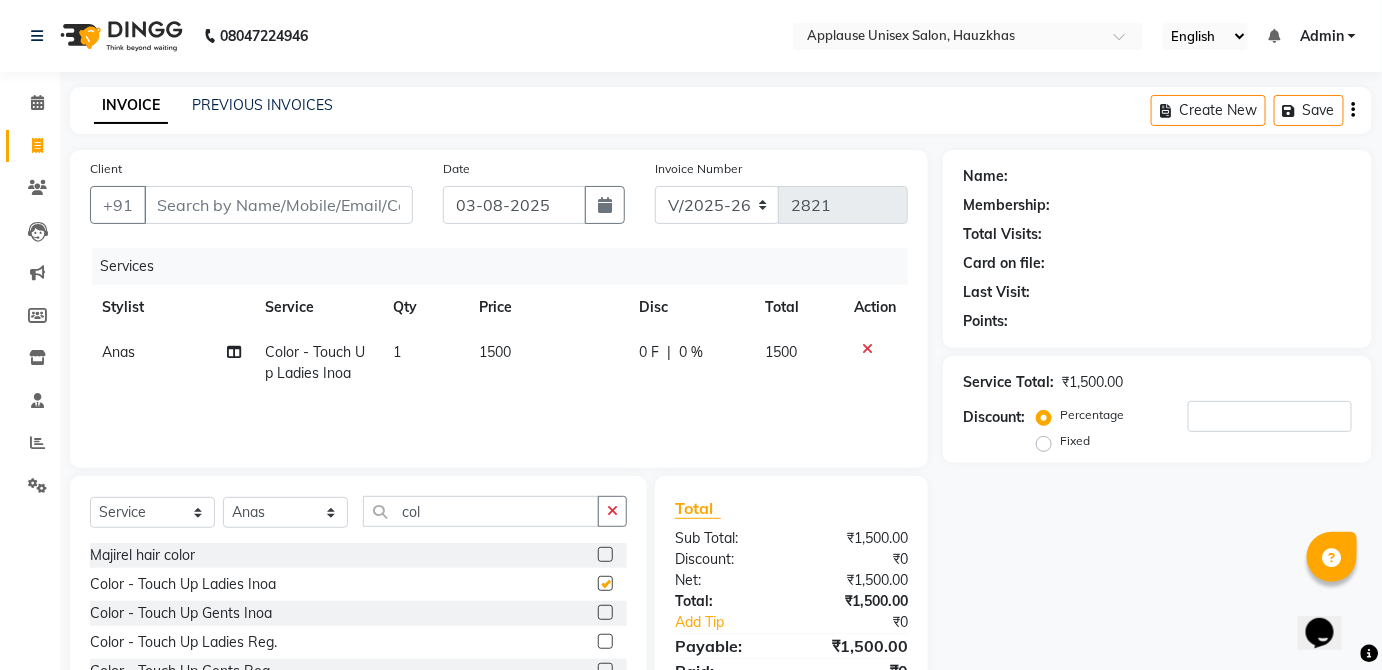 click on "1500" 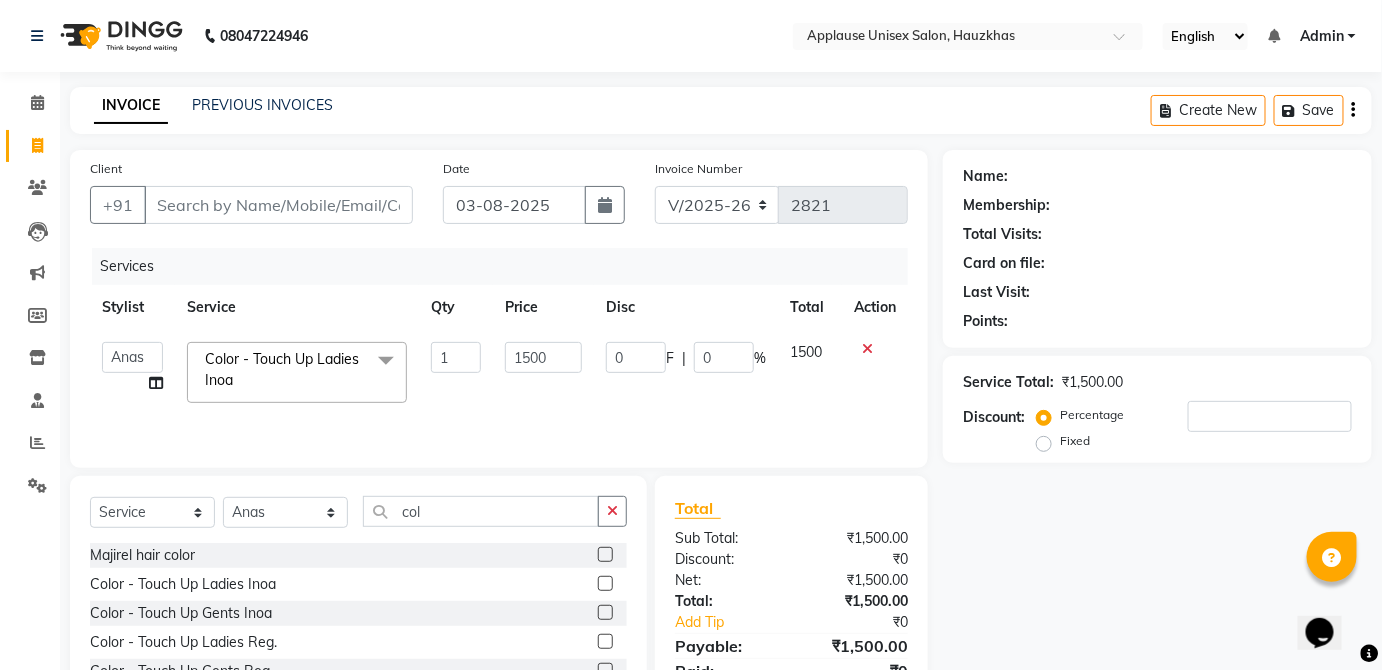 checkbox on "false" 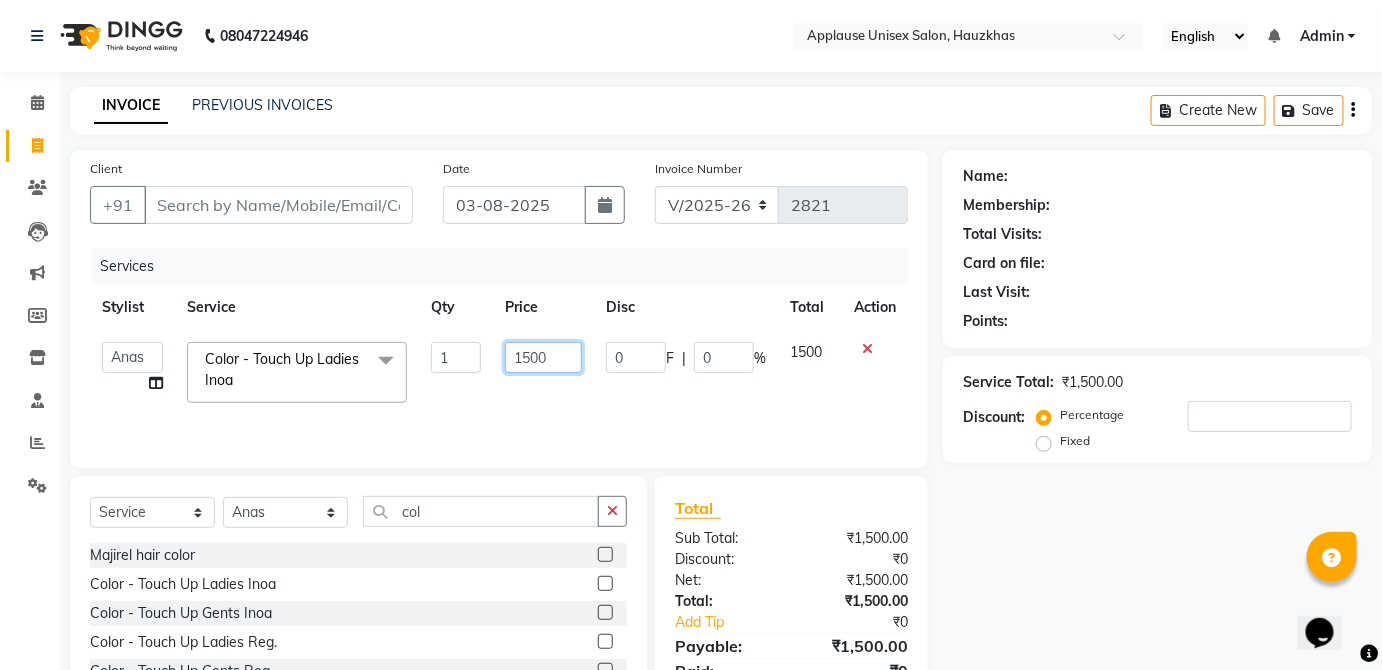 click on "1500" 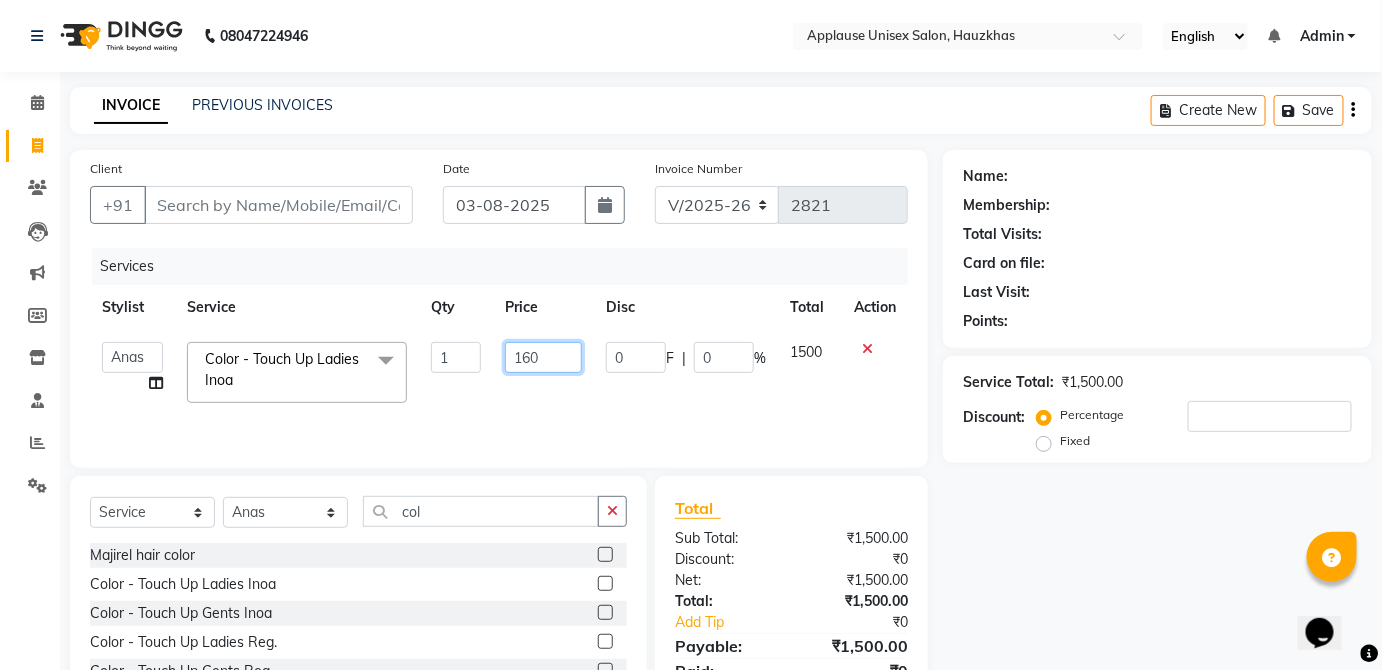 type on "1600" 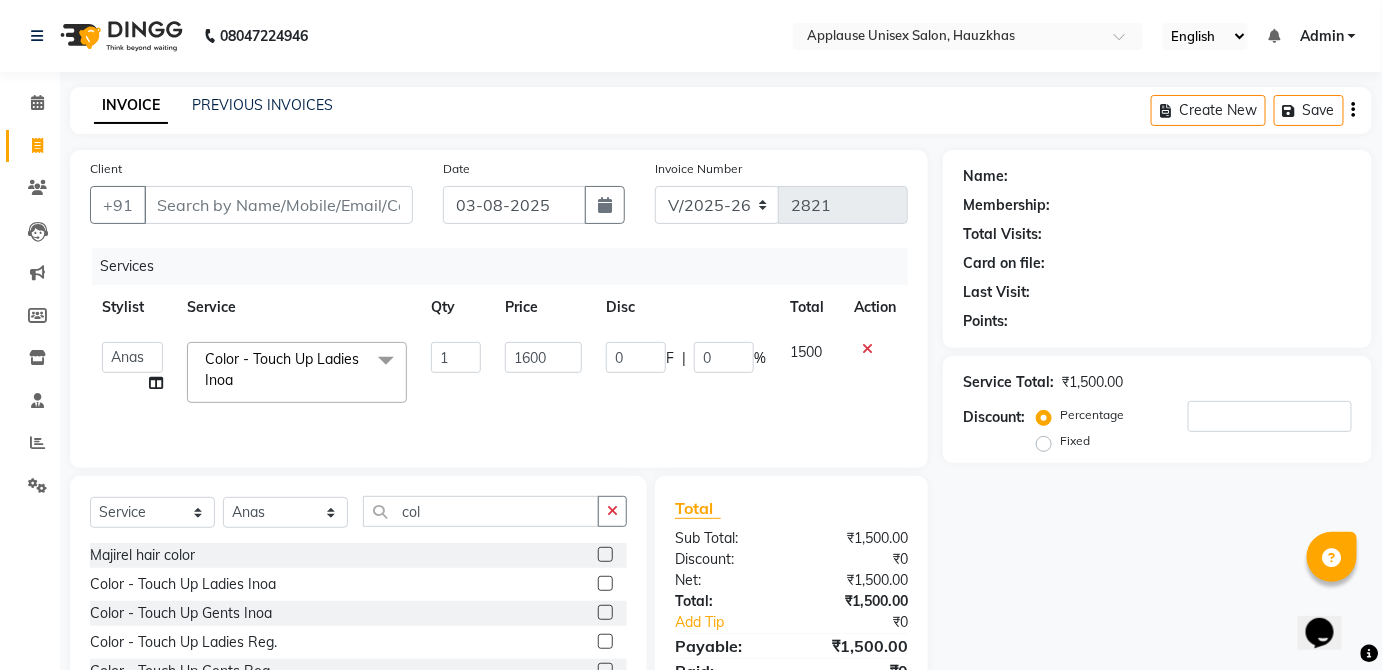 click on "1500" 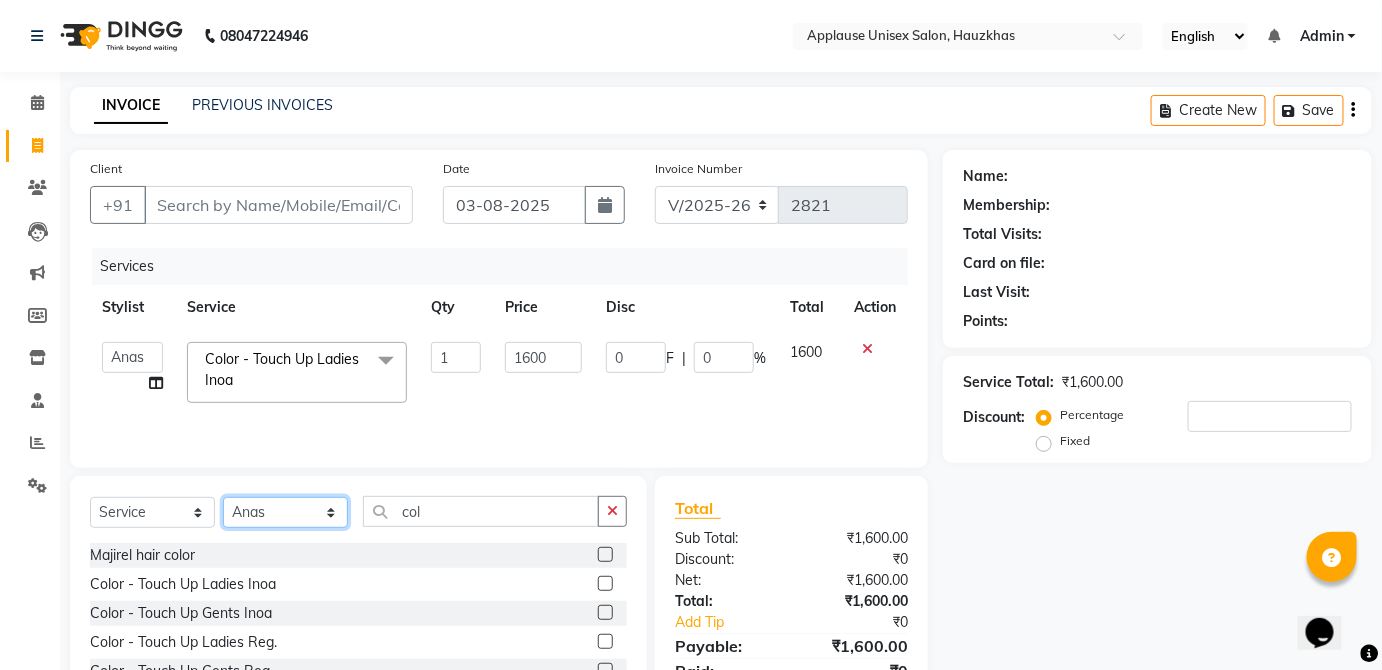 click on "Select Stylist Abdul Anas Arti Aruna Asif faisal guri heena Kaif Kamal Karan Komal laxmi Mamta Manager Mohsin nitin rahul Rajeev Rashid saif sangeeta sangeeta sharukh Vishal V.k" 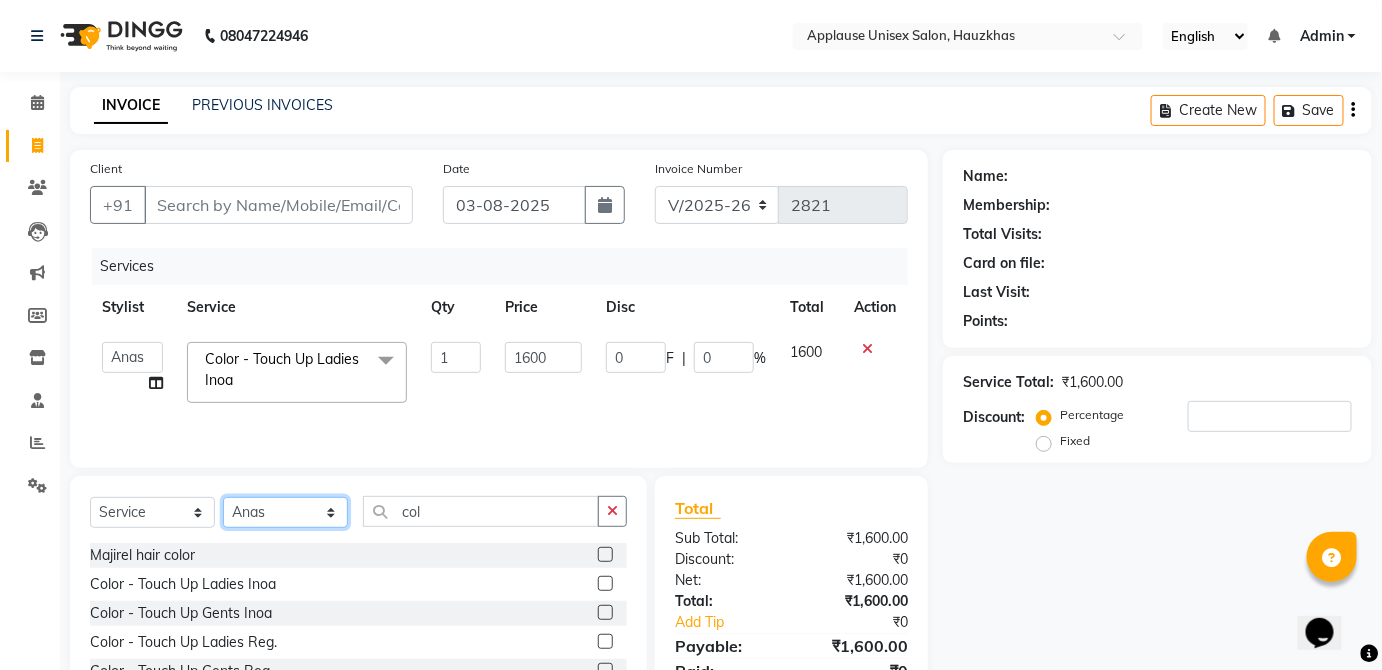 select on "64027" 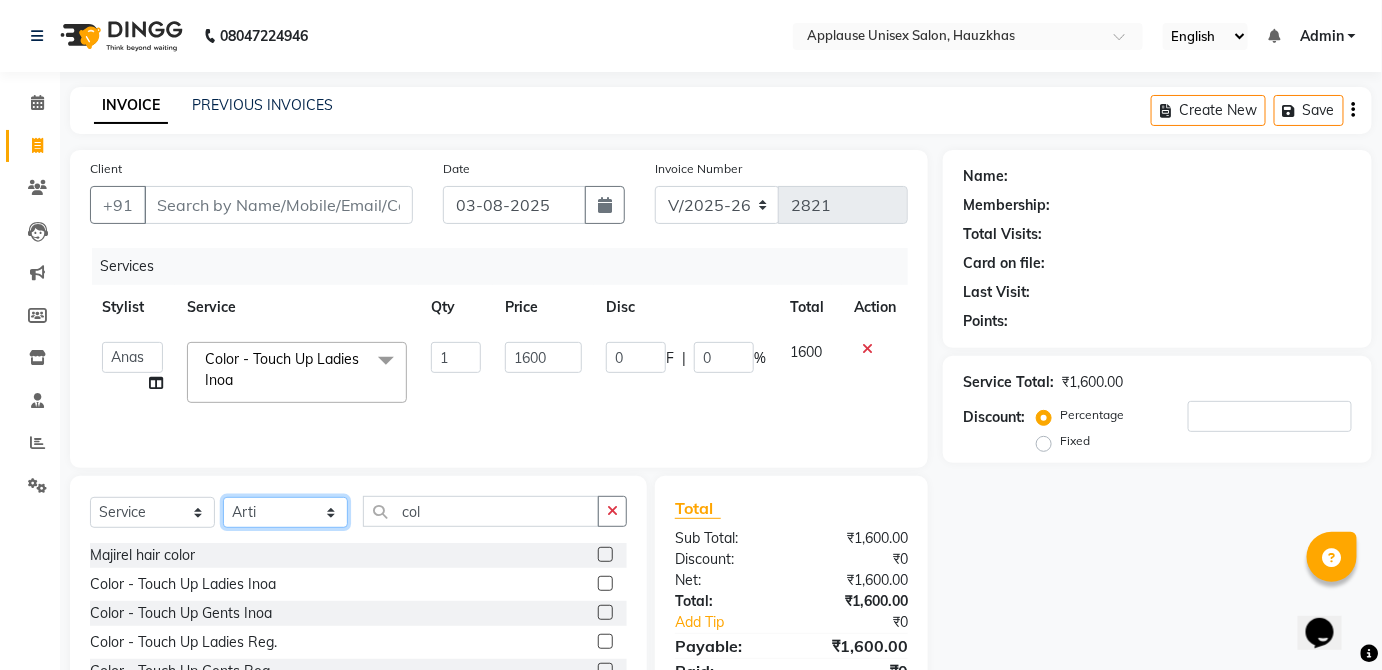 click on "Select Stylist Abdul Anas Arti Aruna Asif faisal guri heena Kaif Kamal Karan Komal laxmi Mamta Manager Mohsin nitin rahul Rajeev Rashid saif sangeeta sangeeta sharukh Vishal V.k" 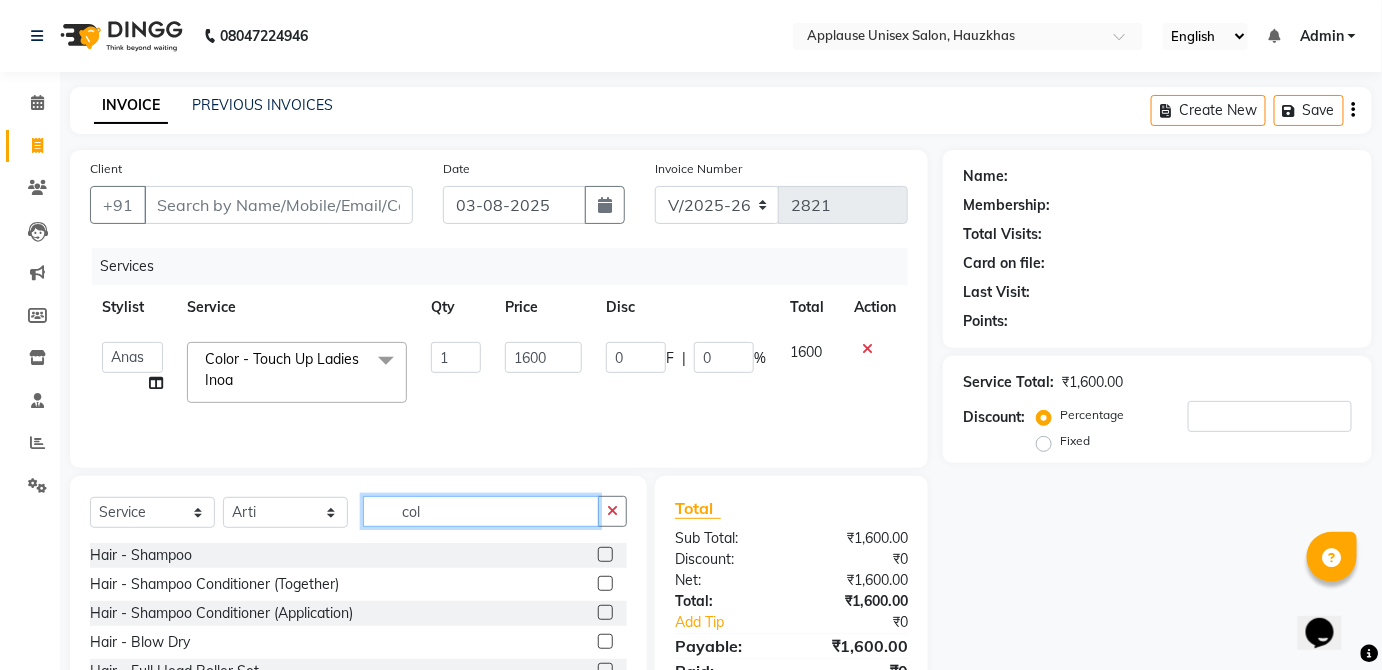 click on "col" 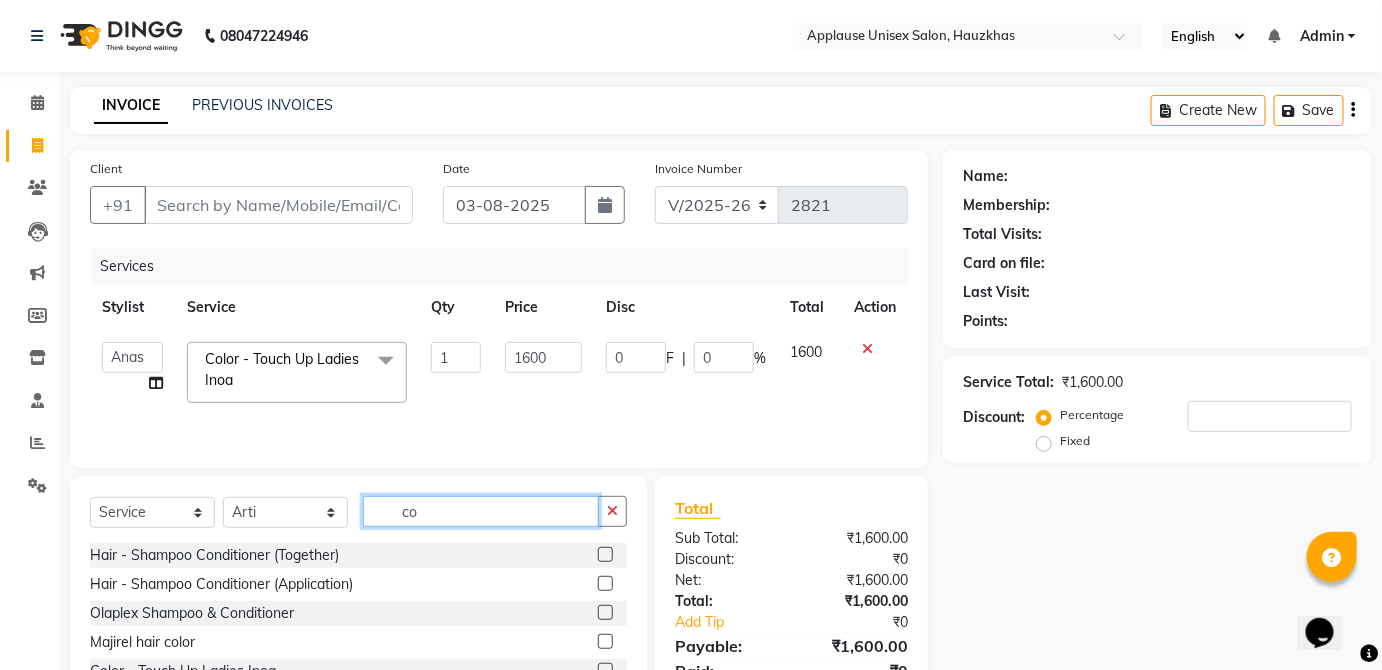type on "c" 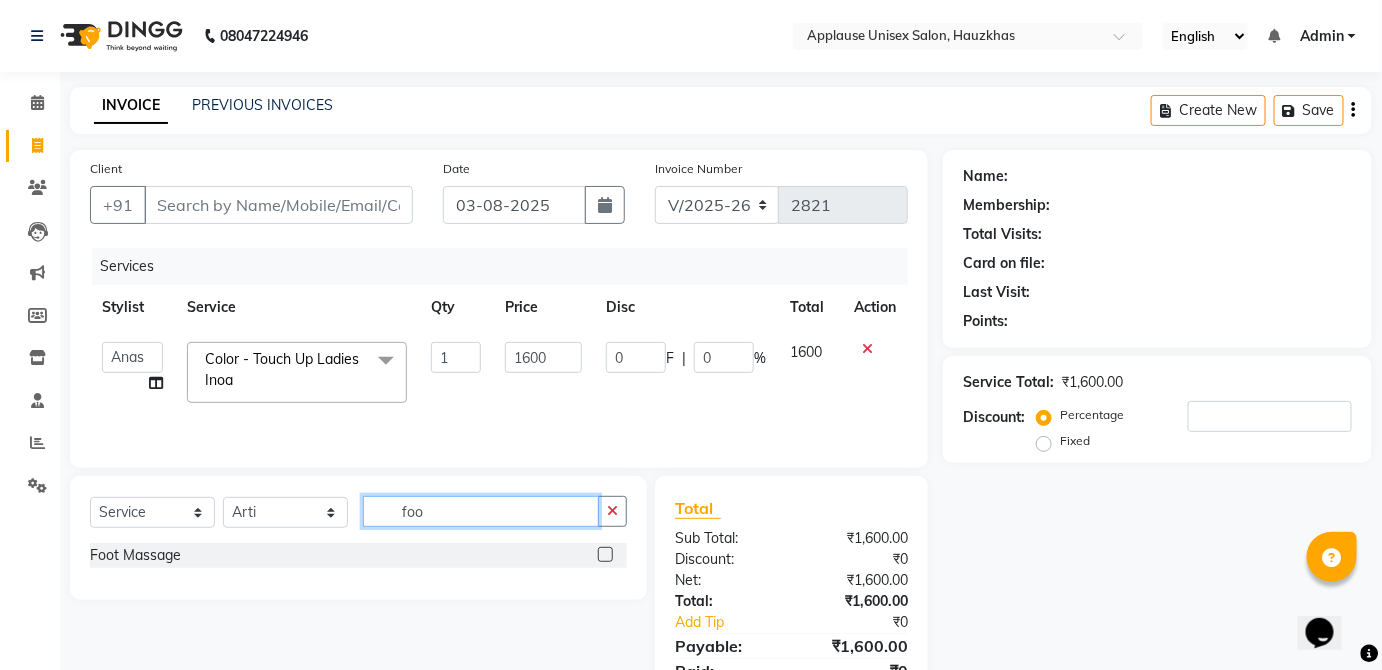 type on "foo" 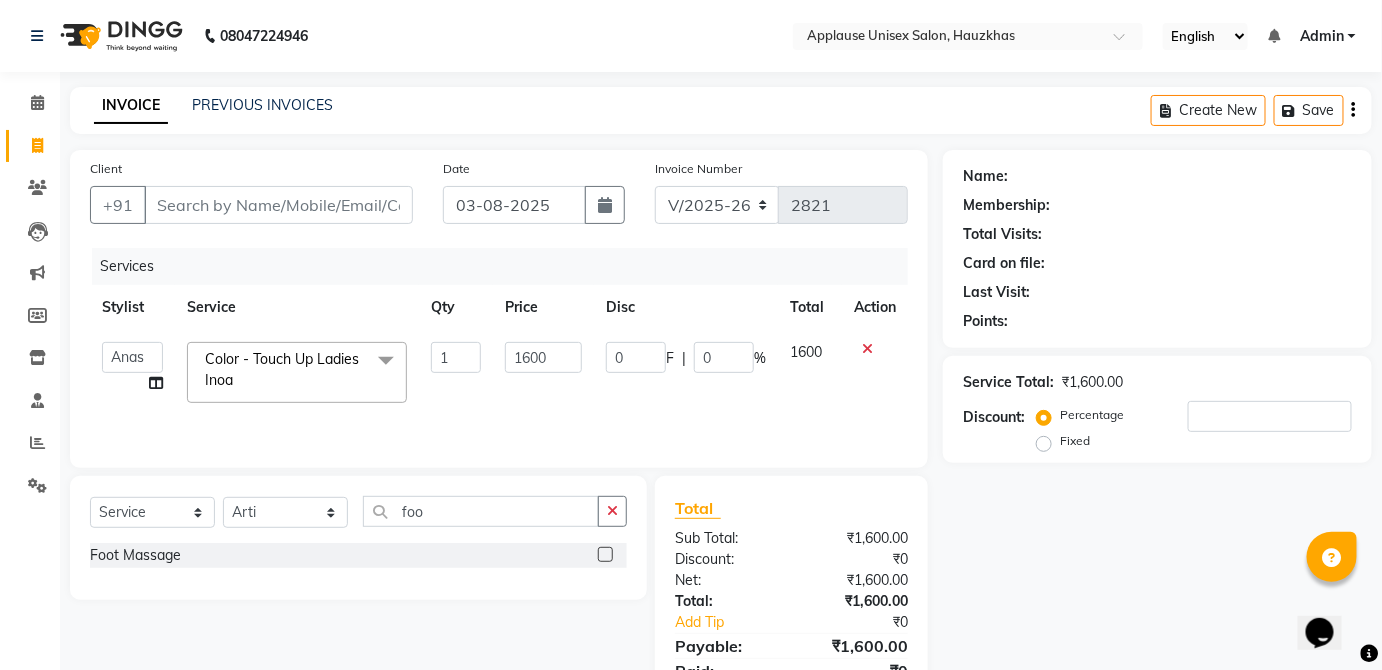 click 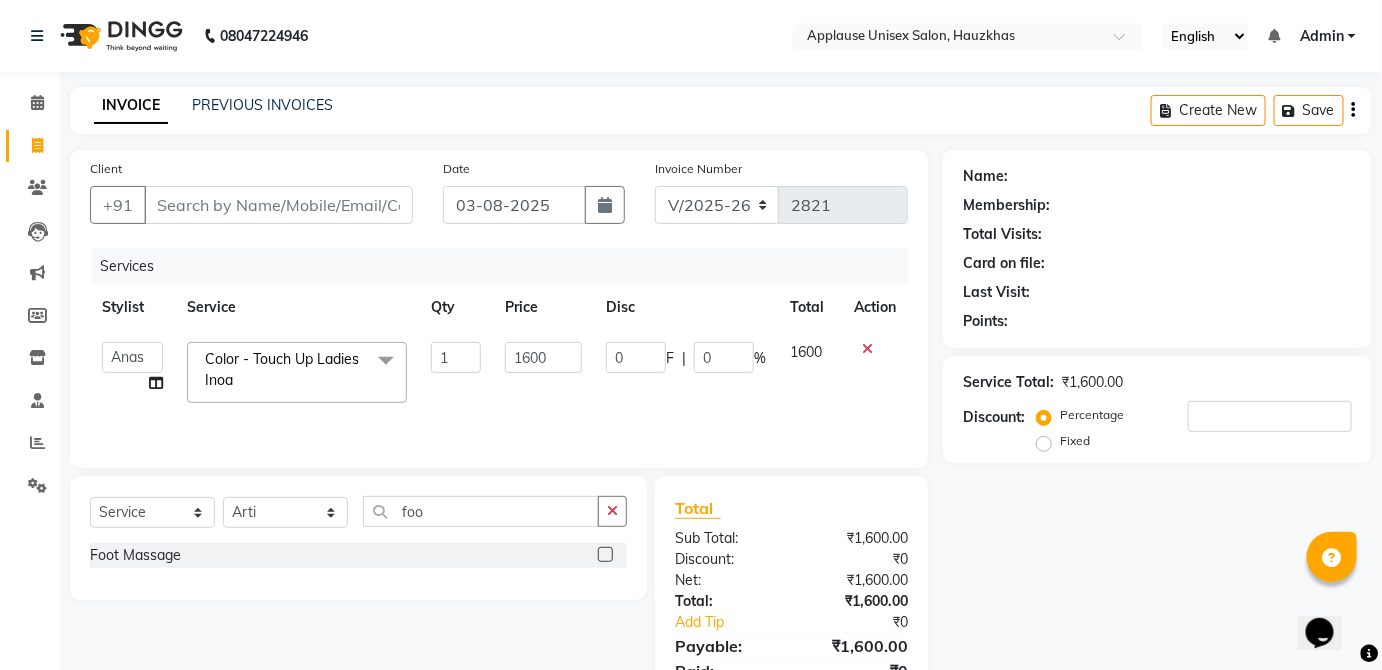 click at bounding box center [604, 555] 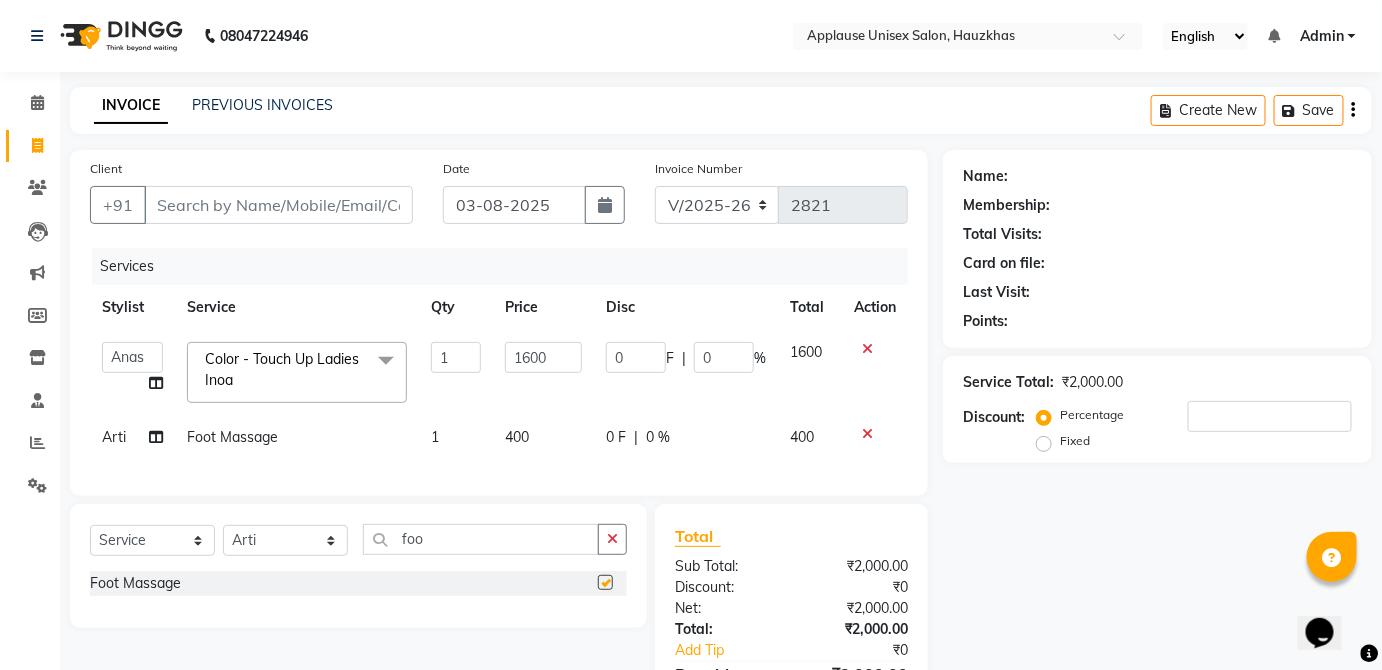 click on "0 F | 0 %" 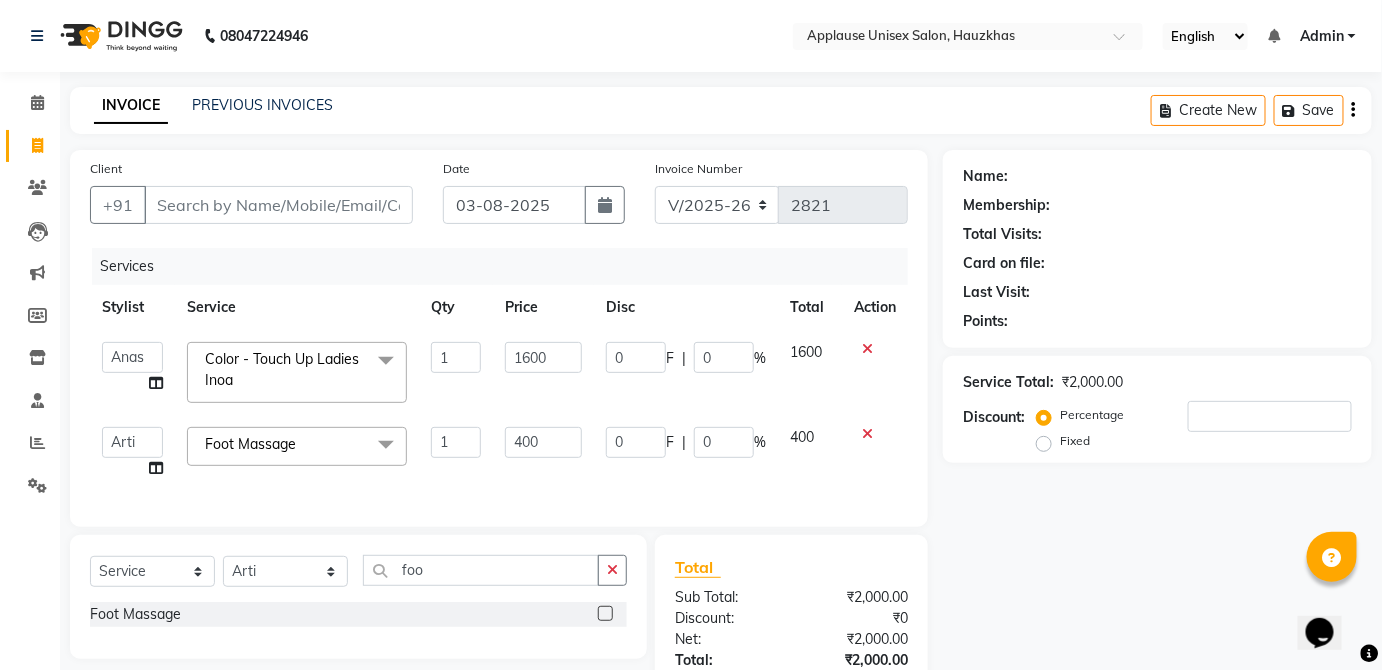 checkbox on "false" 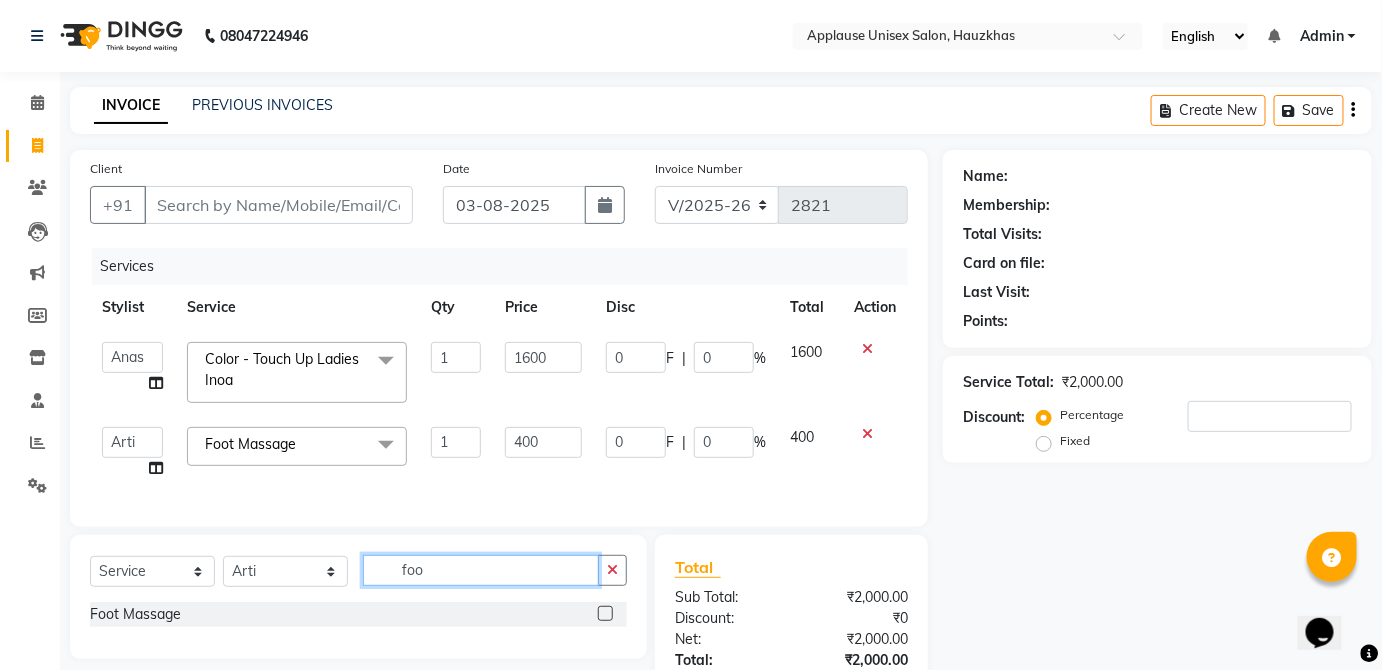click on "foo" 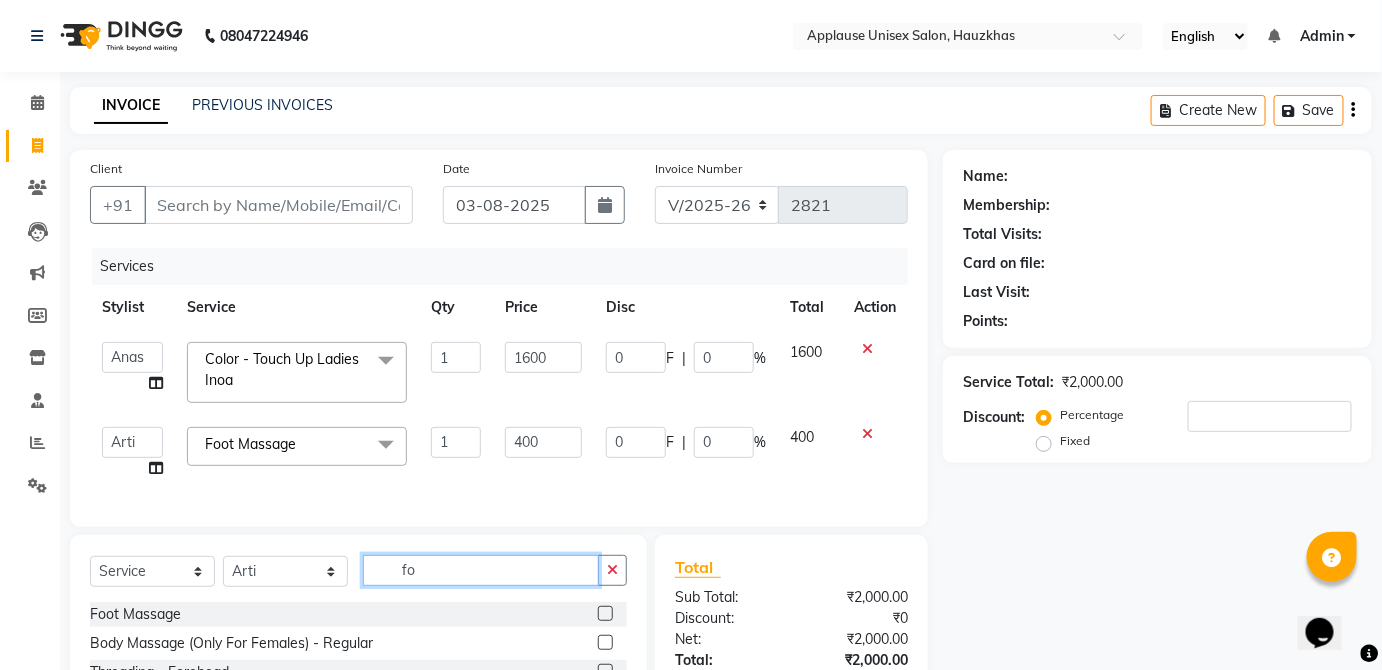 type on "f" 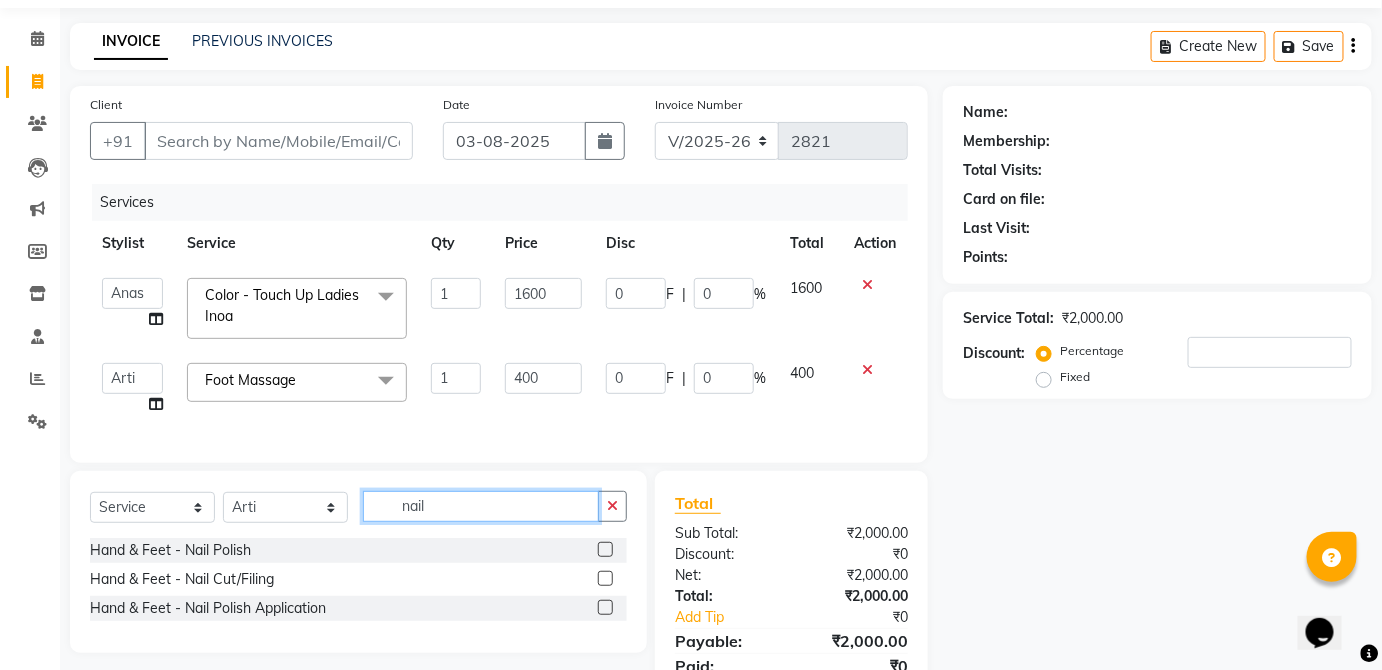 scroll, scrollTop: 69, scrollLeft: 0, axis: vertical 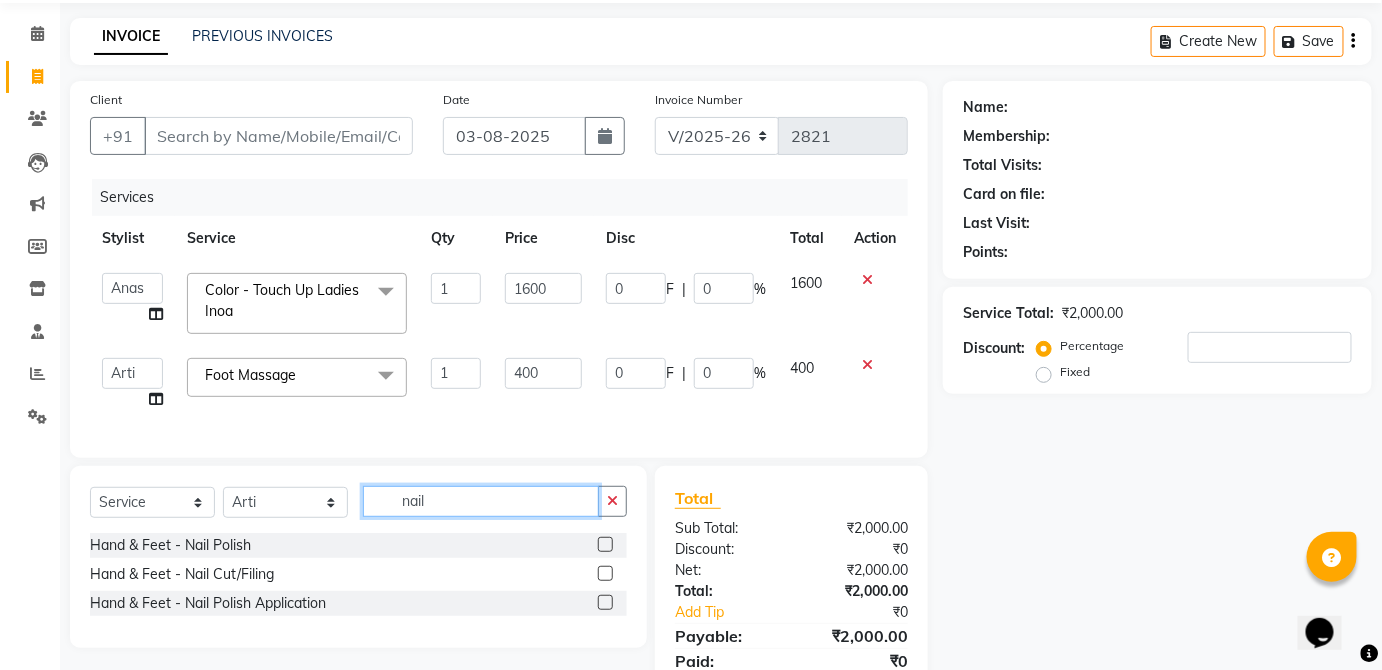 type on "nail" 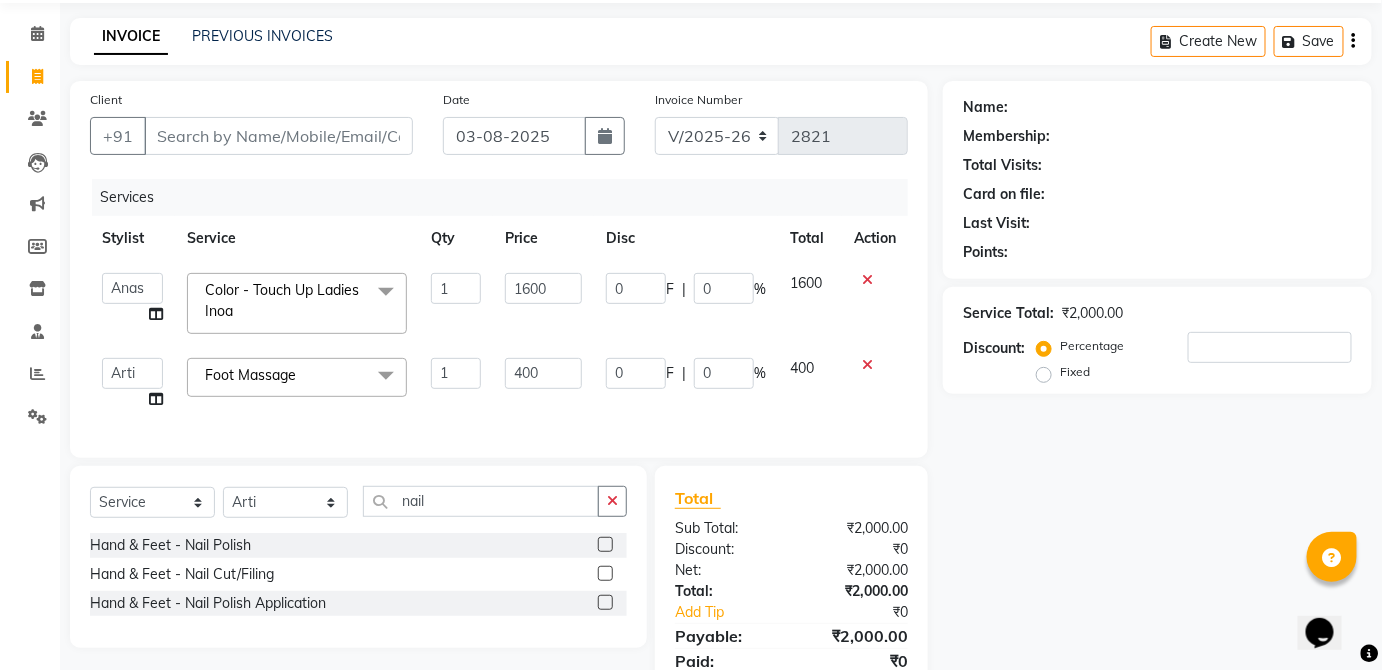 click 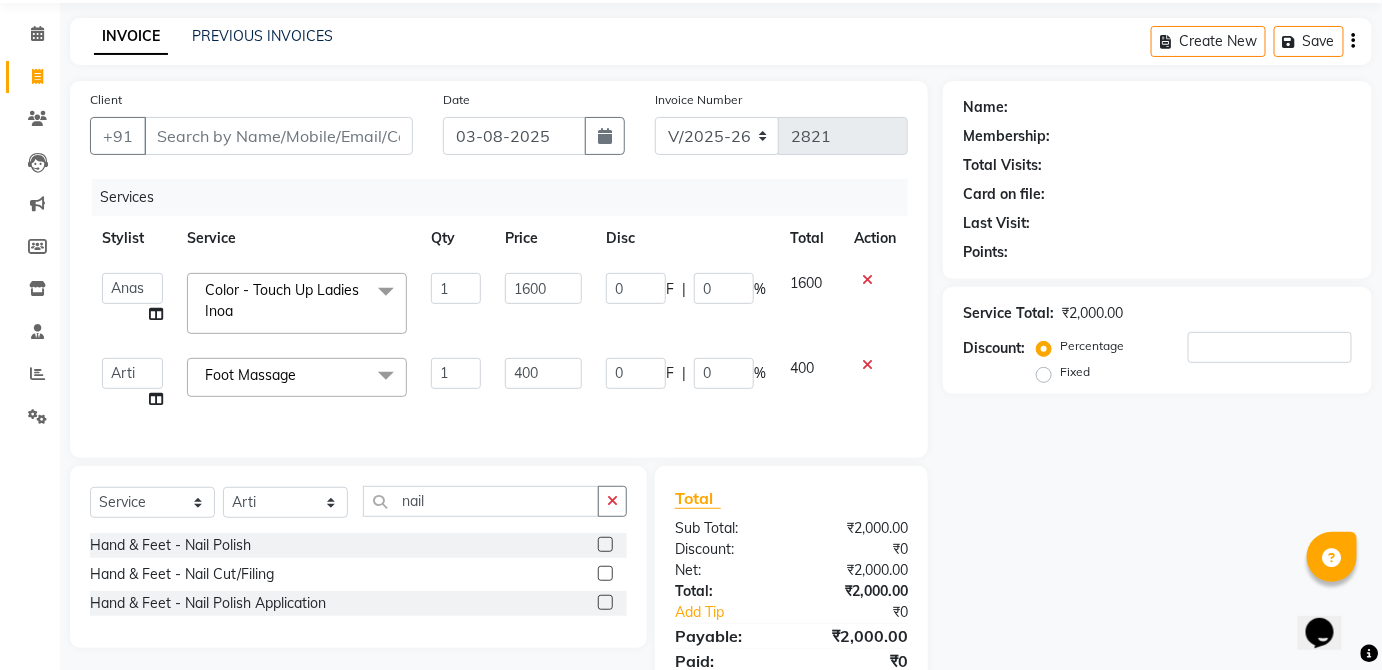 click at bounding box center (604, 545) 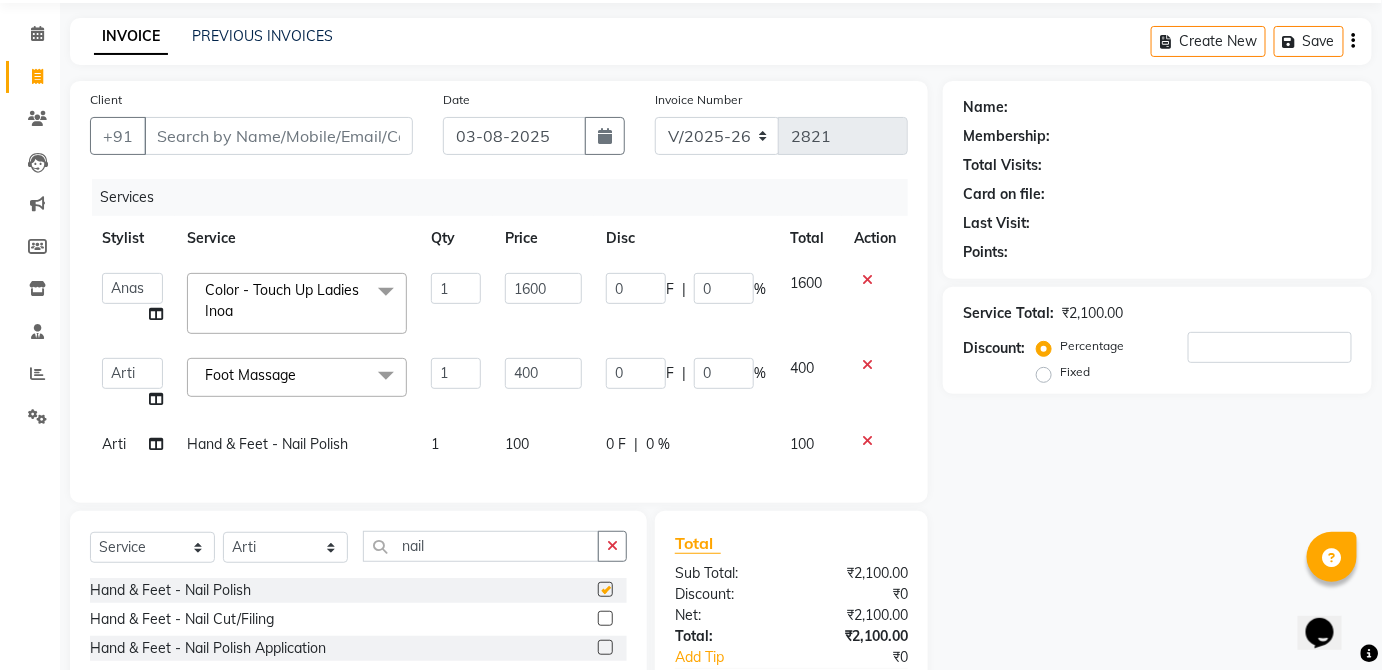 click on "0 F | 0 %" 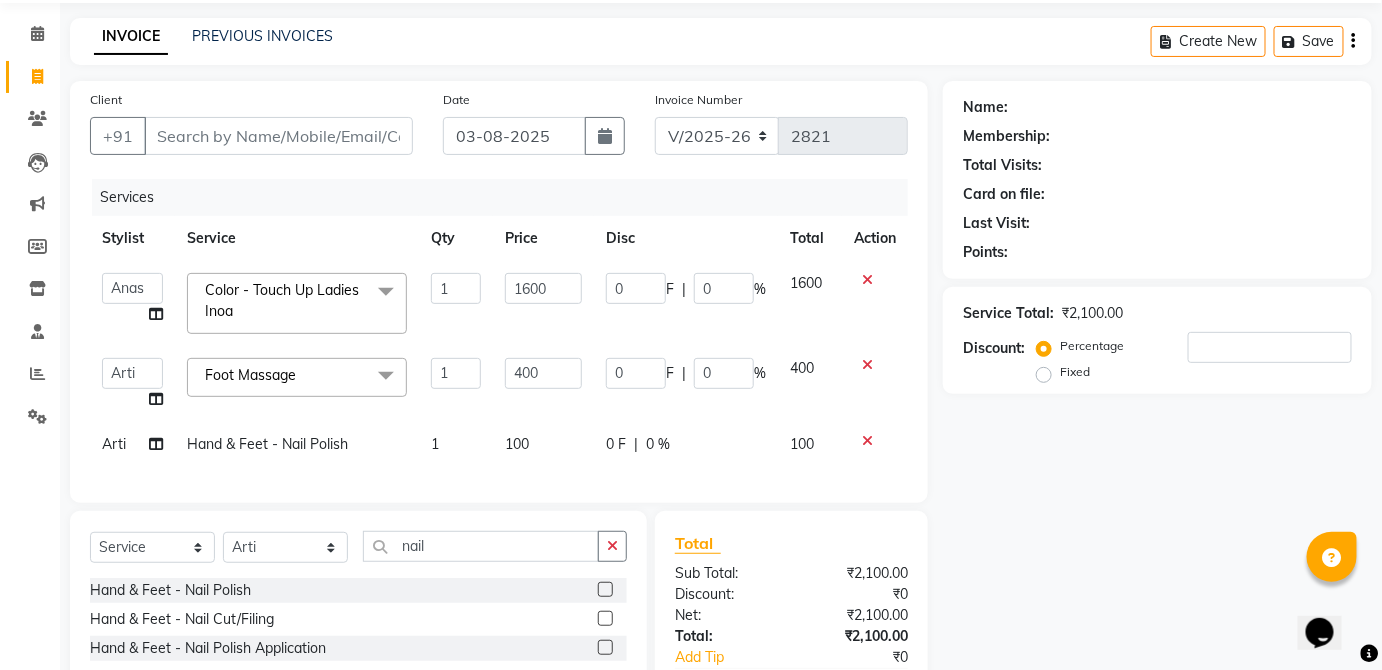 select on "64027" 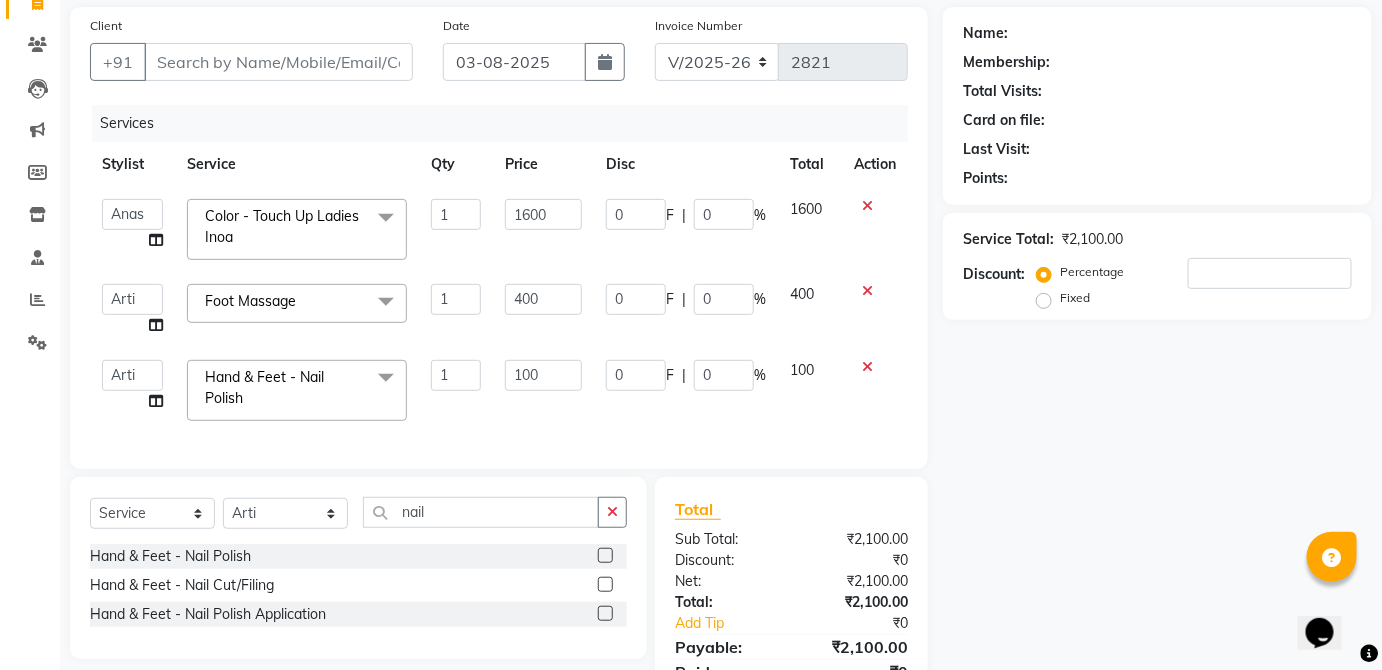 scroll, scrollTop: 170, scrollLeft: 0, axis: vertical 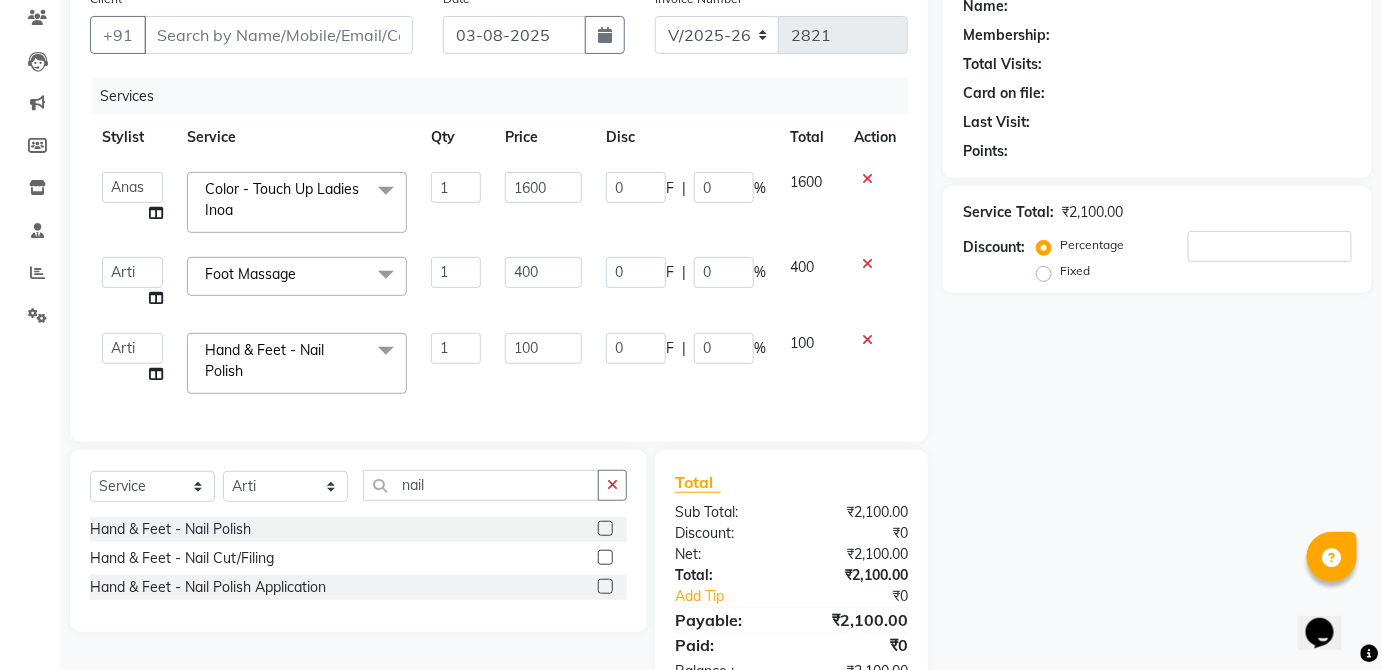 click 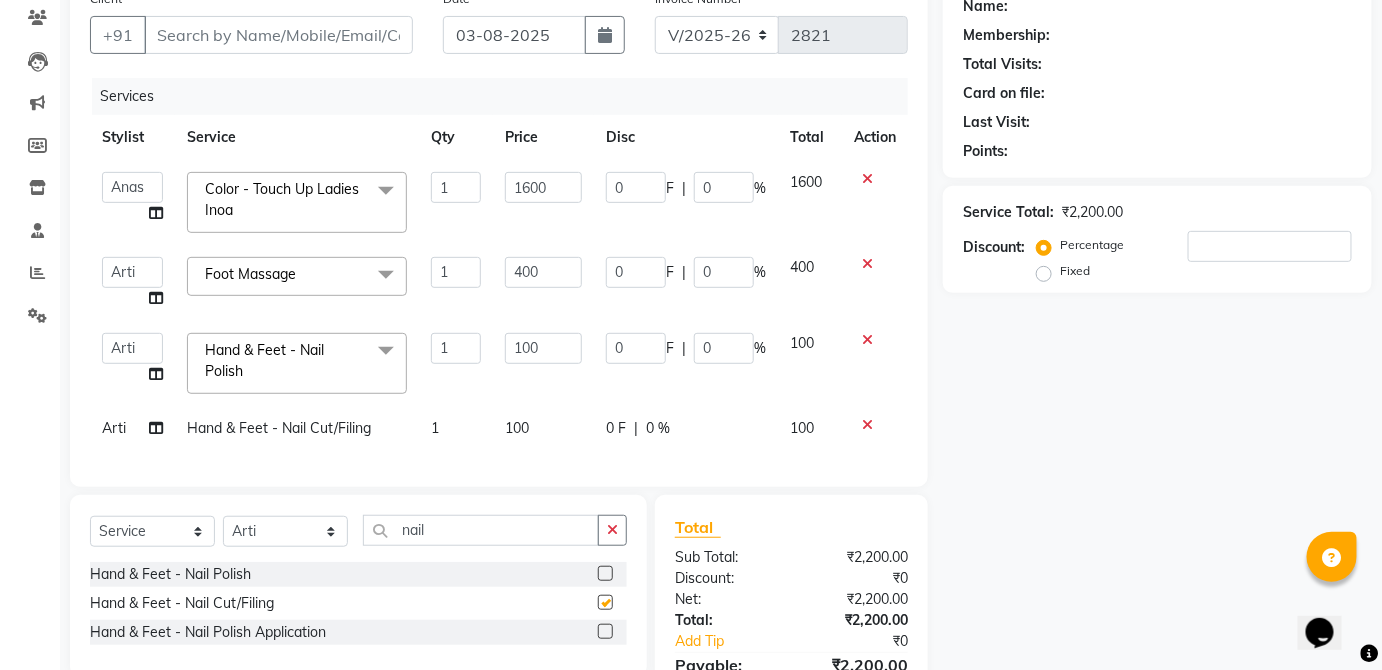 click on "100" 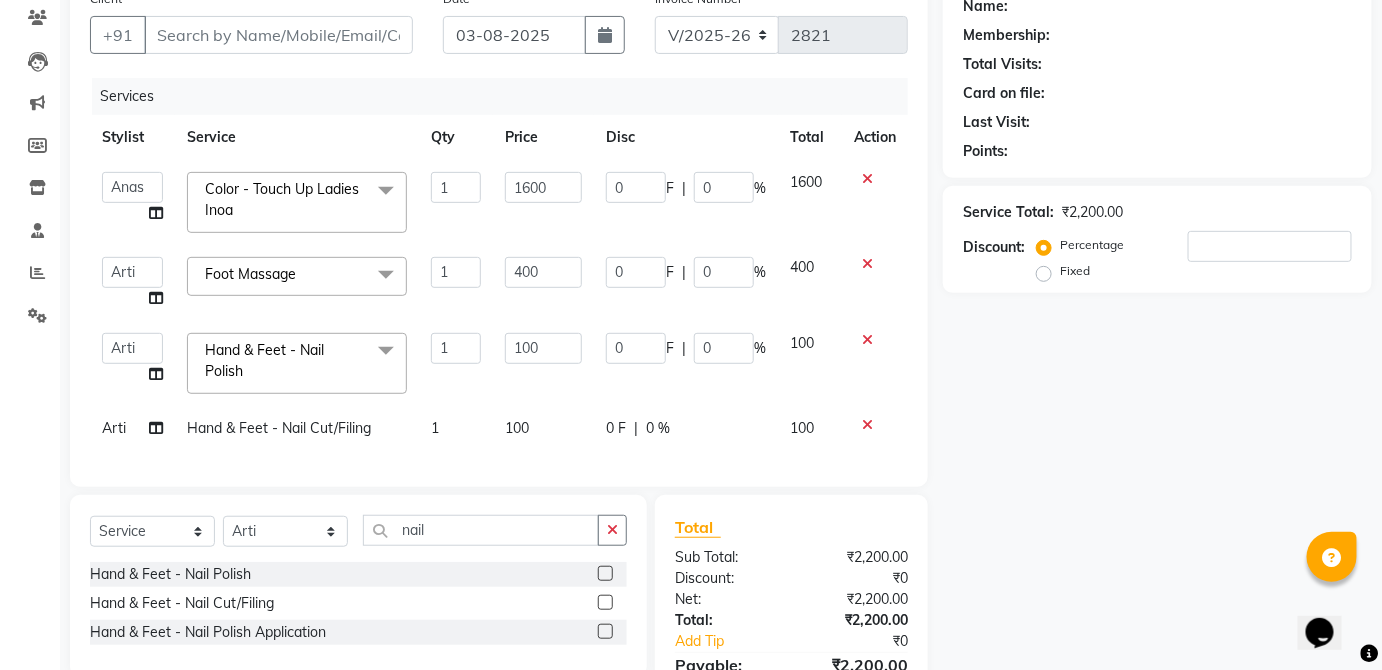 checkbox on "false" 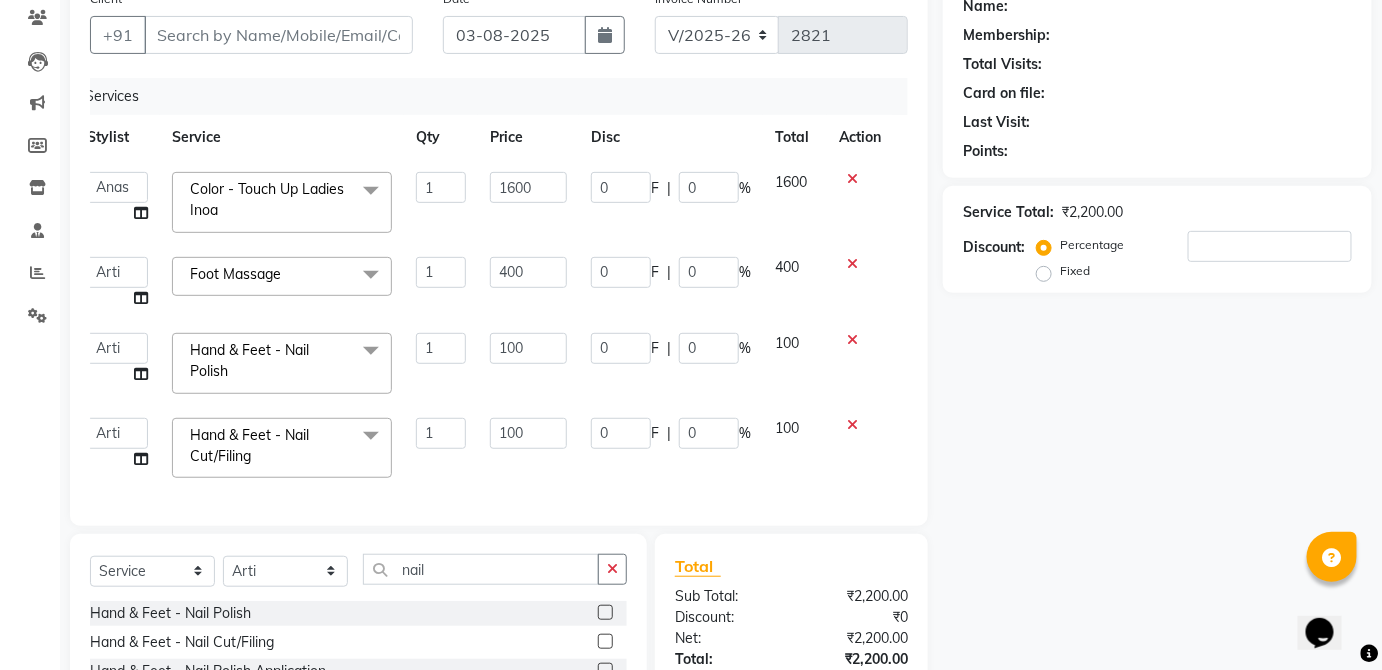 scroll, scrollTop: 0, scrollLeft: 0, axis: both 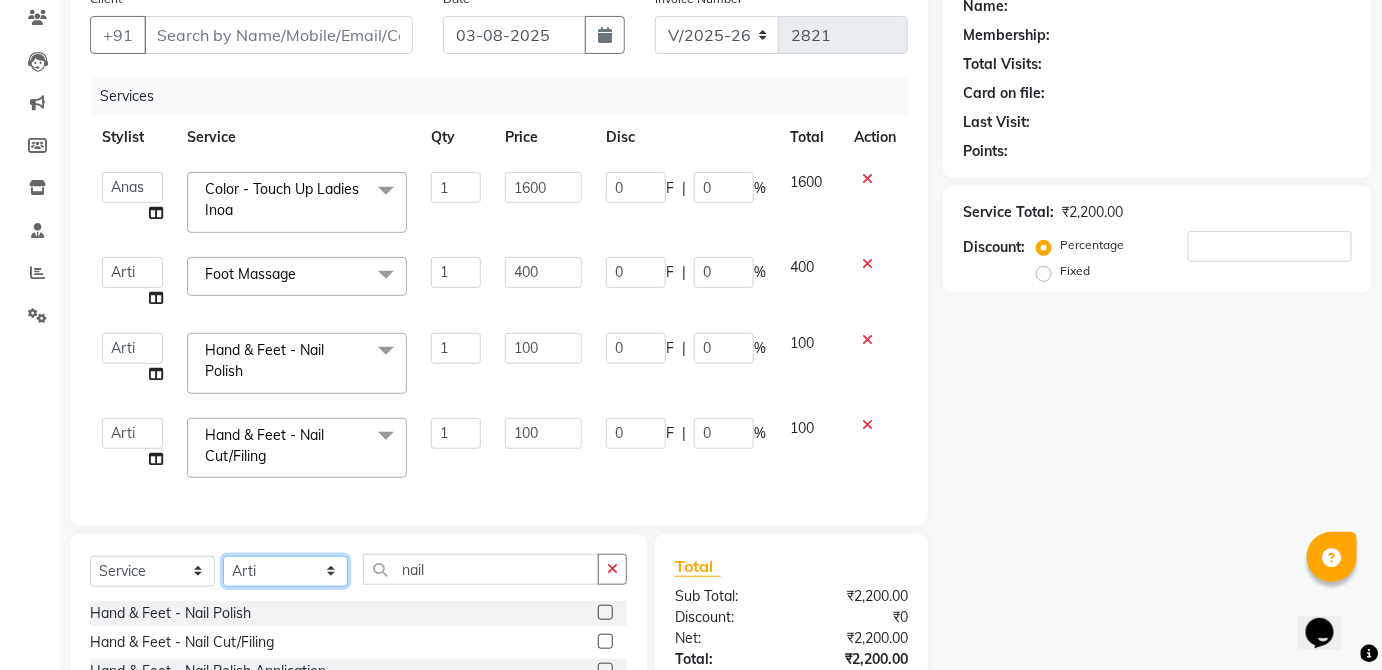 click on "Select Stylist Abdul Anas Arti Aruna Asif faisal guri heena Kaif Kamal Karan Komal laxmi Mamta Manager Mohsin nitin rahul Rajeev Rashid saif sangeeta sangeeta sharukh Vishal V.k" 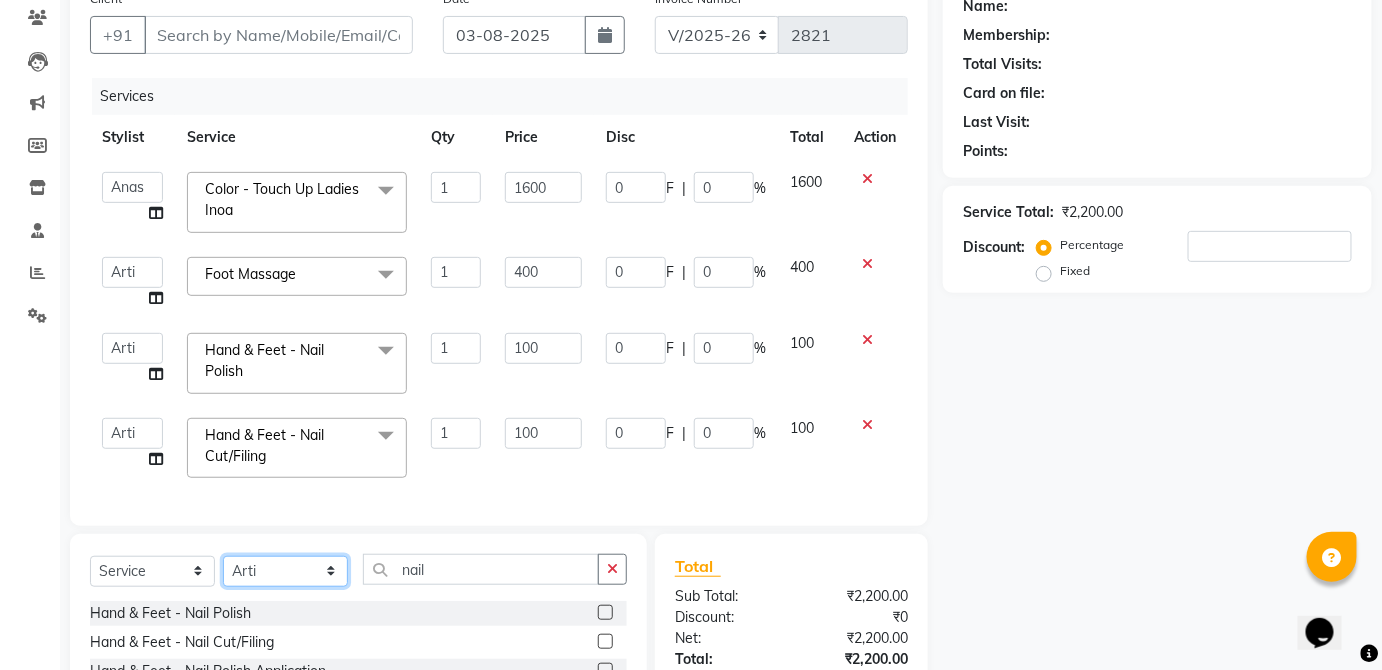 select on "[PHONE]" 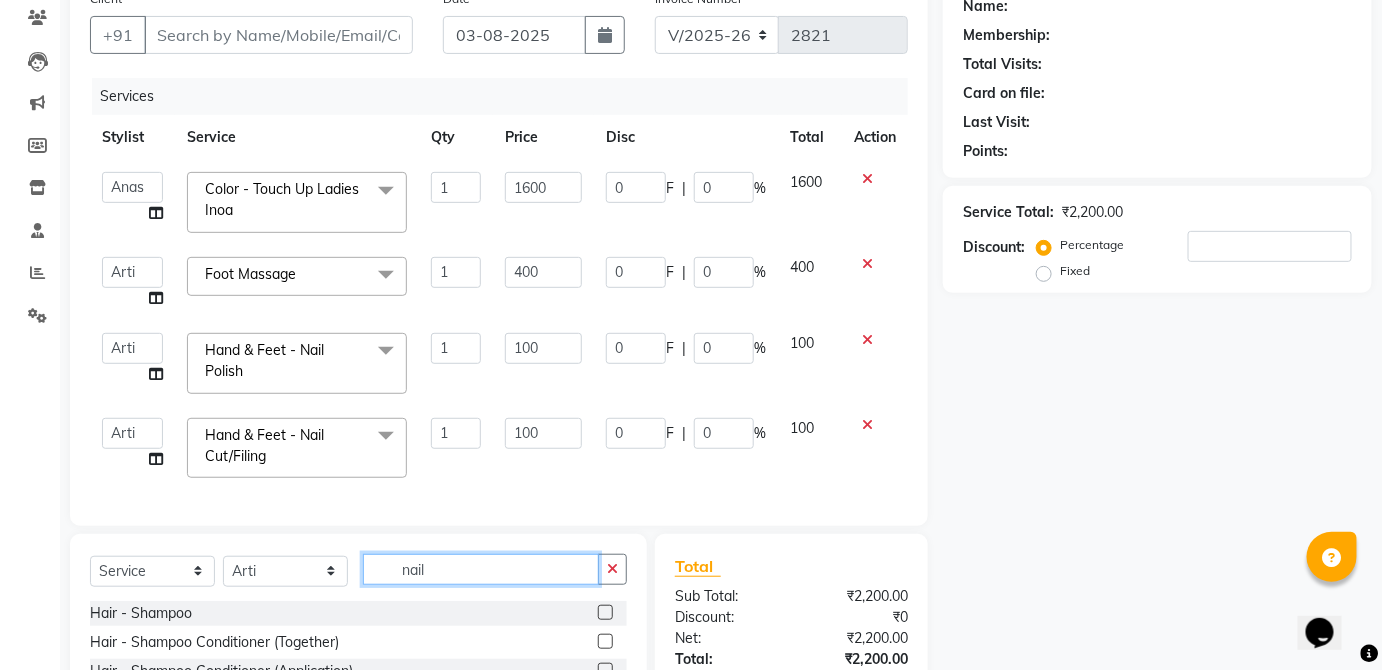 click on "nail" 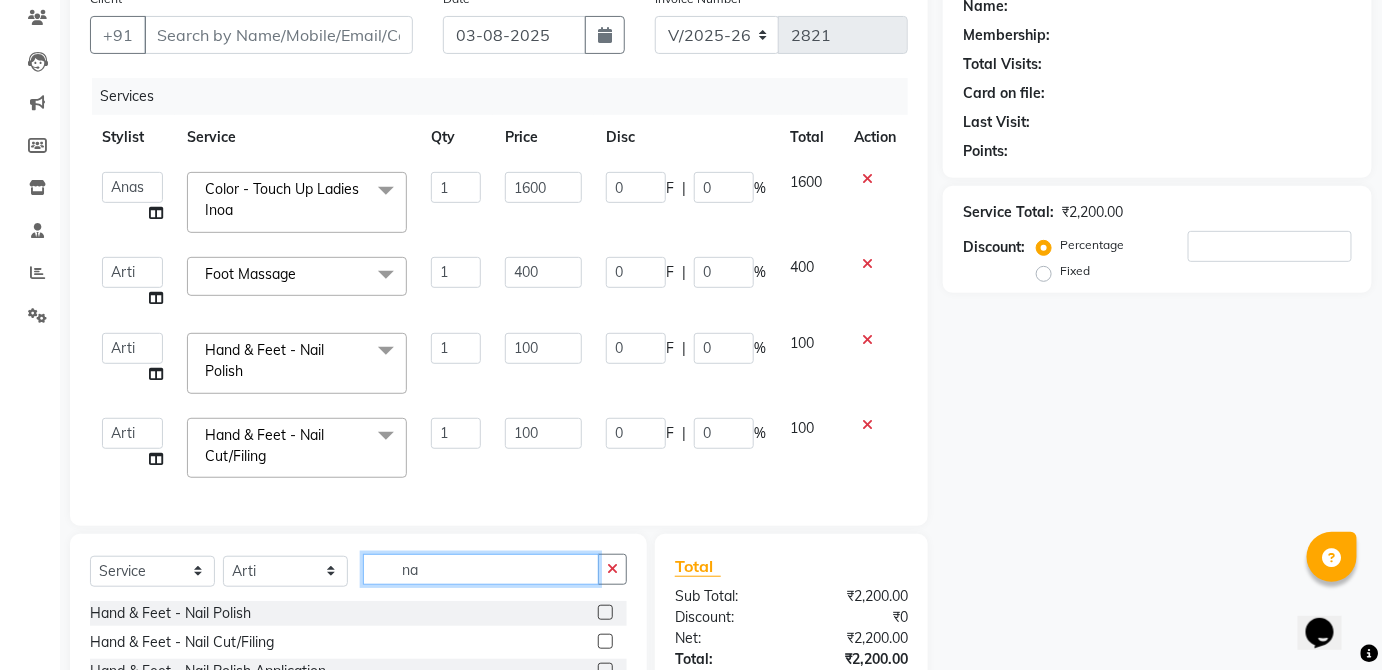 type on "n" 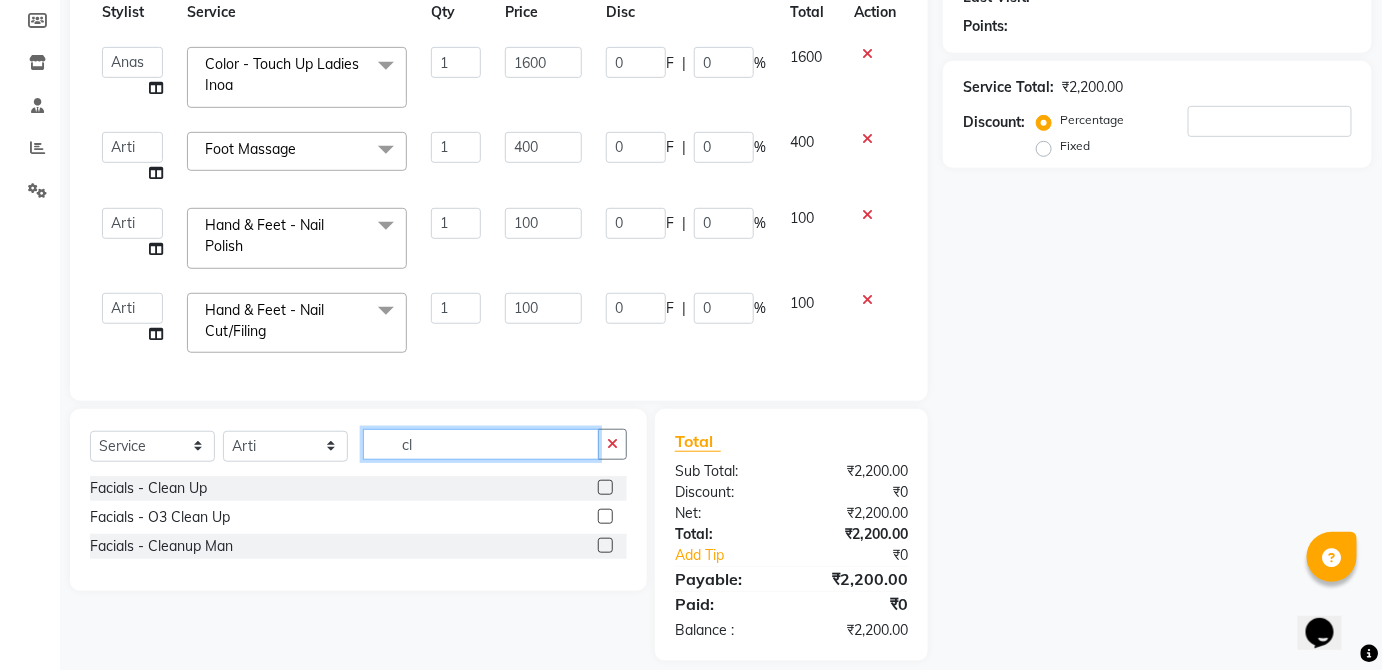 scroll, scrollTop: 327, scrollLeft: 0, axis: vertical 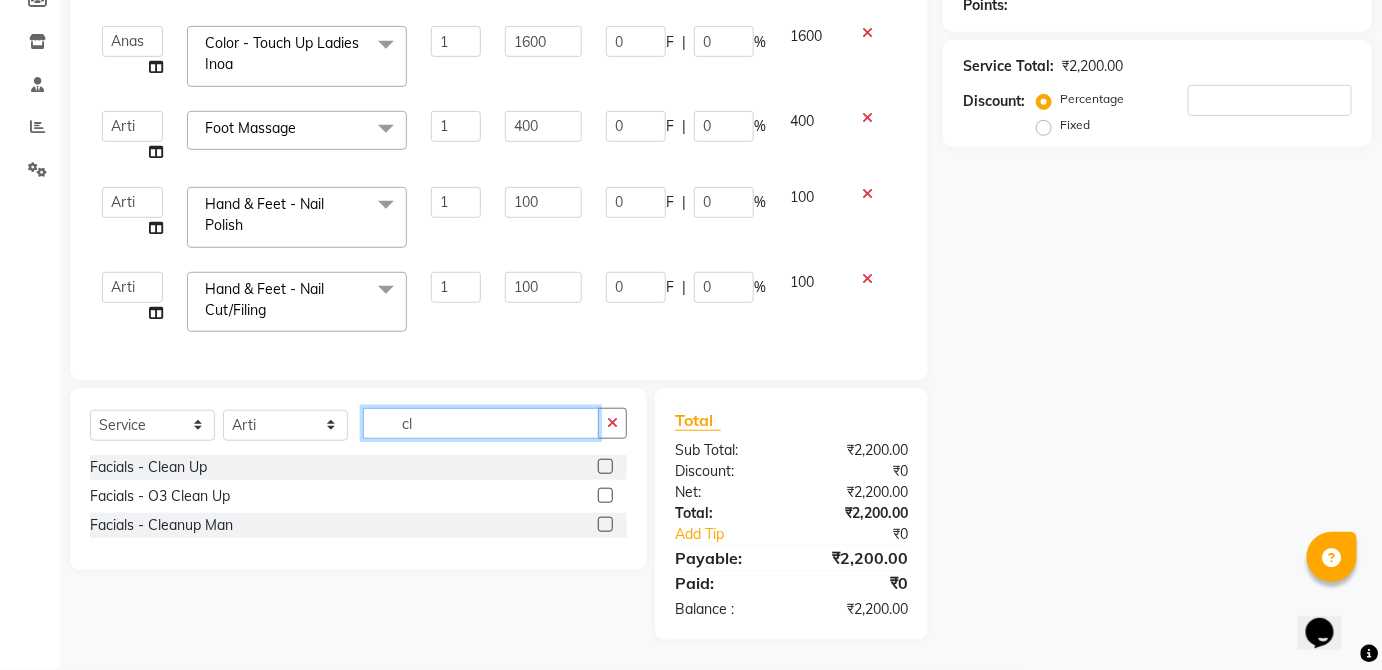 type on "cl" 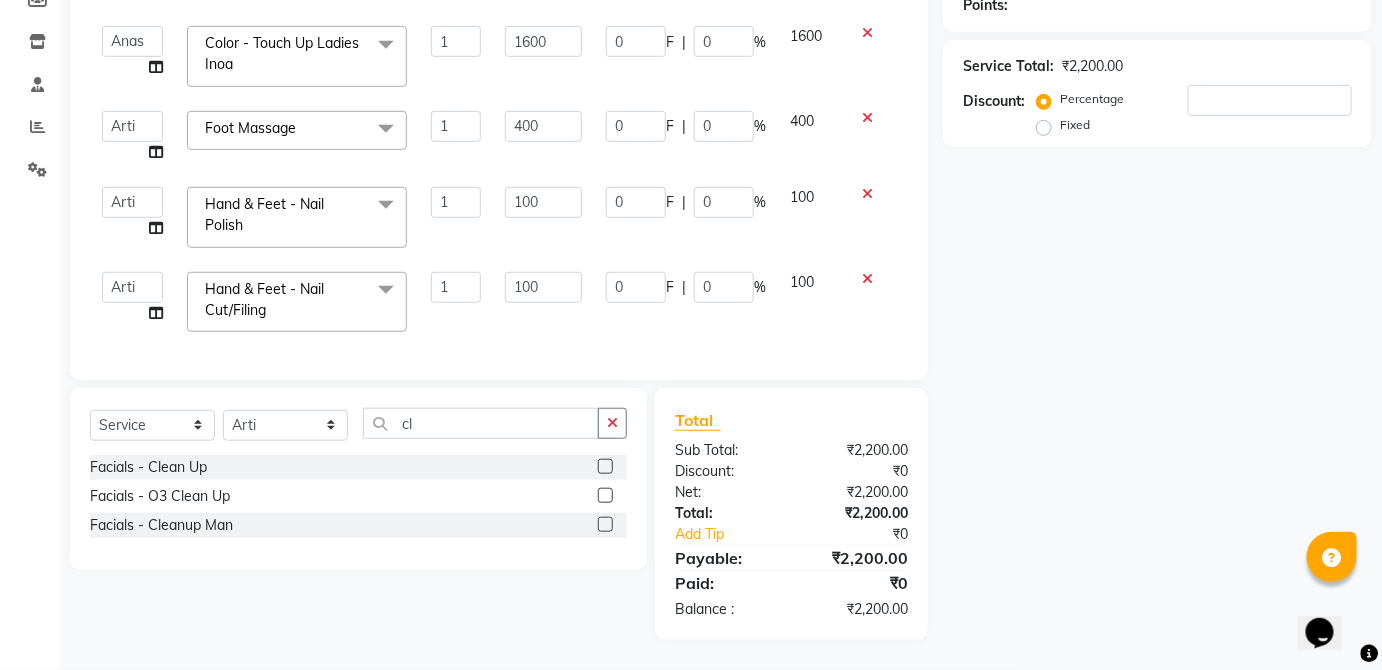 click 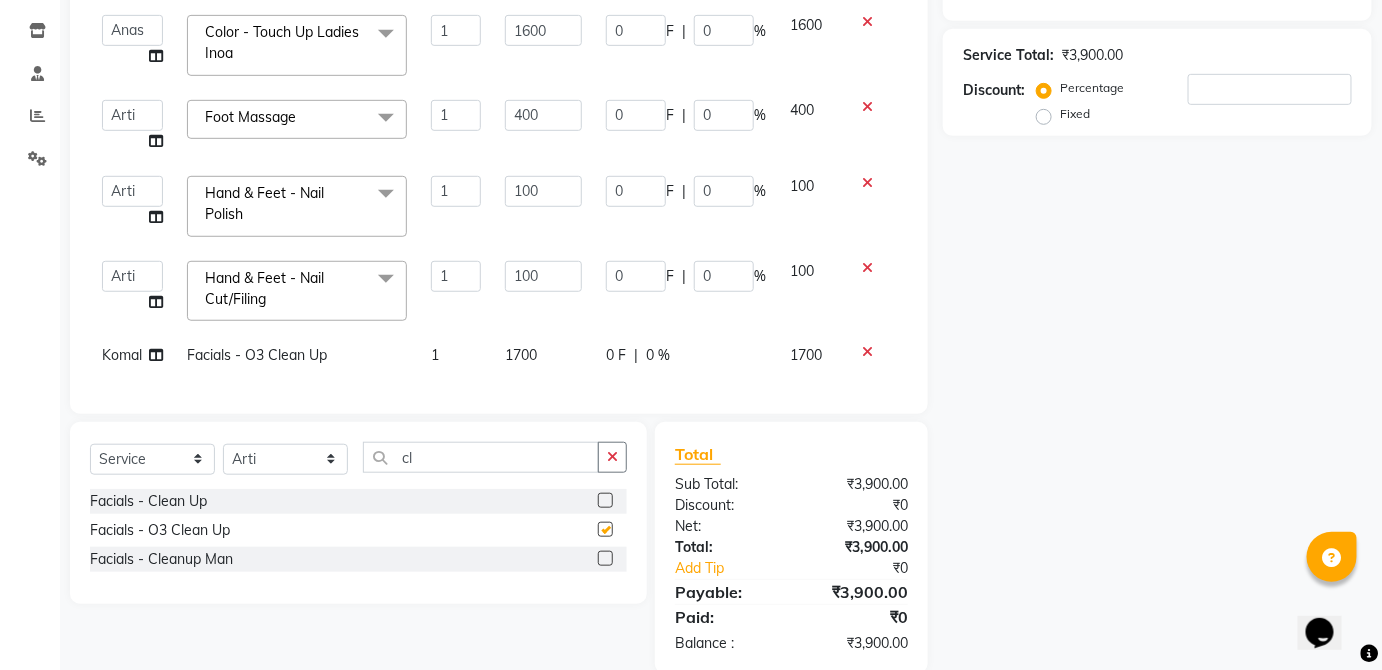 checkbox on "false" 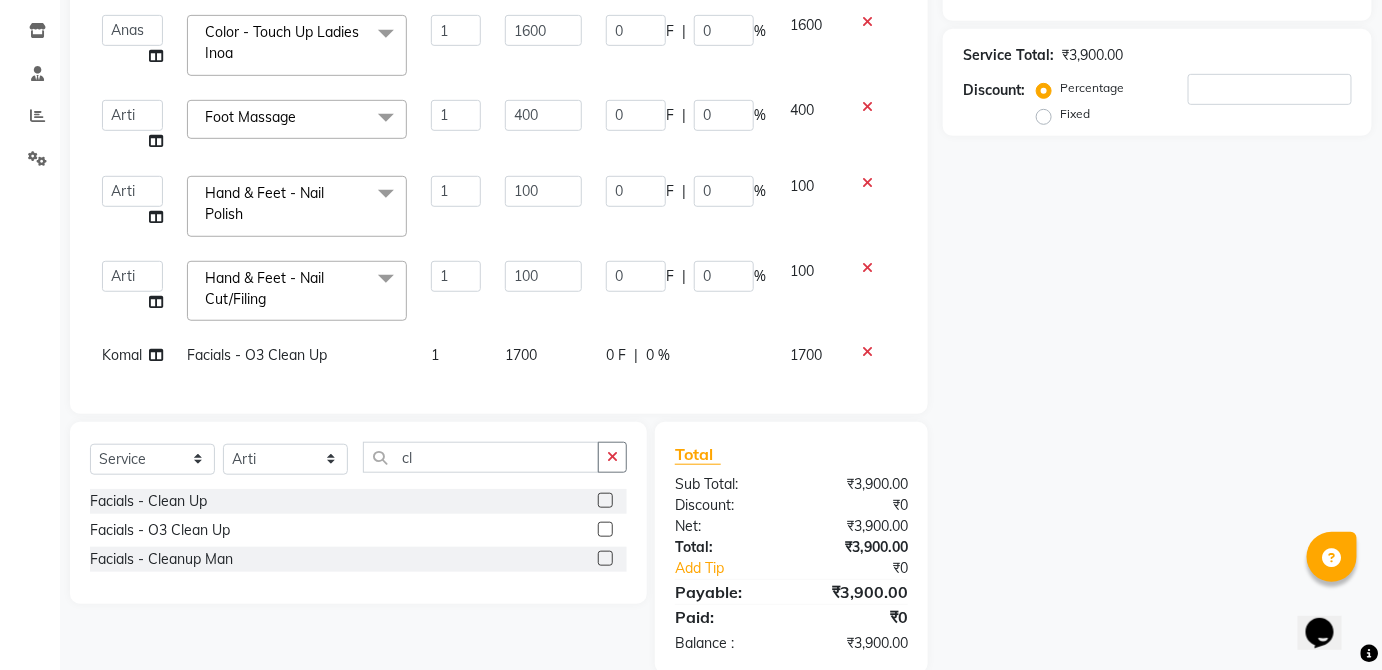 click on "1700" 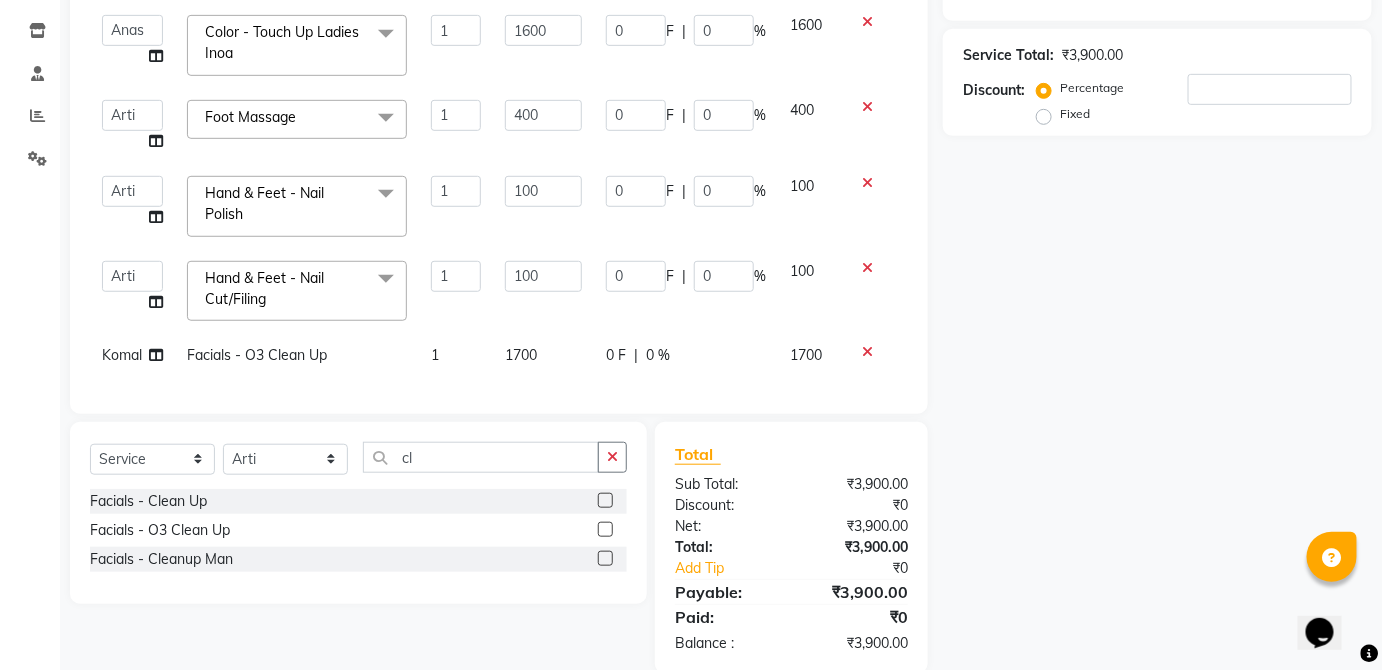 select on "[PHONE]" 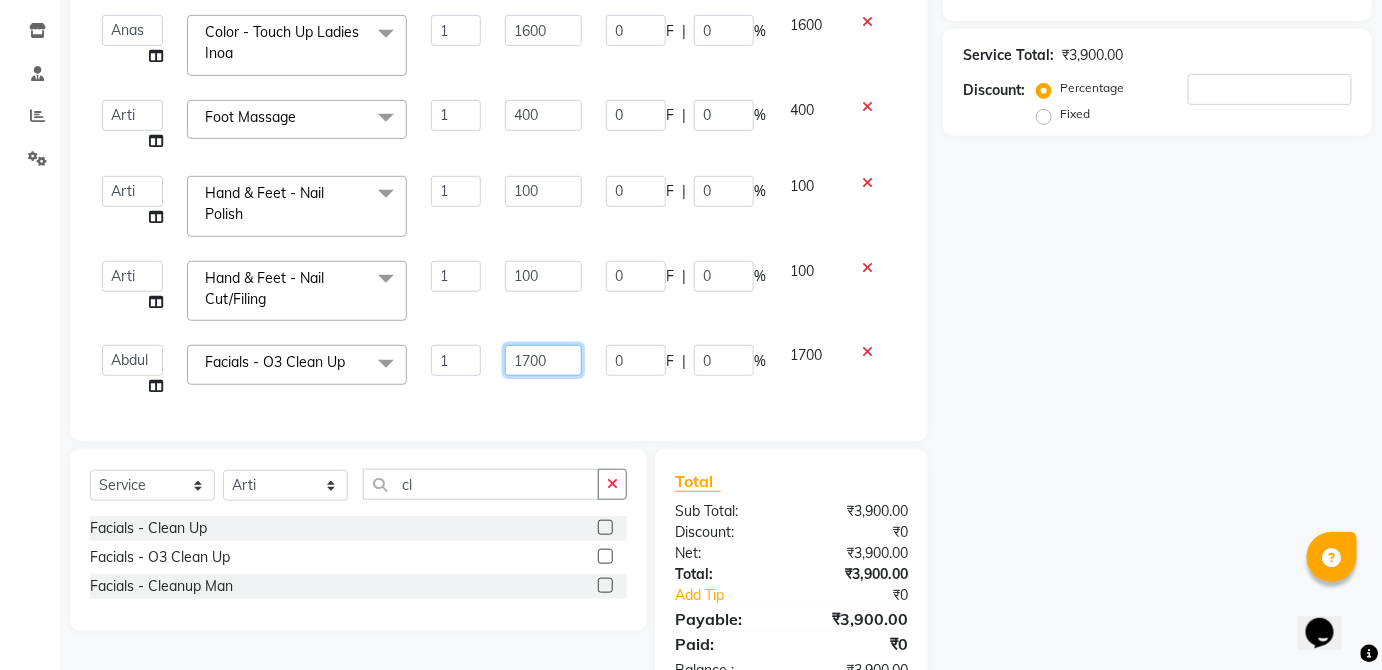 click on "1700" 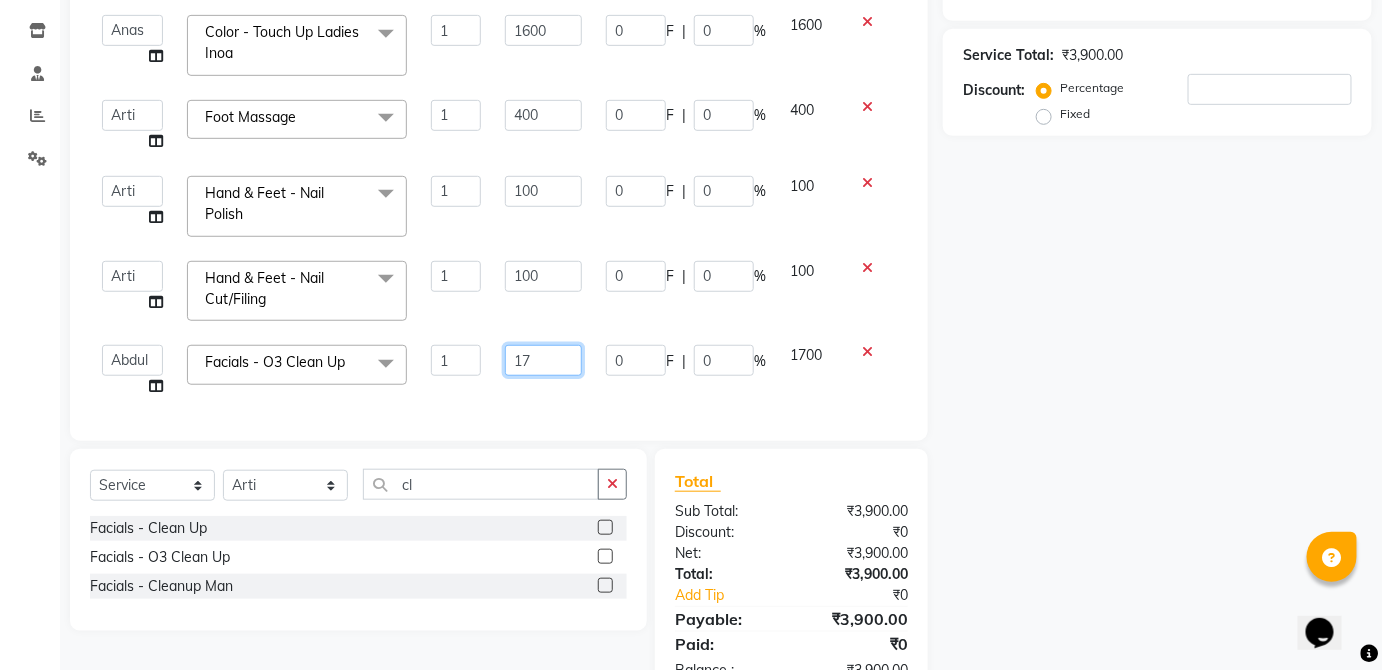 type on "1" 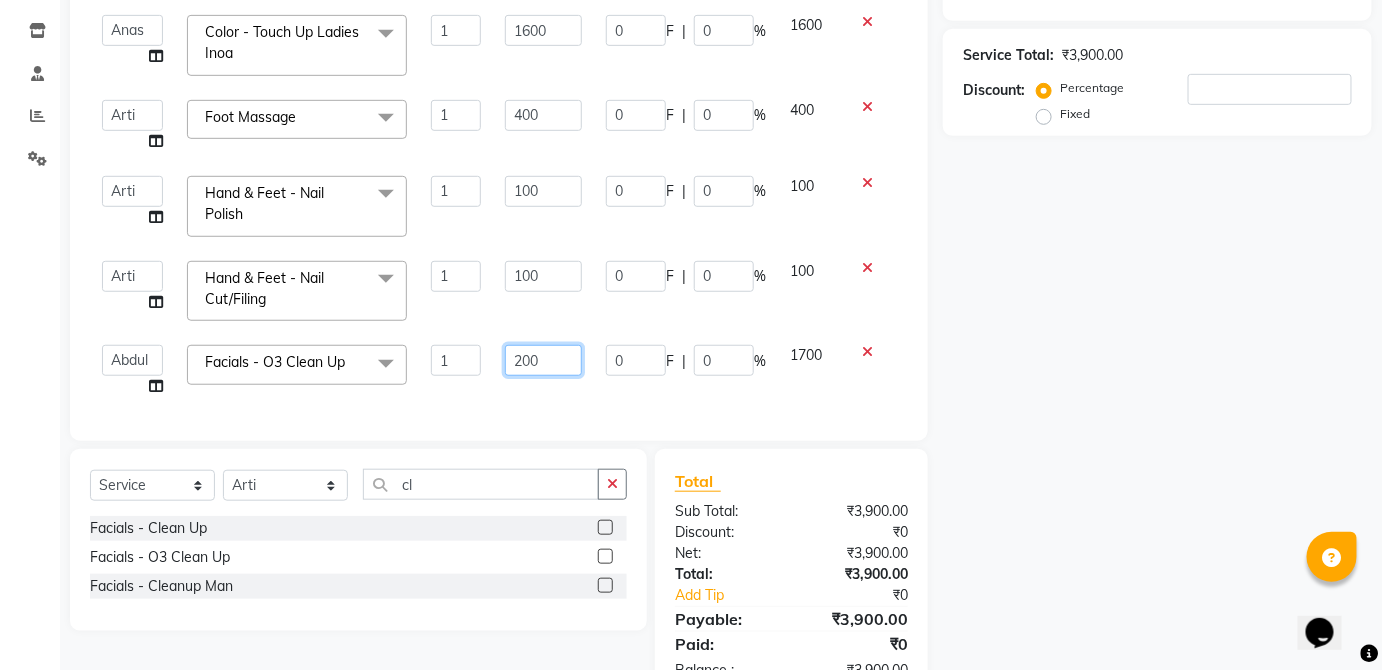 type on "2000" 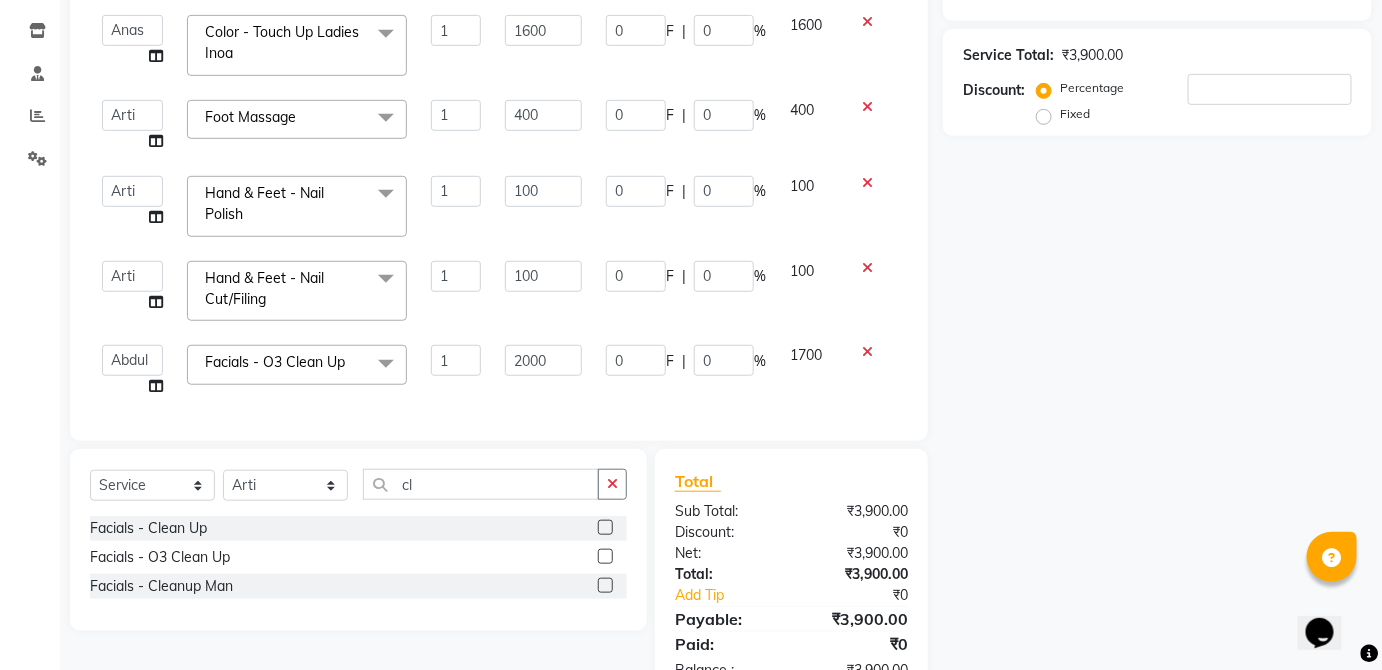 click on "1700" 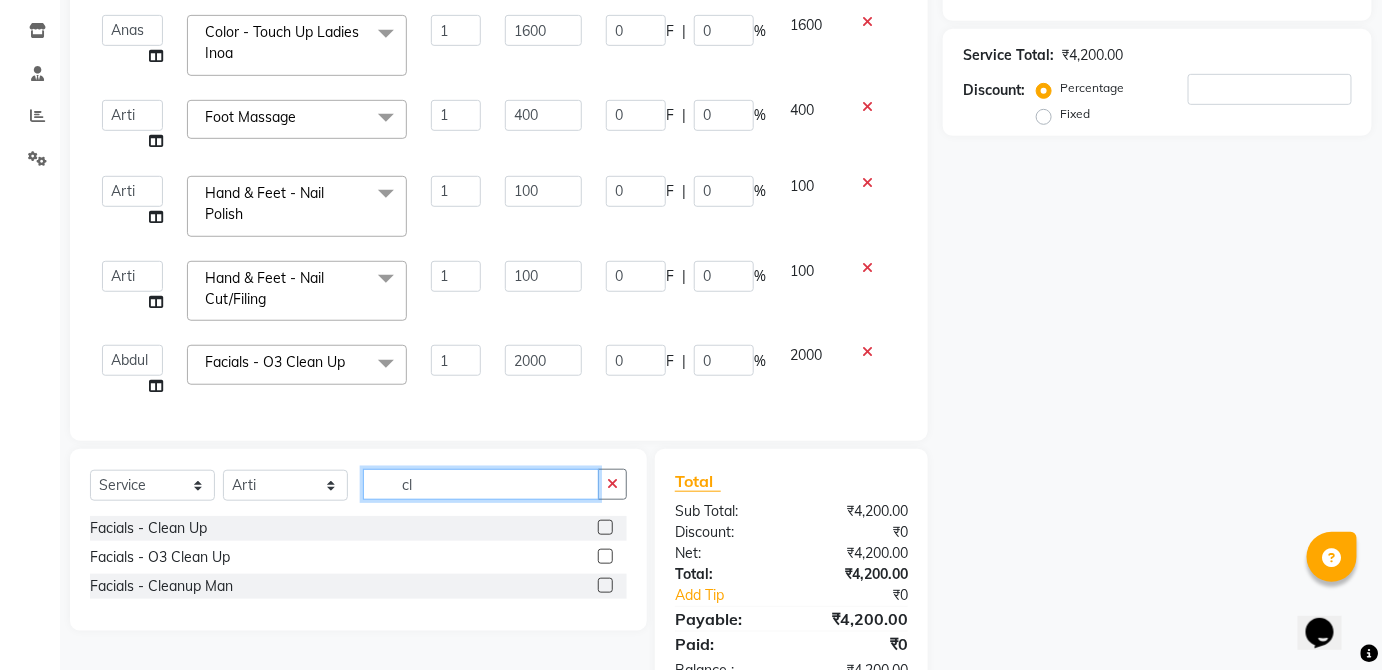 click on "cl" 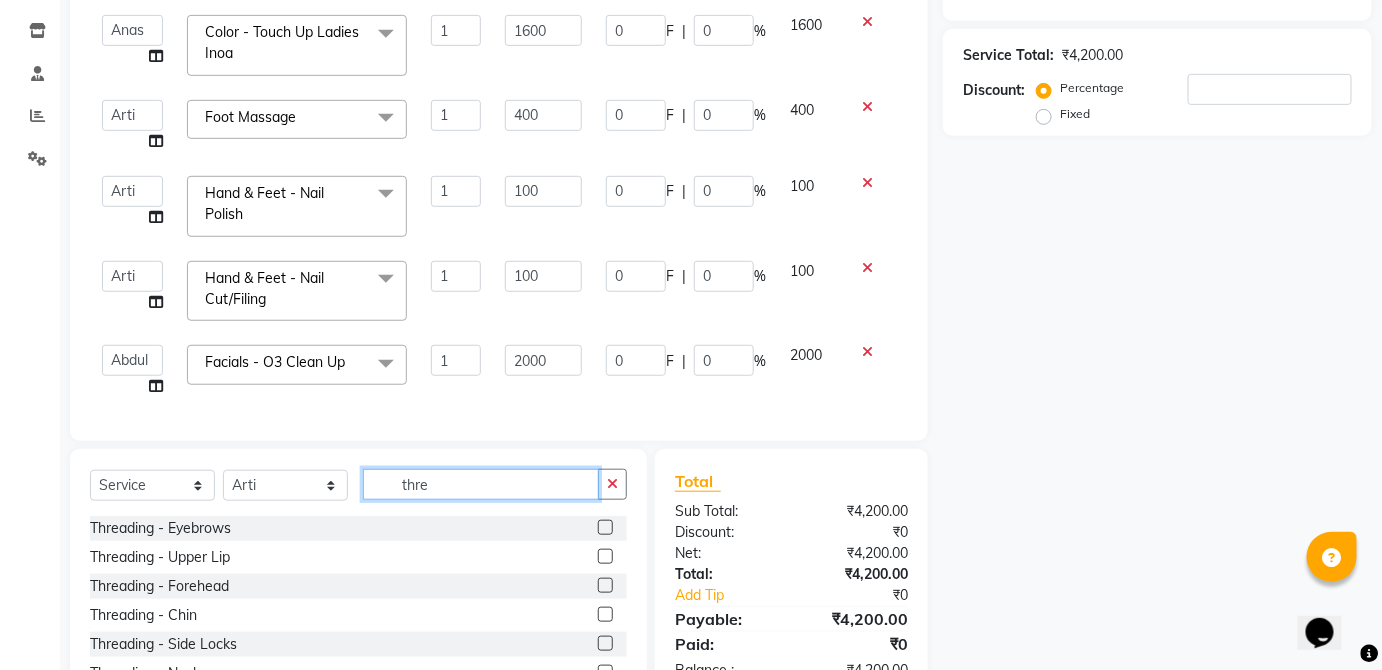 type on "thre" 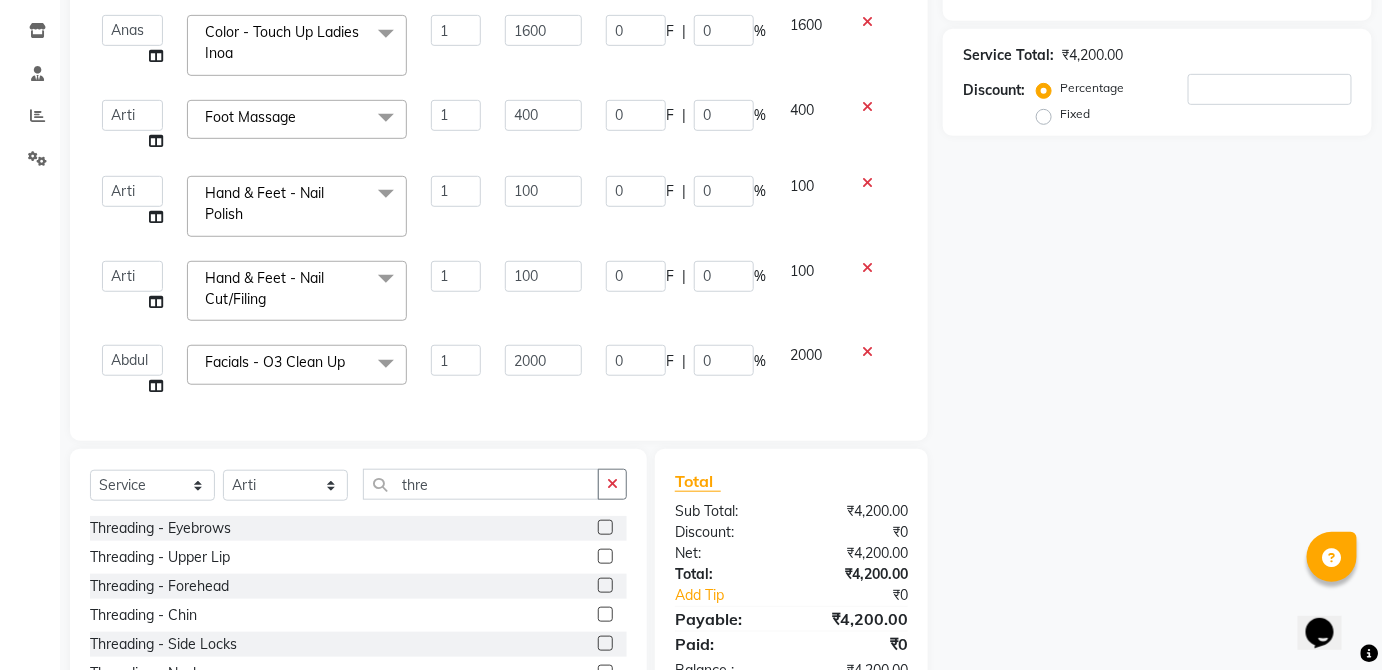 click 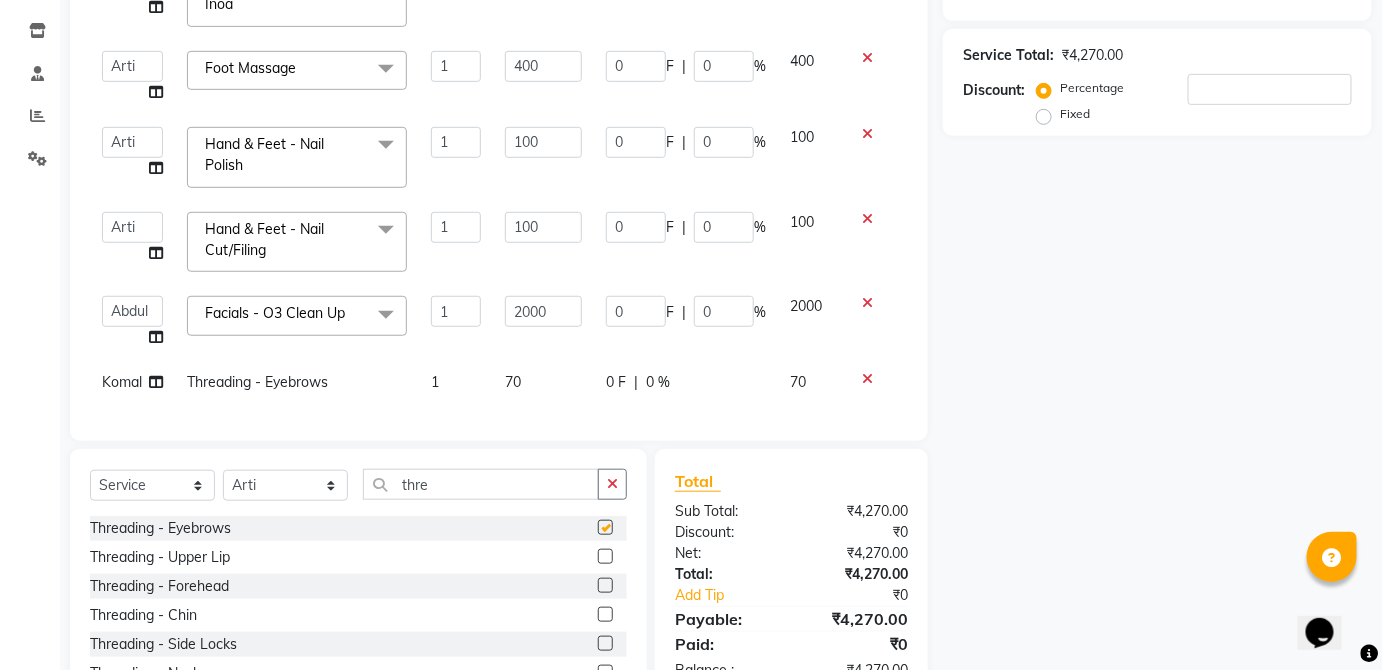 checkbox on "false" 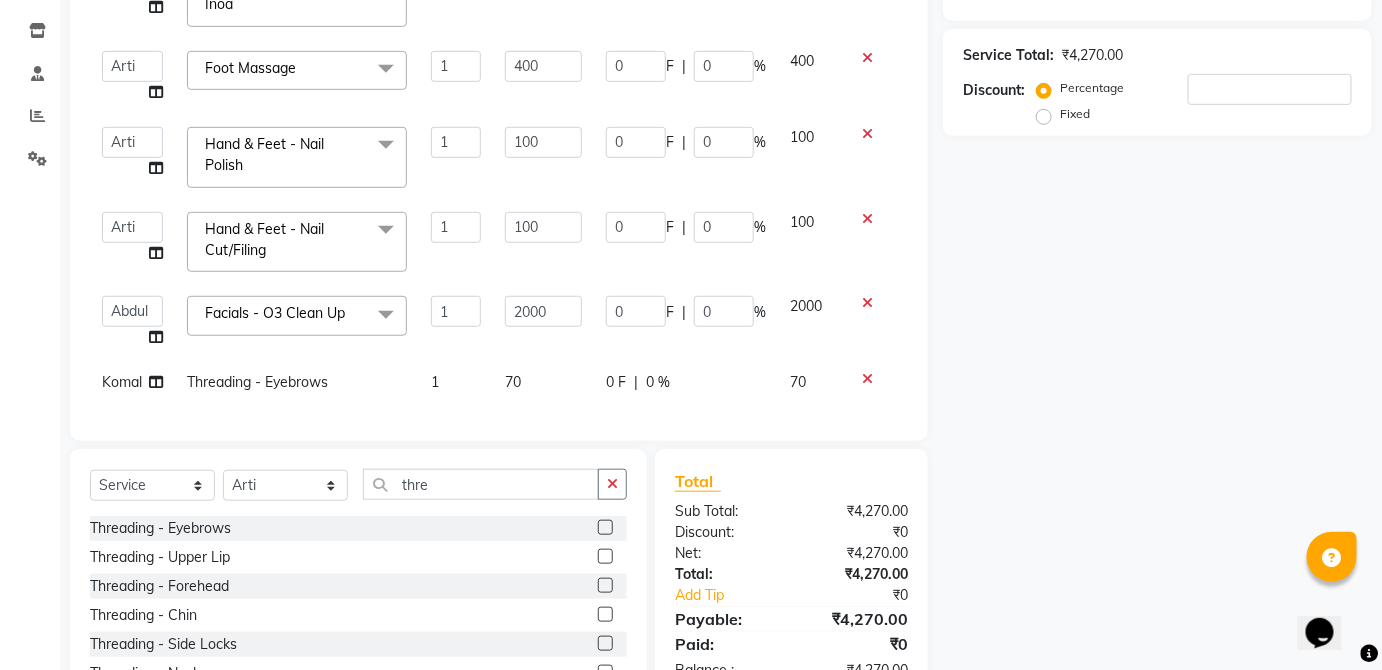 click on "70" 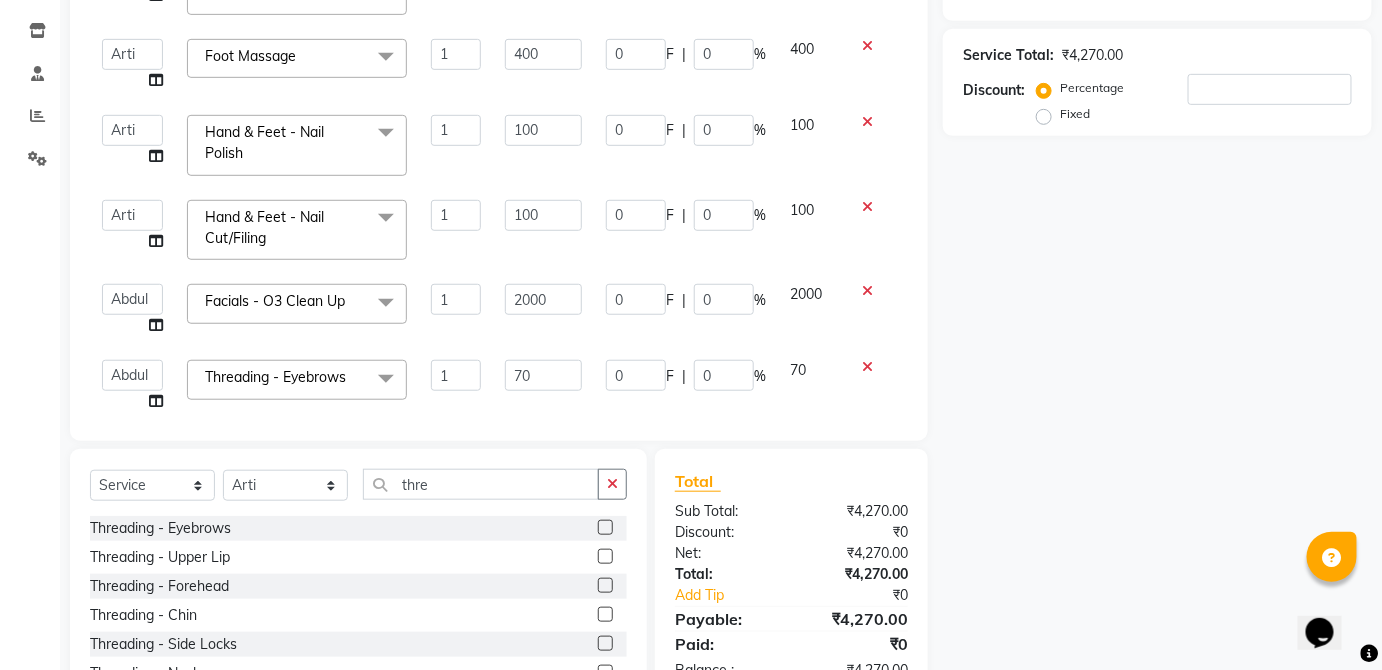 scroll, scrollTop: 92, scrollLeft: 0, axis: vertical 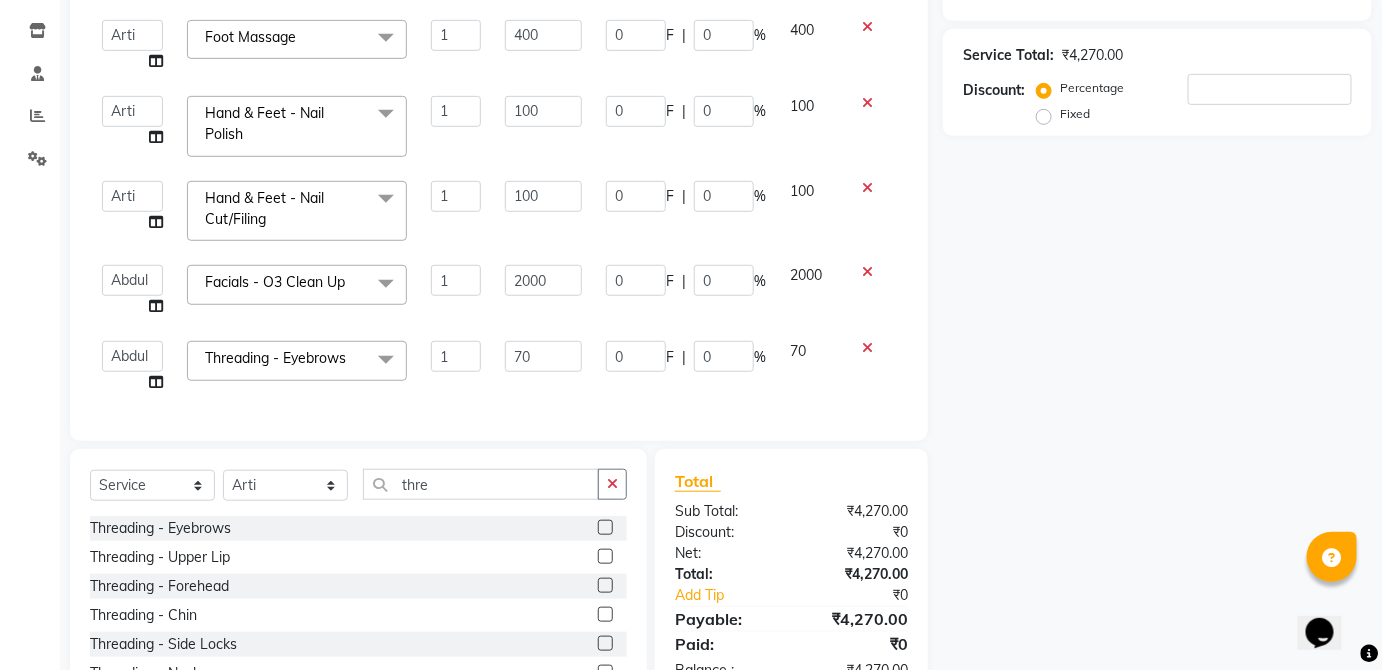 click 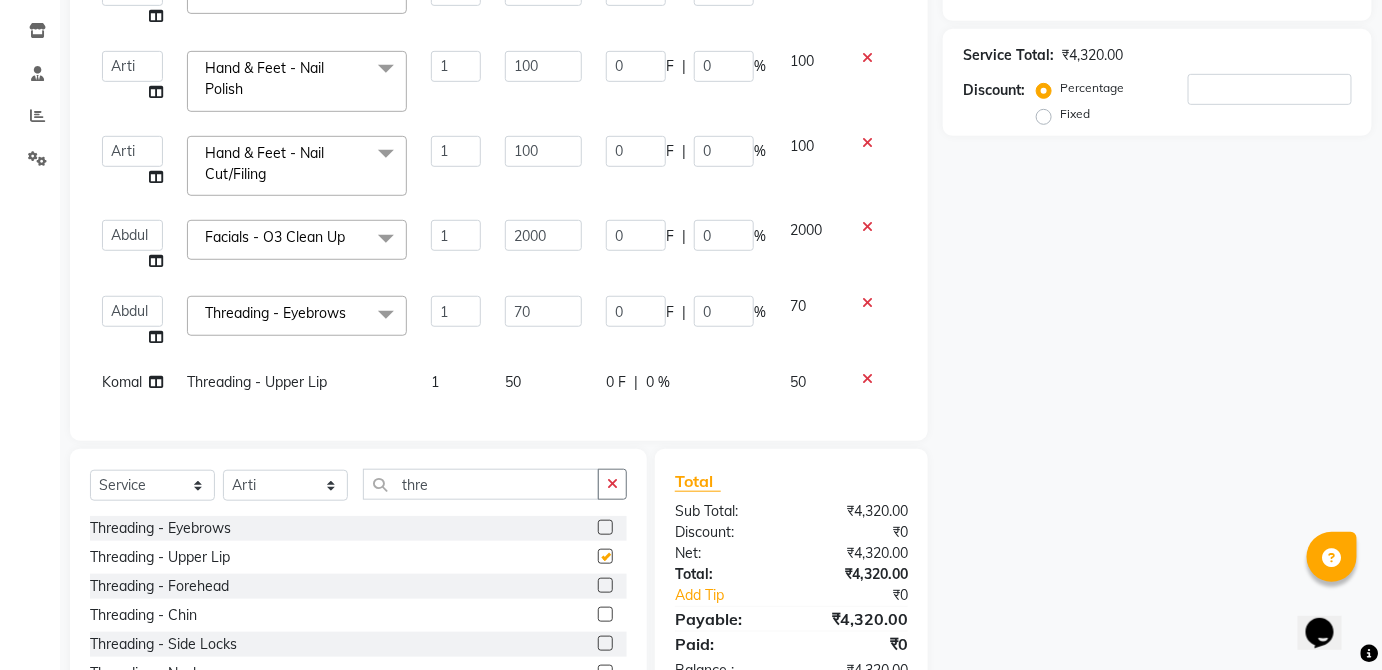 checkbox on "false" 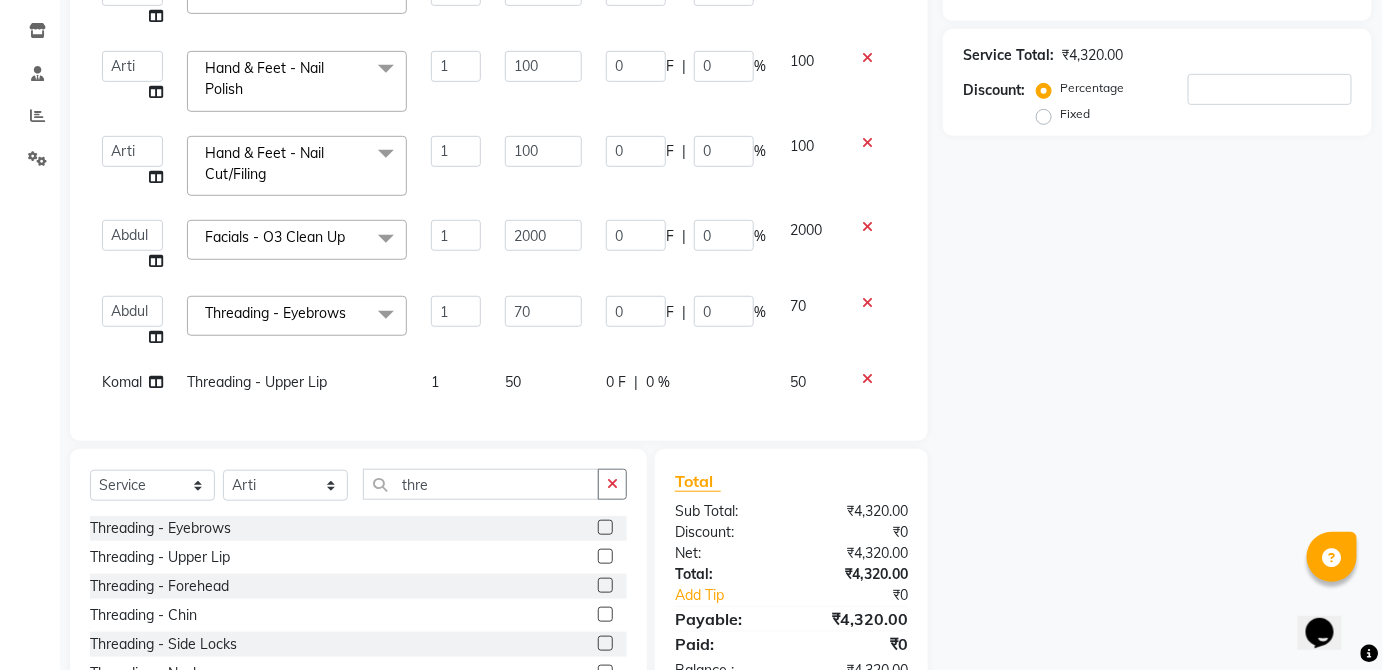 click on "0 F | 0 %" 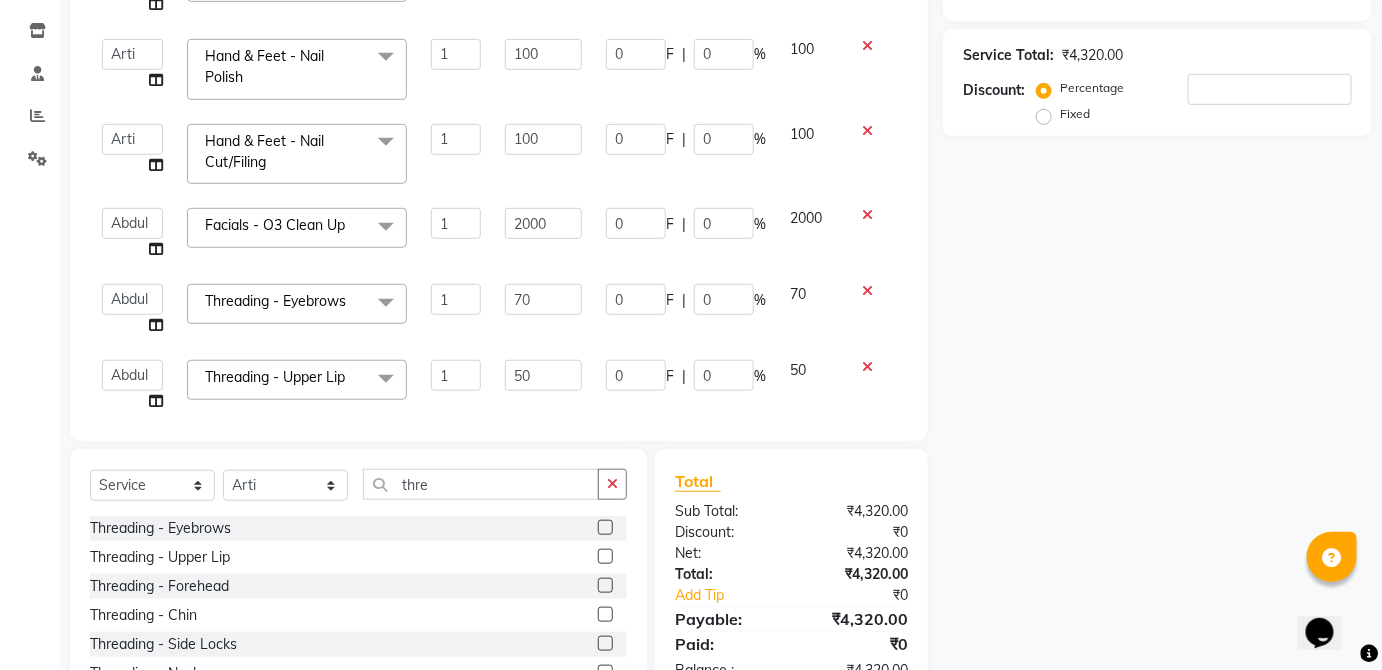 scroll, scrollTop: 168, scrollLeft: 0, axis: vertical 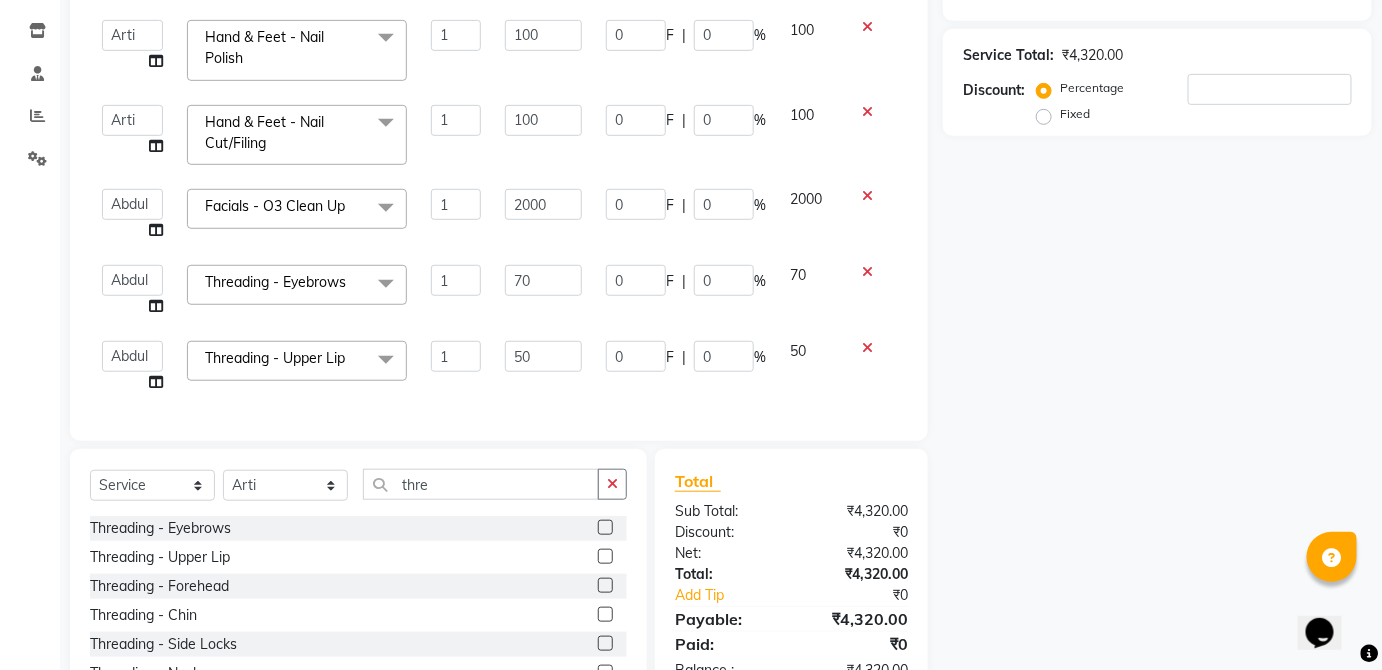 click 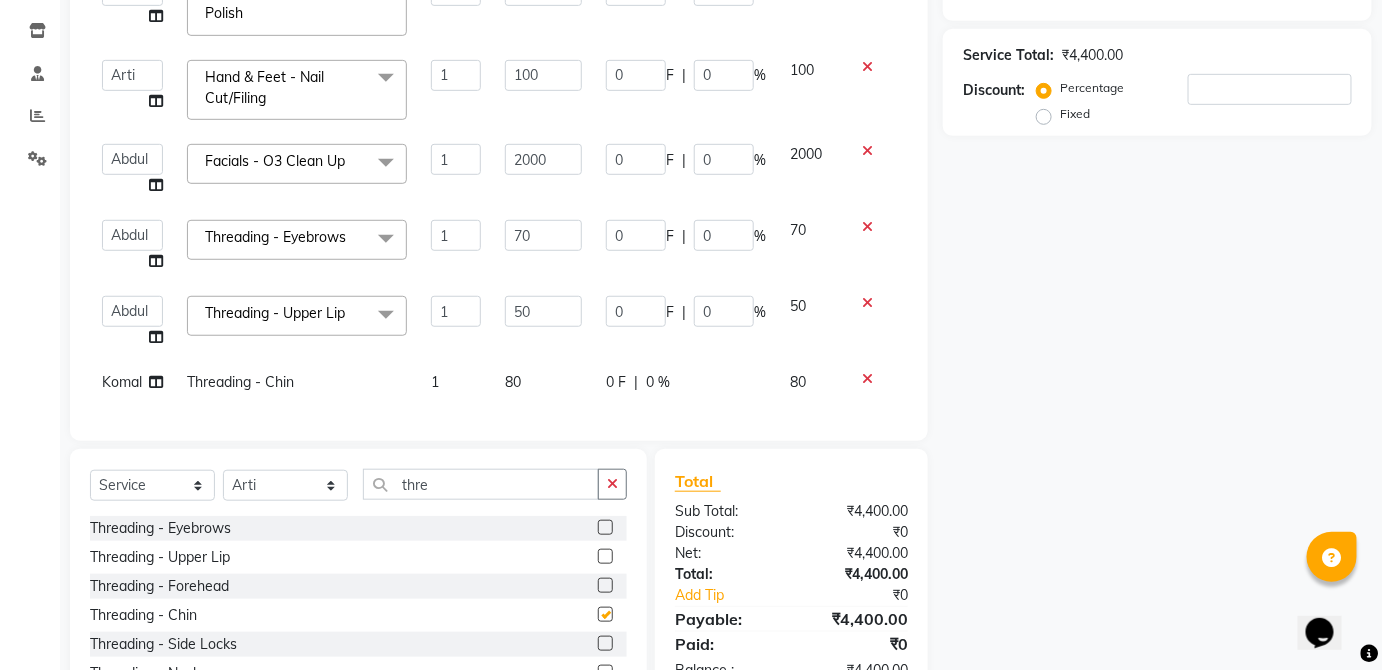 checkbox on "false" 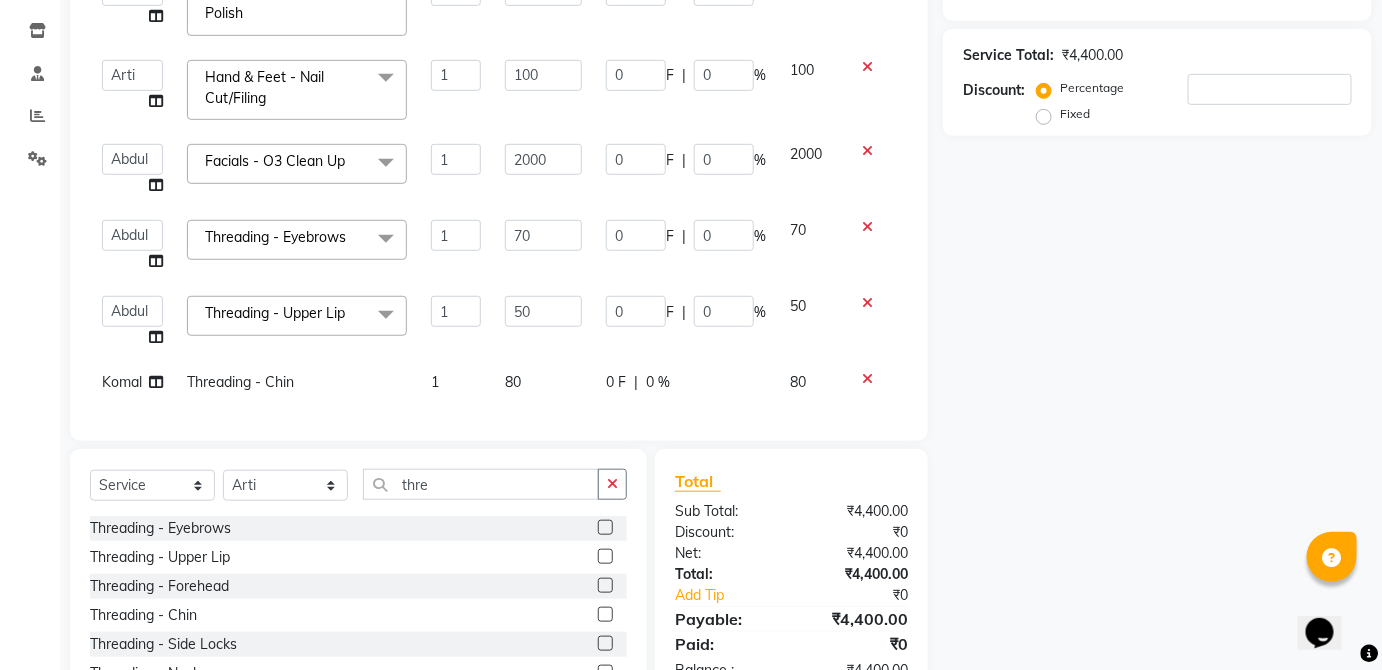 click on "80" 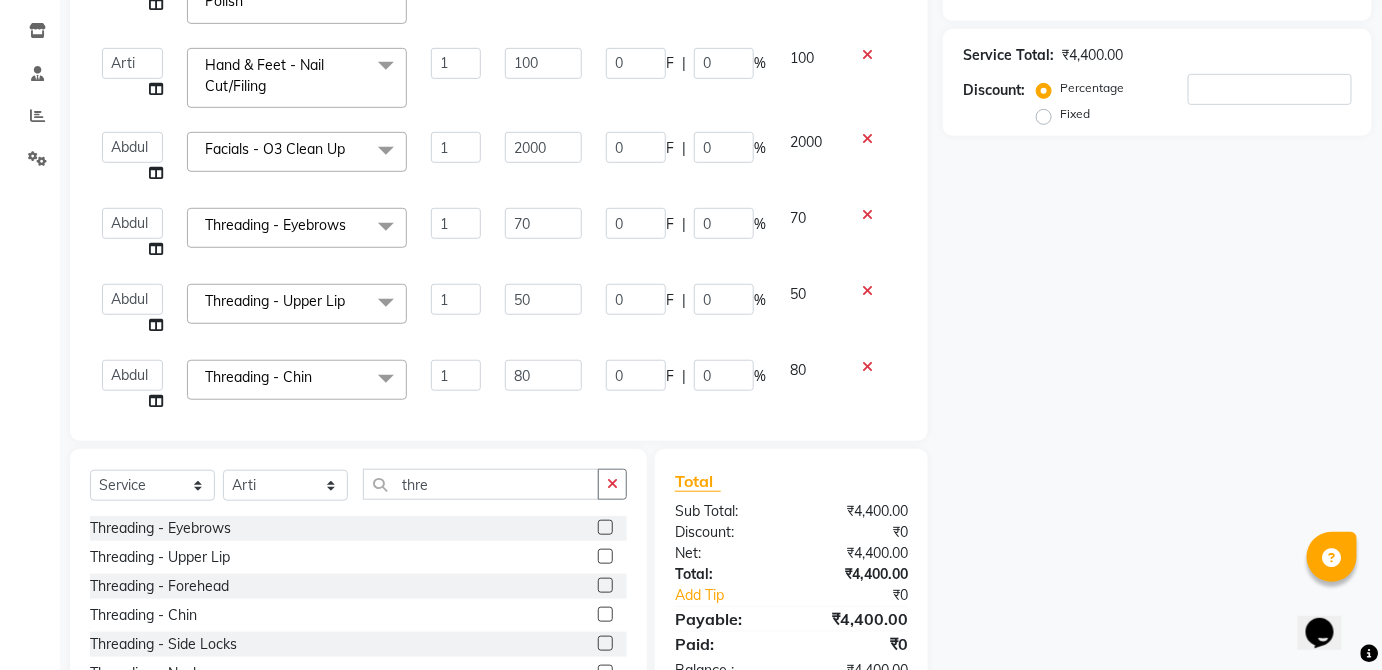 scroll, scrollTop: 244, scrollLeft: 0, axis: vertical 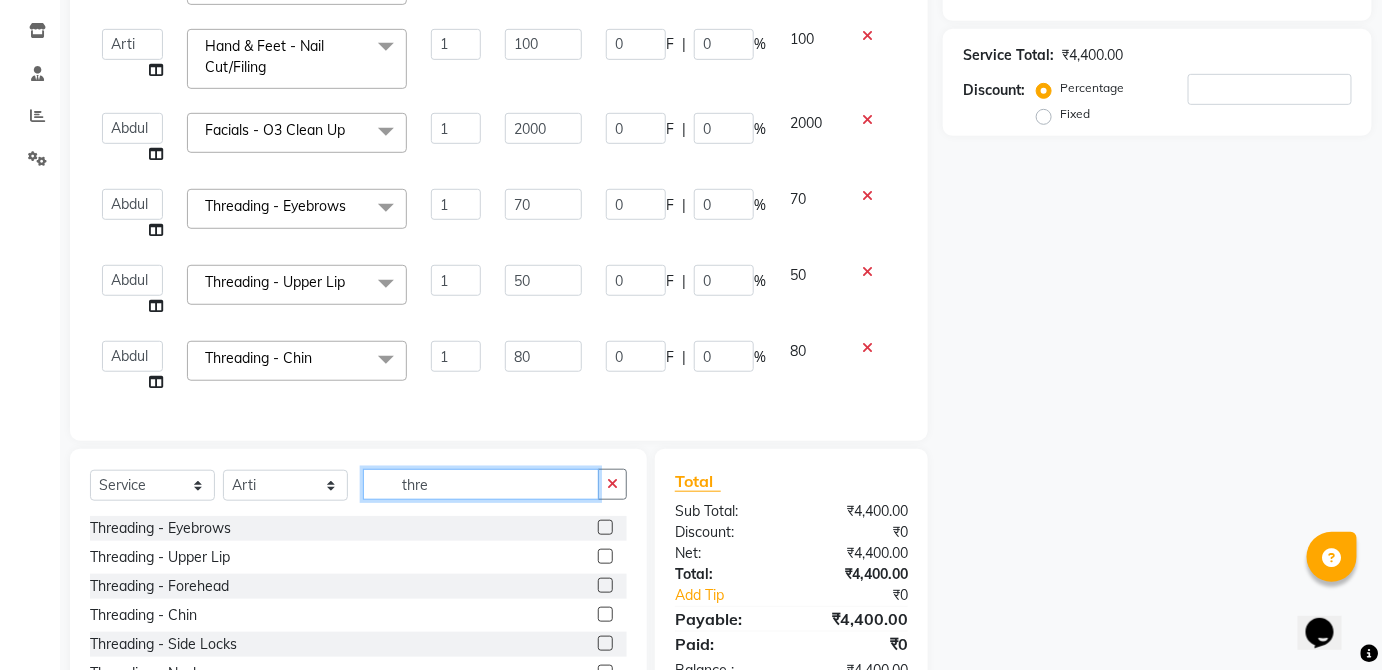 click on "thre" 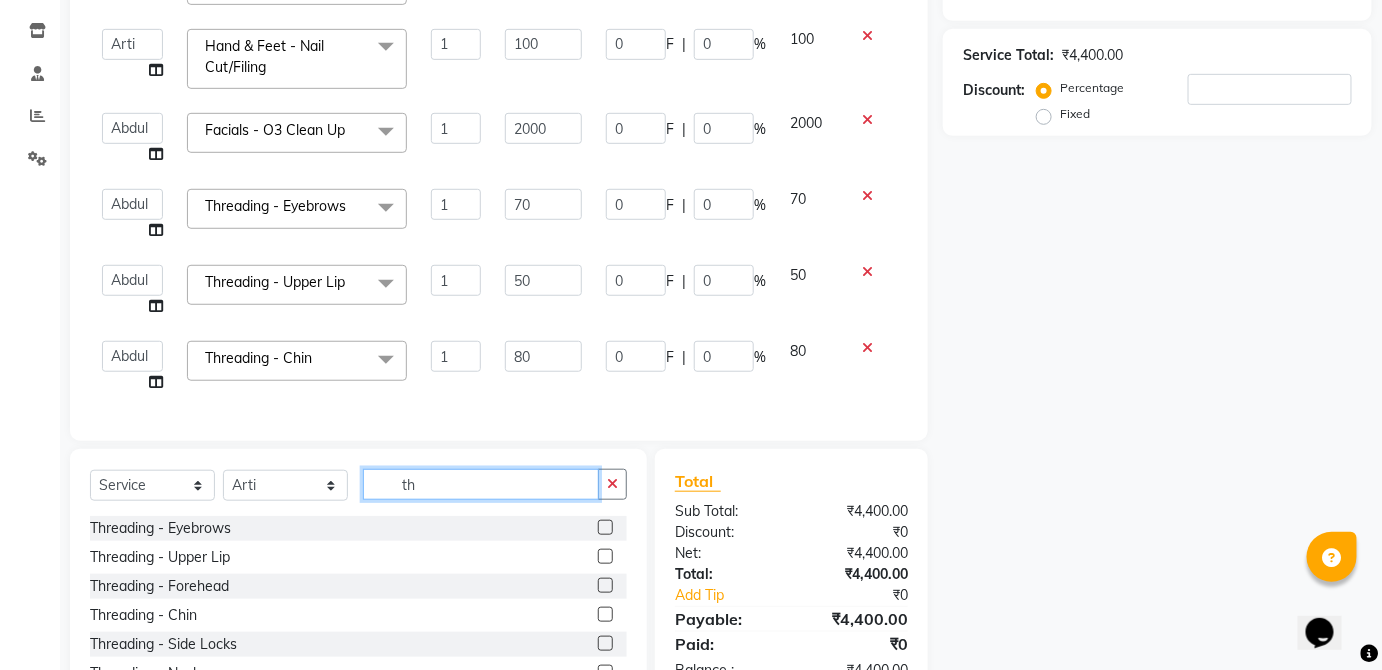 type on "t" 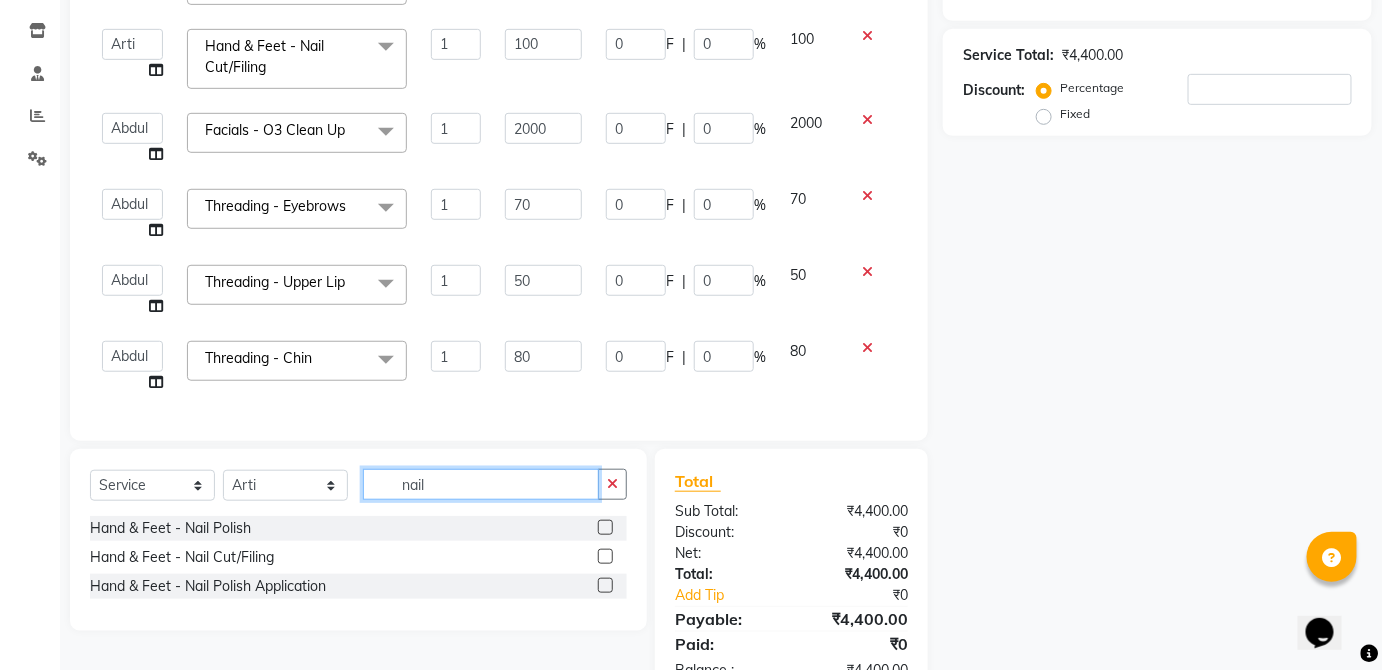 type on "nail" 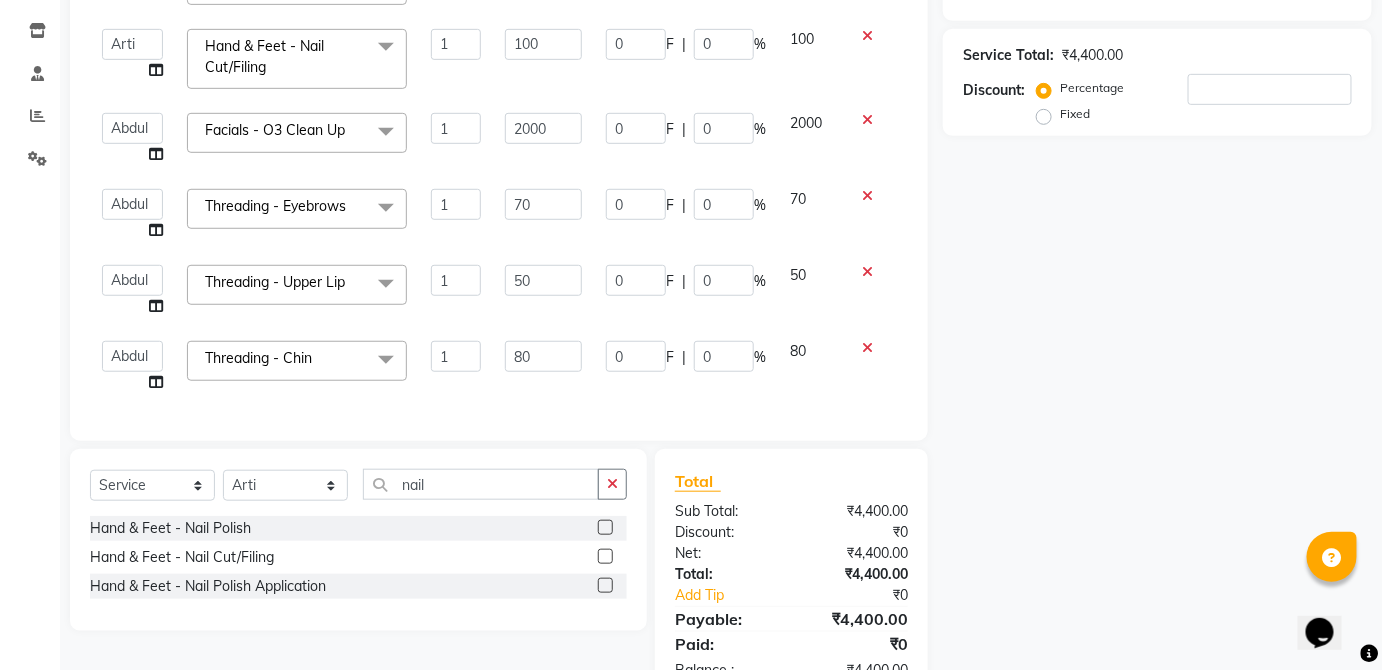 click 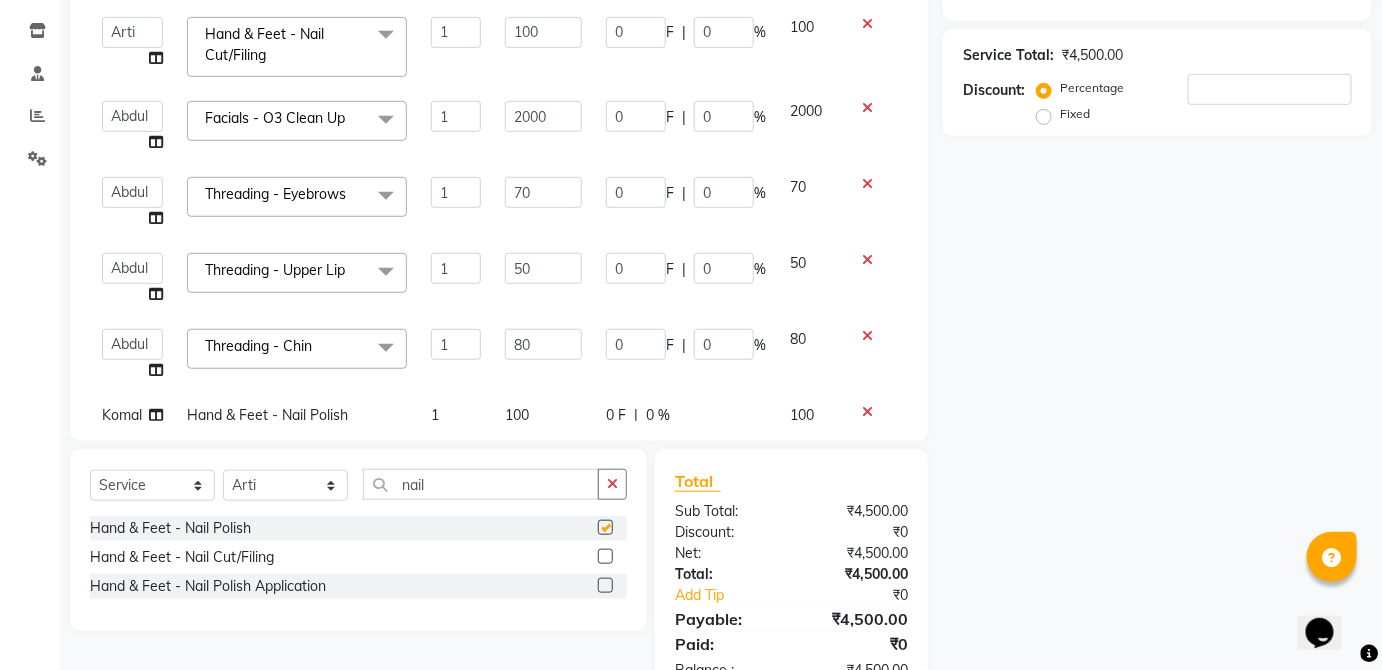 scroll, scrollTop: 289, scrollLeft: 0, axis: vertical 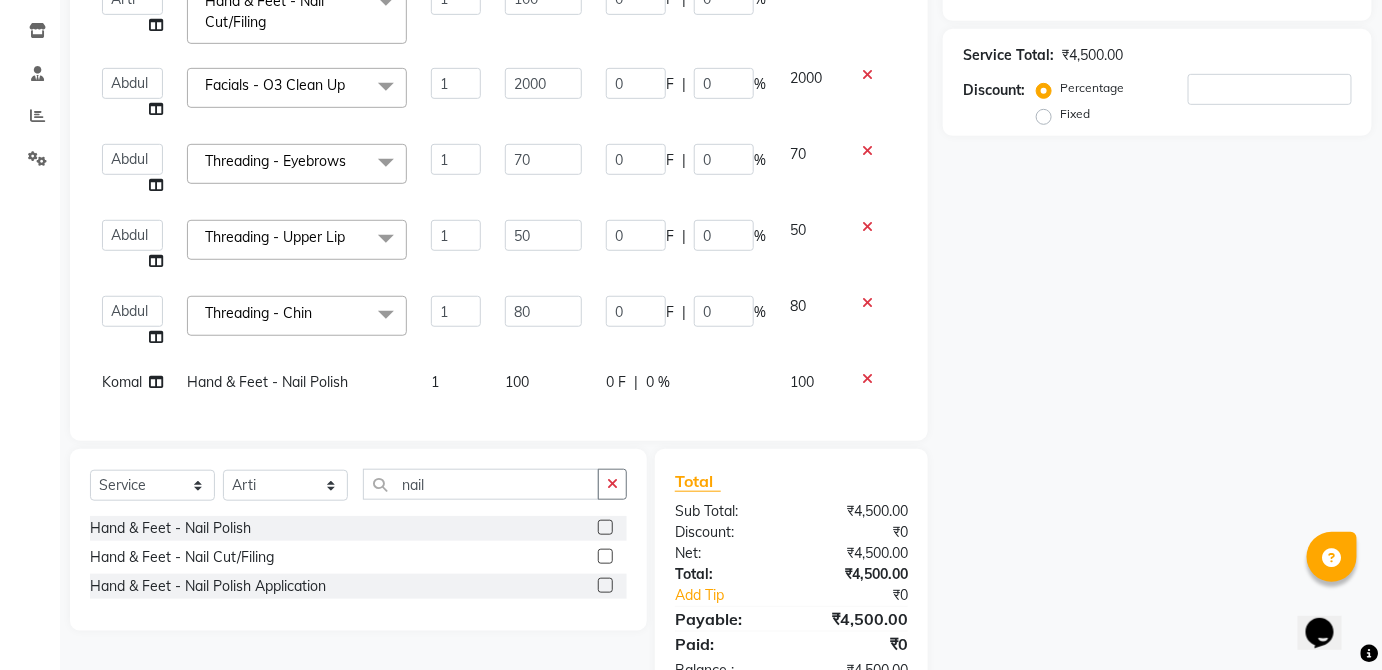 checkbox on "false" 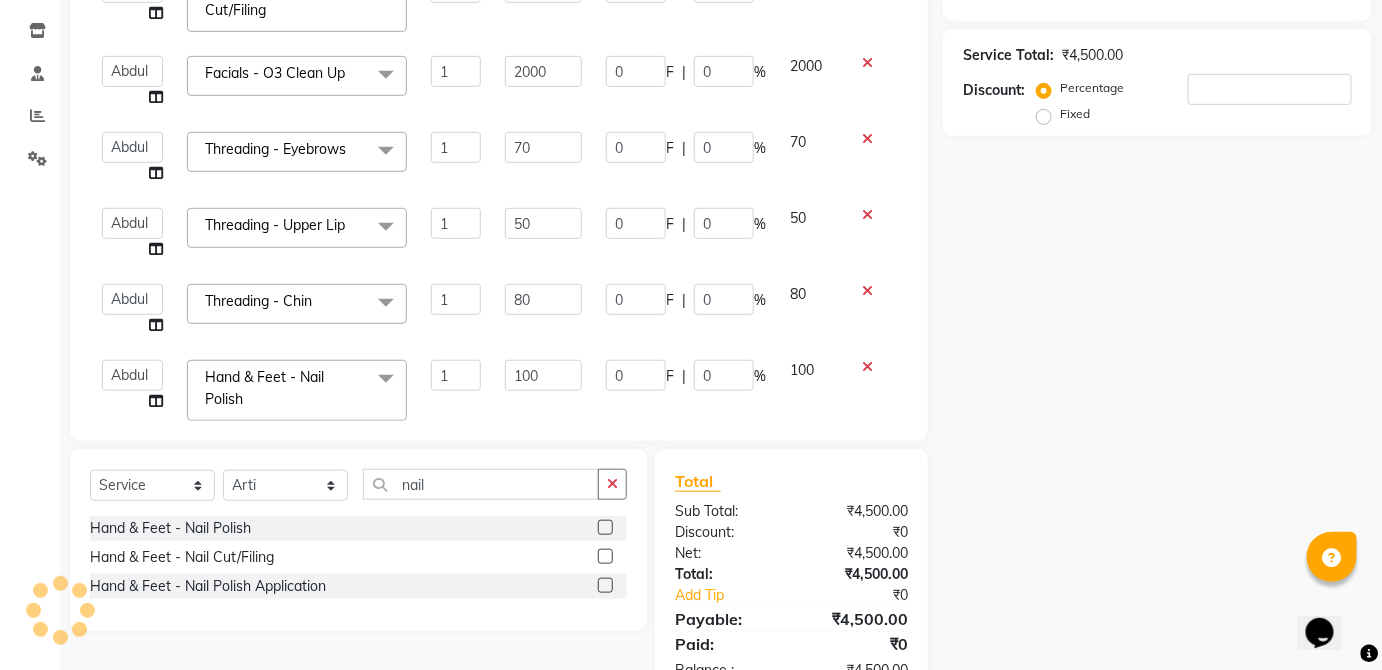 scroll, scrollTop: 328, scrollLeft: 0, axis: vertical 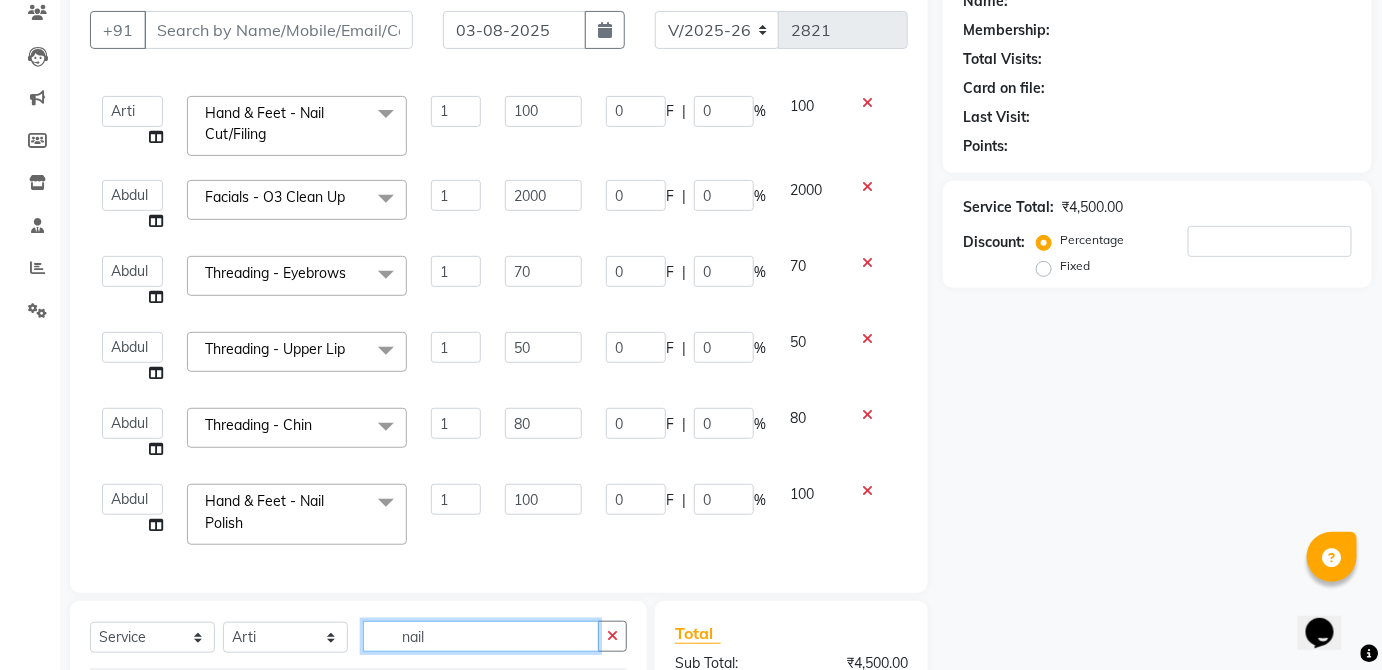click on "nail" 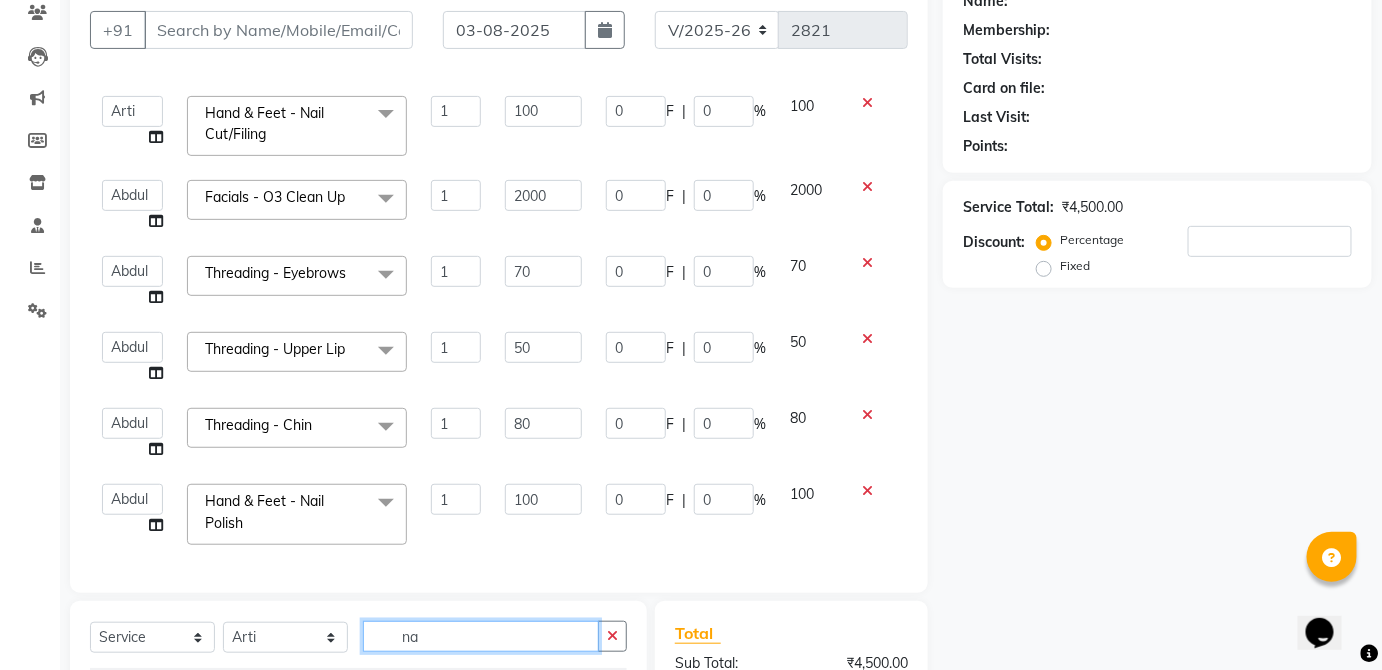 type on "n" 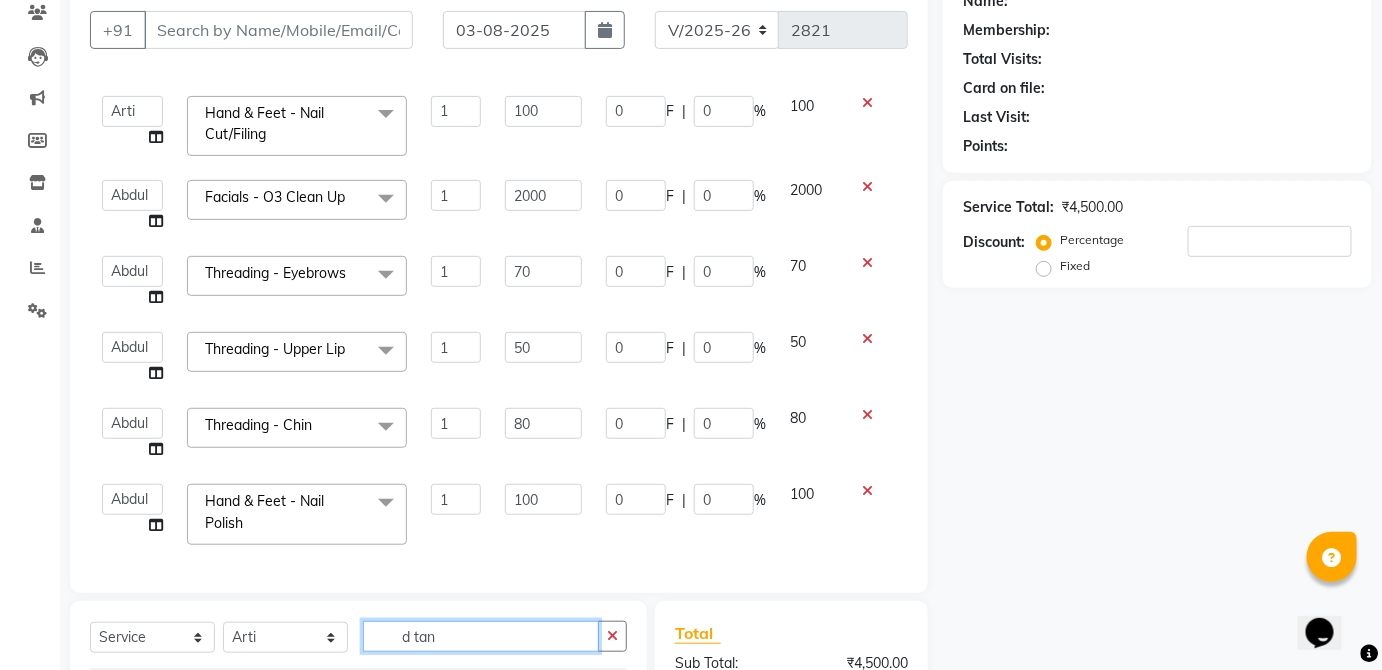 scroll, scrollTop: 386, scrollLeft: 0, axis: vertical 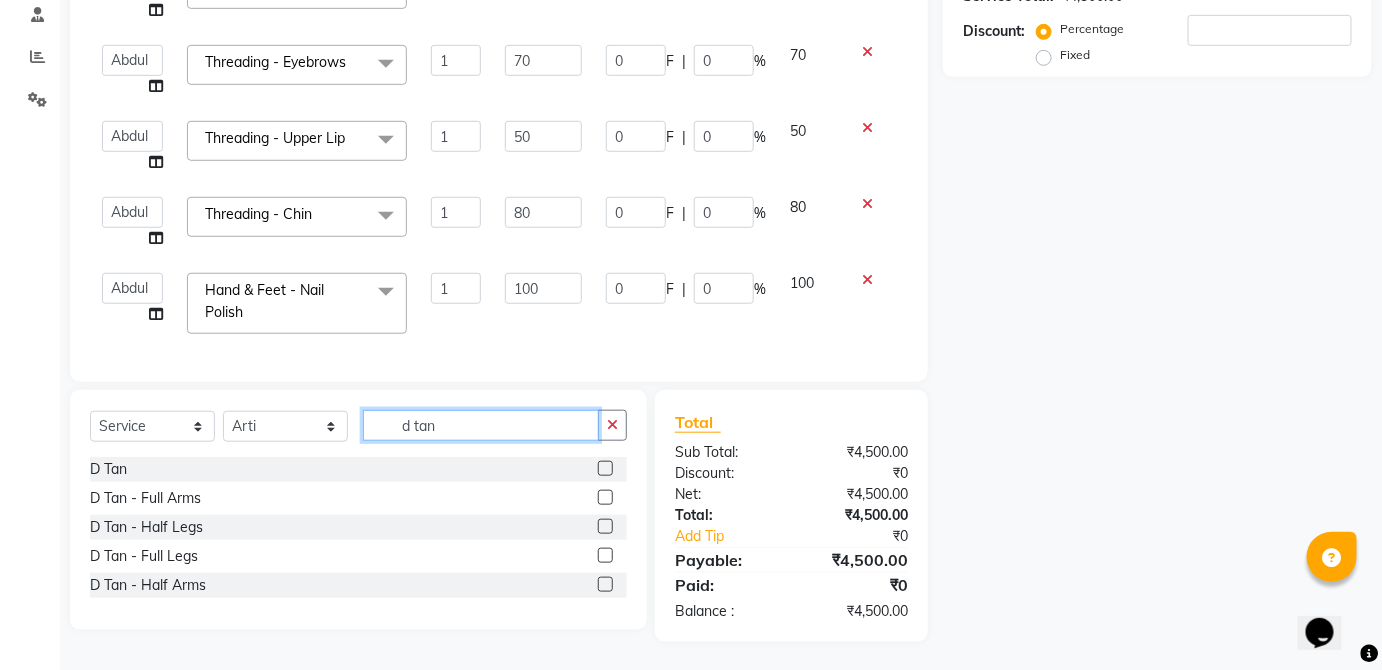 type on "d tan" 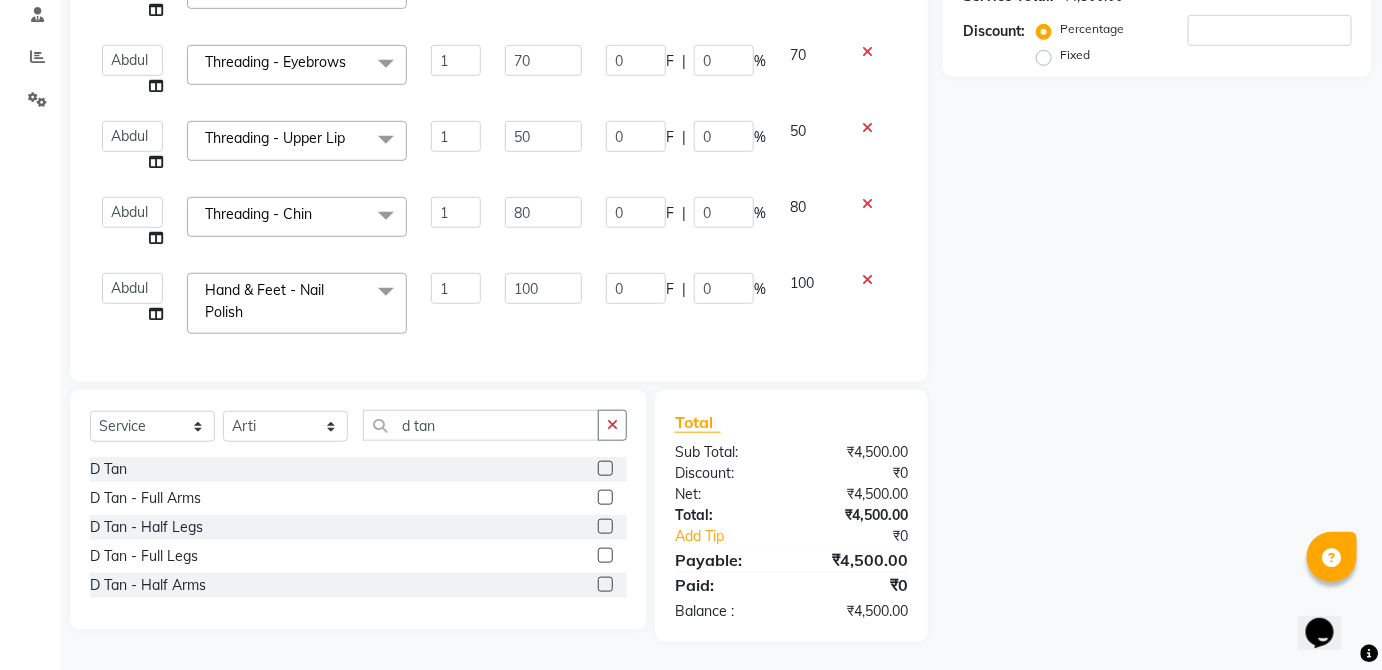 click 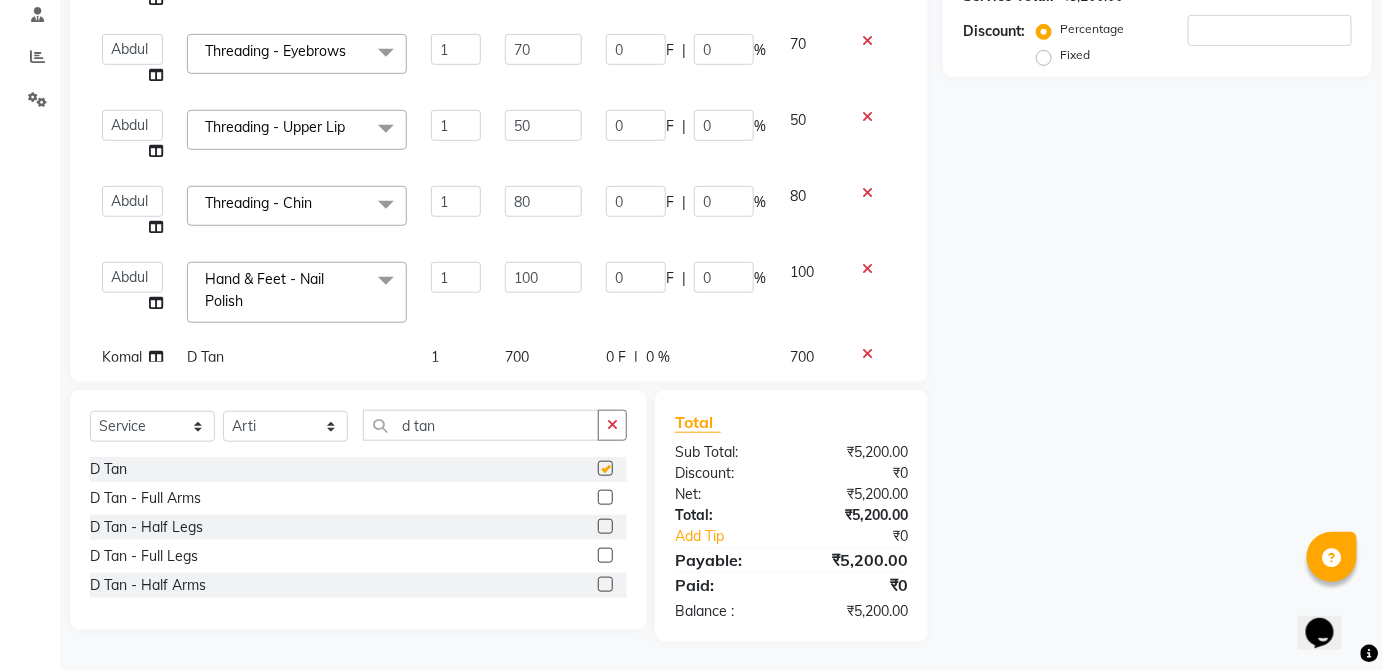 scroll, scrollTop: 373, scrollLeft: 0, axis: vertical 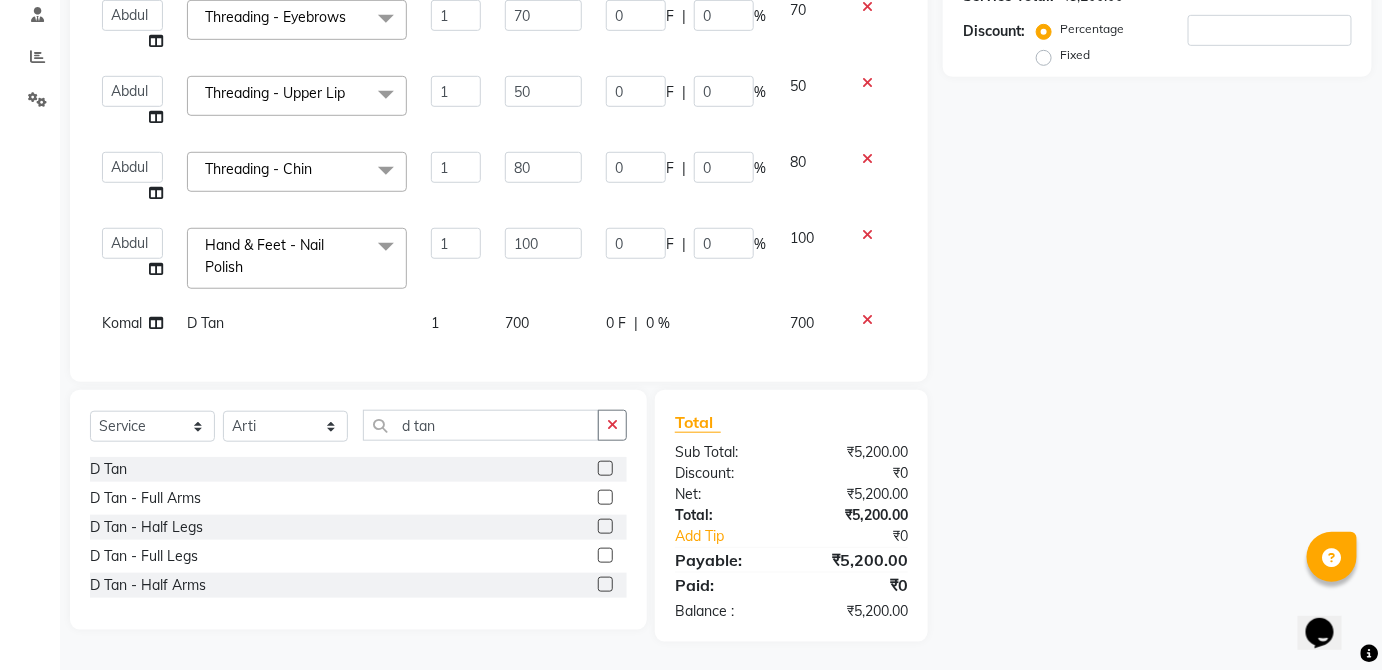 checkbox on "false" 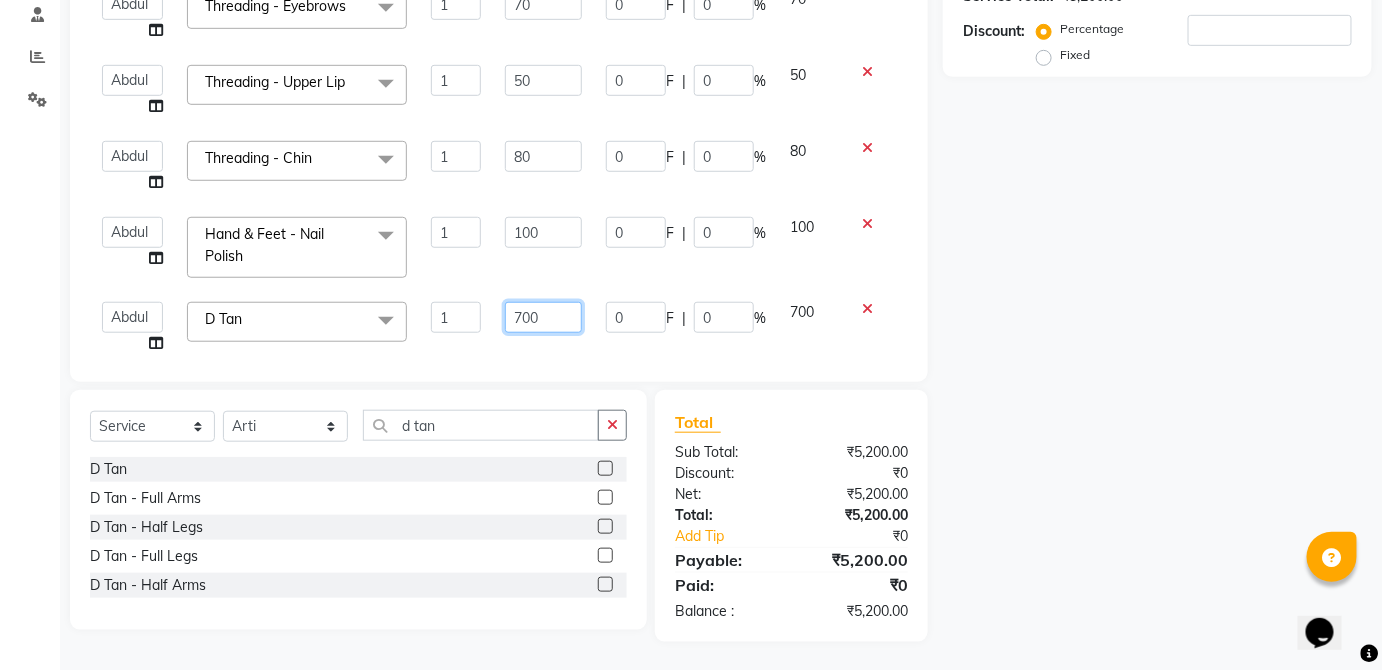click on "700" 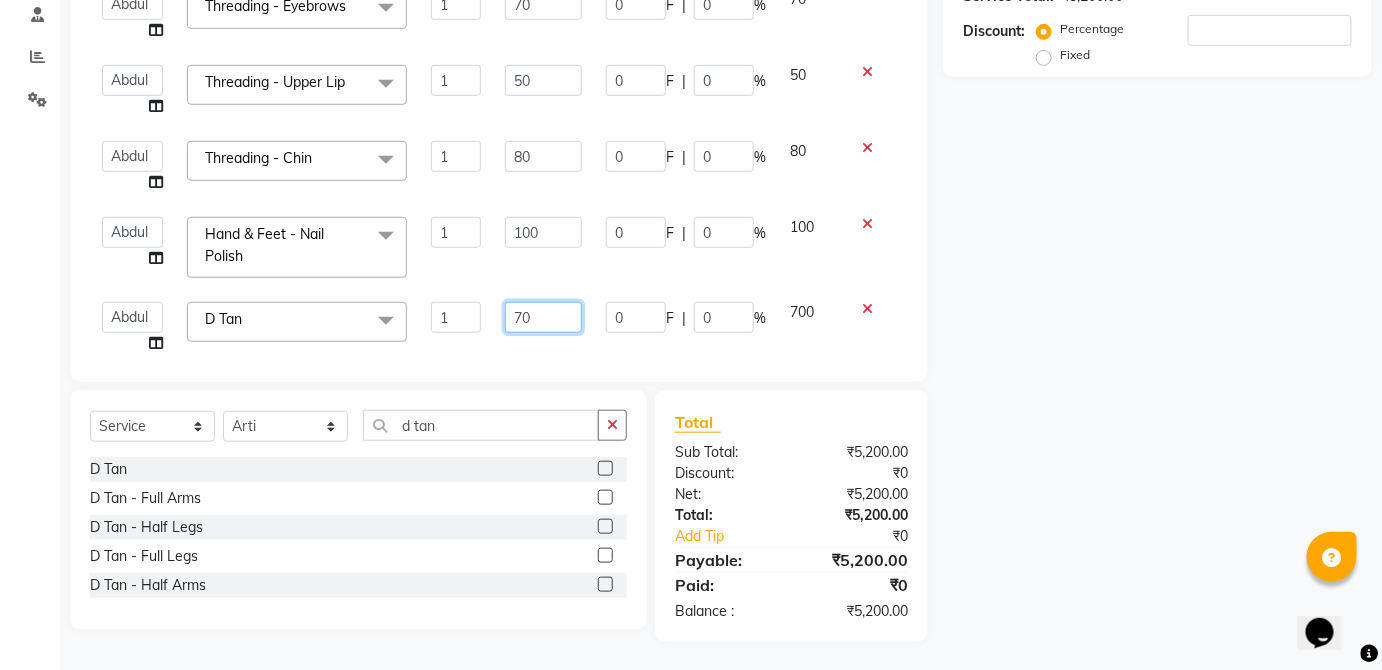 type on "7" 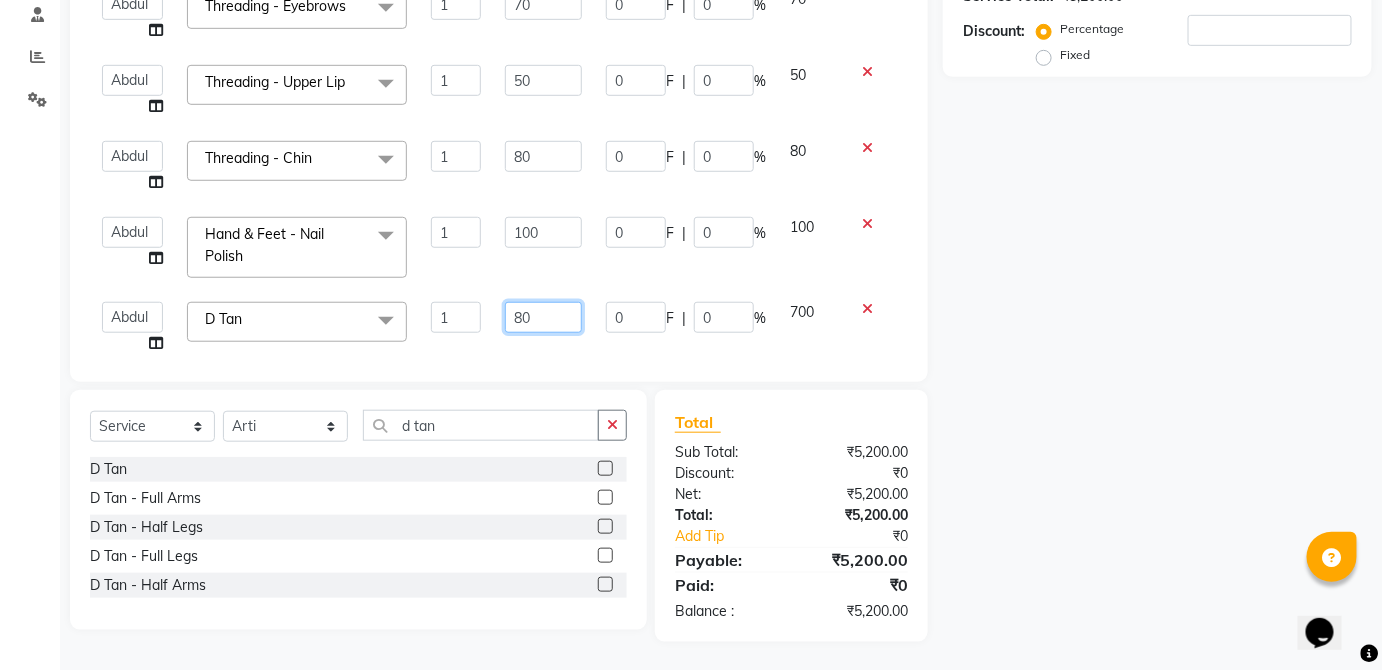type on "800" 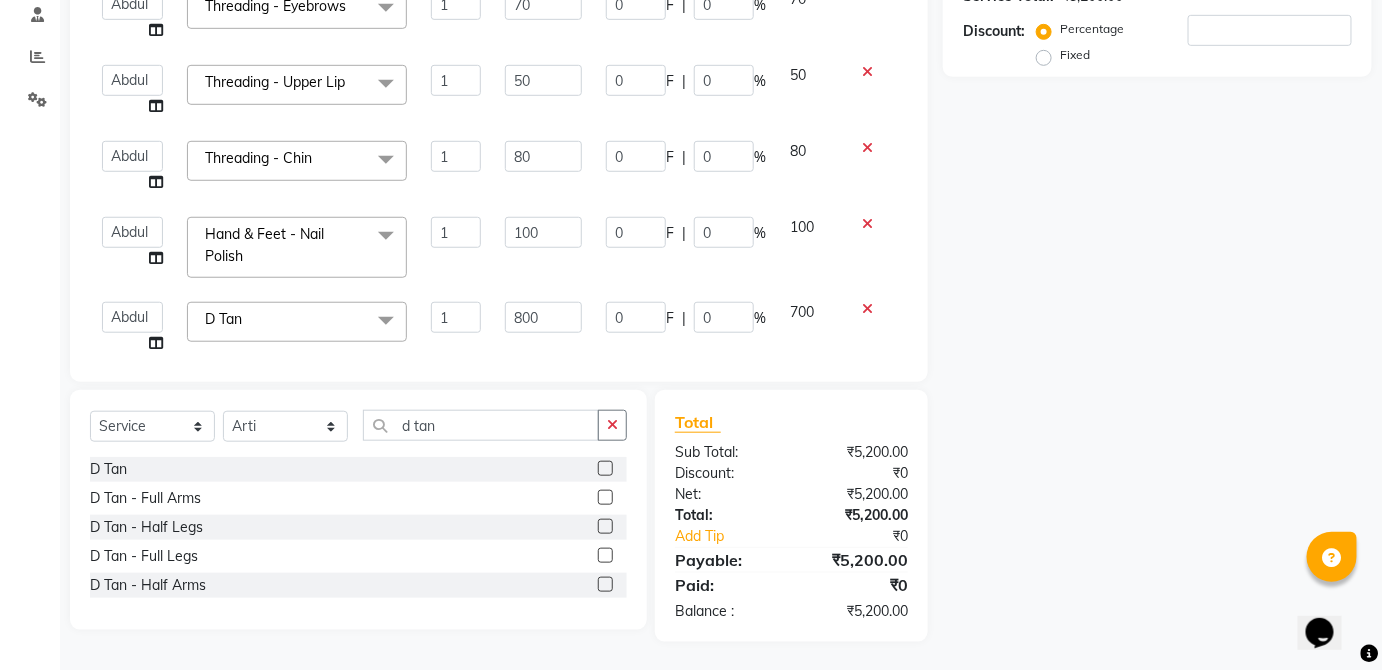 click on "700" 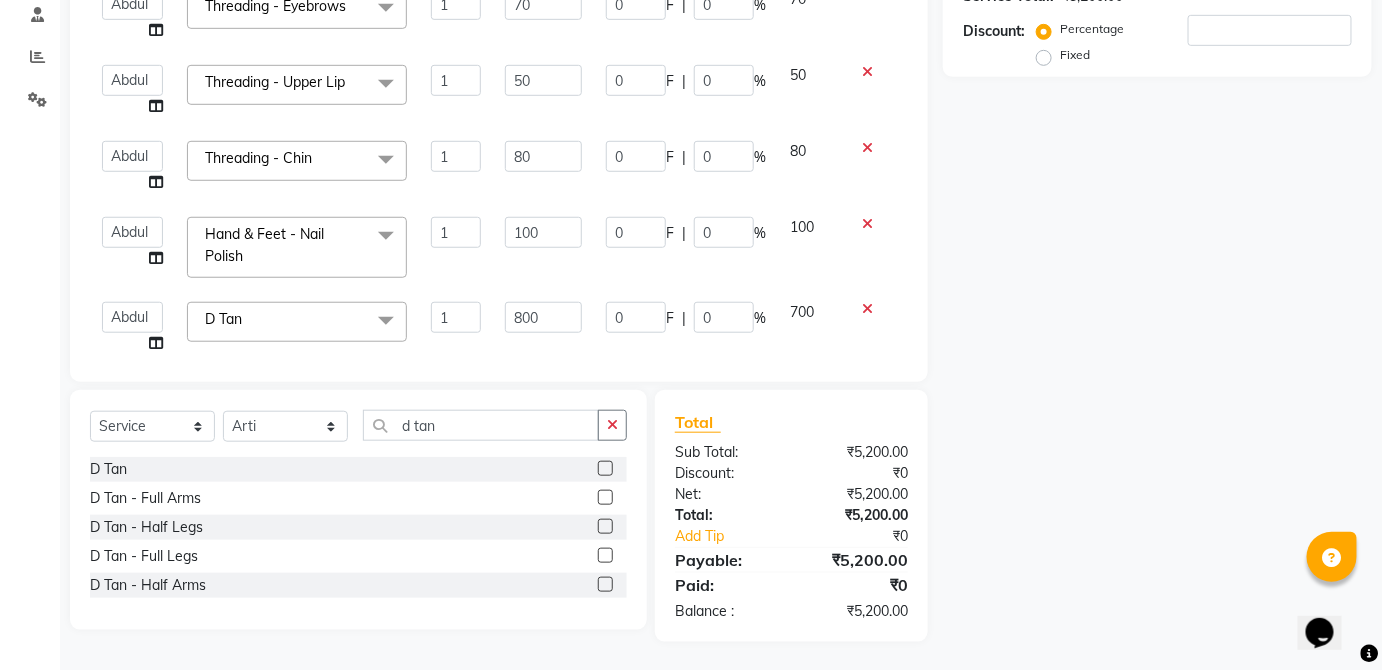 select on "[PHONE]" 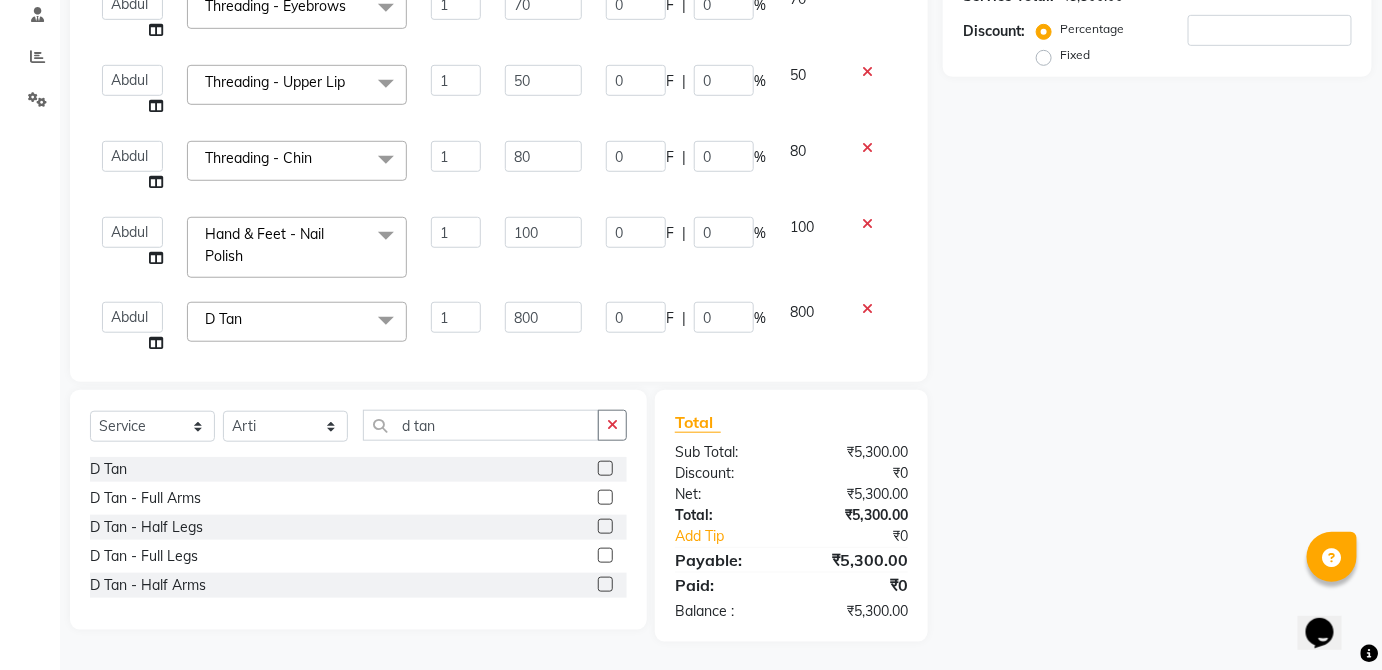 scroll, scrollTop: 404, scrollLeft: 0, axis: vertical 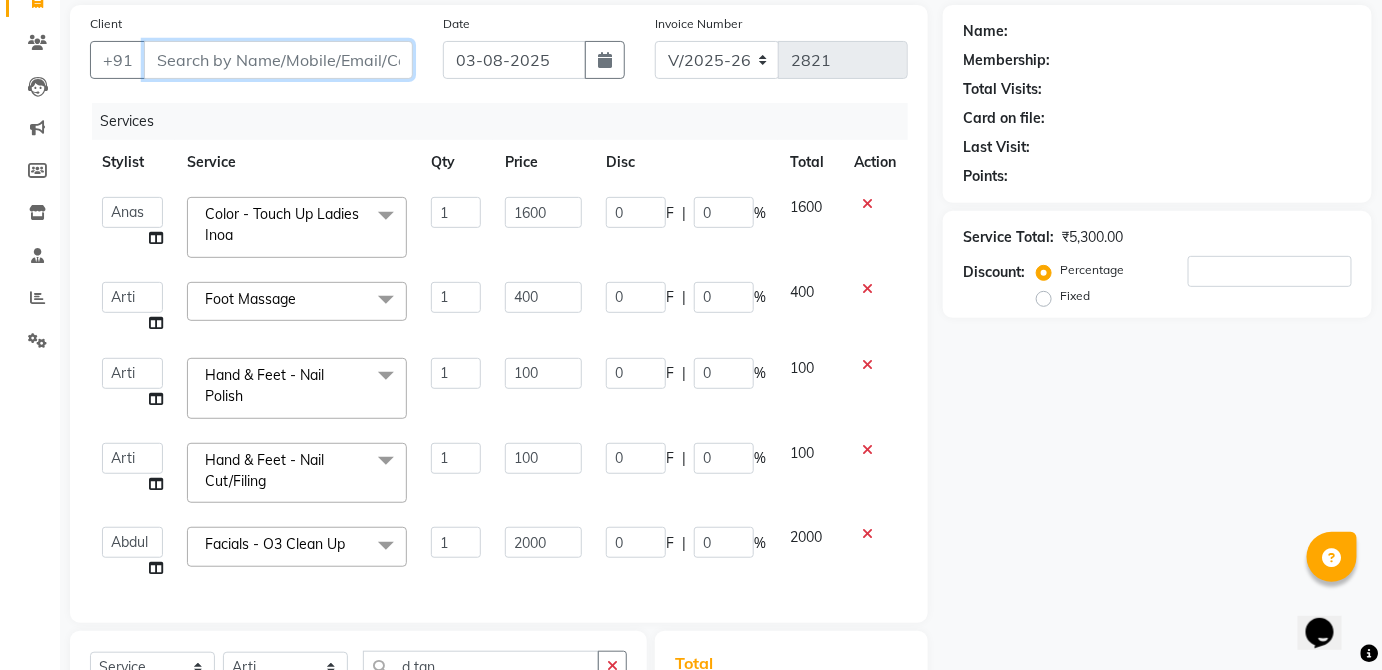 click on "Client" at bounding box center [278, 60] 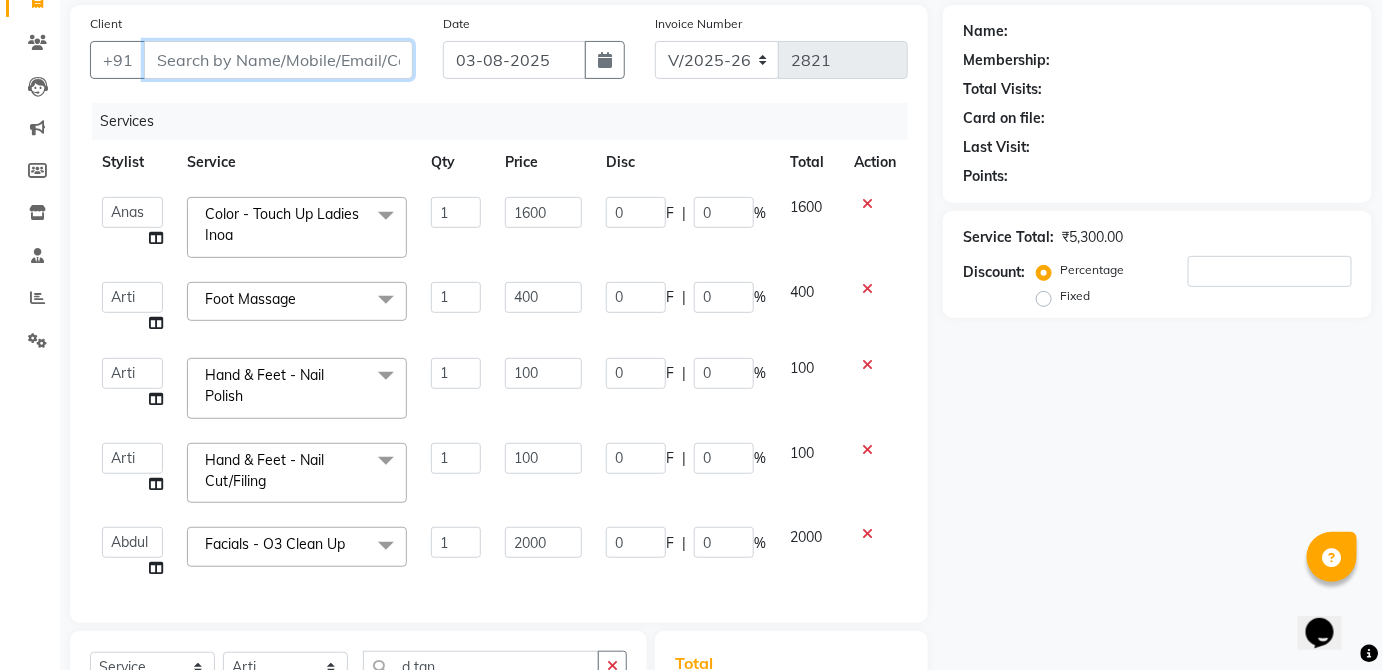 type on "m" 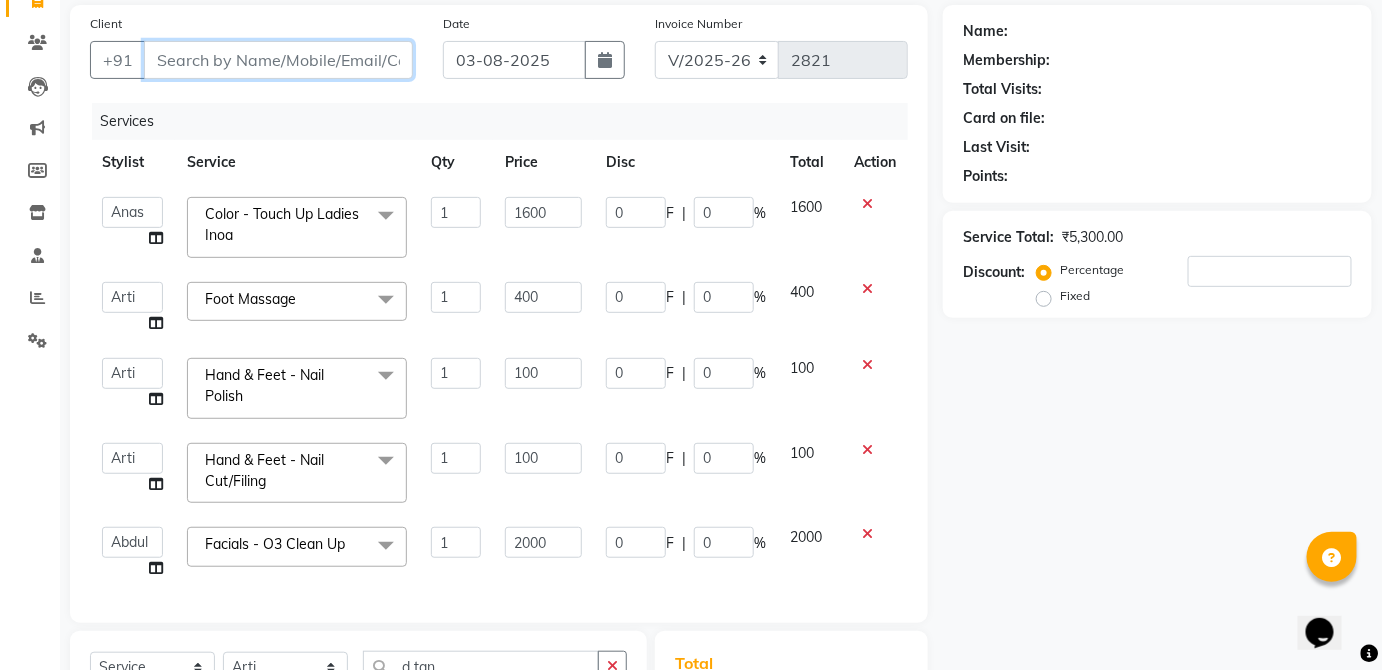 type on "0" 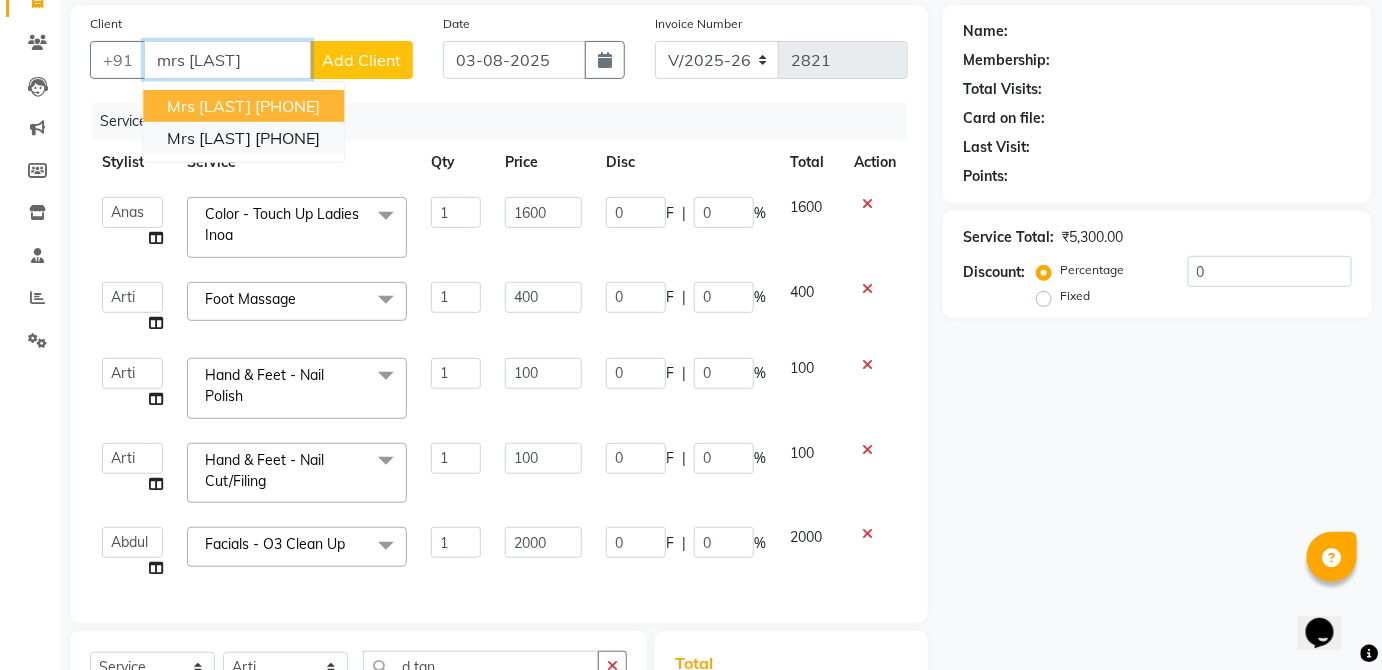 click on "mrs [LAST] [PHONE]" at bounding box center [243, 138] 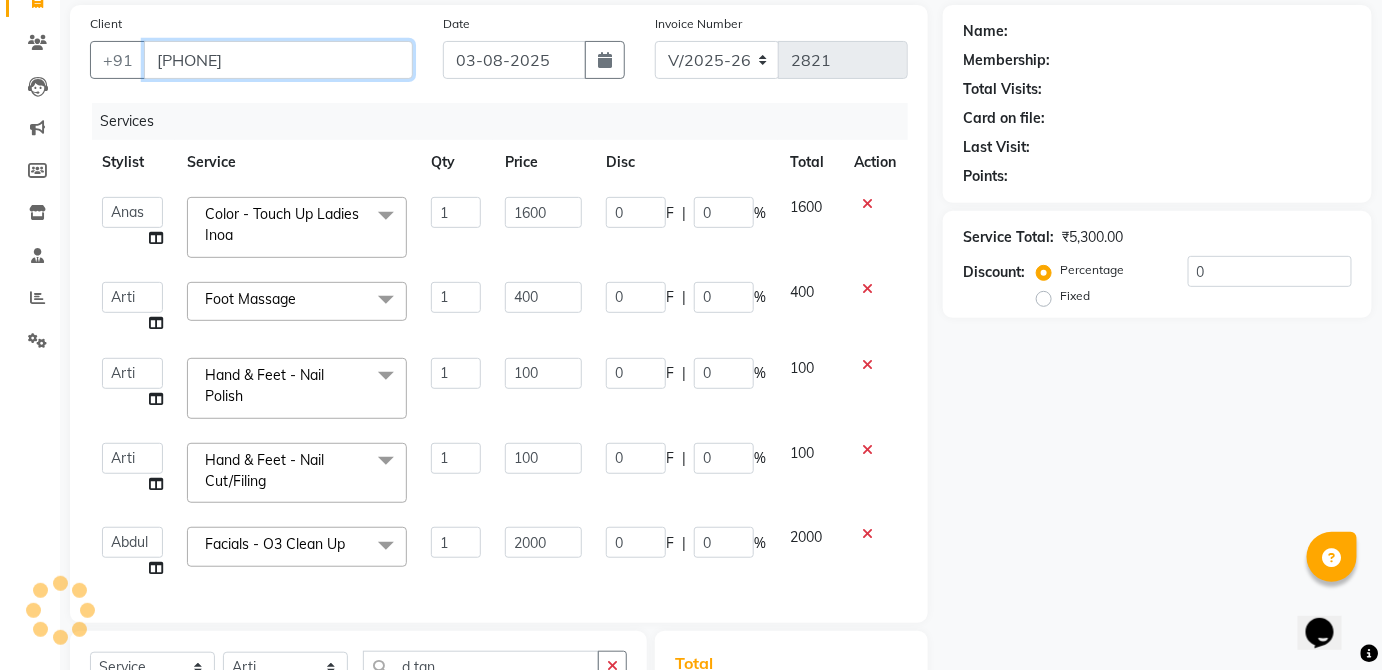 type on "[PHONE]" 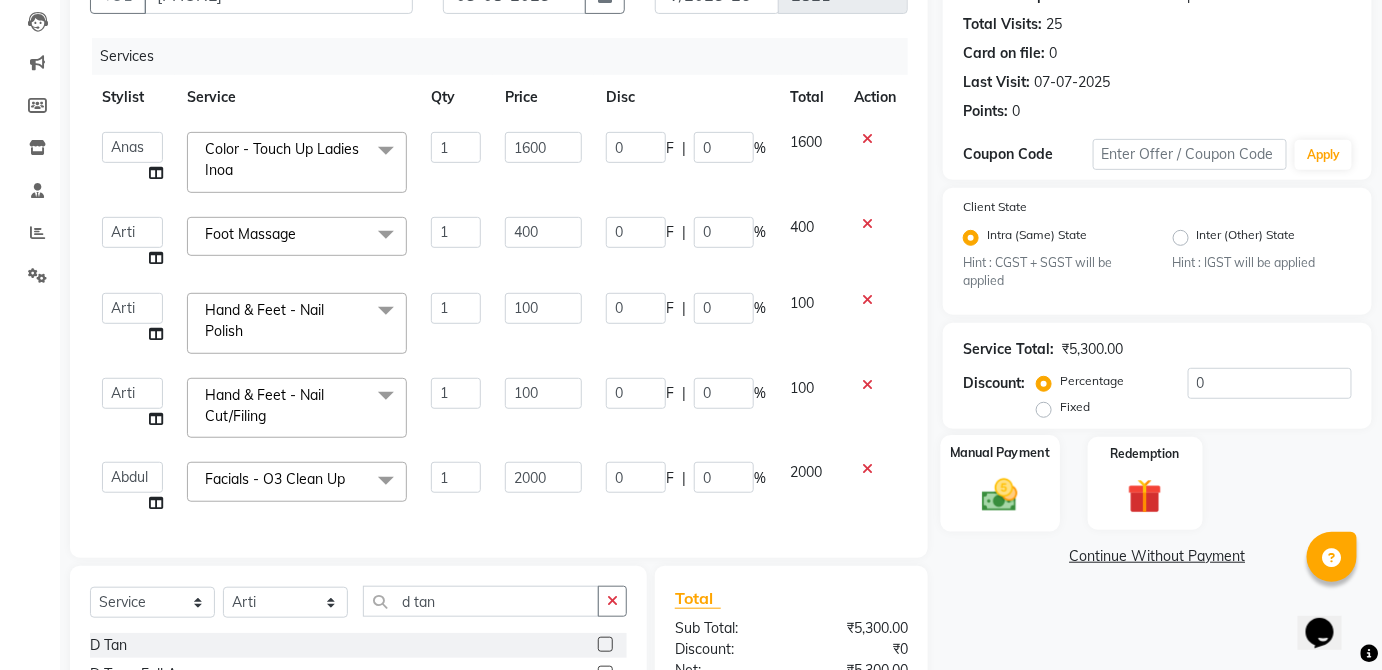 click on "Manual Payment" 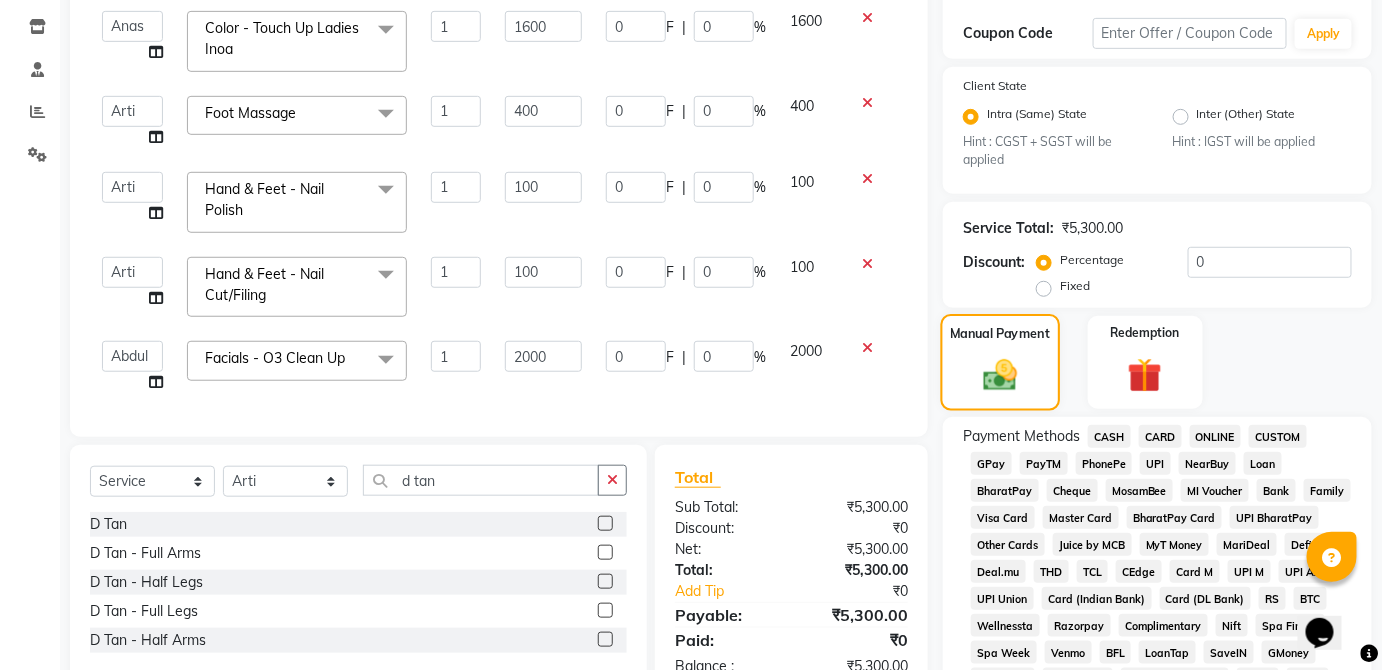scroll, scrollTop: 362, scrollLeft: 0, axis: vertical 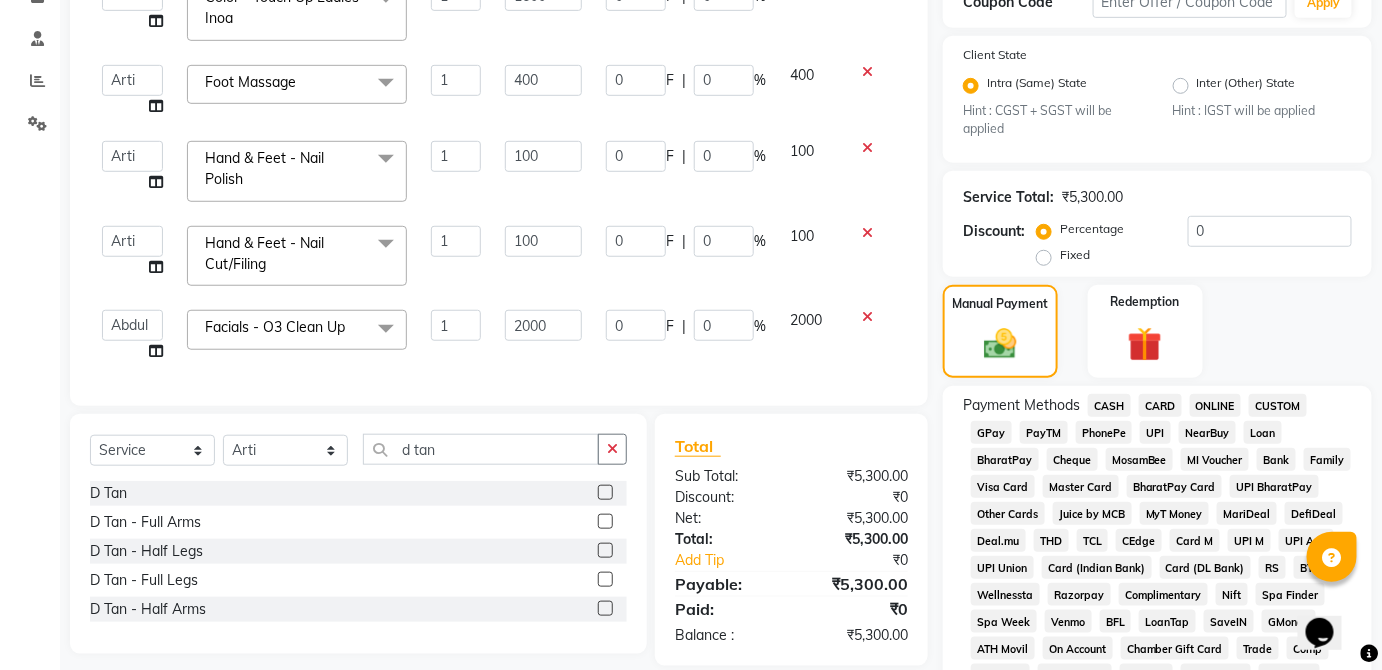 click on "CARD" 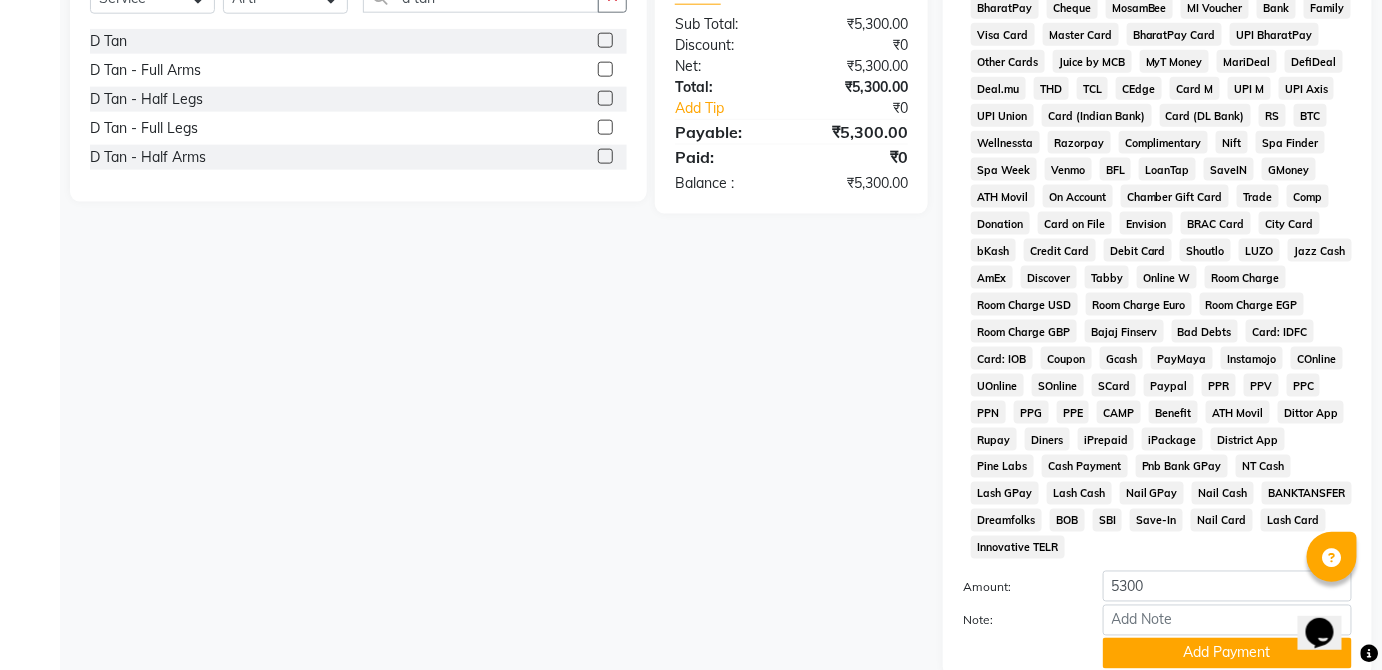 scroll, scrollTop: 943, scrollLeft: 0, axis: vertical 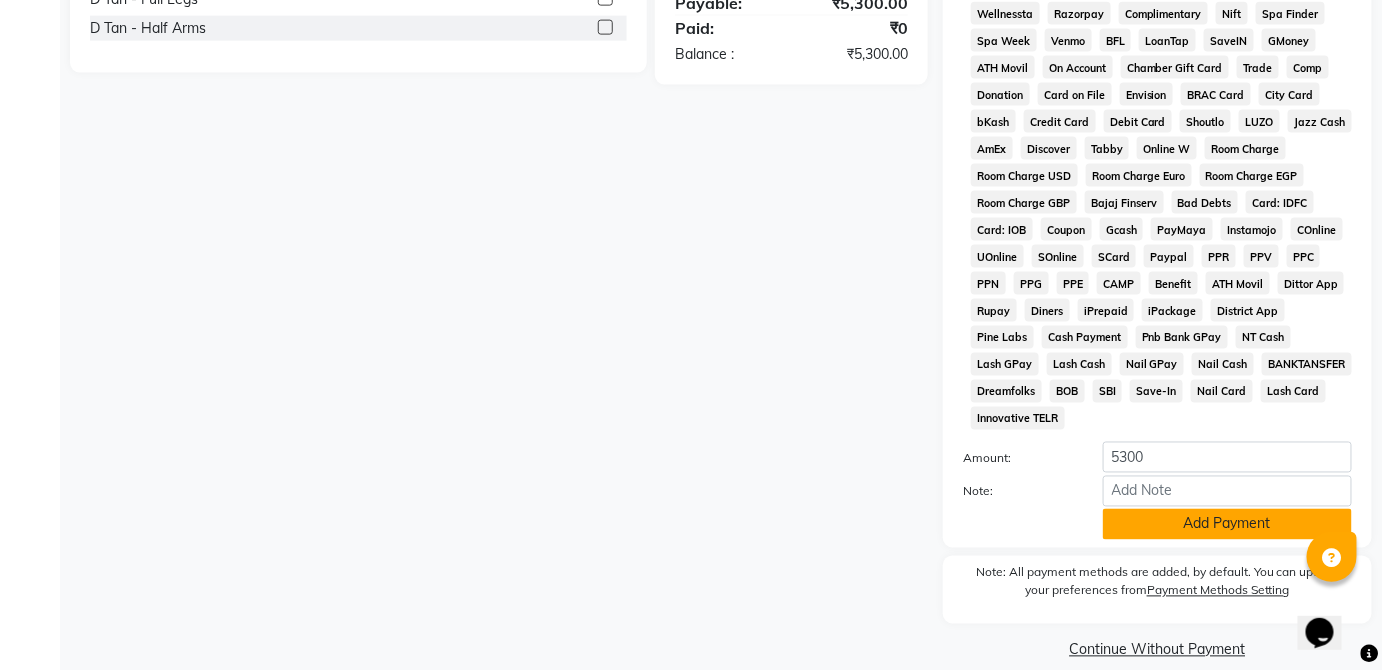 click on "Add Payment" 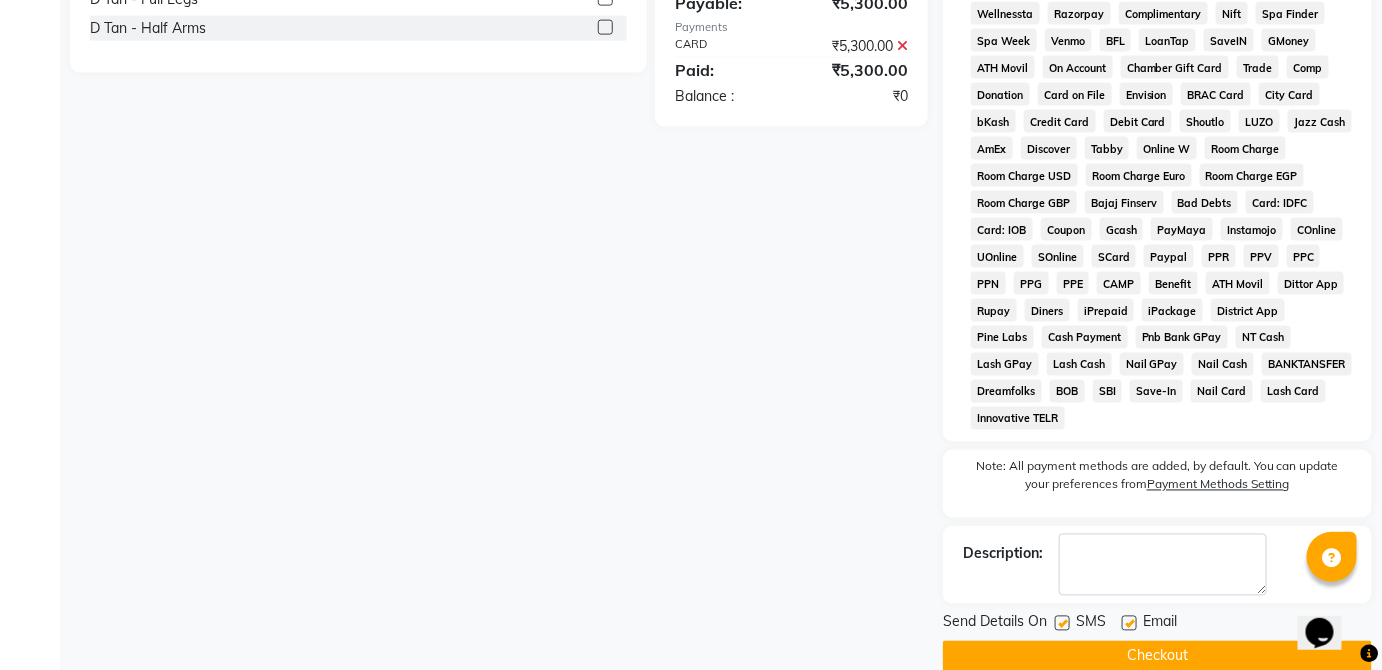 click on "Checkout" 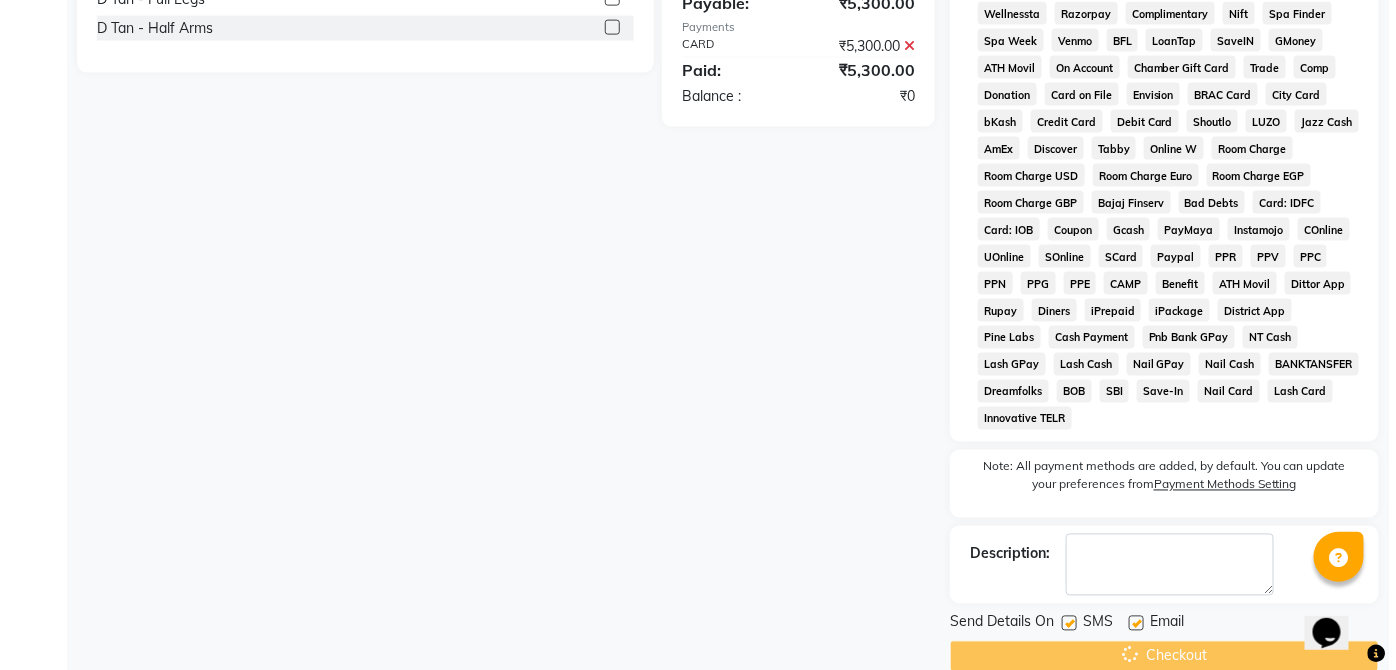 scroll, scrollTop: 0, scrollLeft: 0, axis: both 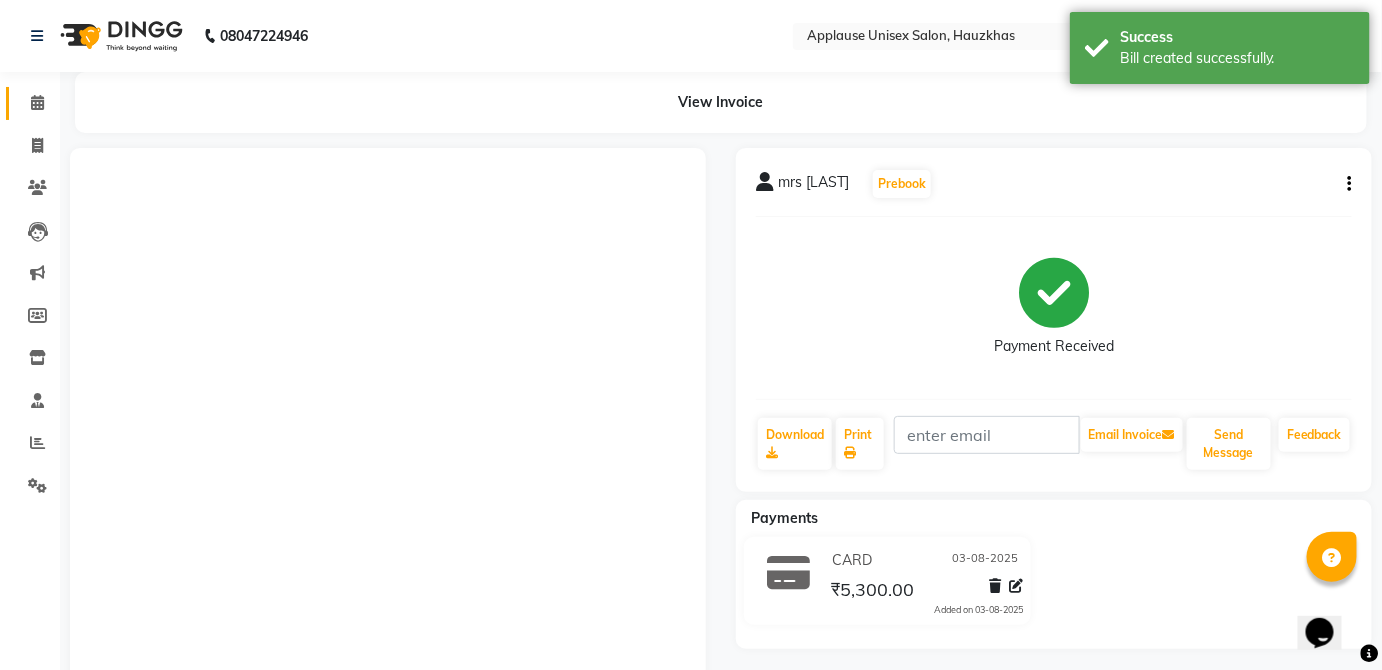 click 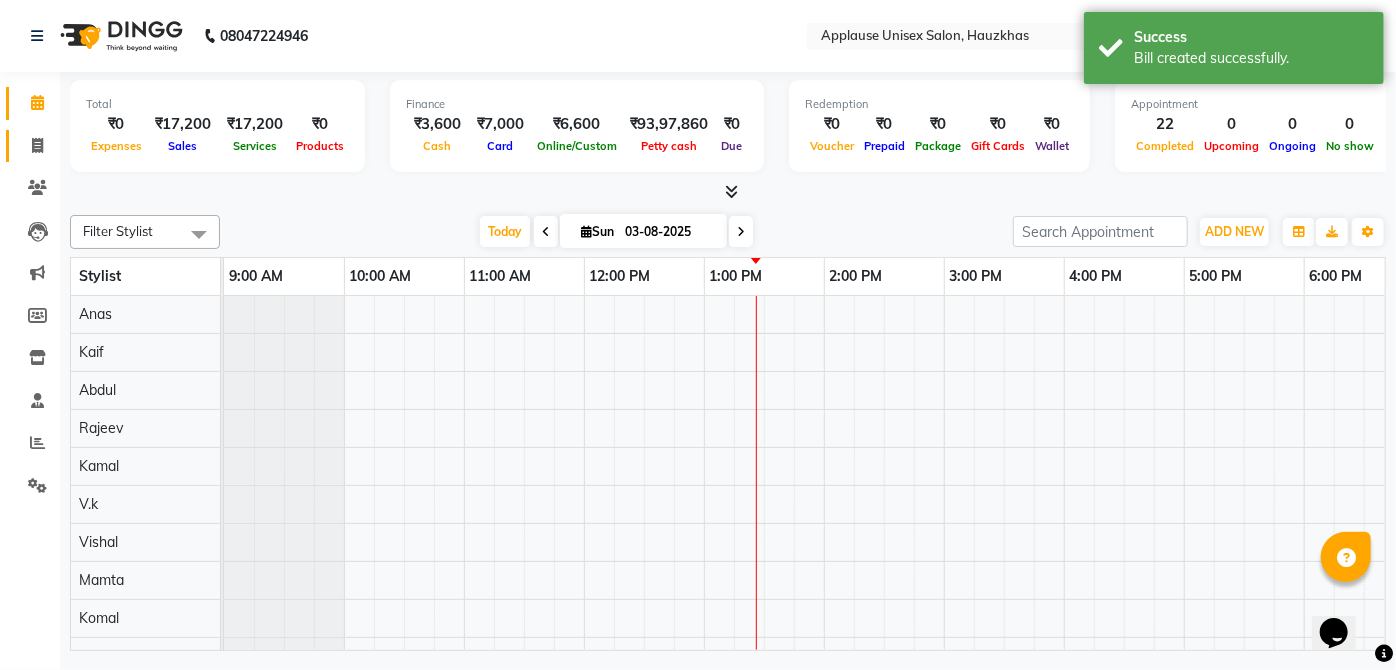click 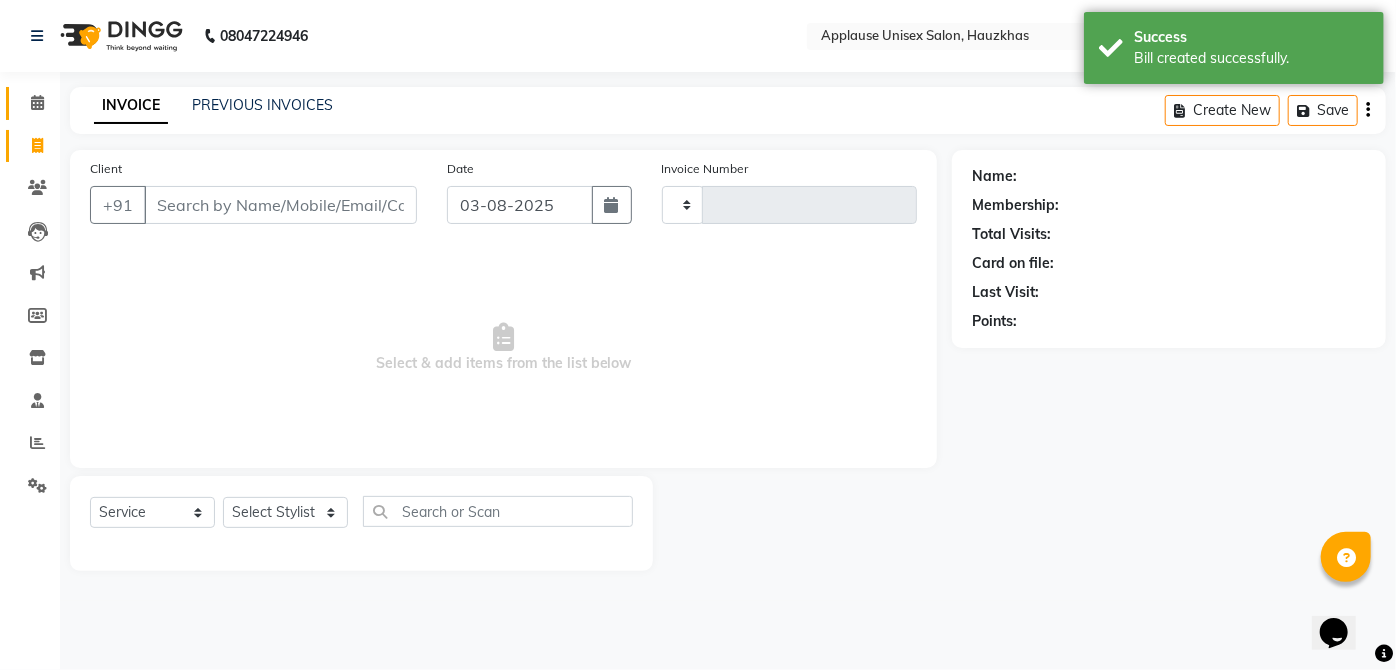 click on "Calendar" 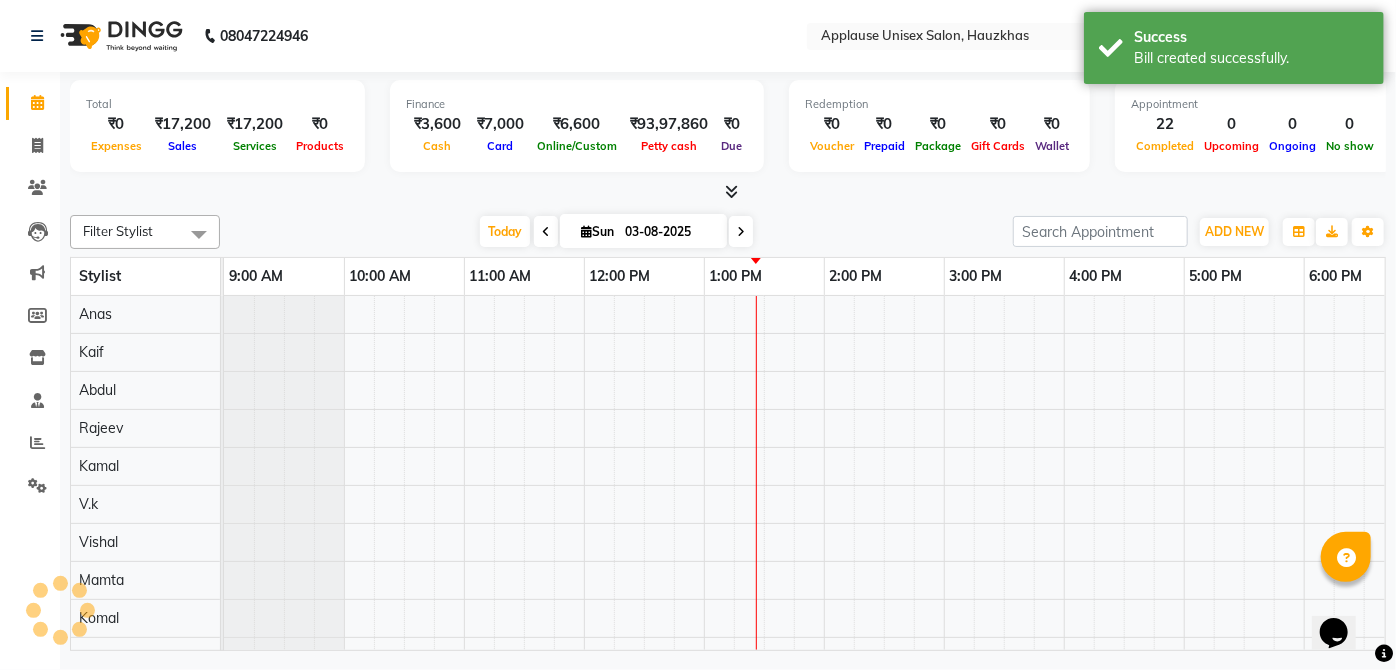 scroll, scrollTop: 0, scrollLeft: 0, axis: both 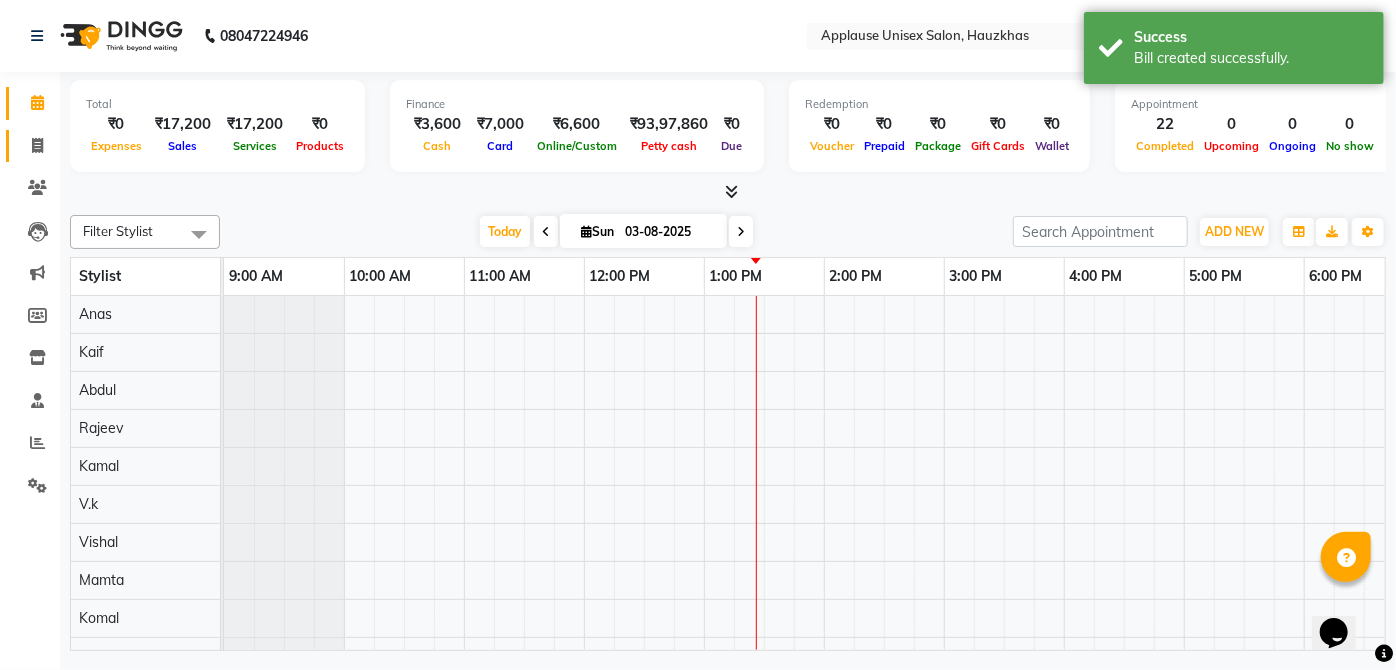 click 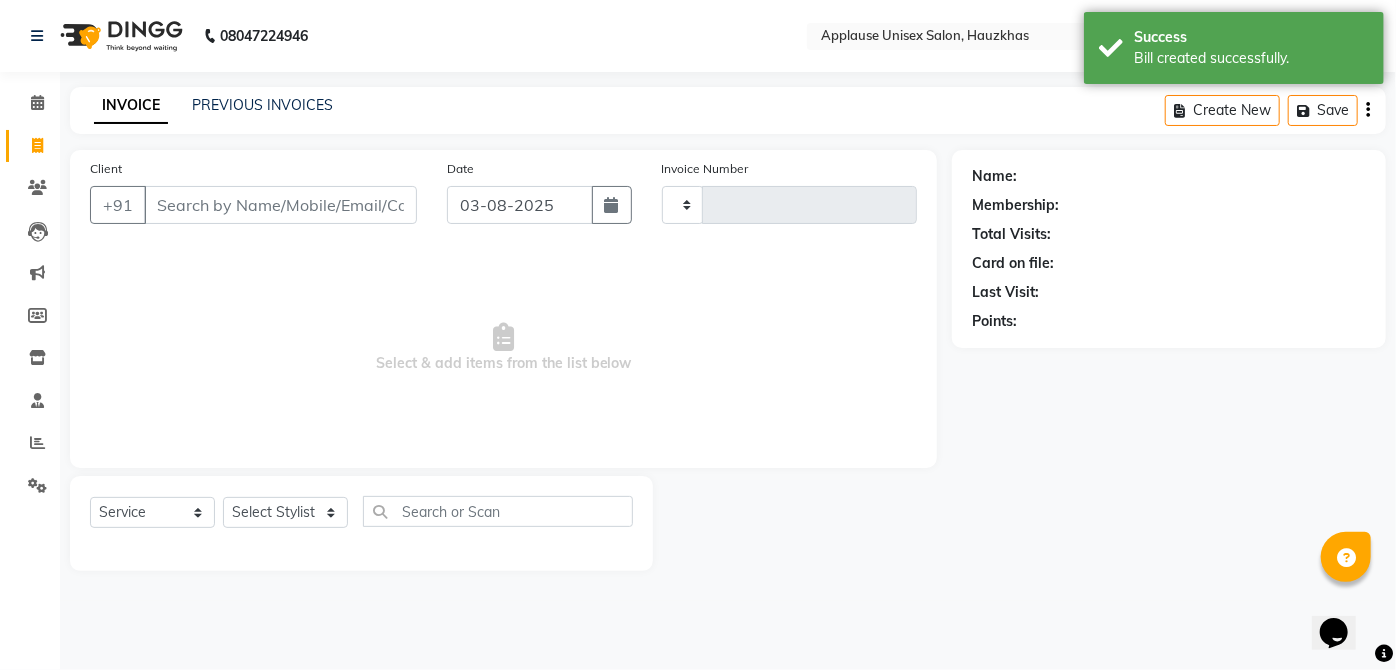 type on "2822" 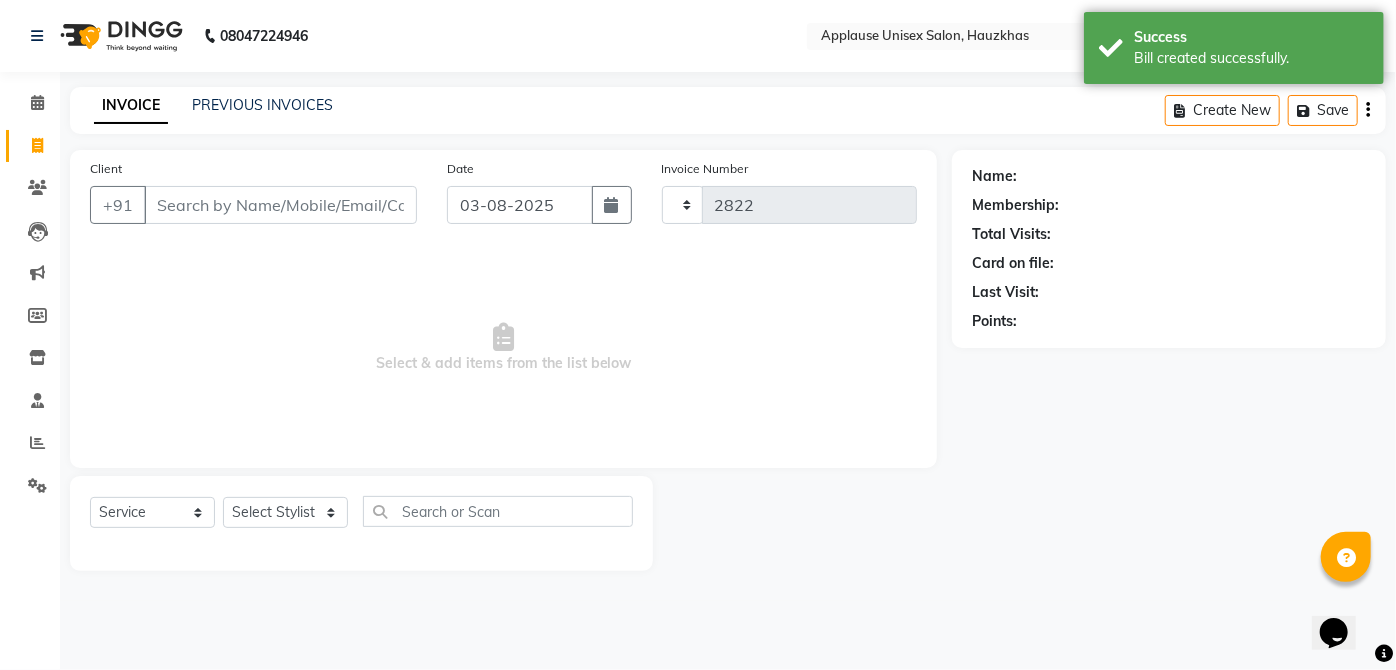 select on "5082" 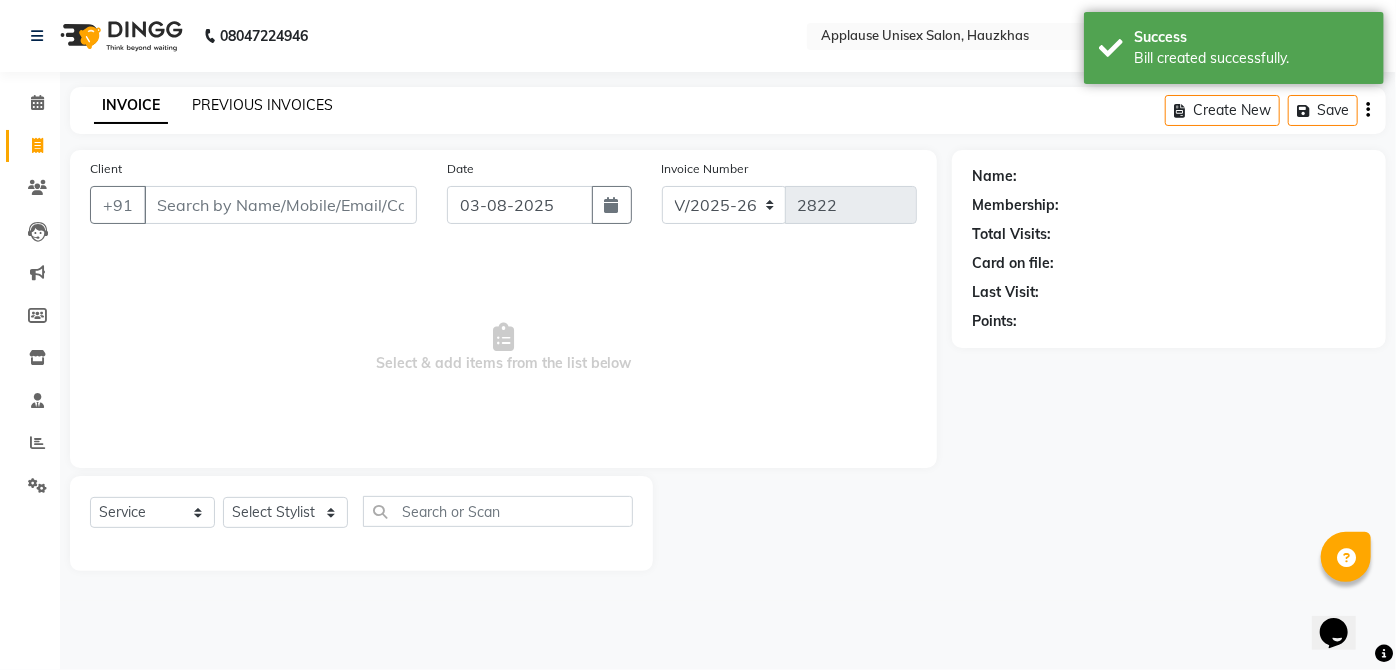 click on "PREVIOUS INVOICES" 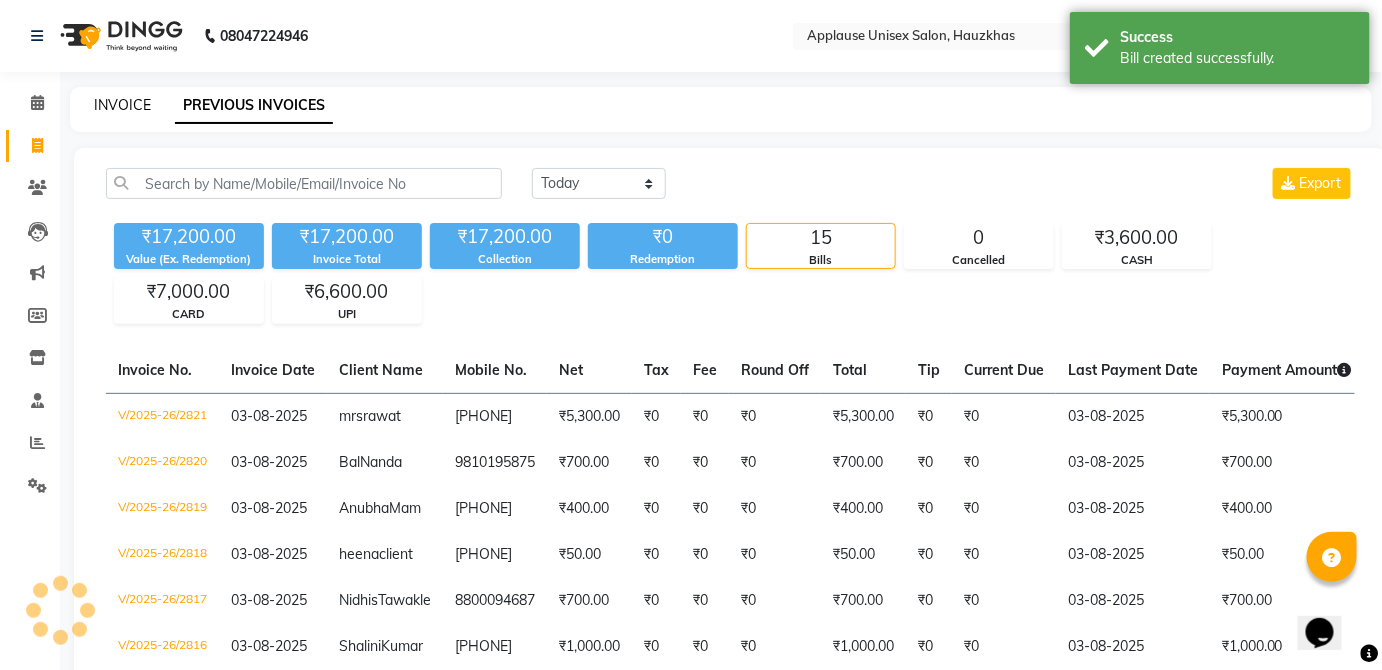 click on "INVOICE" 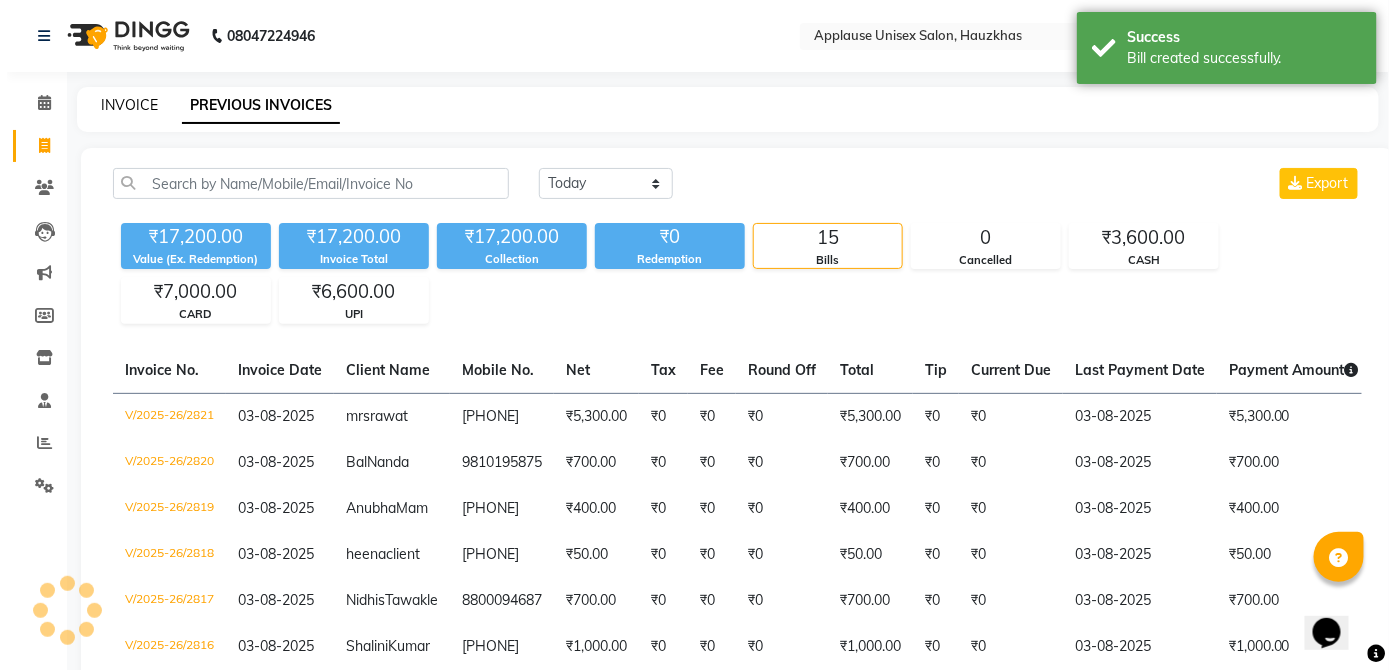 select on "service" 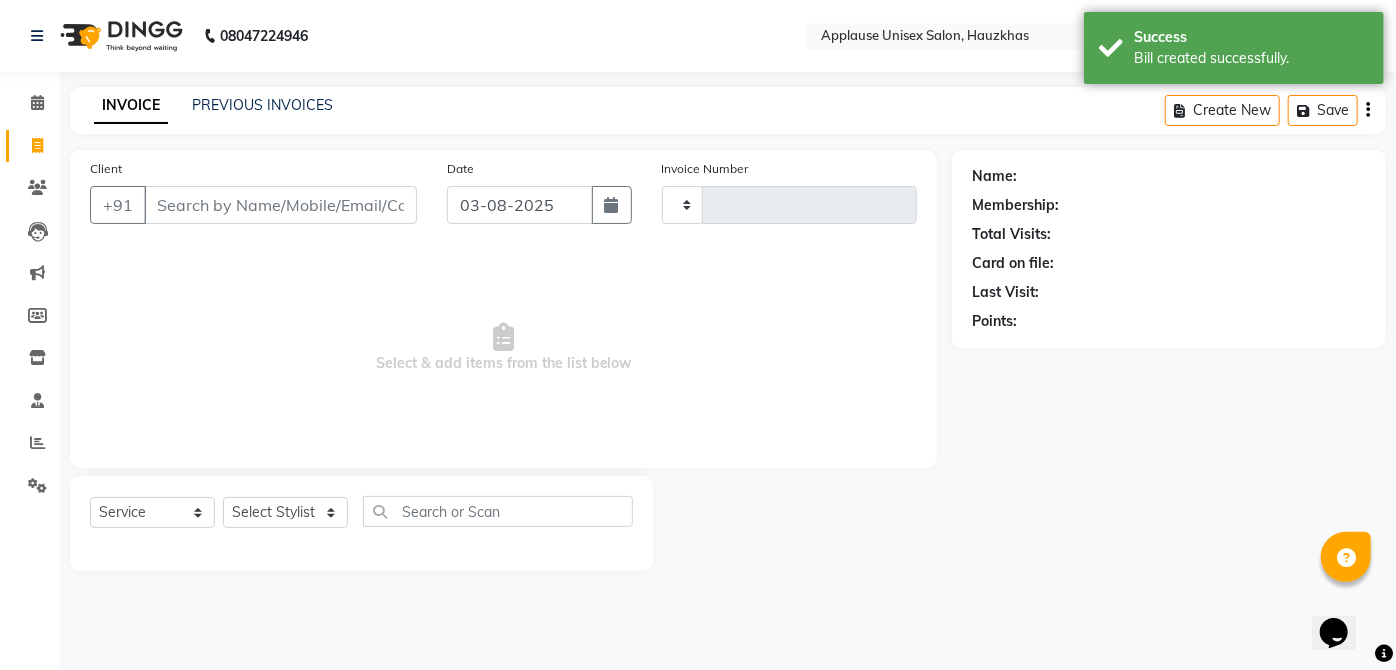 type on "2822" 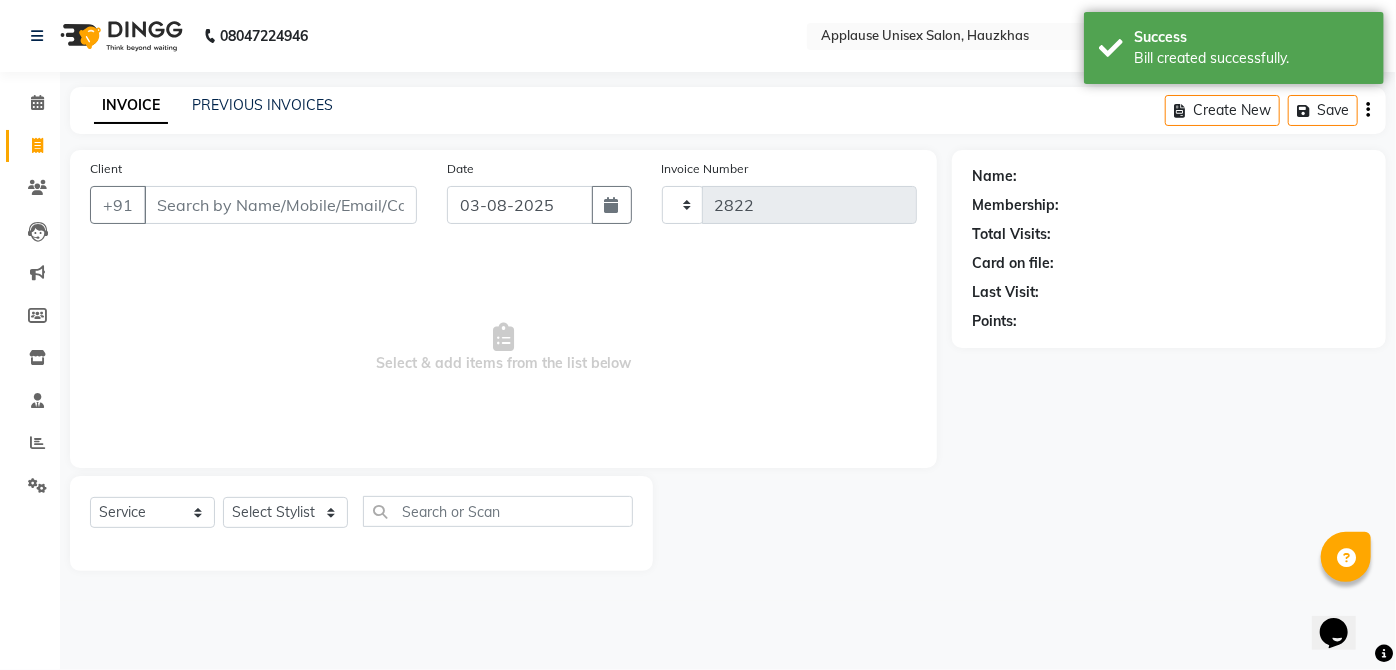select on "5082" 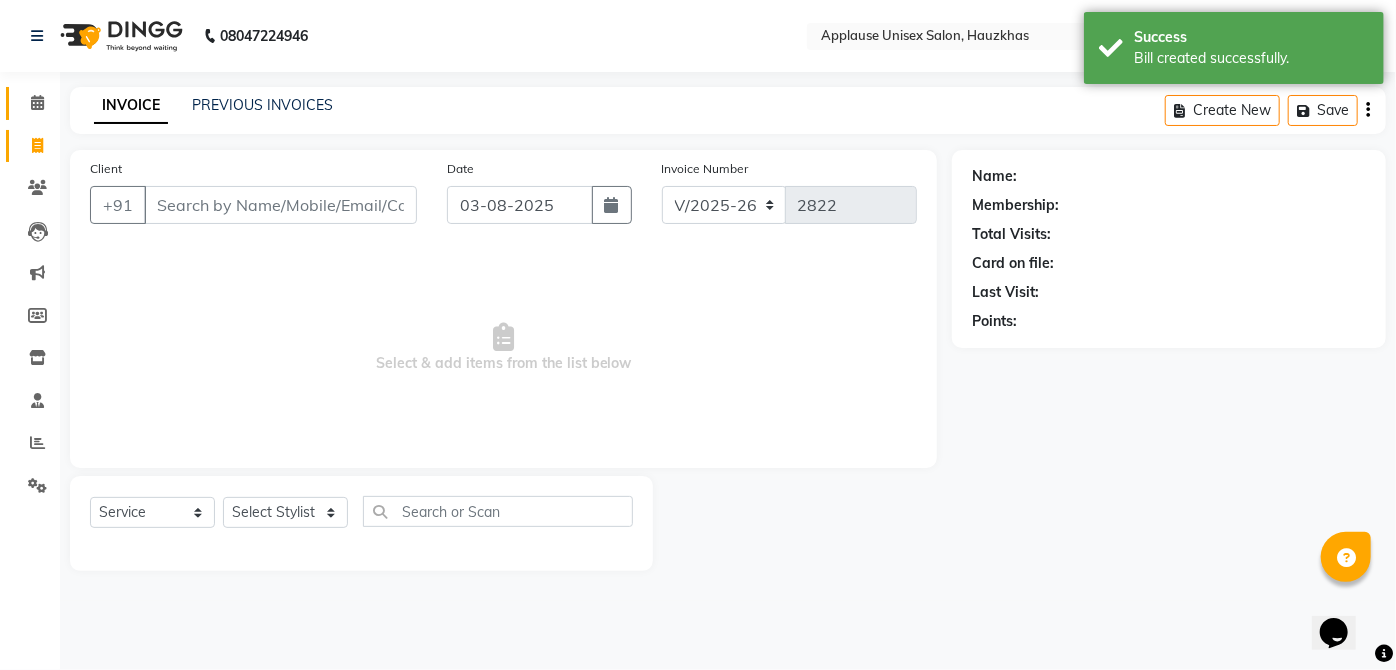 click 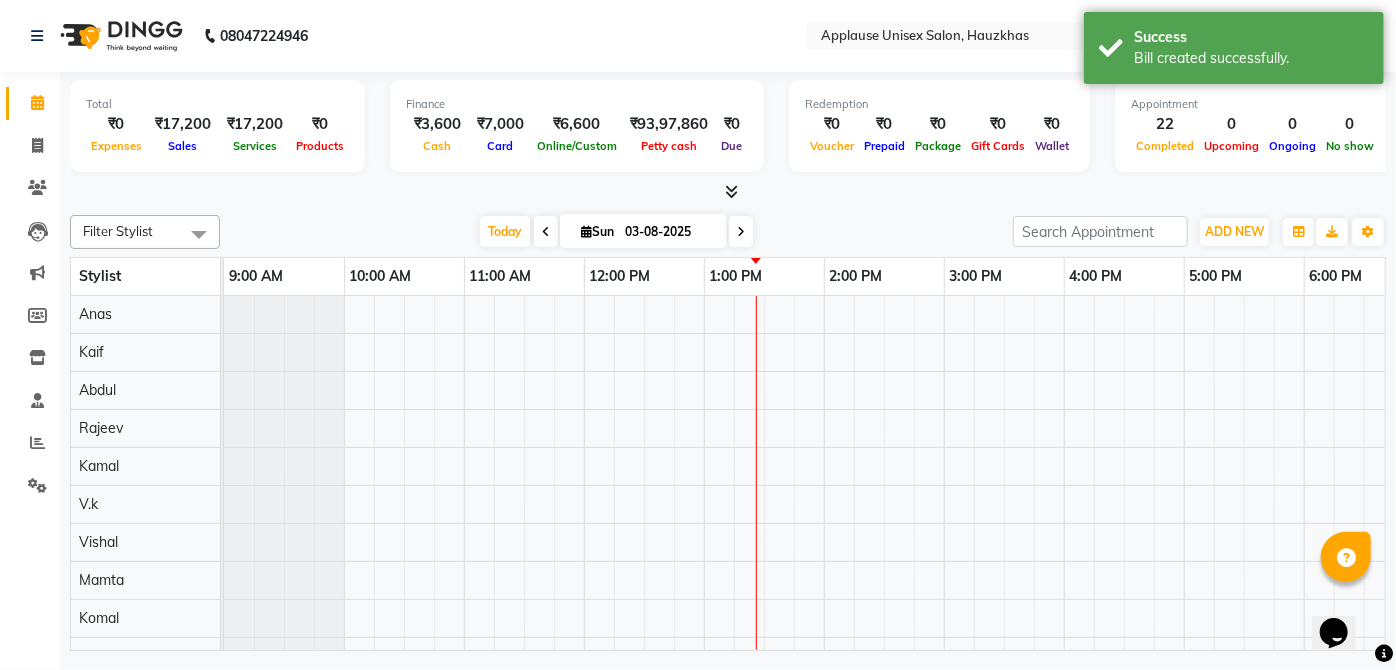 scroll, scrollTop: 0, scrollLeft: 0, axis: both 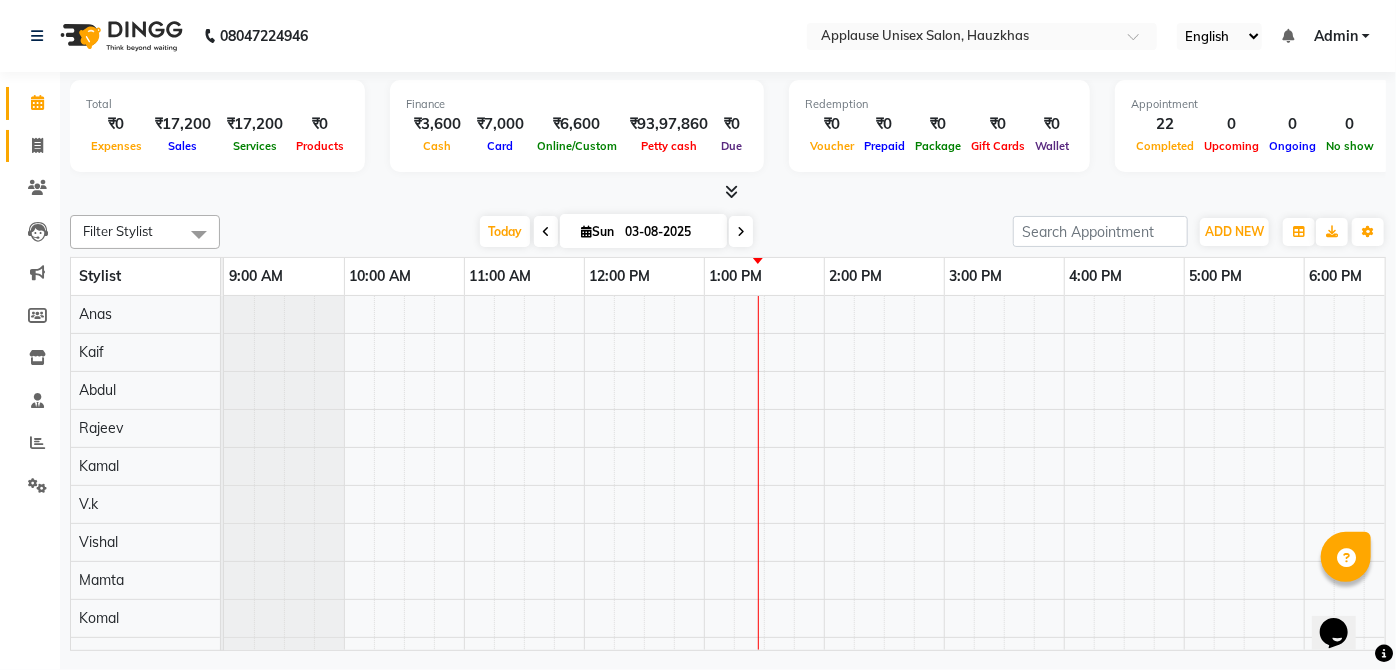 click 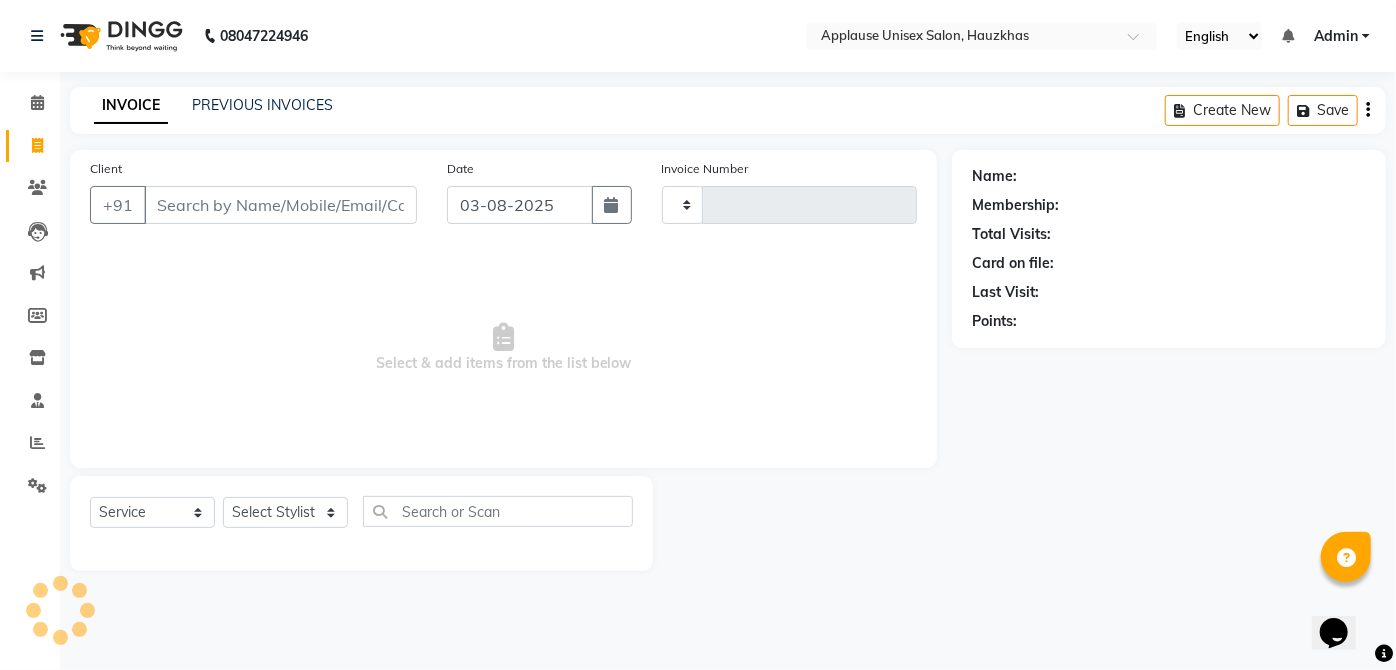 type on "2822" 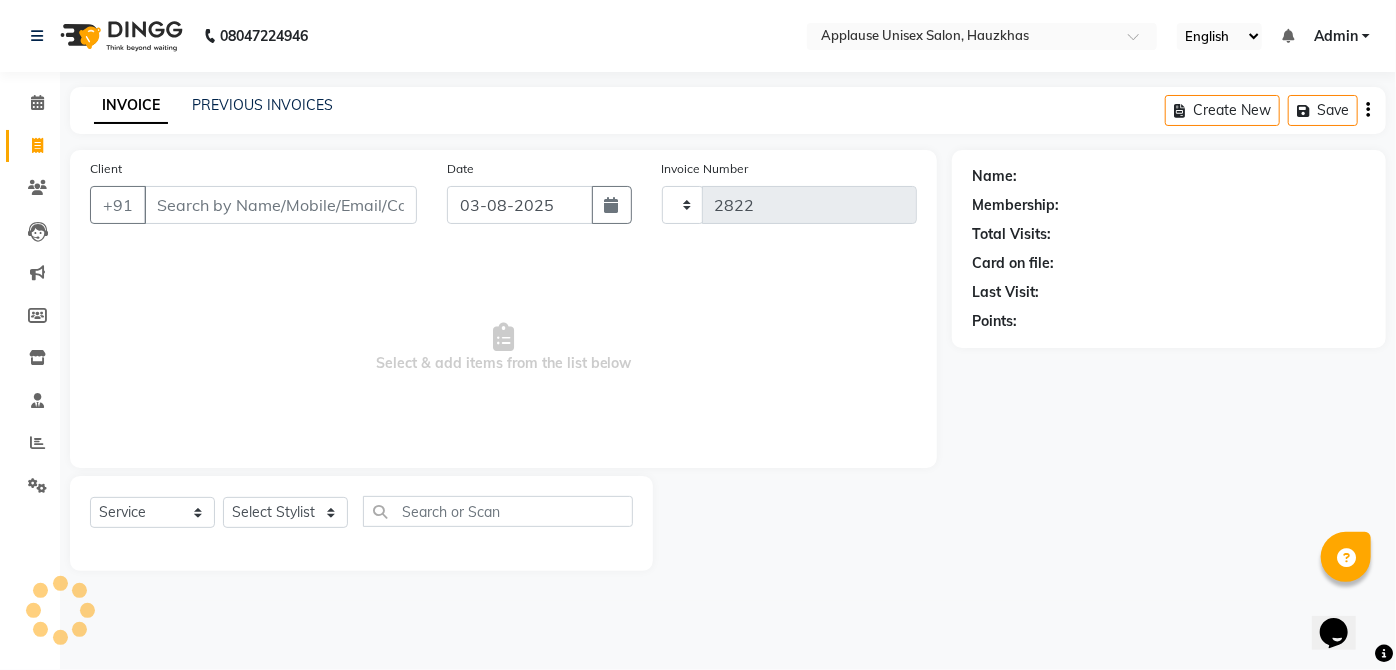 select on "5082" 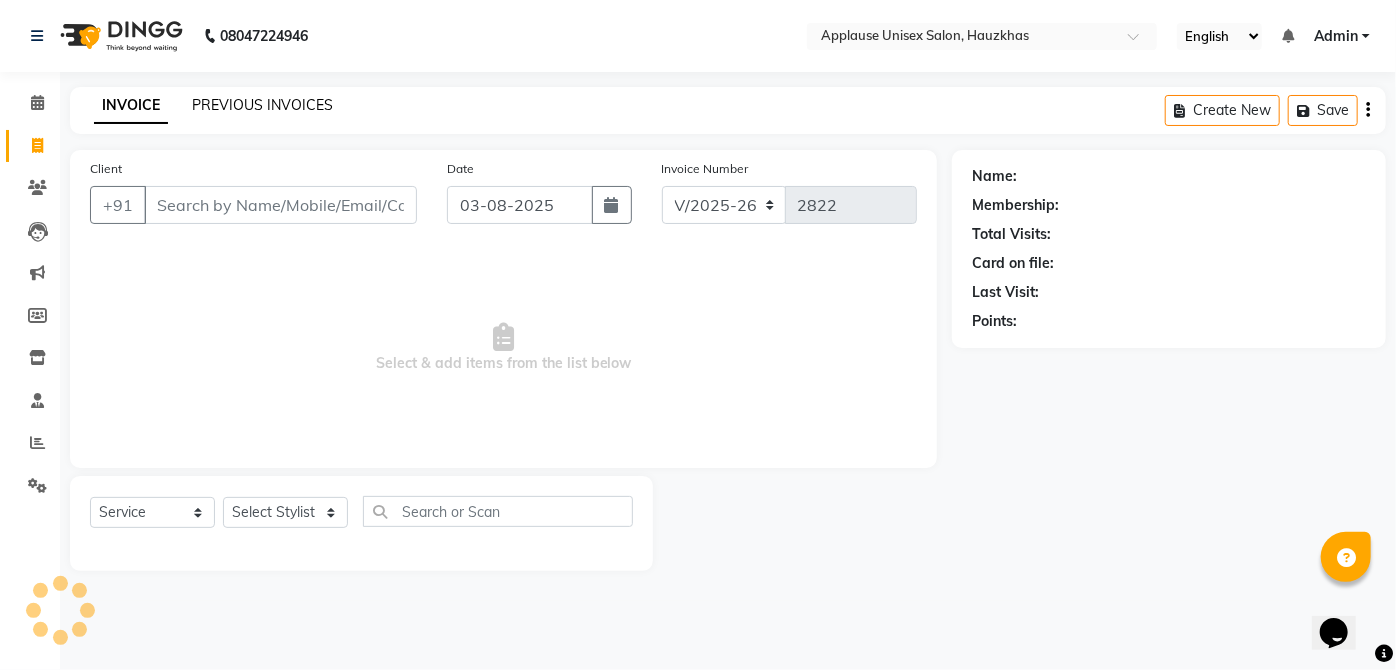 click on "PREVIOUS INVOICES" 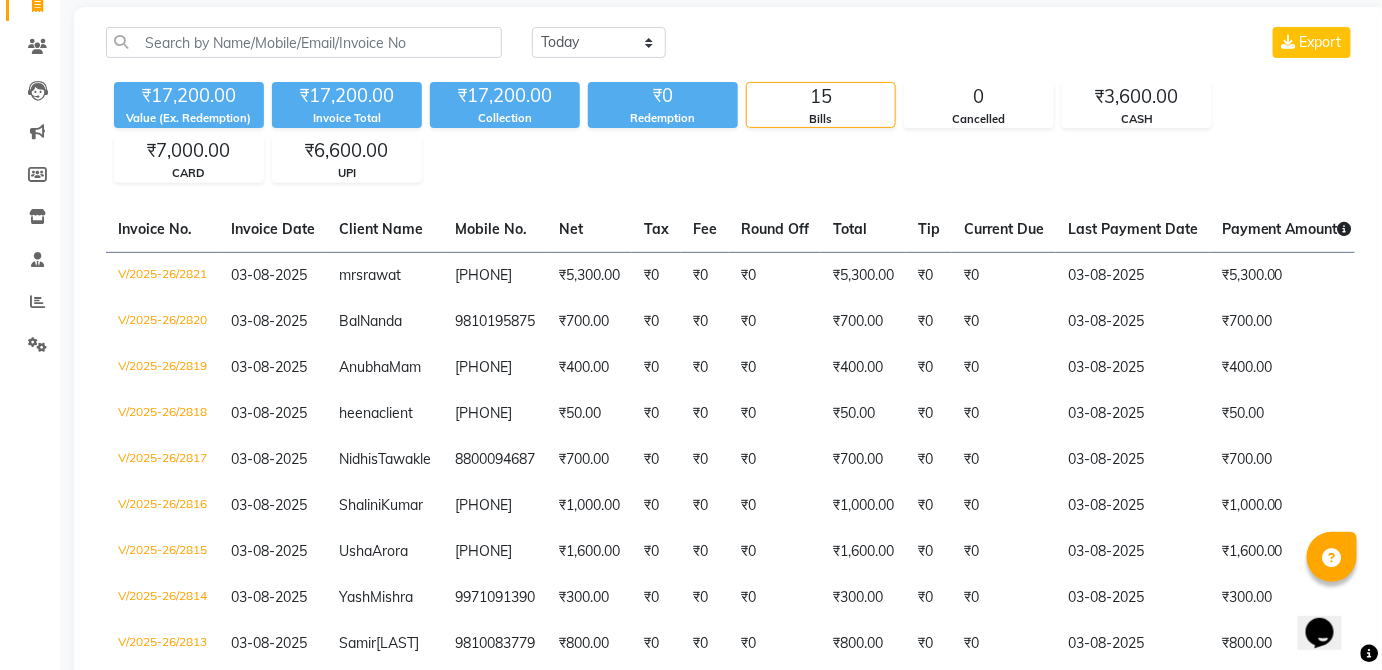 scroll, scrollTop: 142, scrollLeft: 0, axis: vertical 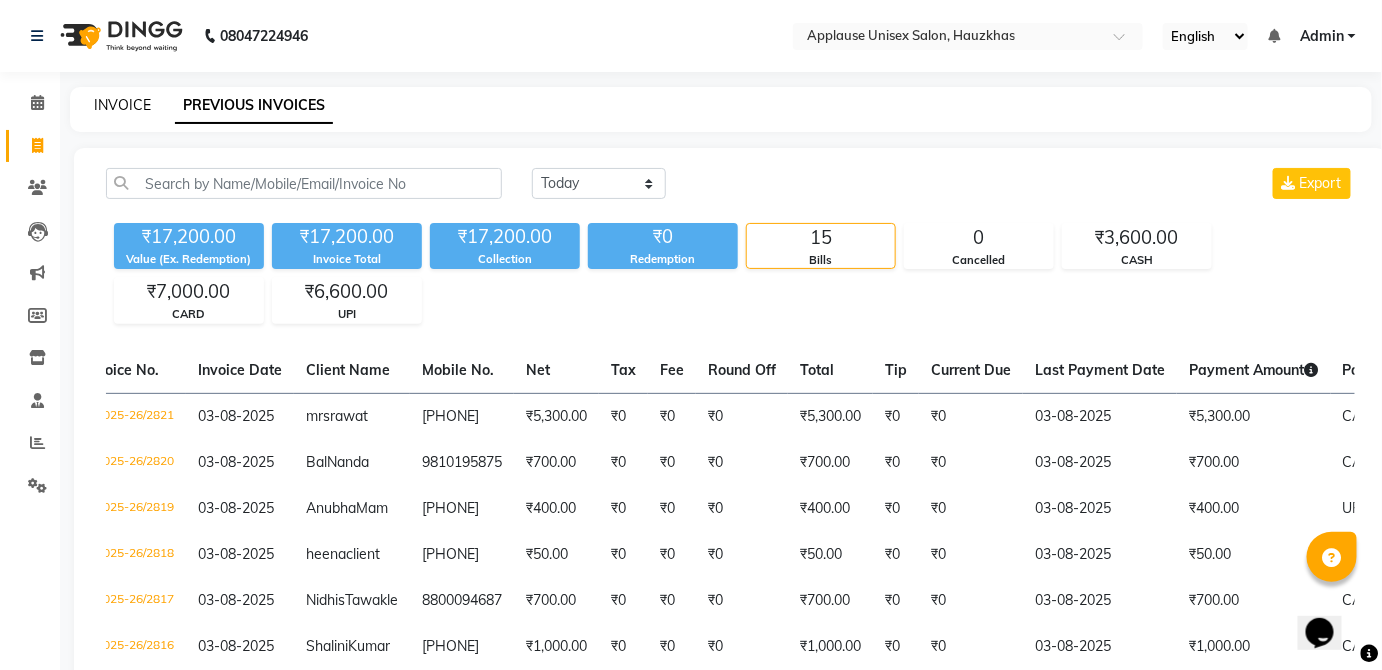 click on "INVOICE" 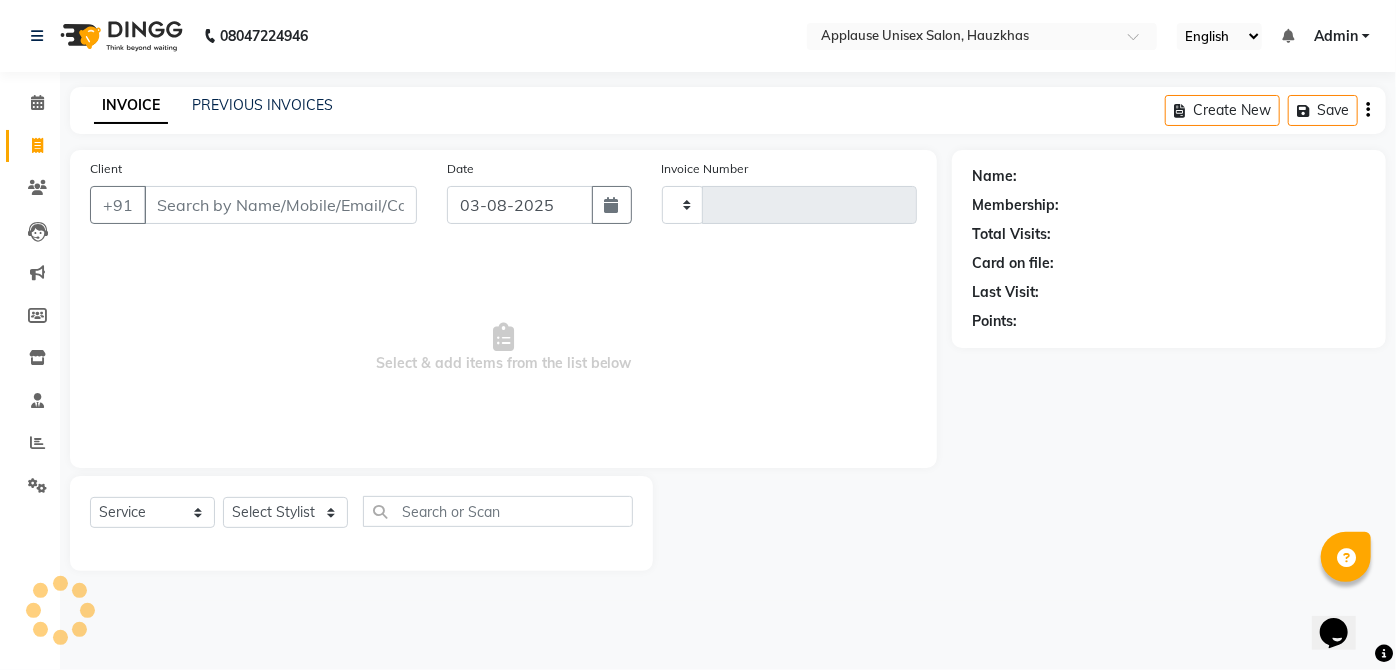 type on "2822" 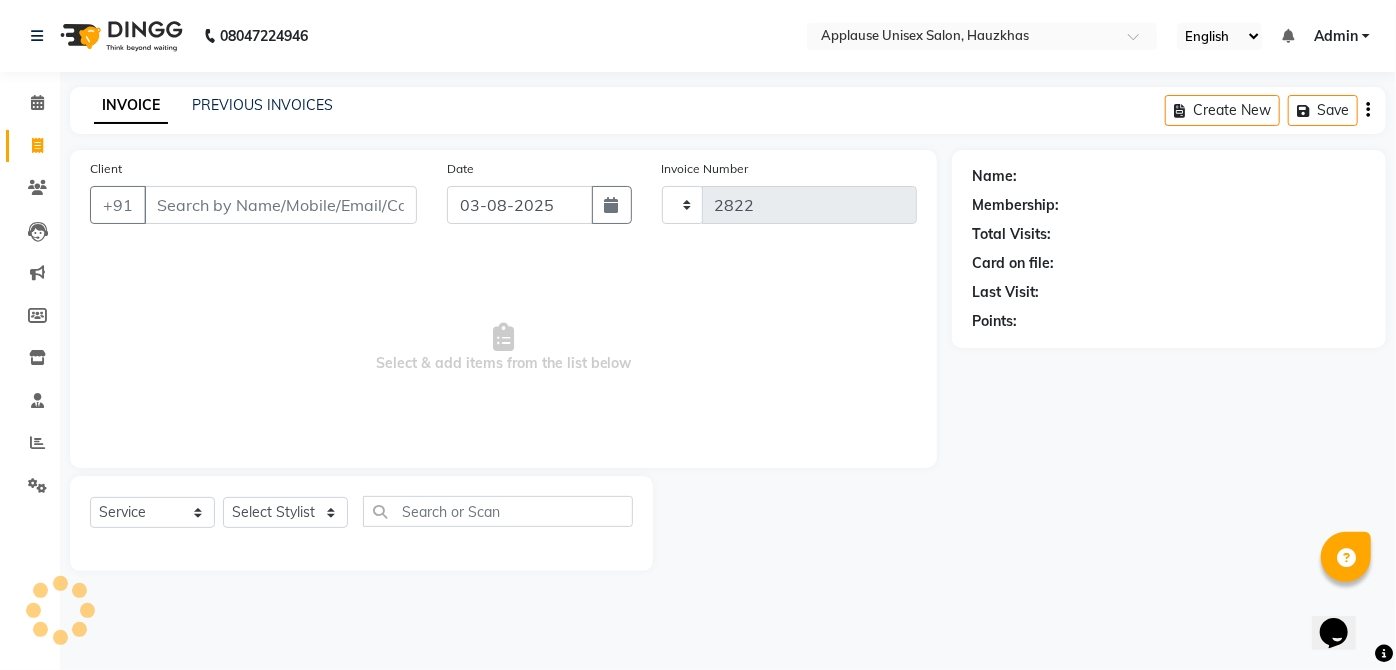 select on "5082" 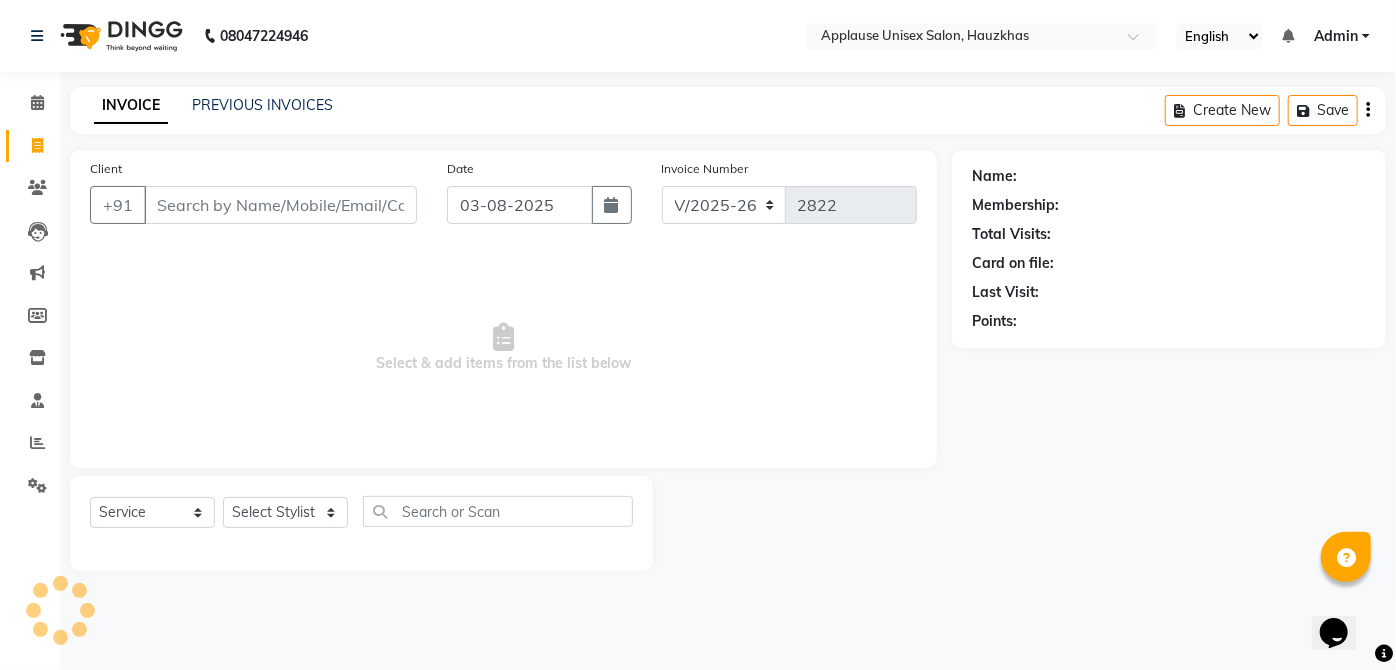 click 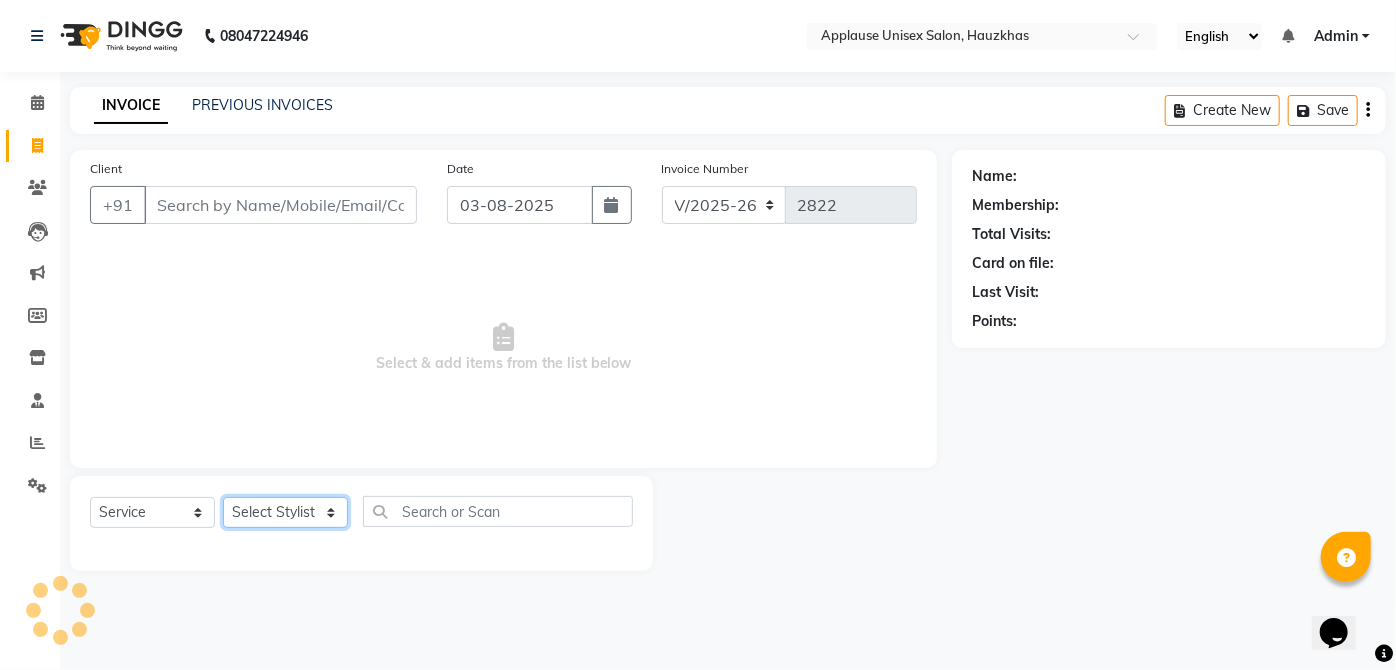 click on "Select Stylist" 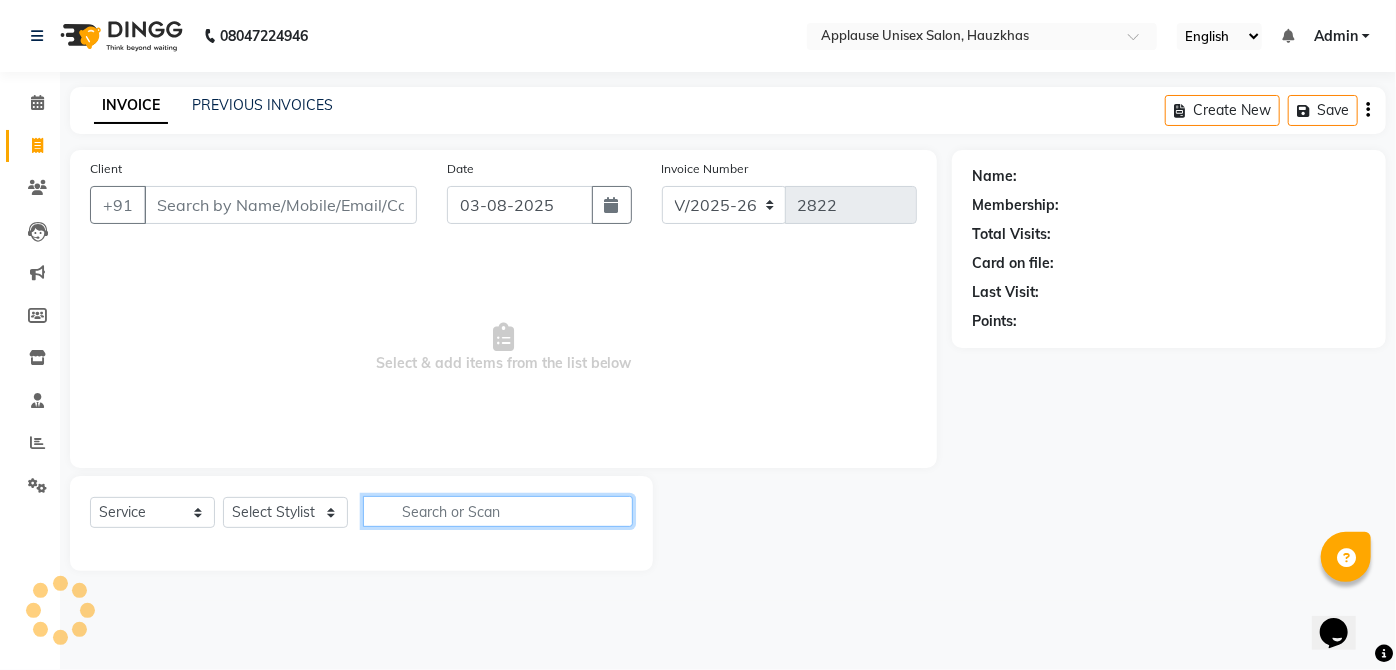 click 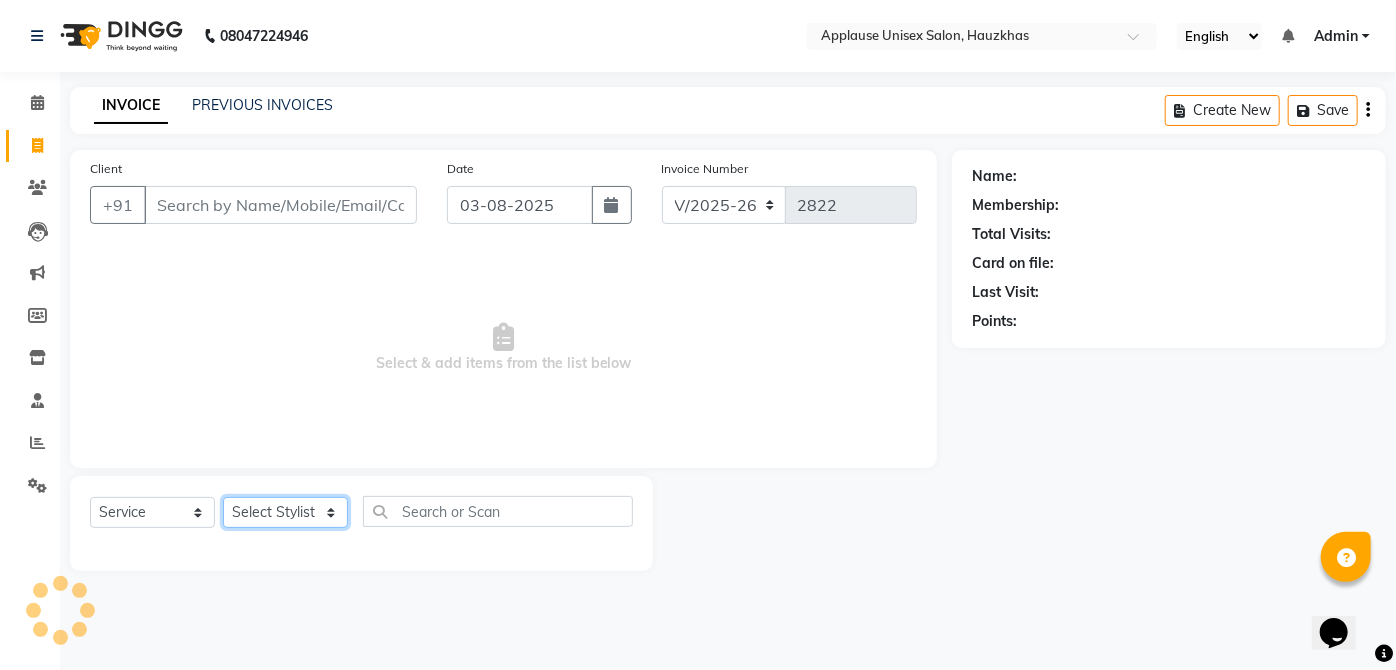 click on "Select Stylist Abdul Anas Arti Aruna Asif faisal guri heena Kaif Kamal Karan Komal laxmi Mamta Manager Mohsin nitin rahul Rajeev Rashid saif sangeeta sangeeta sharukh Vishal V.k" 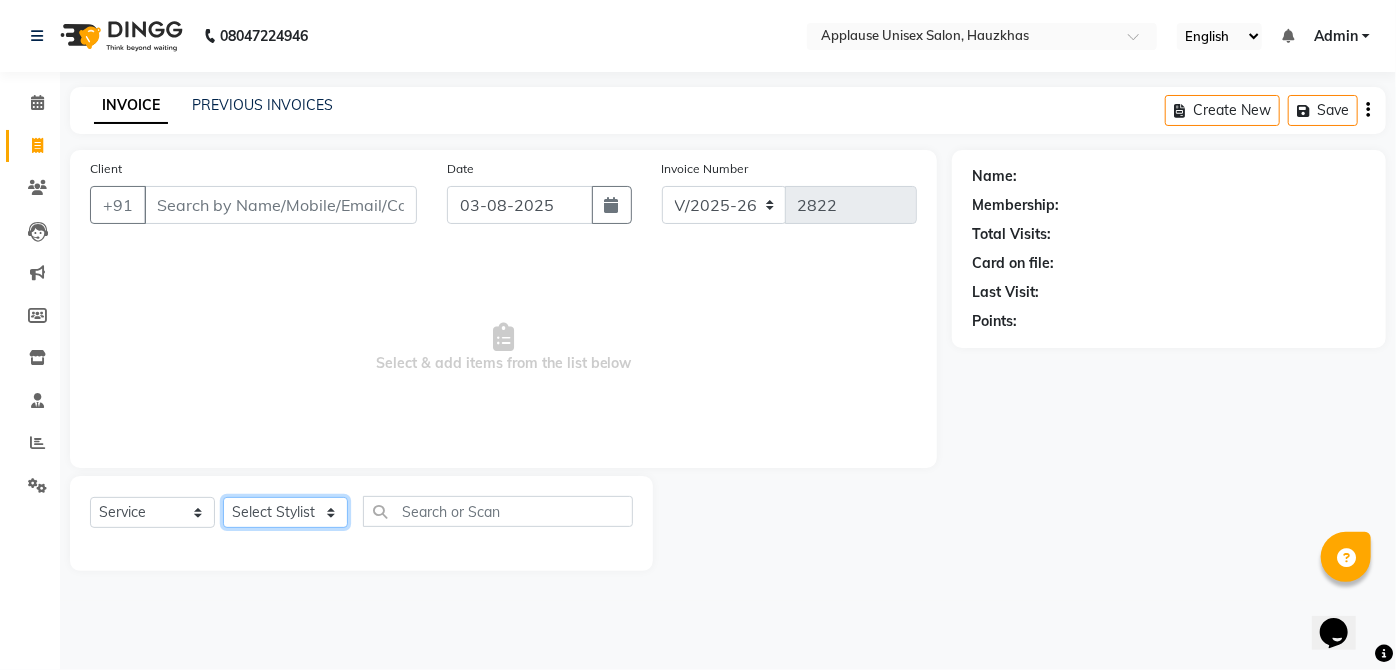 select on "37821" 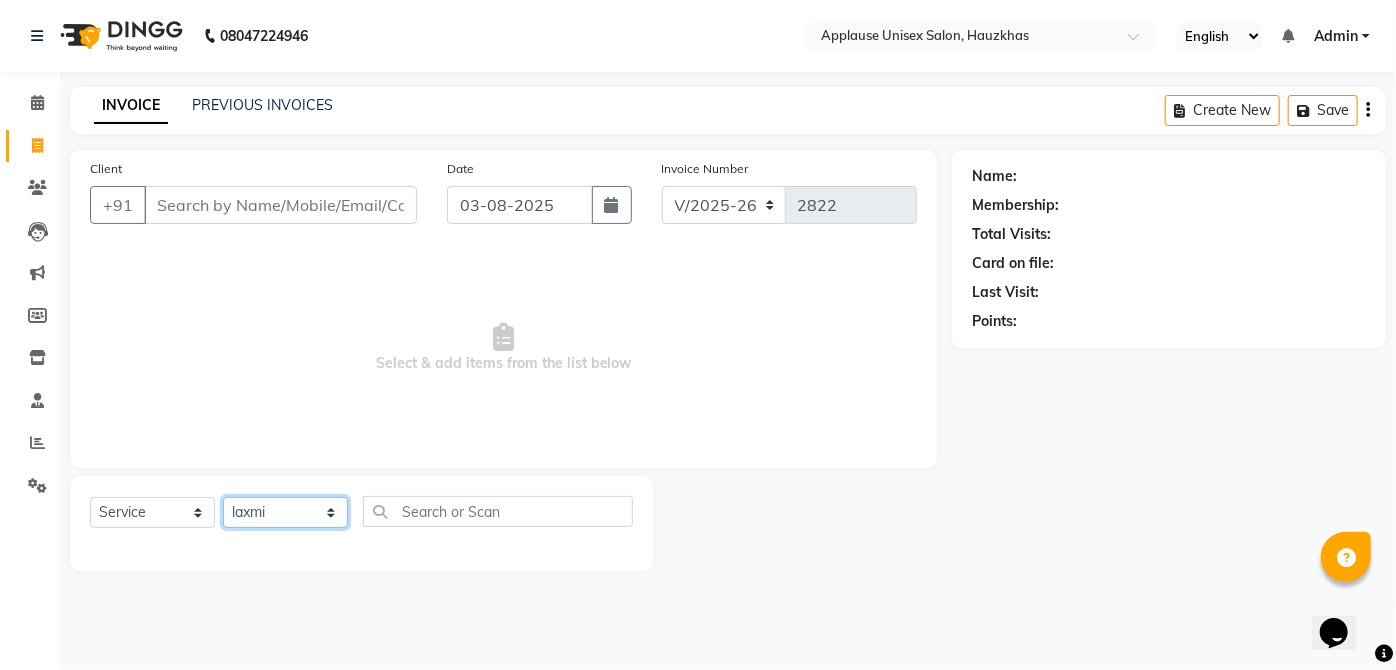click on "Select Stylist Abdul Anas Arti Aruna Asif faisal guri heena Kaif Kamal Karan Komal laxmi Mamta Manager Mohsin nitin rahul Rajeev Rashid saif sangeeta sangeeta sharukh Vishal V.k" 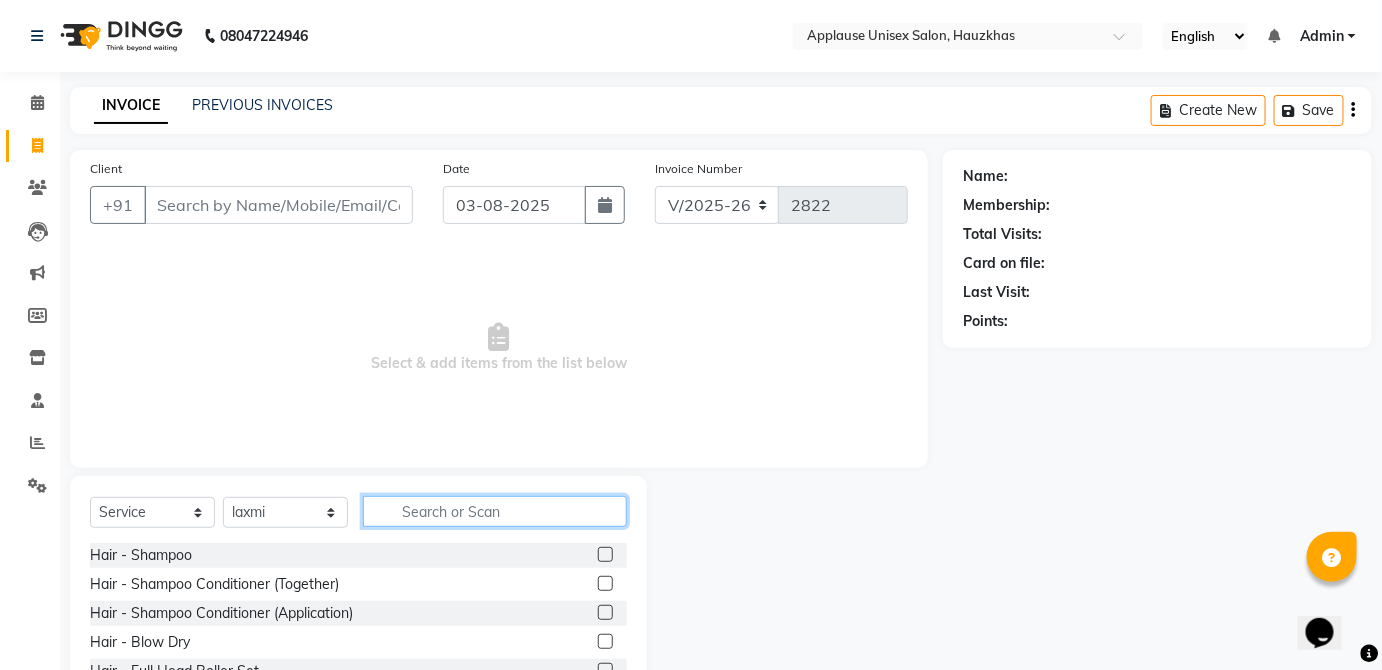 click 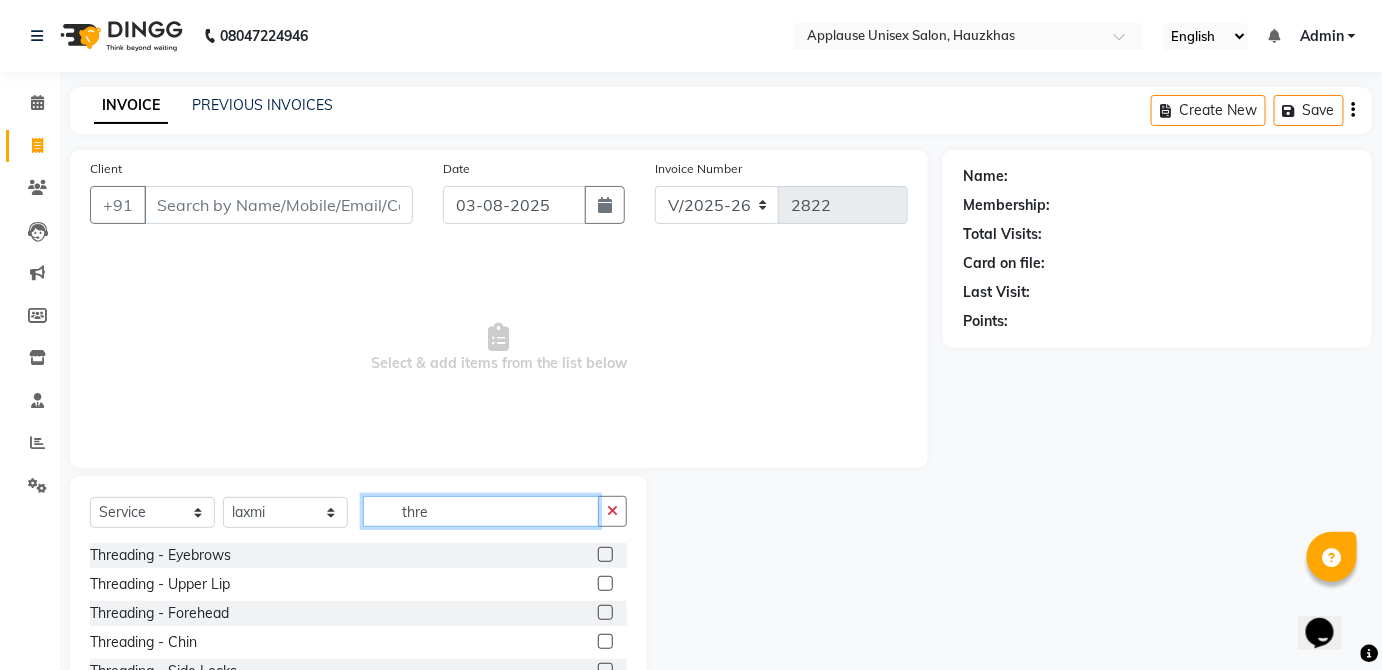 type on "thre" 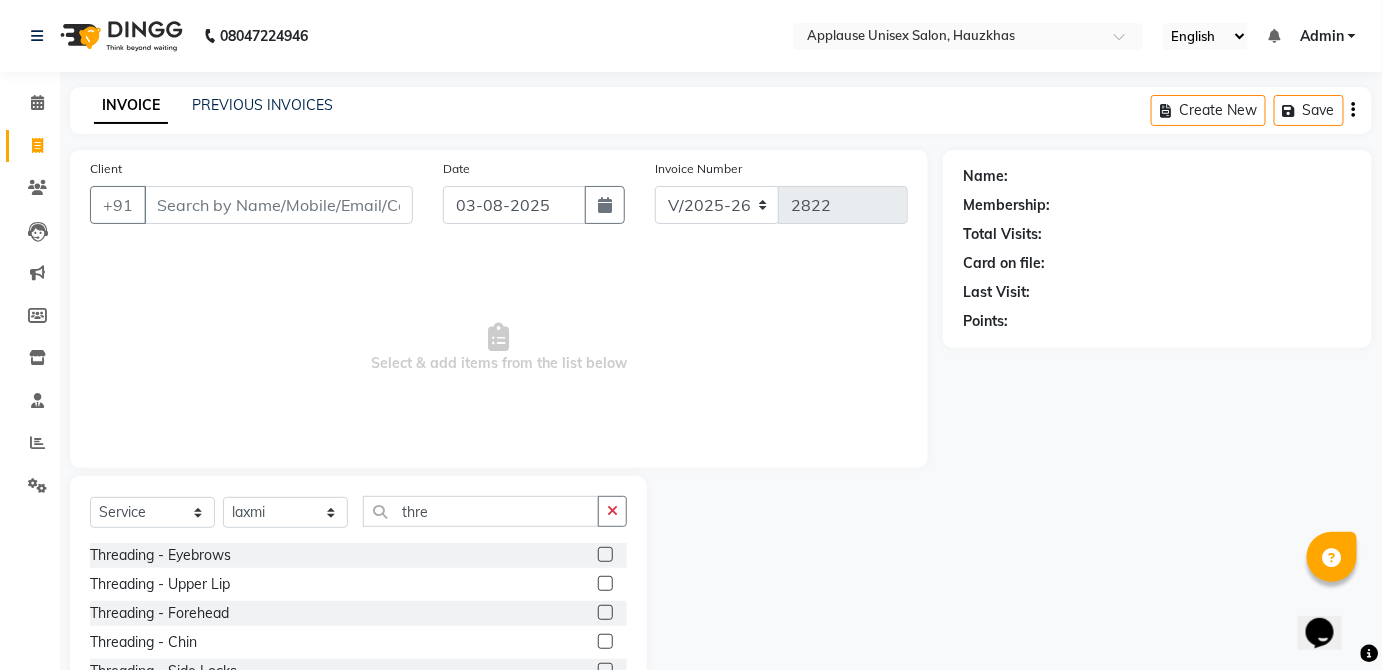 click 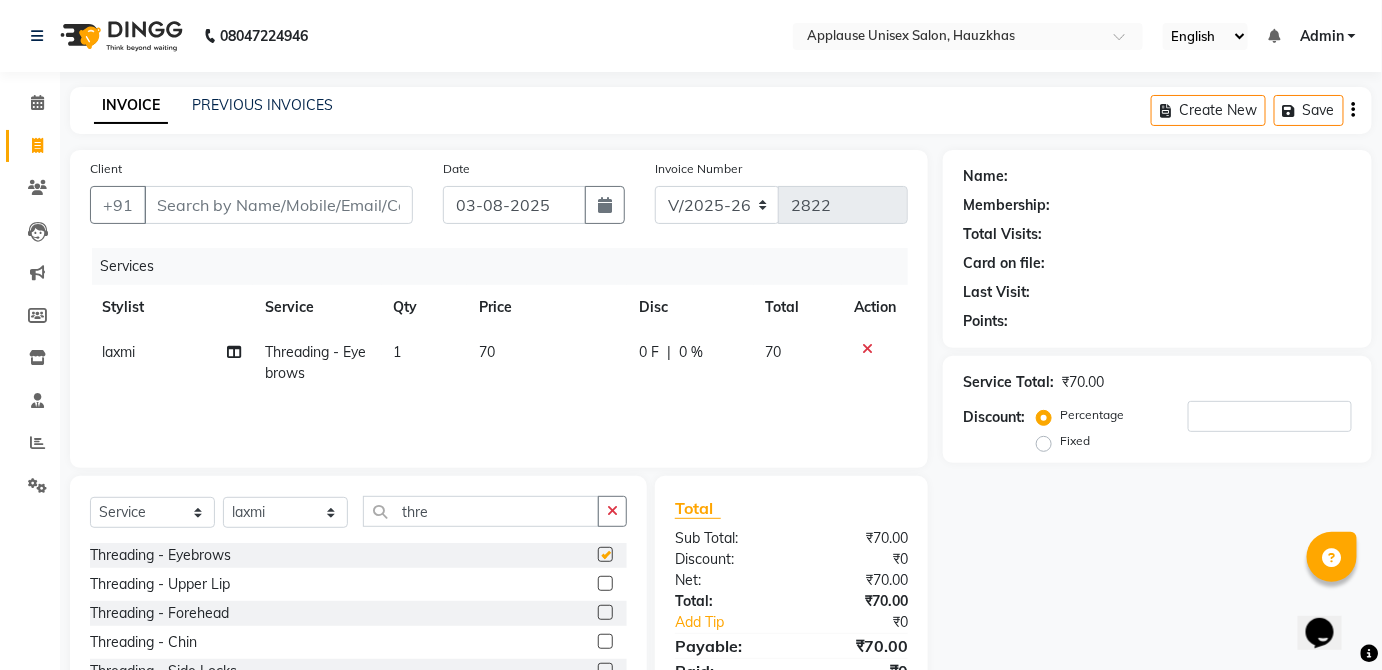 click on "70" 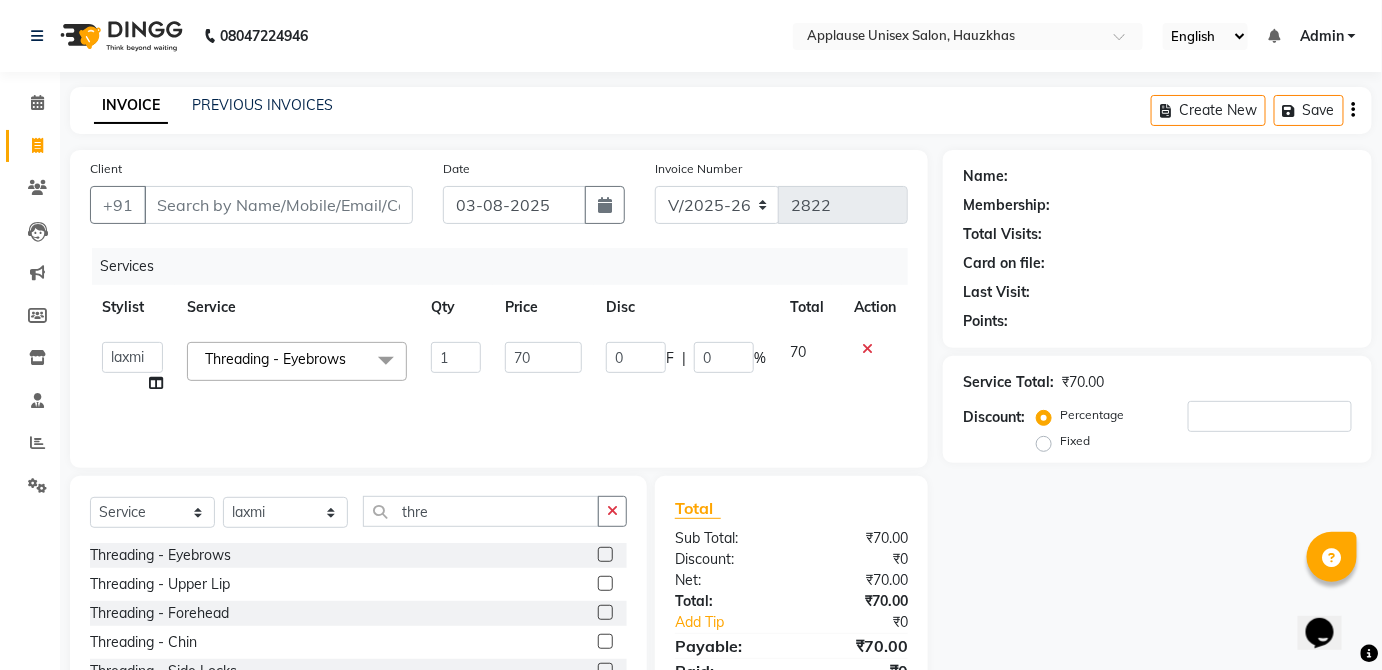 checkbox on "false" 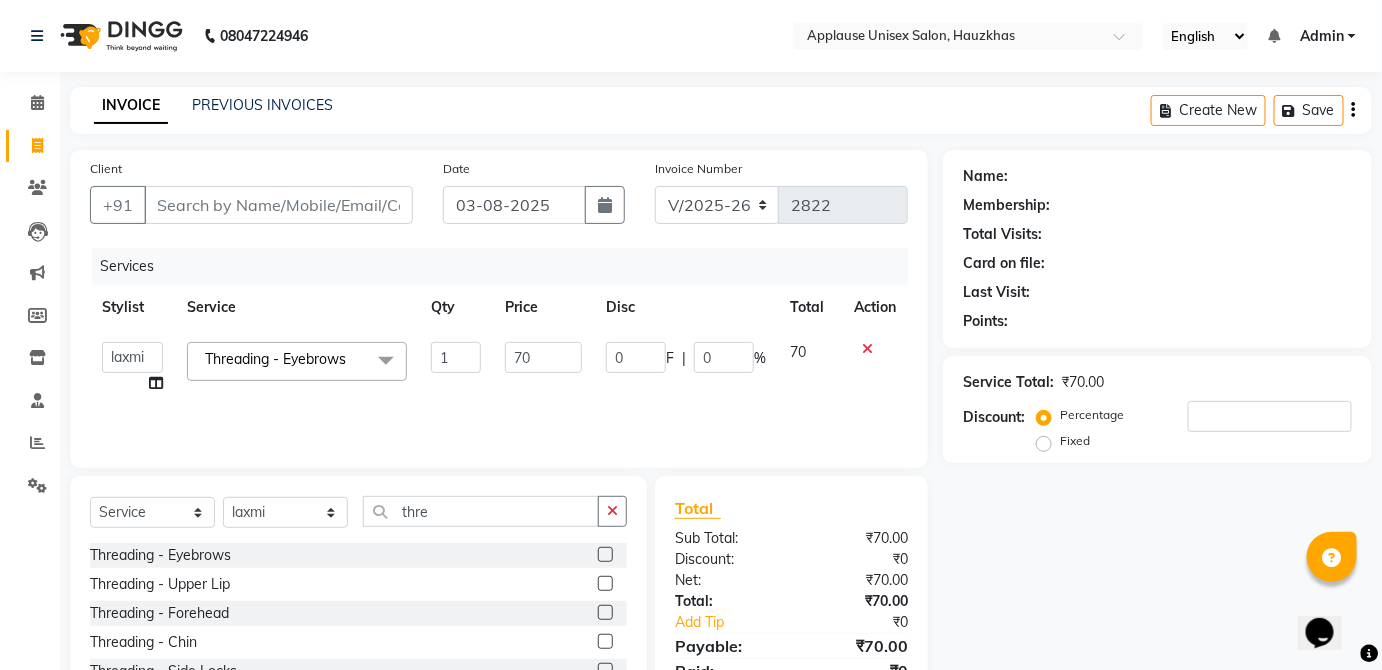 click 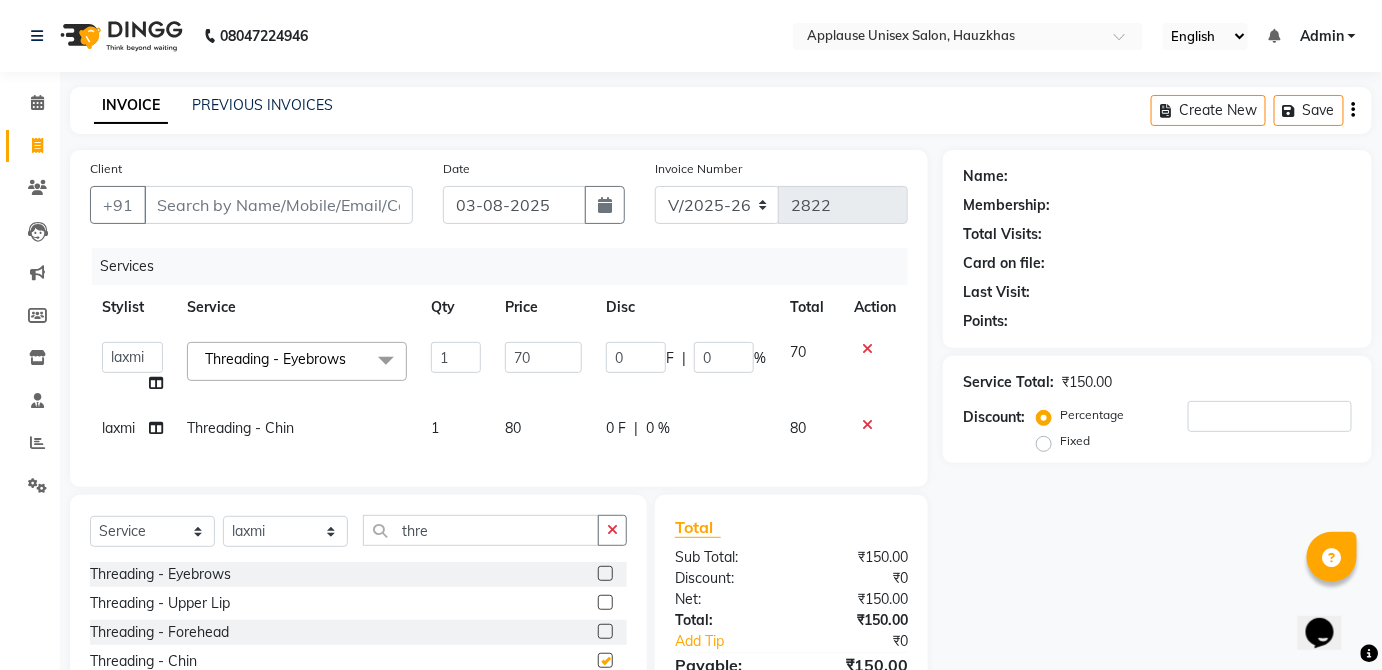 checkbox on "false" 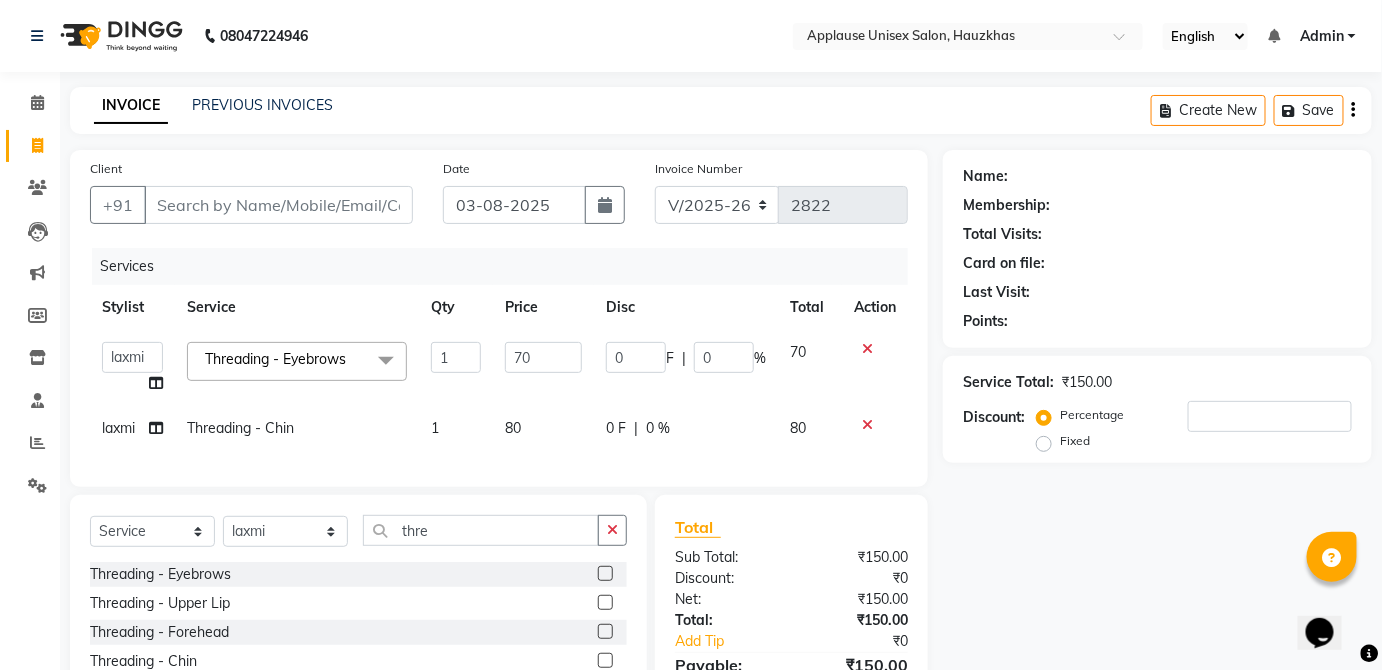 click on "0 F | 0 %" 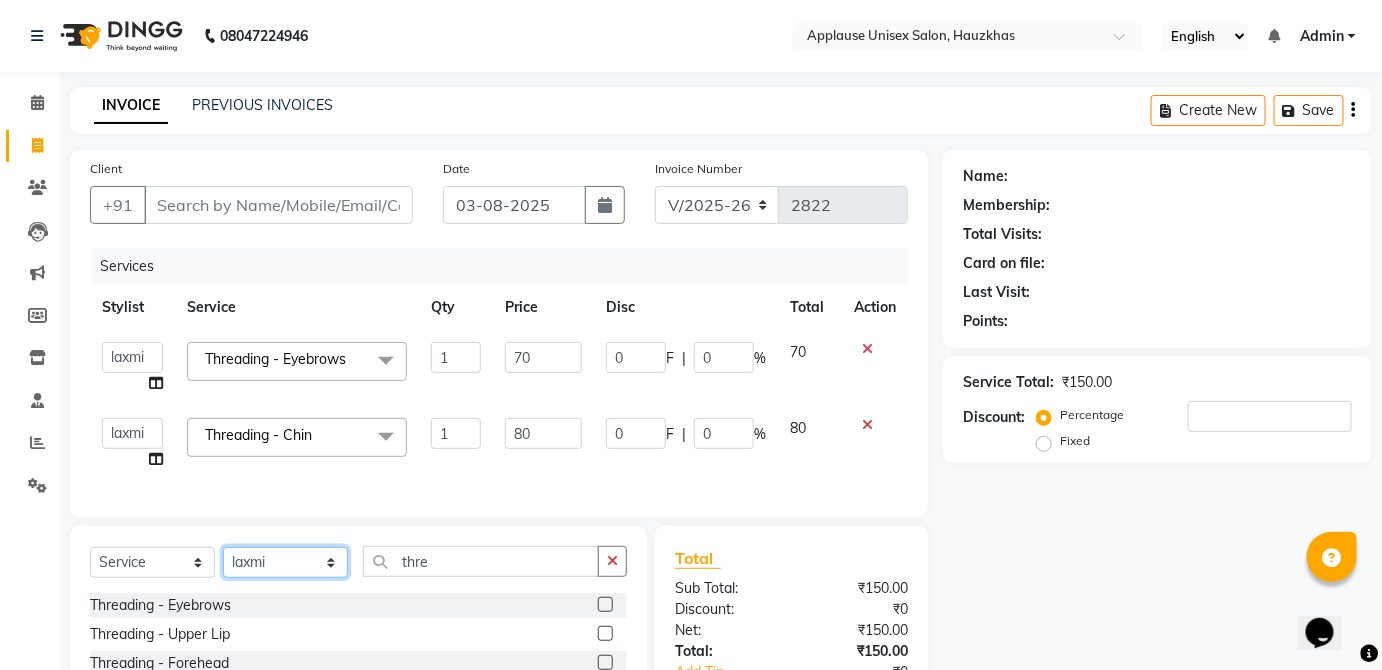 click on "Select Stylist Abdul Anas Arti Aruna Asif faisal guri heena Kaif Kamal Karan Komal laxmi Mamta Manager Mohsin nitin rahul Rajeev Rashid saif sangeeta sangeeta sharukh Vishal V.k" 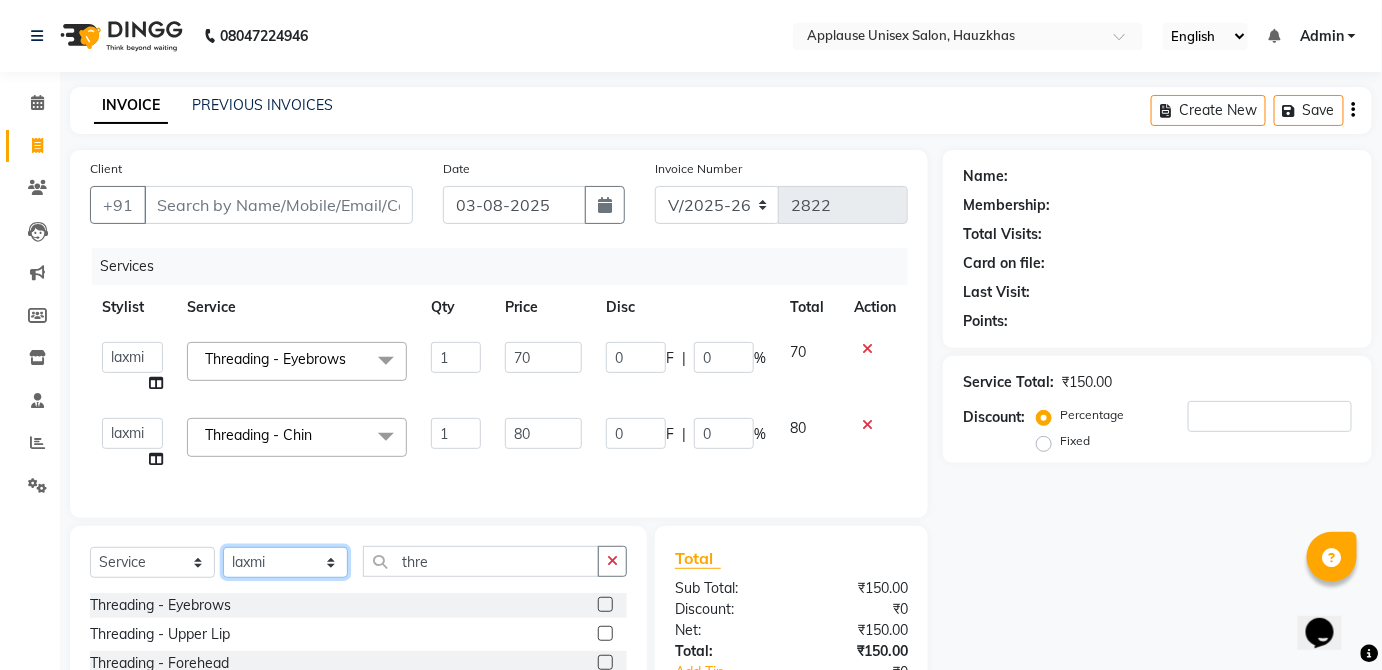 select on "32127" 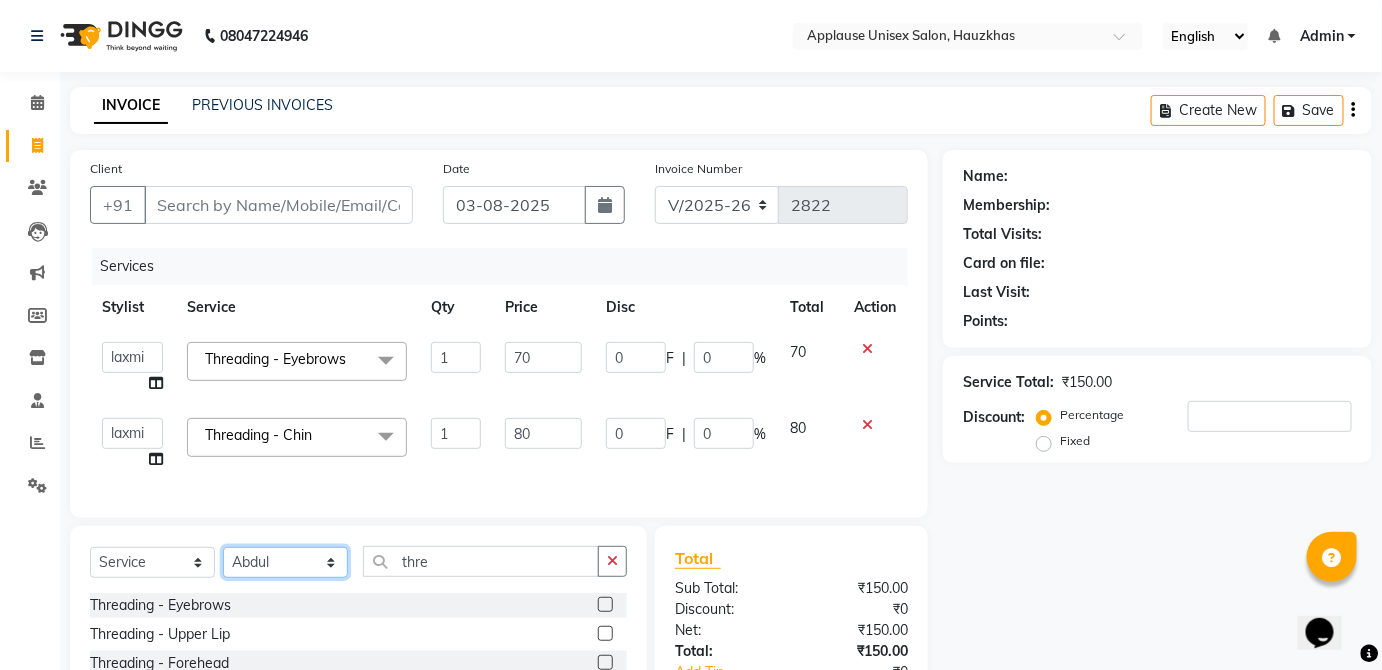 click on "Select Stylist Abdul Anas Arti Aruna Asif faisal guri heena Kaif Kamal Karan Komal laxmi Mamta Manager Mohsin nitin rahul Rajeev Rashid saif sangeeta sangeeta sharukh Vishal V.k" 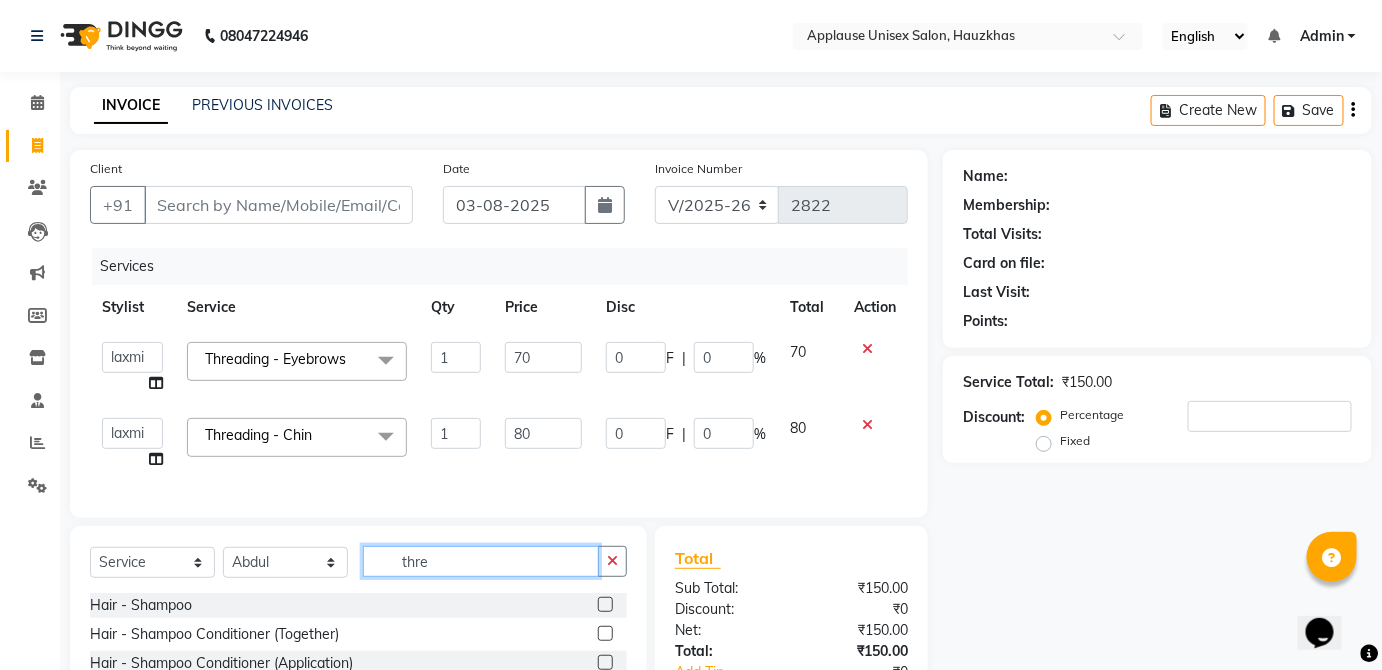 click on "thre" 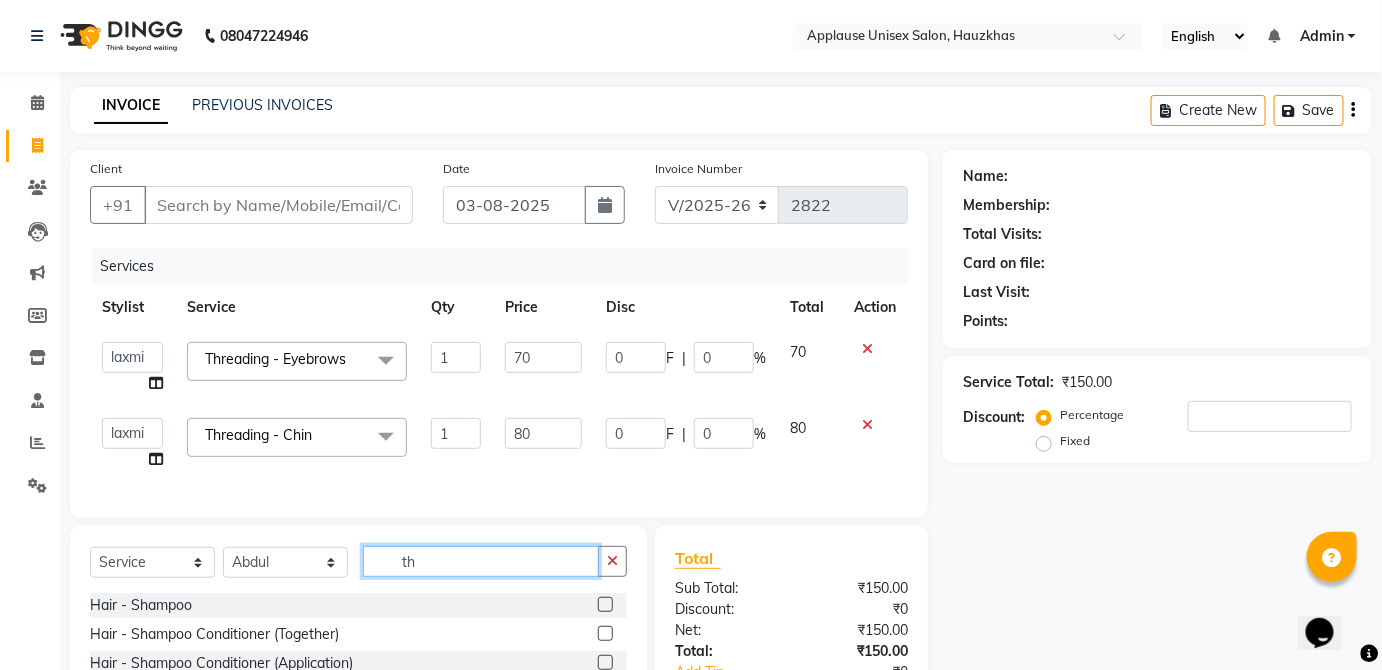type on "t" 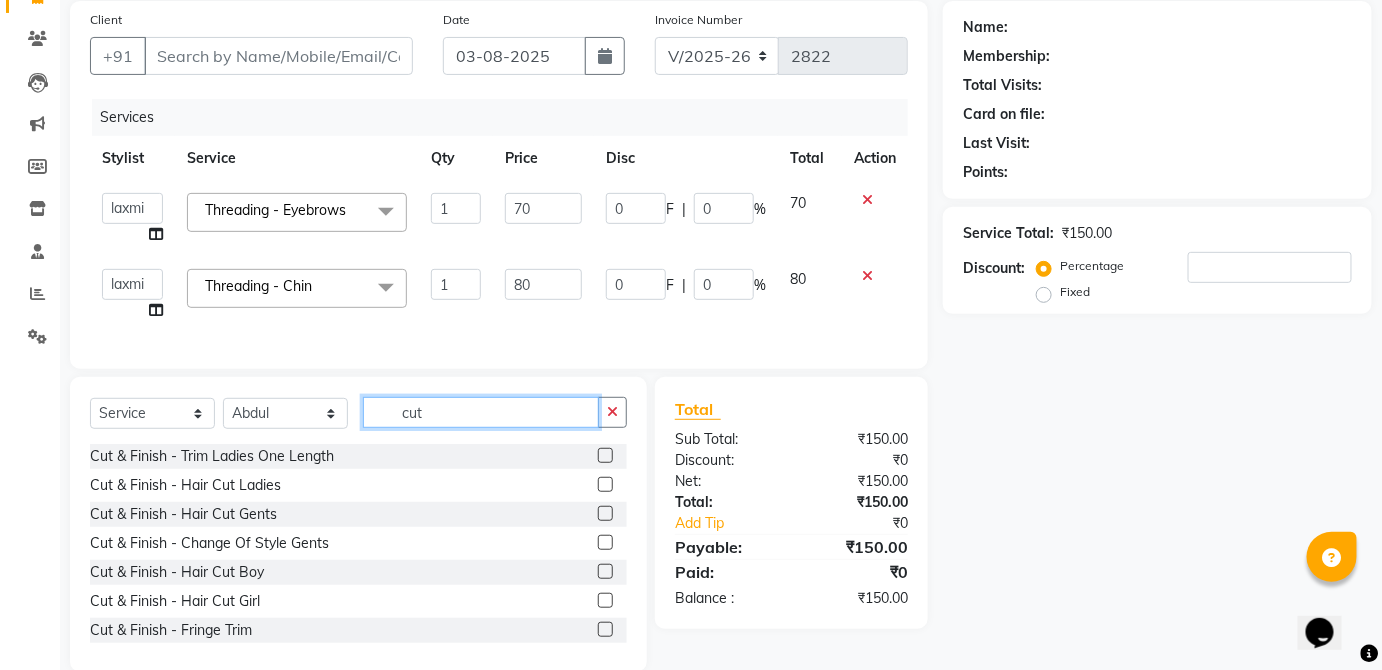 scroll, scrollTop: 194, scrollLeft: 0, axis: vertical 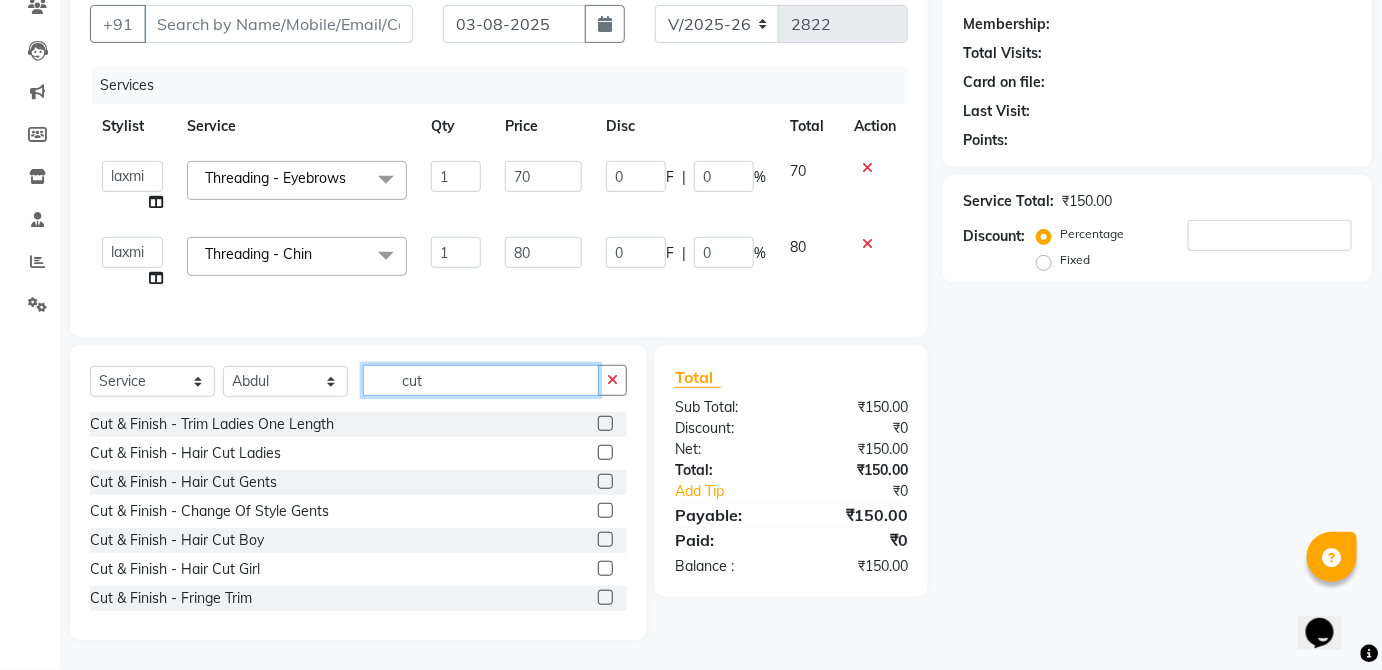 type on "cut" 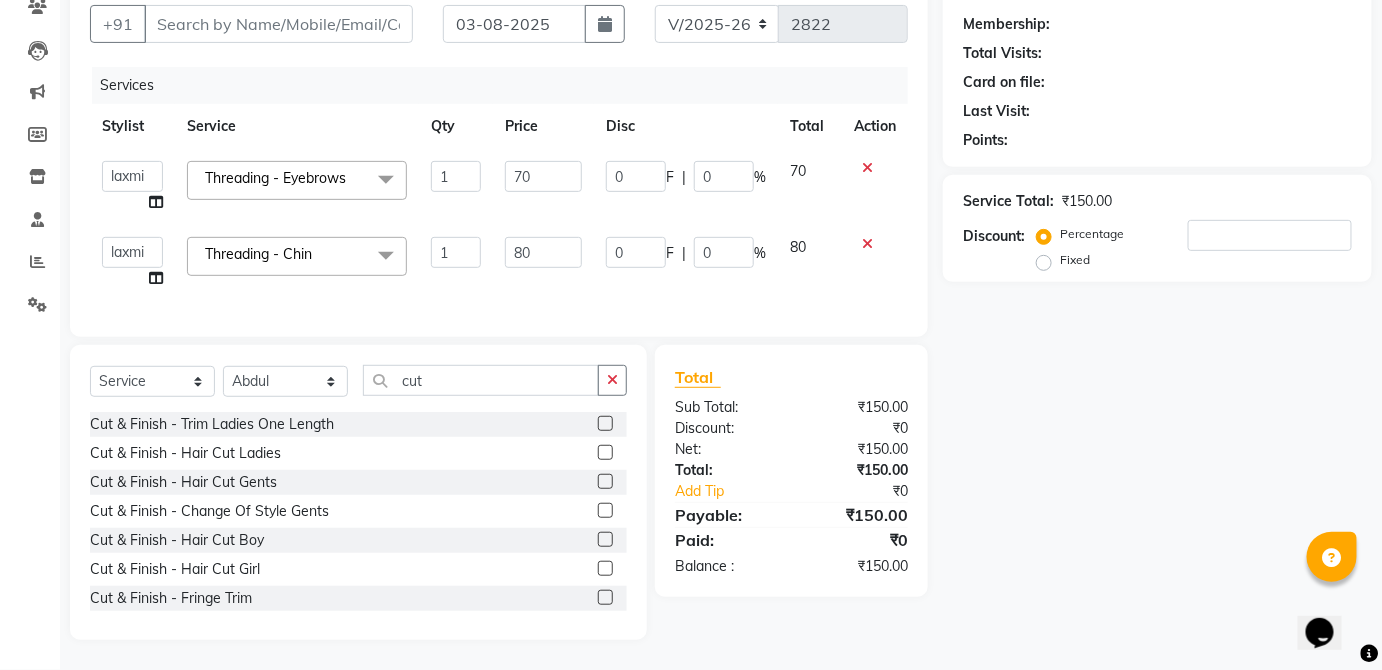 click 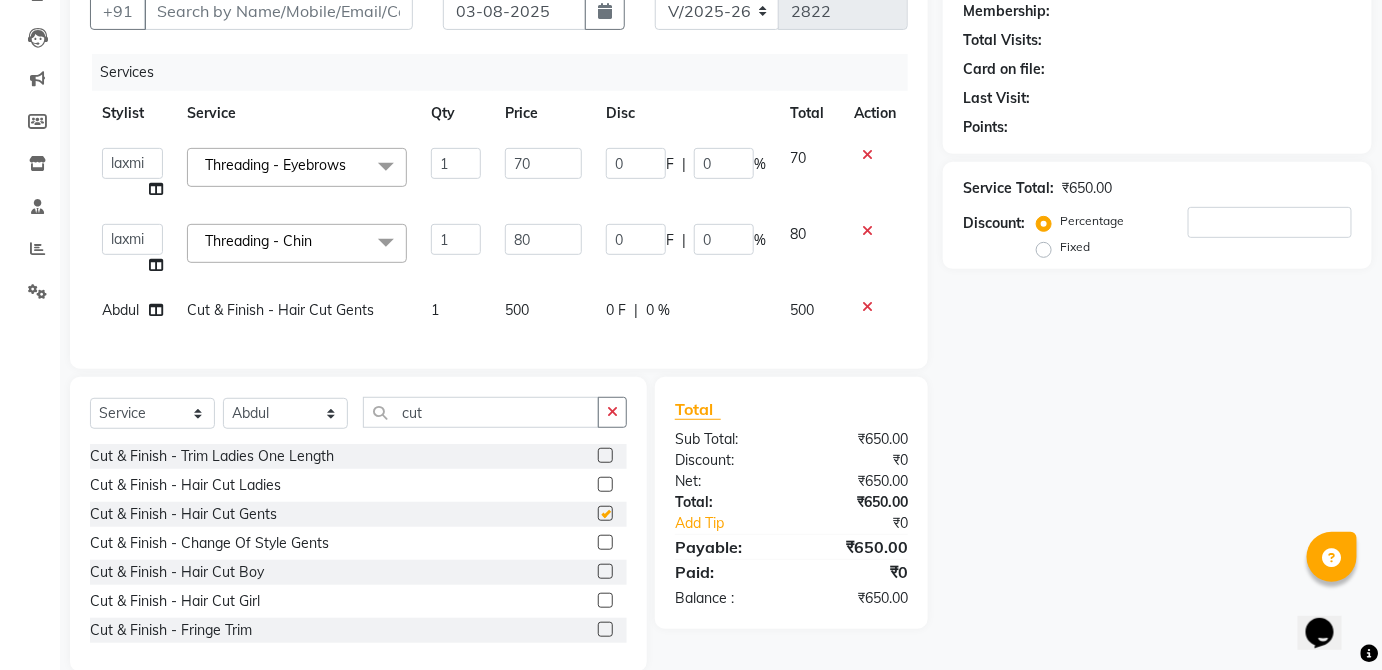click on "0 F | 0 %" 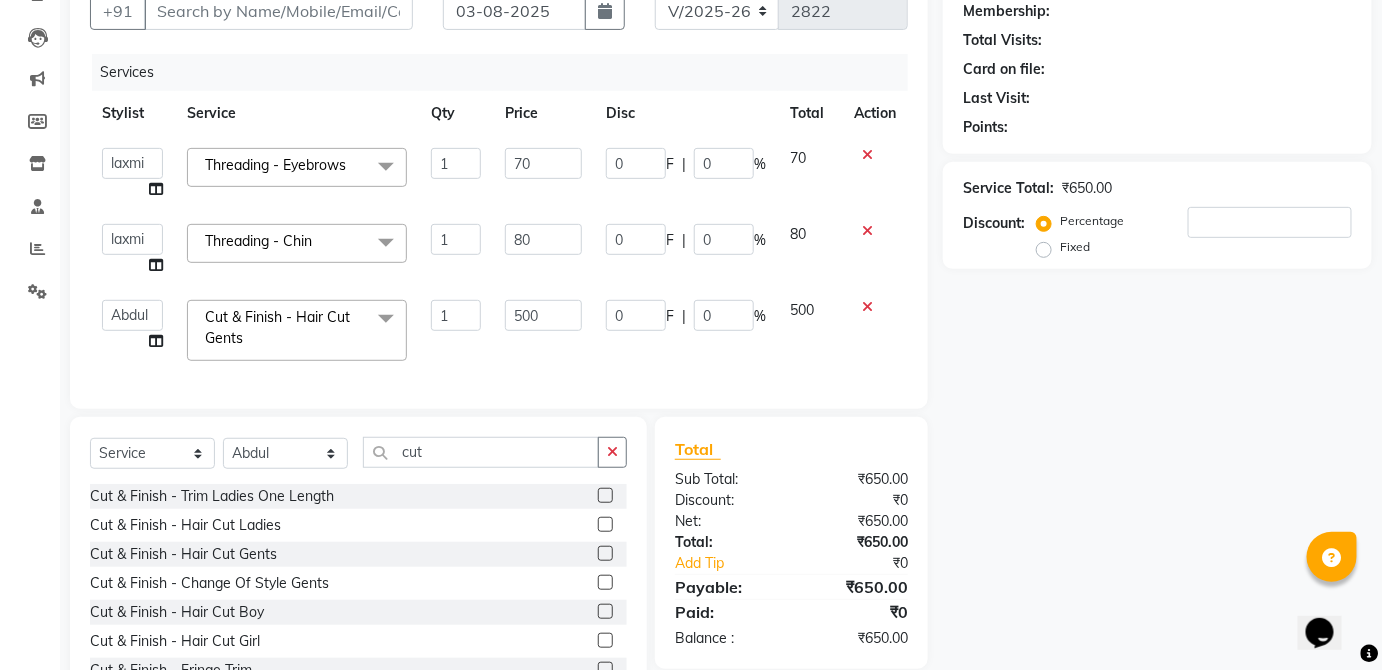 checkbox on "false" 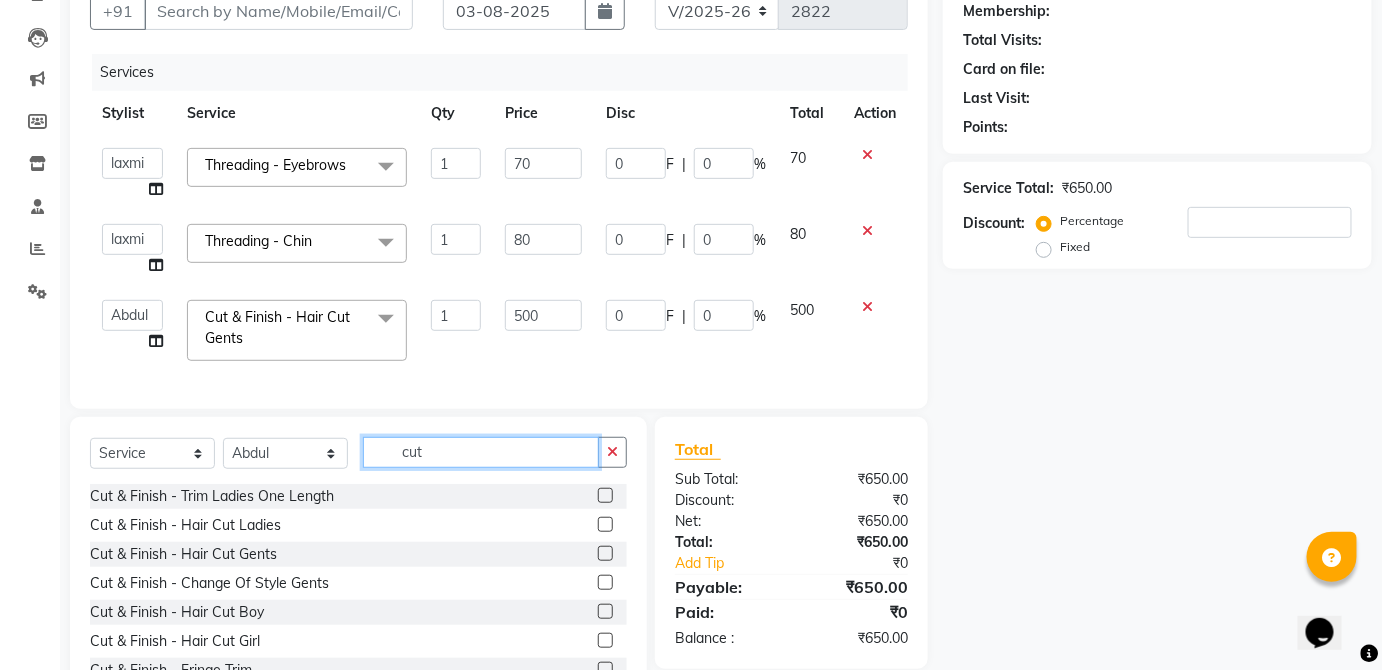 click on "cut" 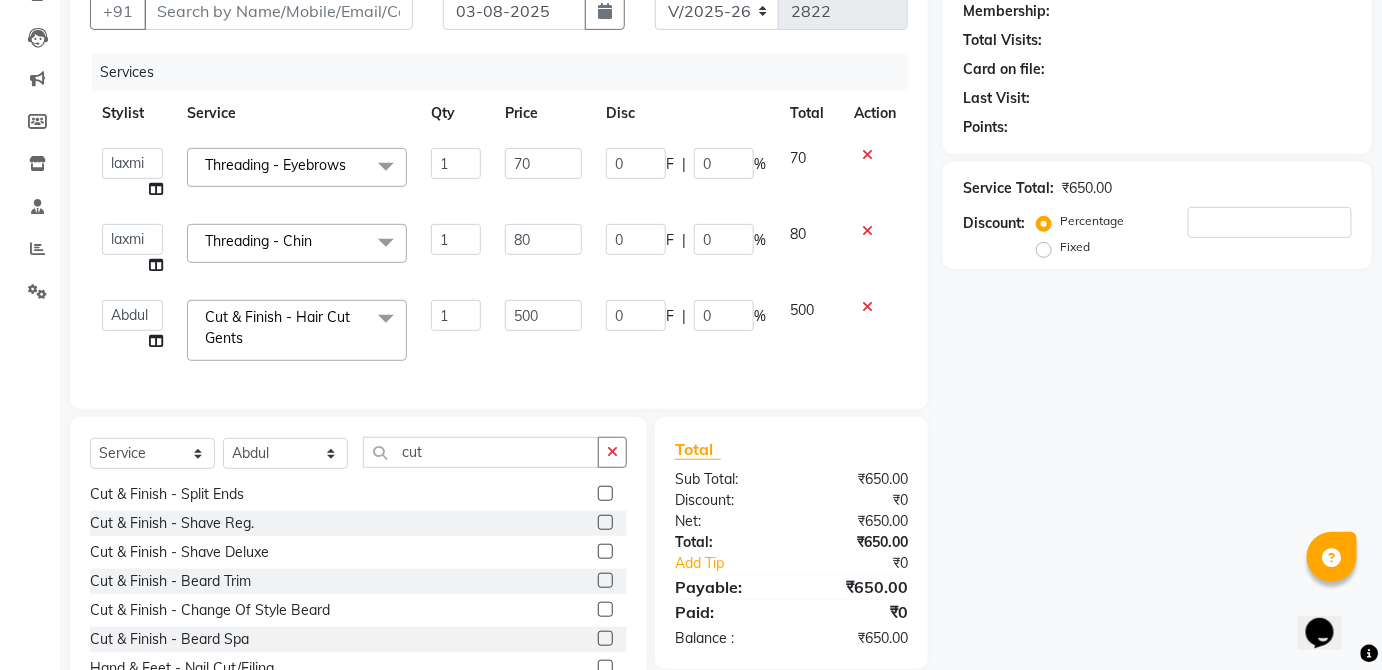 click 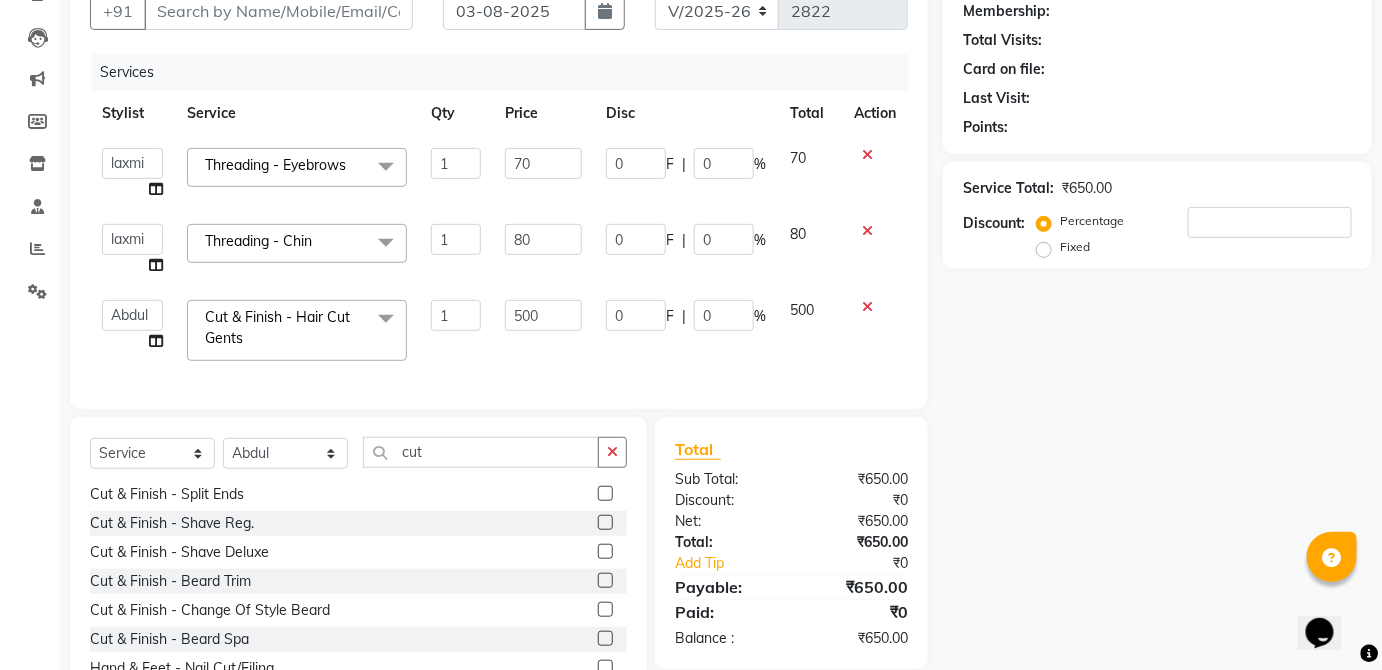 click at bounding box center [604, 581] 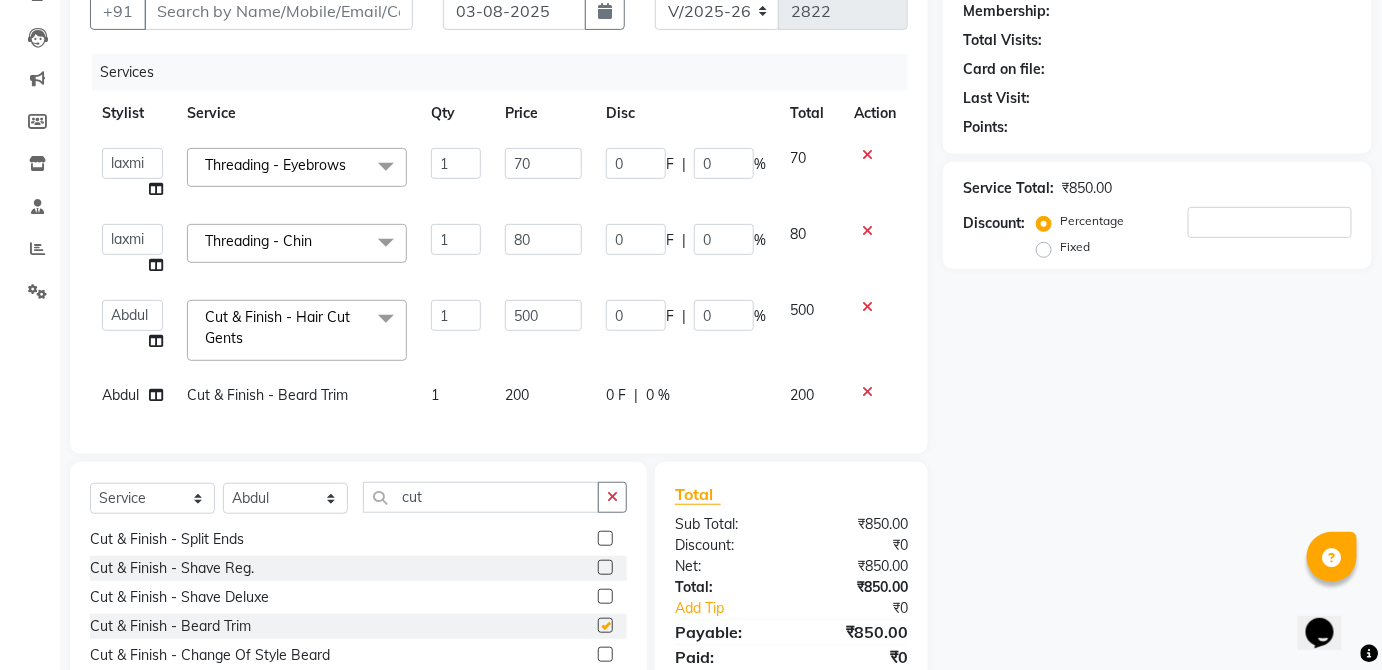 checkbox on "false" 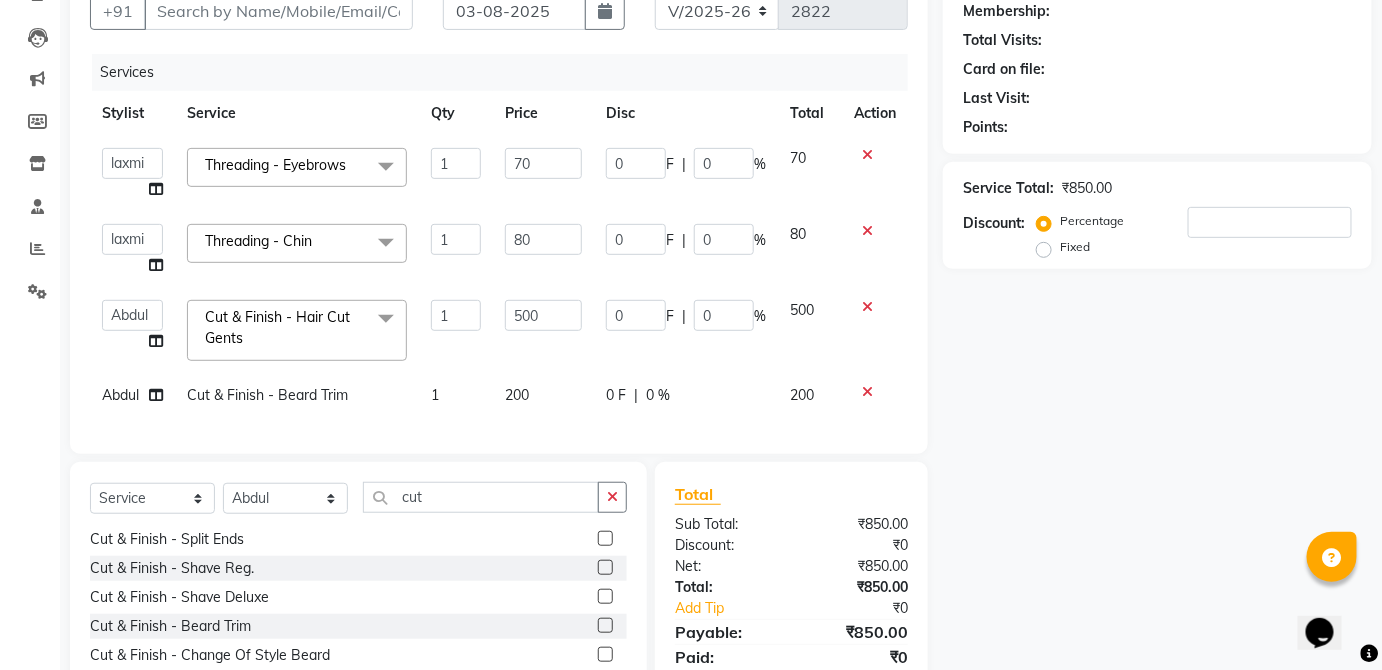 click on "0 F | 0 %" 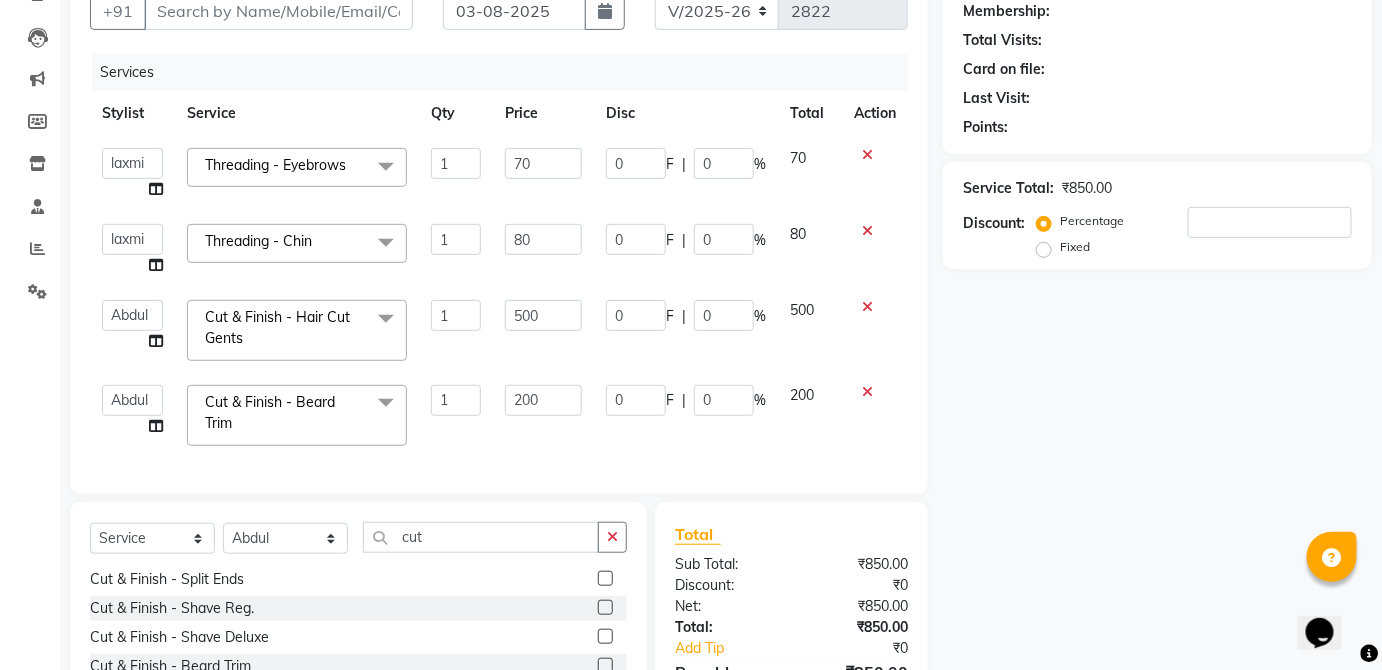 scroll, scrollTop: 0, scrollLeft: 0, axis: both 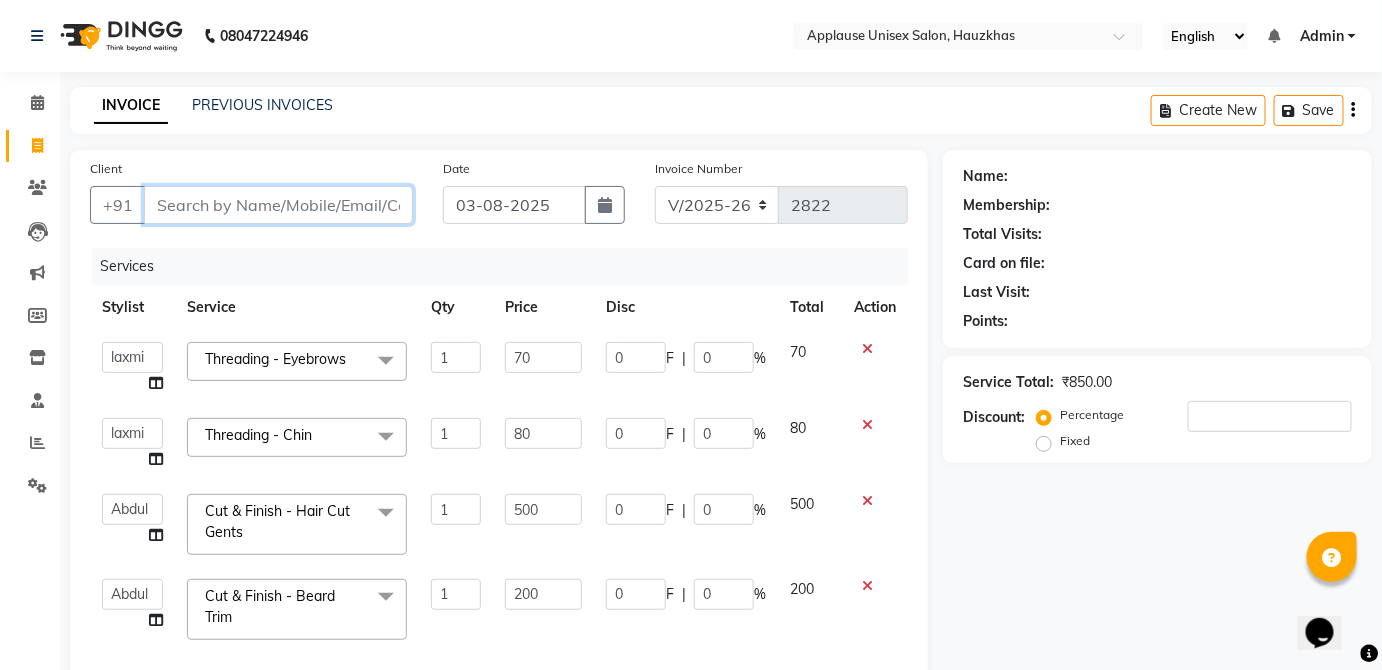click on "Client" at bounding box center [278, 205] 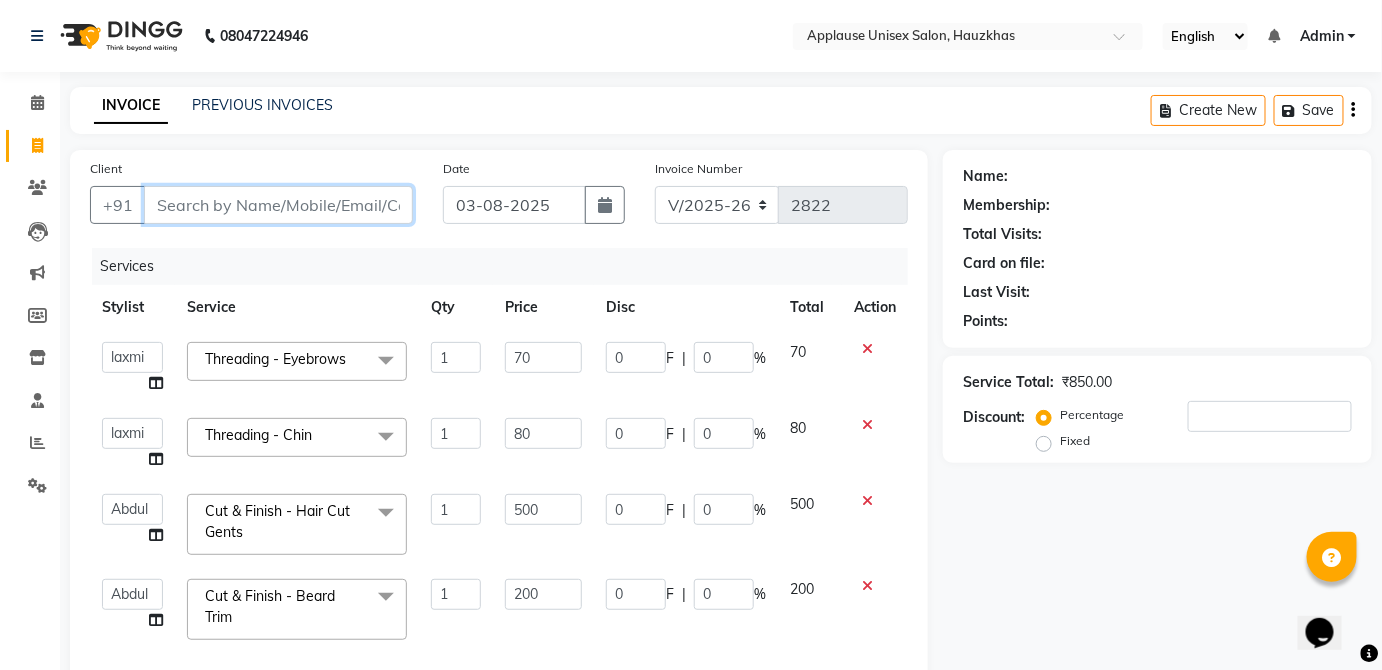 type on "a" 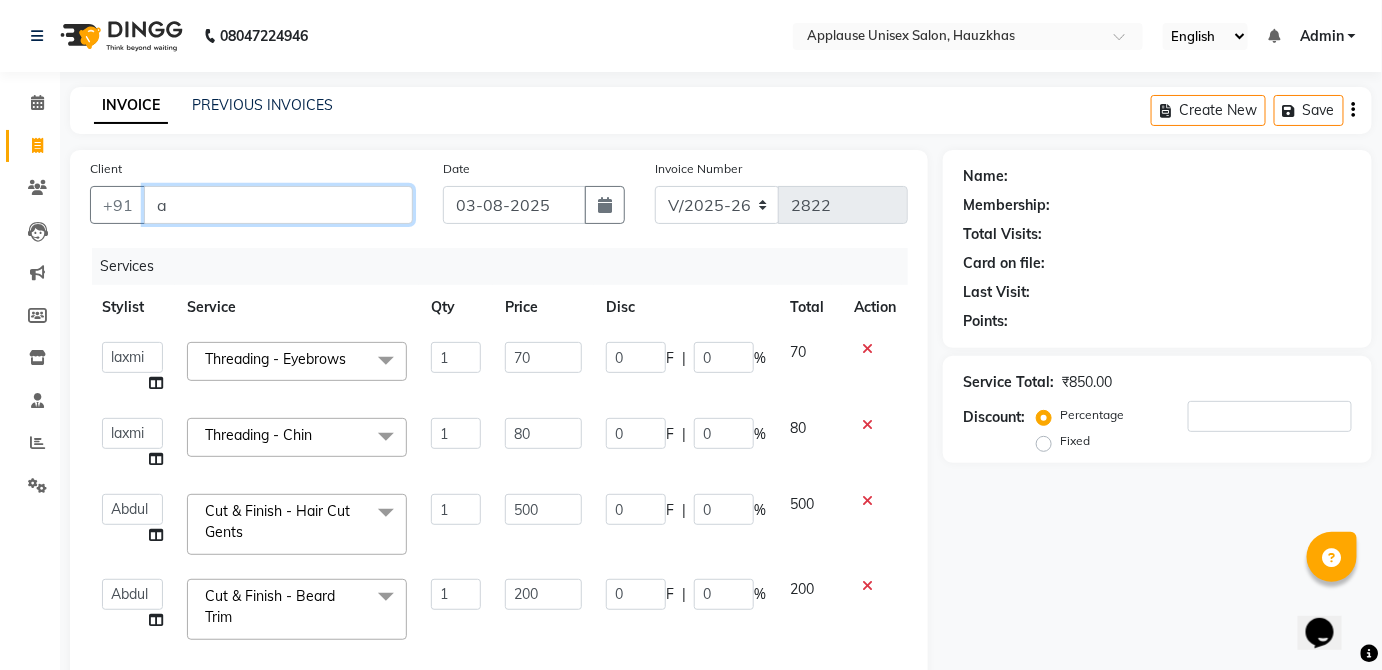 type on "0" 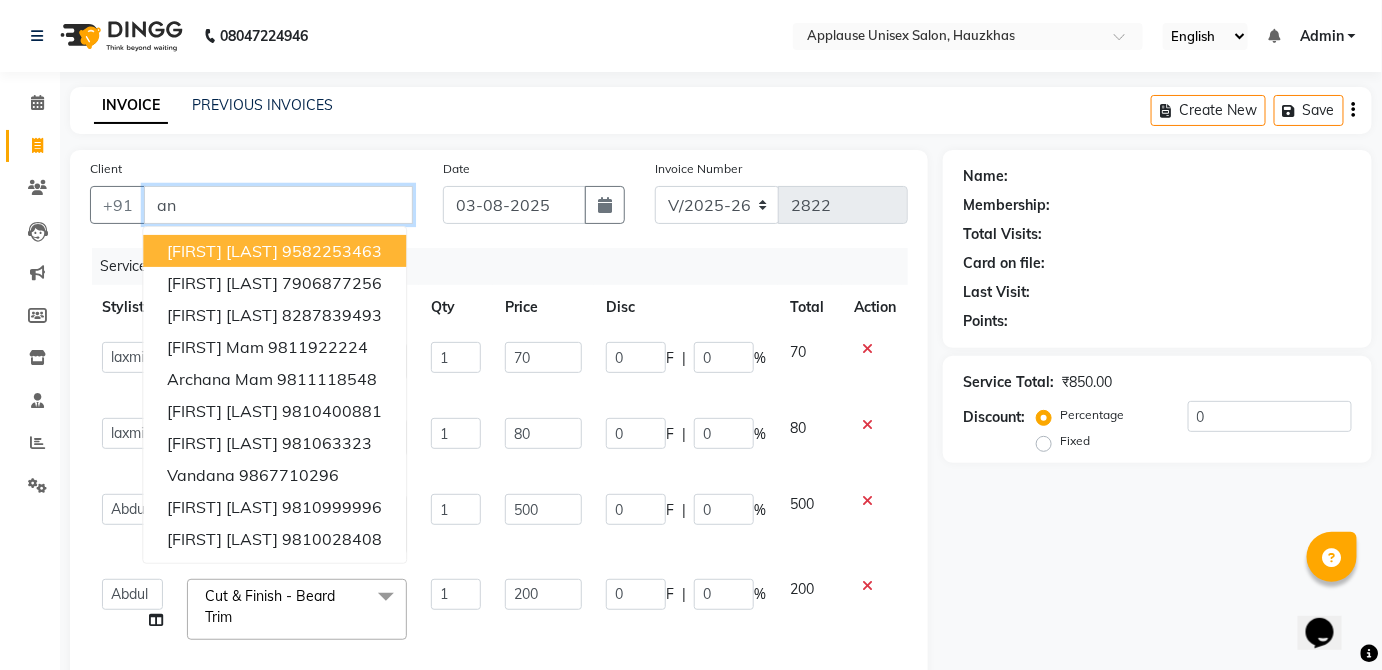 type on "a" 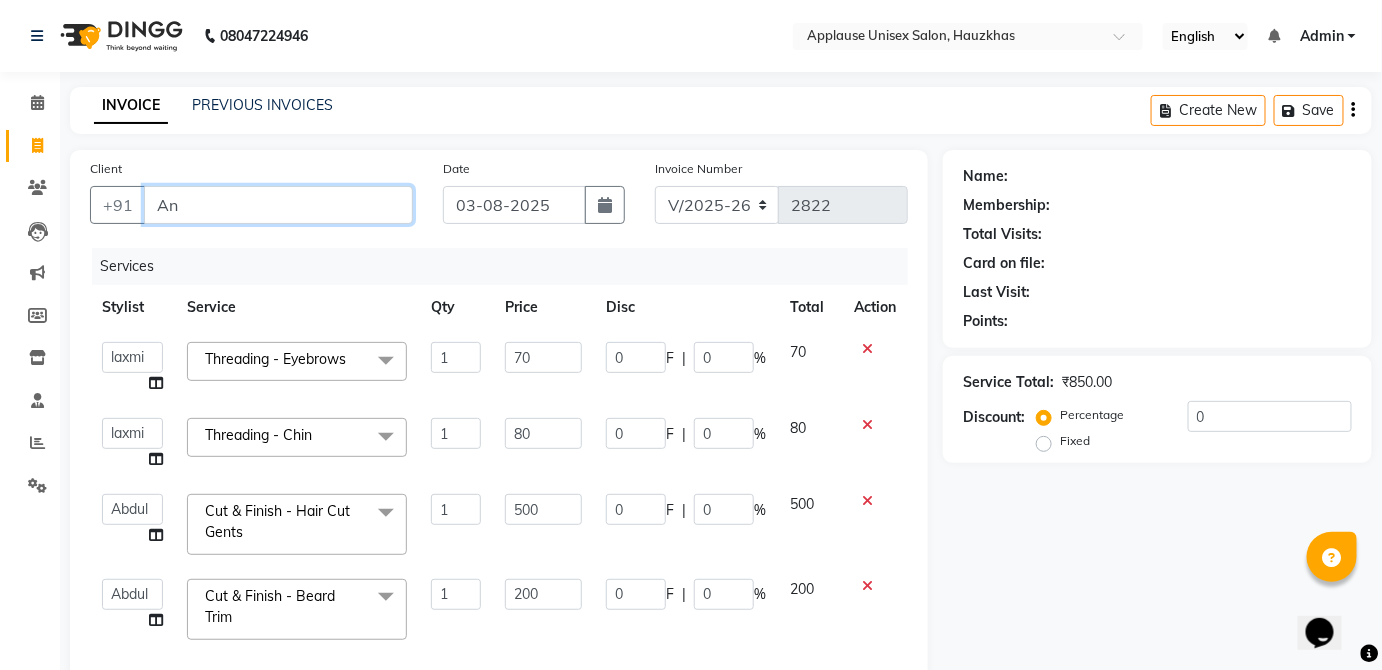 type 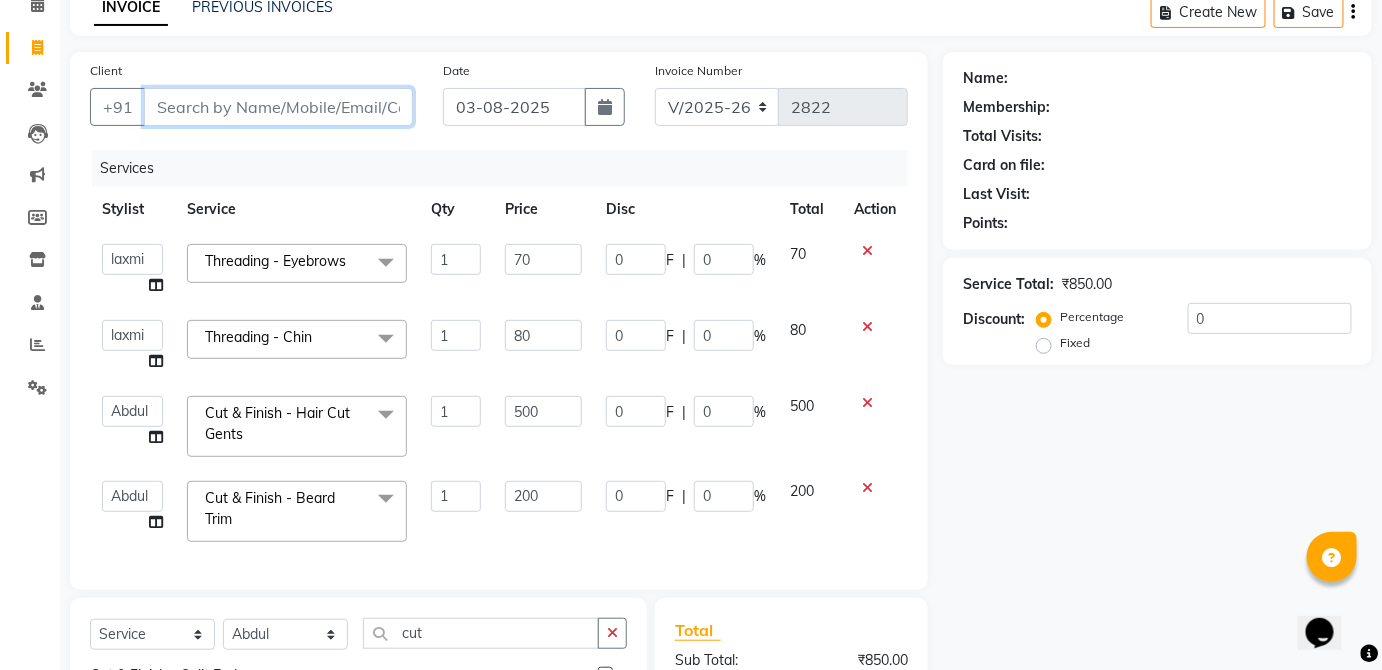 scroll, scrollTop: 117, scrollLeft: 0, axis: vertical 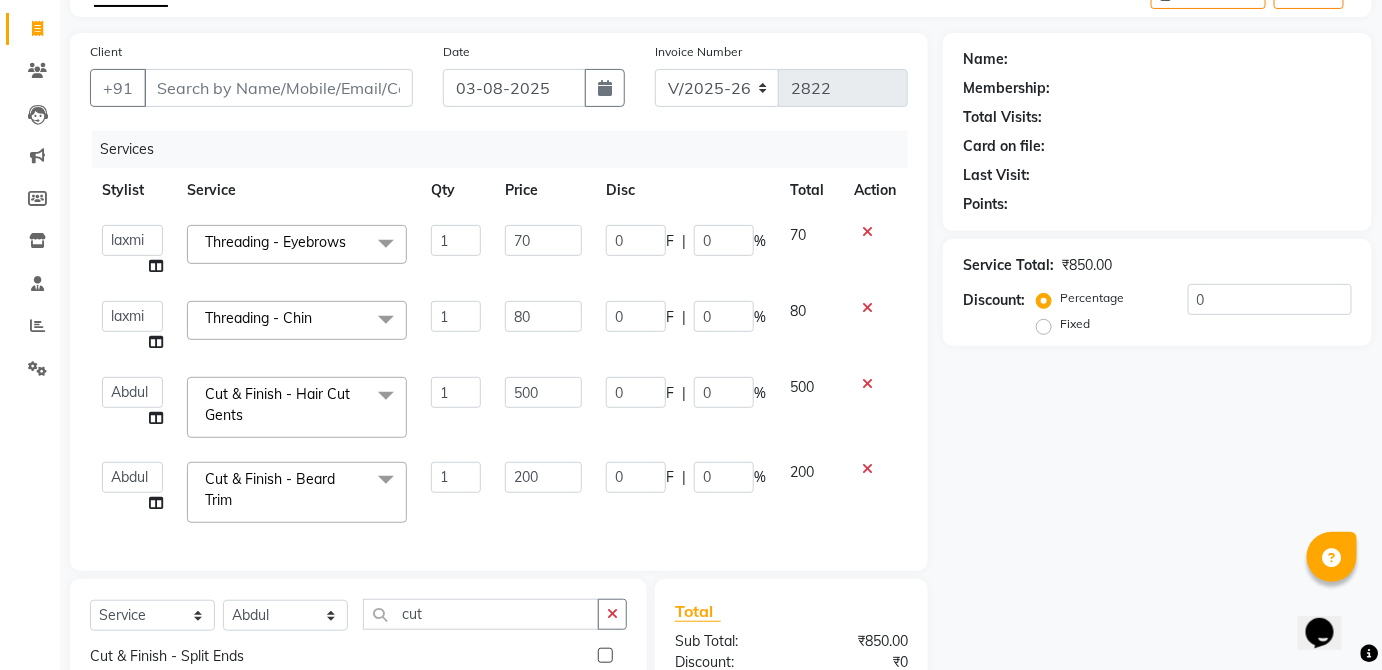 click 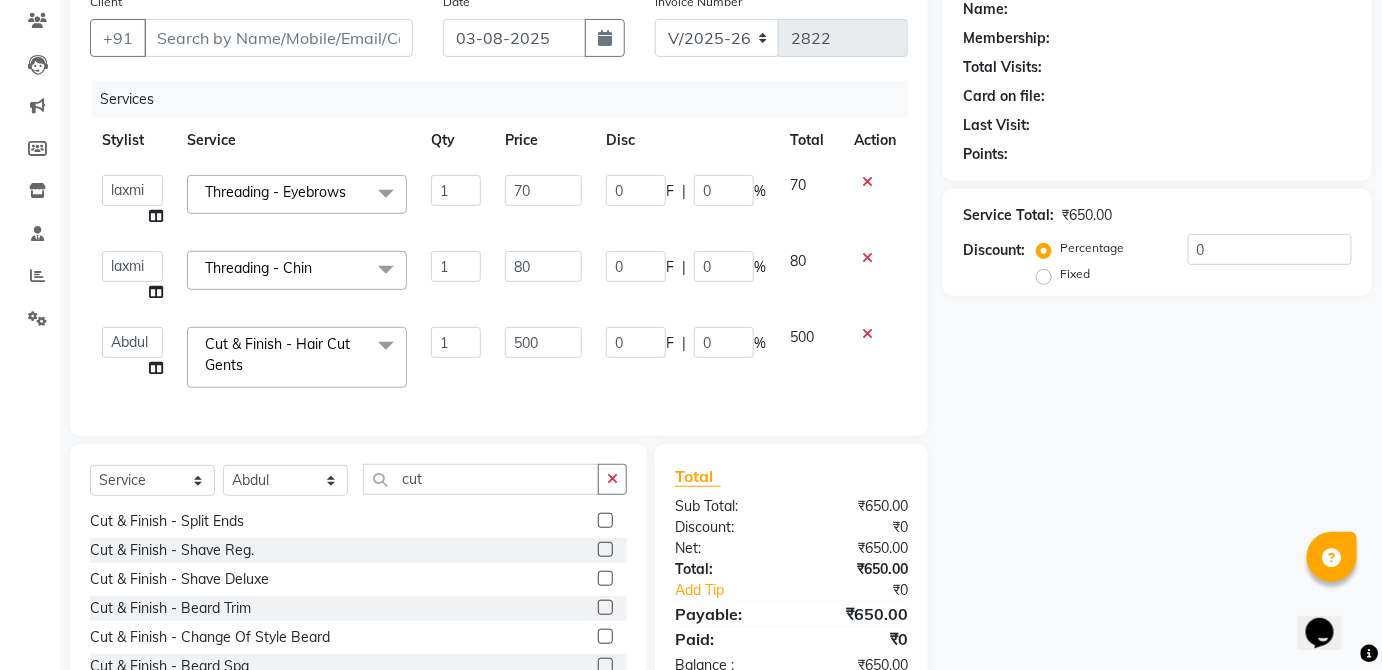 scroll, scrollTop: 186, scrollLeft: 0, axis: vertical 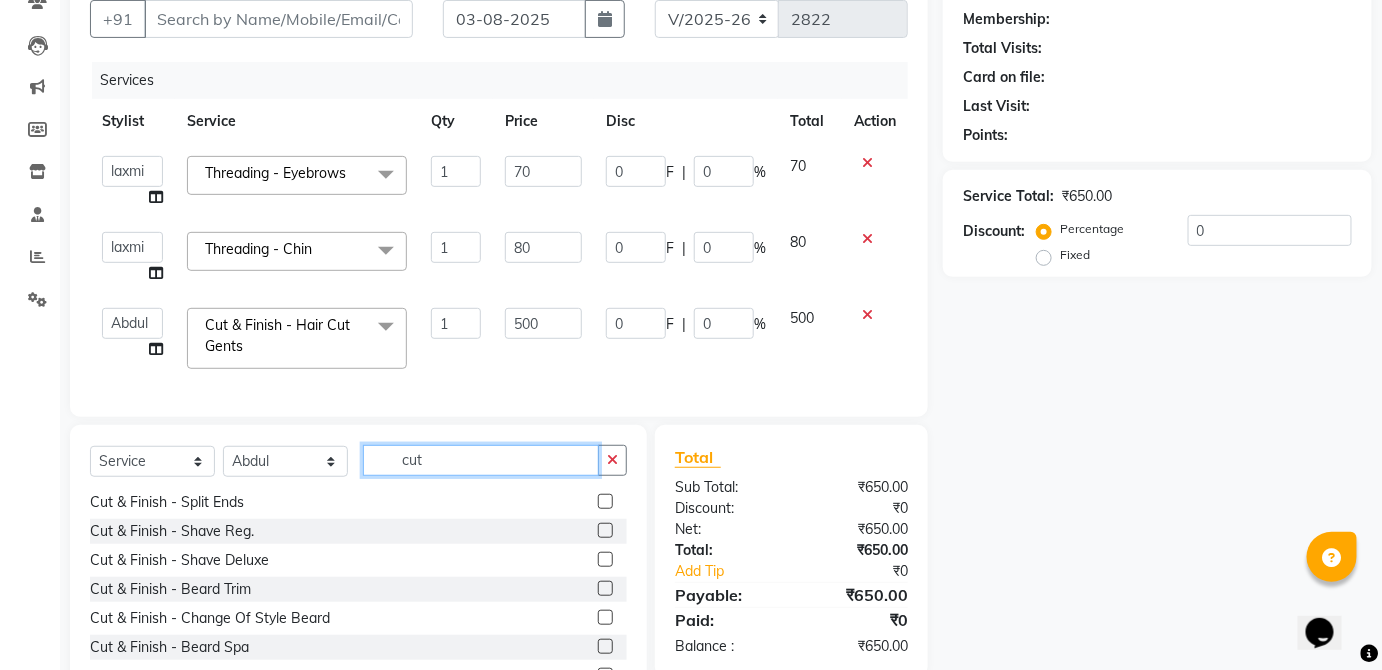 click on "cut" 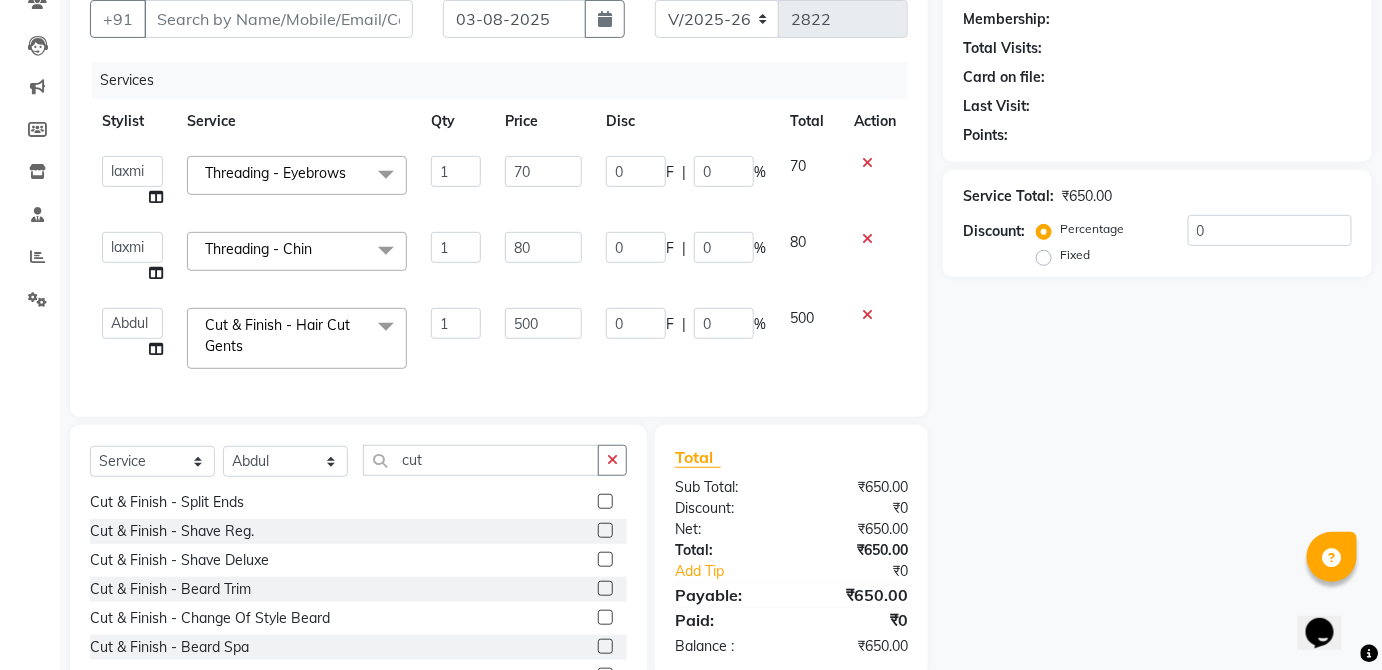 click 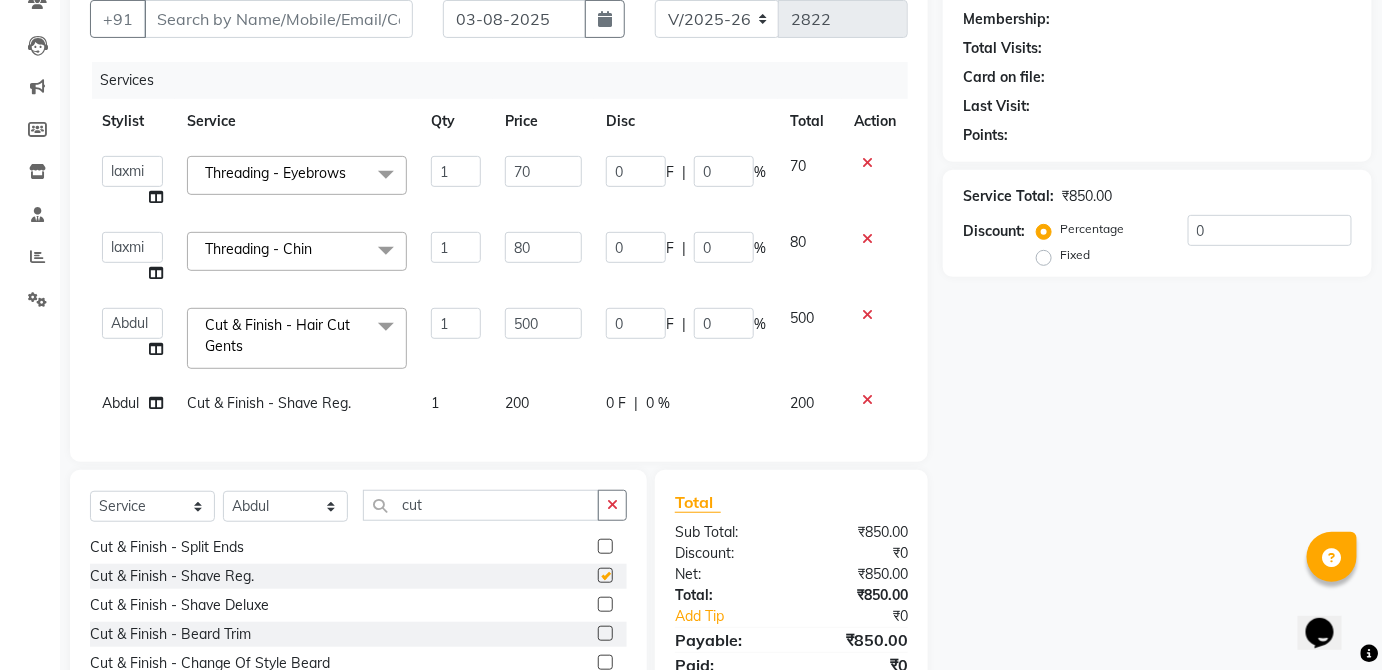 click on "0 F | 0 %" 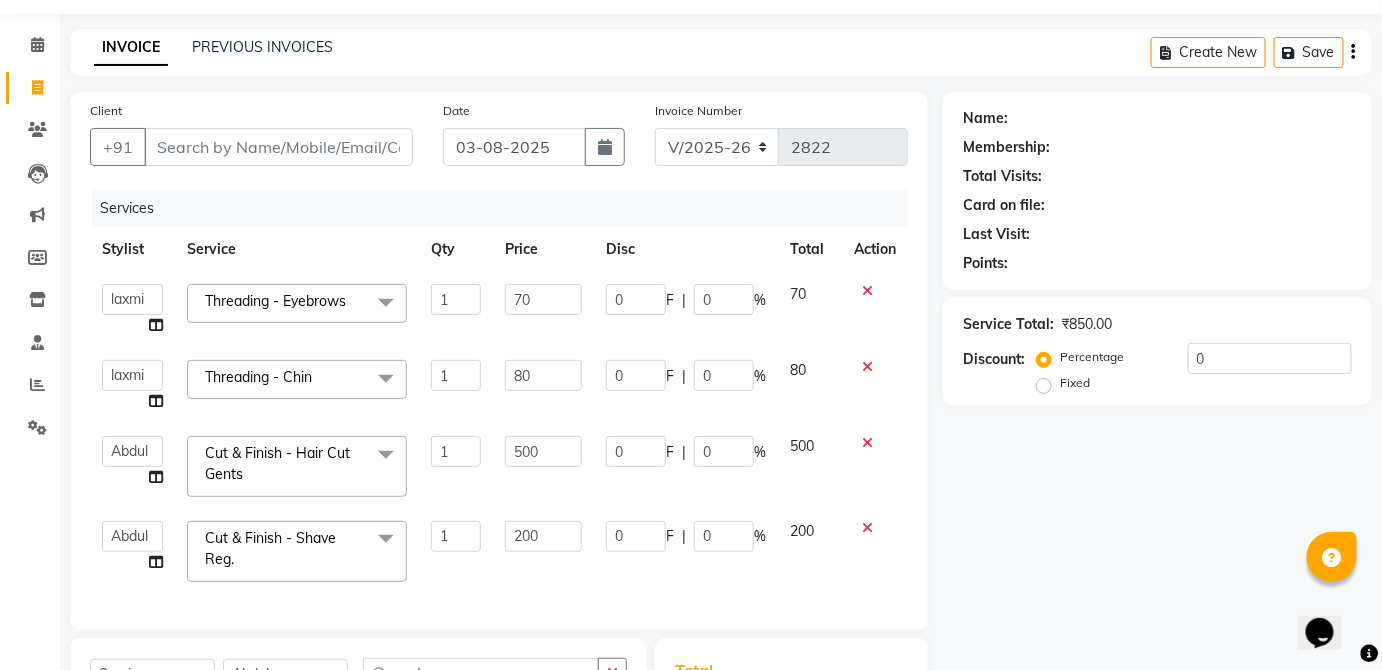 scroll, scrollTop: 0, scrollLeft: 0, axis: both 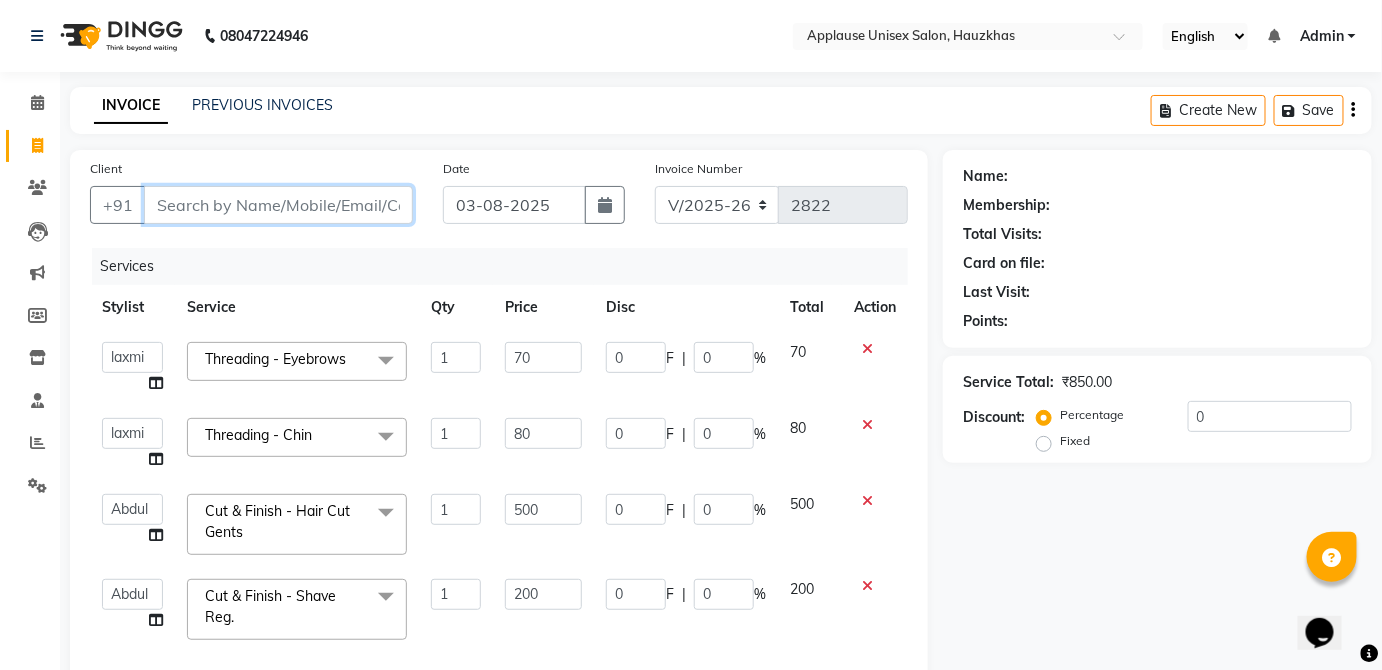 click on "Client" at bounding box center (278, 205) 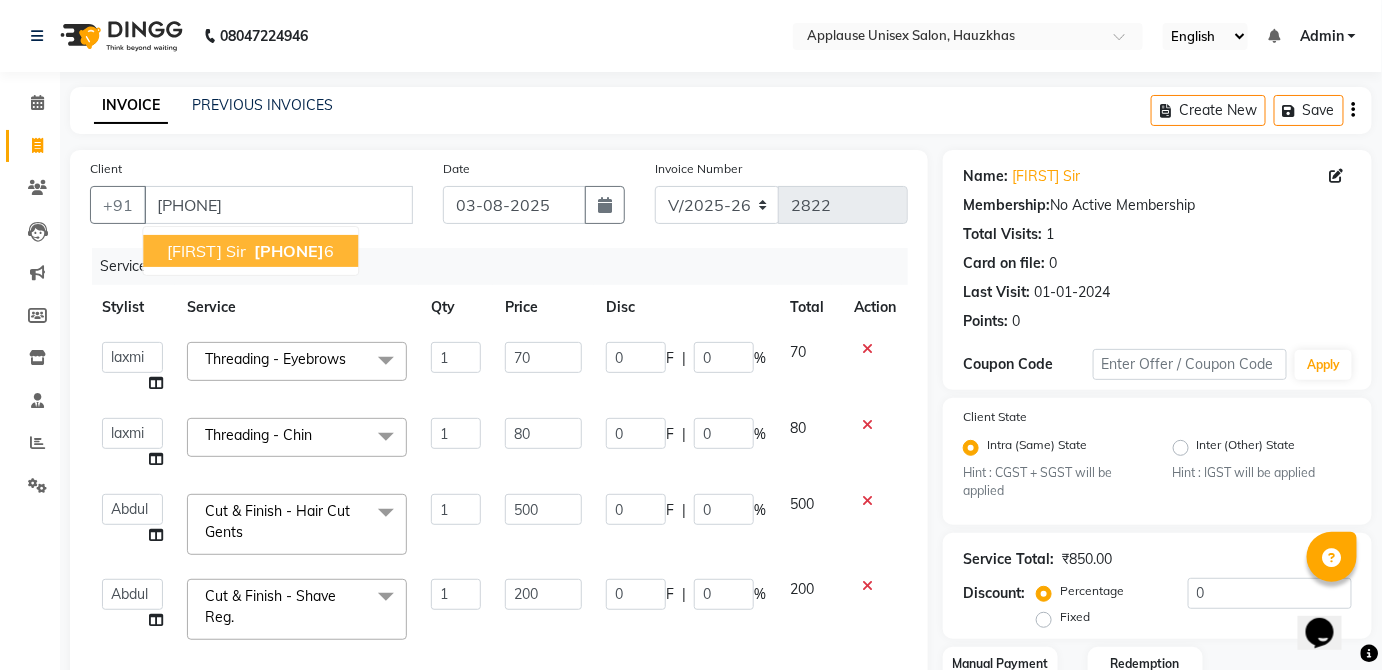 click on "[FIRST] sir [PHONE]" at bounding box center [250, 251] 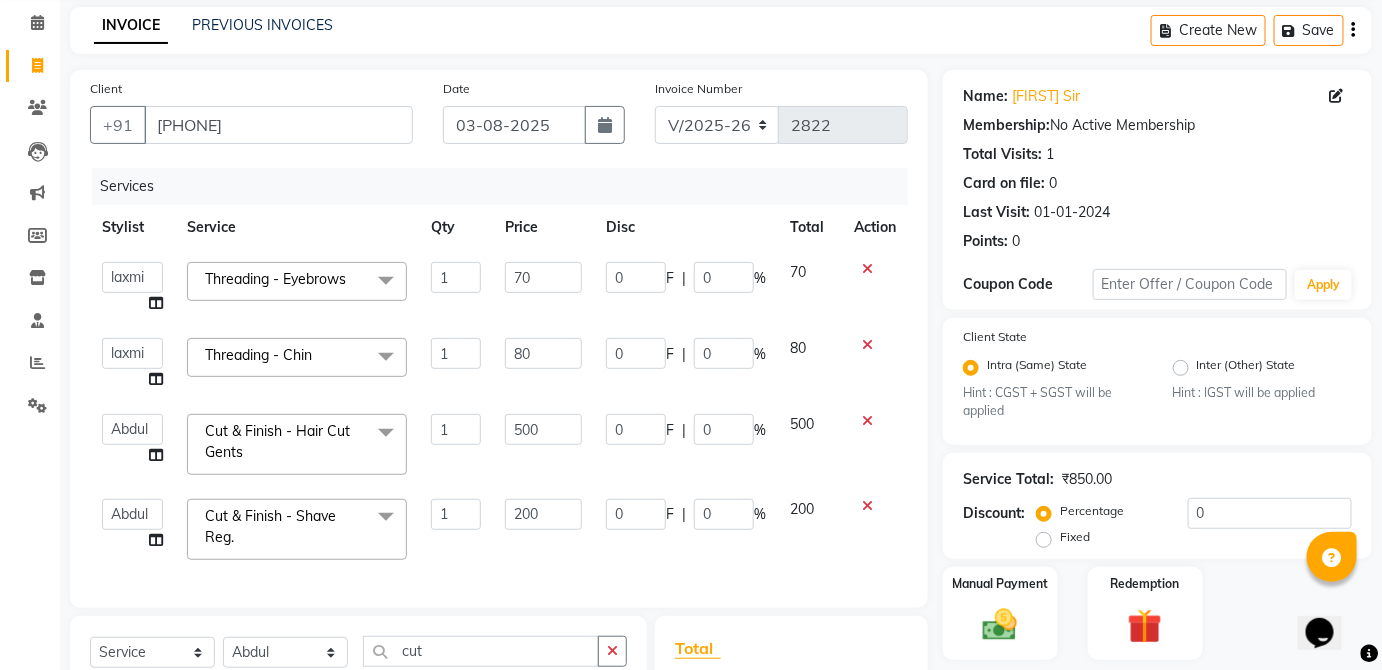 scroll, scrollTop: 92, scrollLeft: 0, axis: vertical 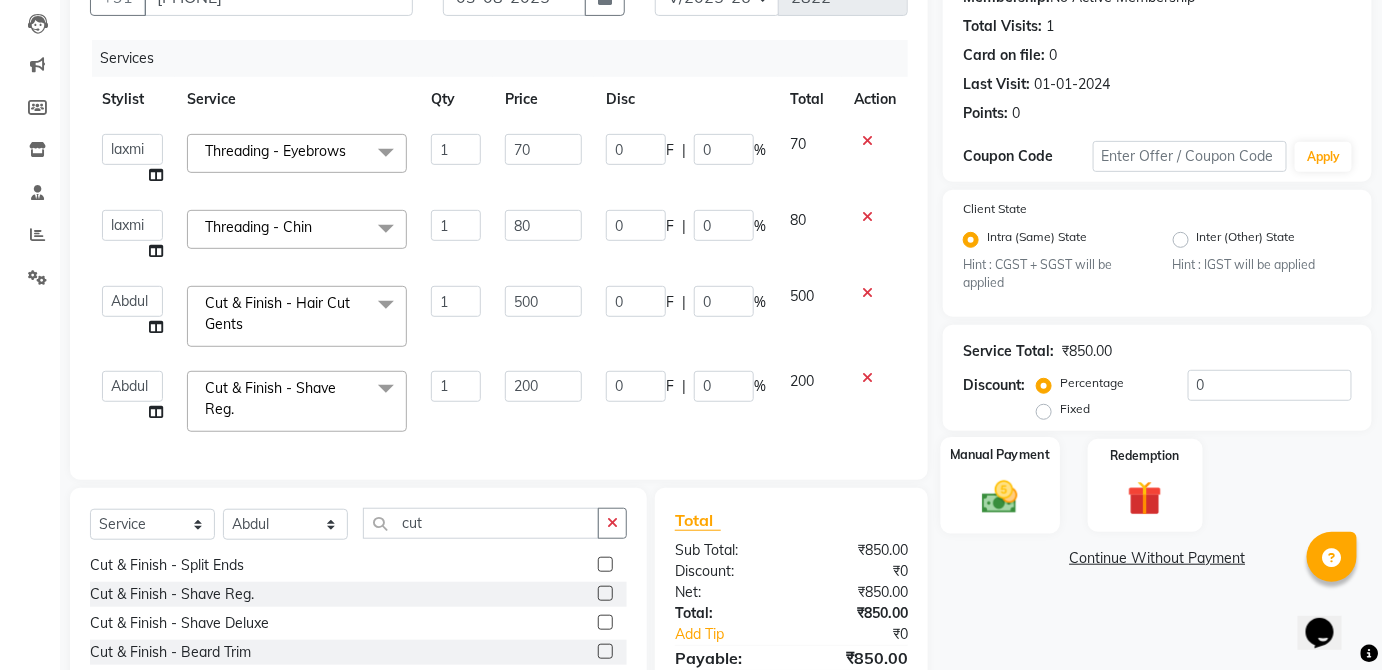 click on "Manual Payment" 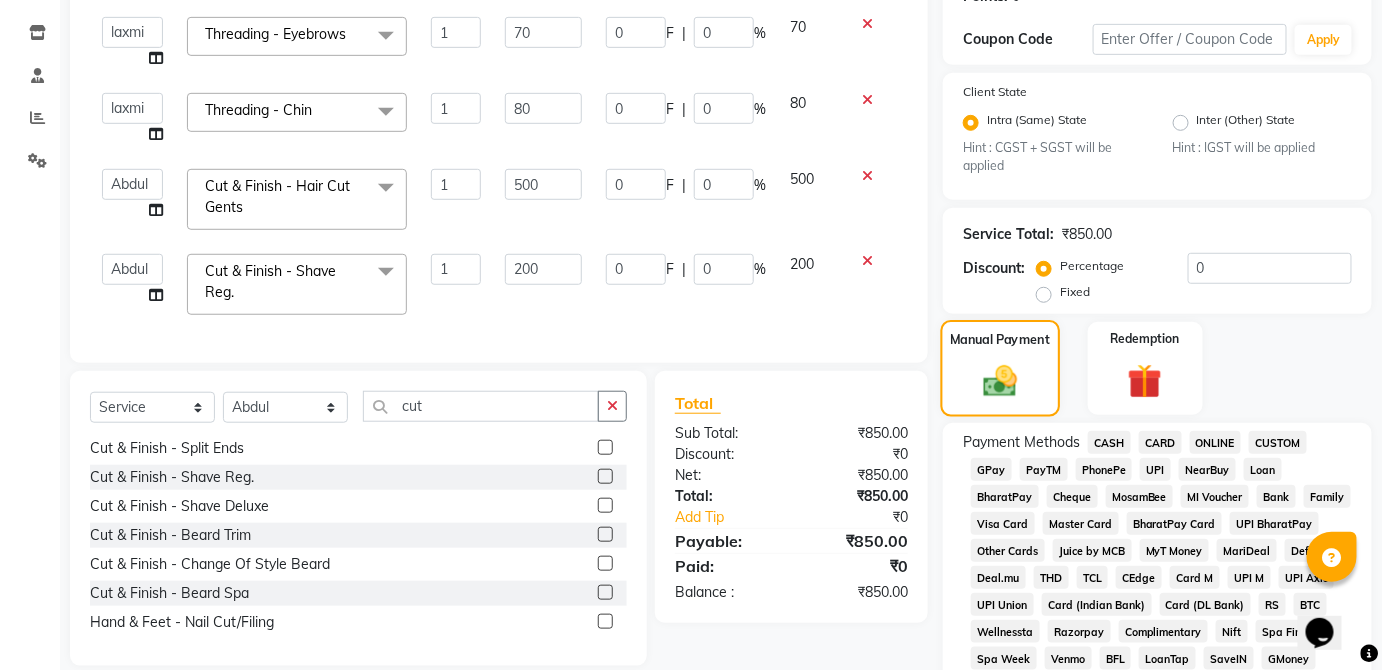 scroll, scrollTop: 336, scrollLeft: 0, axis: vertical 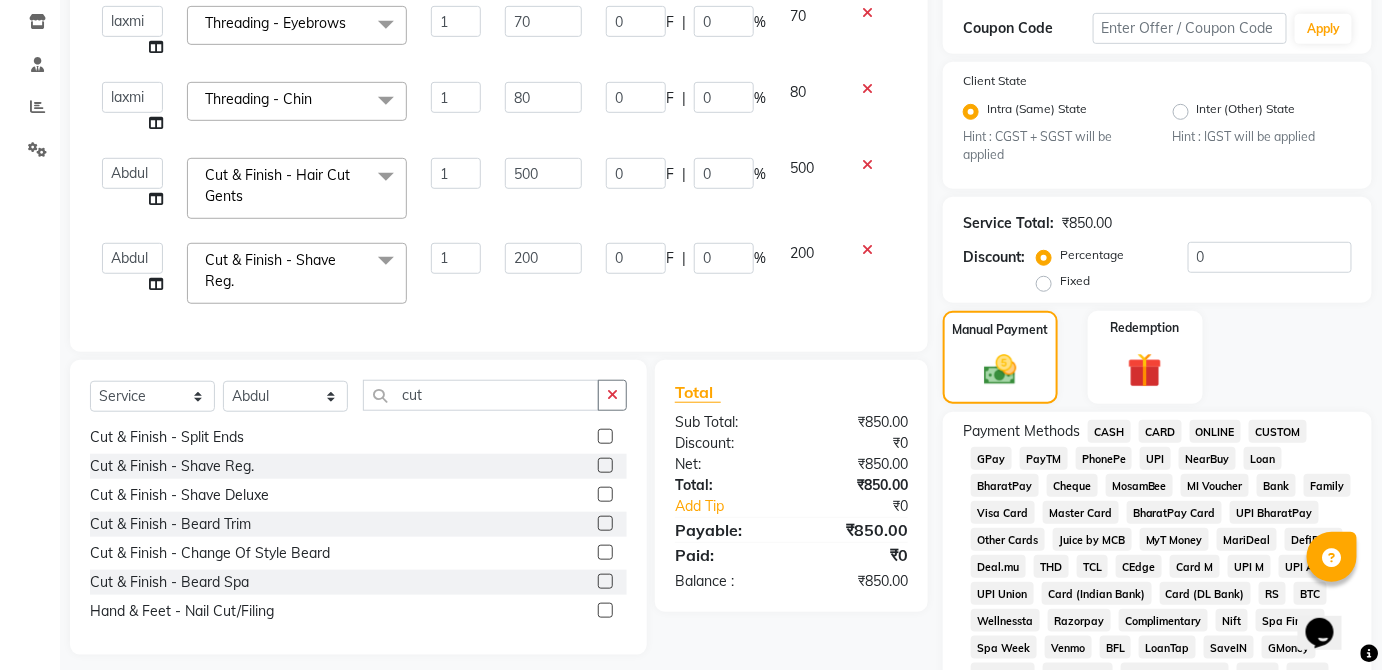 click on "CASH" 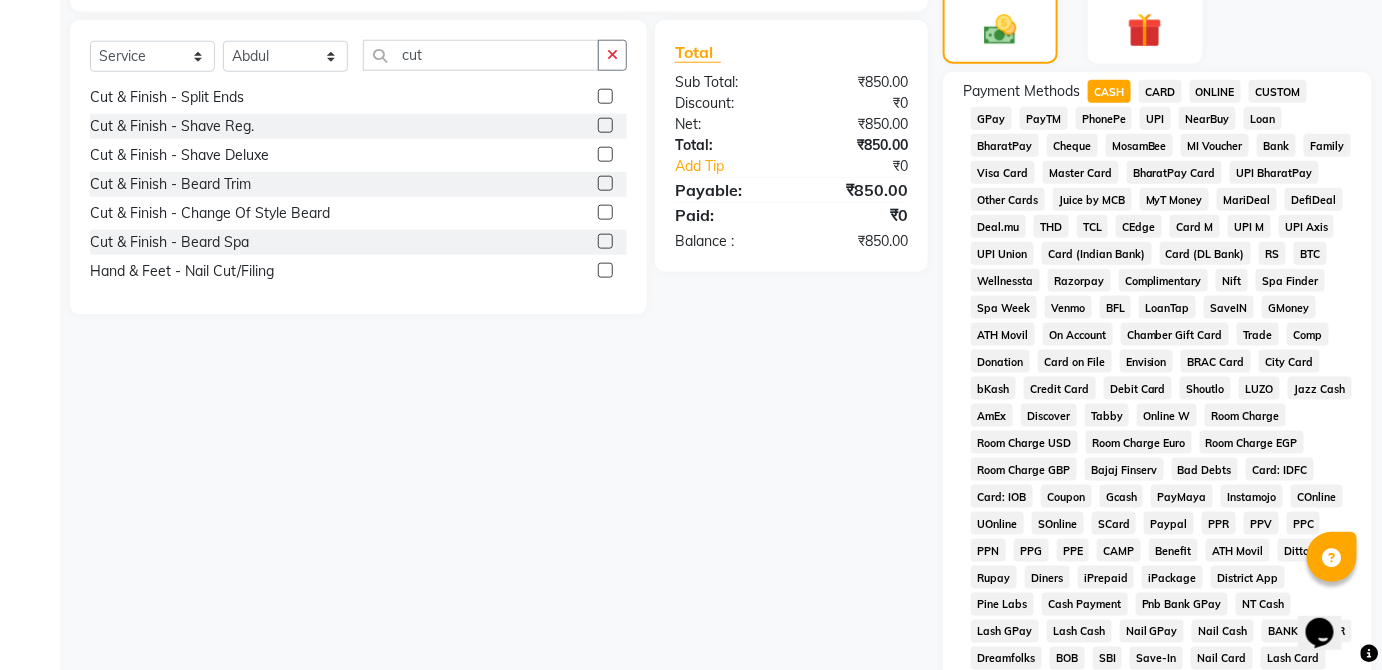 scroll, scrollTop: 943, scrollLeft: 0, axis: vertical 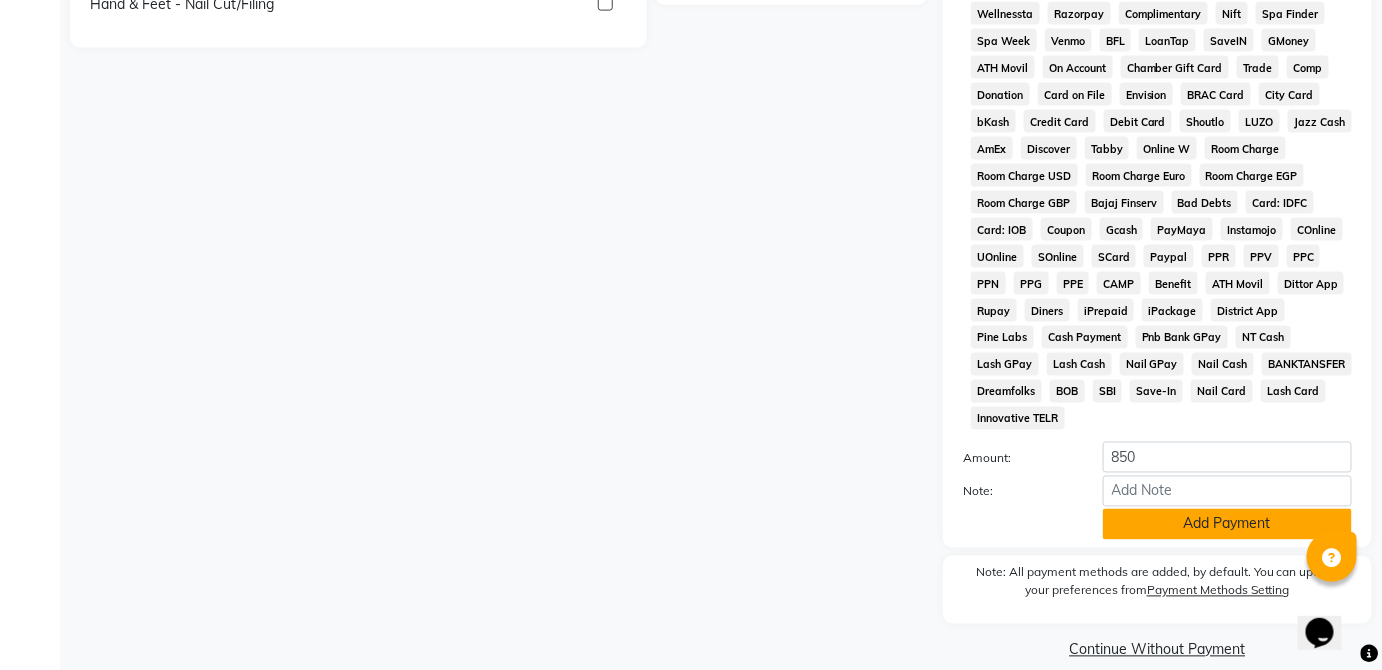click on "Add Payment" 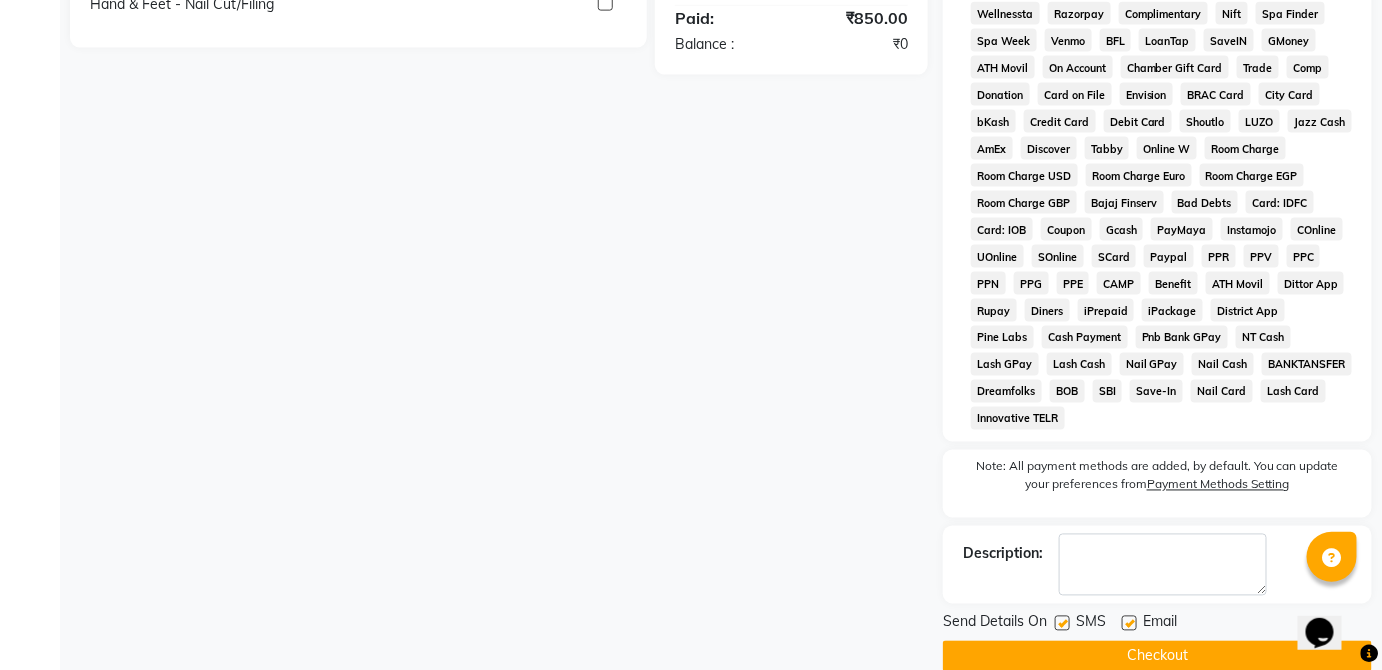 click on "Checkout" 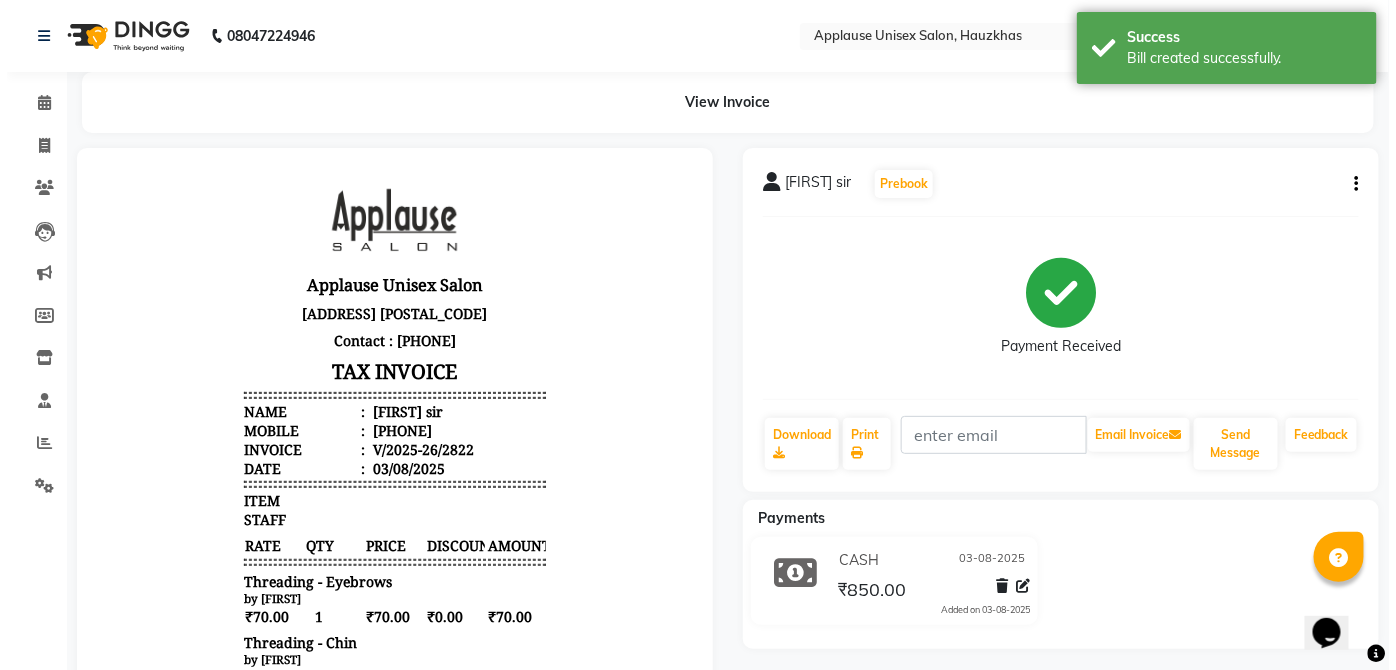 scroll, scrollTop: 0, scrollLeft: 0, axis: both 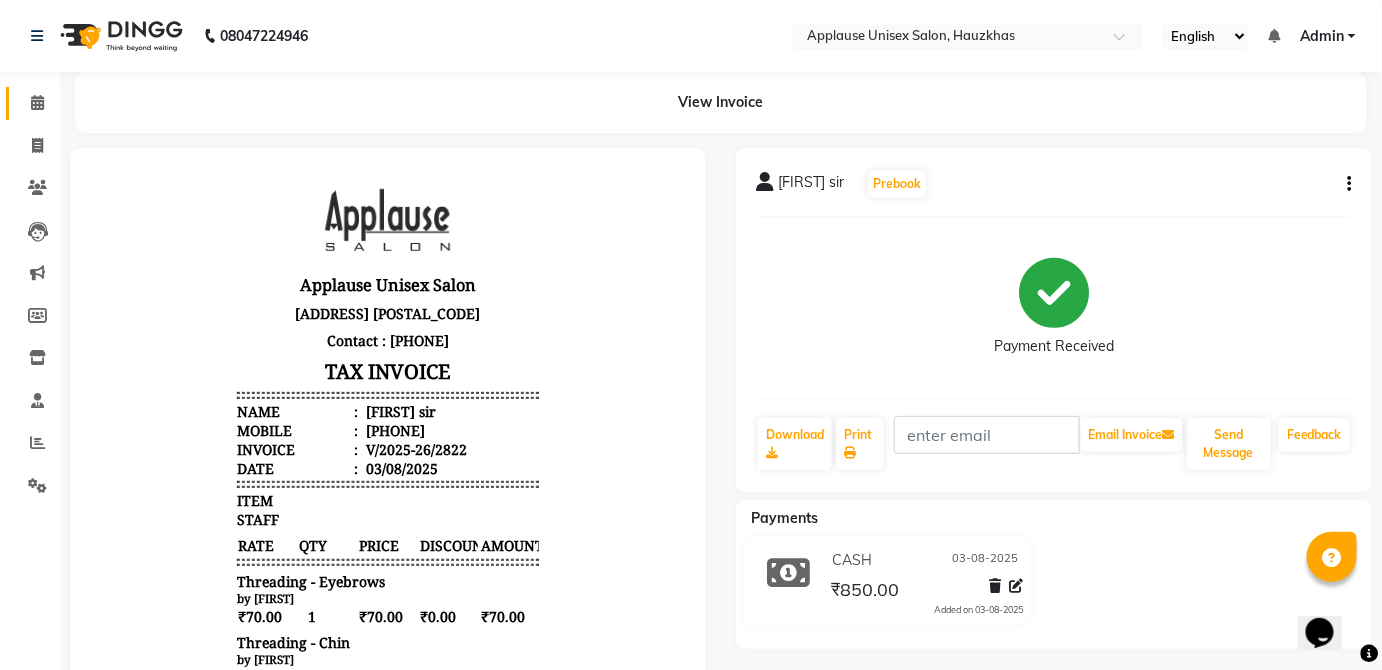 click 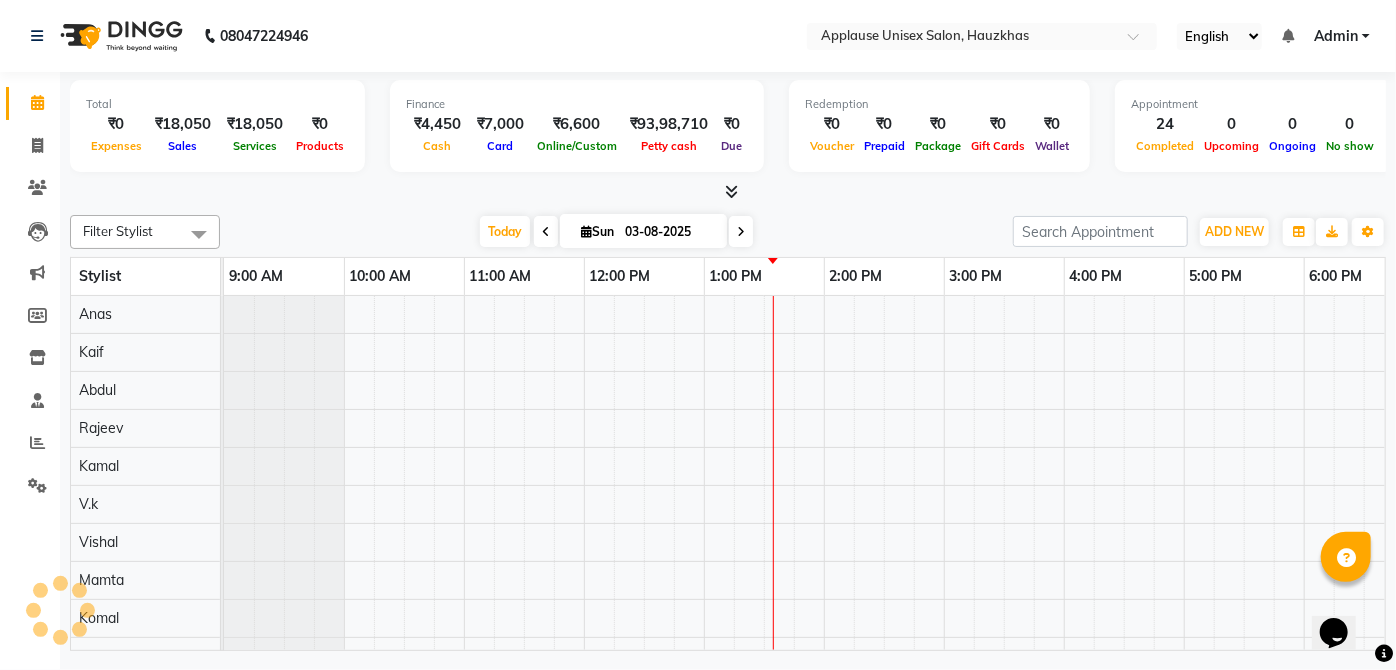 scroll, scrollTop: 0, scrollLeft: 0, axis: both 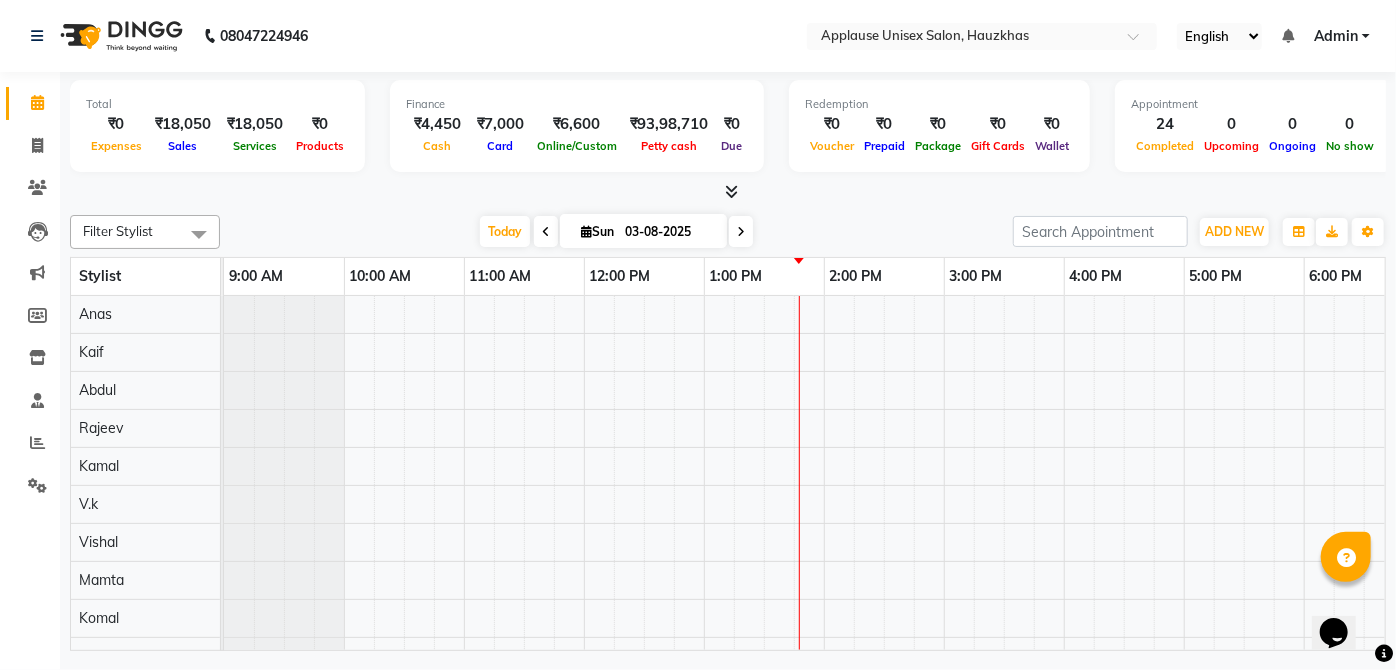 click on "08047224946 Select Location × Applause Unisex Salon, Hauzkhas English ENGLISH Español العربية मराठी हिंदी ગુજરાતી தமிழ் 中文 Notifications nothing to show Admin Manage Profile Change Password Sign out  Version:3.15.11" 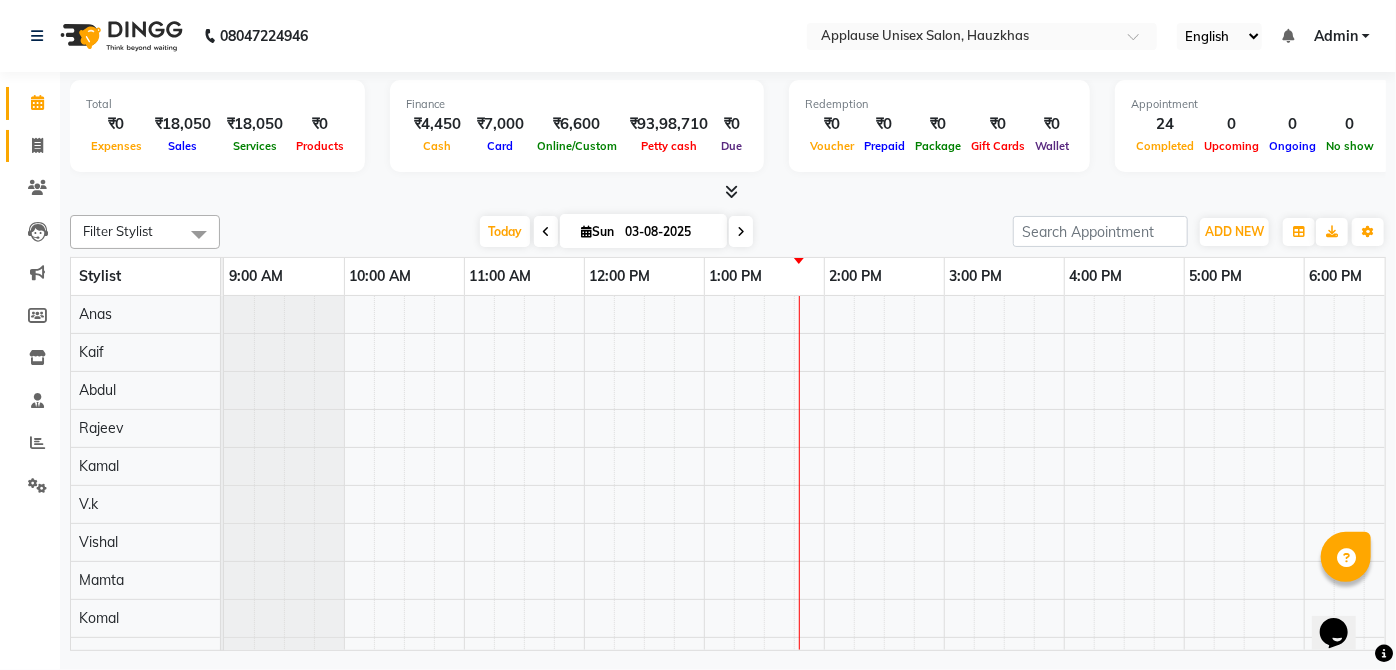 click 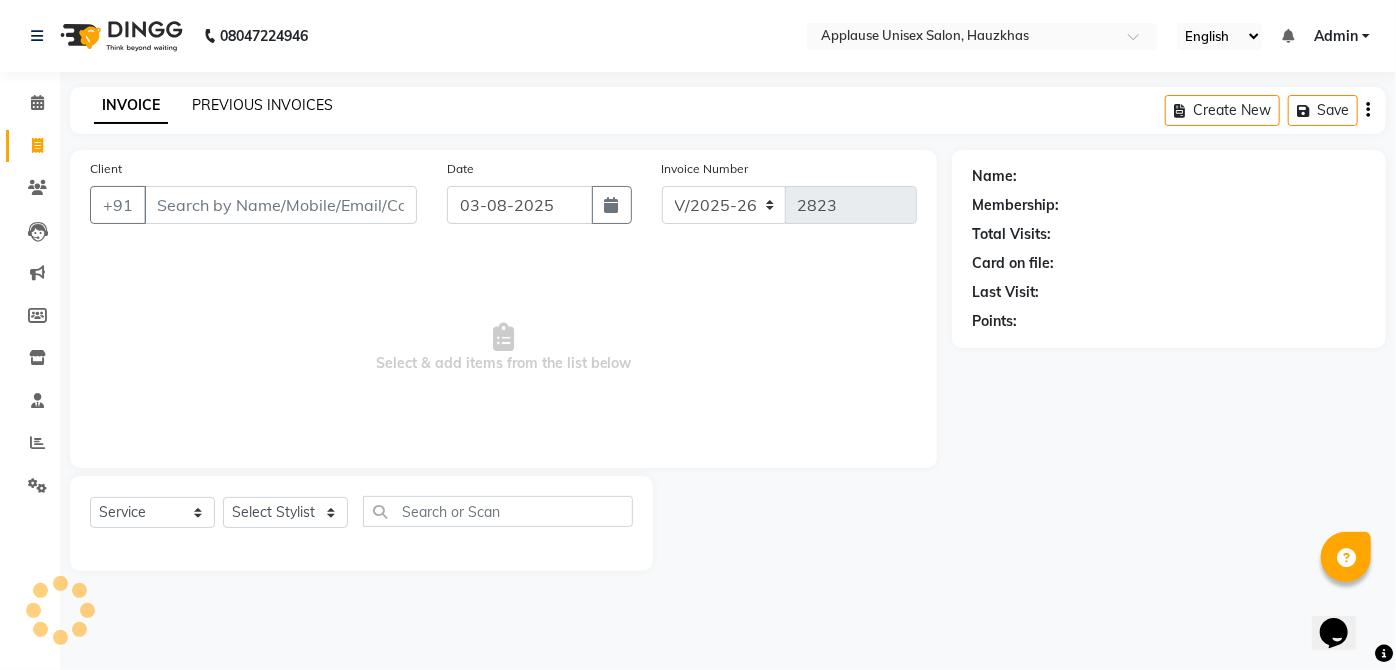 click on "PREVIOUS INVOICES" 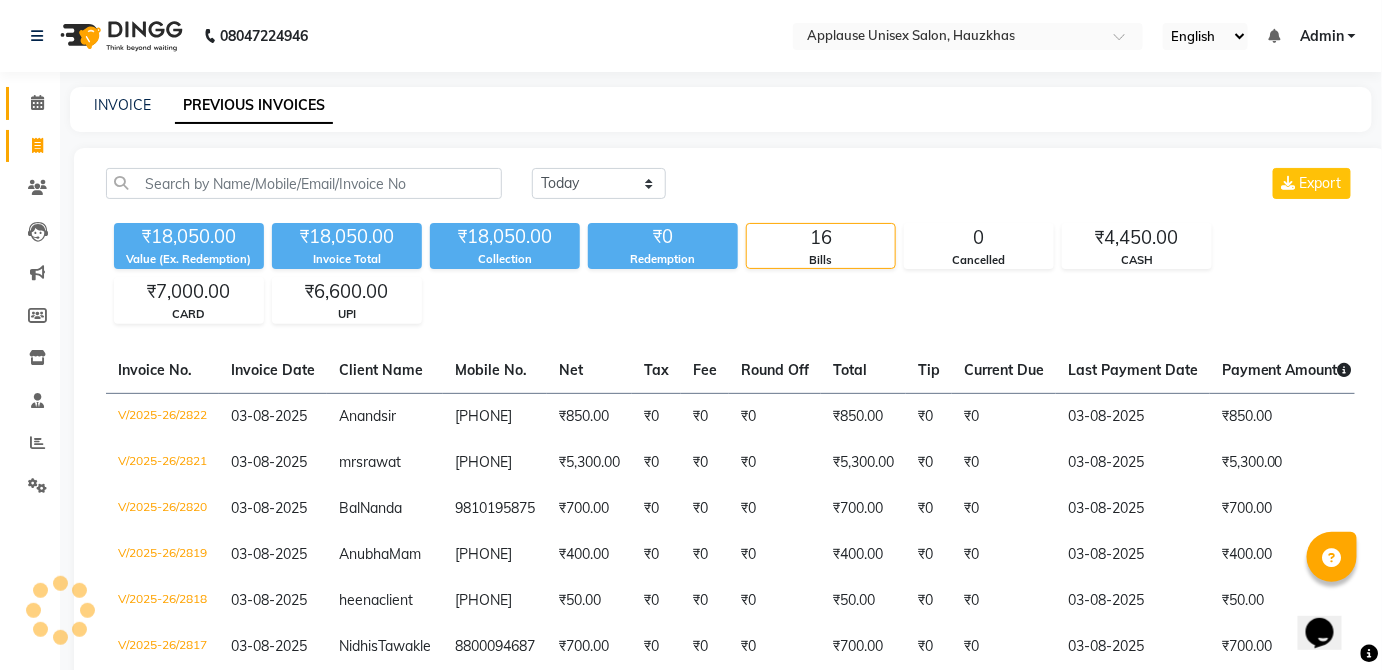 click 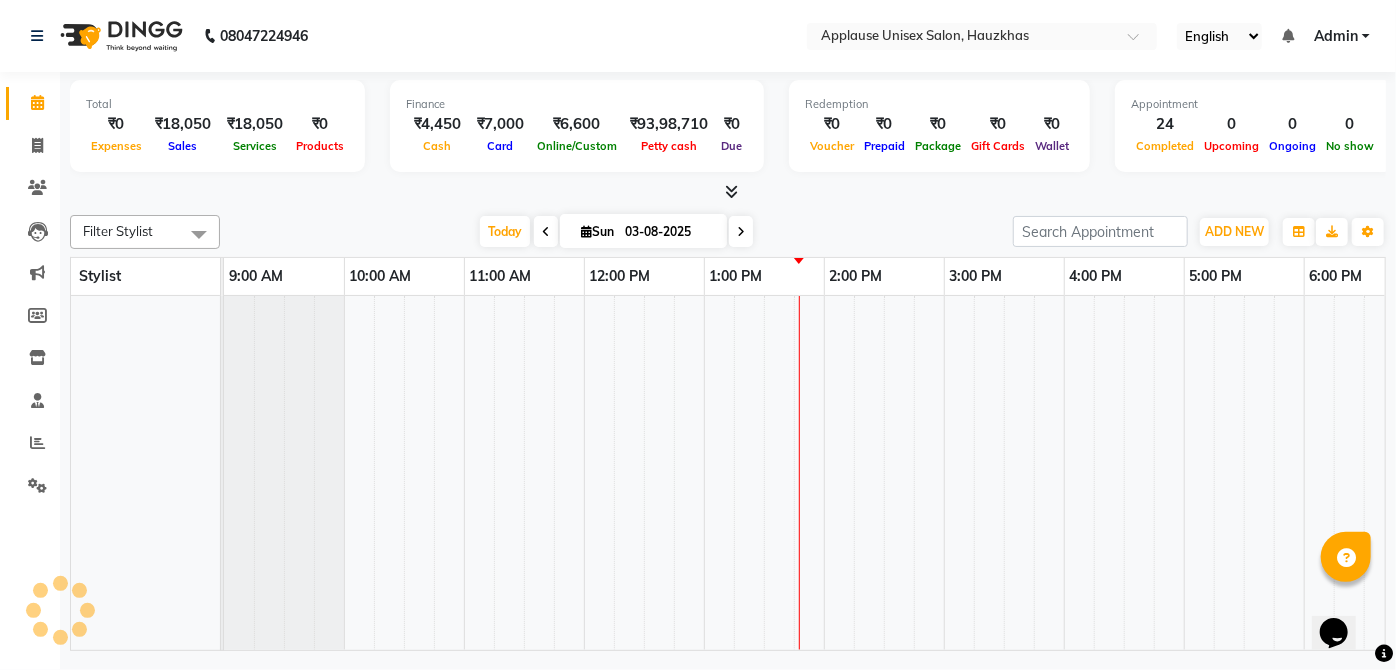 scroll, scrollTop: 0, scrollLeft: 0, axis: both 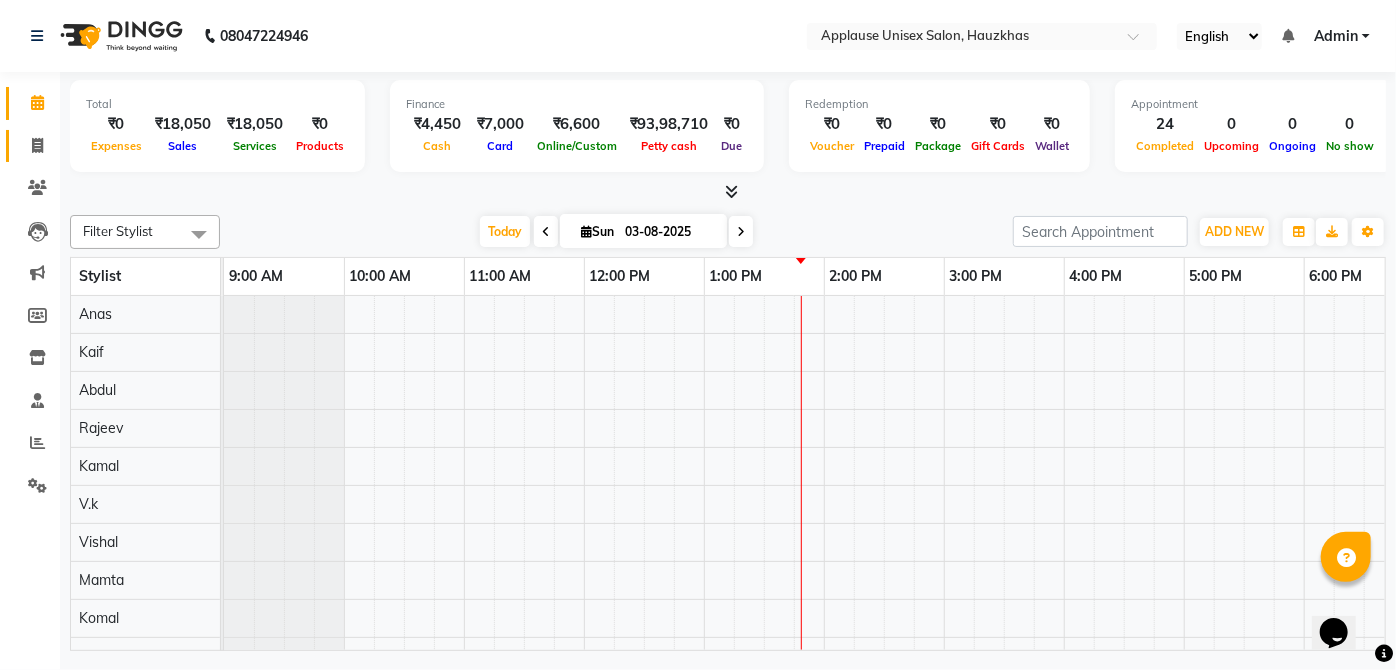 click on "Invoice" 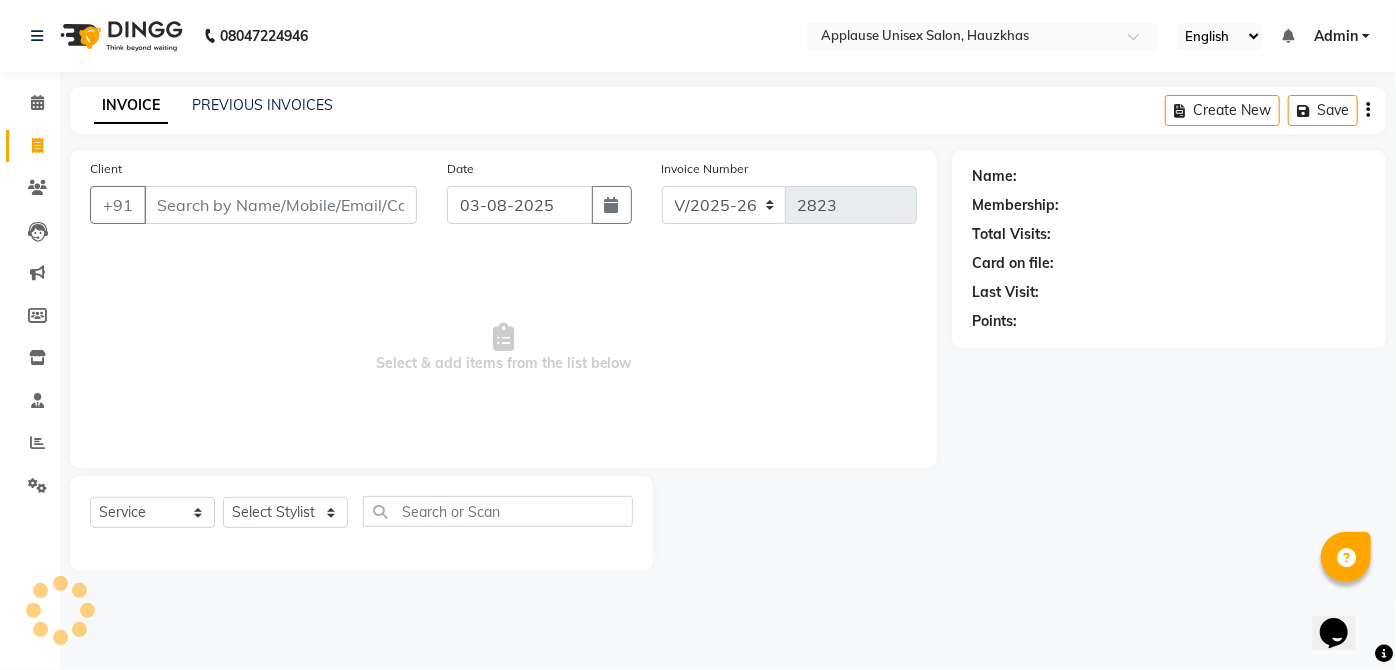 click 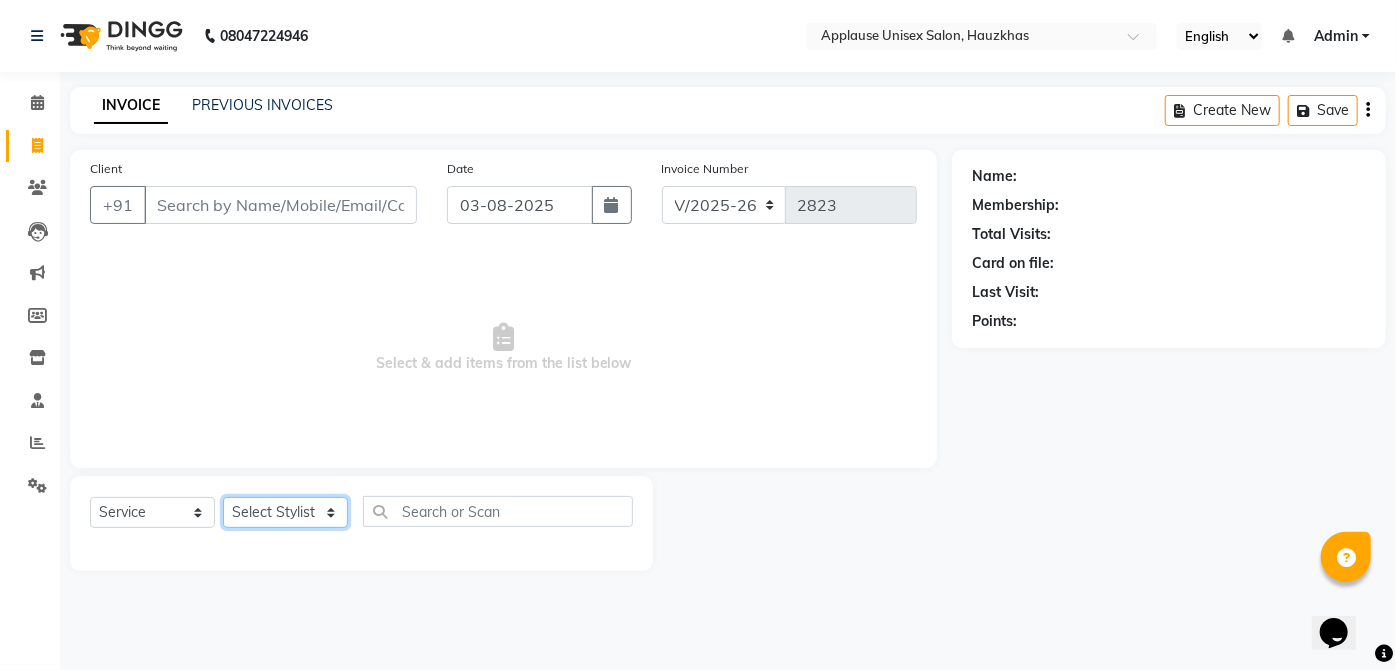 click on "Select Stylist Abdul Anas Arti Aruna Asif faisal guri heena Kaif Kamal Karan Komal laxmi Mamta Manager Mohsin nitin rahul Rajeev Rashid saif sangeeta sangeeta sharukh Vishal V.k" 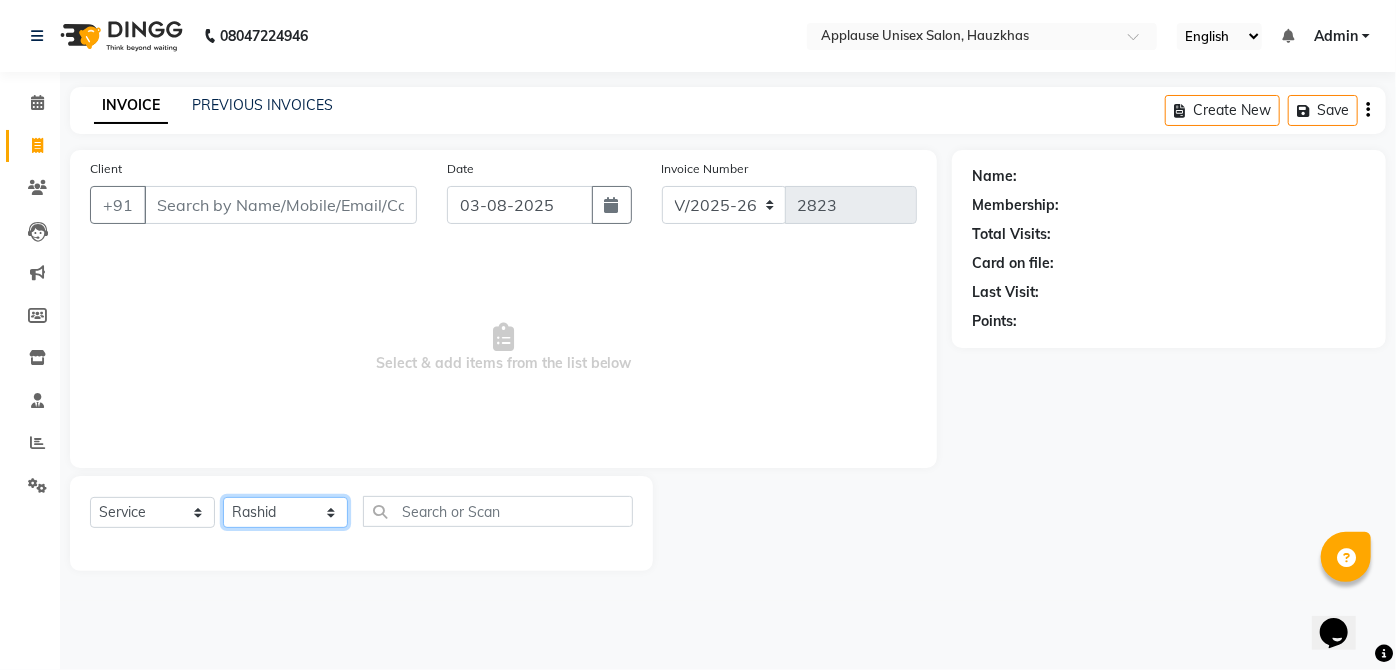click on "Select Stylist Abdul Anas Arti Aruna Asif faisal guri heena Kaif Kamal Karan Komal laxmi Mamta Manager Mohsin nitin rahul Rajeev Rashid saif sangeeta sangeeta sharukh Vishal V.k" 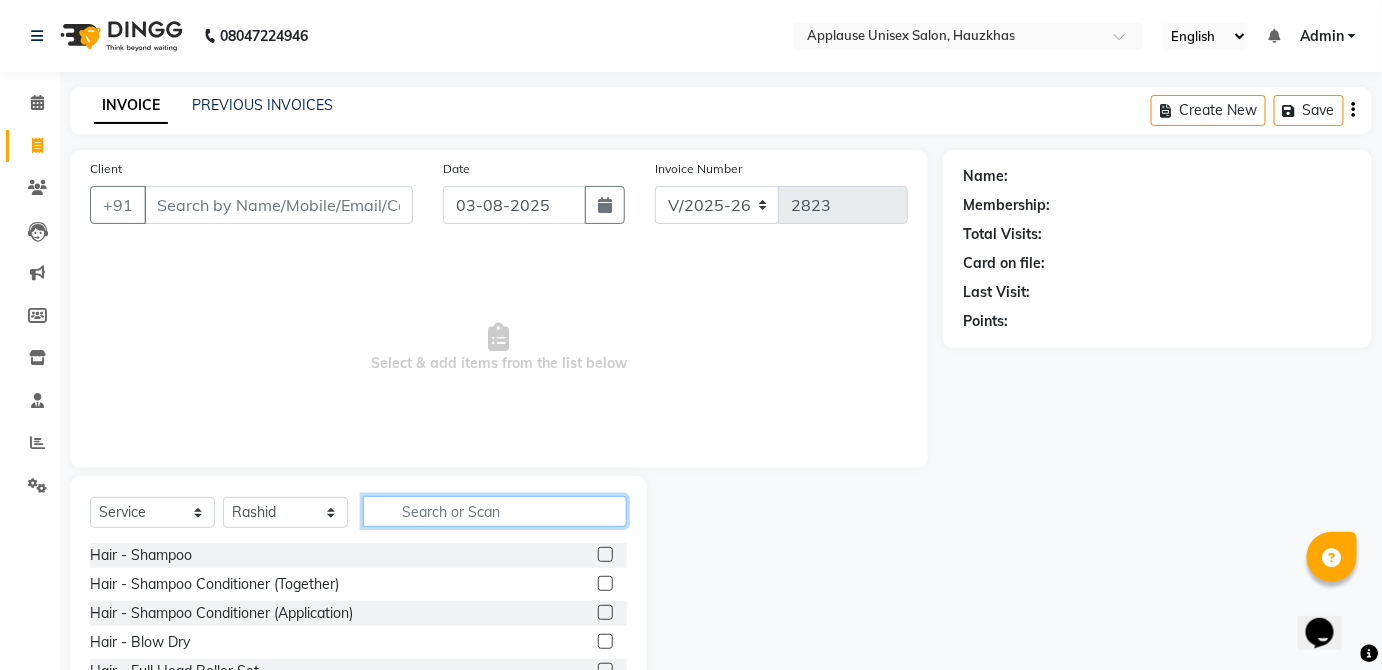 click 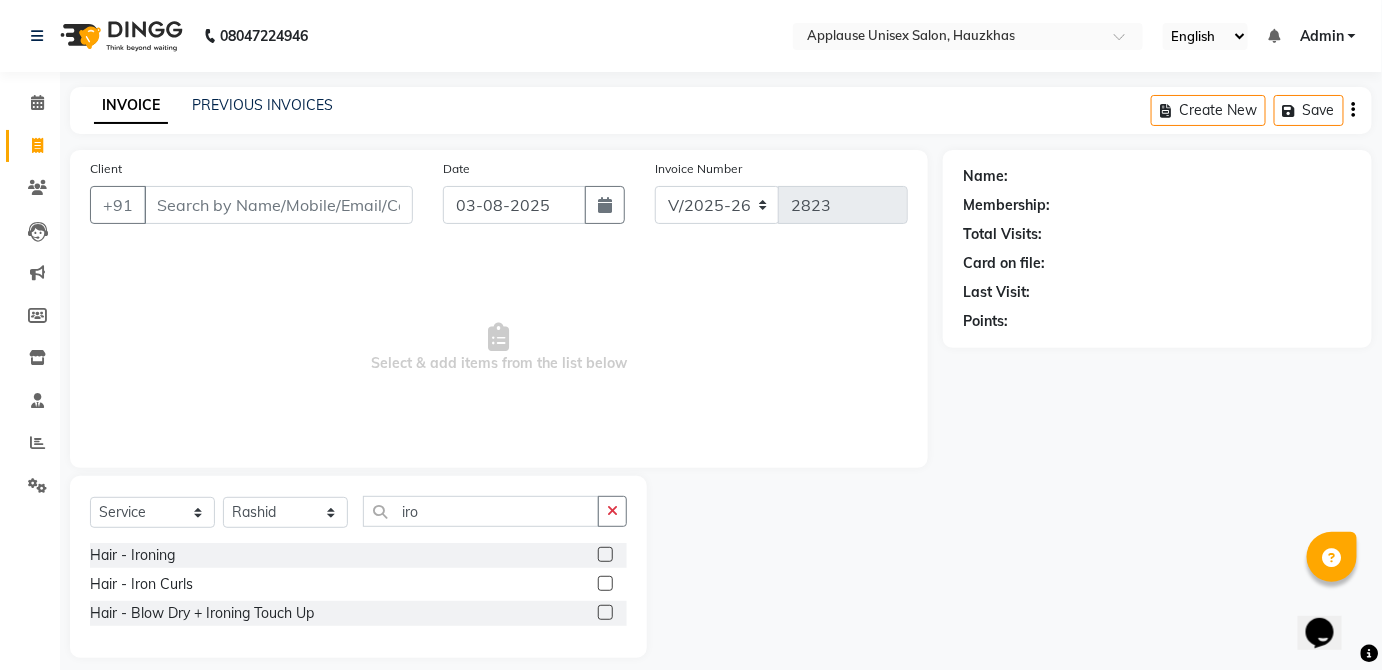 click 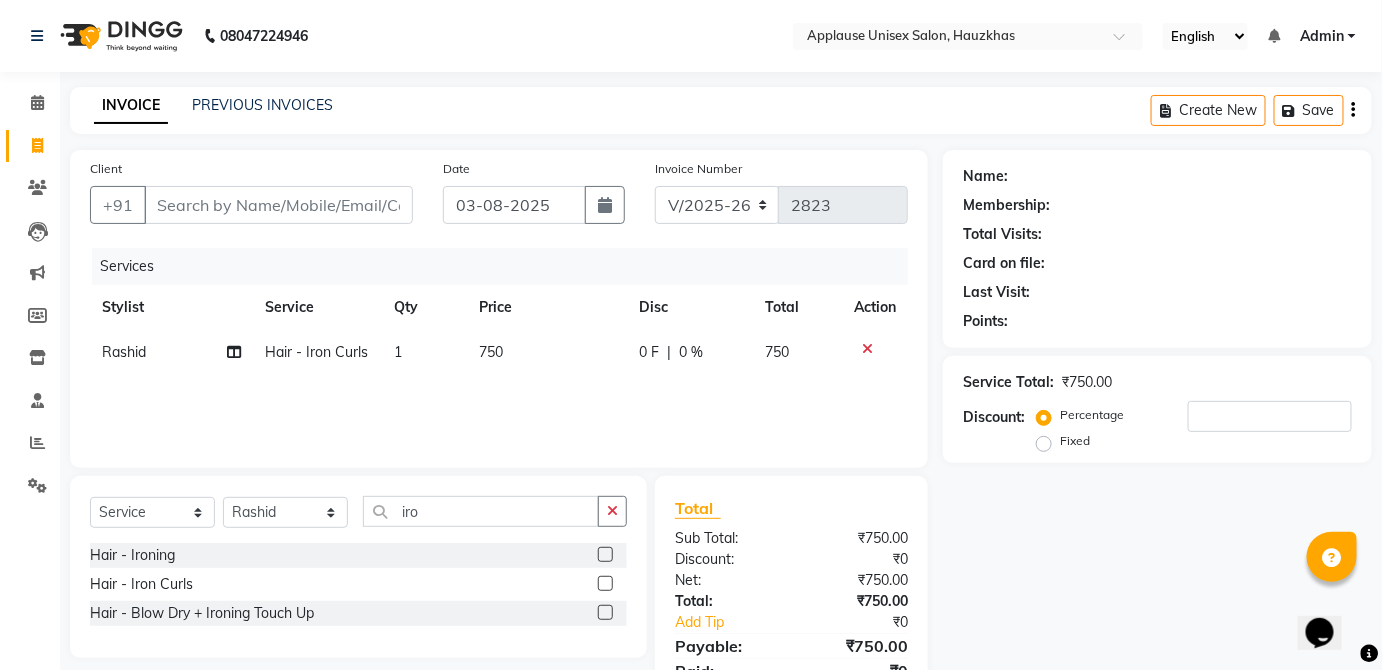 click on "750" 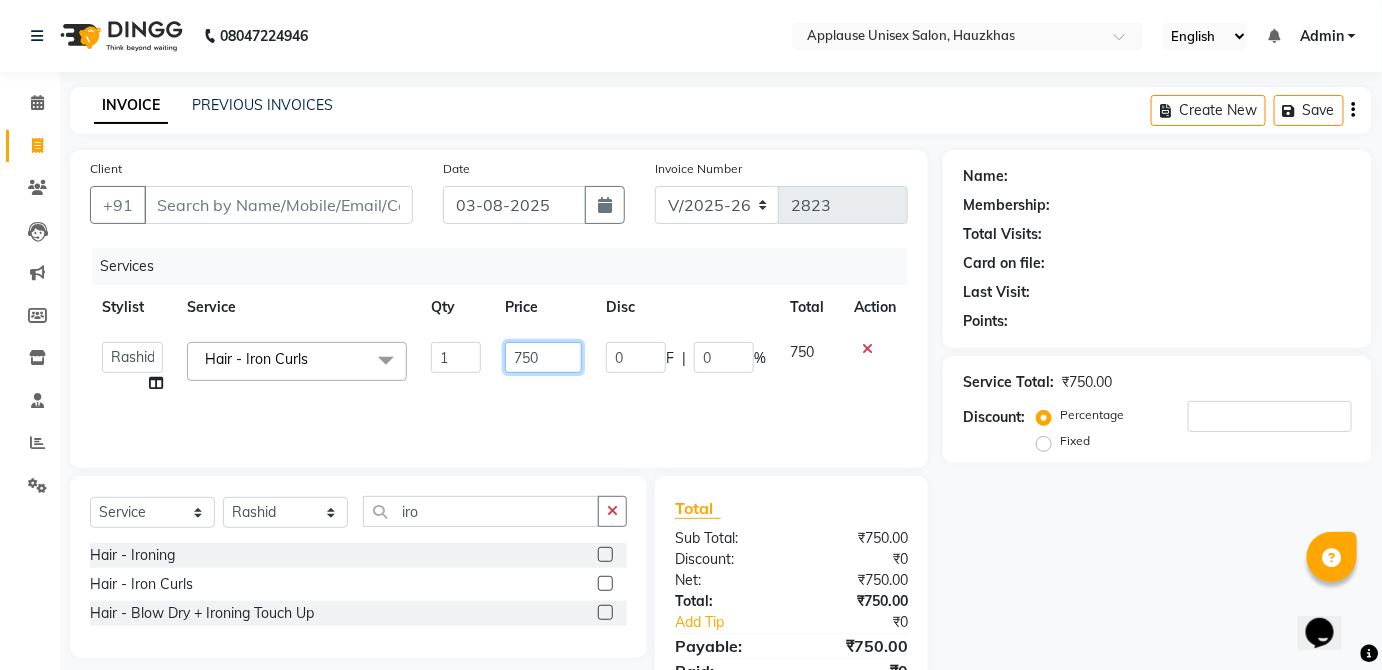 click on "750" 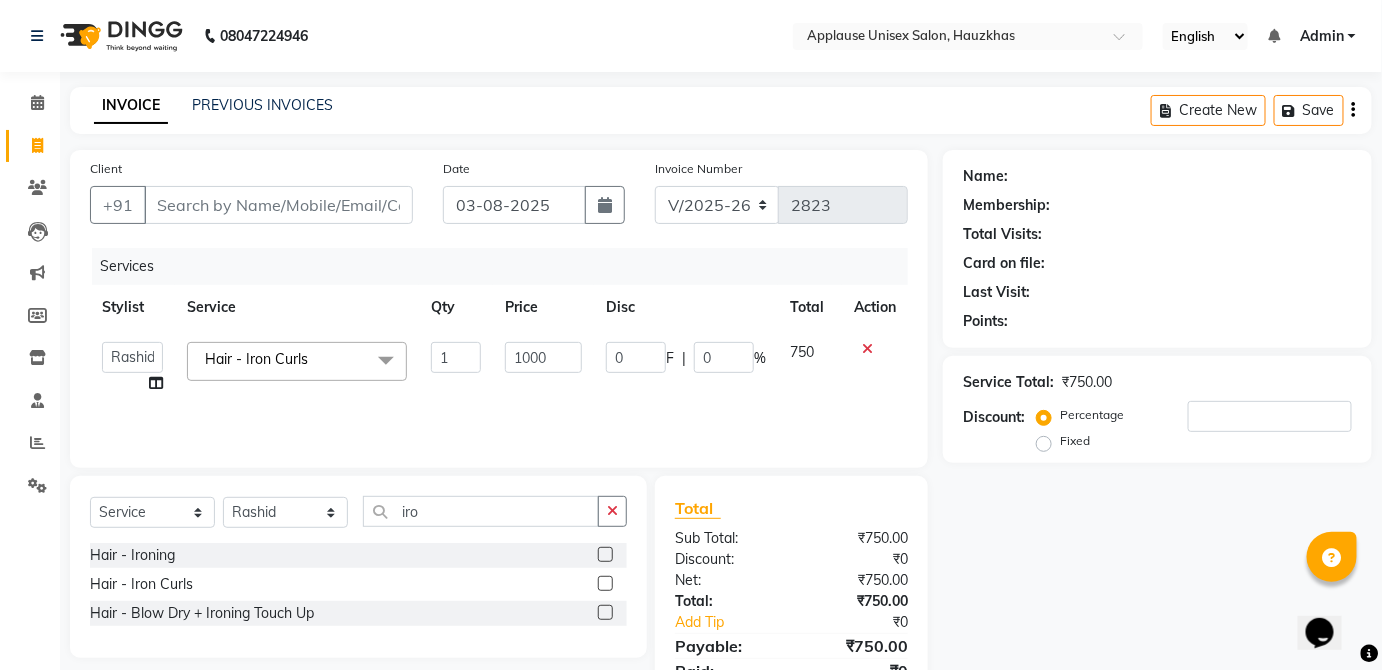 click on "750" 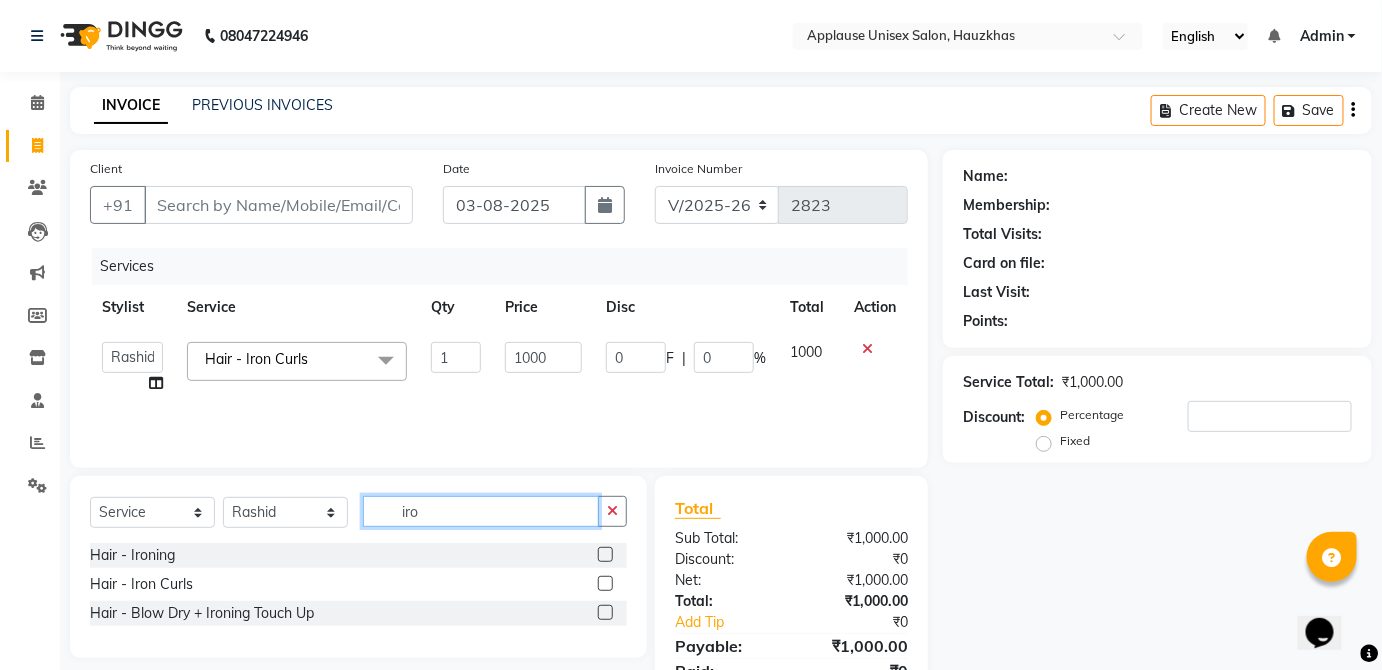 click on "iro" 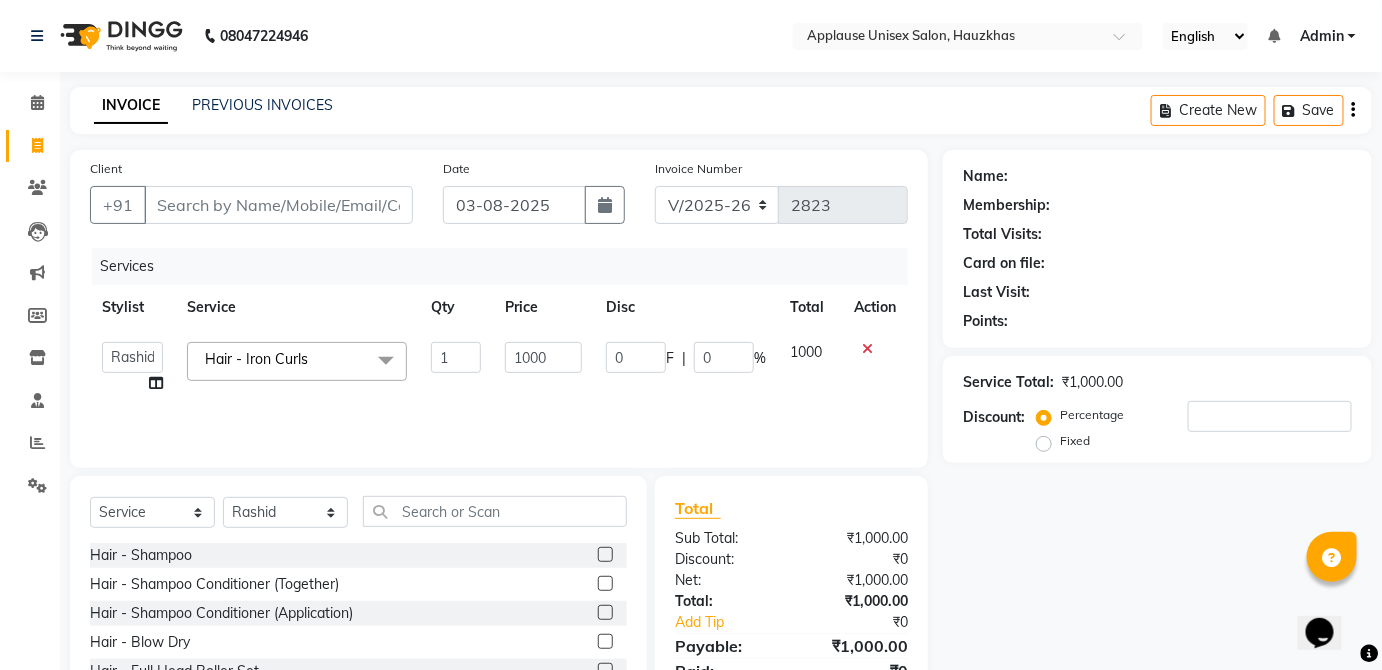 click 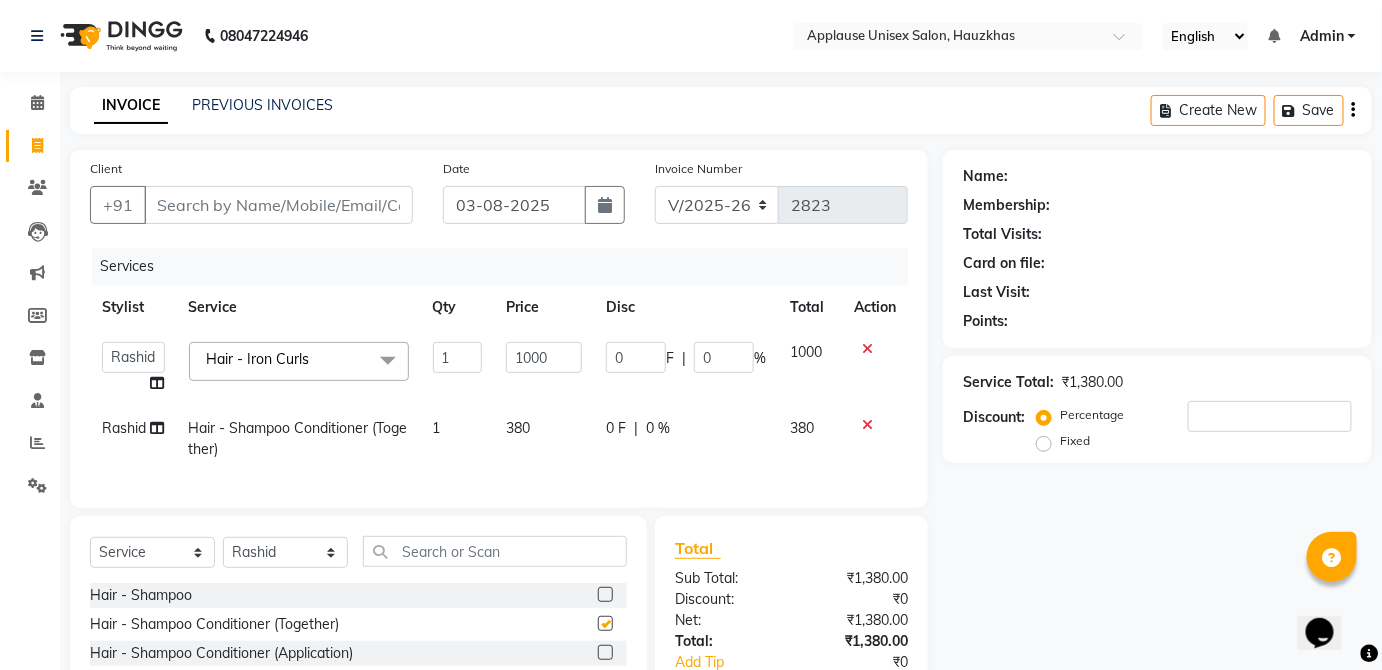 click on "380" 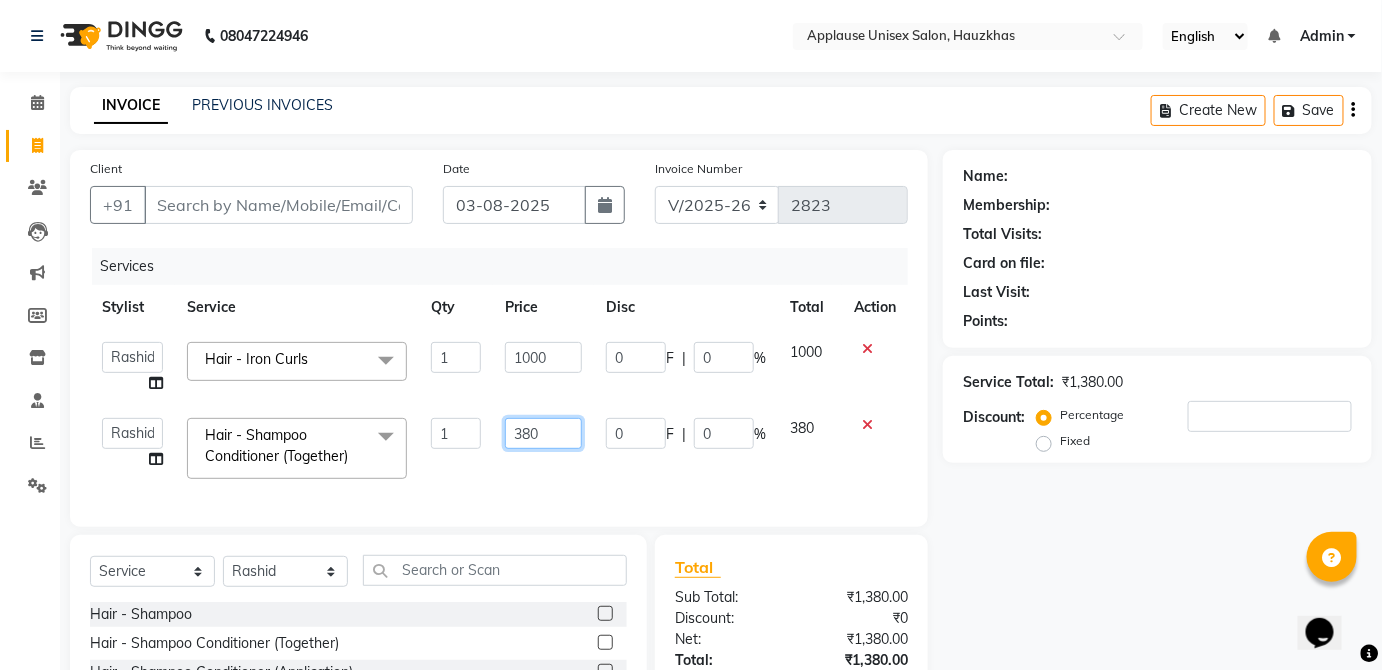 click on "380" 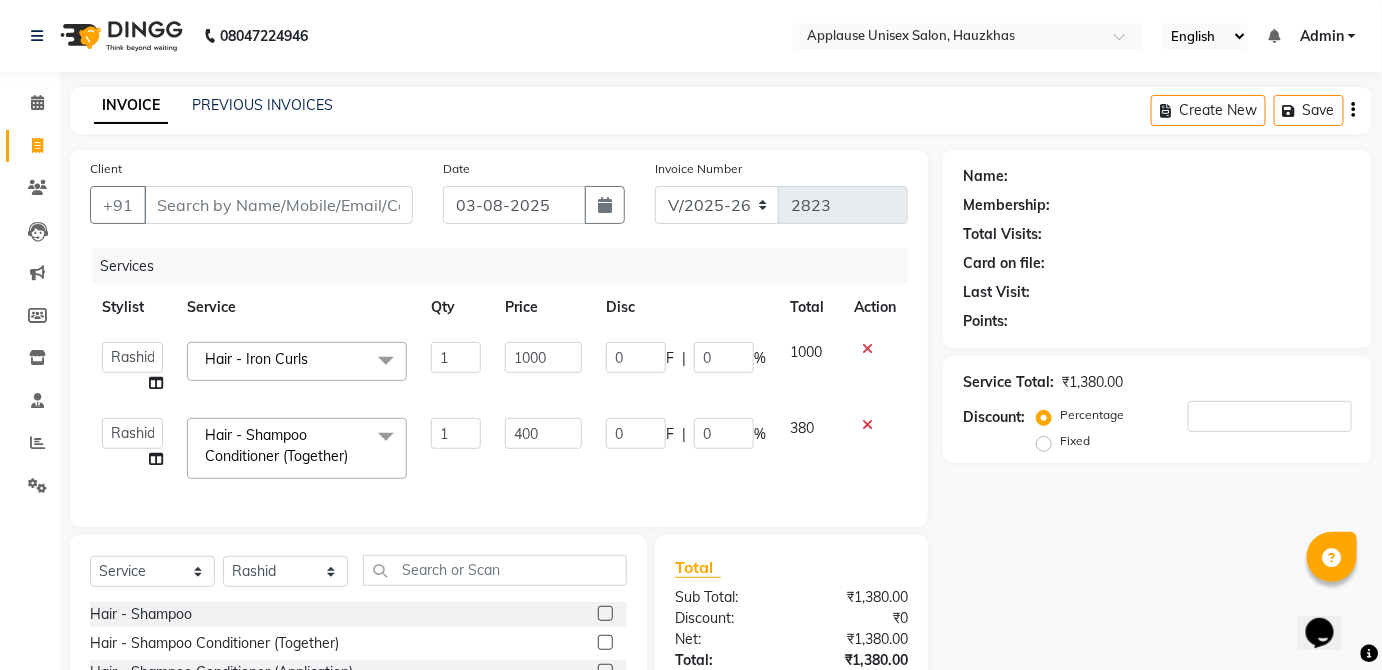 click on "380" 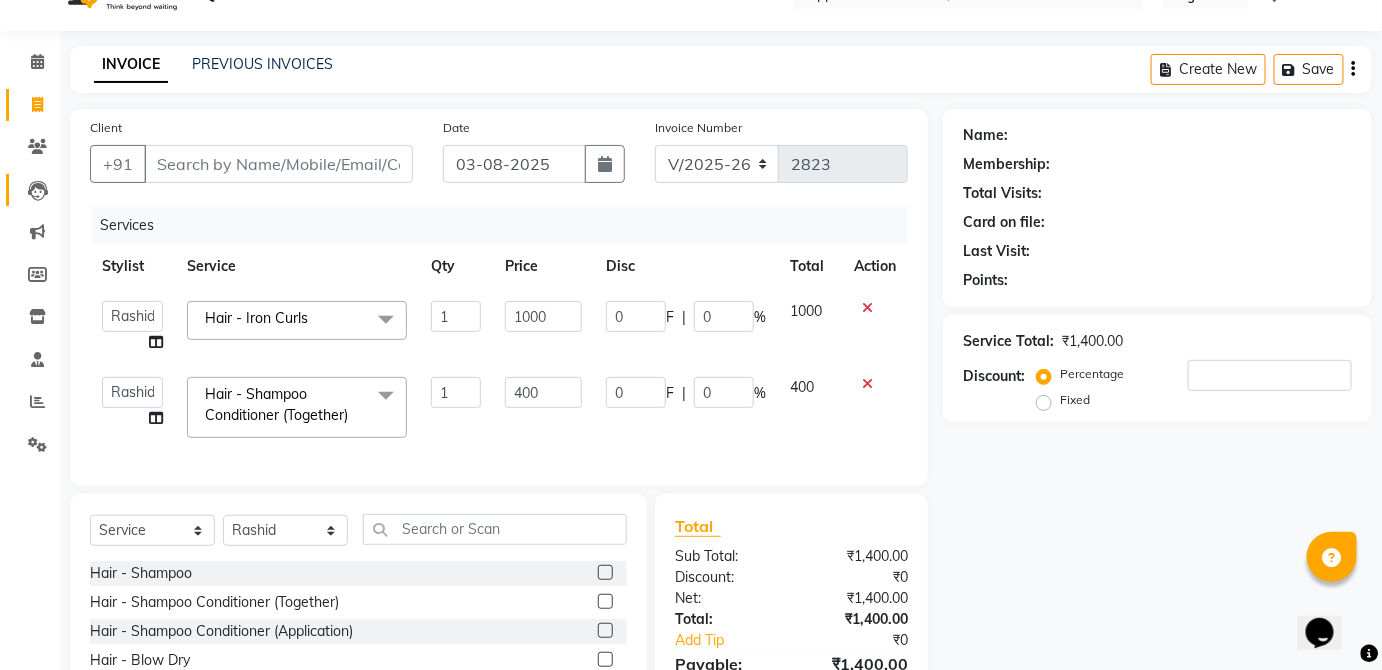 scroll, scrollTop: 33, scrollLeft: 0, axis: vertical 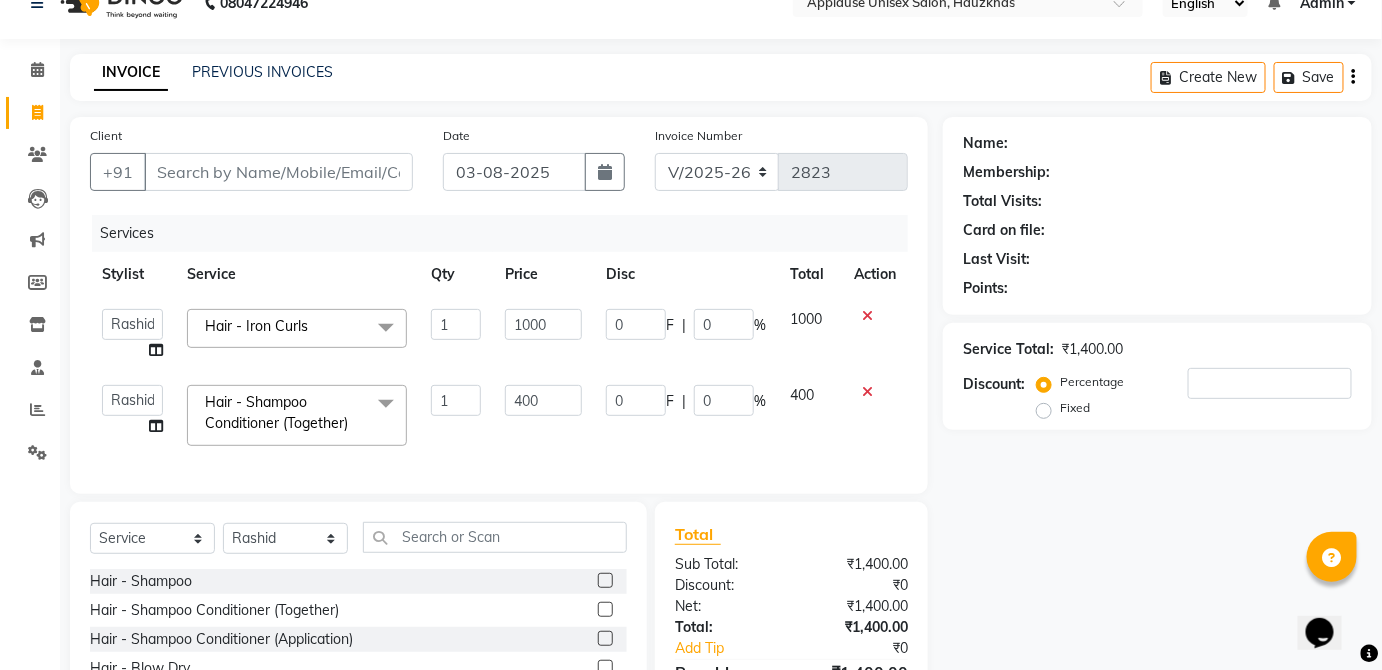 click 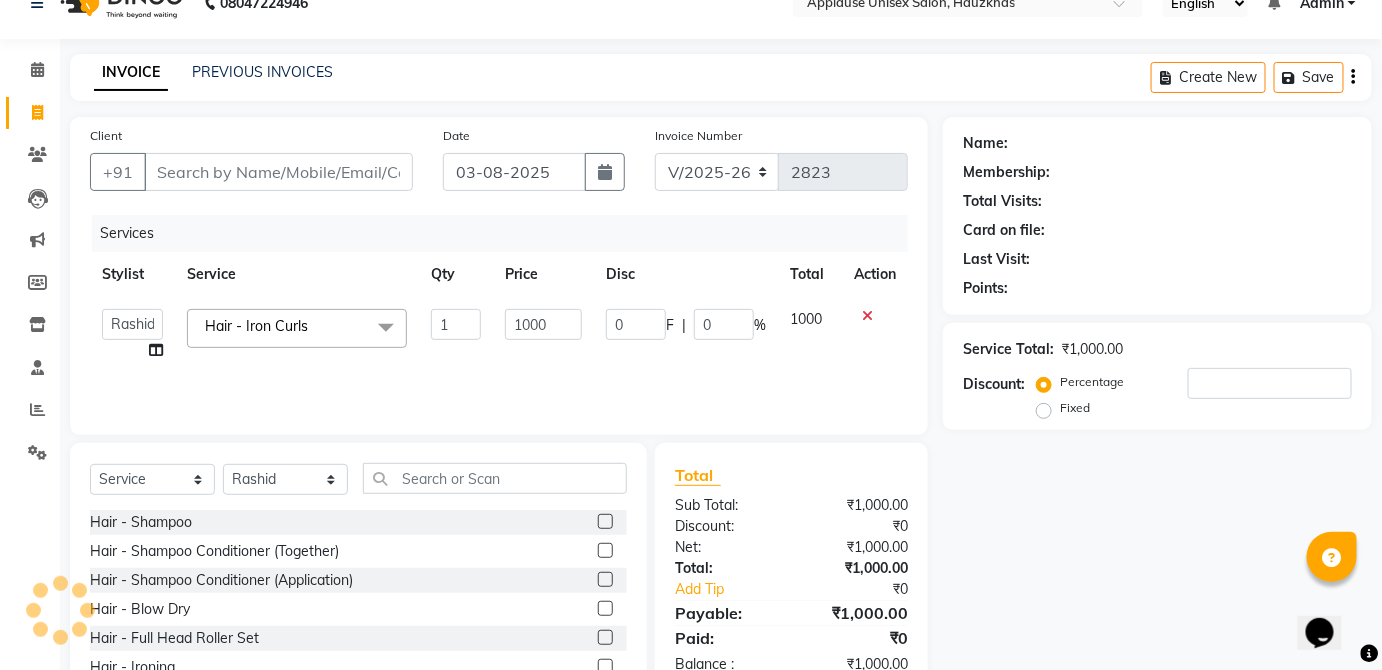 click 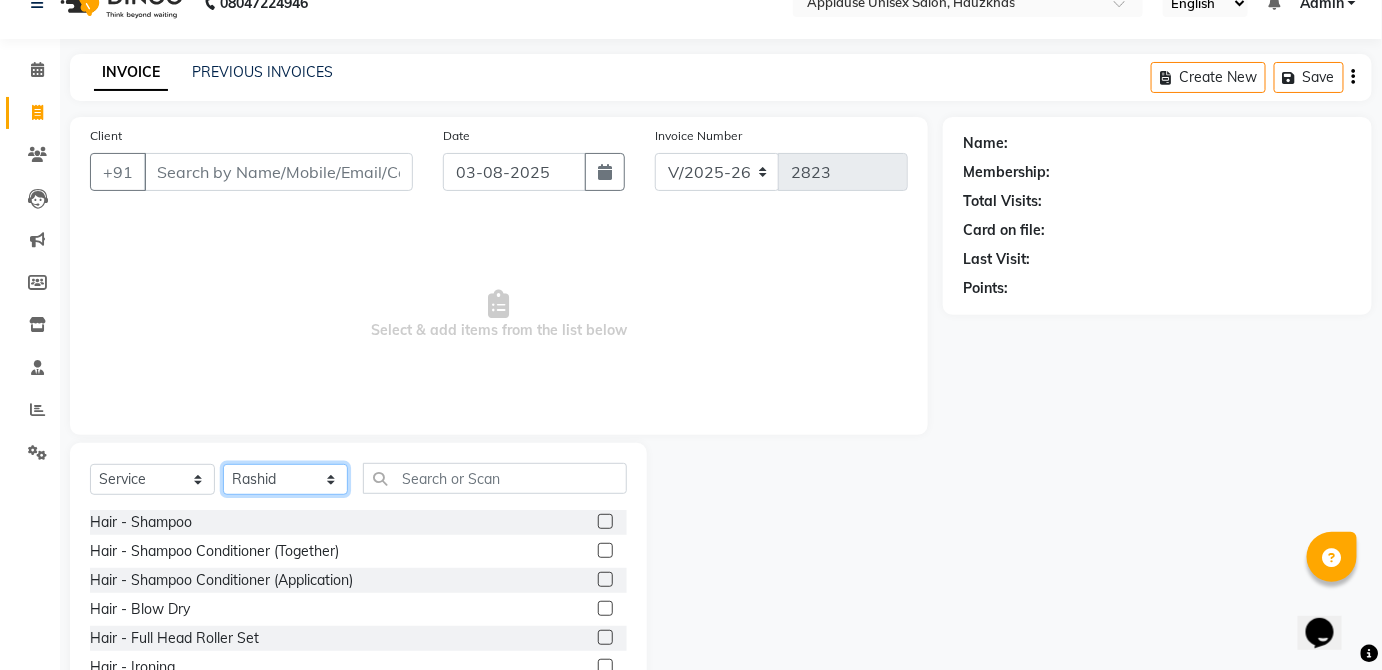click on "Select Stylist Abdul Anas Arti Aruna Asif faisal guri heena Kaif Kamal Karan Komal laxmi Mamta Manager Mohsin nitin rahul Rajeev Rashid saif sangeeta sangeeta sharukh Vishal V.k" 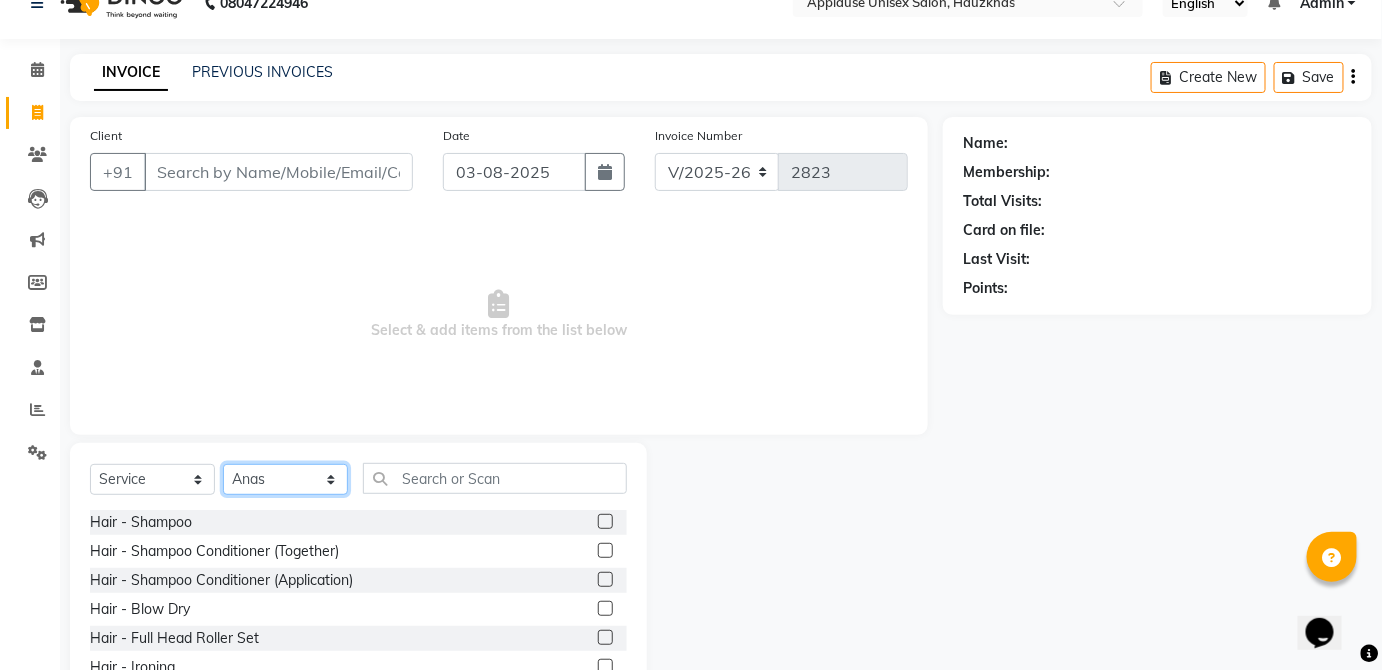 click on "Select Stylist Abdul Anas Arti Aruna Asif faisal guri heena Kaif Kamal Karan Komal laxmi Mamta Manager Mohsin nitin rahul Rajeev Rashid saif sangeeta sangeeta sharukh Vishal V.k" 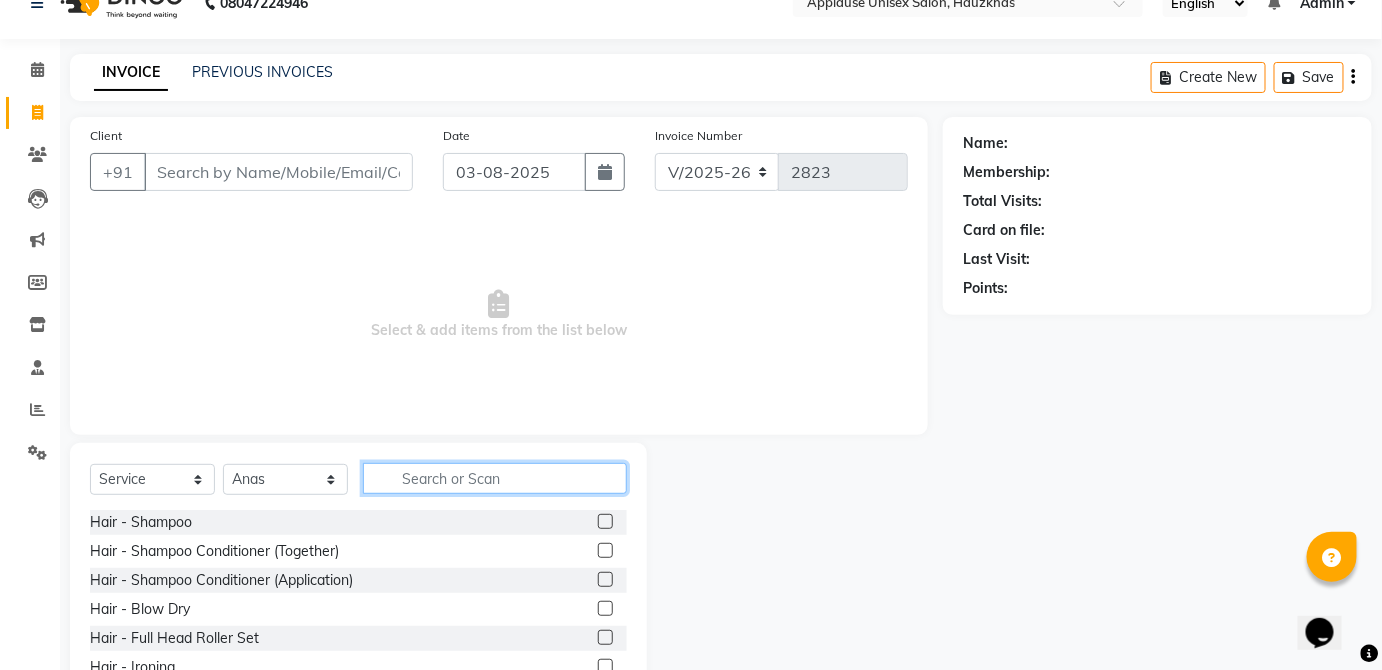 click 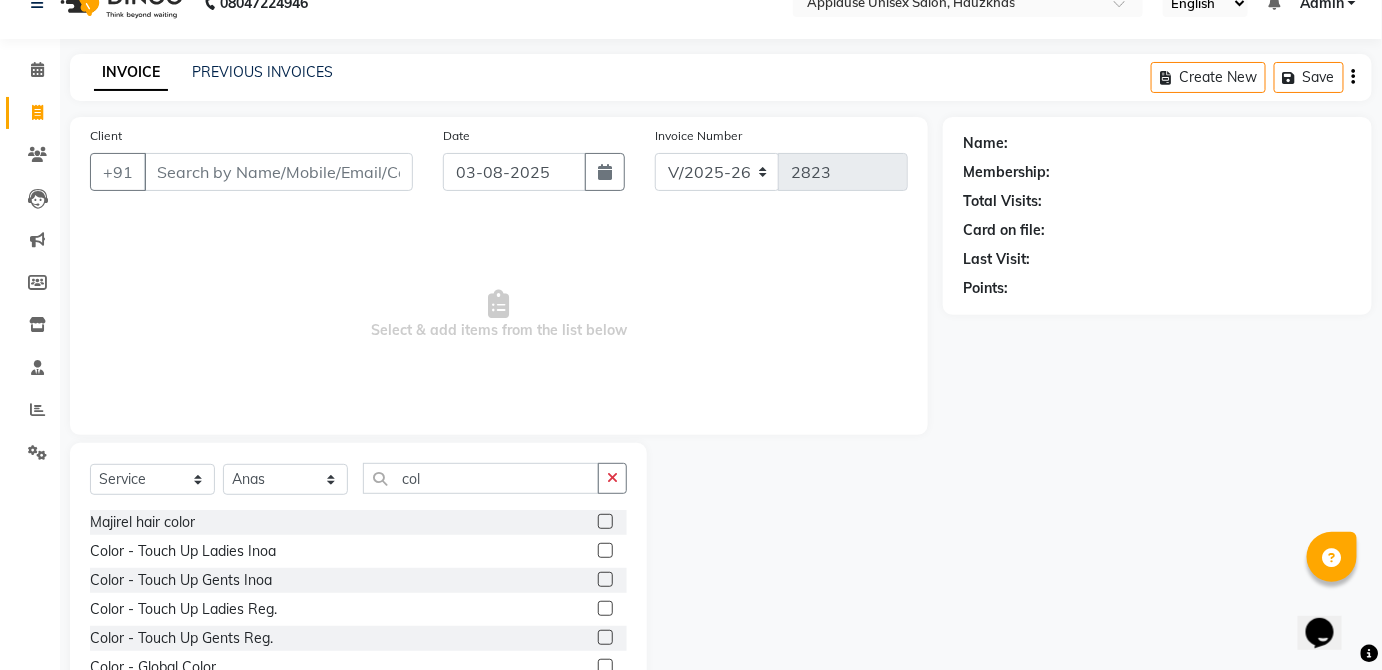 click 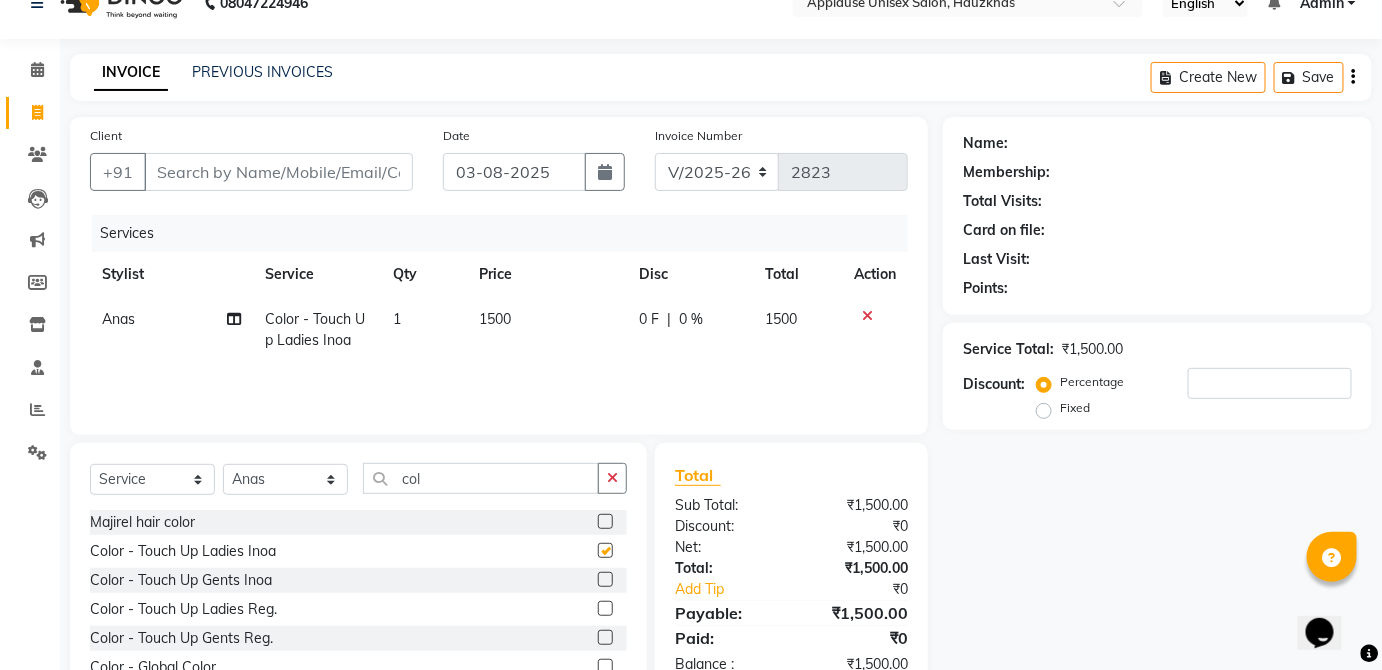 click on "1500" 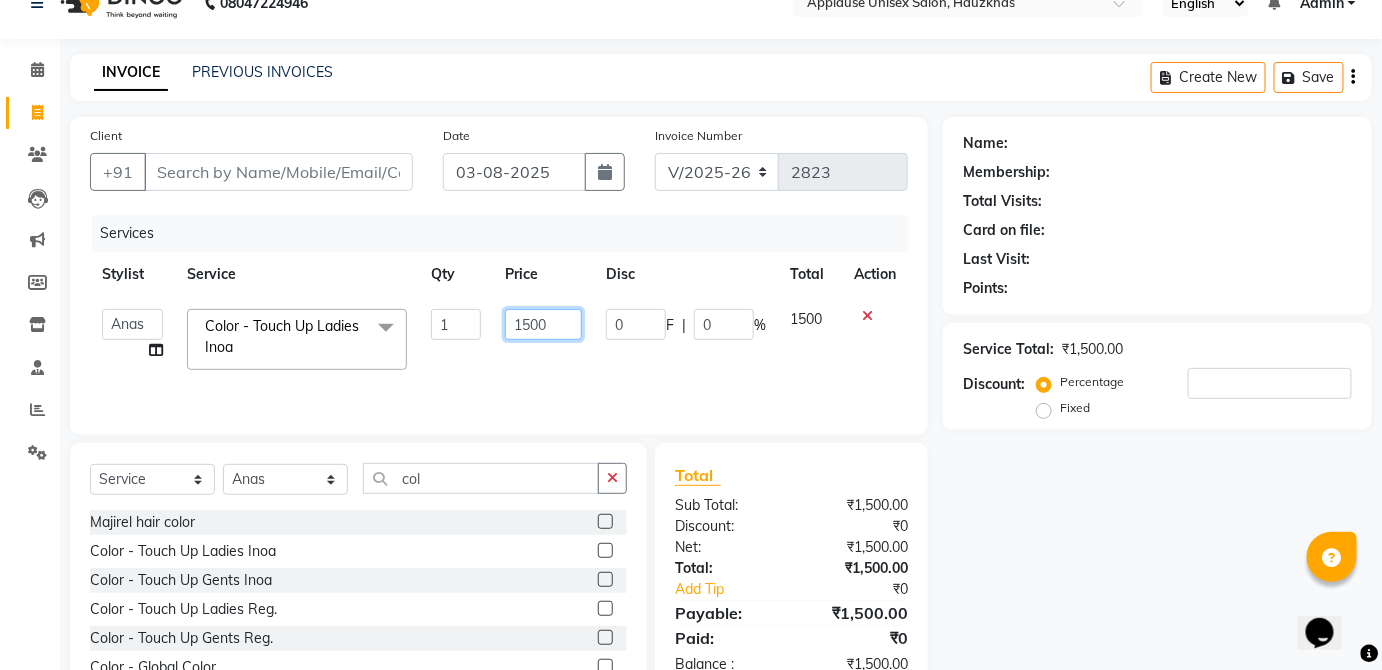 click on "1500" 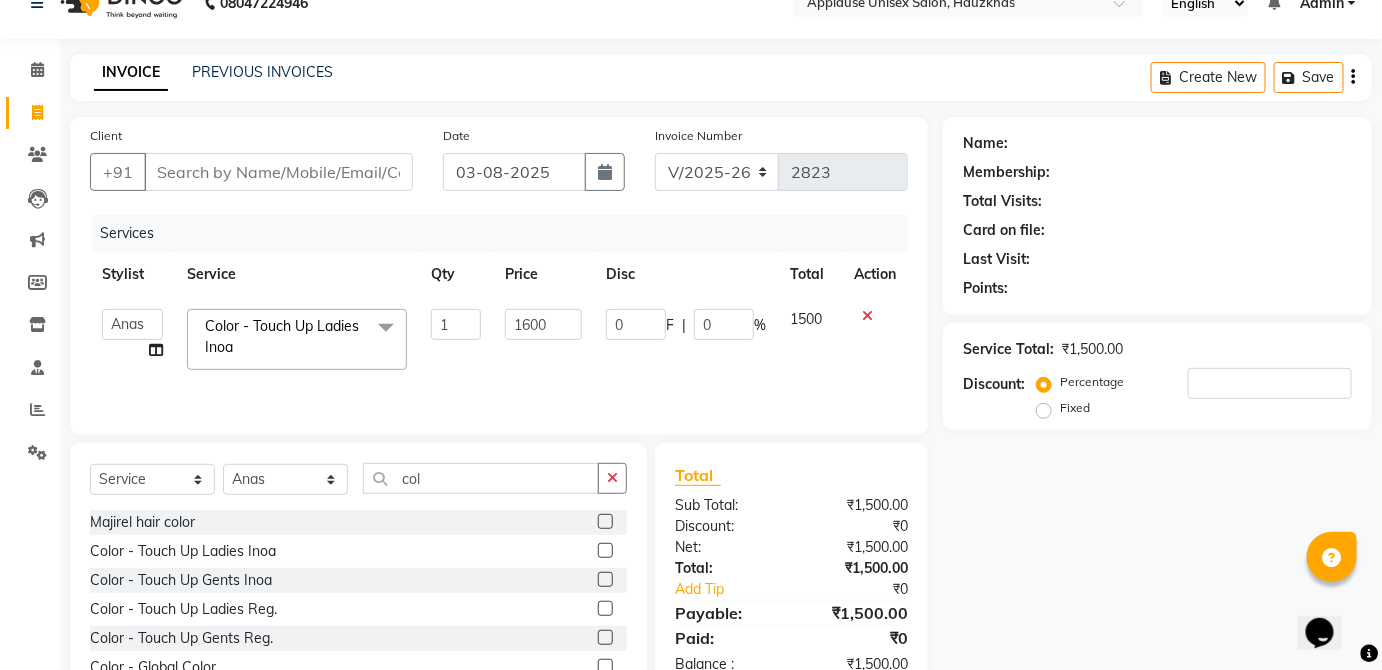click on "1500" 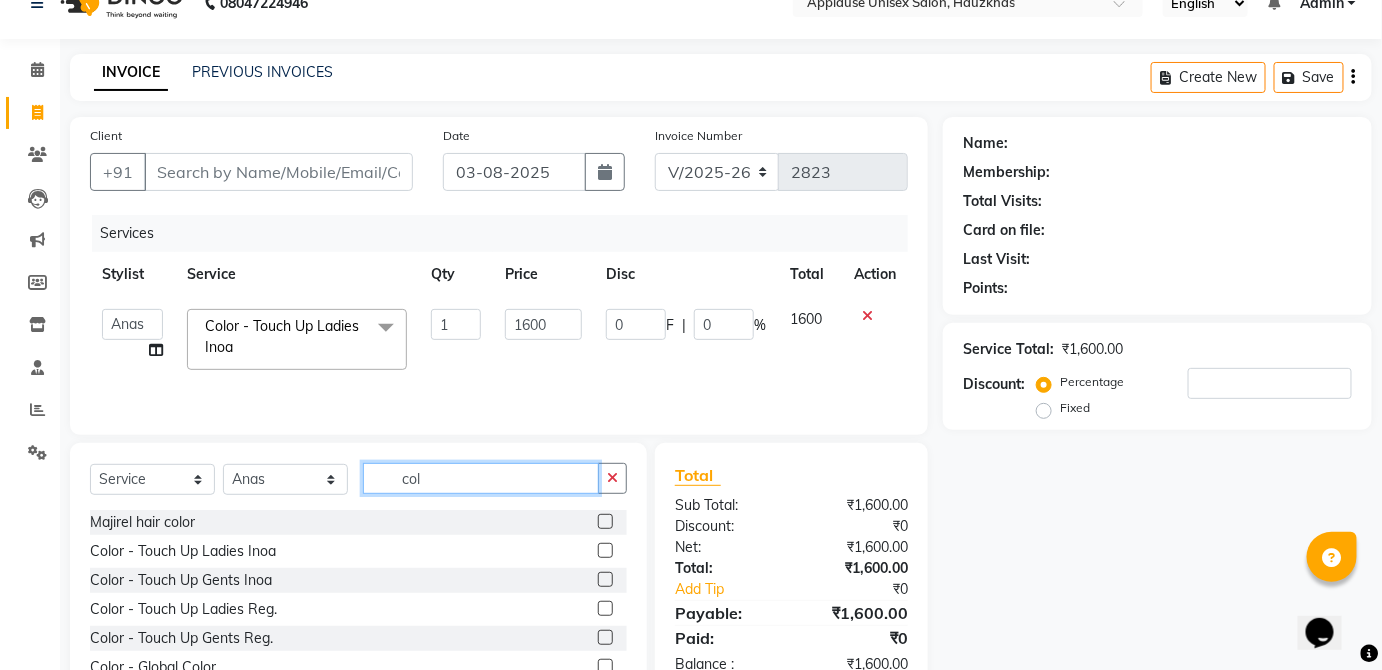 click on "col" 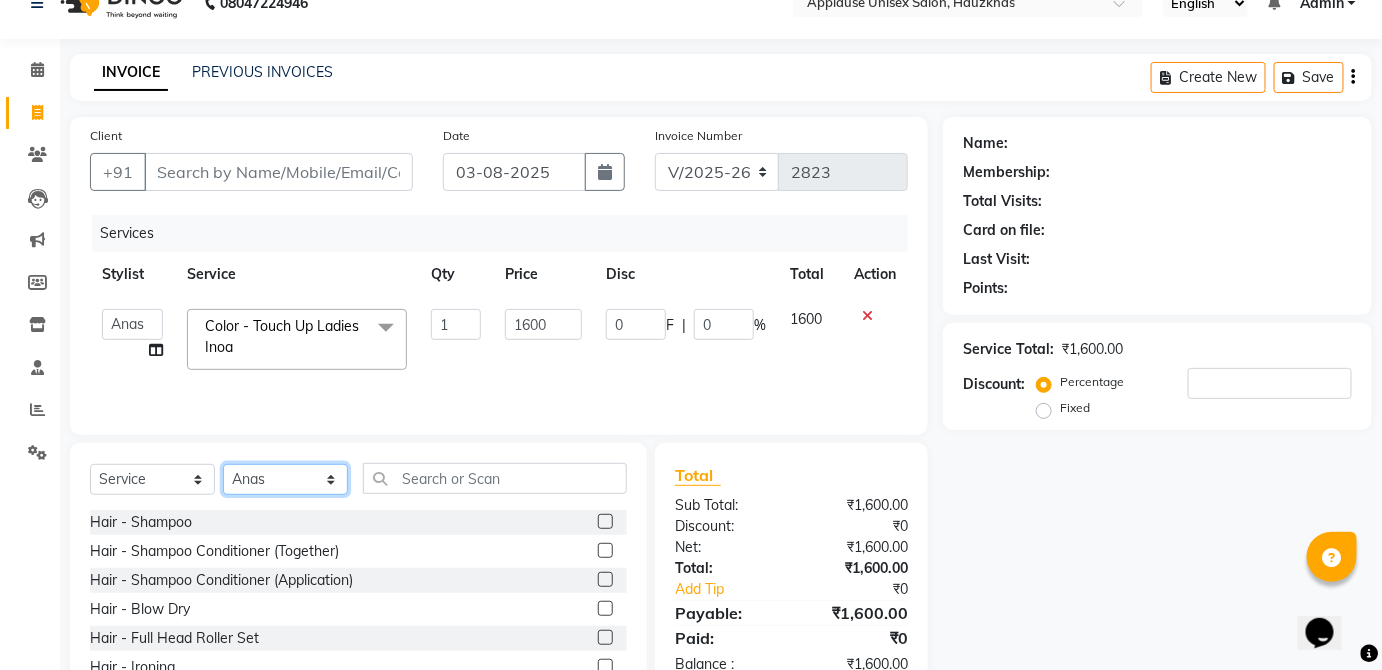click on "Select Stylist Abdul Anas Arti Aruna Asif faisal guri heena Kaif Kamal Karan Komal laxmi Mamta Manager Mohsin nitin rahul Rajeev Rashid saif sangeeta sangeeta sharukh Vishal V.k" 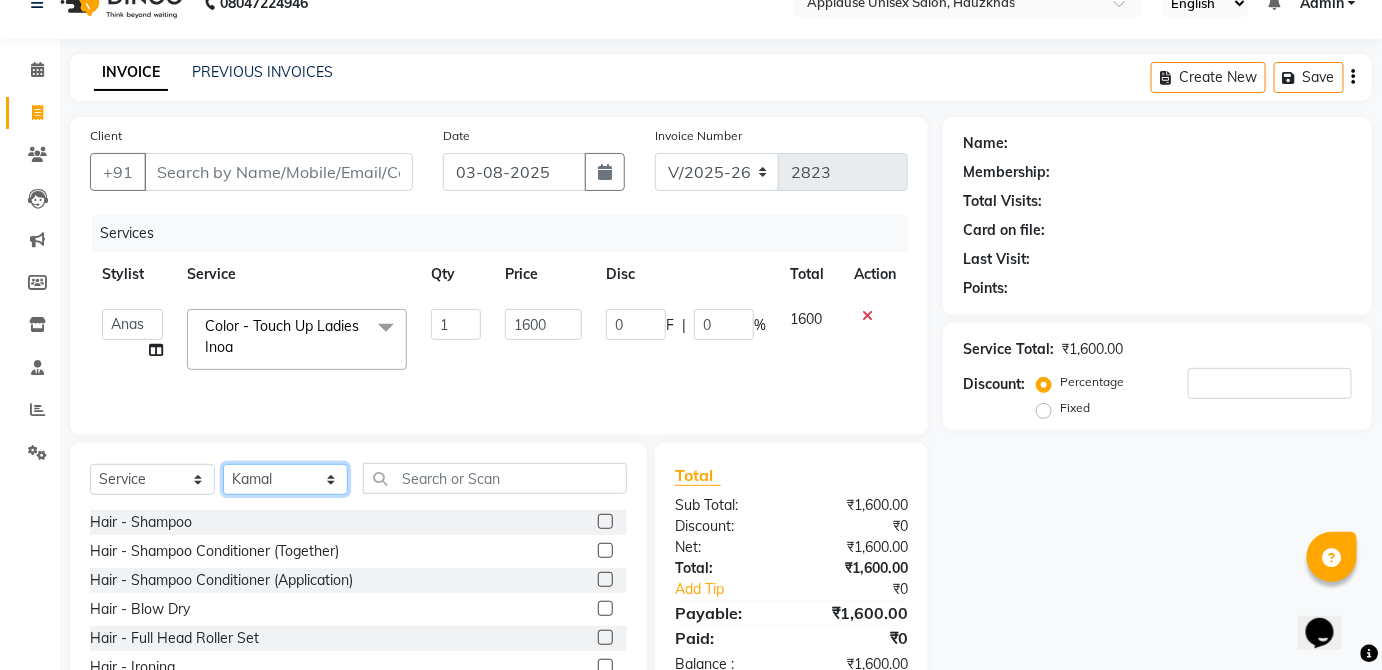 click on "Select Stylist Abdul Anas Arti Aruna Asif faisal guri heena Kaif Kamal Karan Komal laxmi Mamta Manager Mohsin nitin rahul Rajeev Rashid saif sangeeta sangeeta sharukh Vishal V.k" 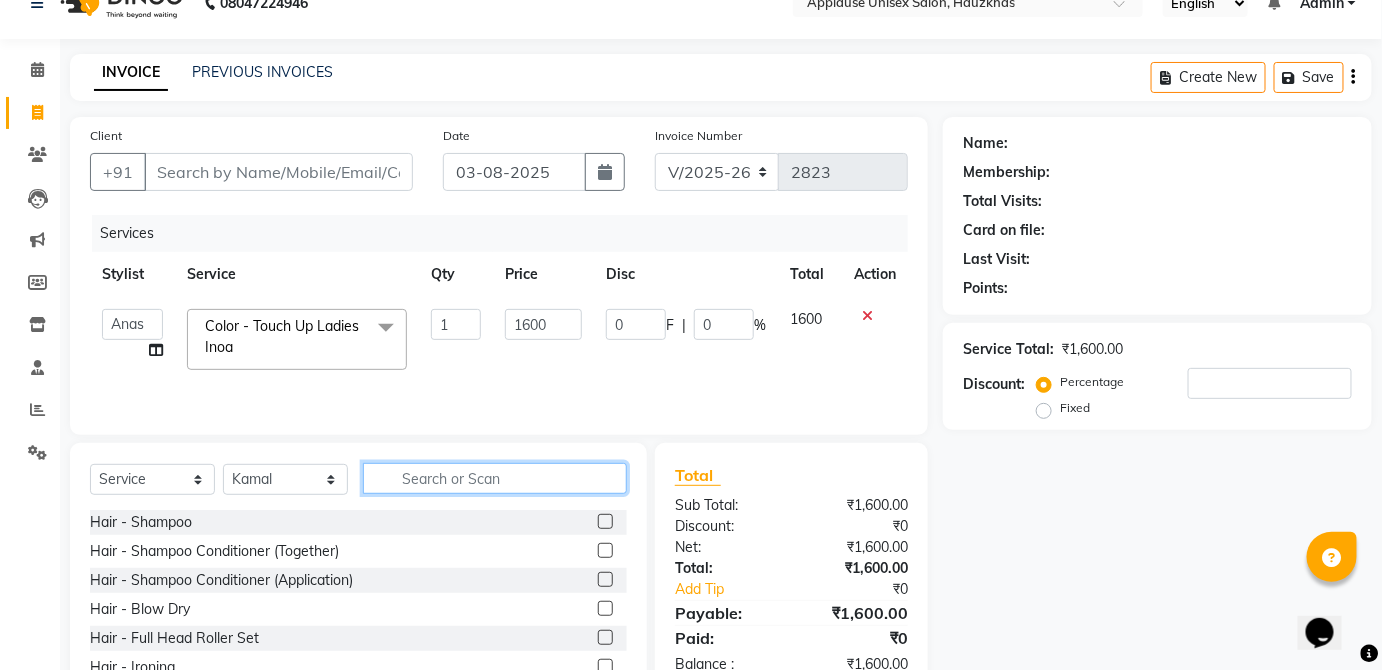 click 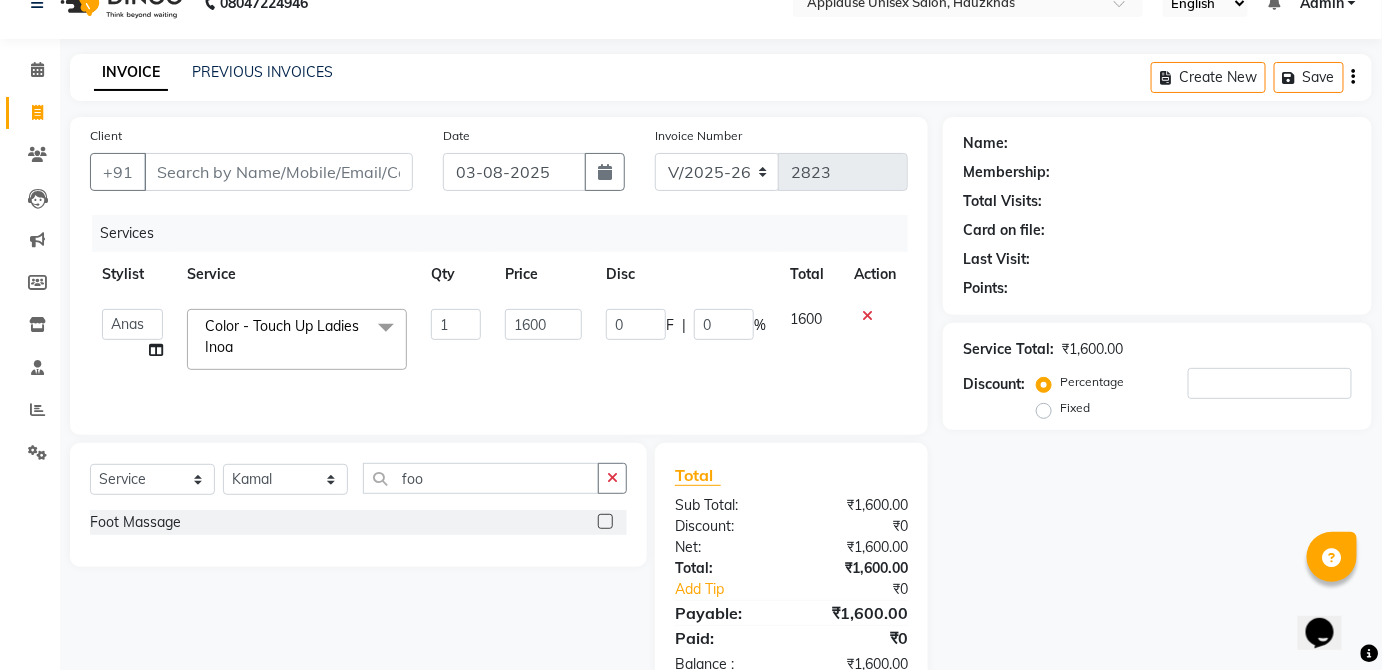 click 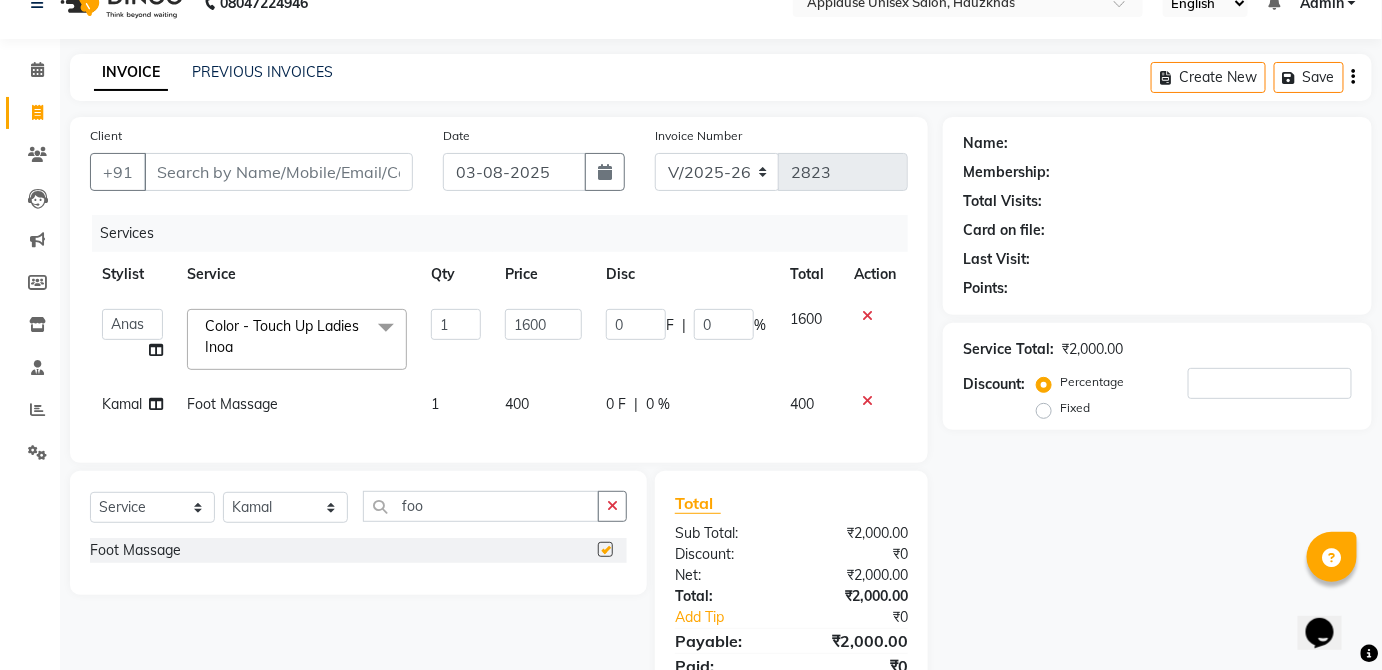 click on "400" 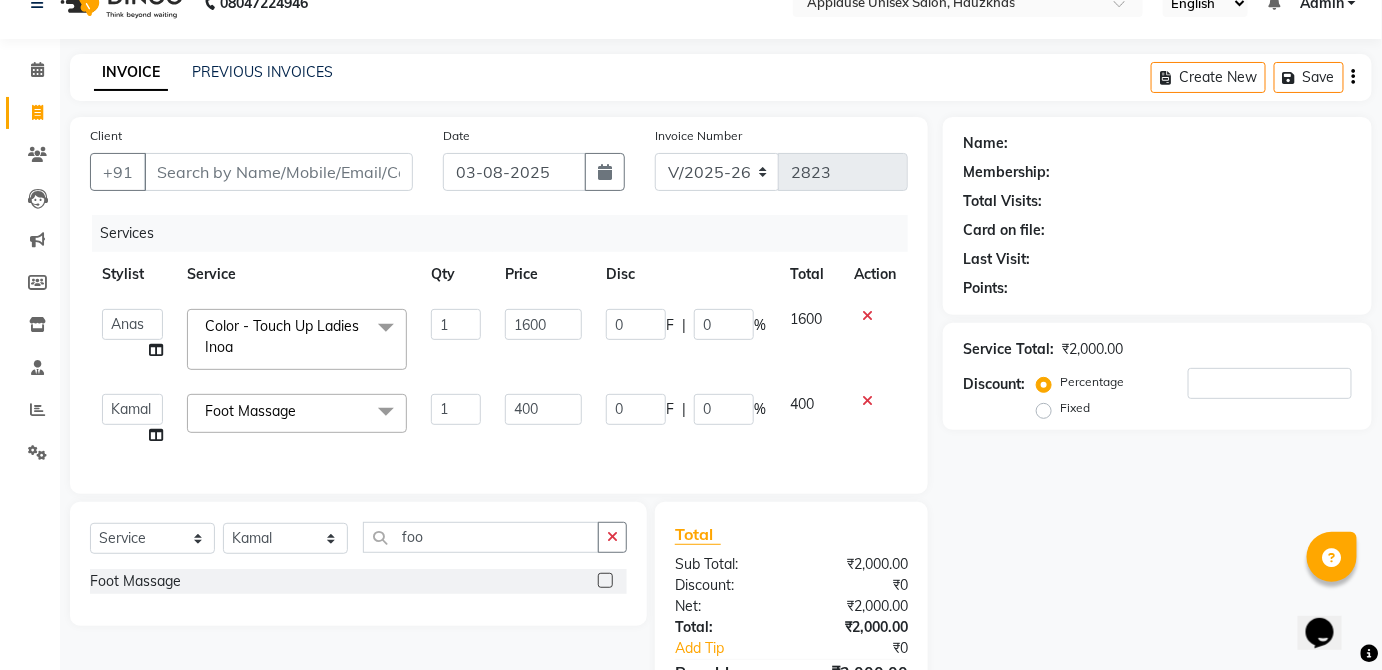 scroll, scrollTop: 0, scrollLeft: 0, axis: both 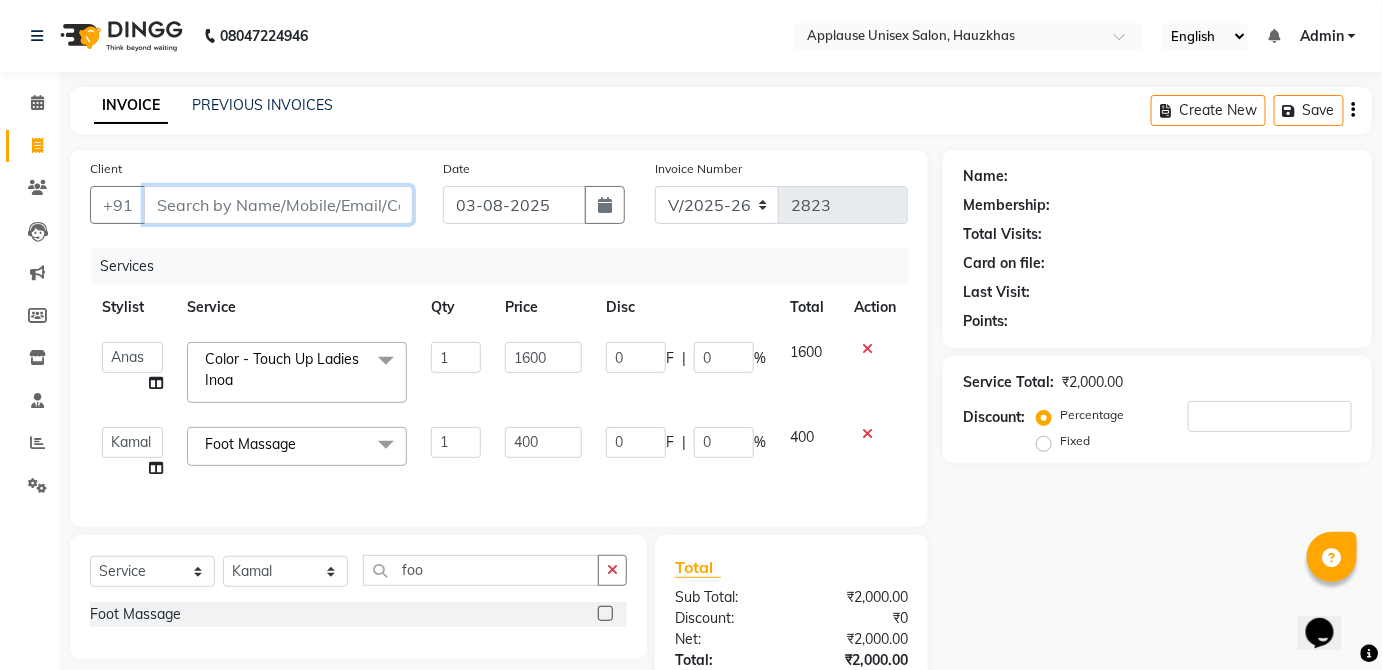 click on "Client" at bounding box center [278, 205] 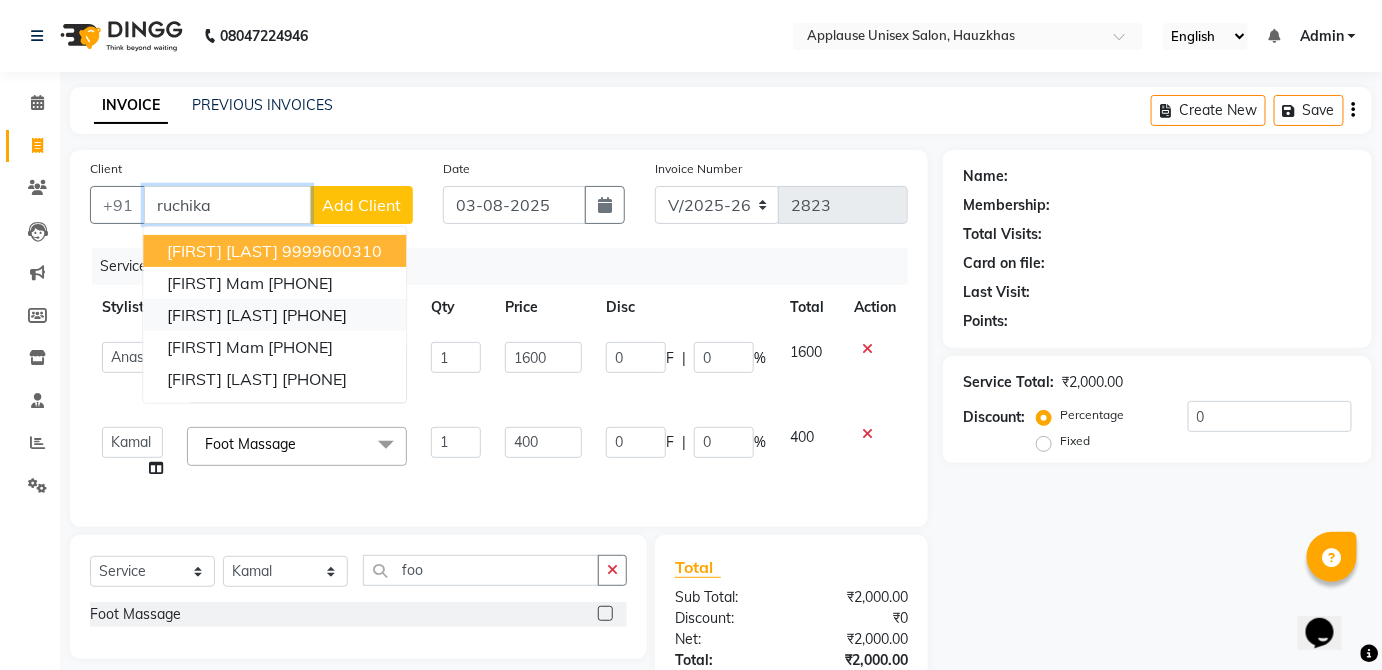 click on "[PHONE]" at bounding box center (314, 315) 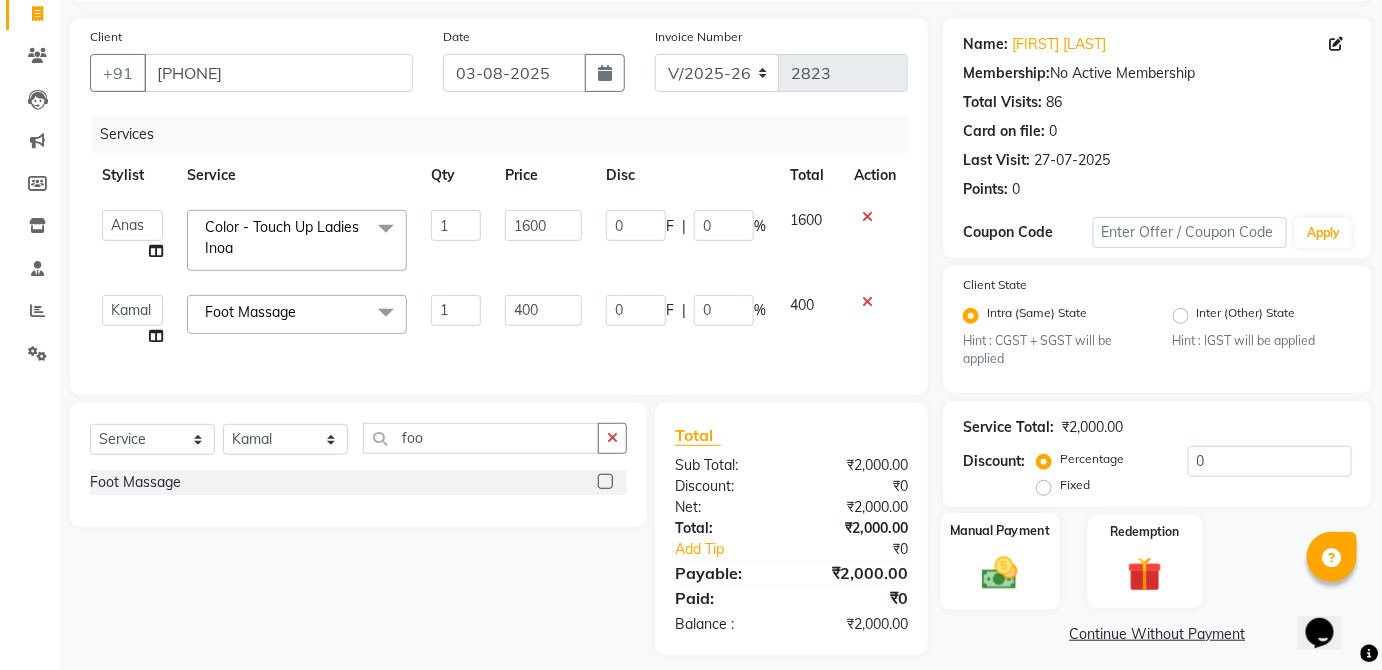 click on "Manual Payment" 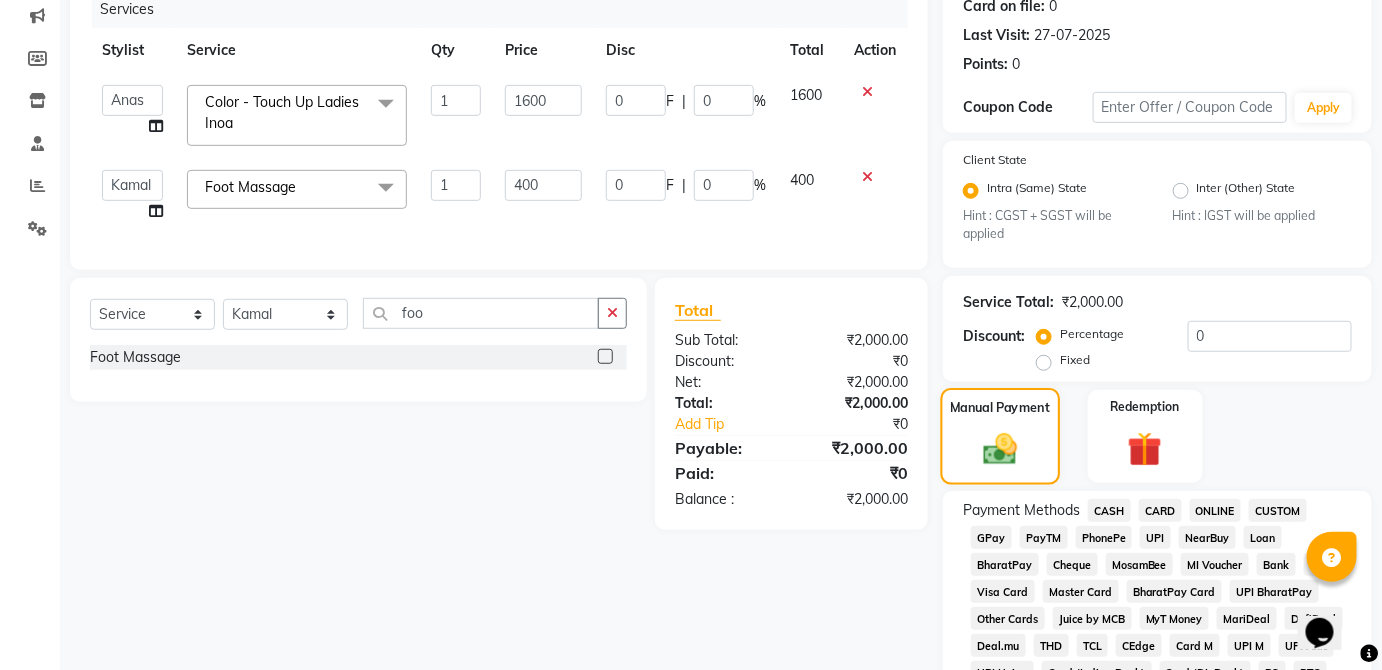 scroll, scrollTop: 266, scrollLeft: 0, axis: vertical 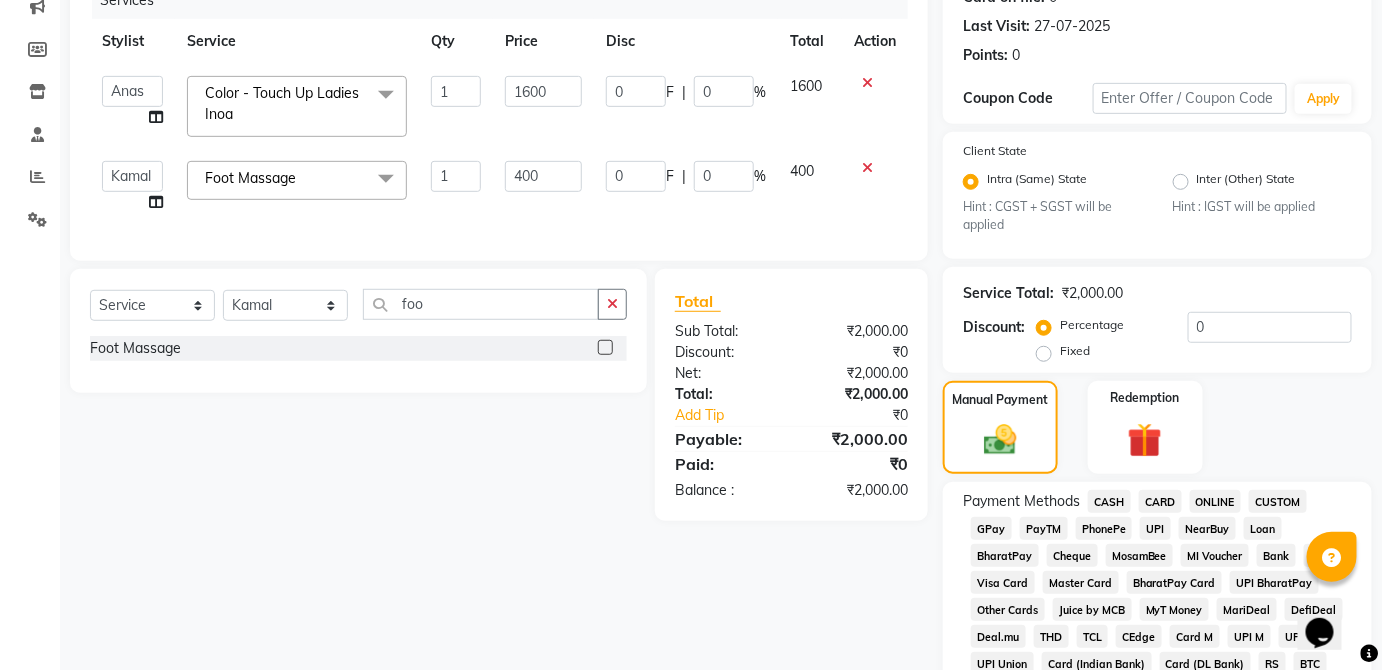 click on "CASH" 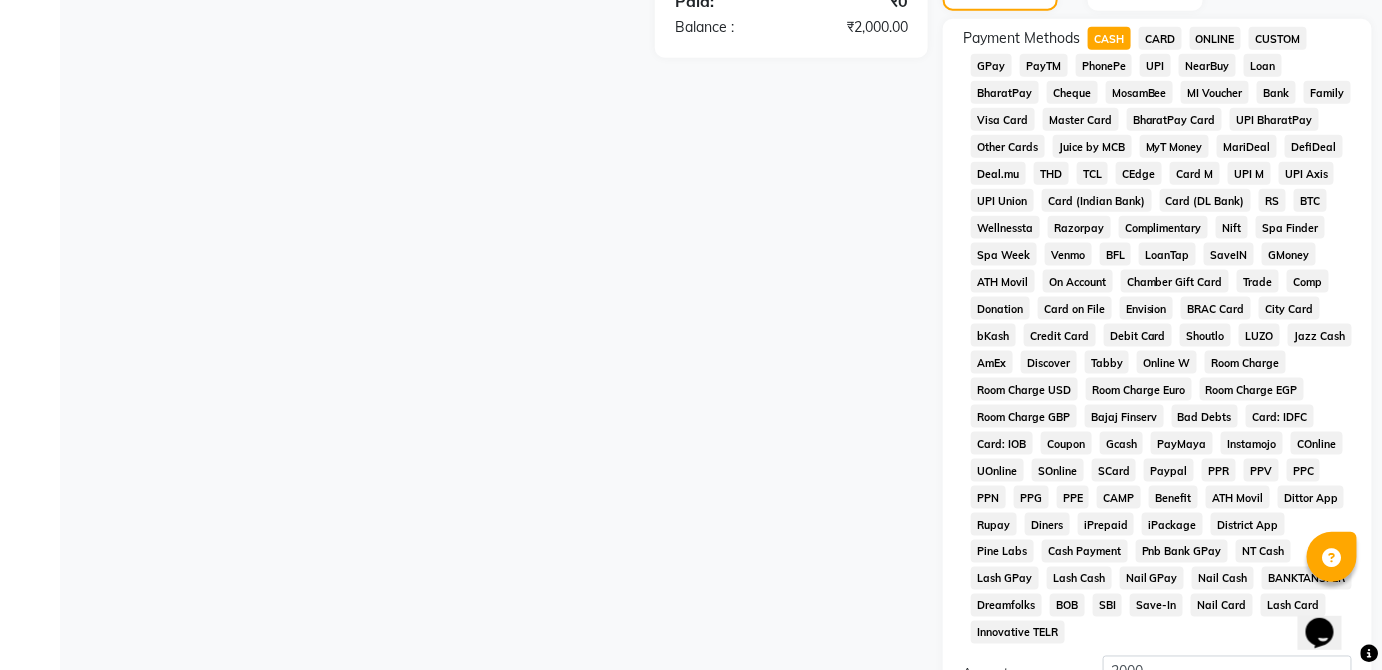 scroll, scrollTop: 943, scrollLeft: 0, axis: vertical 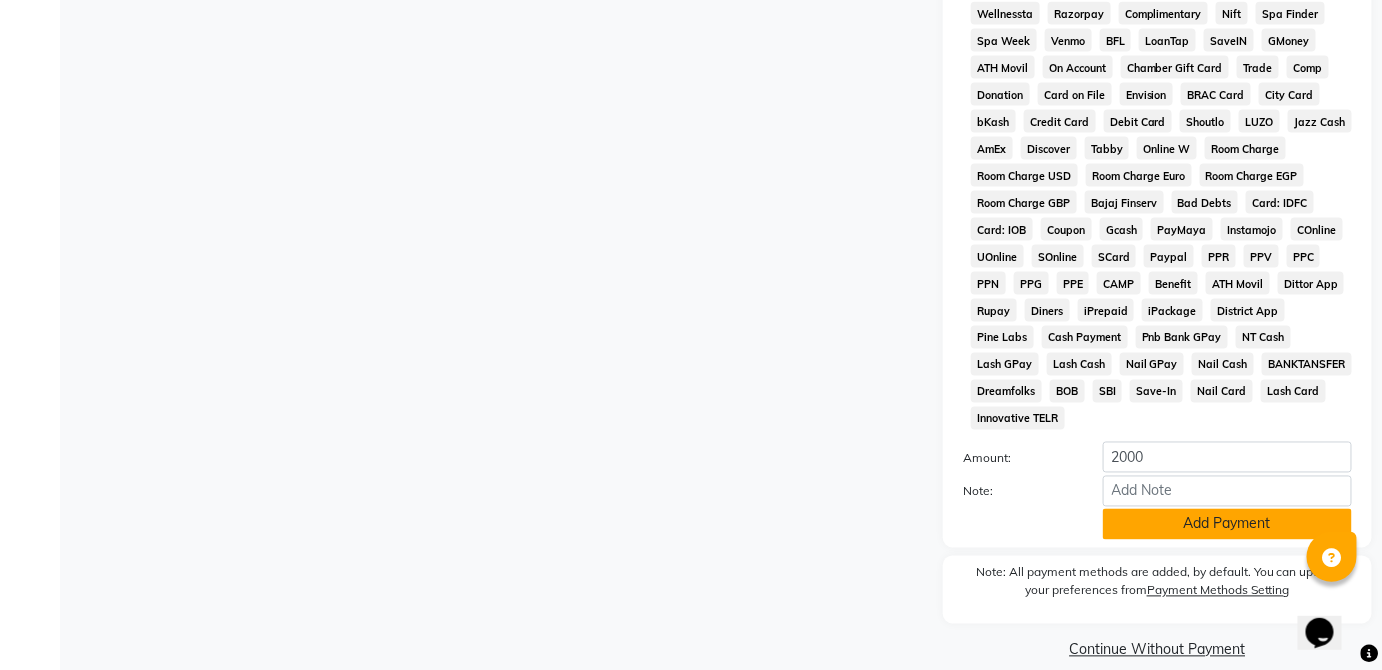 click on "Add Payment" 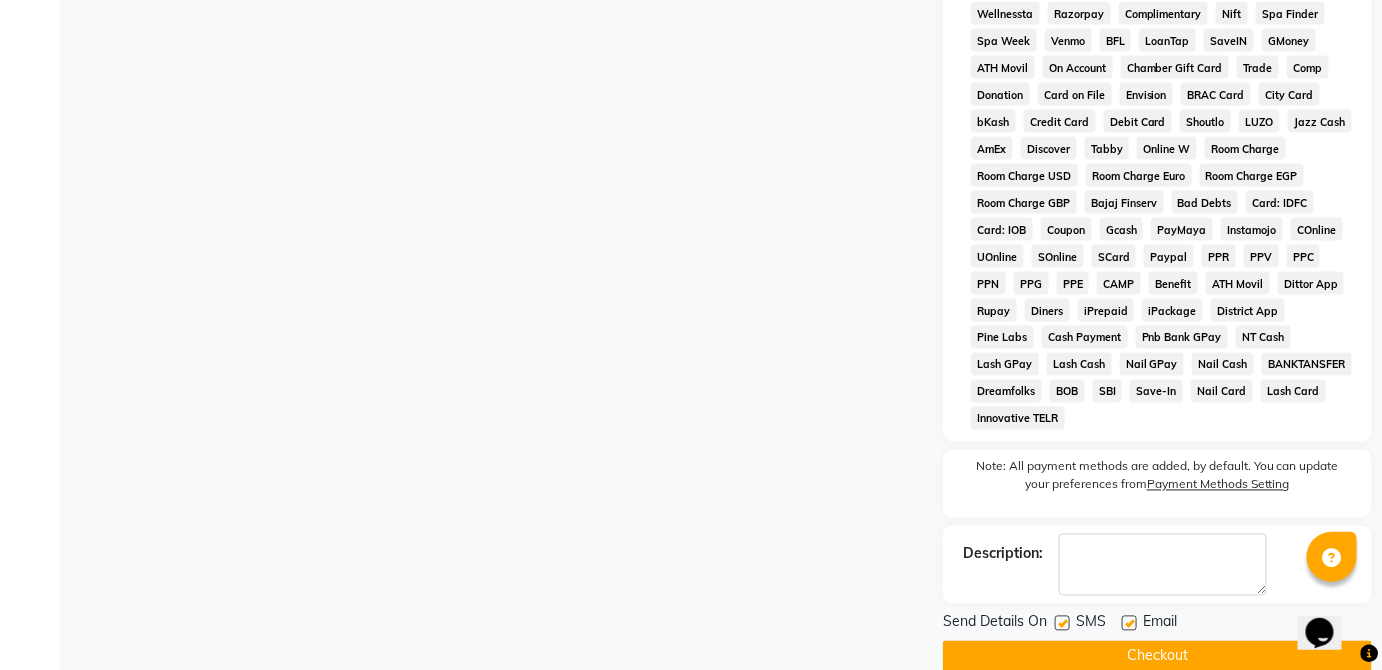 click on "Checkout" 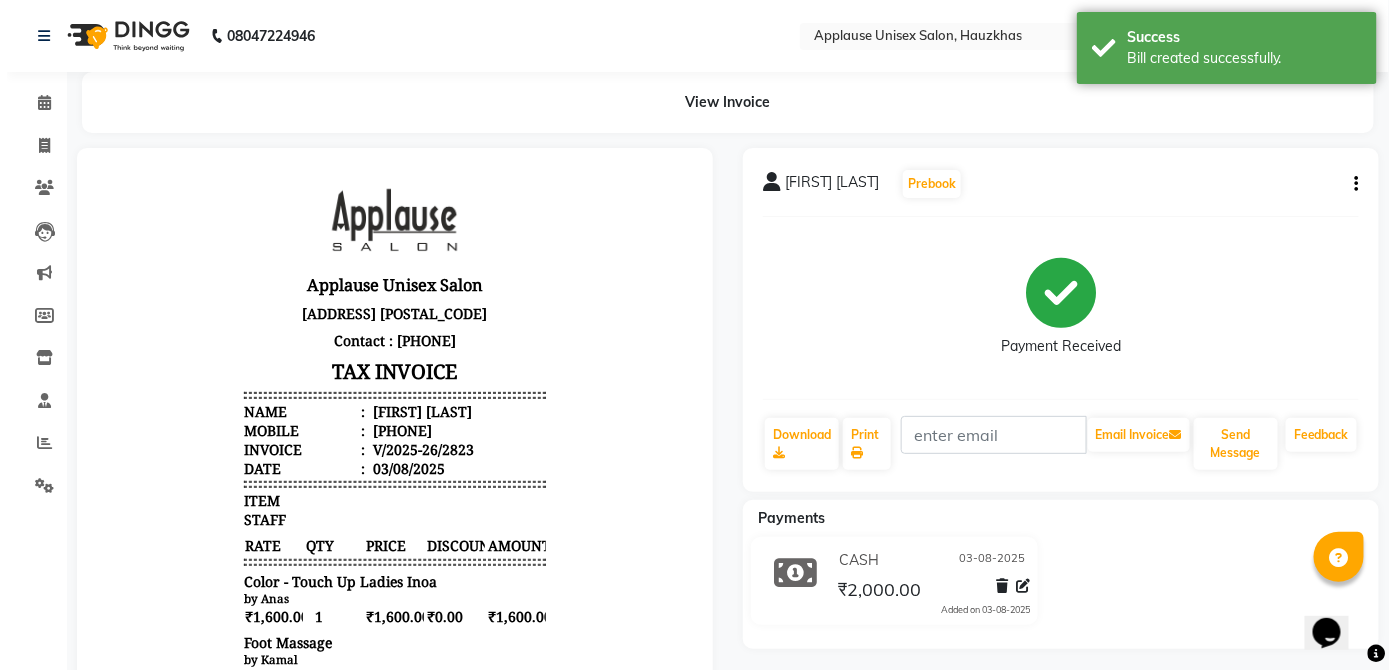 scroll, scrollTop: 0, scrollLeft: 0, axis: both 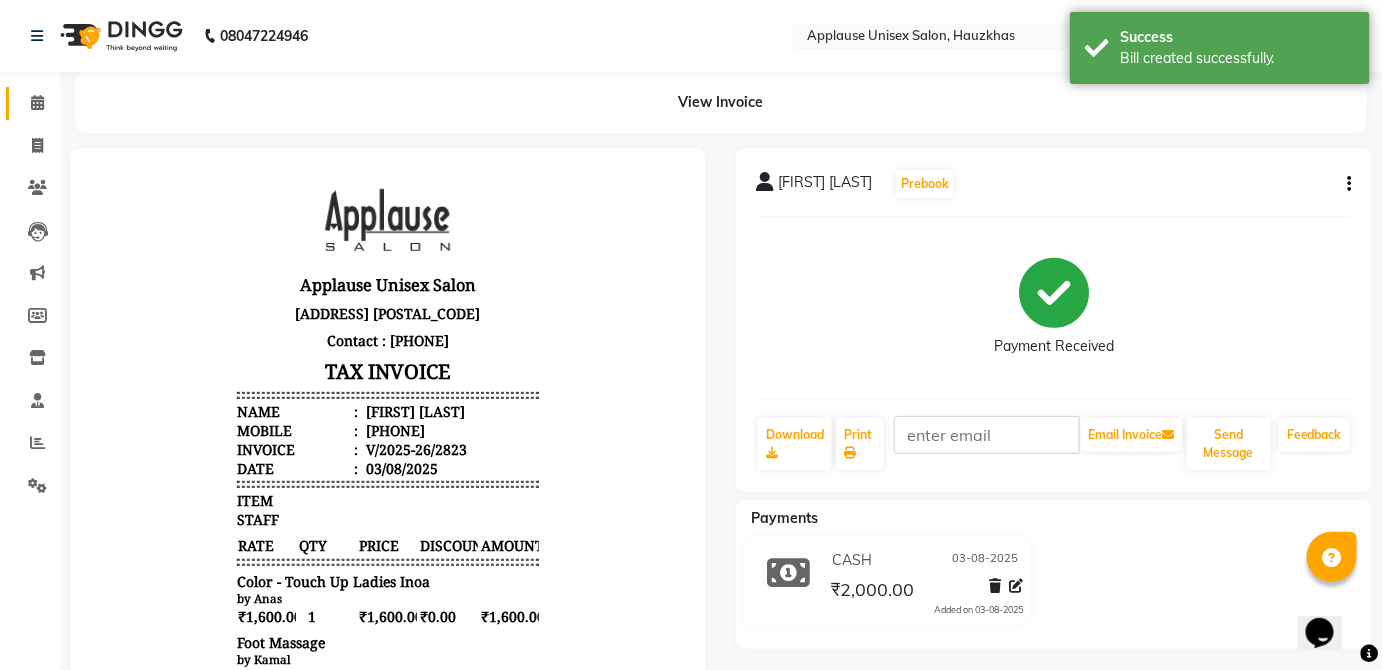 click 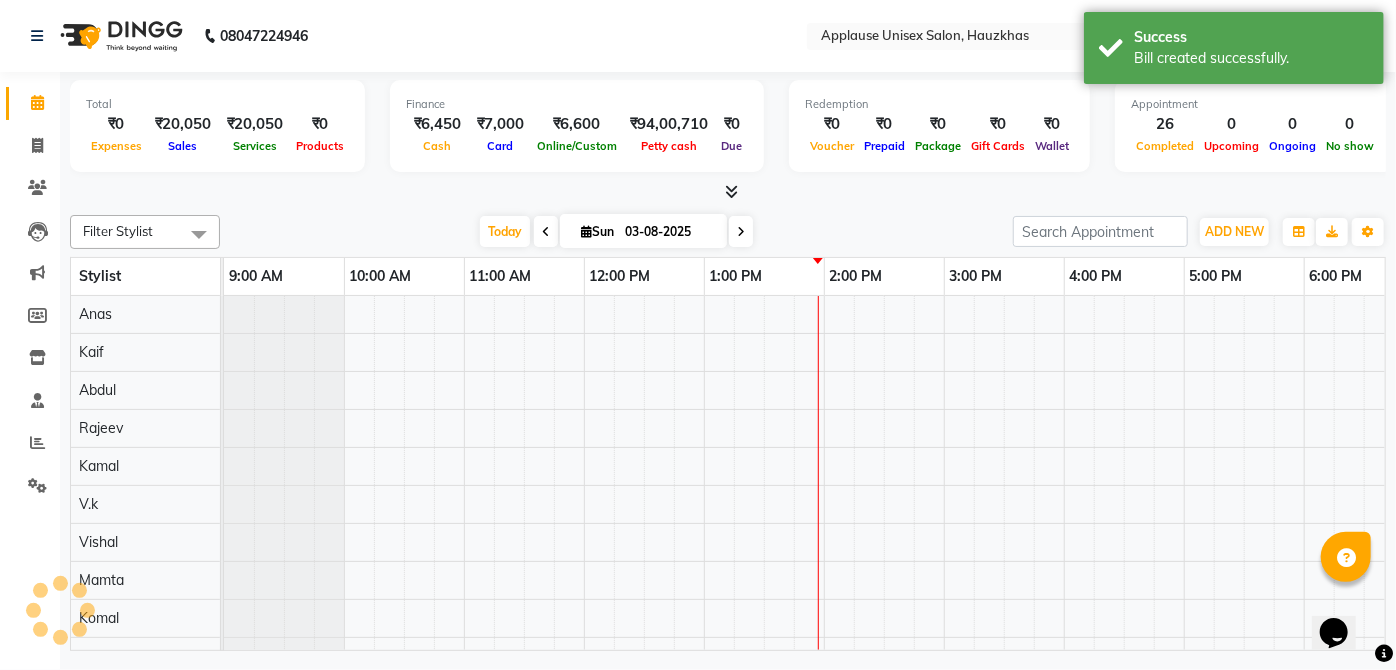 scroll, scrollTop: 0, scrollLeft: 0, axis: both 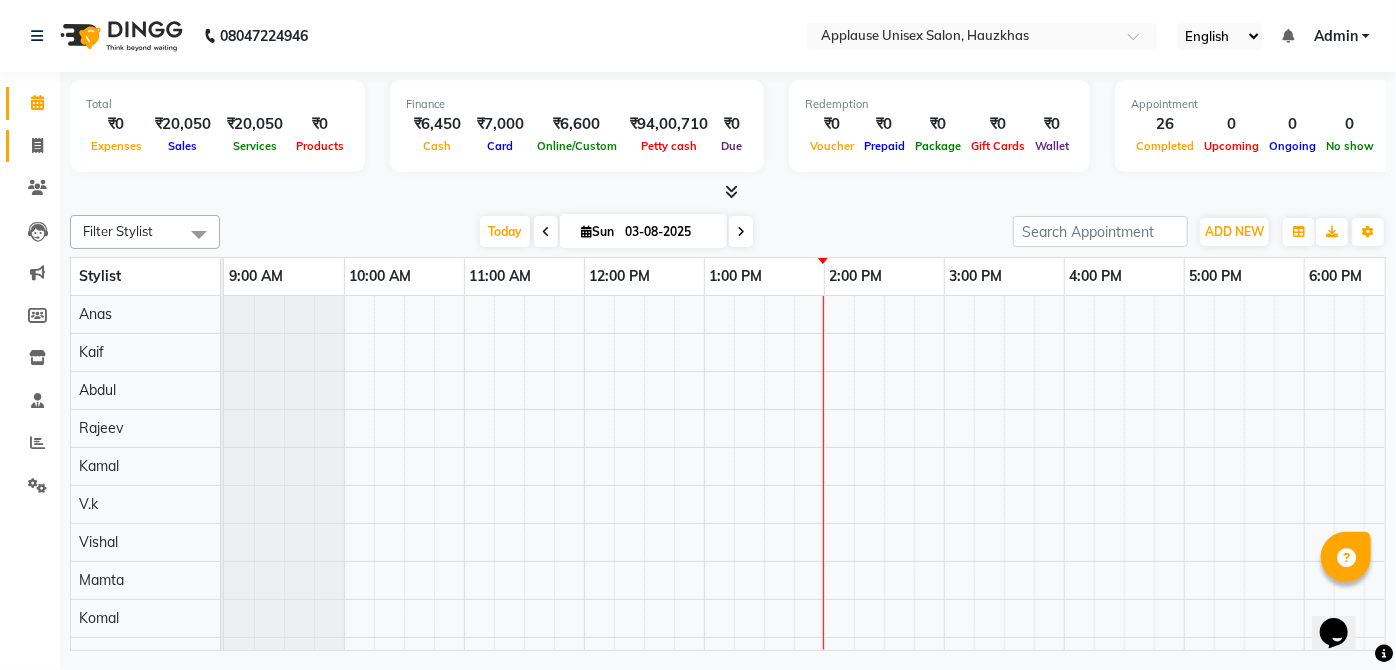 click 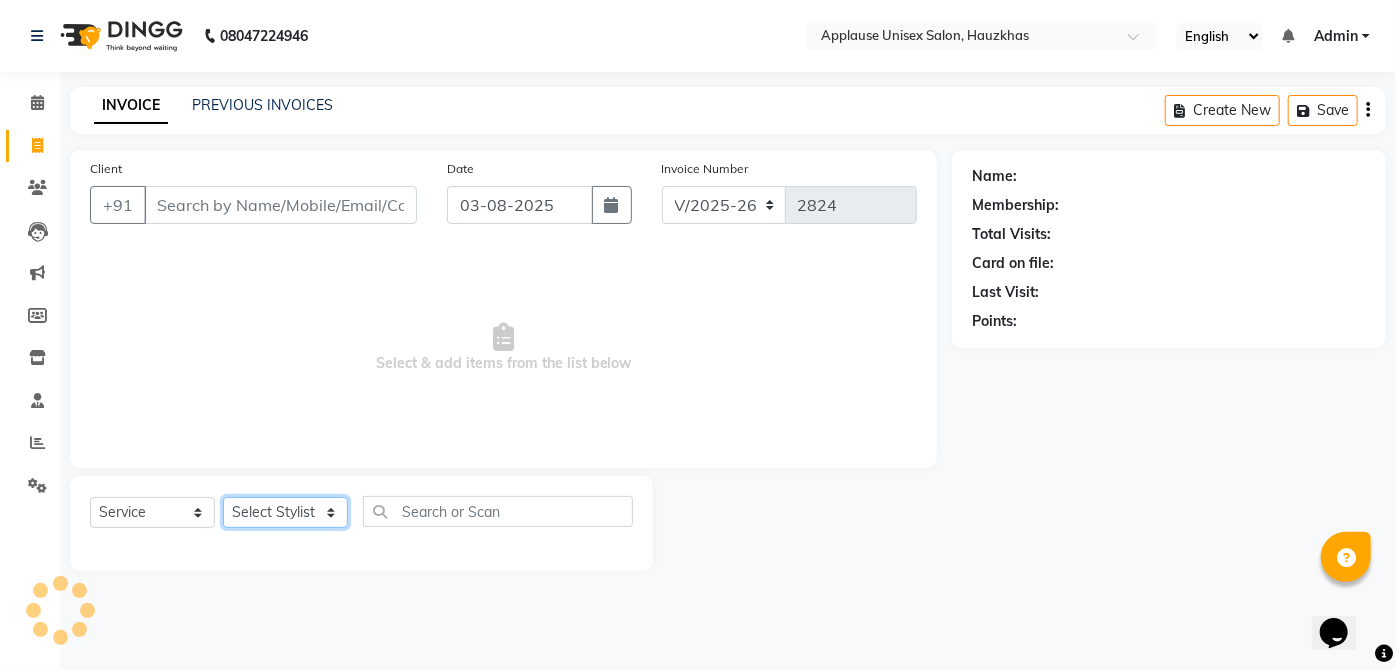 click on "Select Stylist" 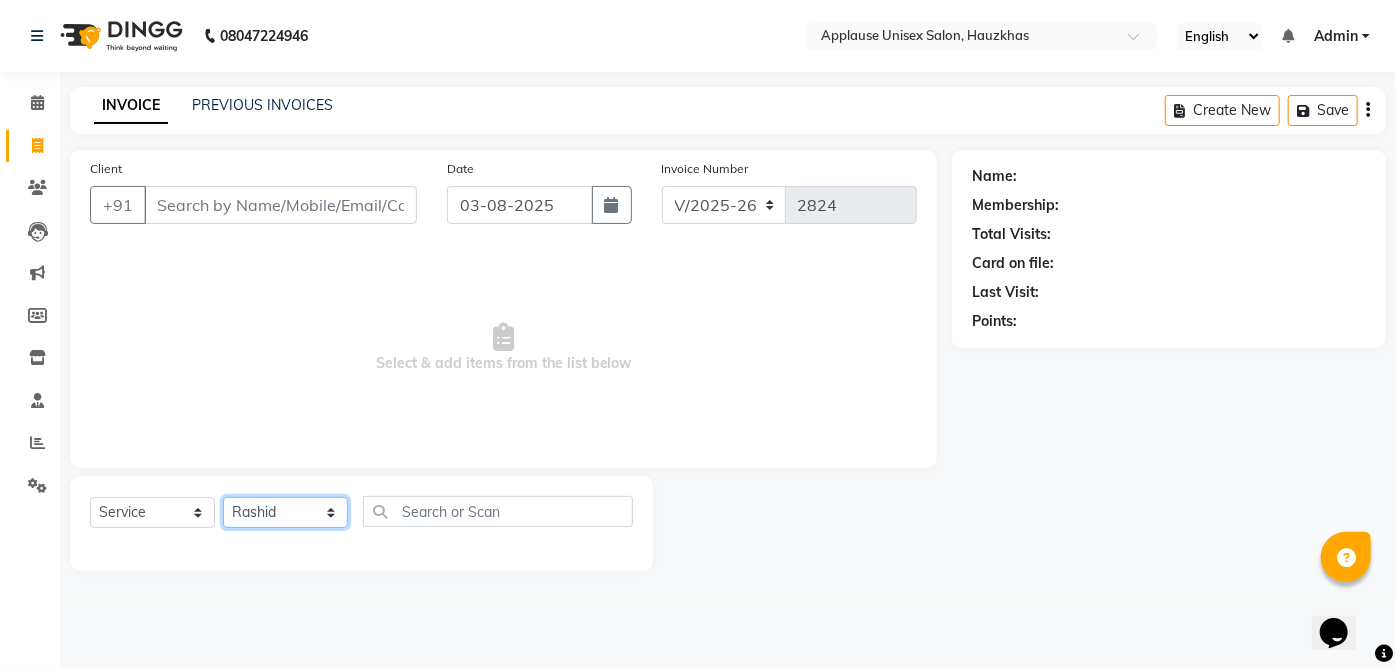 click on "Select Stylist Abdul Anas Arti Aruna Asif faisal guri heena Kaif Kamal Karan Komal laxmi Mamta Manager Mohsin nitin rahul Rajeev Rashid saif sangeeta sangeeta sharukh Vishal V.k" 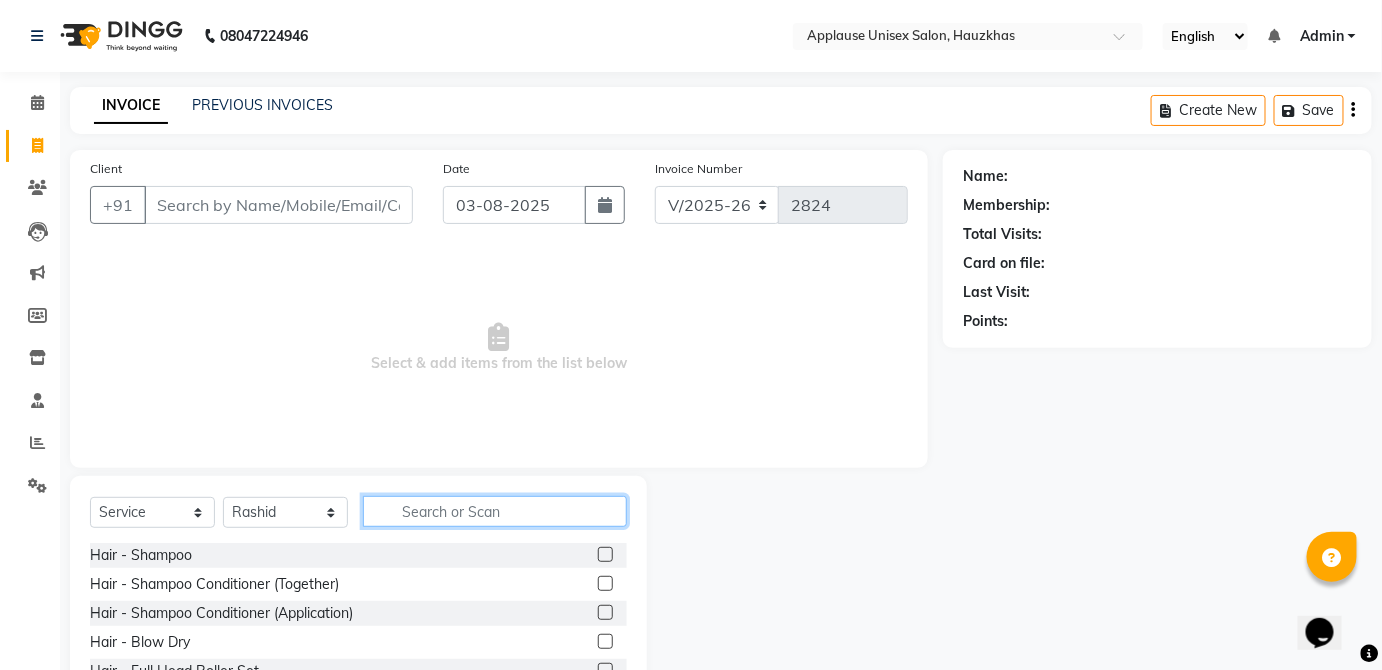 click 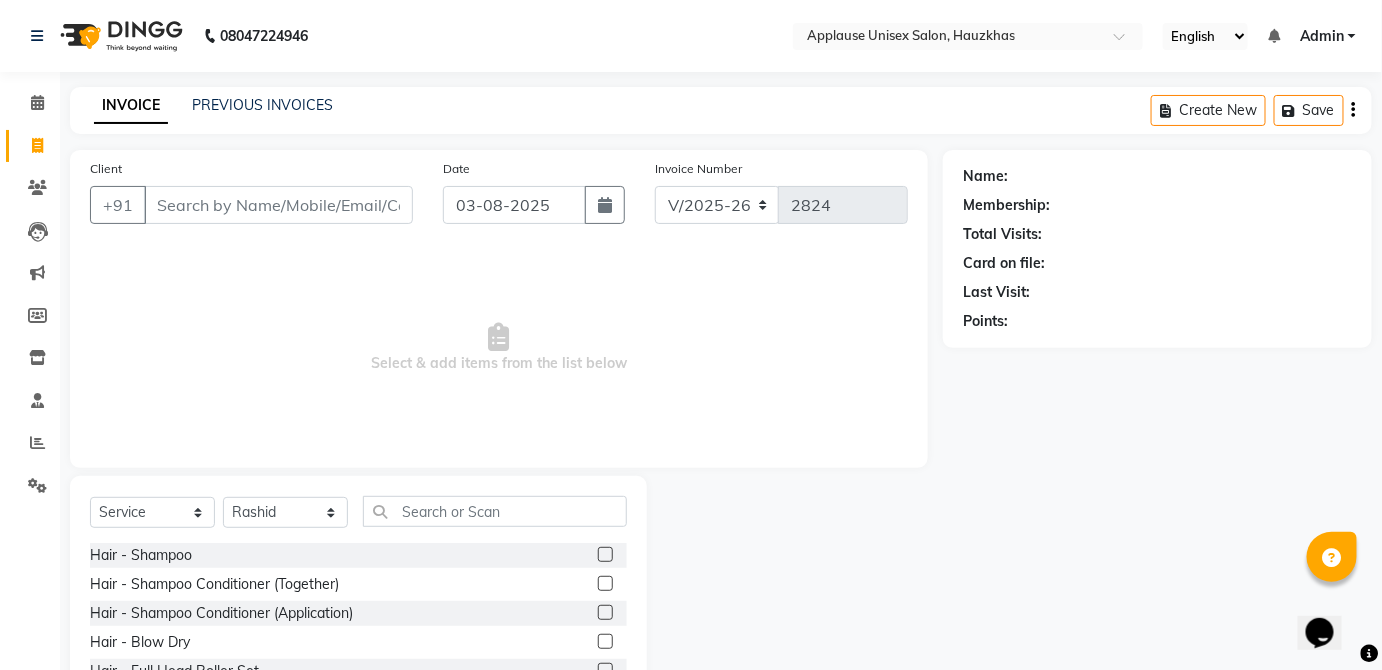 click 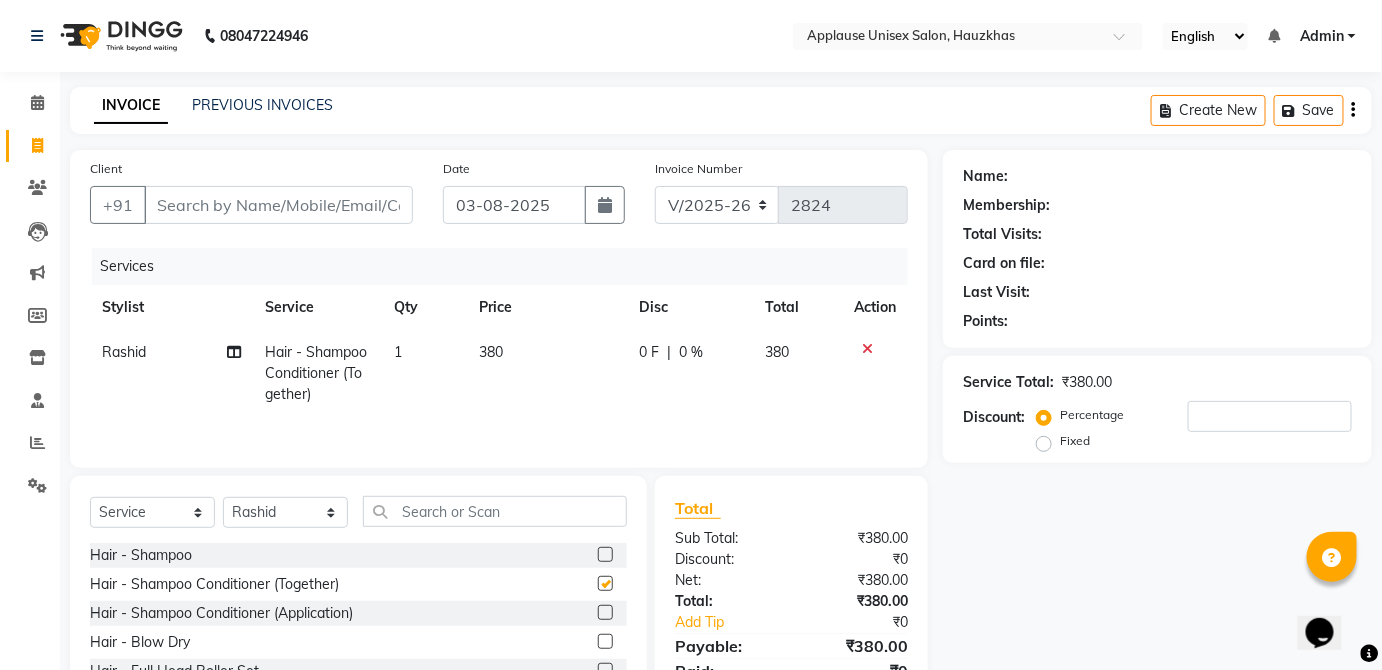 click on "380" 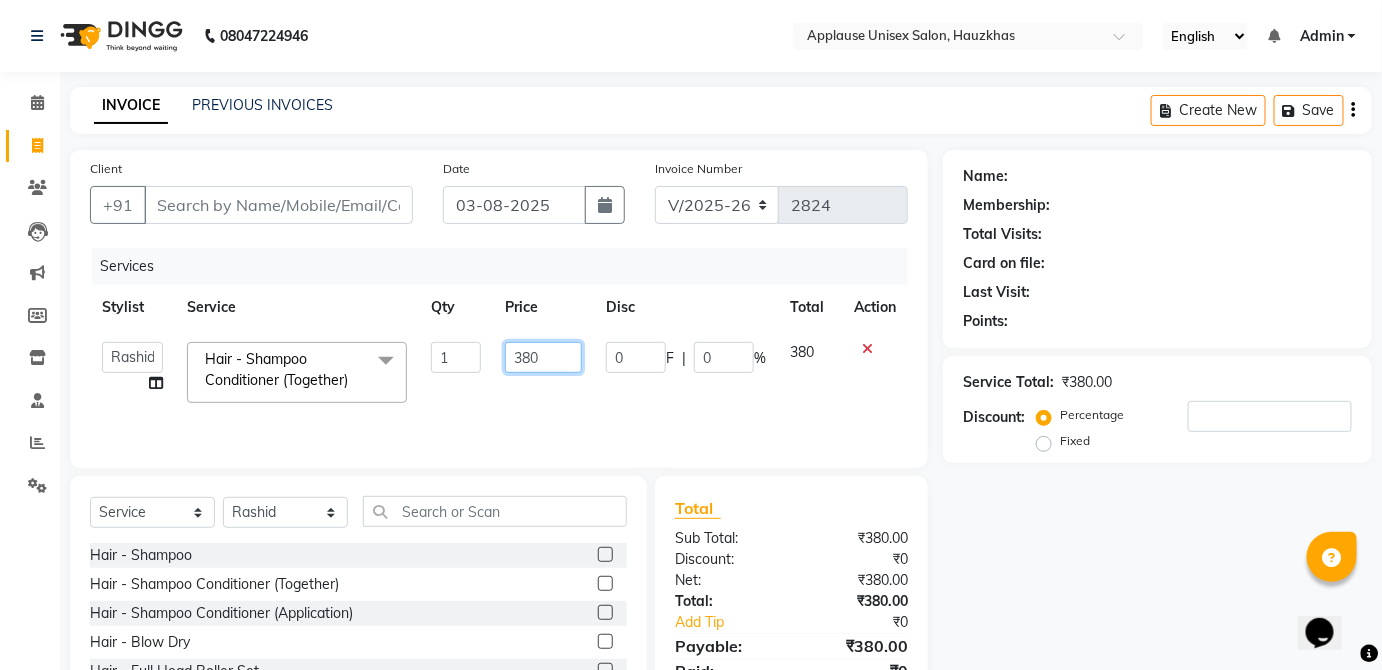 click on "380" 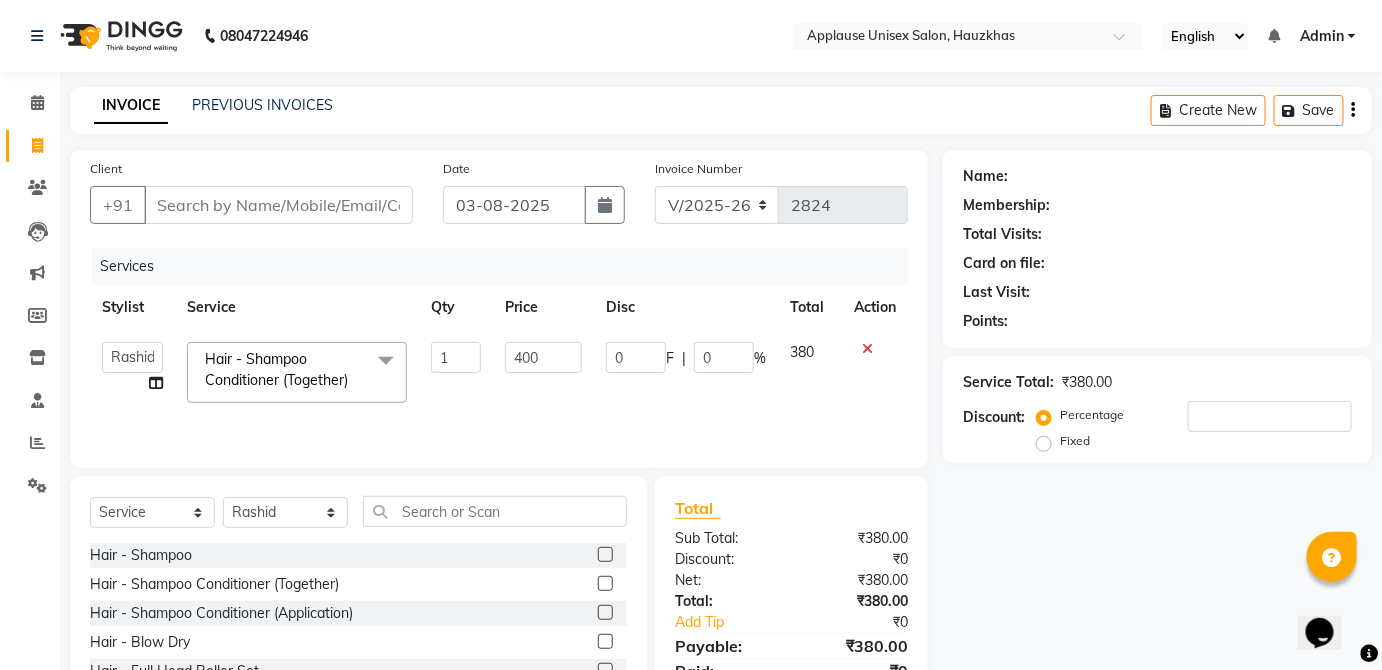 click on "380" 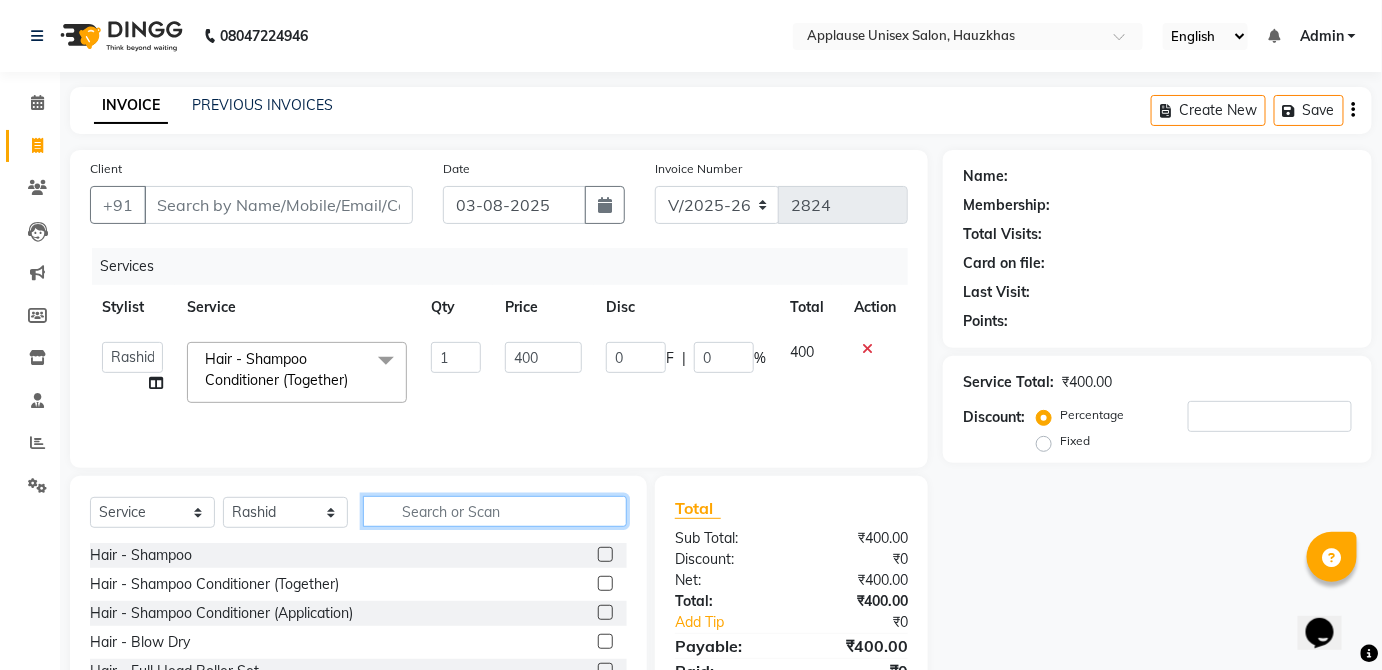 click 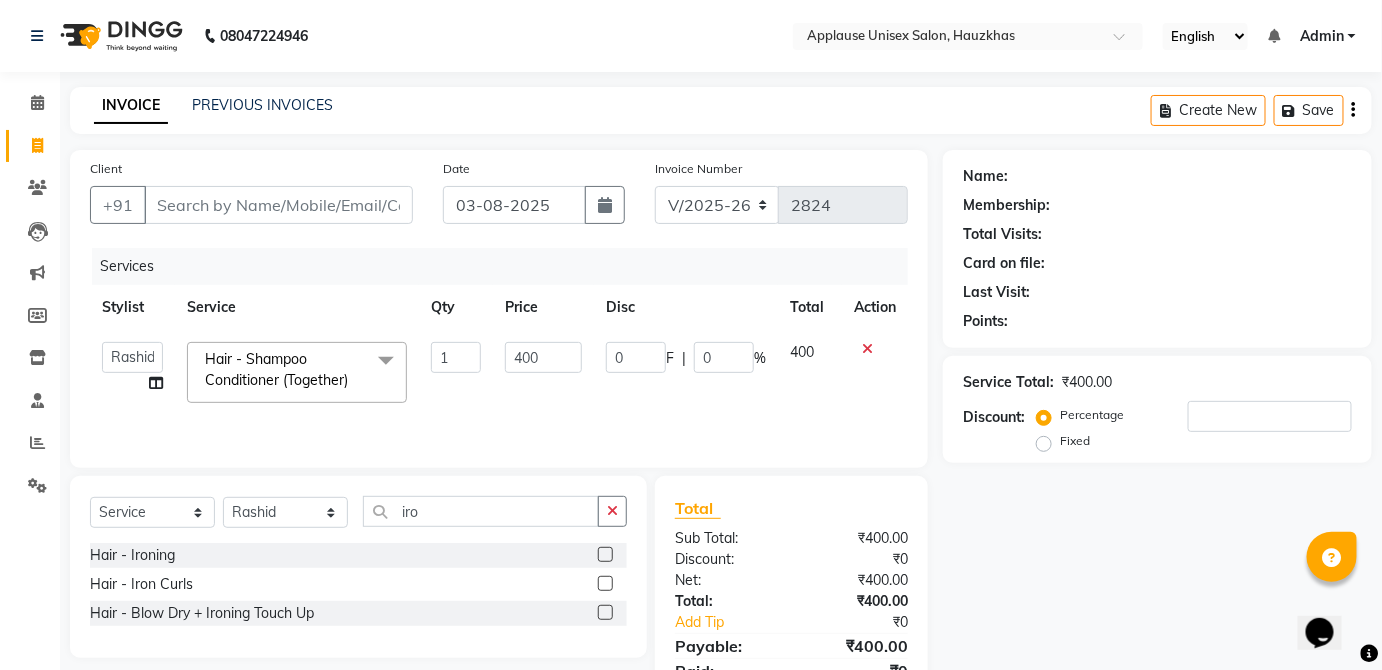 click 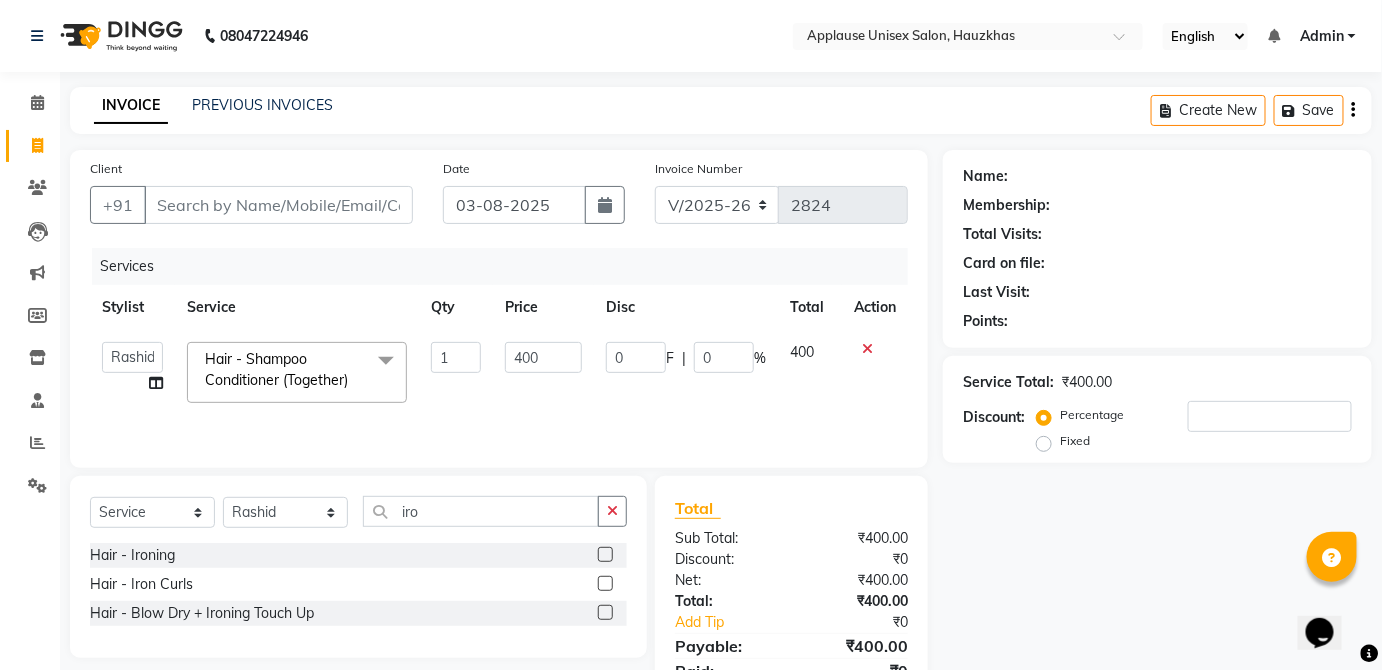 click at bounding box center (604, 584) 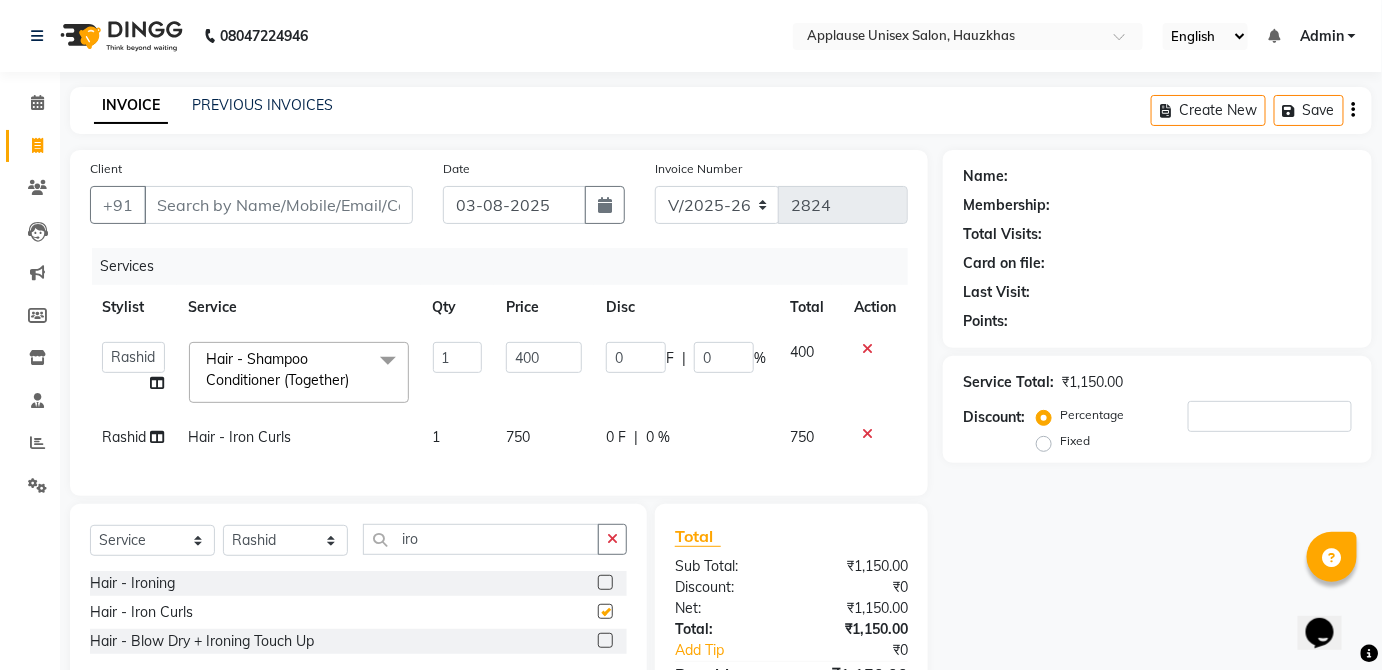 click on "750" 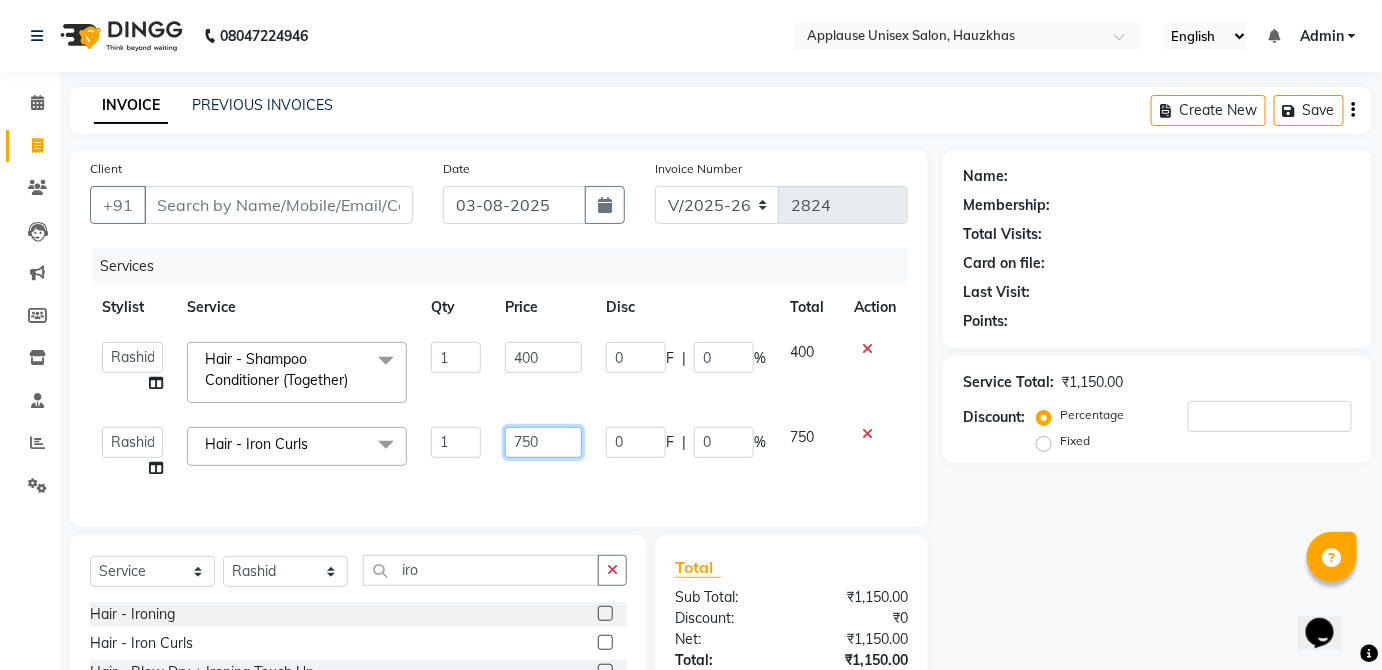 click on "750" 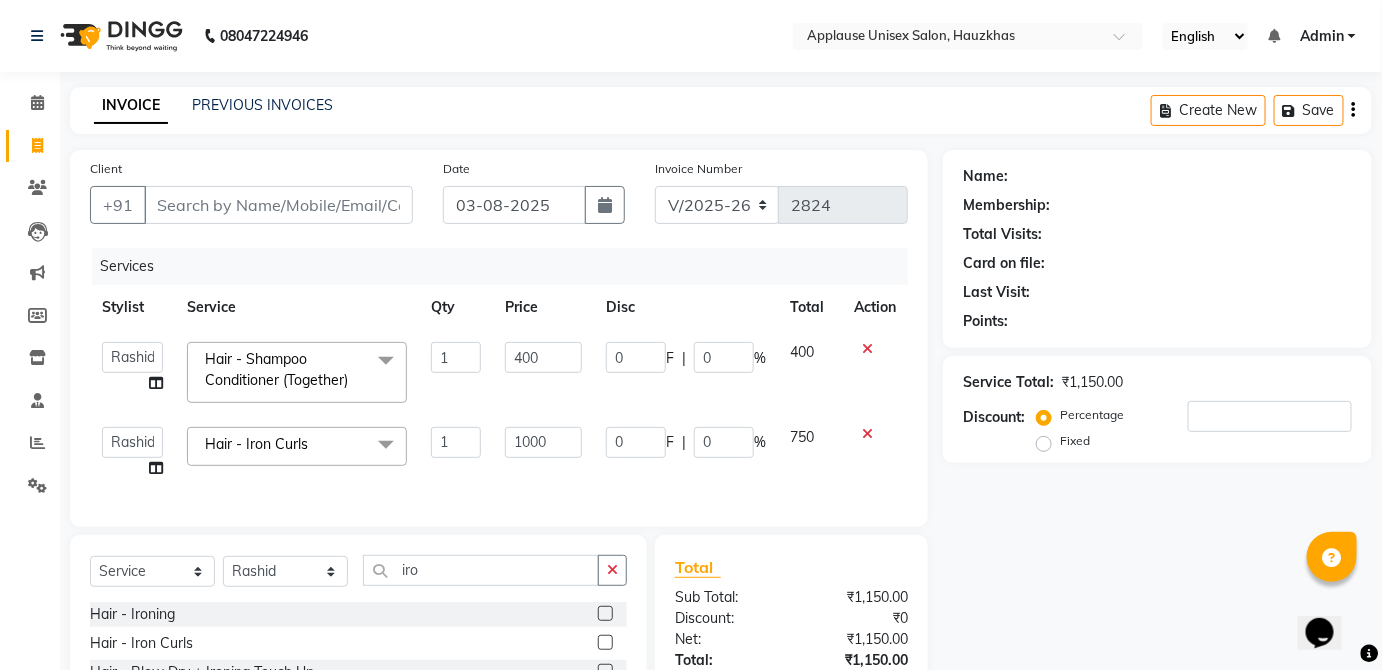 click on "750" 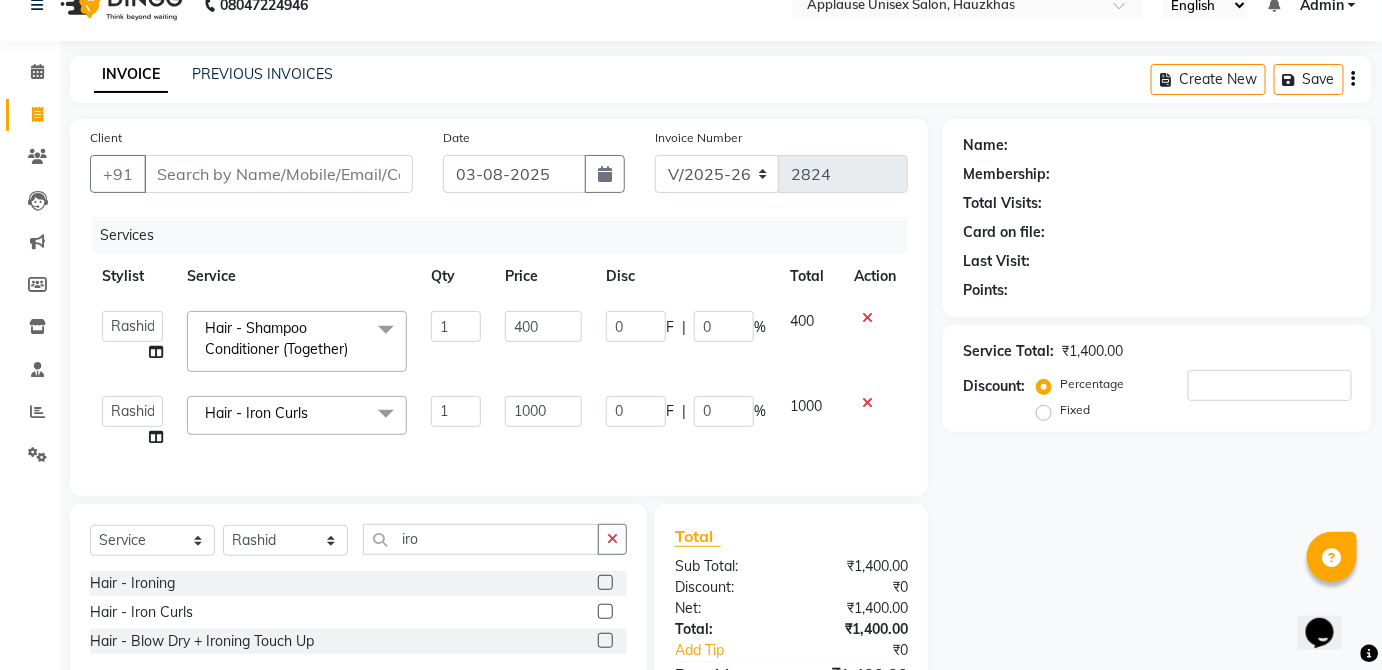 scroll, scrollTop: 0, scrollLeft: 0, axis: both 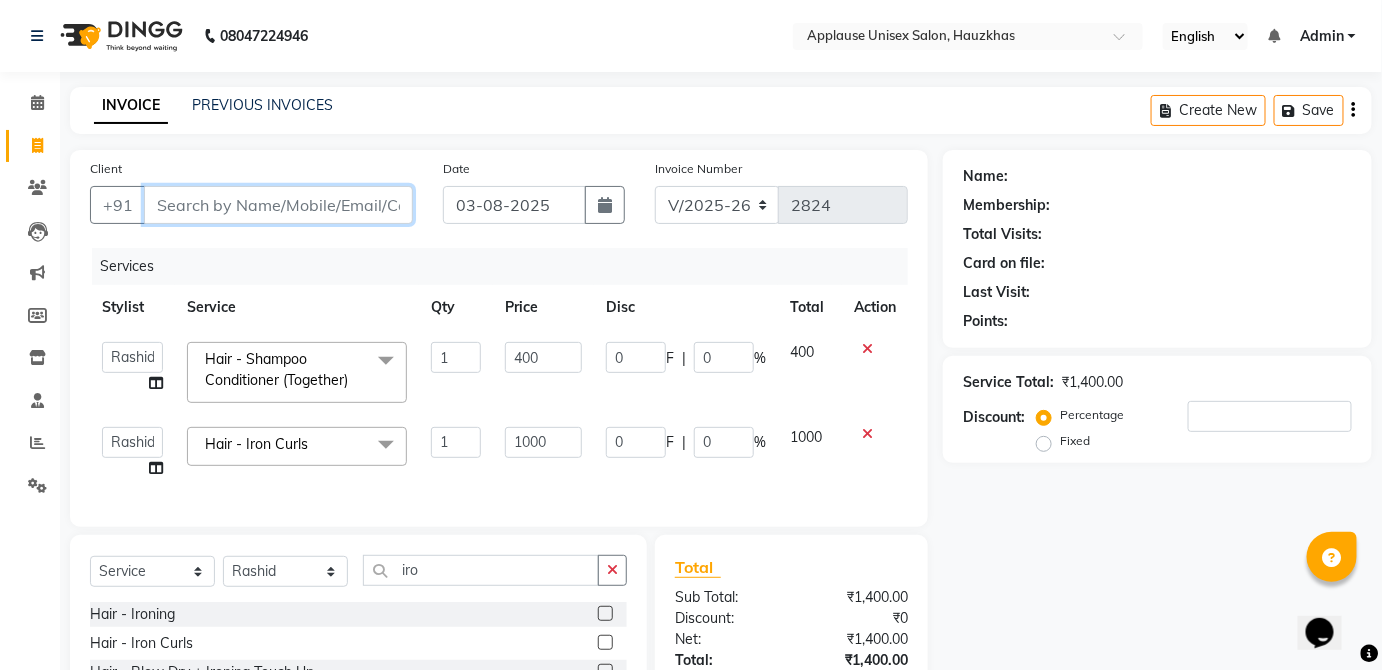 click on "Client" at bounding box center [278, 205] 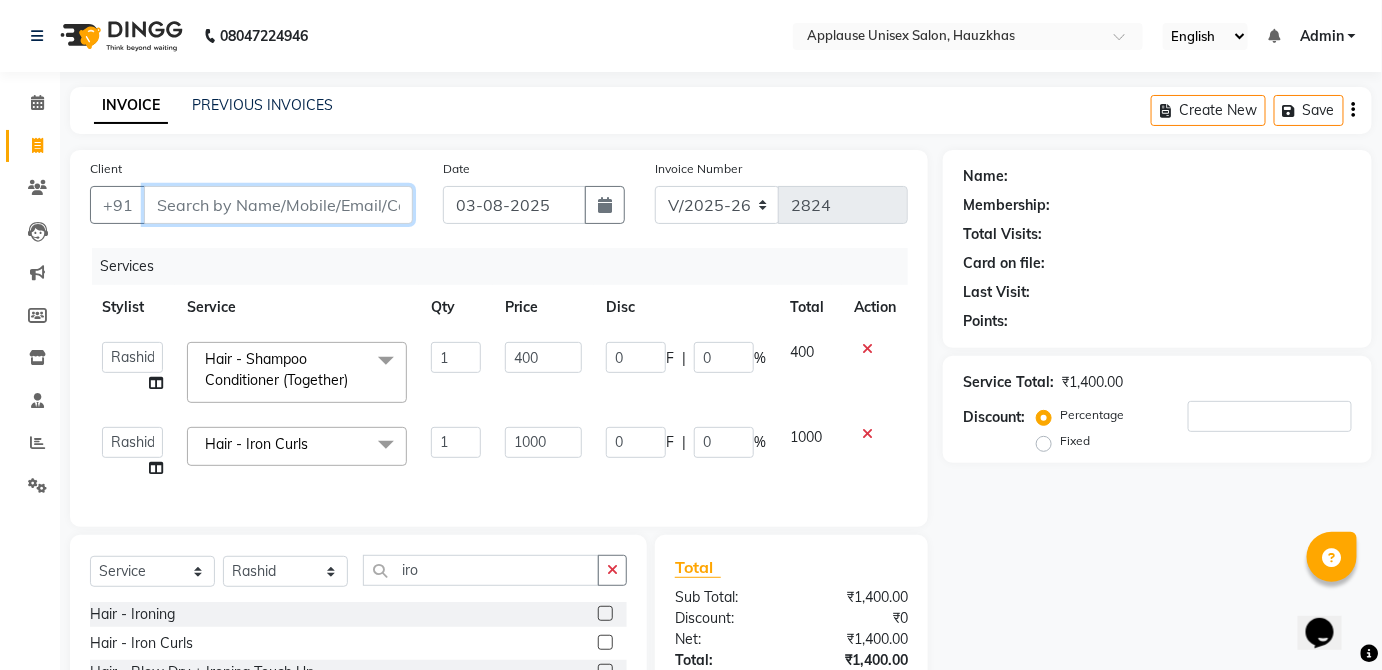 click on "Client" at bounding box center [278, 205] 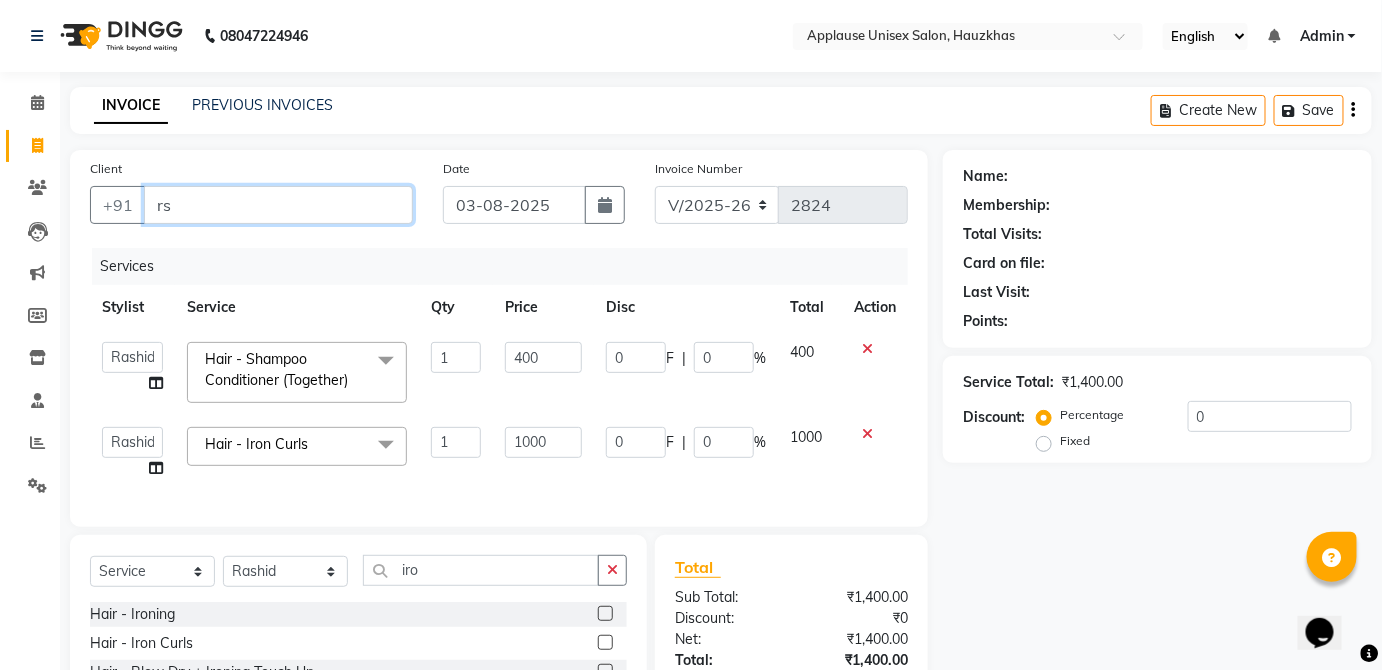 click on "rs" at bounding box center (278, 205) 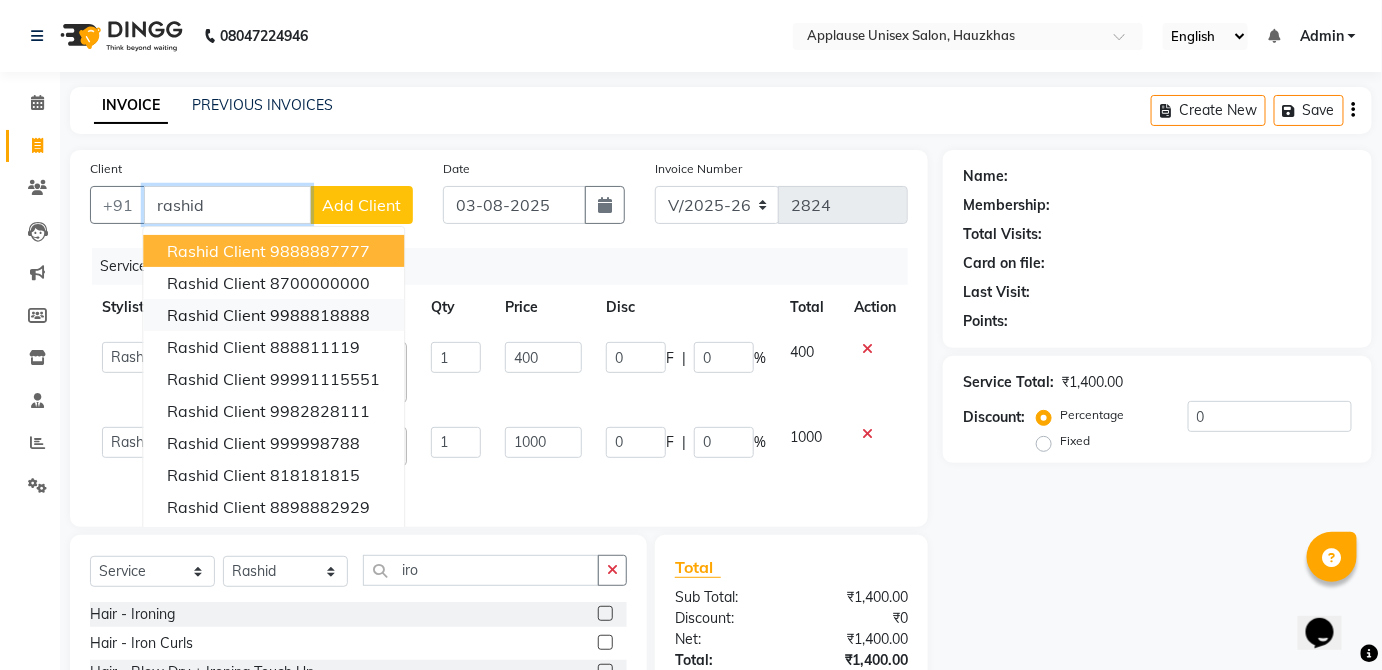 click on "9988818888" at bounding box center [320, 315] 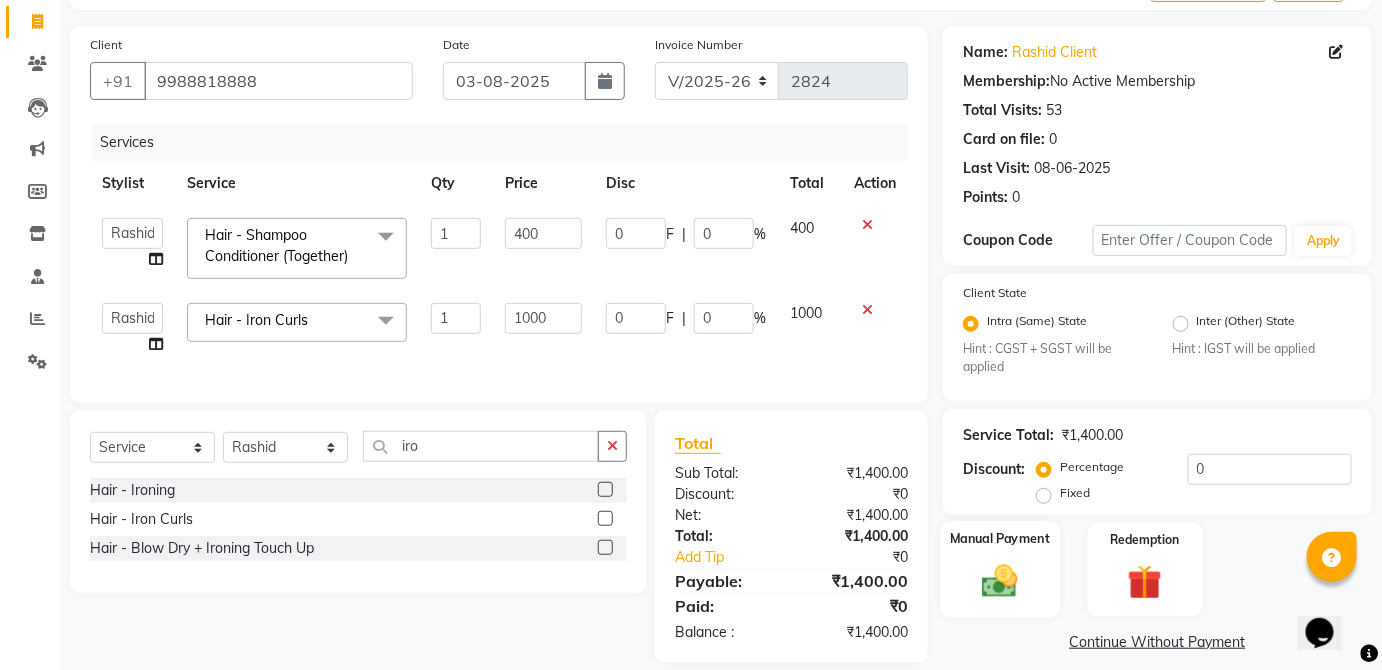 click on "Manual Payment" 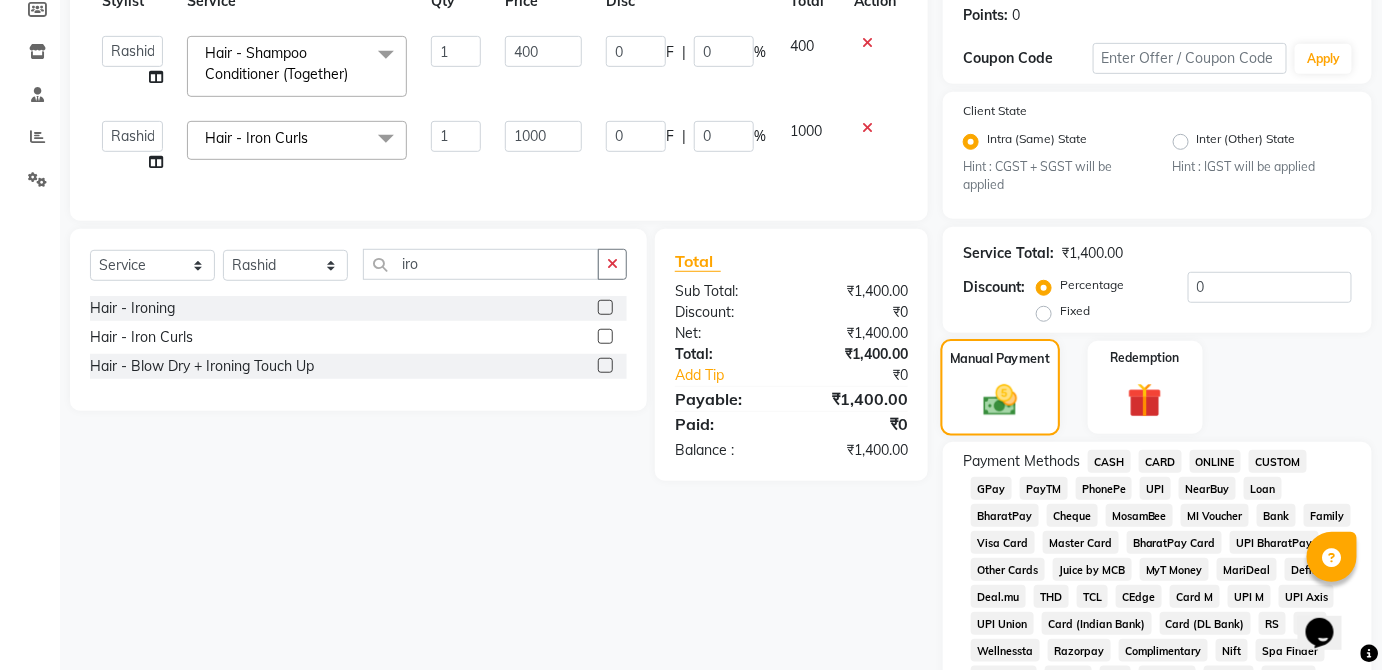 scroll, scrollTop: 308, scrollLeft: 0, axis: vertical 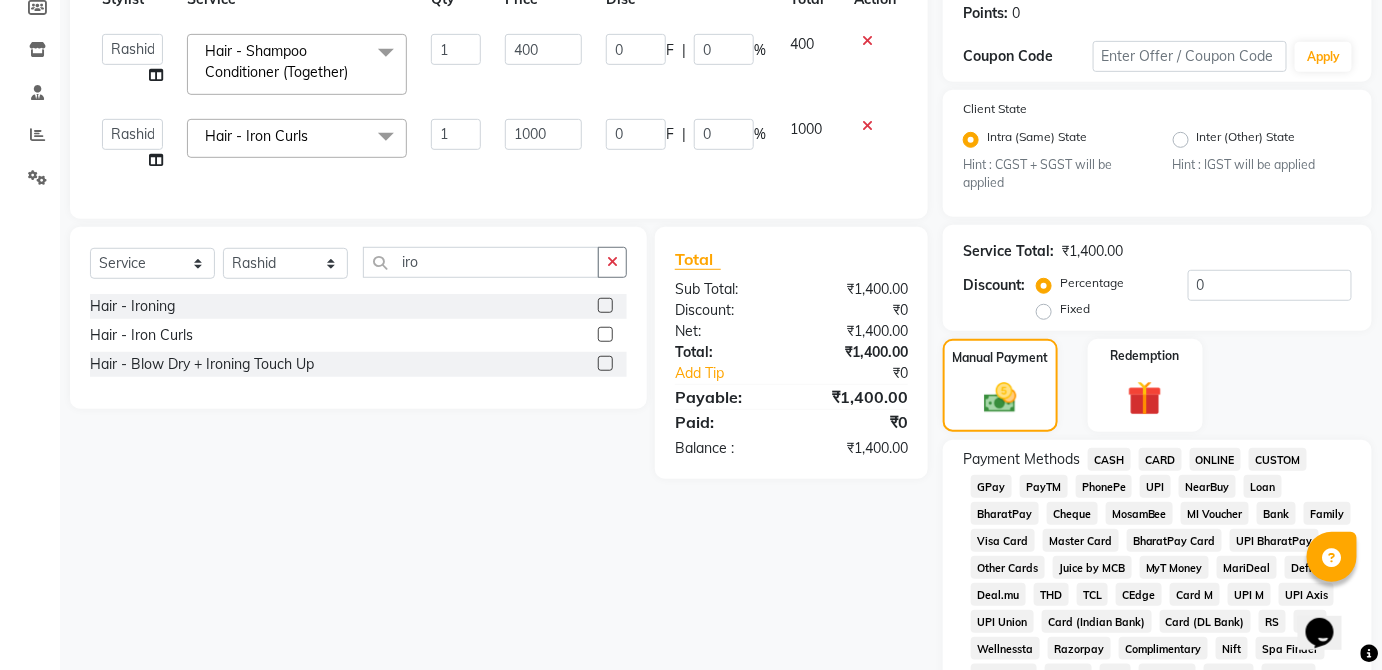 click on "UPI" 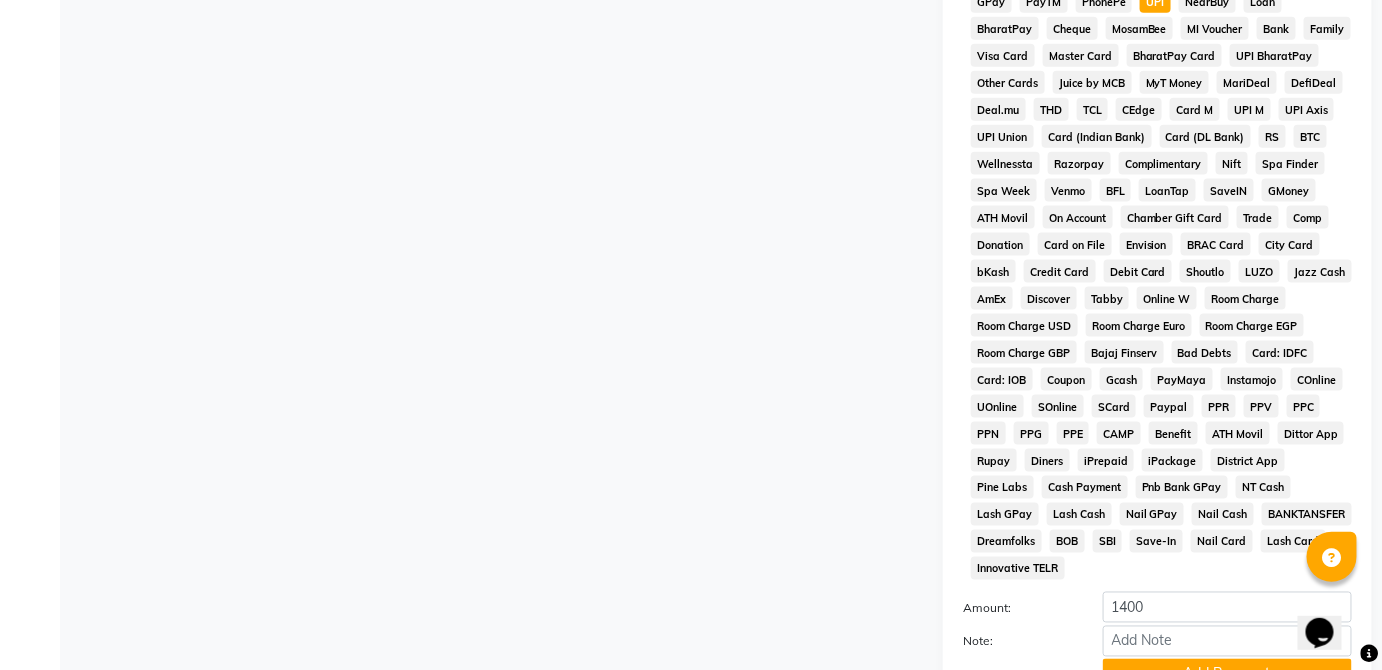 scroll, scrollTop: 943, scrollLeft: 0, axis: vertical 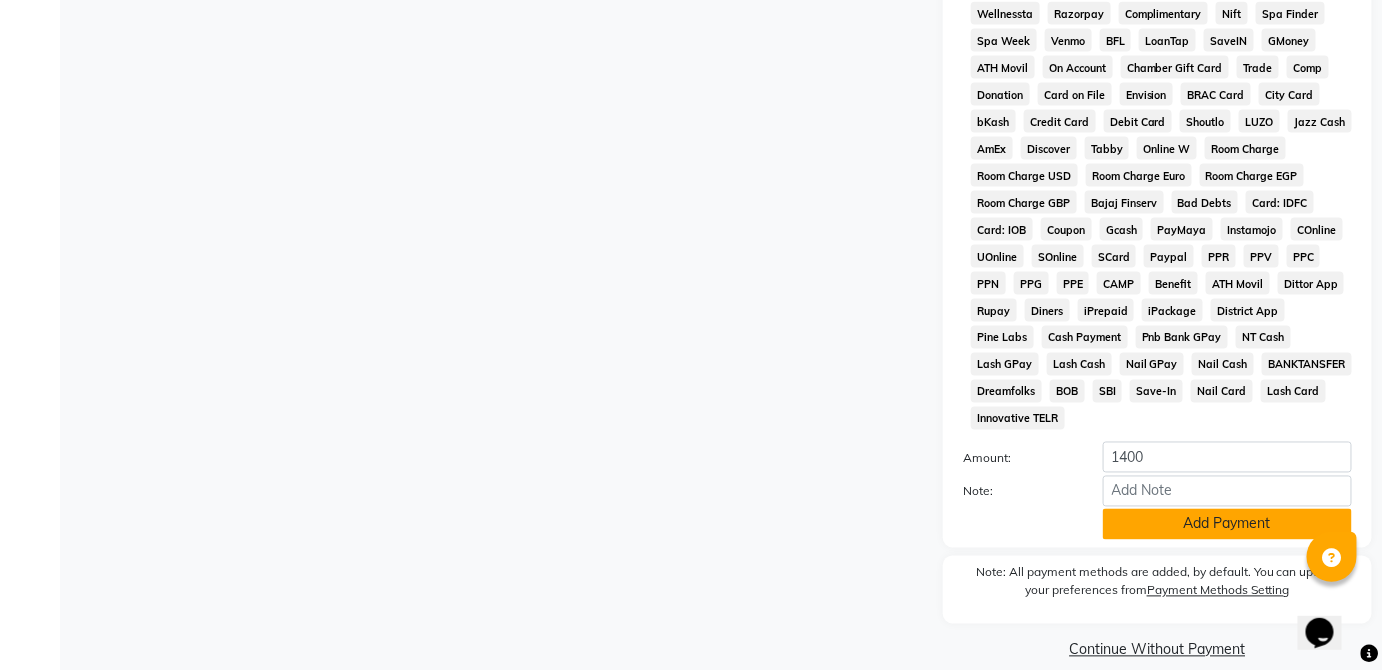 click on "Add Payment" 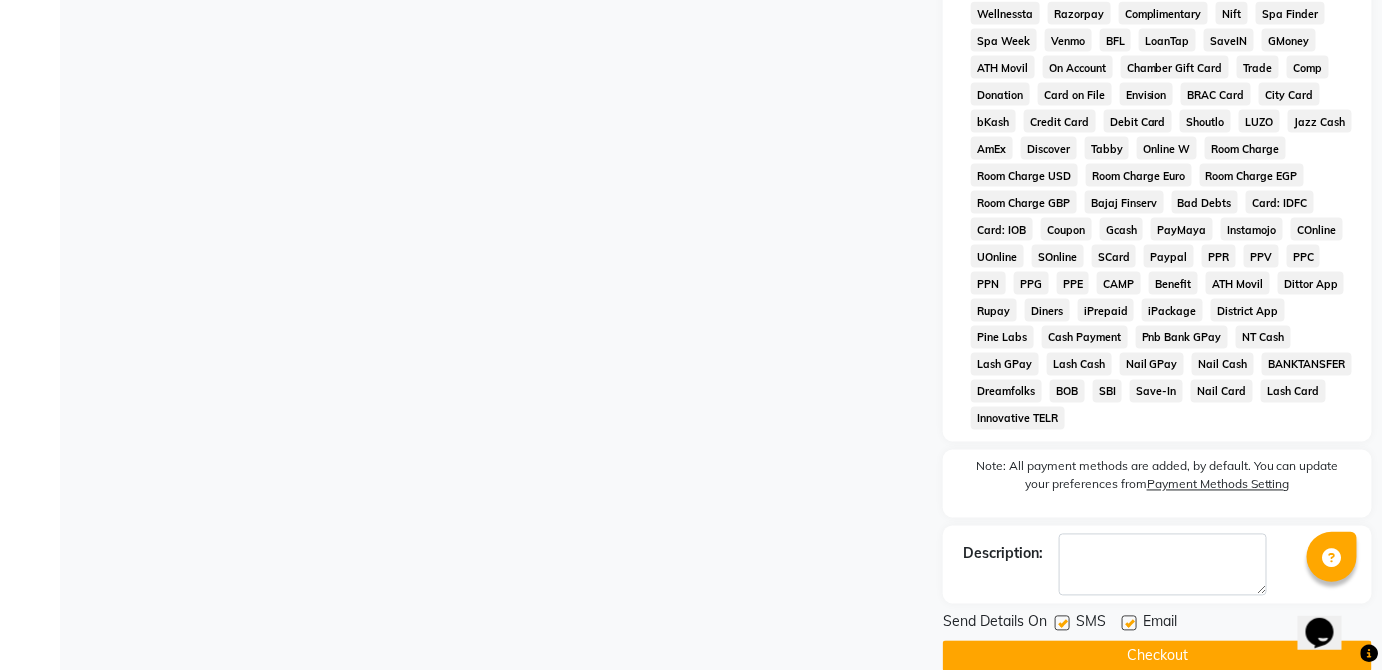 click on "Checkout" 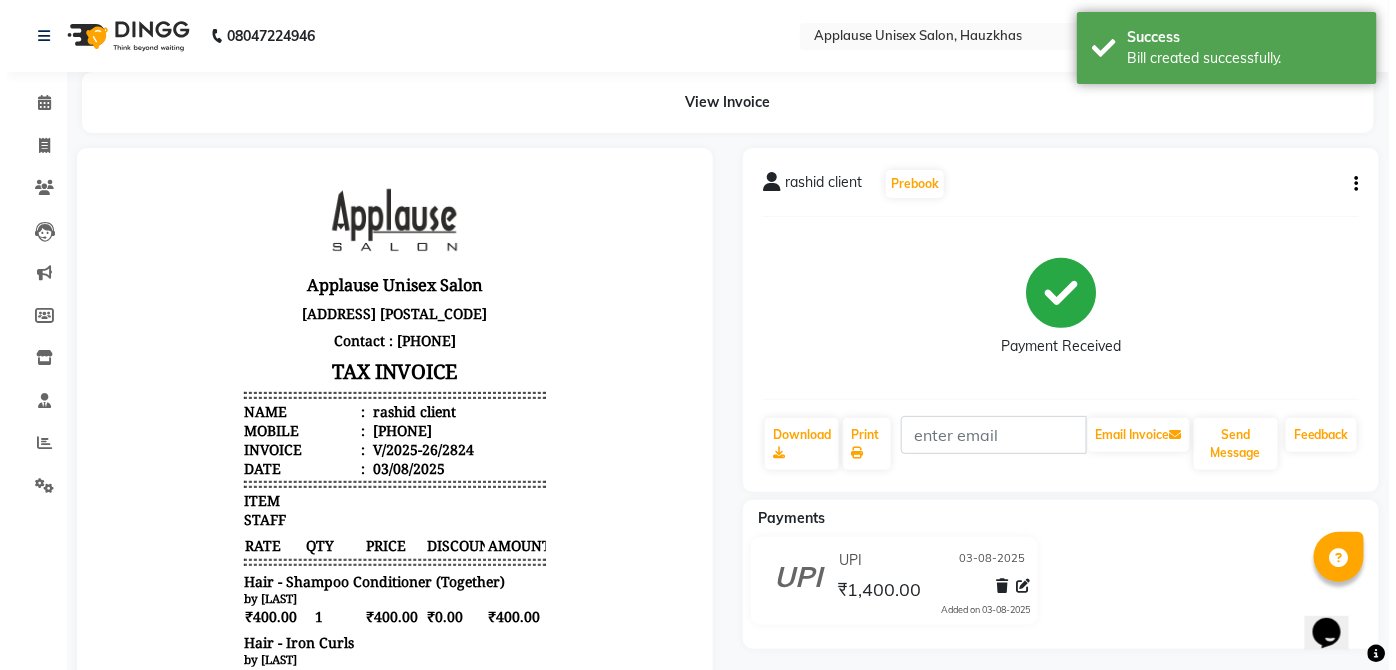 scroll, scrollTop: 0, scrollLeft: 0, axis: both 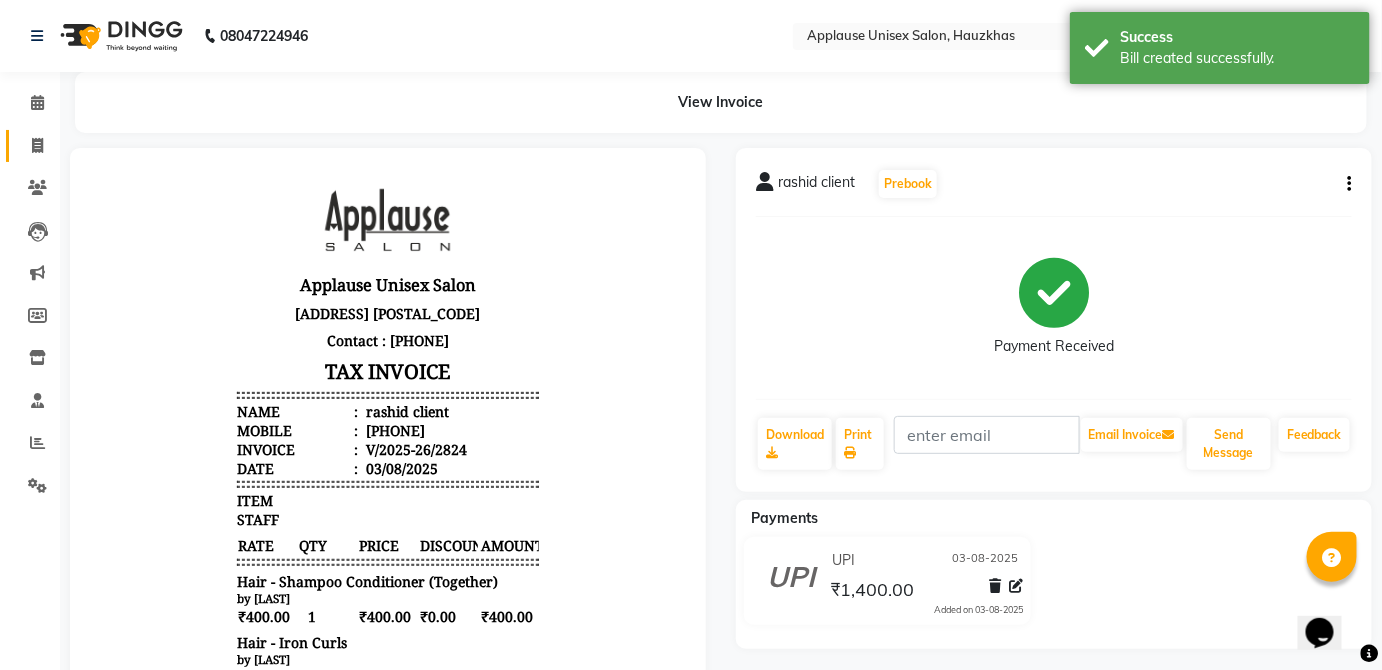 click on "Invoice" 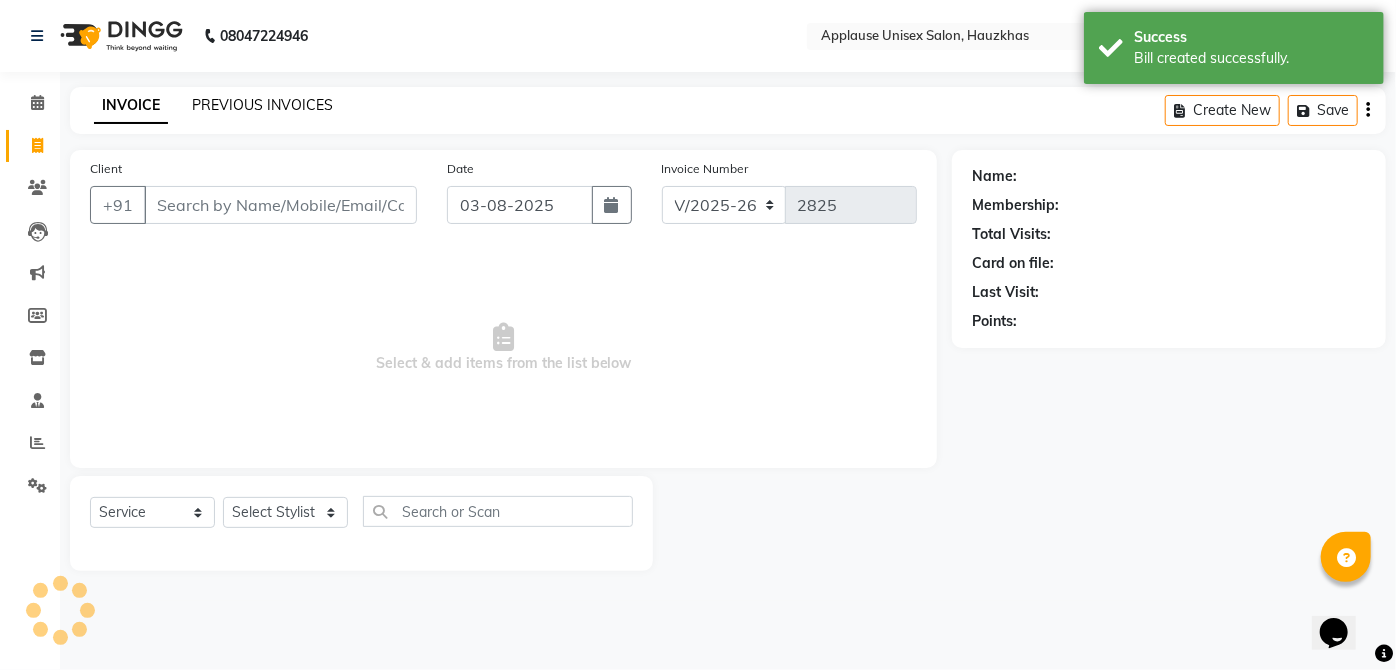 click on "PREVIOUS INVOICES" 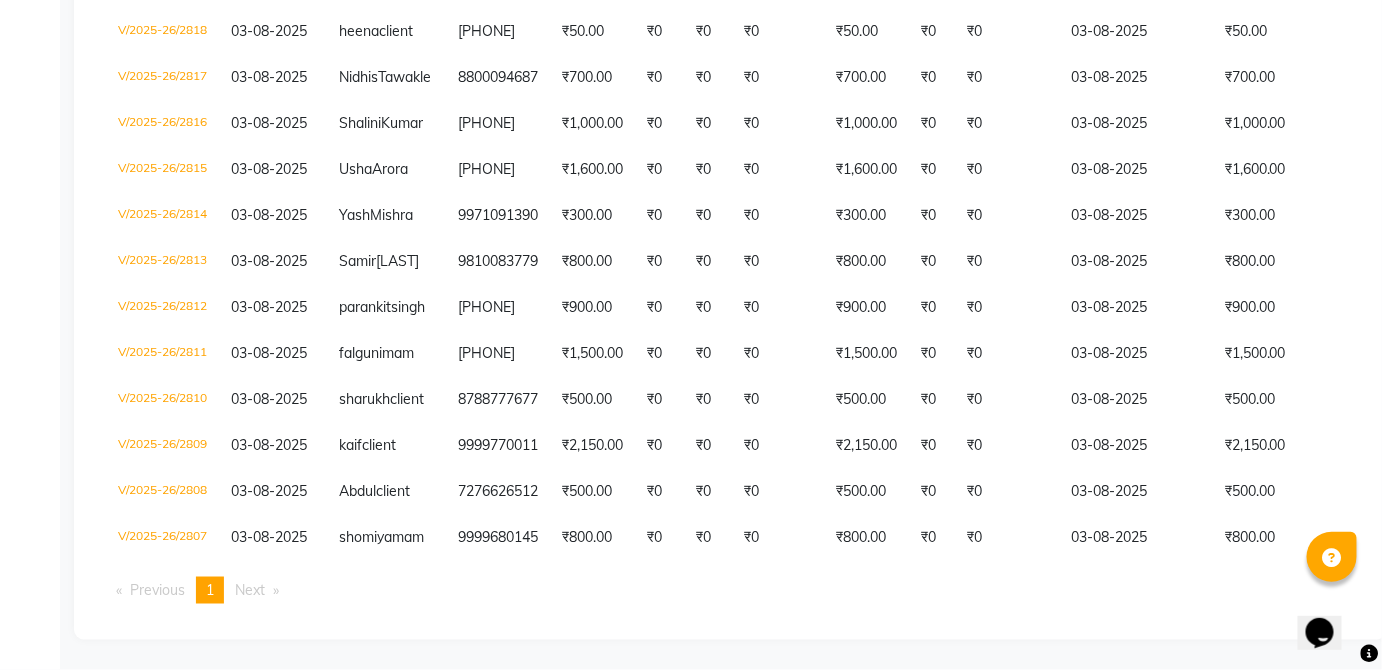scroll, scrollTop: 754, scrollLeft: 0, axis: vertical 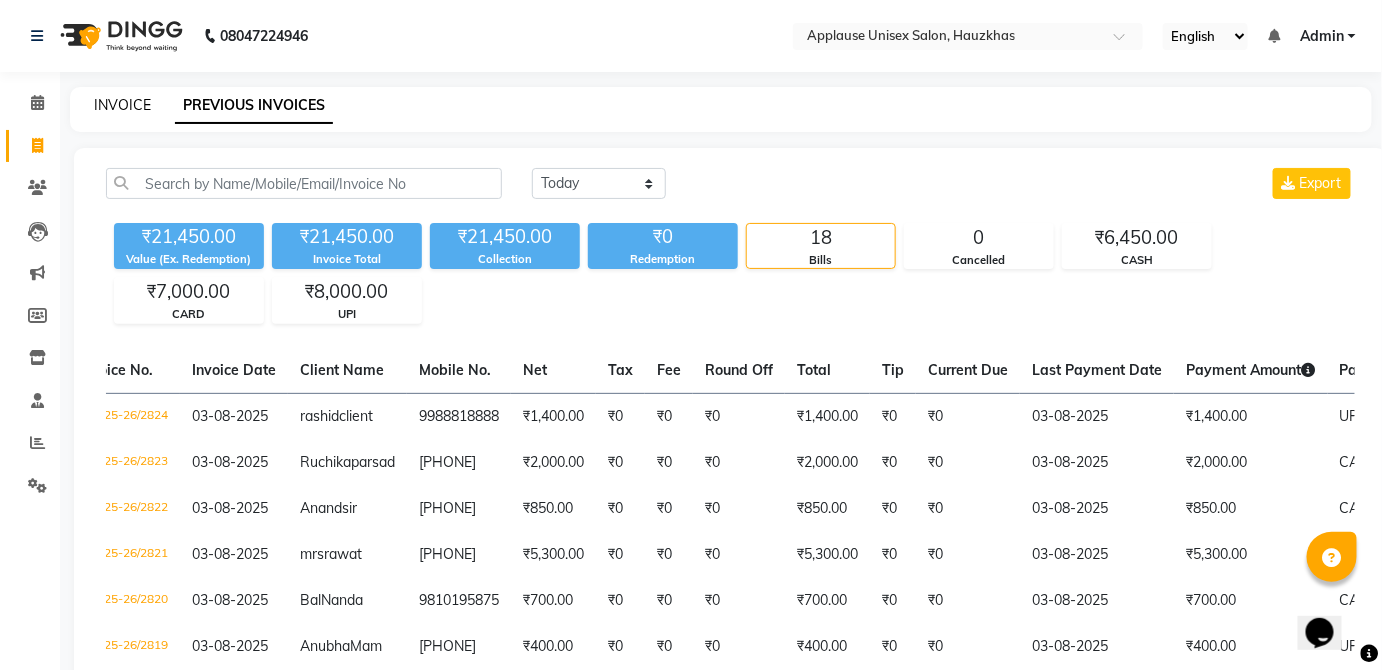 click on "INVOICE" 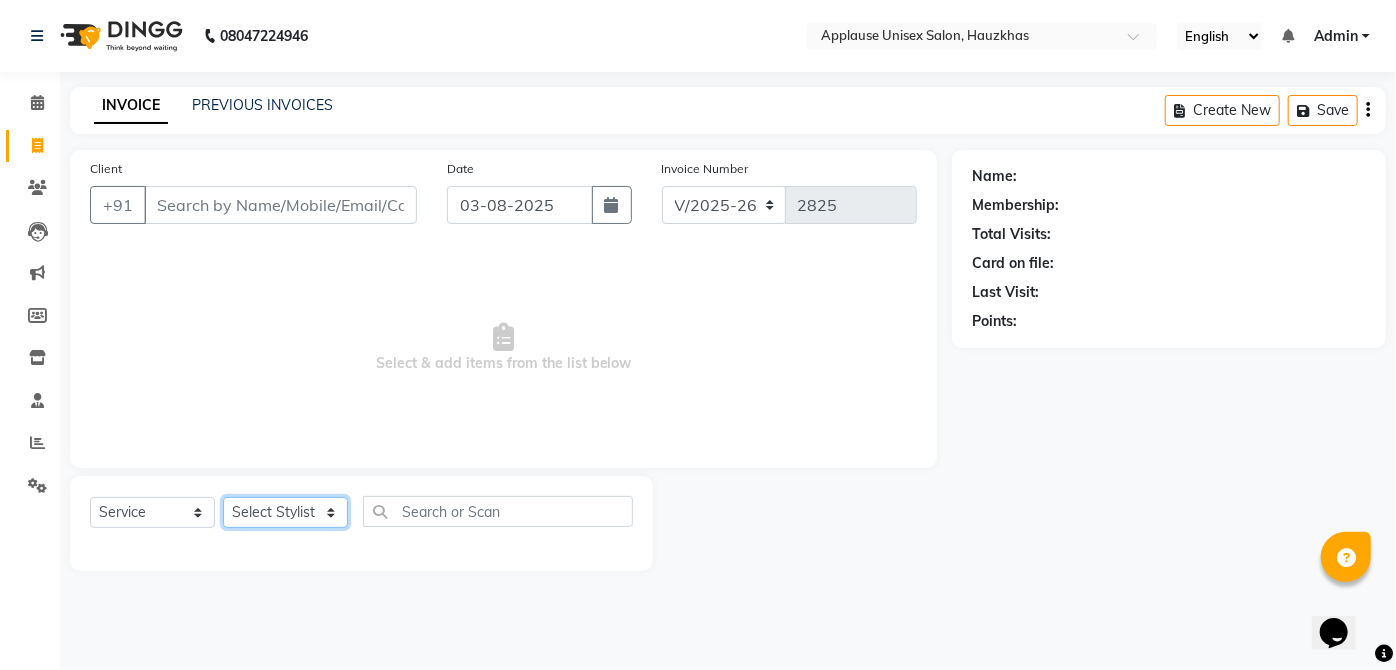 click on "Select Stylist Abdul Anas Arti Aruna Asif faisal guri heena Kaif Kamal Karan Komal laxmi Mamta Manager Mohsin nitin rahul Rajeev Rashid saif sangeeta sangeeta sharukh Vishal V.k" 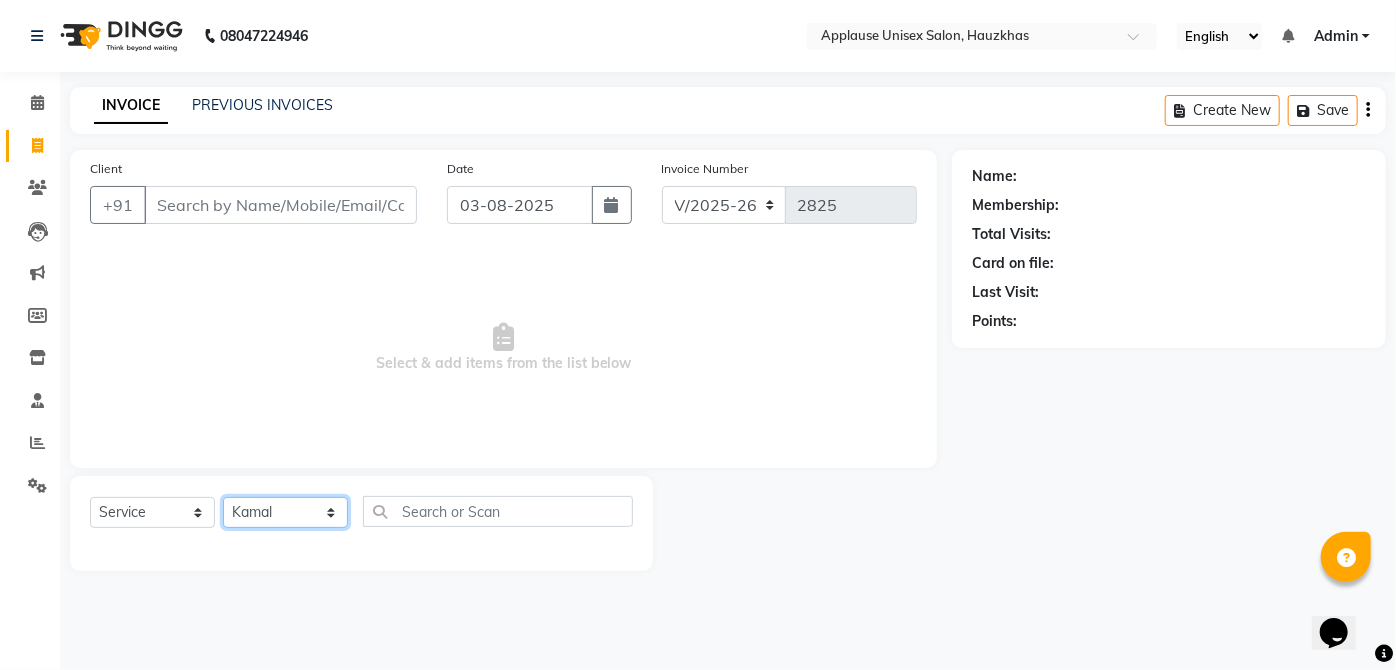 click on "Select Stylist Abdul Anas Arti Aruna Asif faisal guri heena Kaif Kamal Karan Komal laxmi Mamta Manager Mohsin nitin rahul Rajeev Rashid saif sangeeta sangeeta sharukh Vishal V.k" 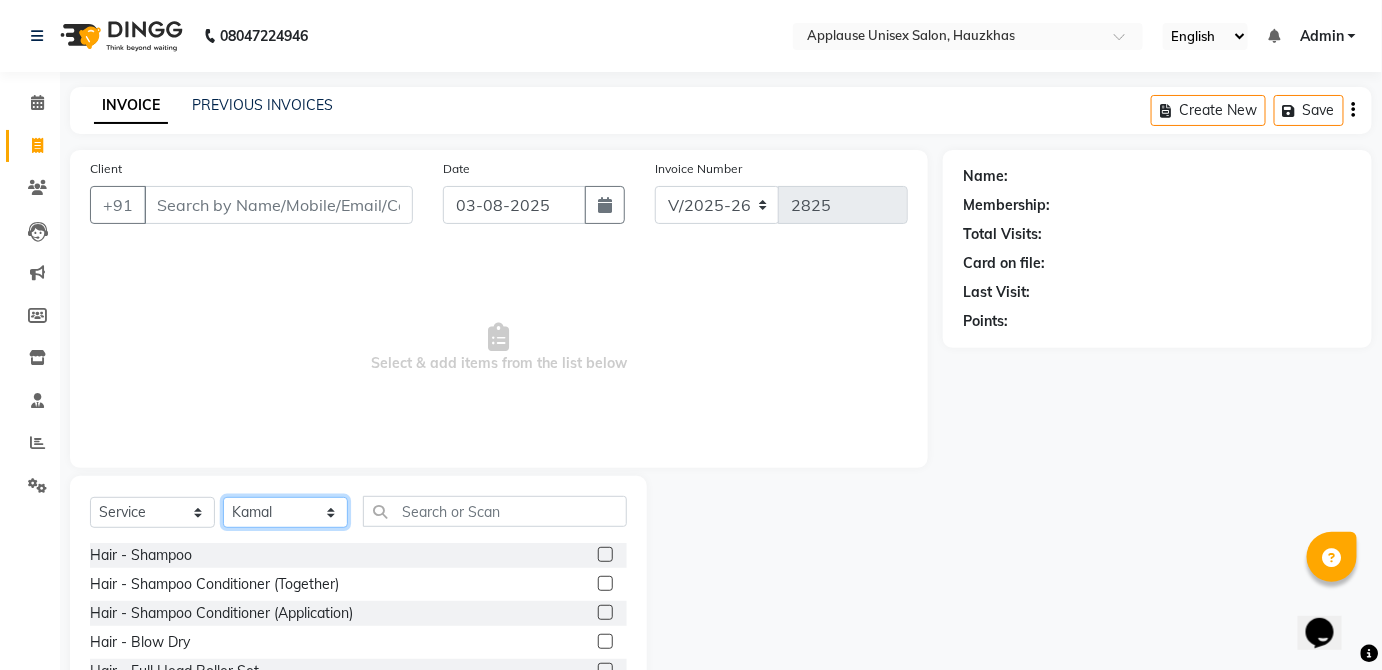 click on "Select Stylist Abdul Anas Arti Aruna Asif faisal guri heena Kaif Kamal Karan Komal laxmi Mamta Manager Mohsin nitin rahul Rajeev Rashid saif sangeeta sangeeta sharukh Vishal V.k" 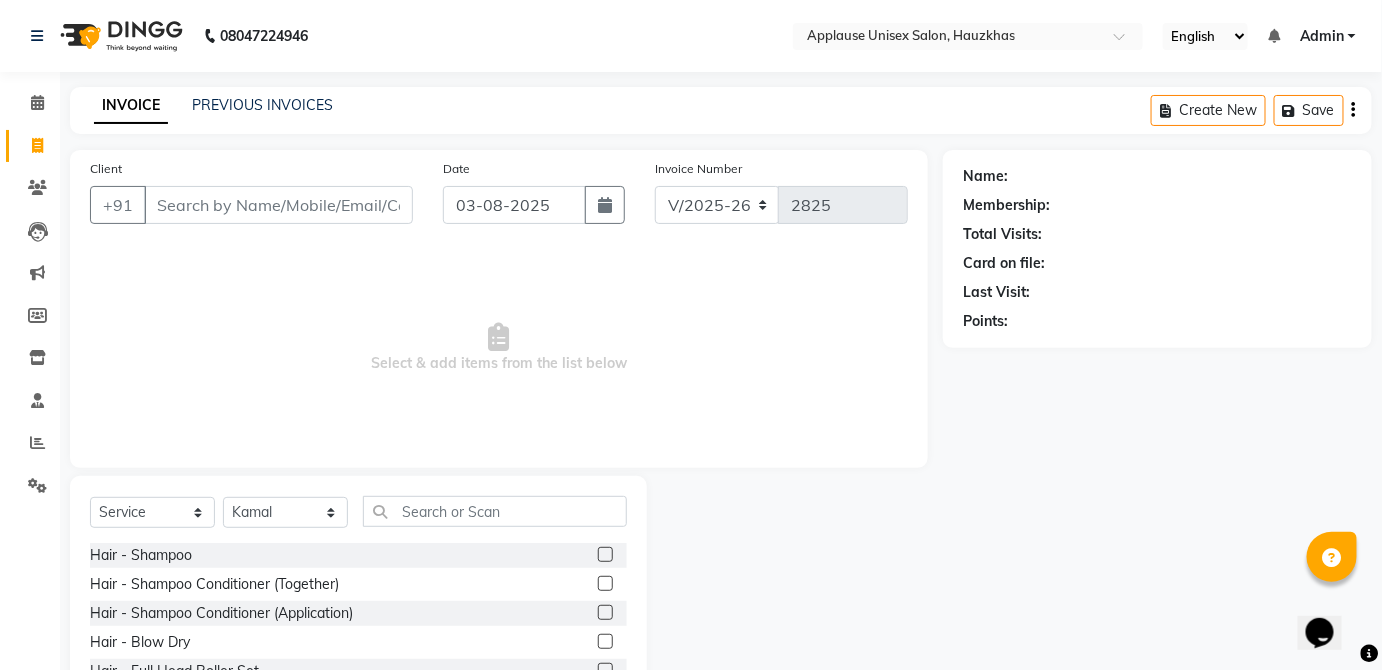 click on "Select & add items from the list below" at bounding box center (499, 348) 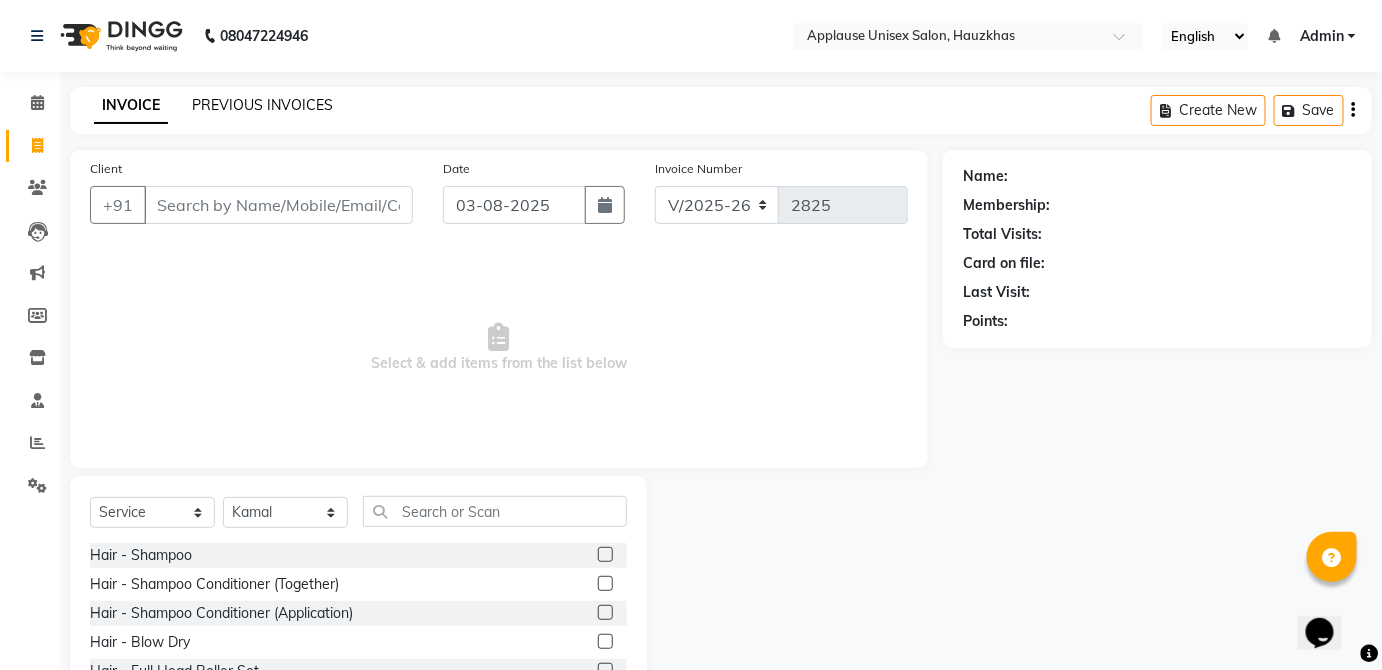 click on "PREVIOUS INVOICES" 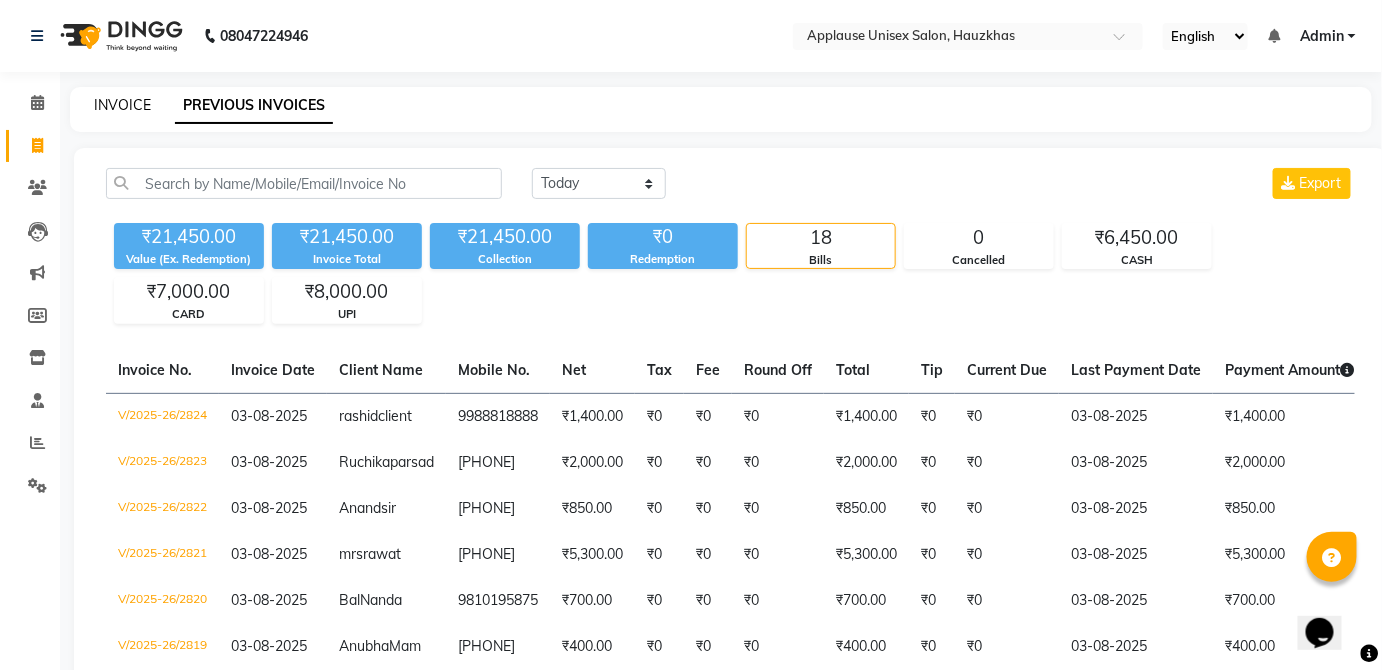 click on "INVOICE" 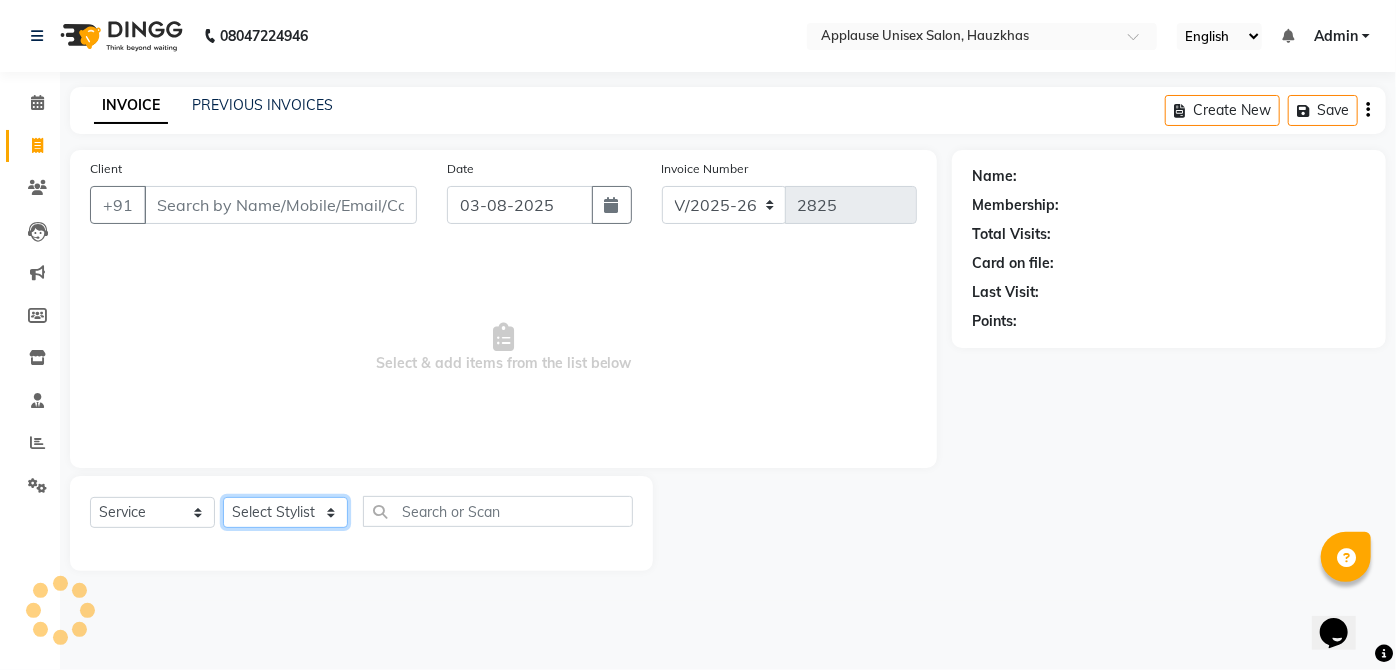 click on "Select Stylist" 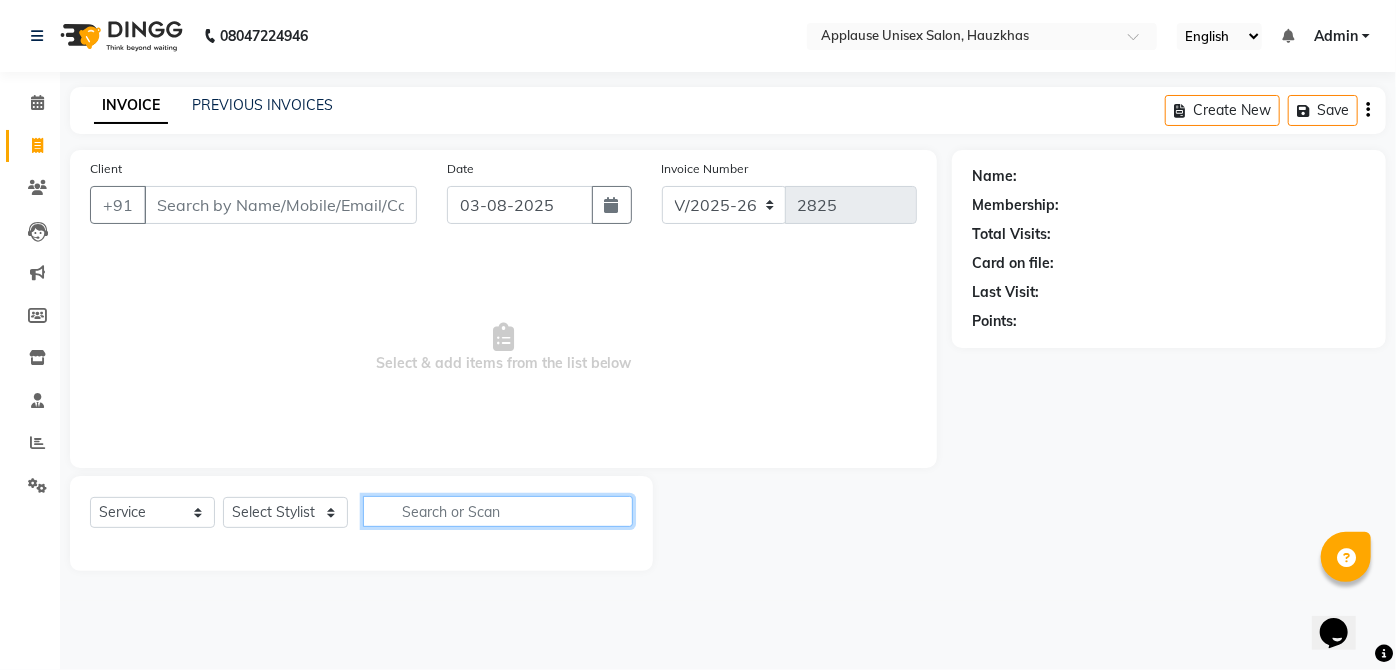 click 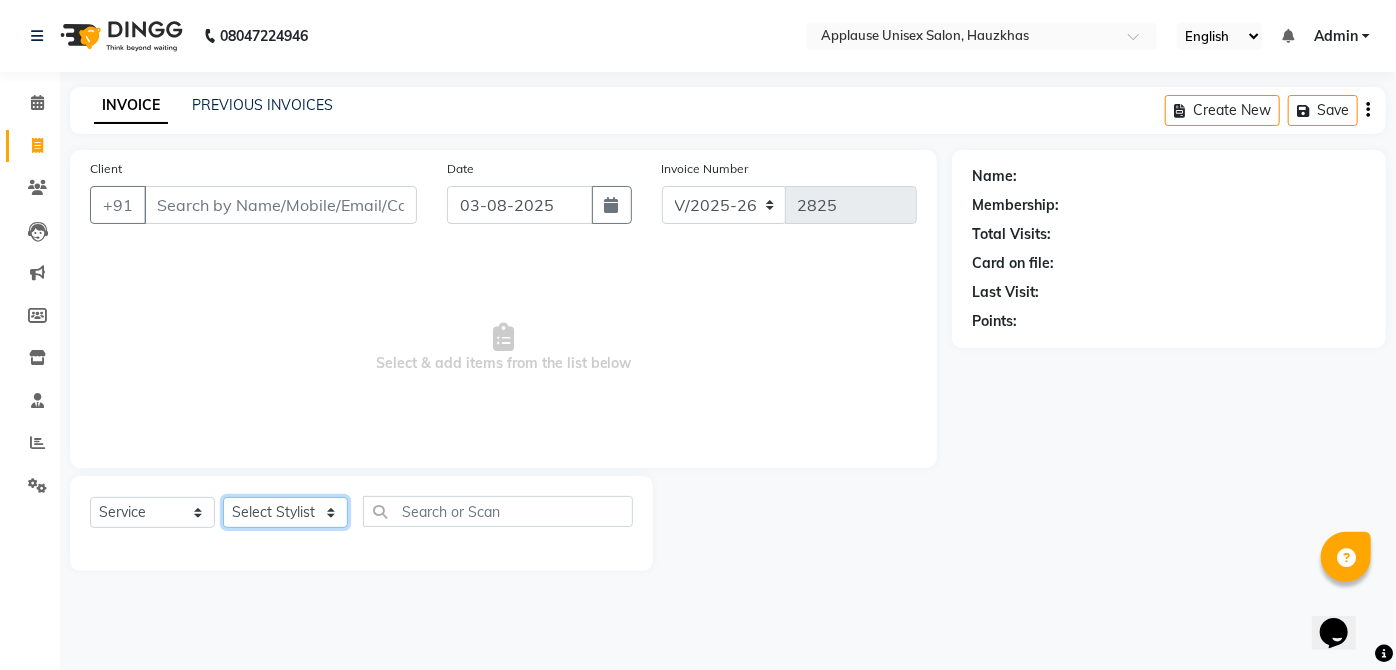click on "Select Stylist Abdul Anas Arti Aruna Asif faisal guri heena Kaif Kamal Karan Komal laxmi Mamta Manager Mohsin nitin rahul Rajeev Rashid saif sangeeta sangeeta sharukh Vishal V.k" 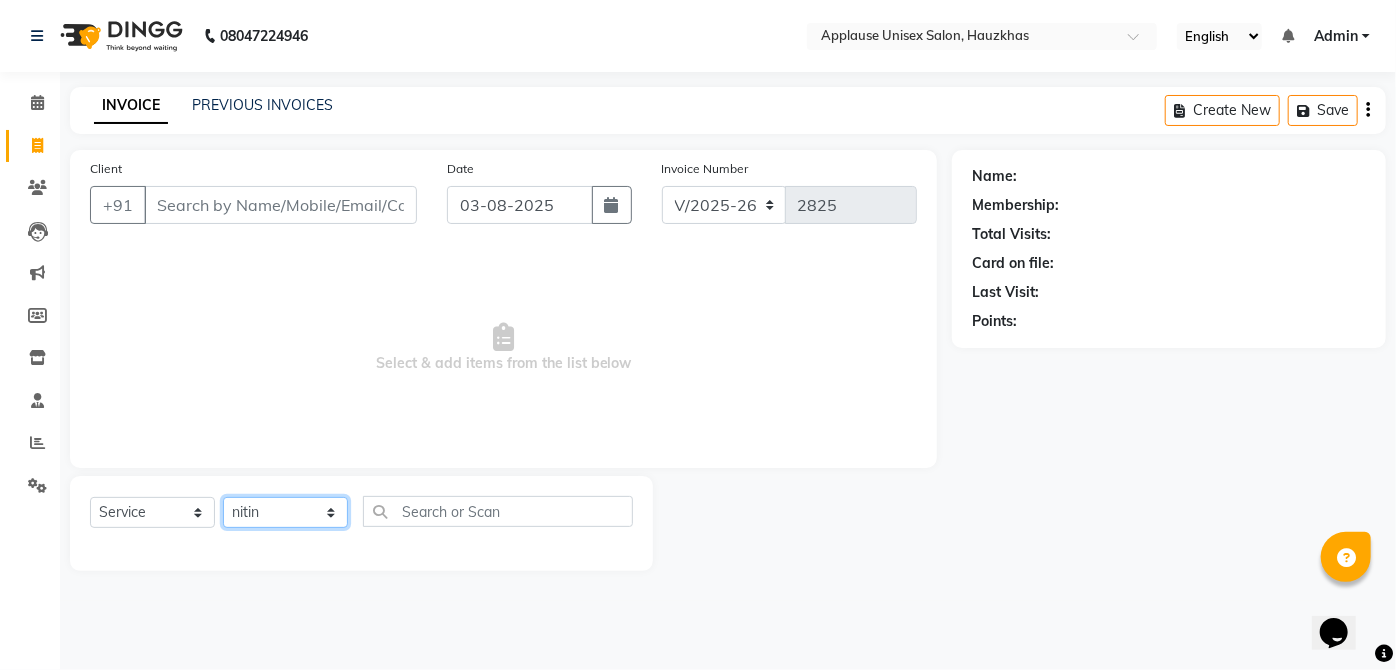 click on "Select Stylist Abdul Anas Arti Aruna Asif faisal guri heena Kaif Kamal Karan Komal laxmi Mamta Manager Mohsin nitin rahul Rajeev Rashid saif sangeeta sangeeta sharukh Vishal V.k" 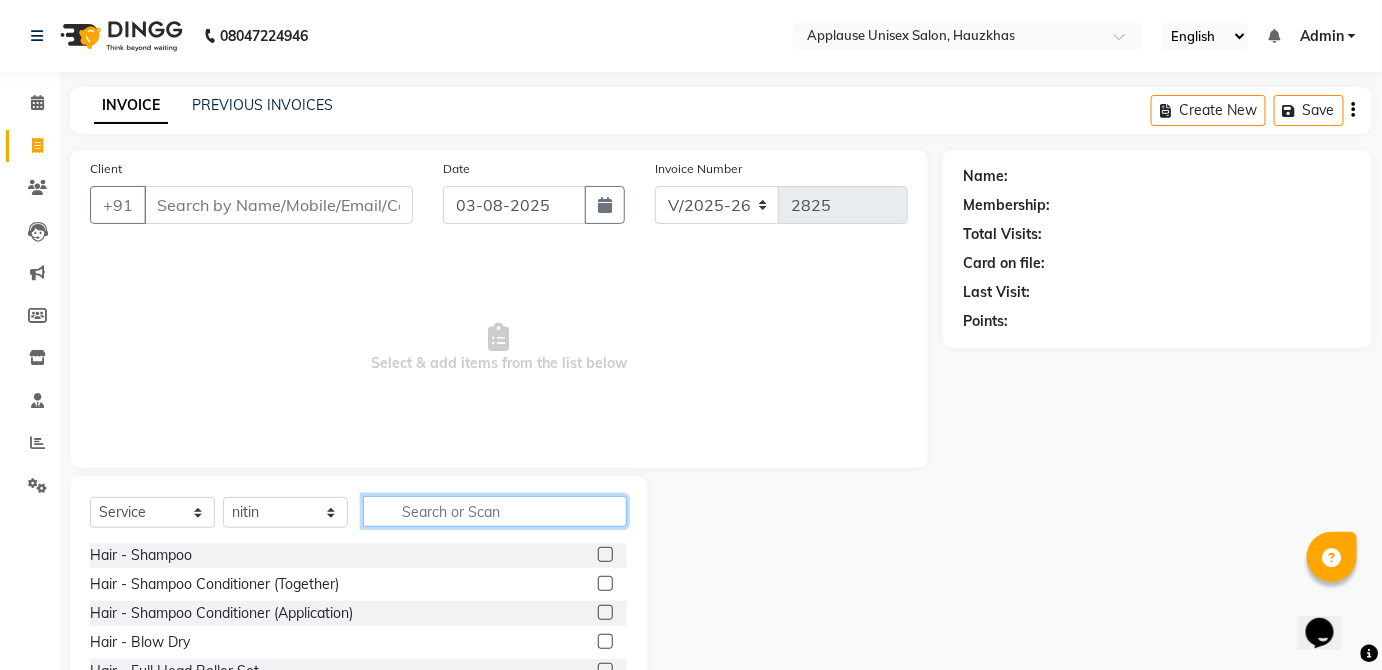 click 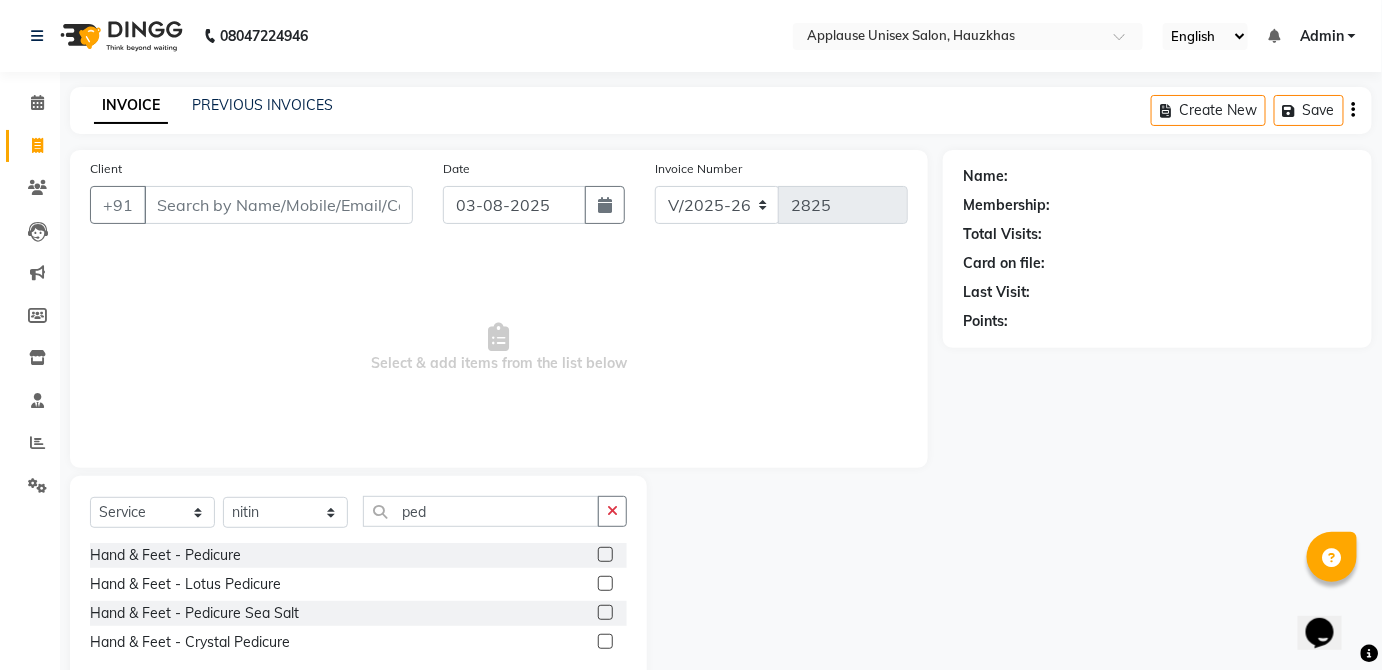 click 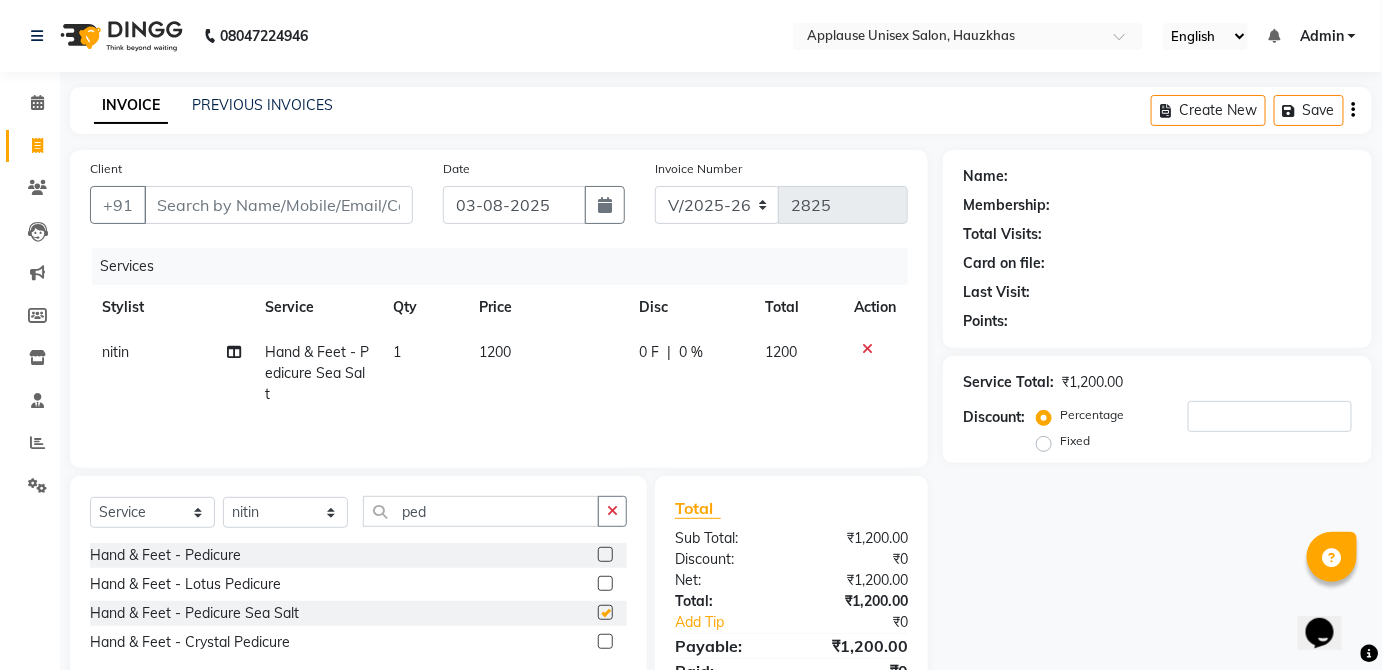 click on "1200" 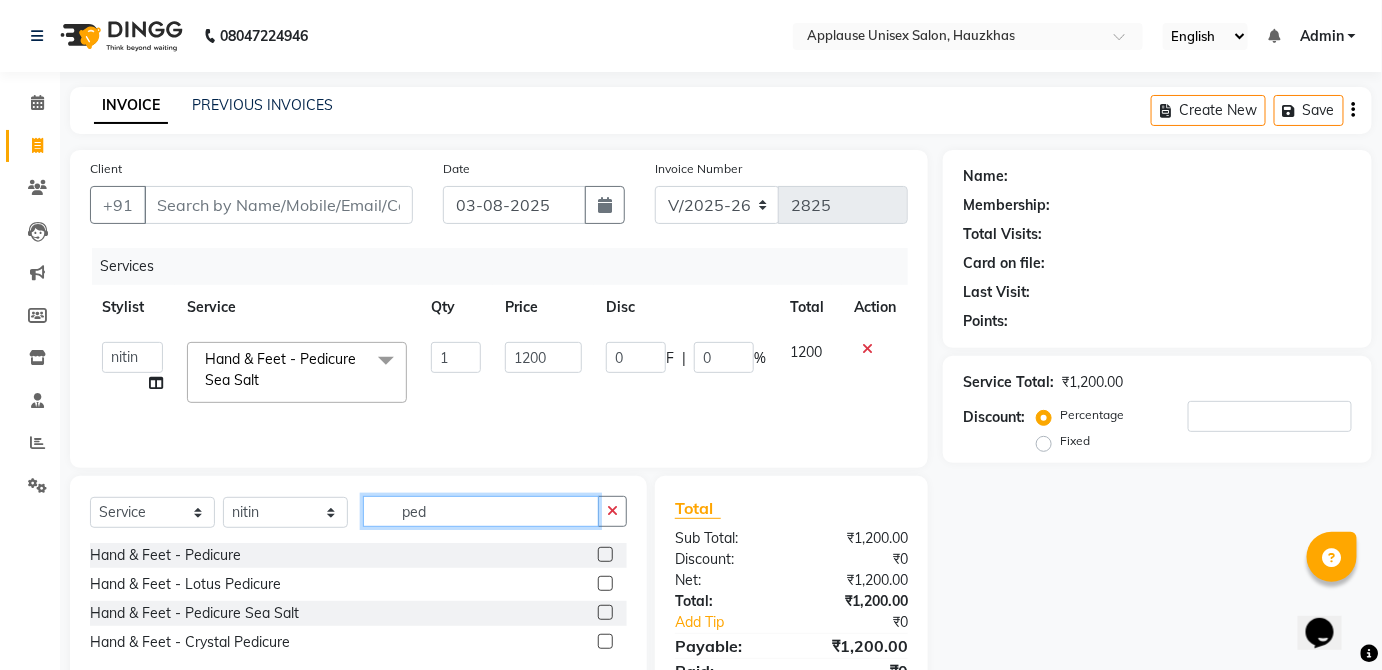 click on "ped" 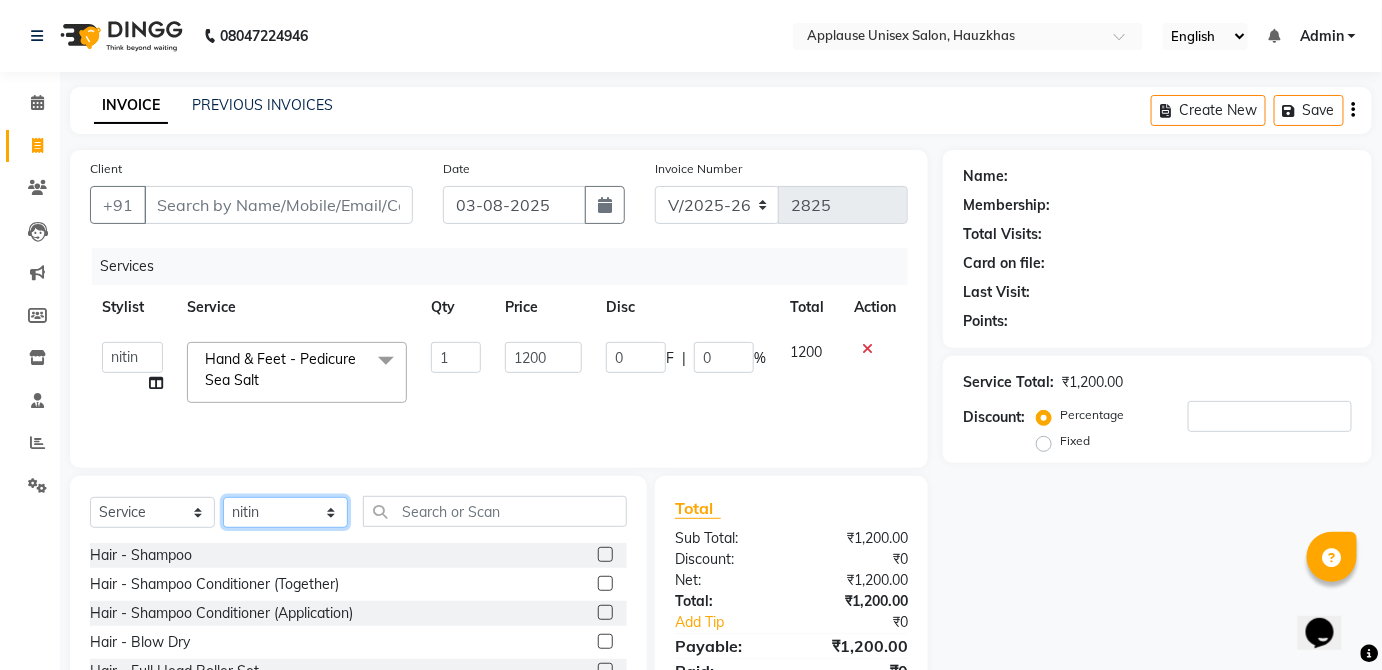 click on "Select Stylist Abdul Anas Arti Aruna Asif faisal guri heena Kaif Kamal Karan Komal laxmi Mamta Manager Mohsin nitin rahul Rajeev Rashid saif sangeeta sangeeta sharukh Vishal V.k" 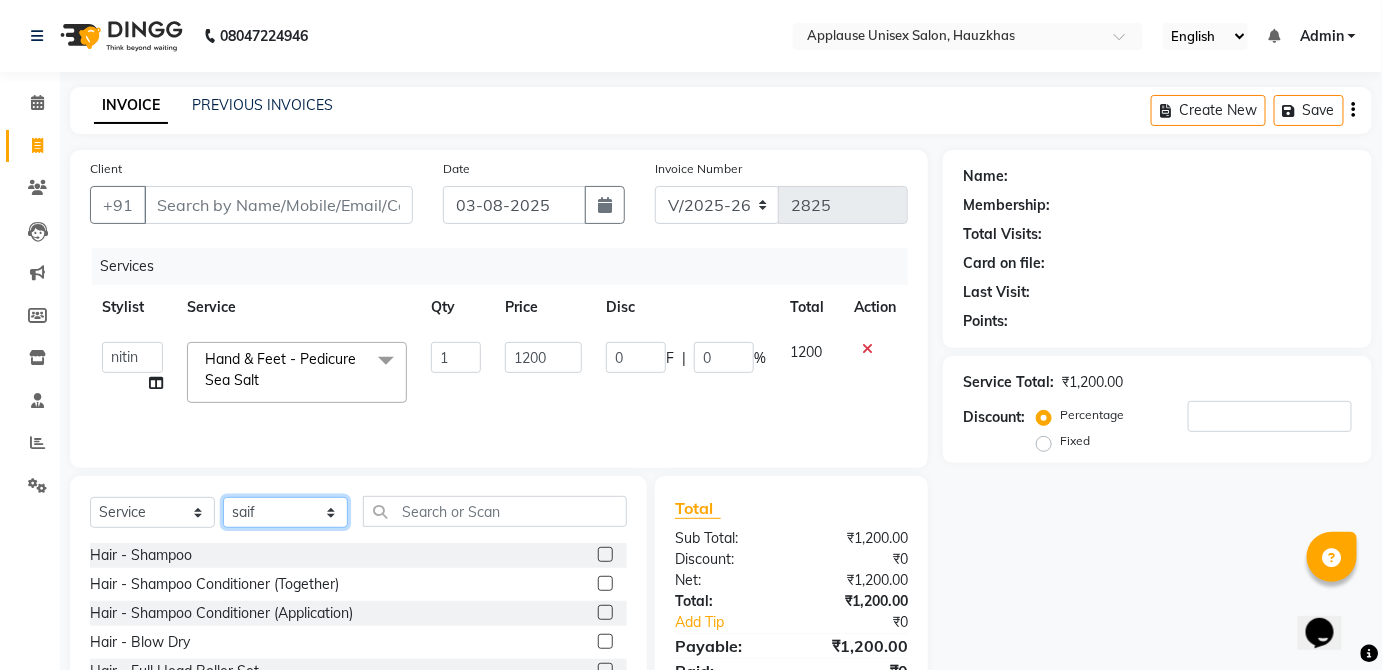click on "Select Stylist Abdul Anas Arti Aruna Asif faisal guri heena Kaif Kamal Karan Komal laxmi Mamta Manager Mohsin nitin rahul Rajeev Rashid saif sangeeta sangeeta sharukh Vishal V.k" 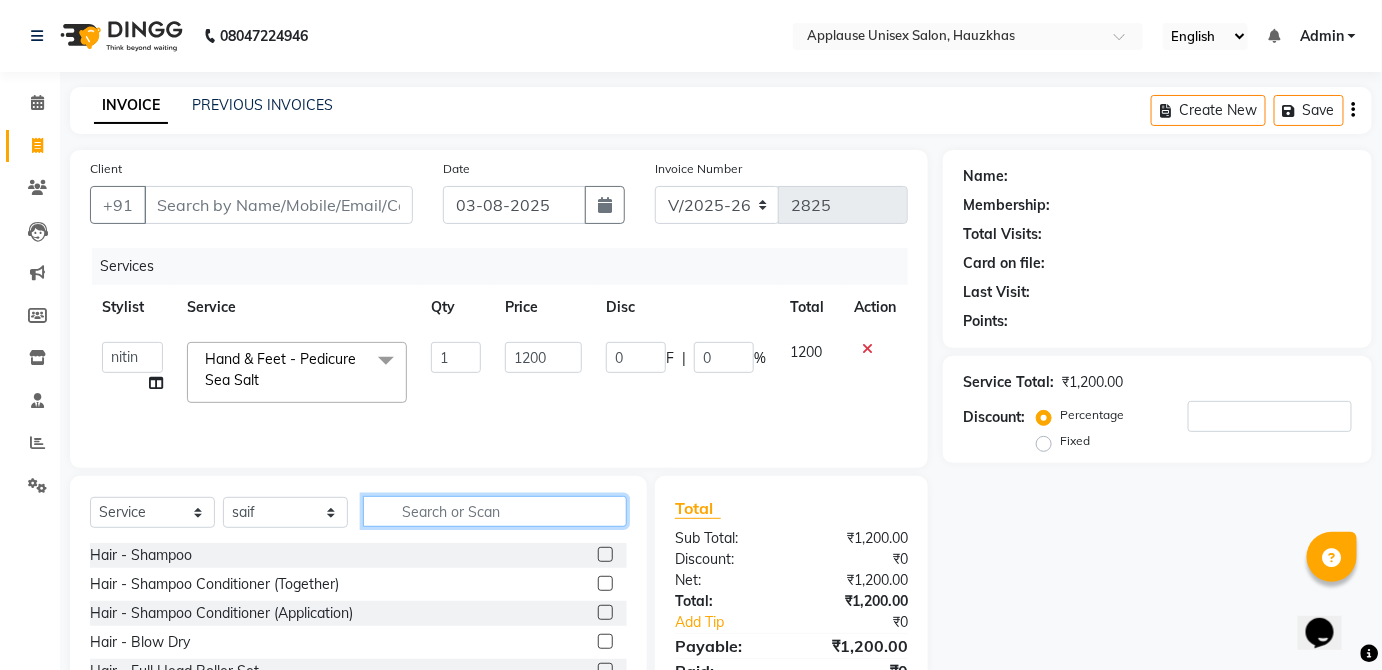 click 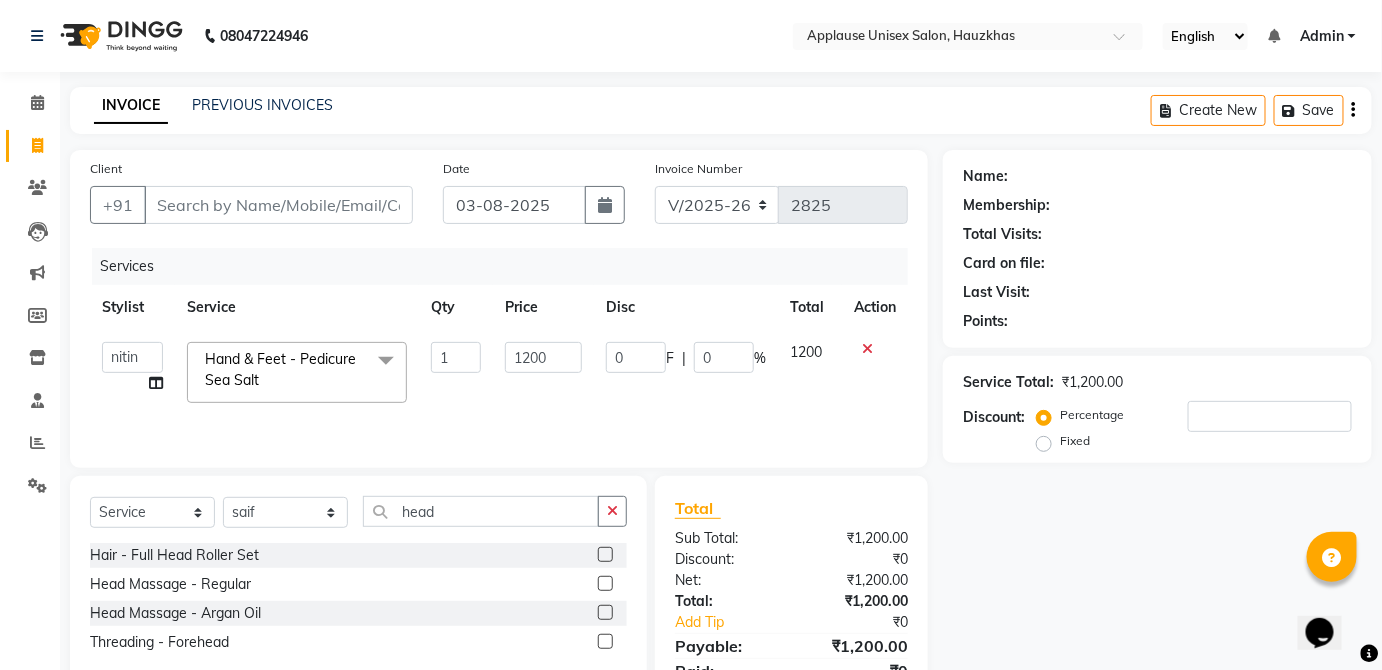 click 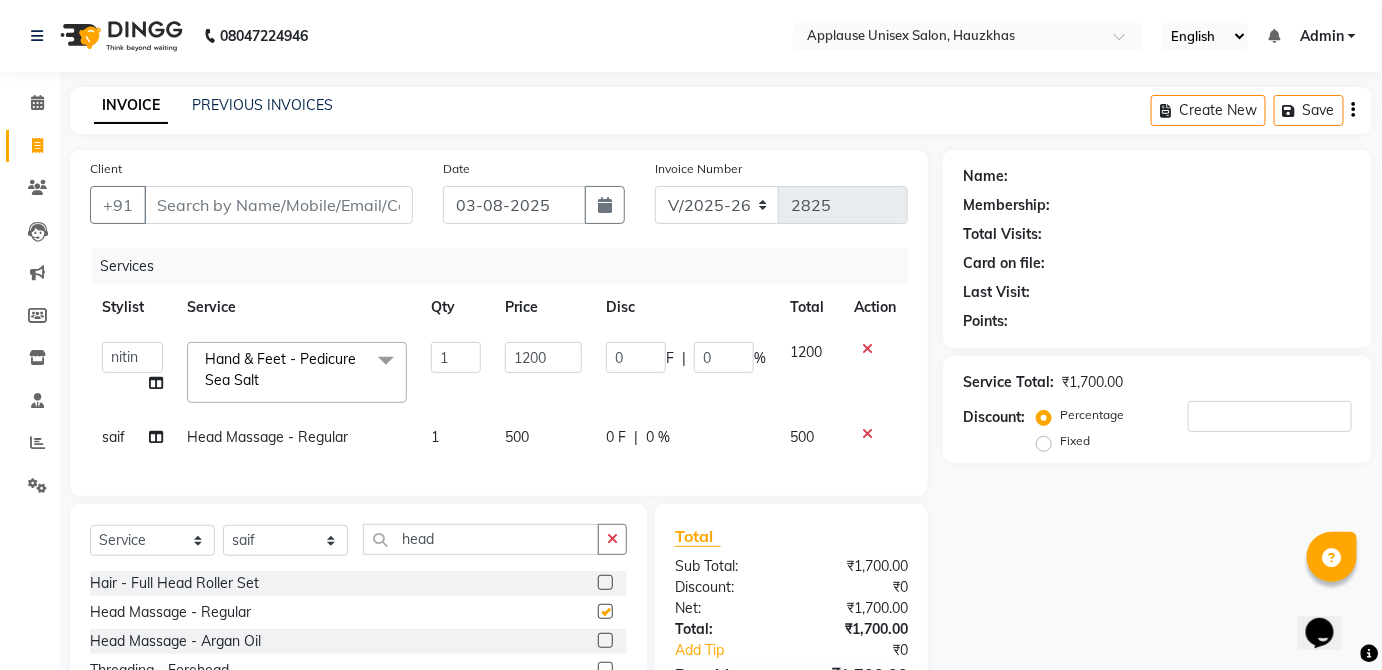 click on "0 F | 0 %" 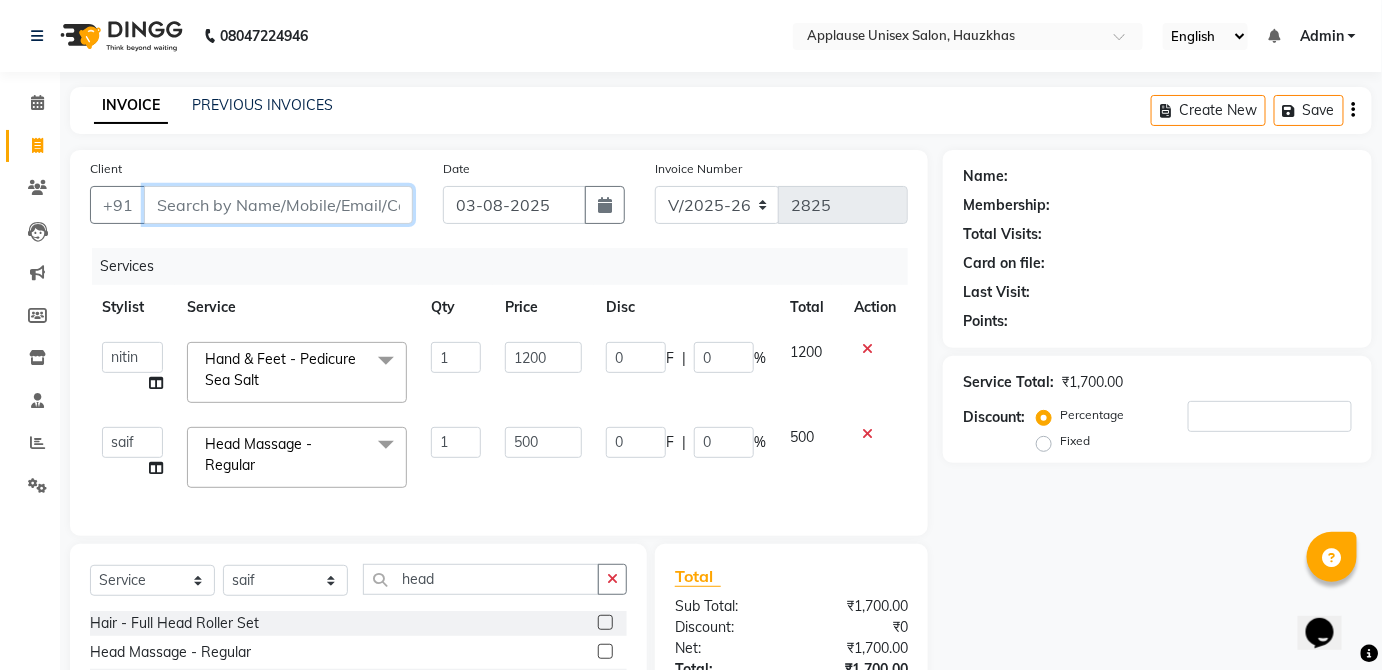 click on "Client" at bounding box center (278, 205) 